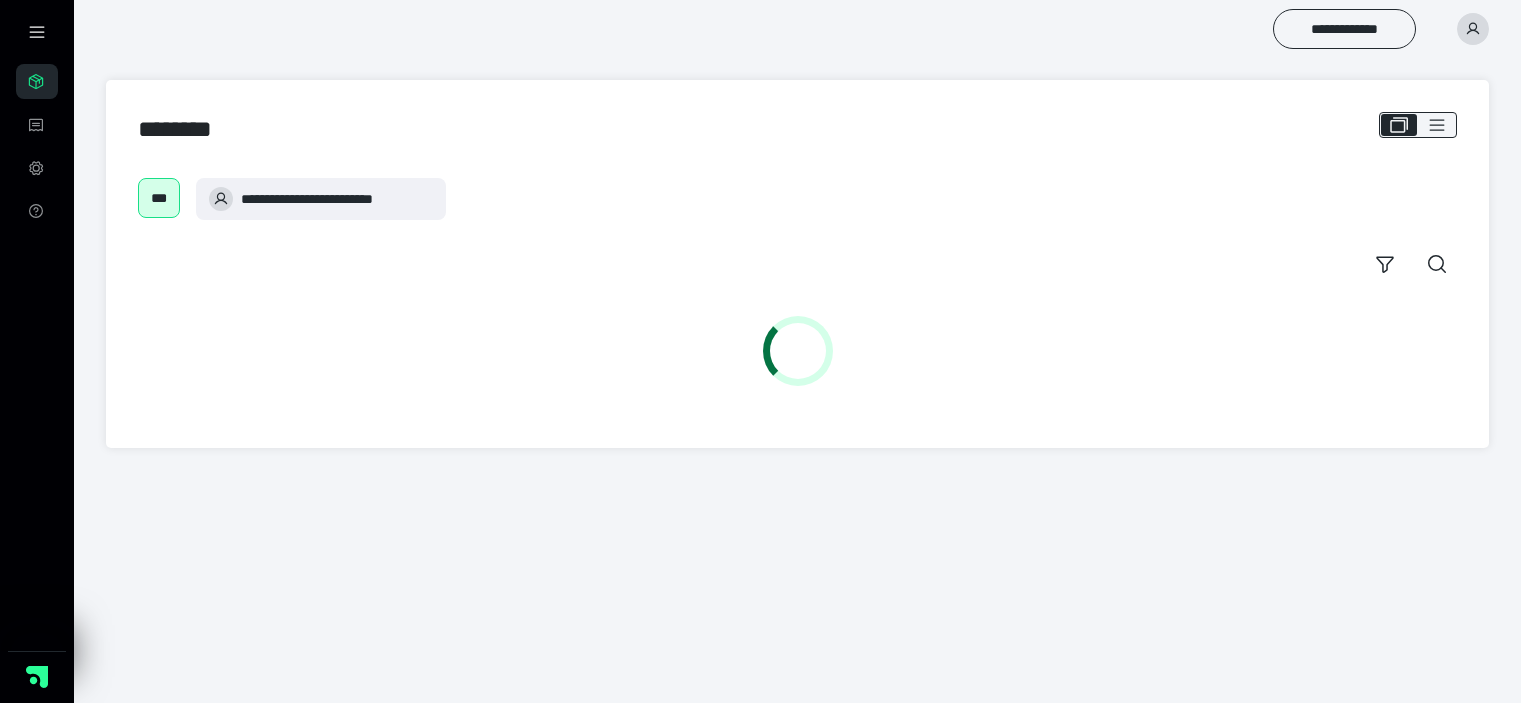 scroll, scrollTop: 0, scrollLeft: 0, axis: both 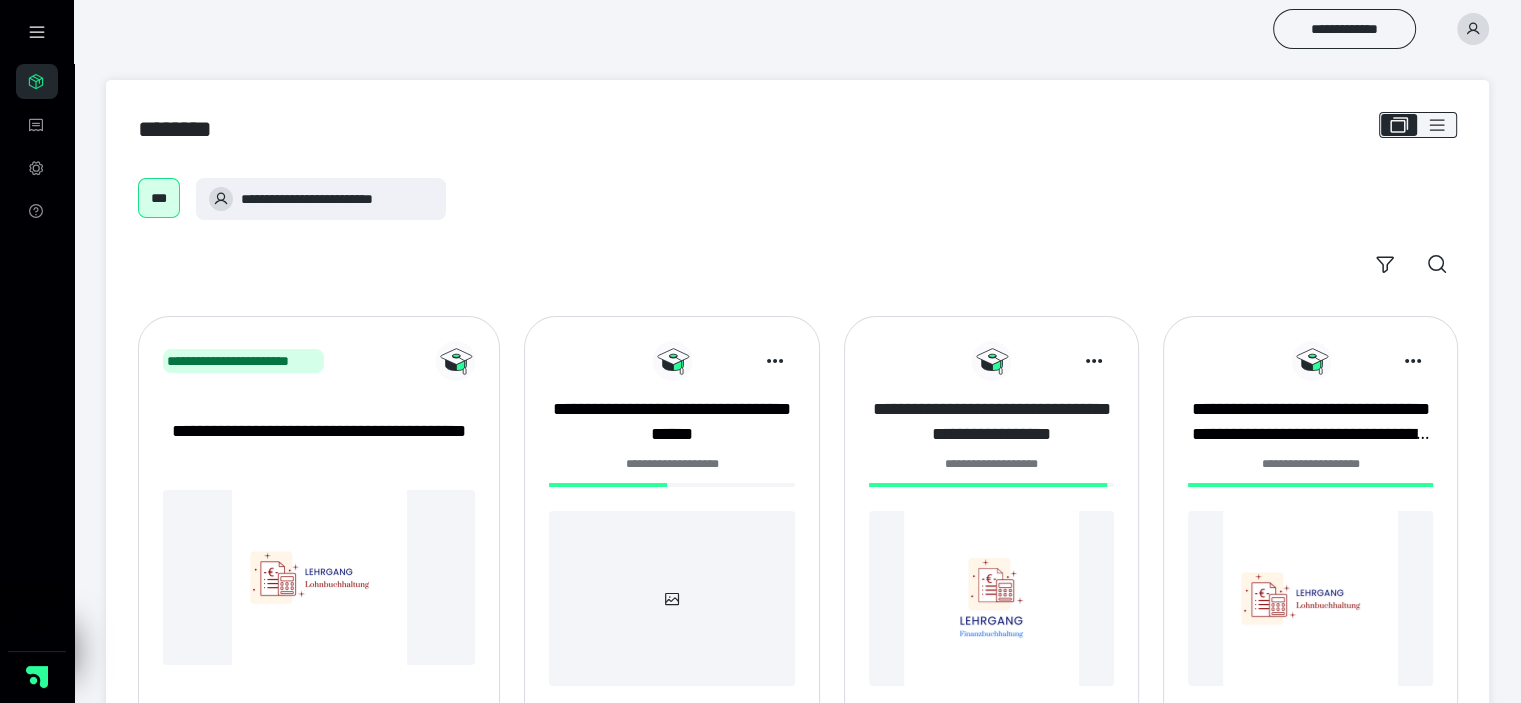 click on "**********" at bounding box center [991, 422] 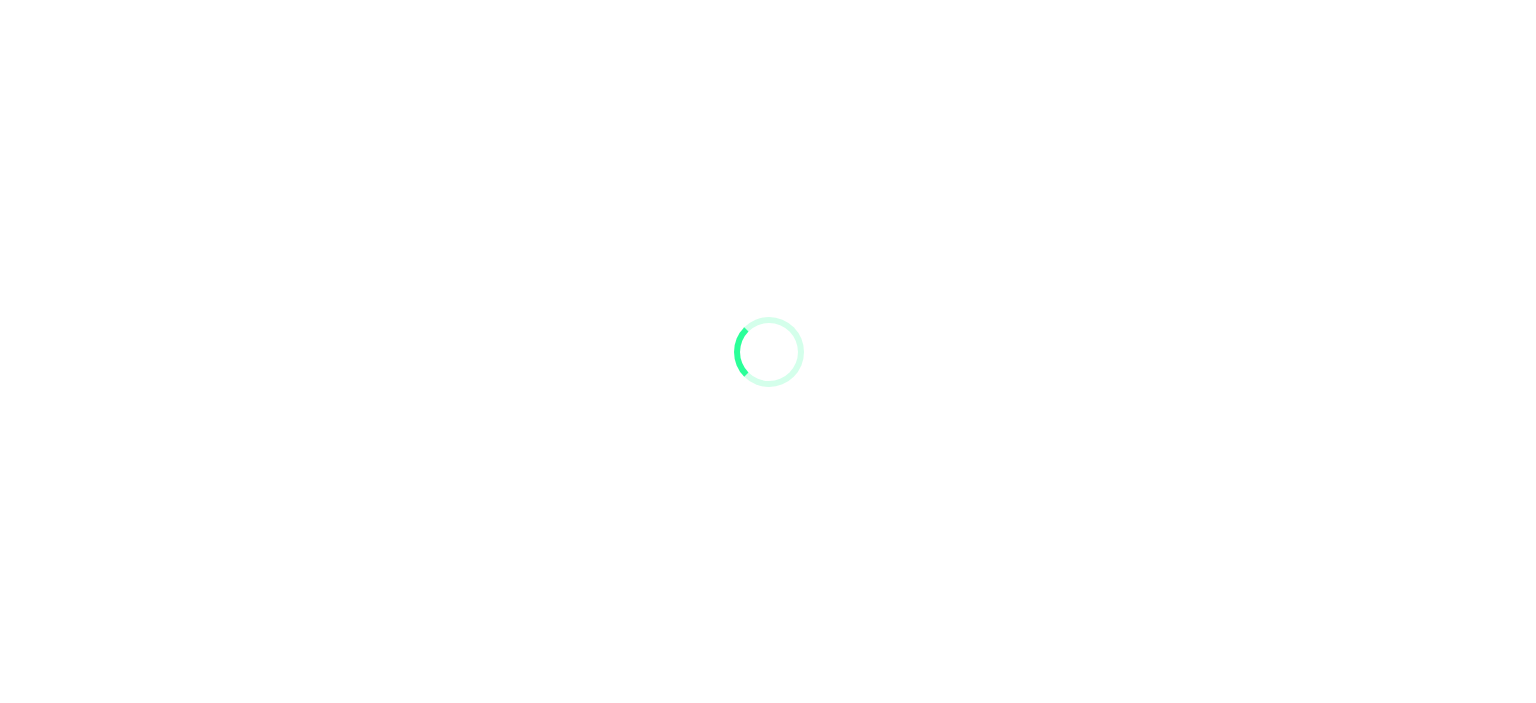 scroll, scrollTop: 0, scrollLeft: 0, axis: both 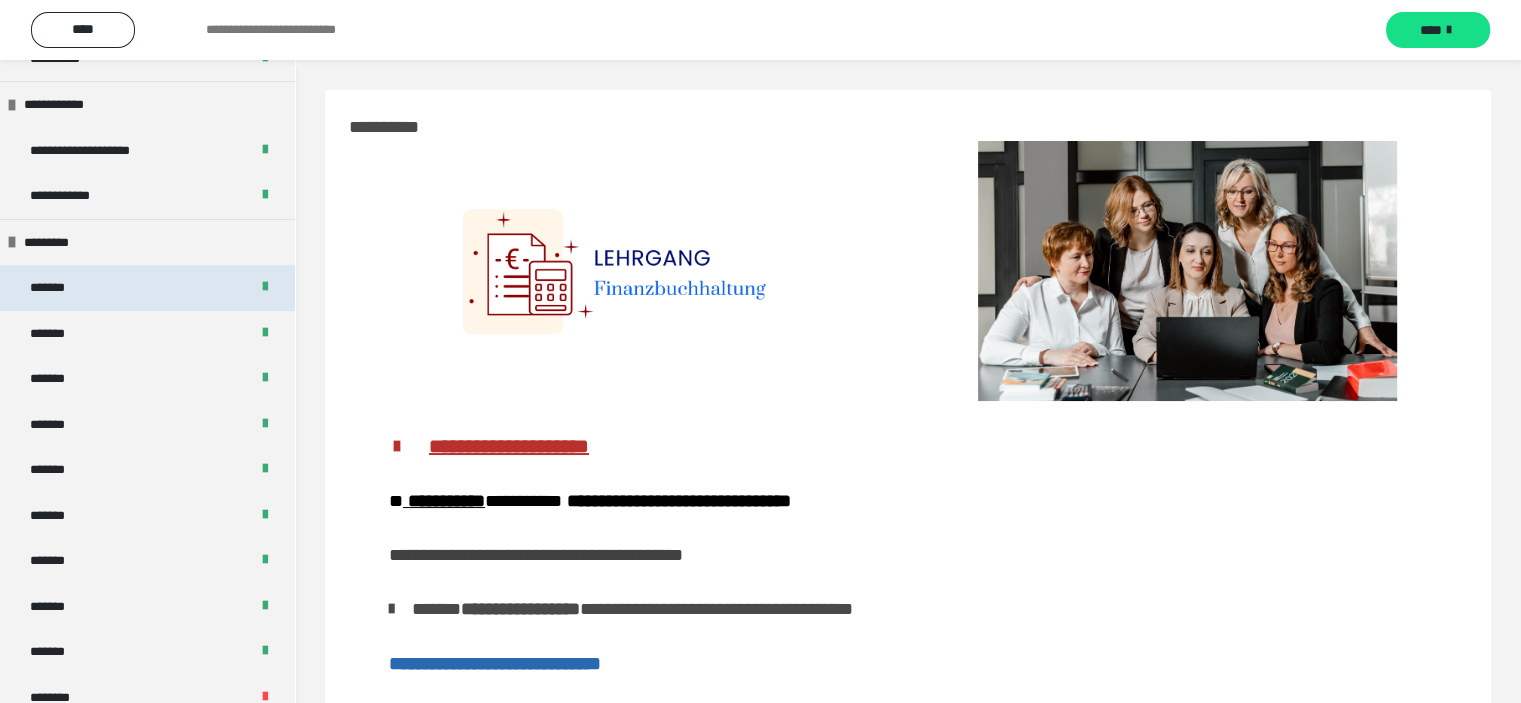 click on "*******" at bounding box center [147, 288] 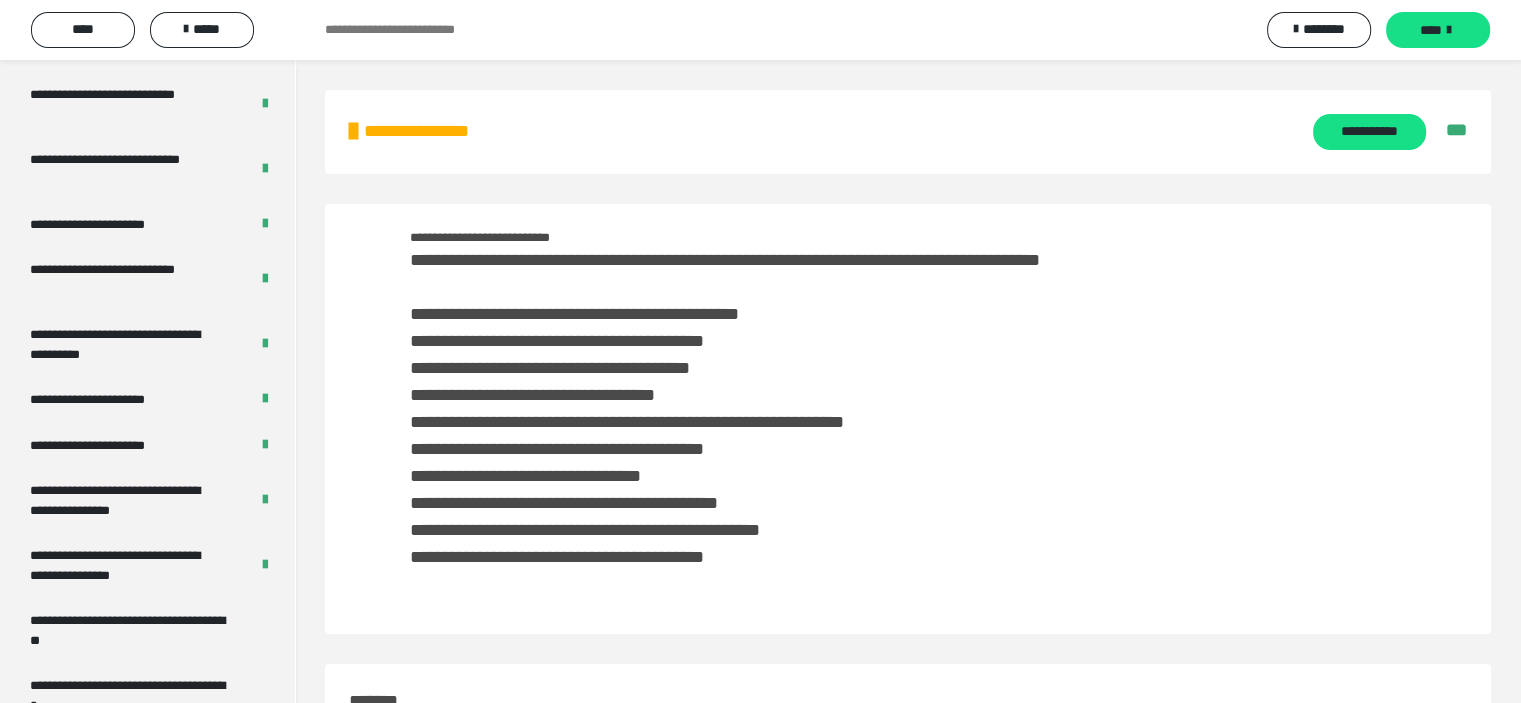 scroll, scrollTop: 3985, scrollLeft: 0, axis: vertical 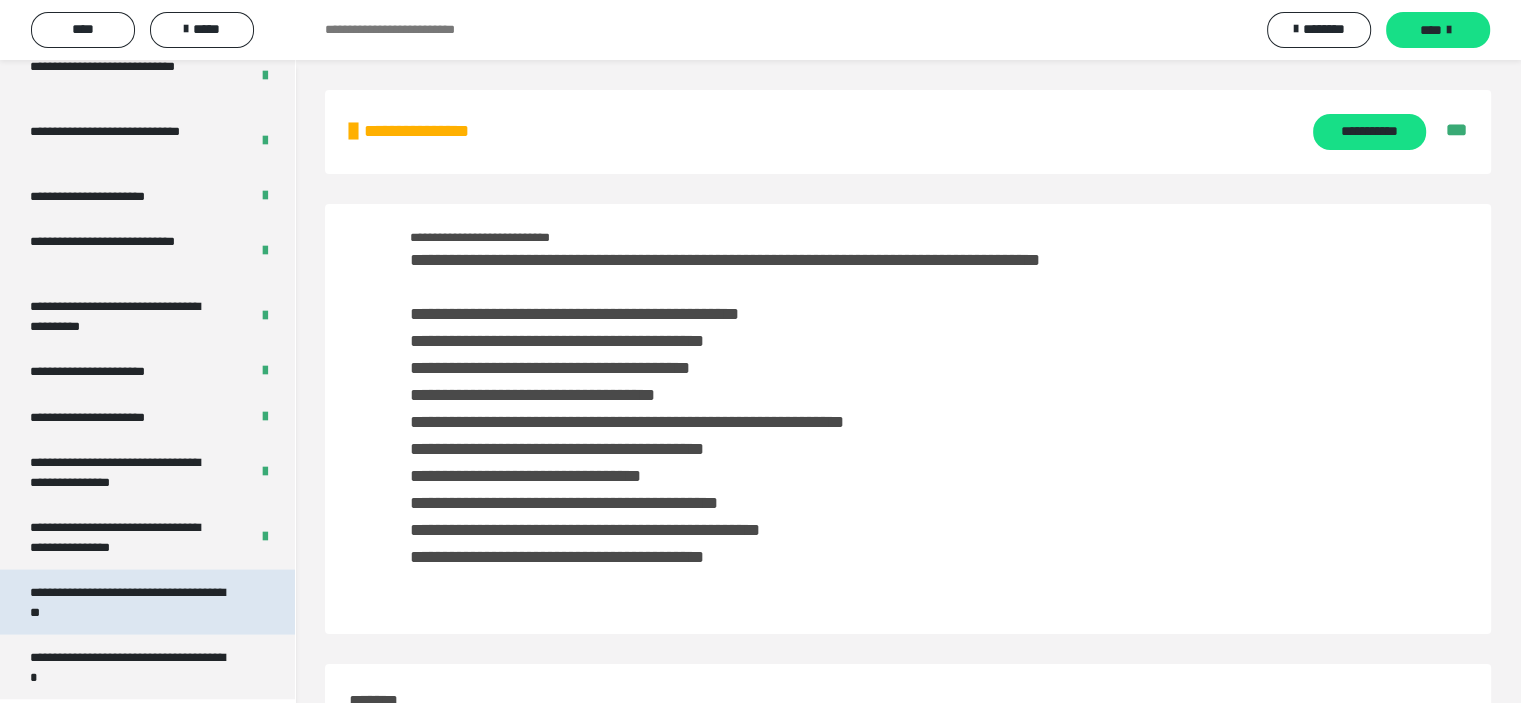 click on "**********" at bounding box center (132, 602) 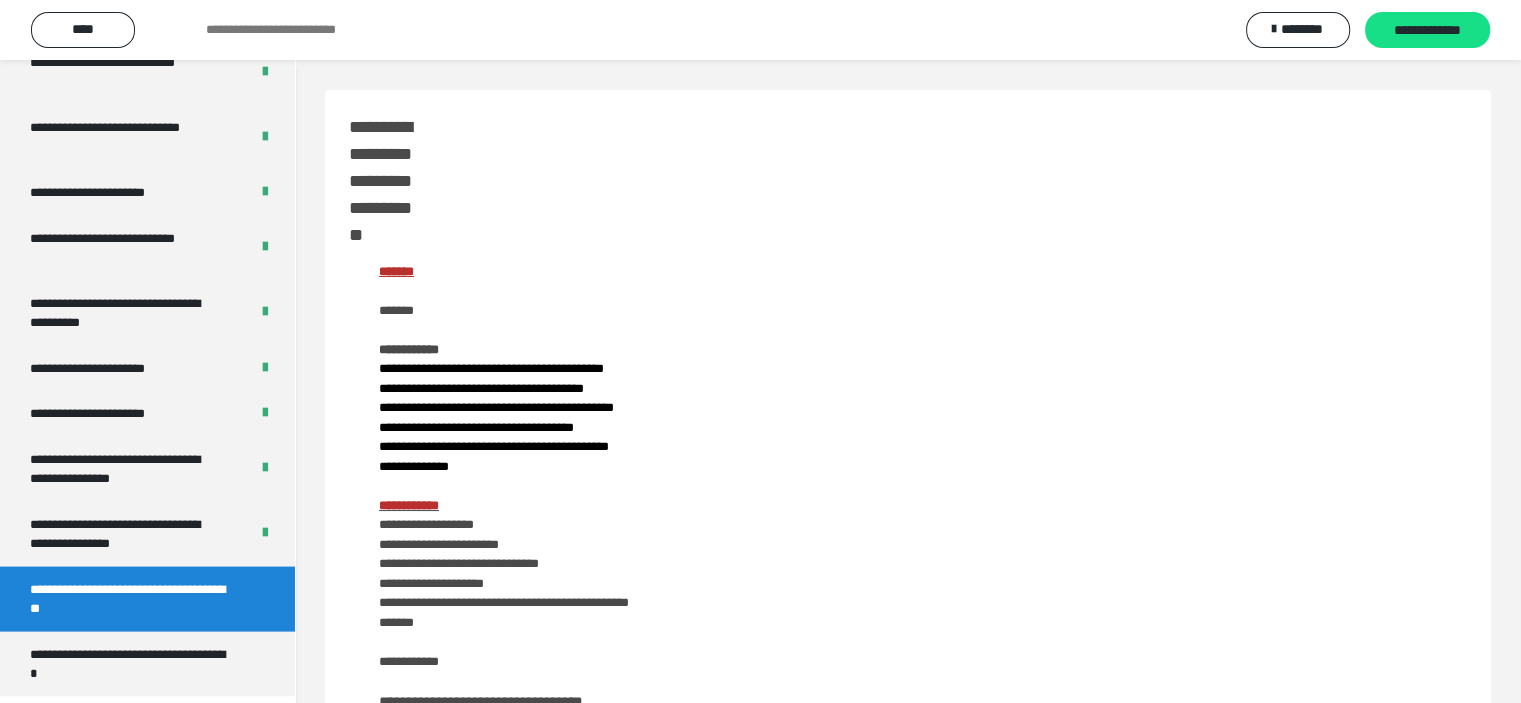 scroll, scrollTop: 3938, scrollLeft: 0, axis: vertical 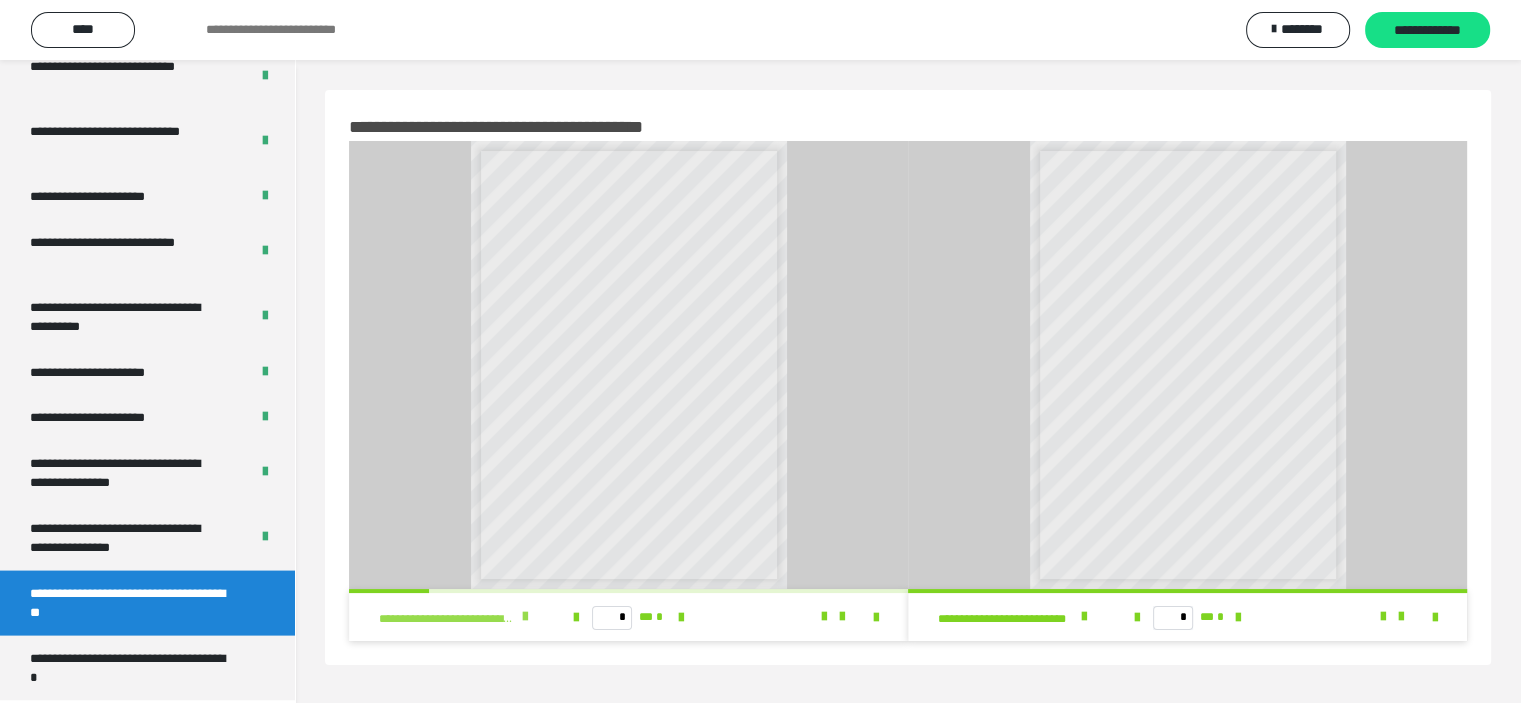click at bounding box center [525, 617] 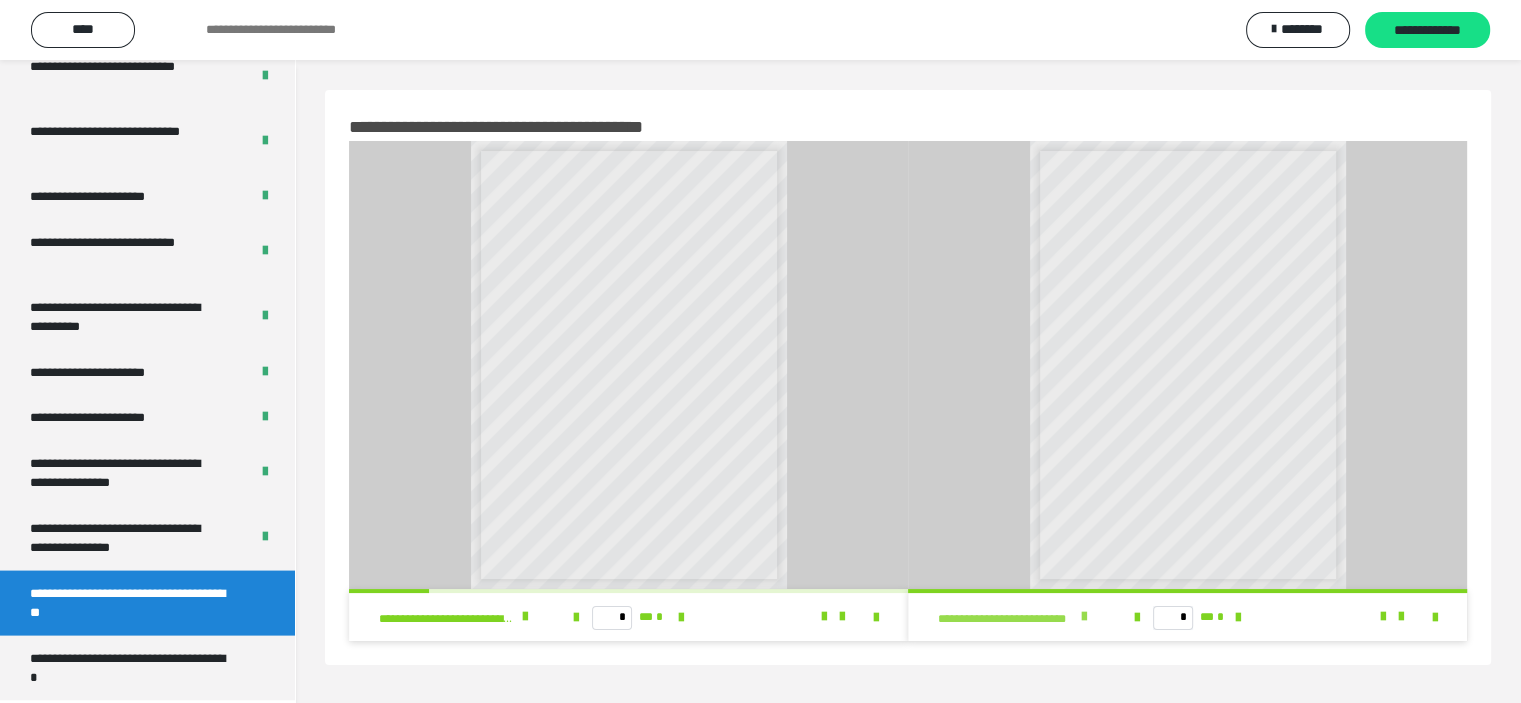 click at bounding box center (1084, 617) 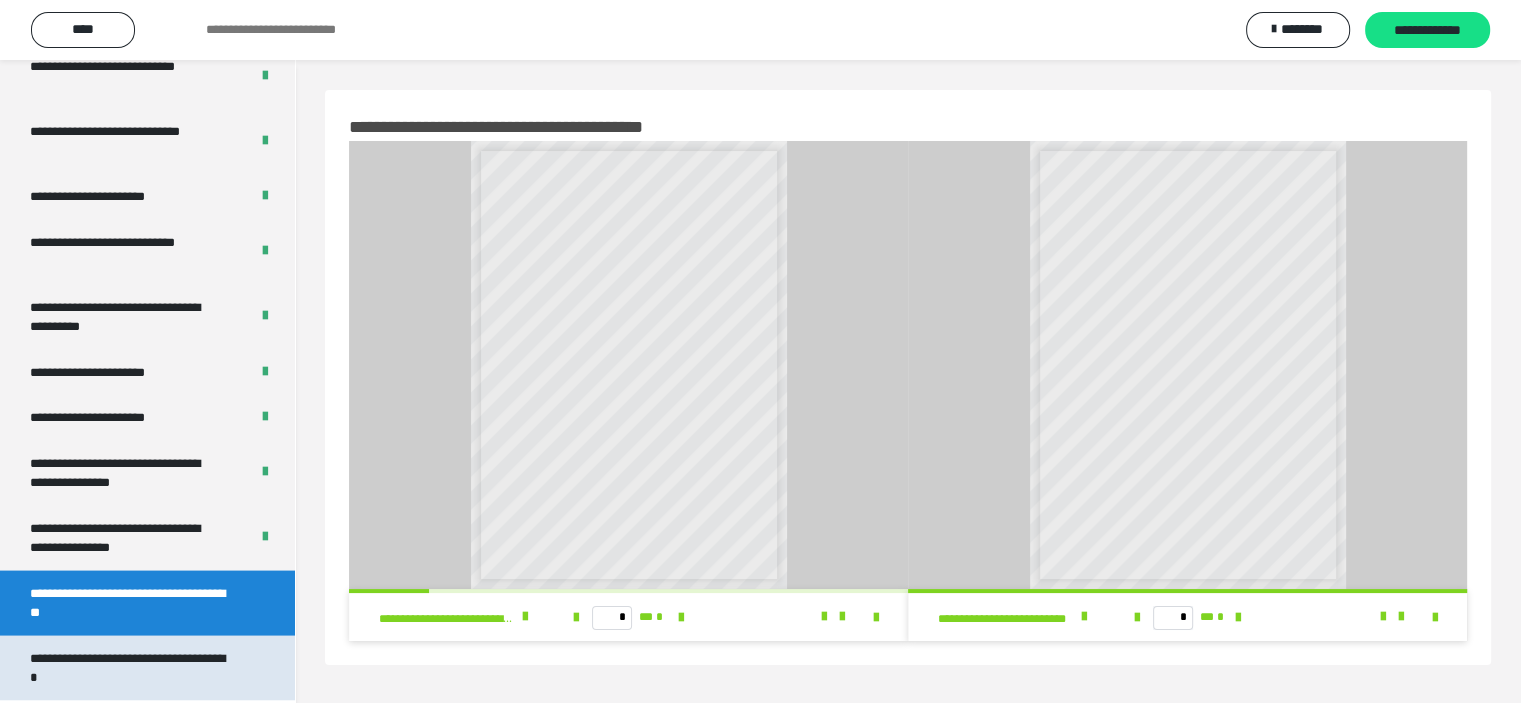 click on "**********" at bounding box center [132, 668] 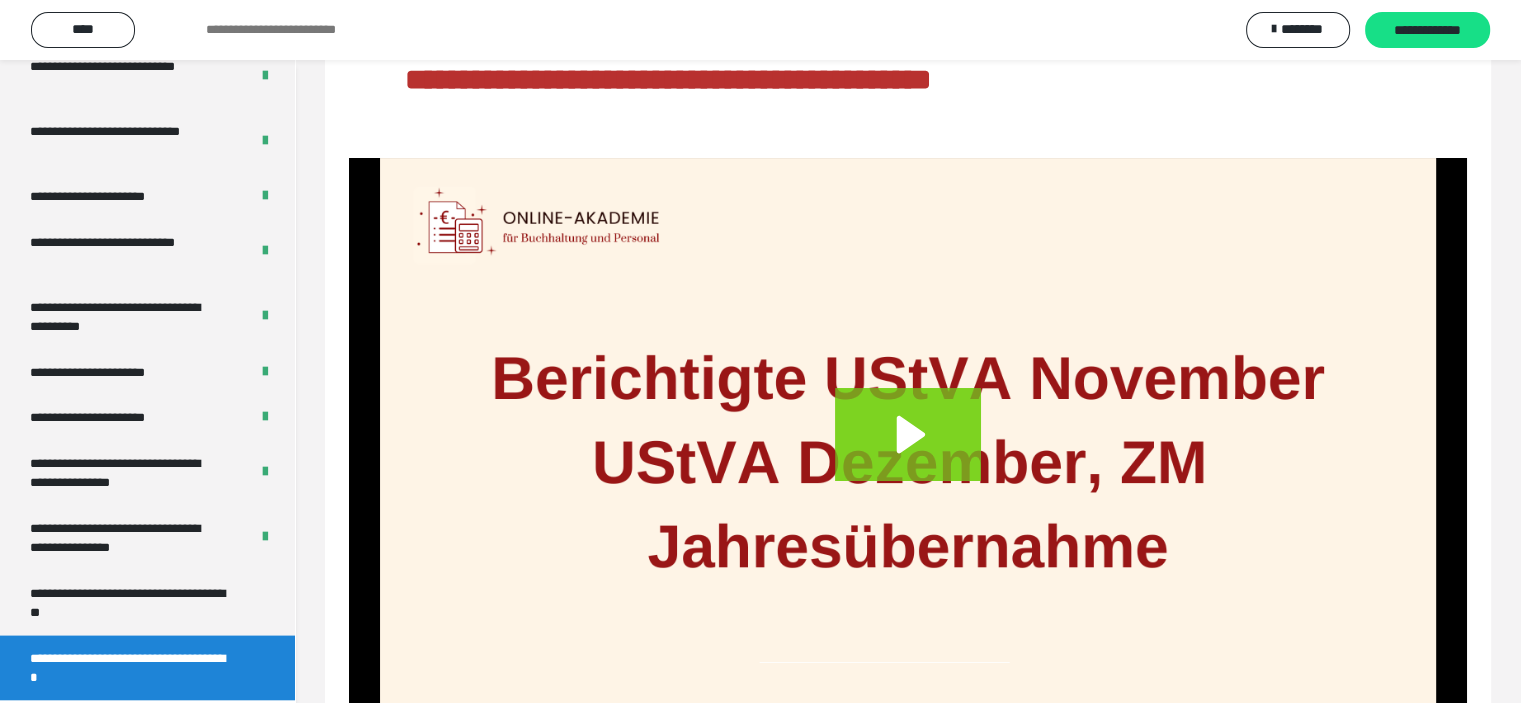 scroll, scrollTop: 300, scrollLeft: 0, axis: vertical 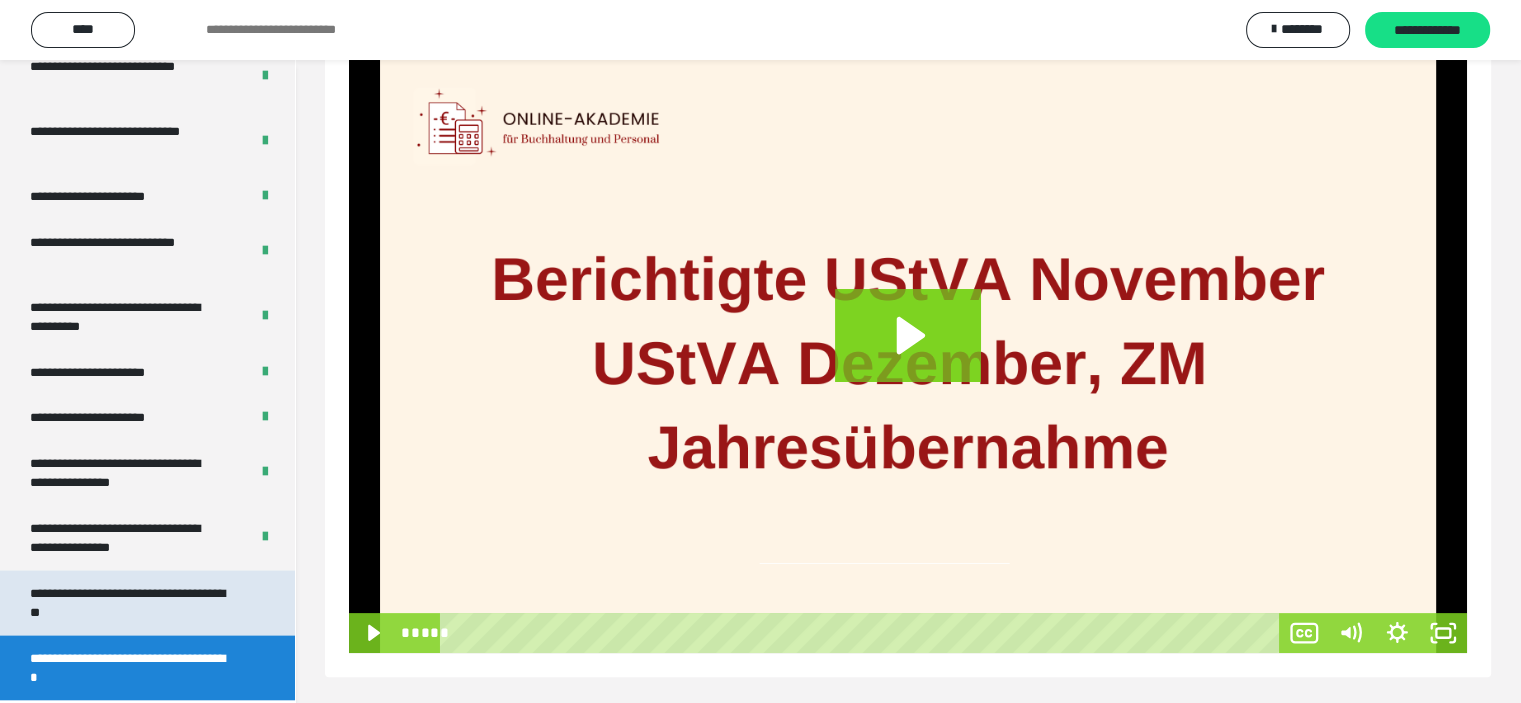click on "**********" at bounding box center (147, 603) 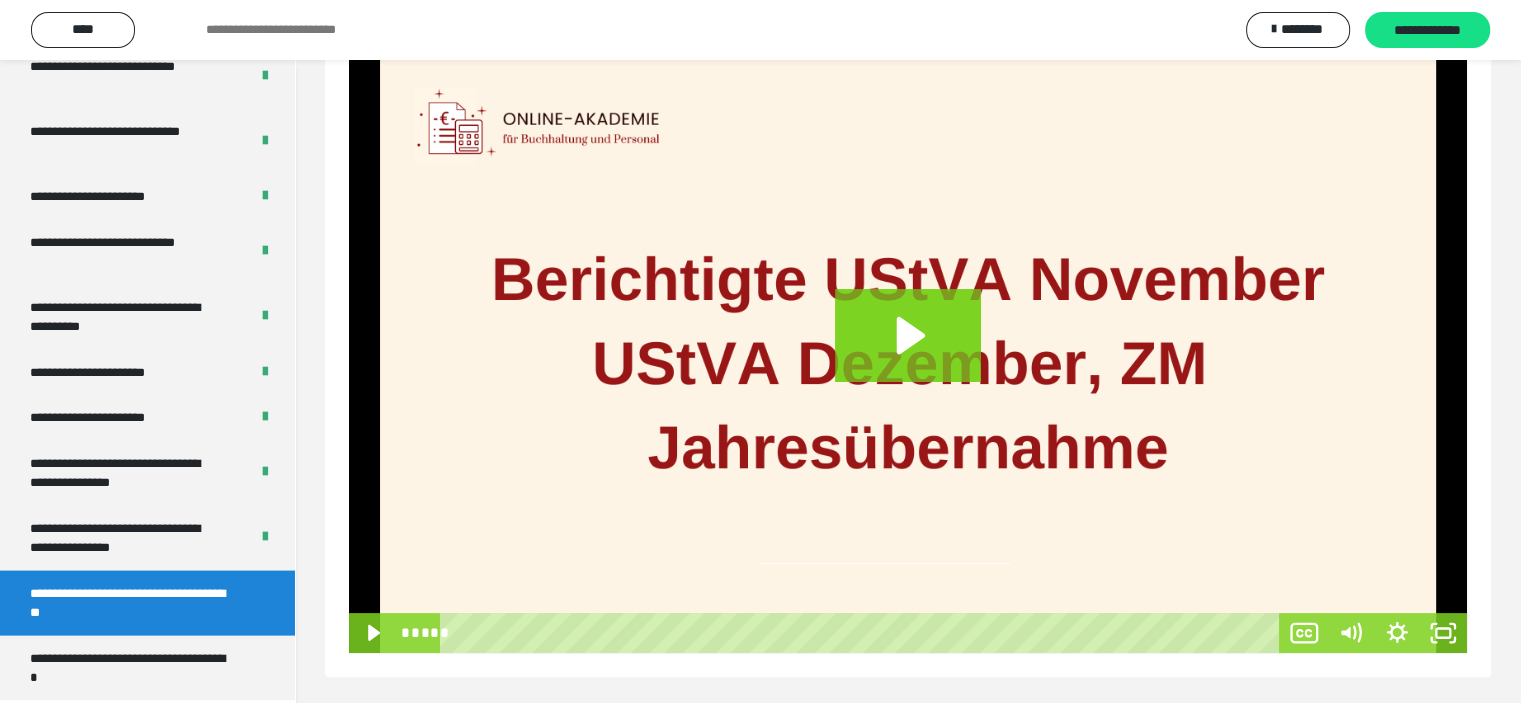 scroll, scrollTop: 60, scrollLeft: 0, axis: vertical 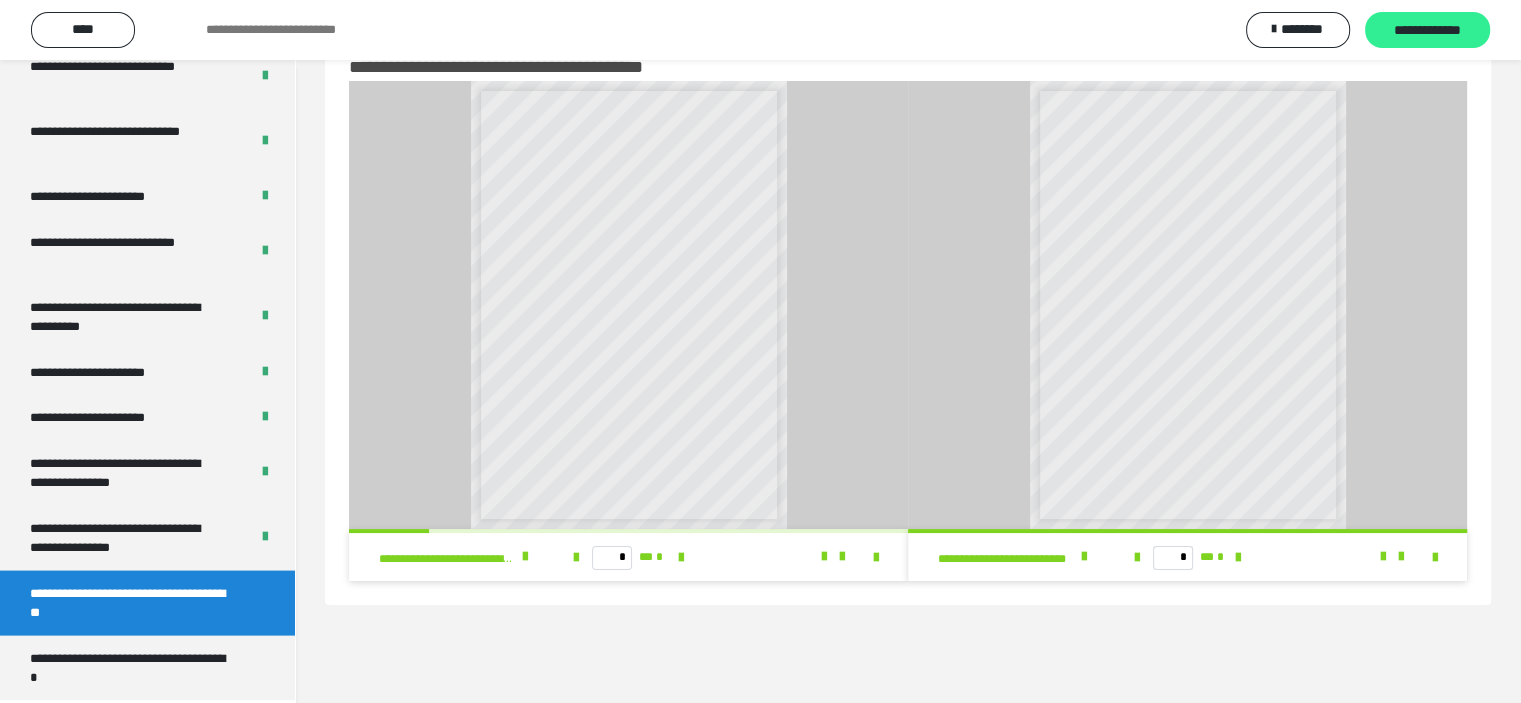click on "**********" at bounding box center [1427, 31] 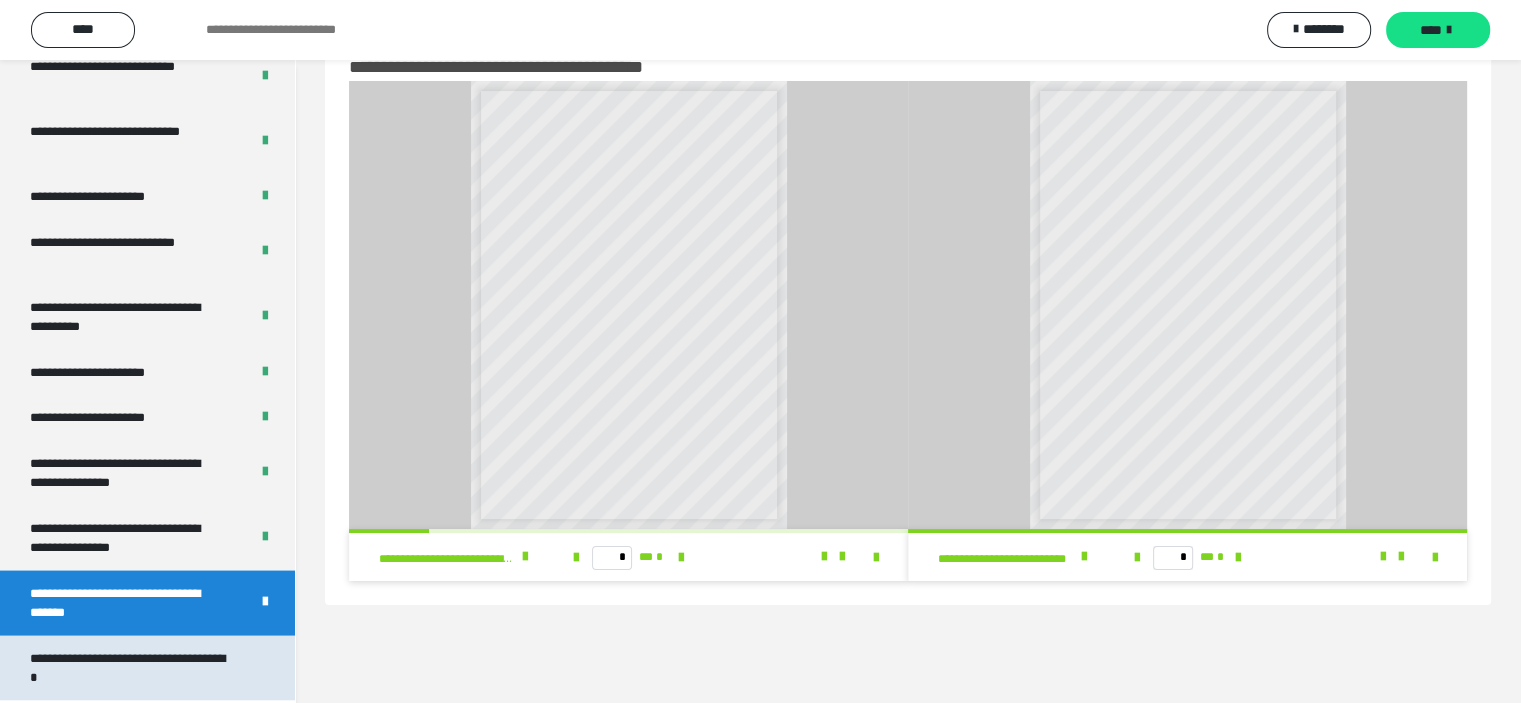 click on "**********" at bounding box center [132, 668] 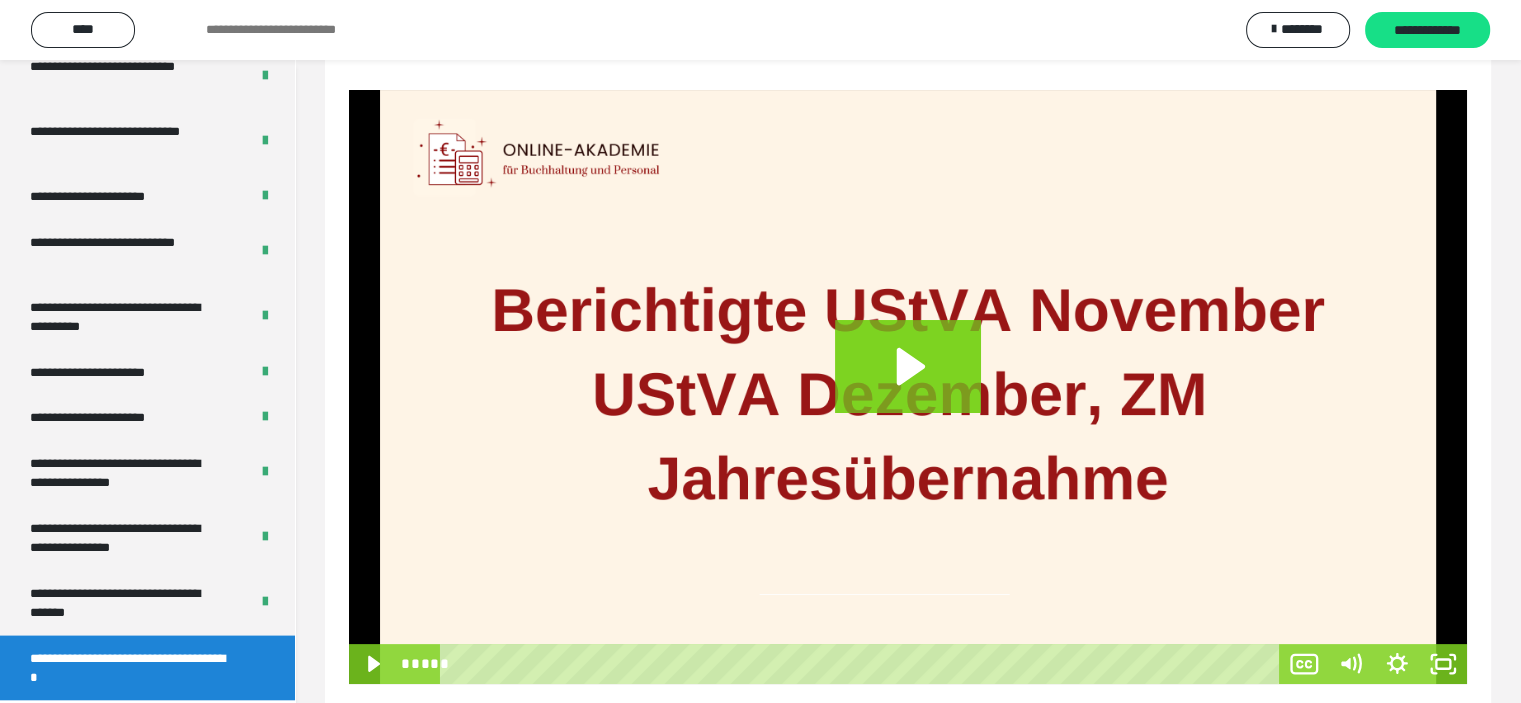 scroll, scrollTop: 303, scrollLeft: 0, axis: vertical 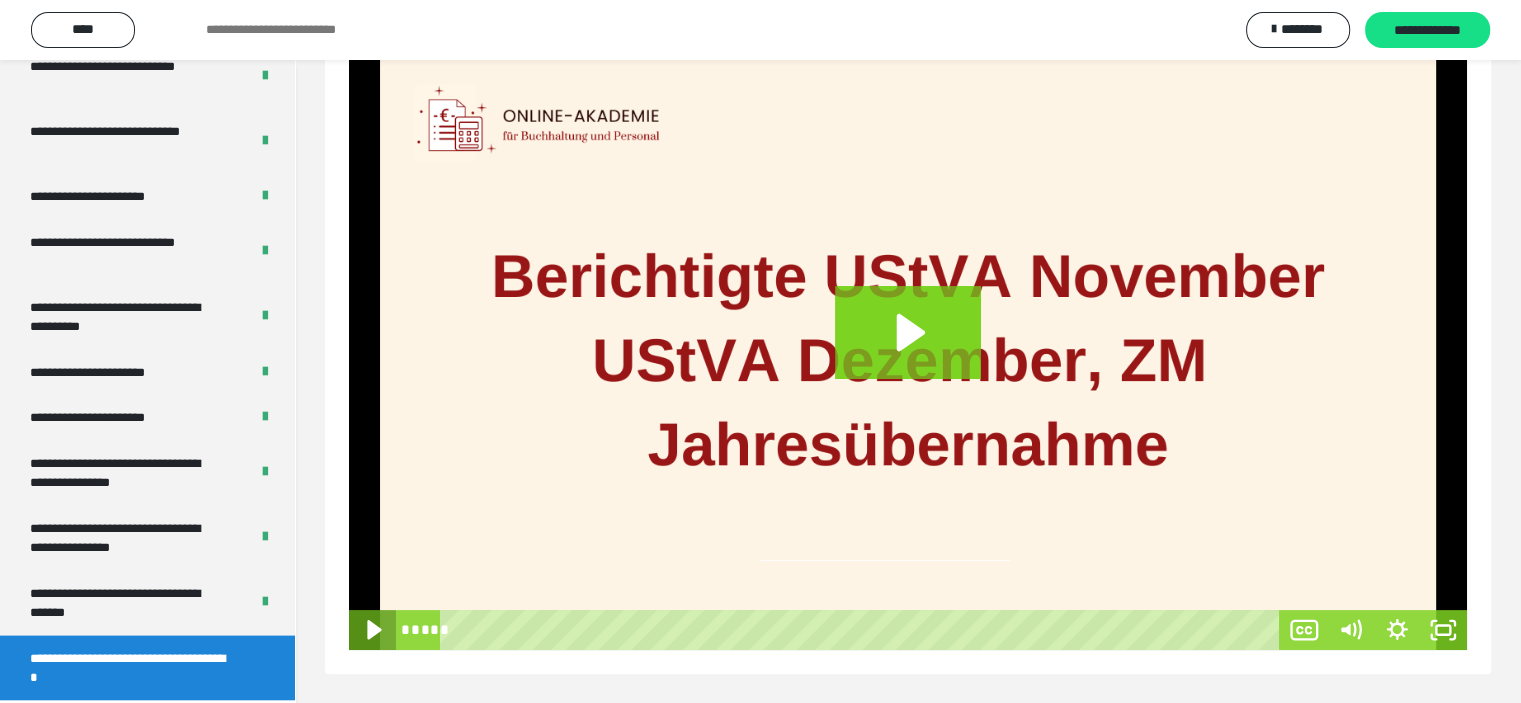 click 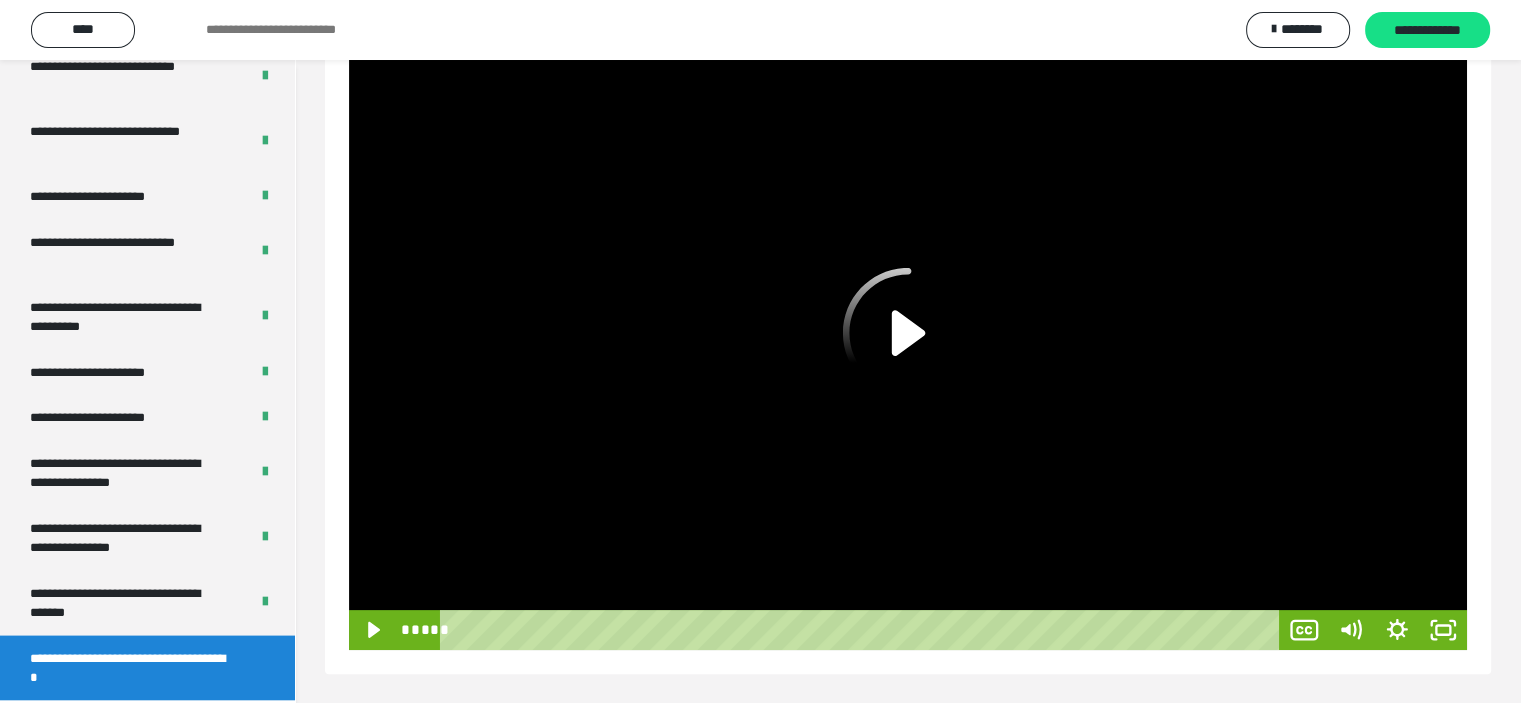 click 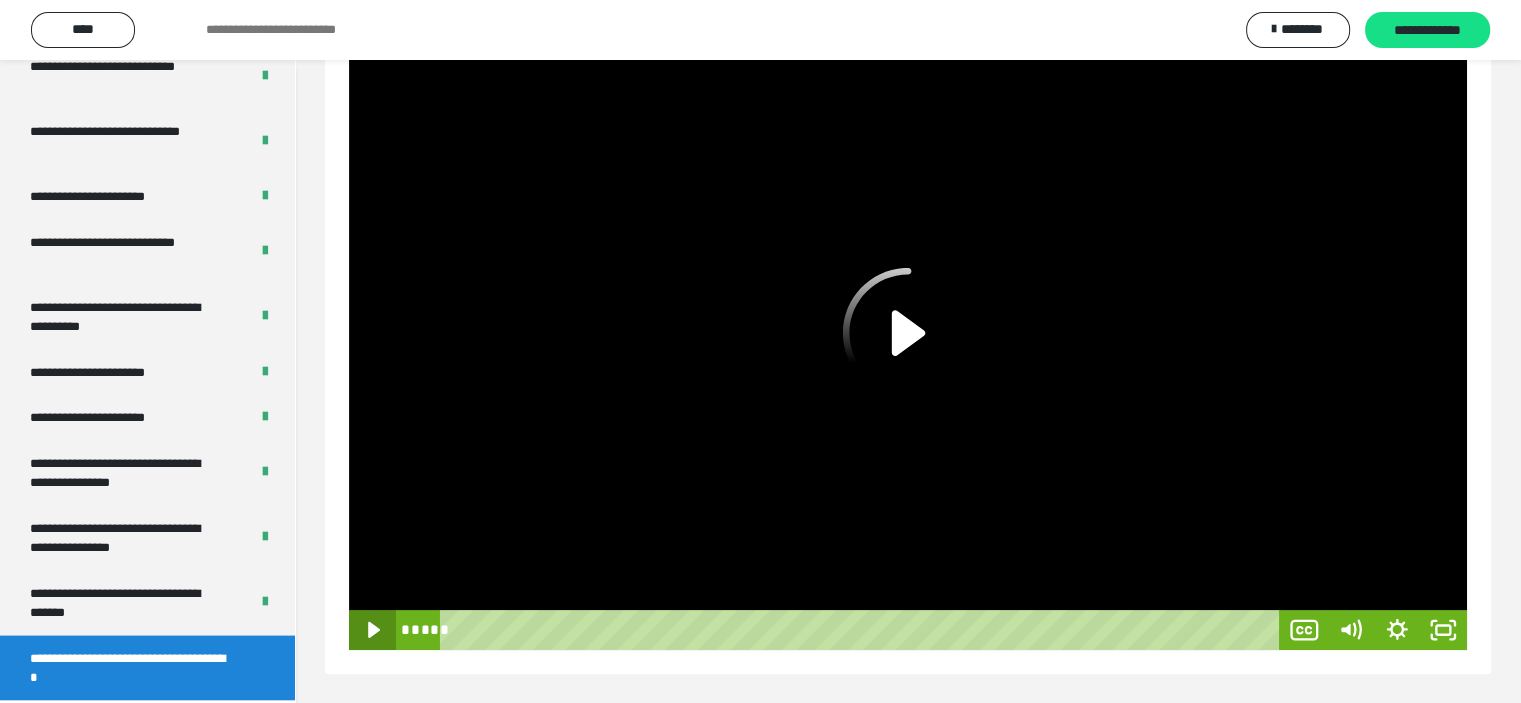 click 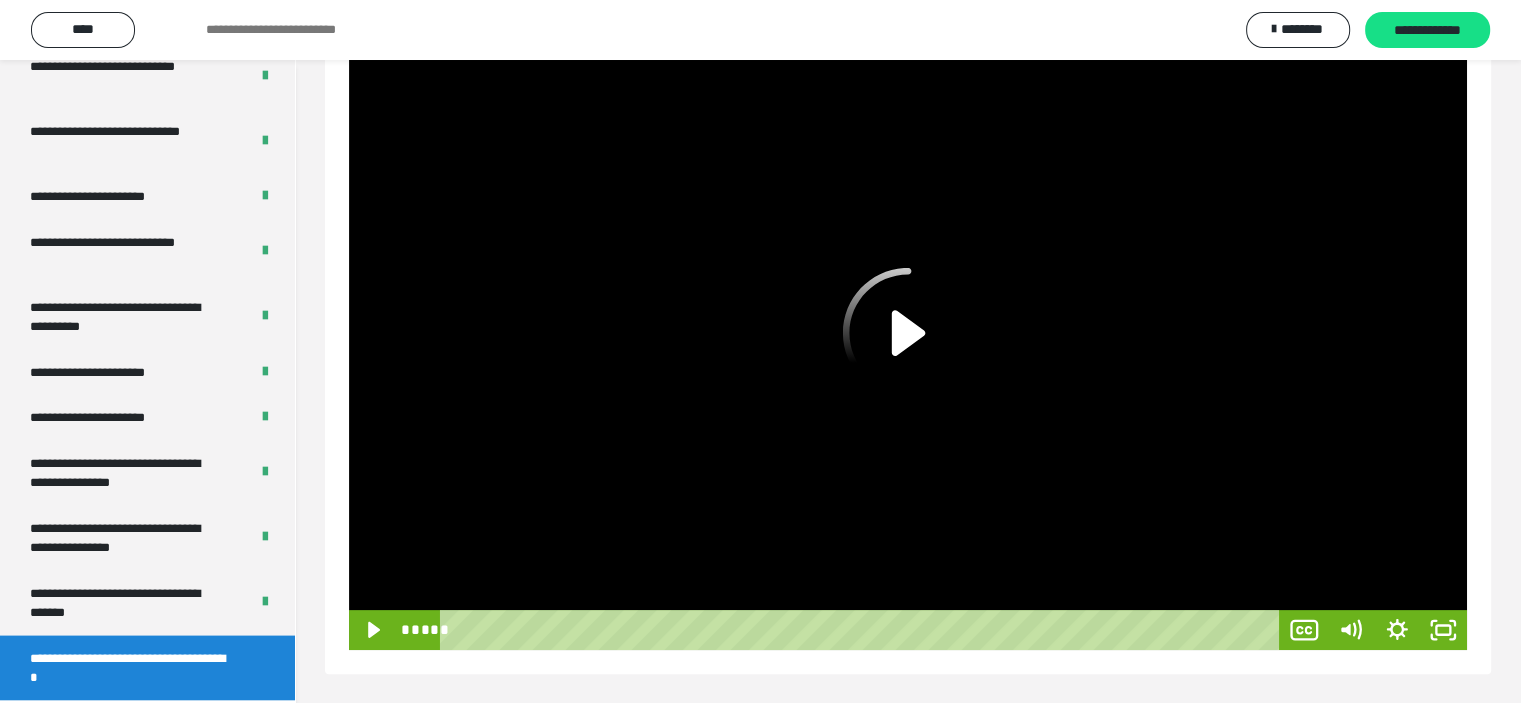 click 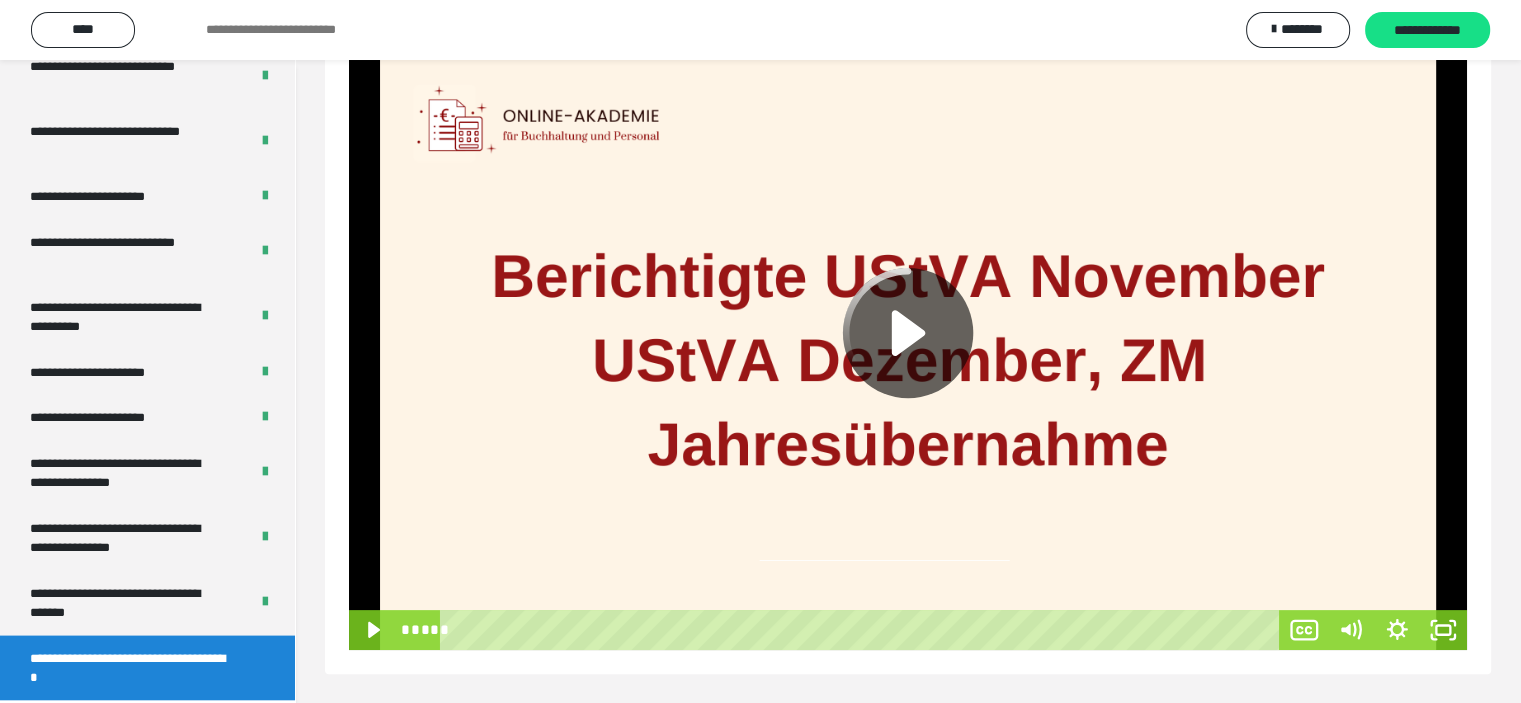 click 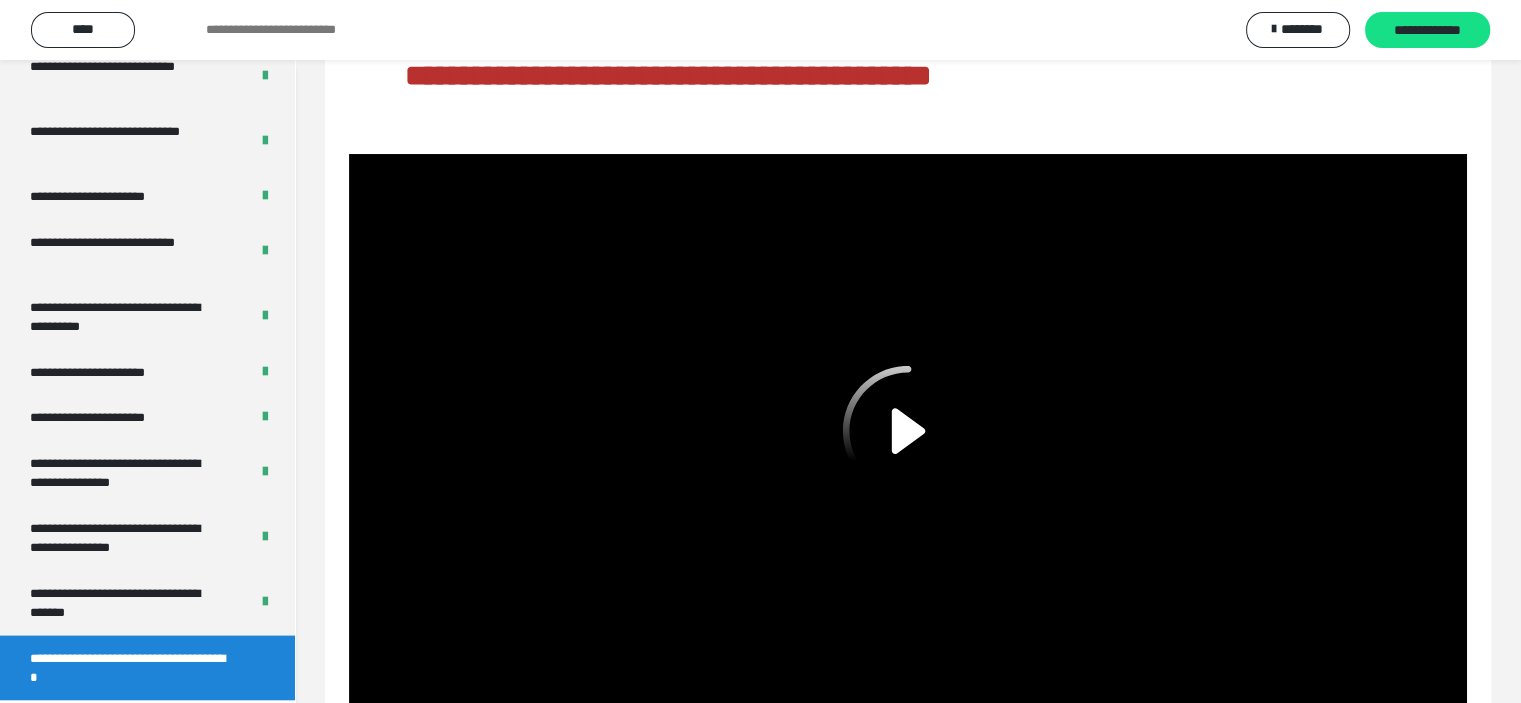 scroll, scrollTop: 300, scrollLeft: 0, axis: vertical 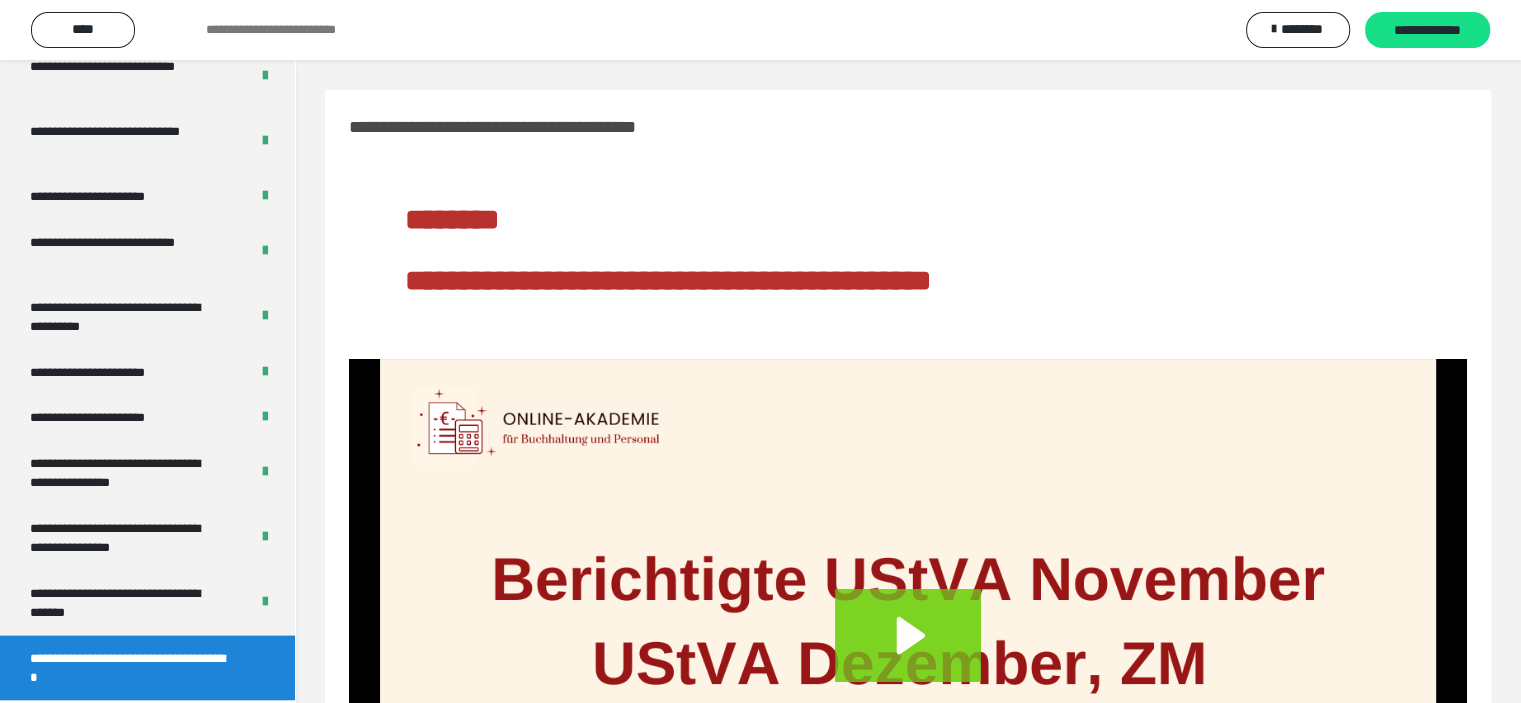click on "**********" at bounding box center [147, 668] 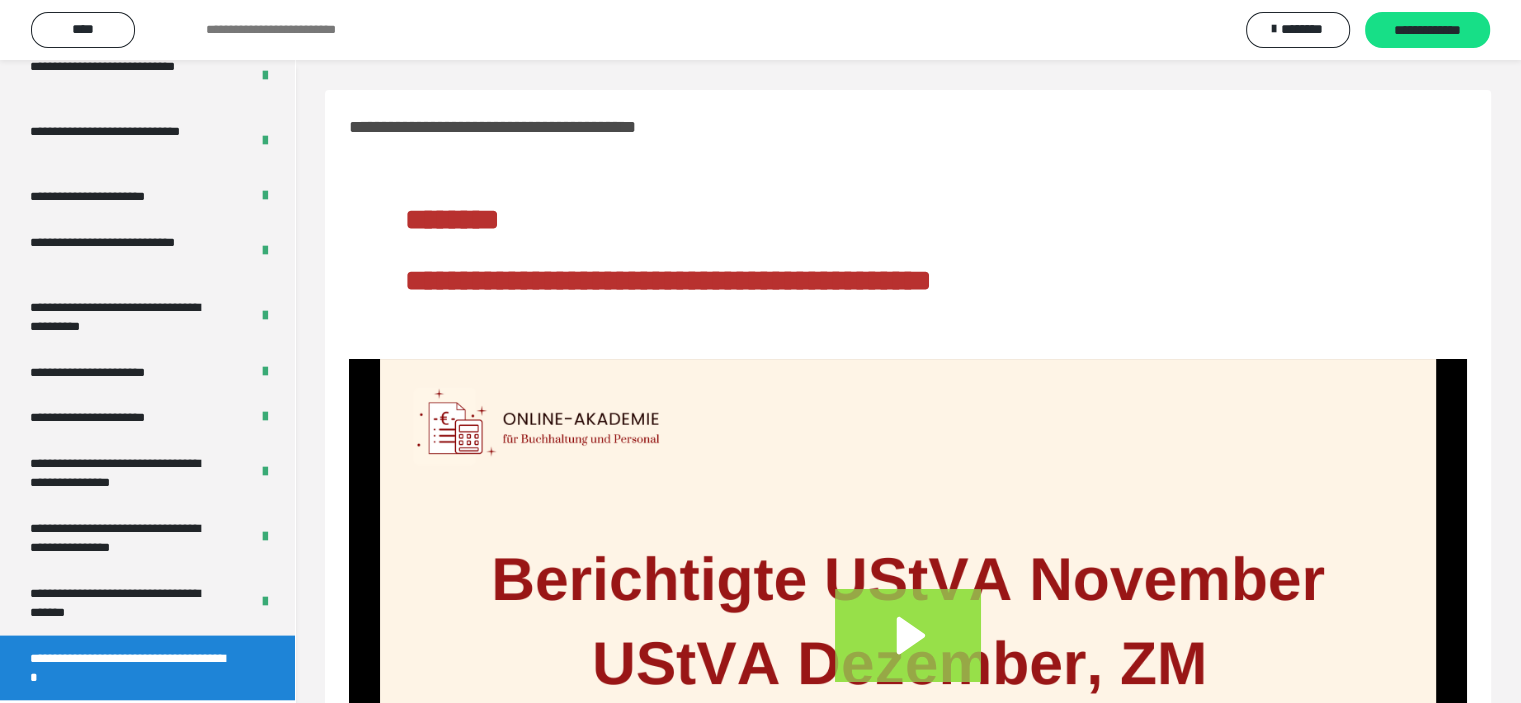 click 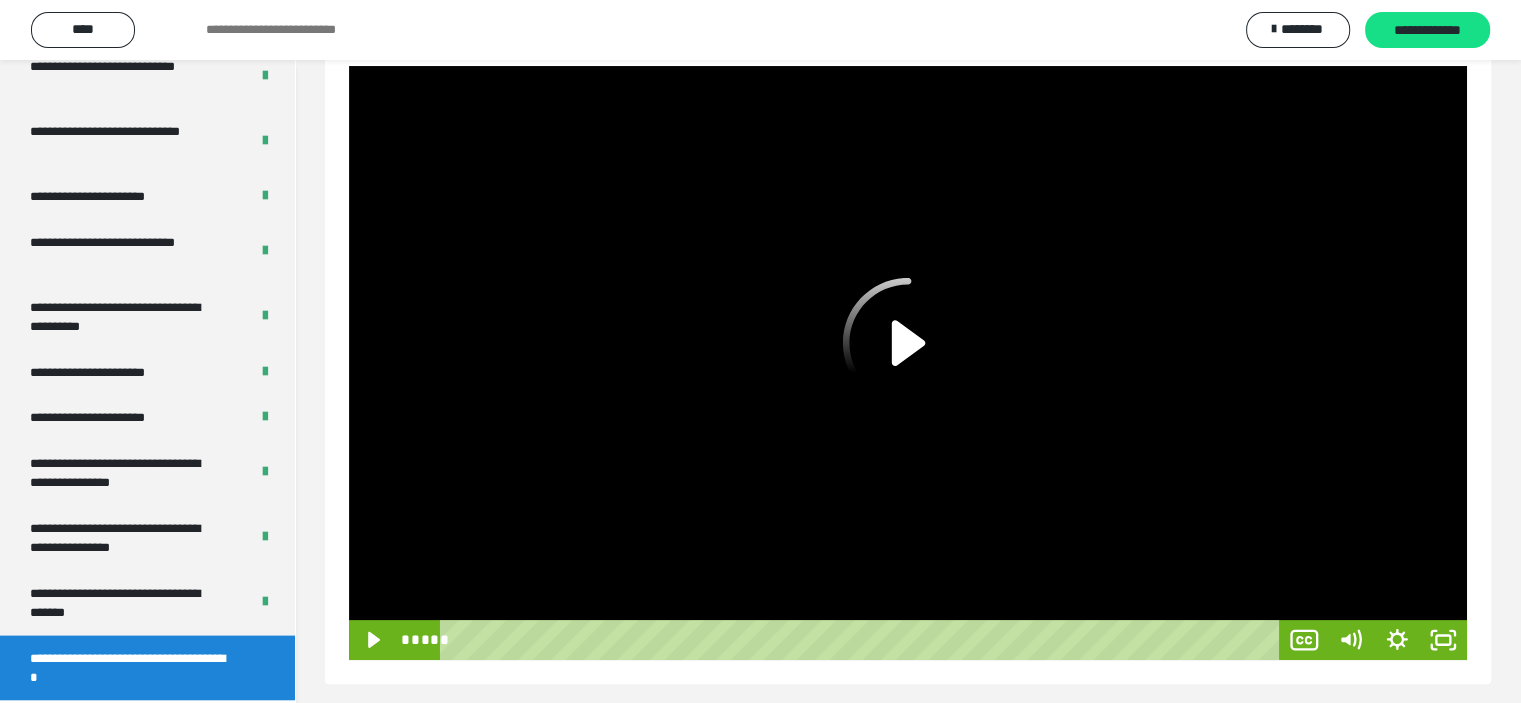 scroll, scrollTop: 303, scrollLeft: 0, axis: vertical 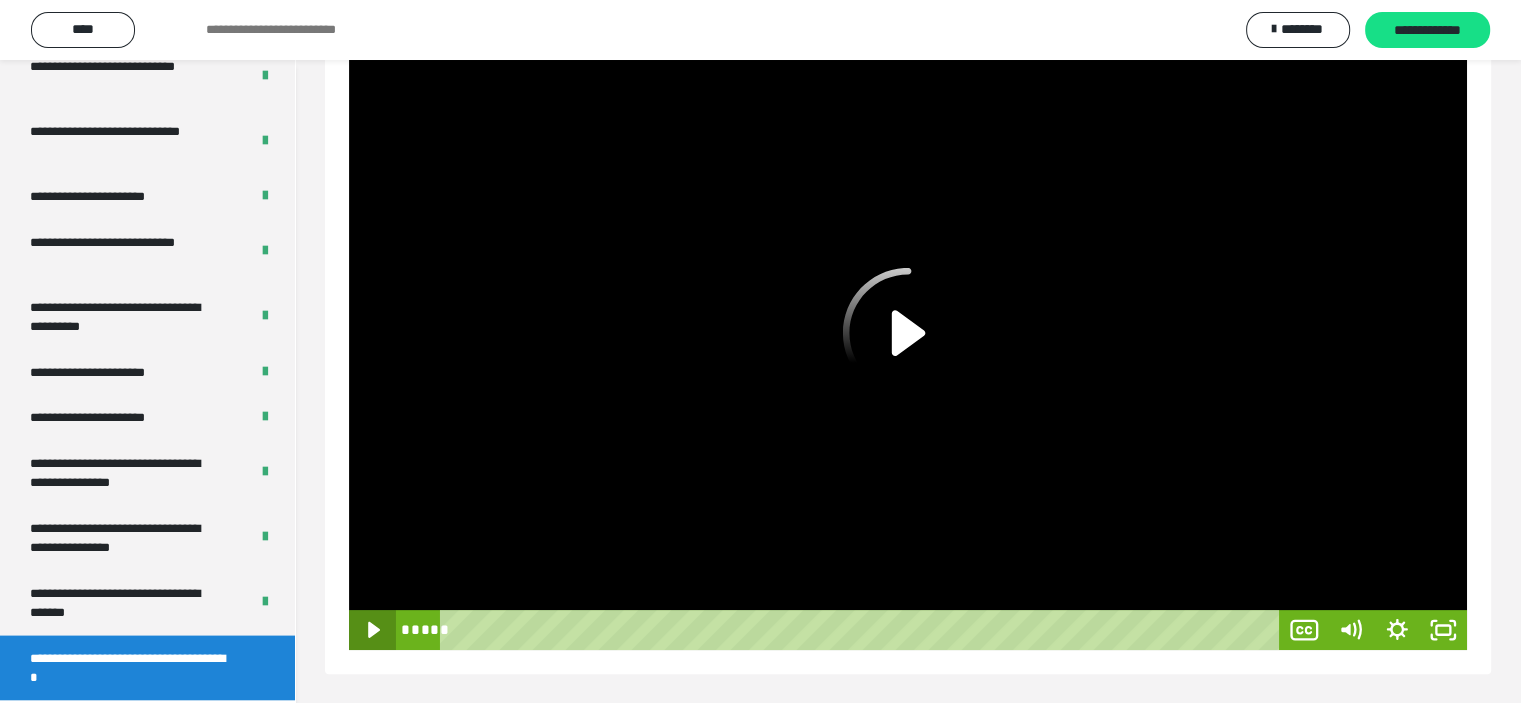 click 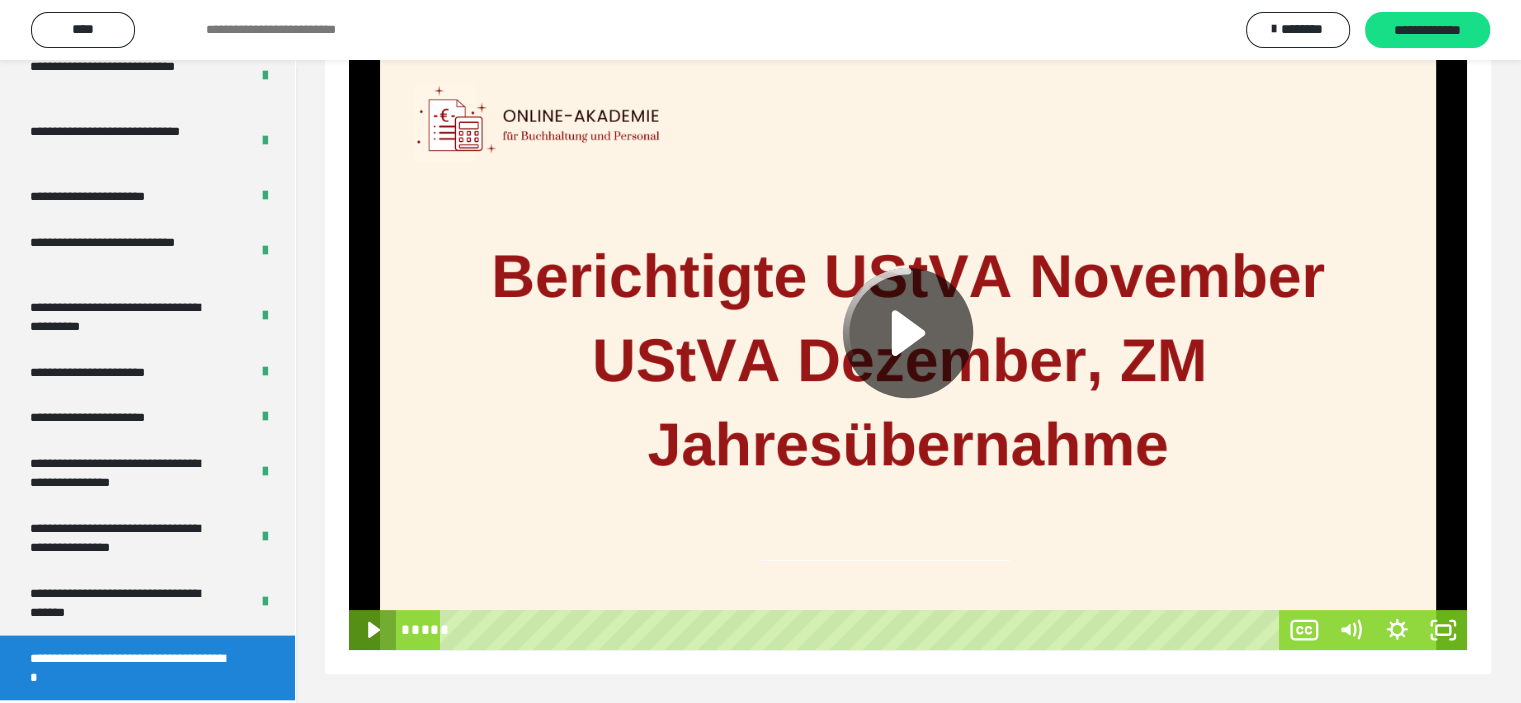 click 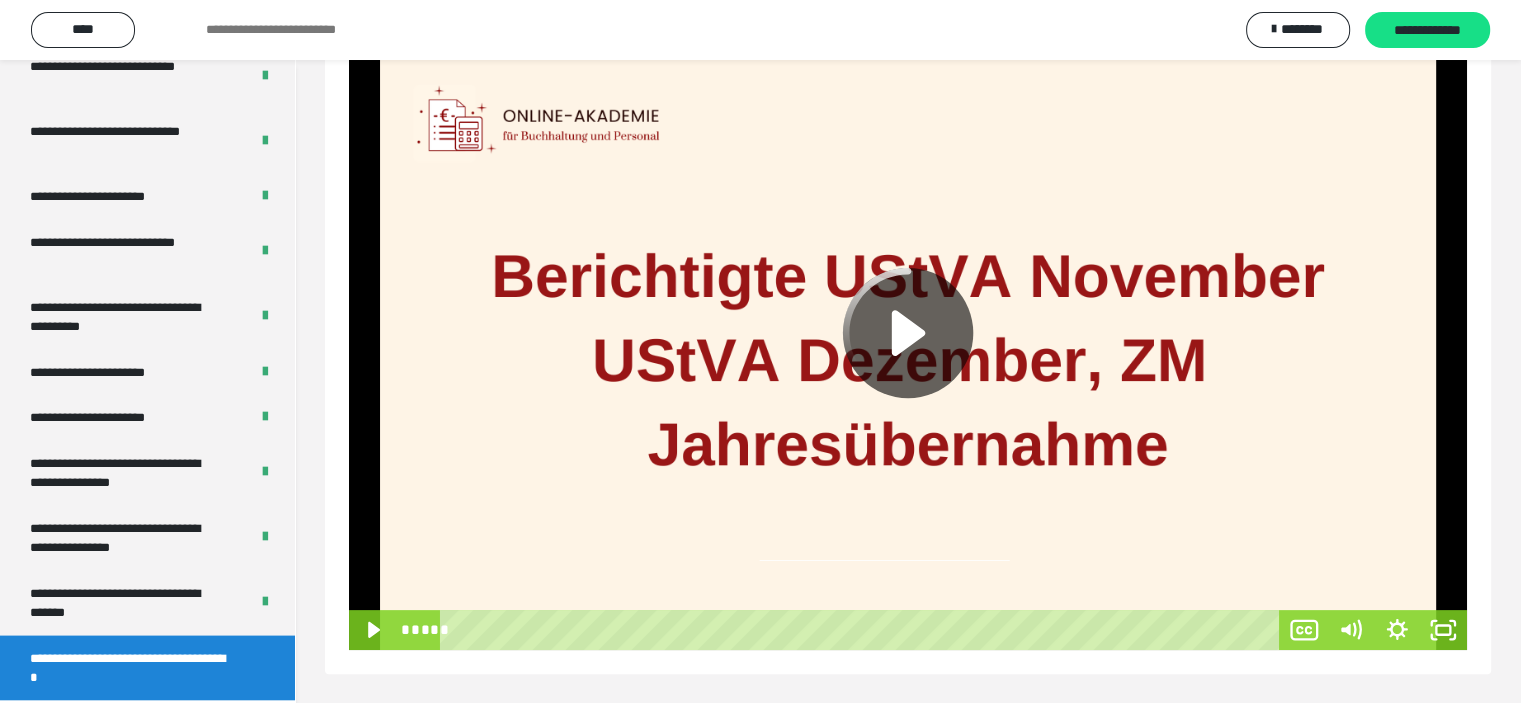 click 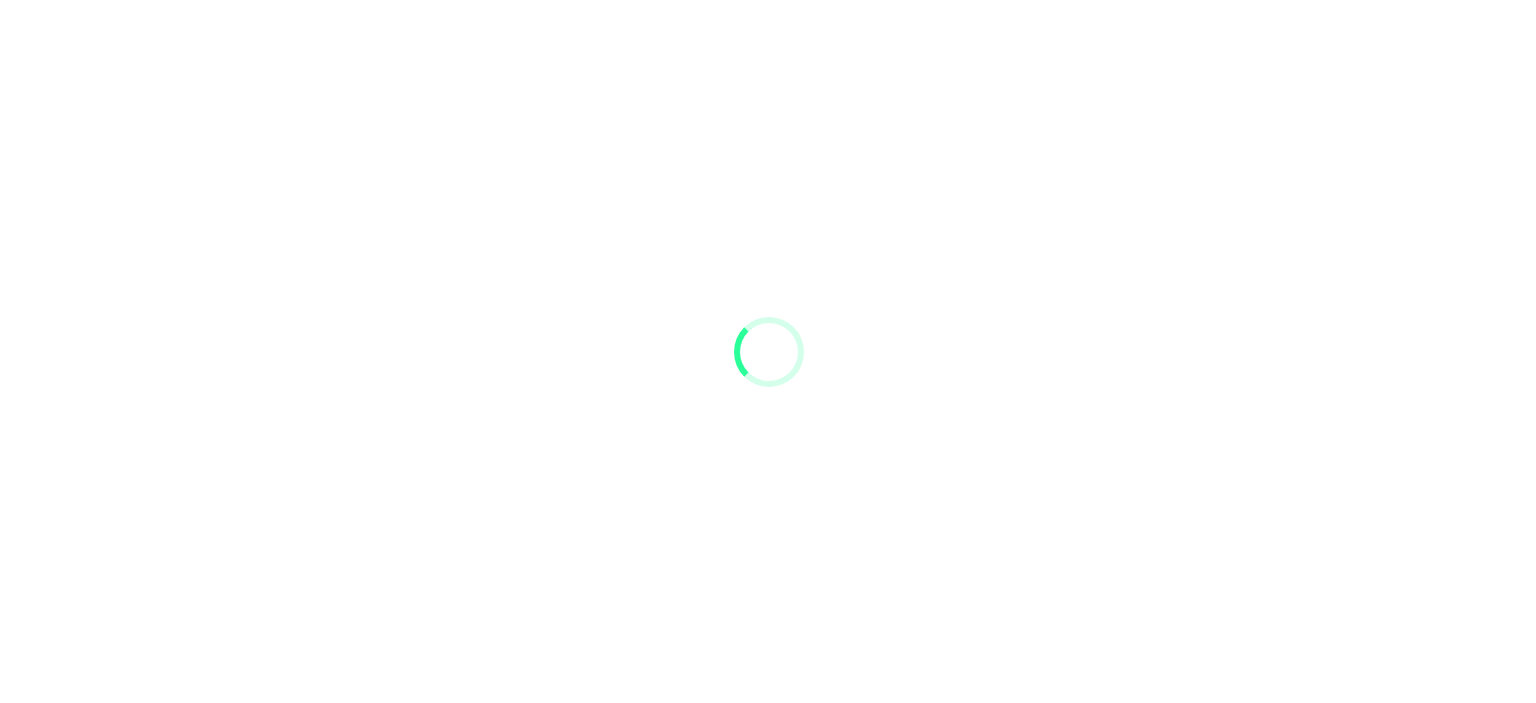 scroll, scrollTop: 0, scrollLeft: 0, axis: both 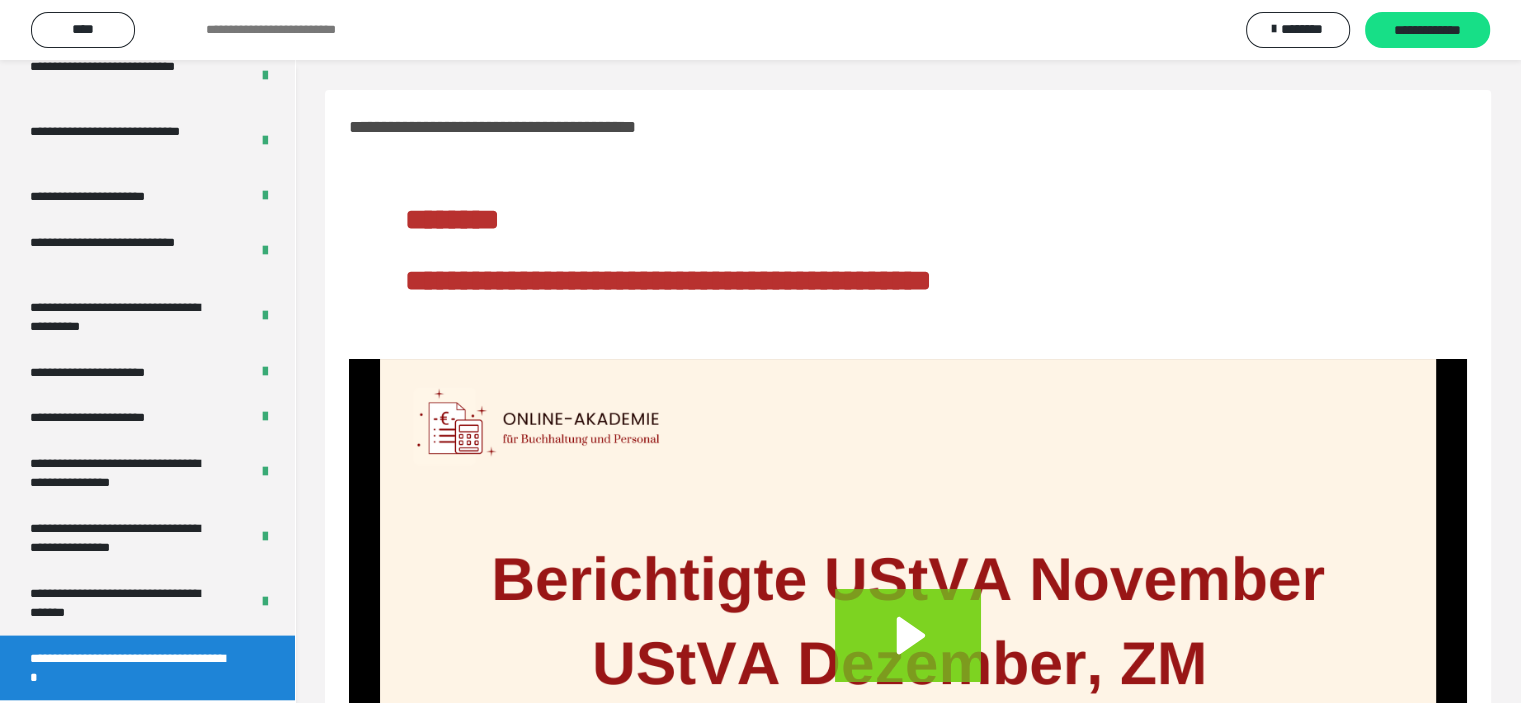 click on "**********" at bounding box center [147, 668] 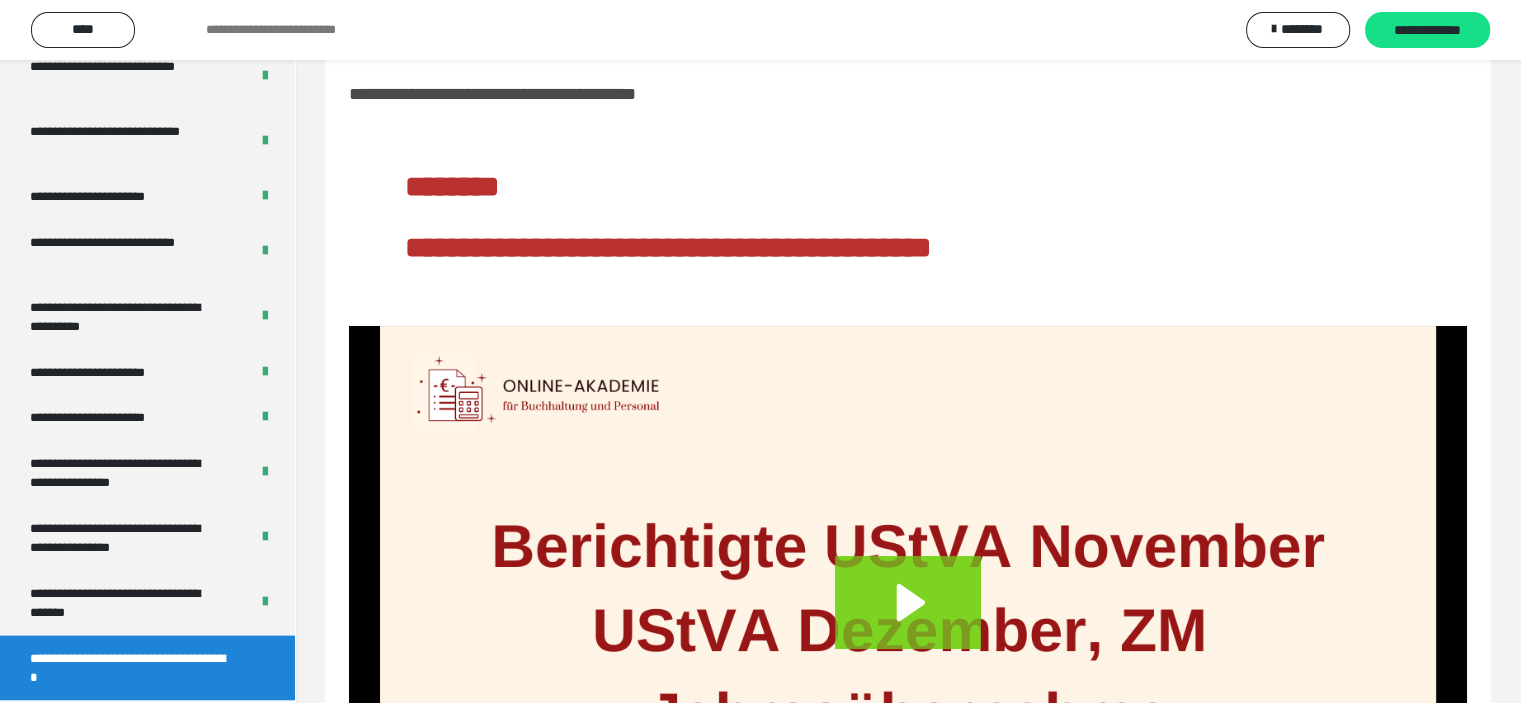 scroll, scrollTop: 0, scrollLeft: 0, axis: both 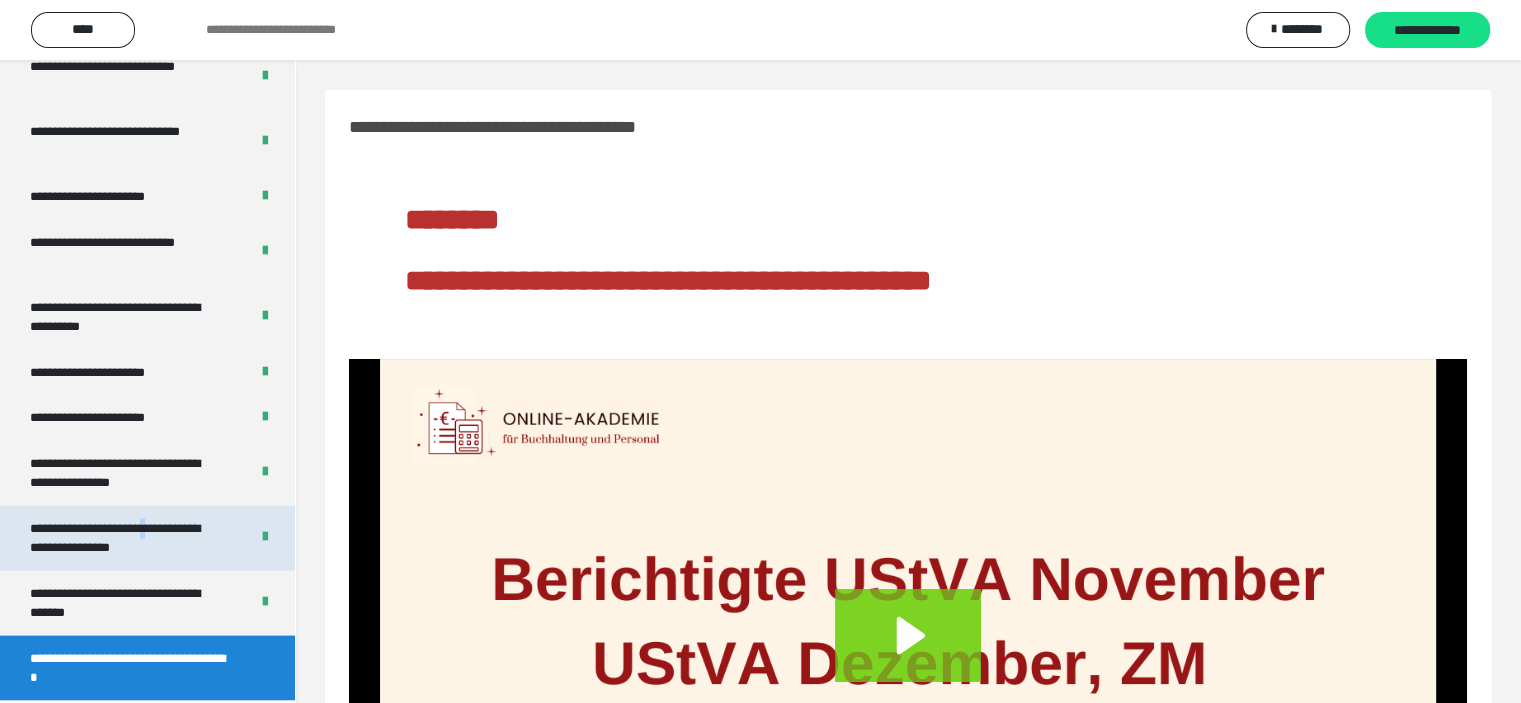 click on "**********" at bounding box center (124, 538) 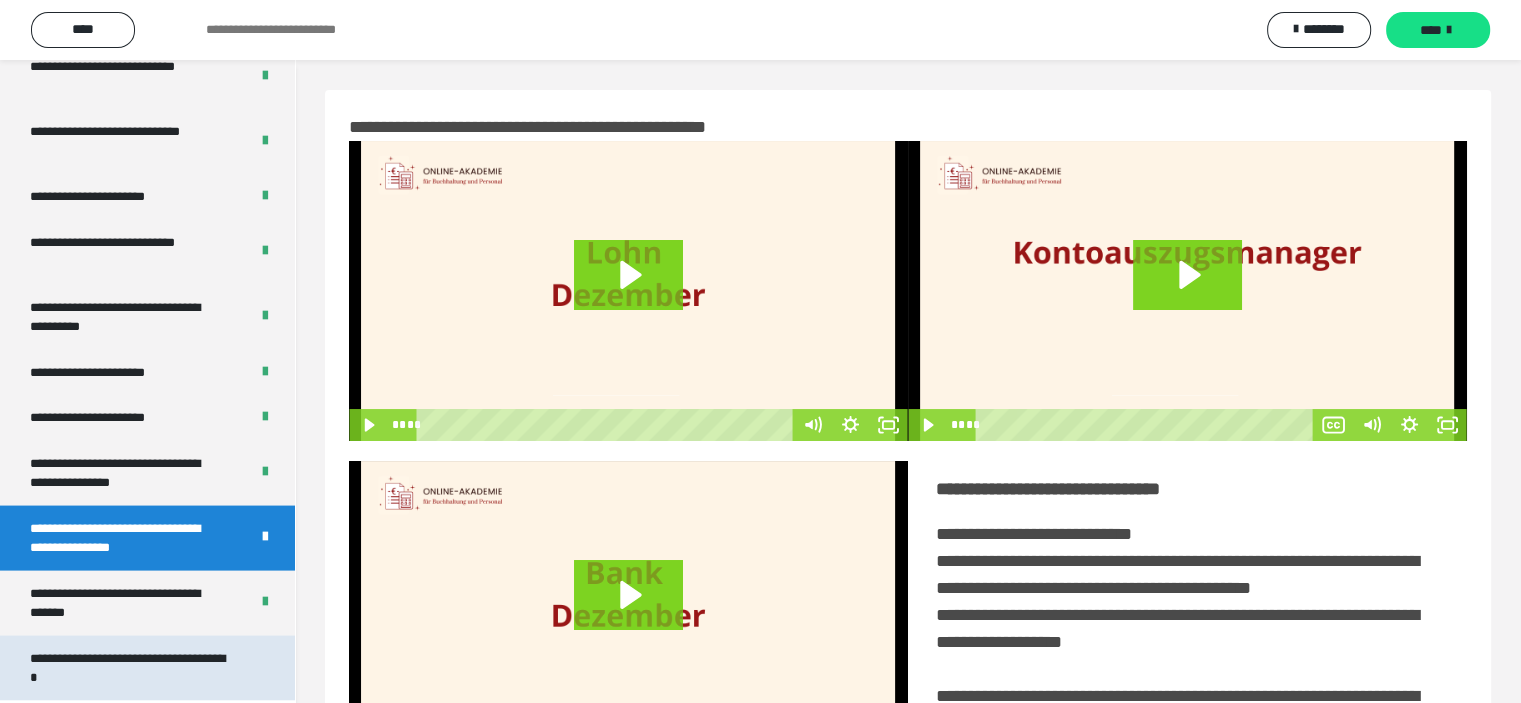 click on "**********" at bounding box center [132, 668] 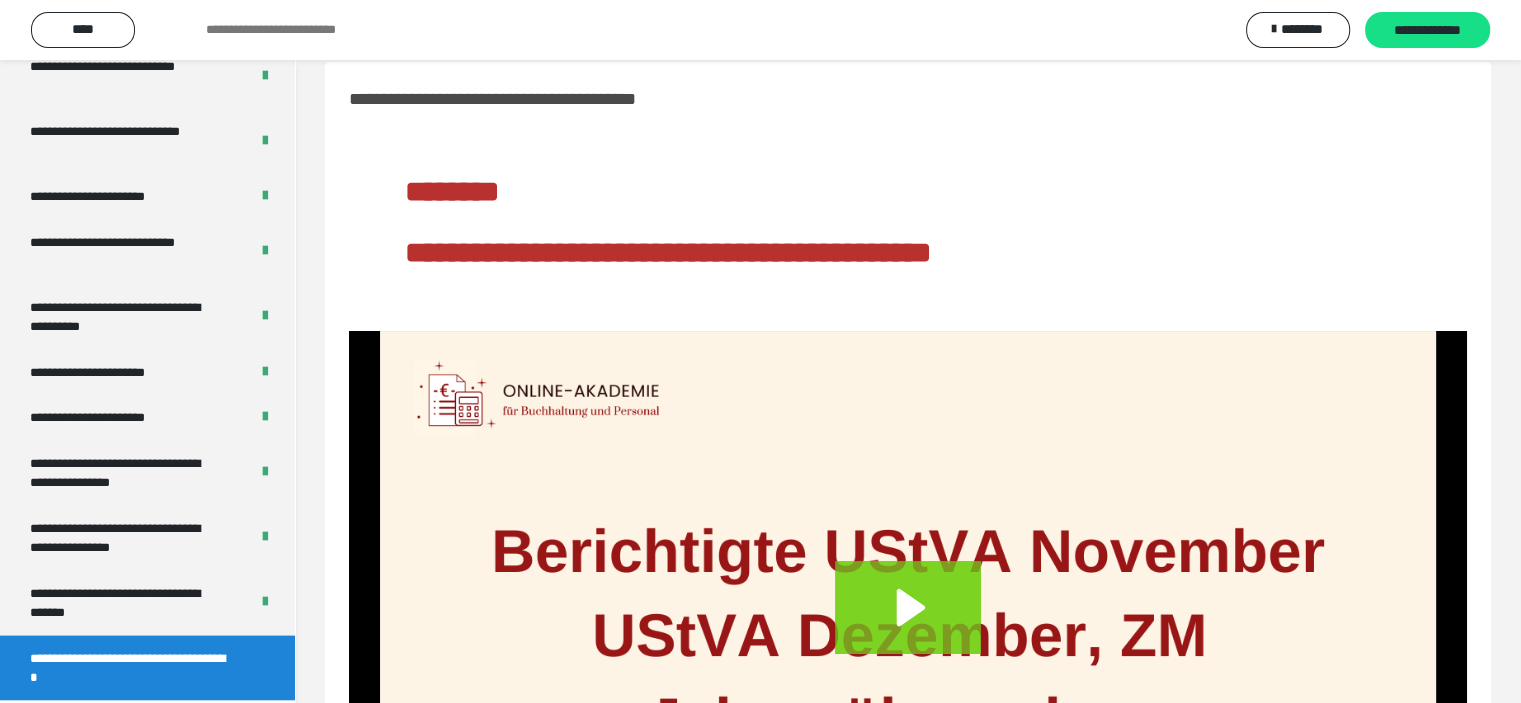 scroll, scrollTop: 0, scrollLeft: 0, axis: both 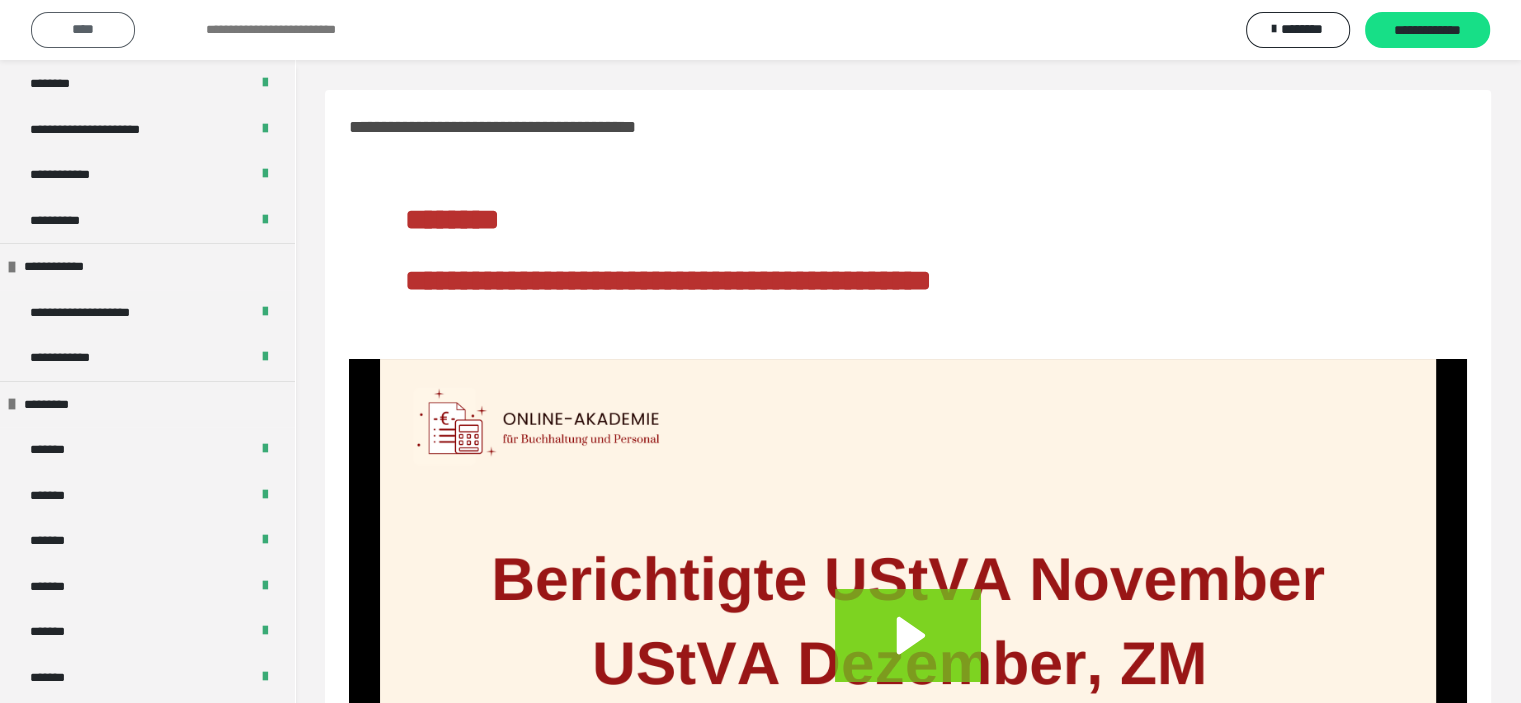 click on "****" at bounding box center (83, 29) 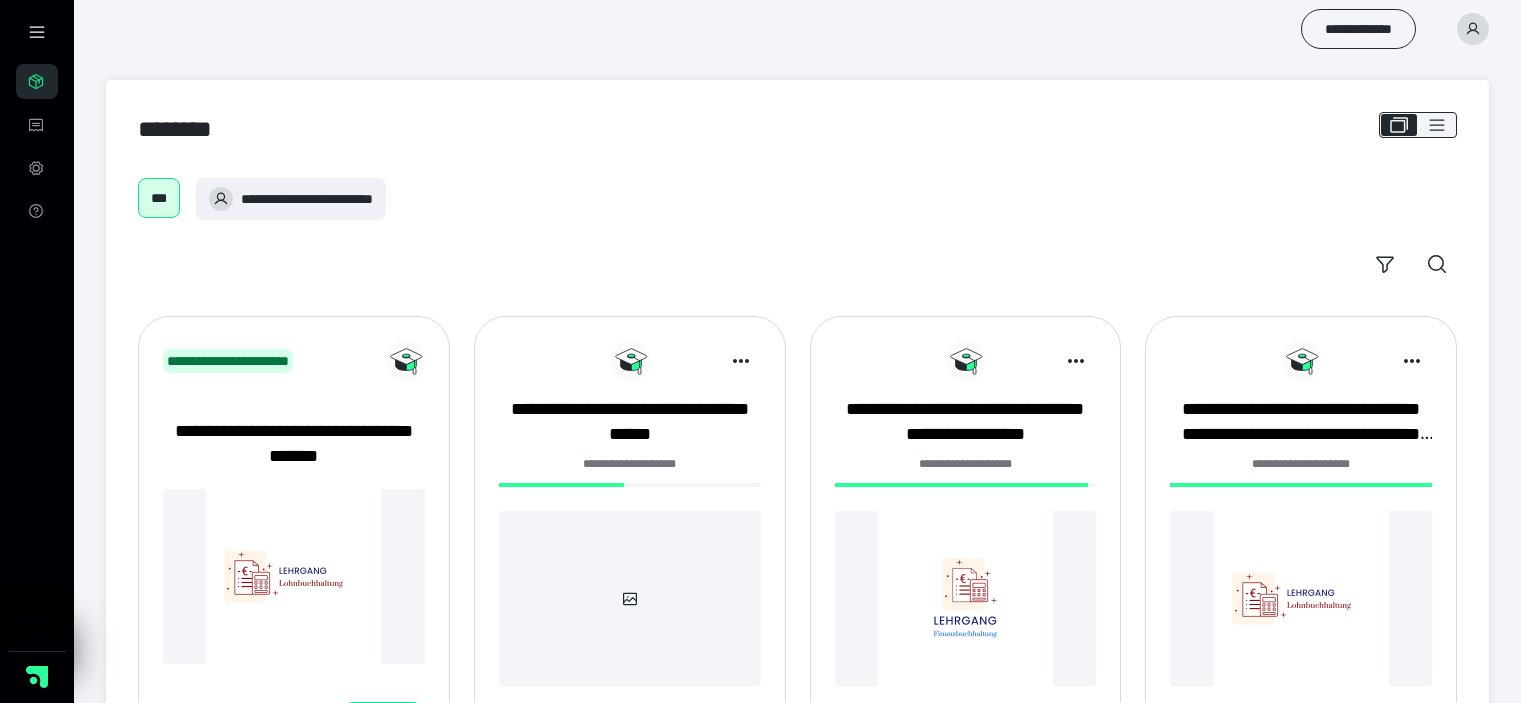 scroll, scrollTop: 0, scrollLeft: 0, axis: both 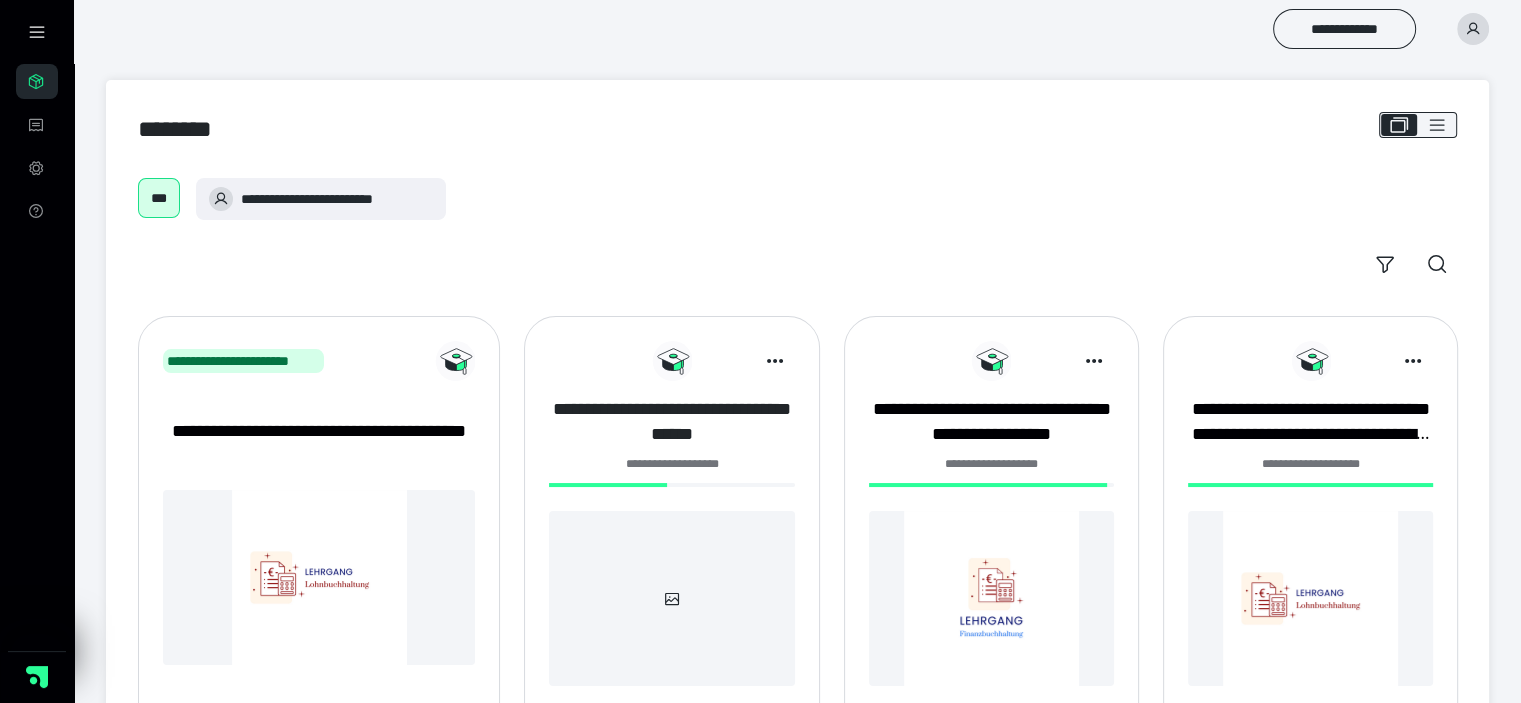 click on "**********" at bounding box center (671, 422) 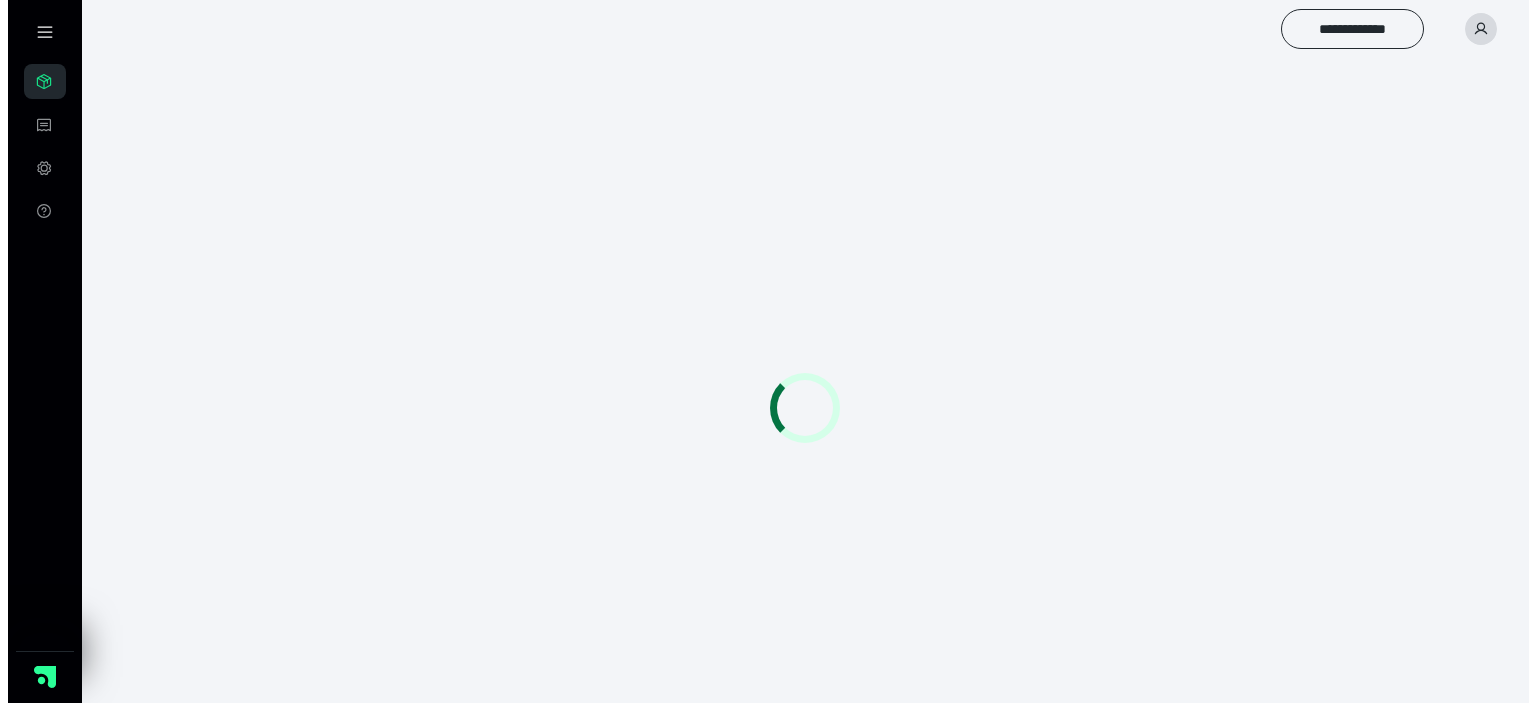scroll, scrollTop: 0, scrollLeft: 0, axis: both 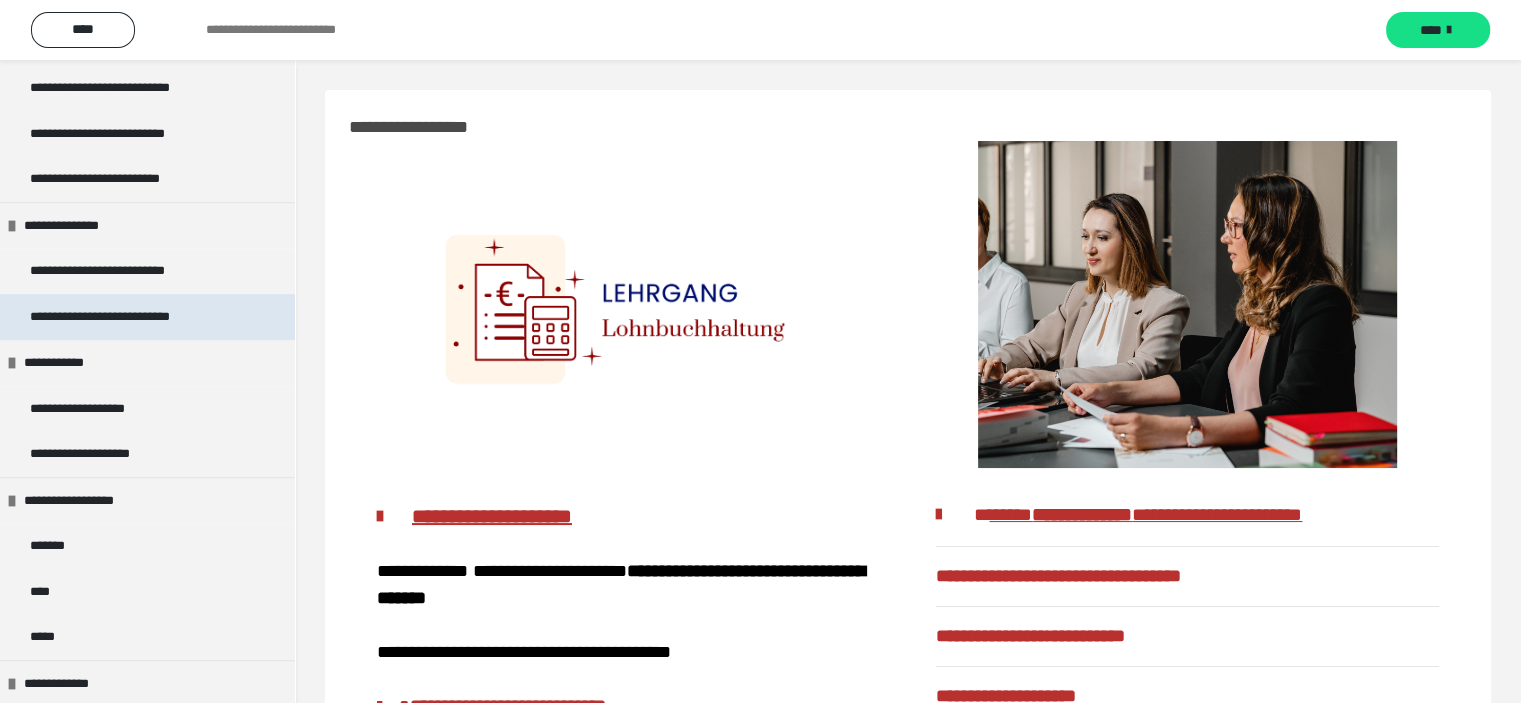 click on "**********" at bounding box center (130, 317) 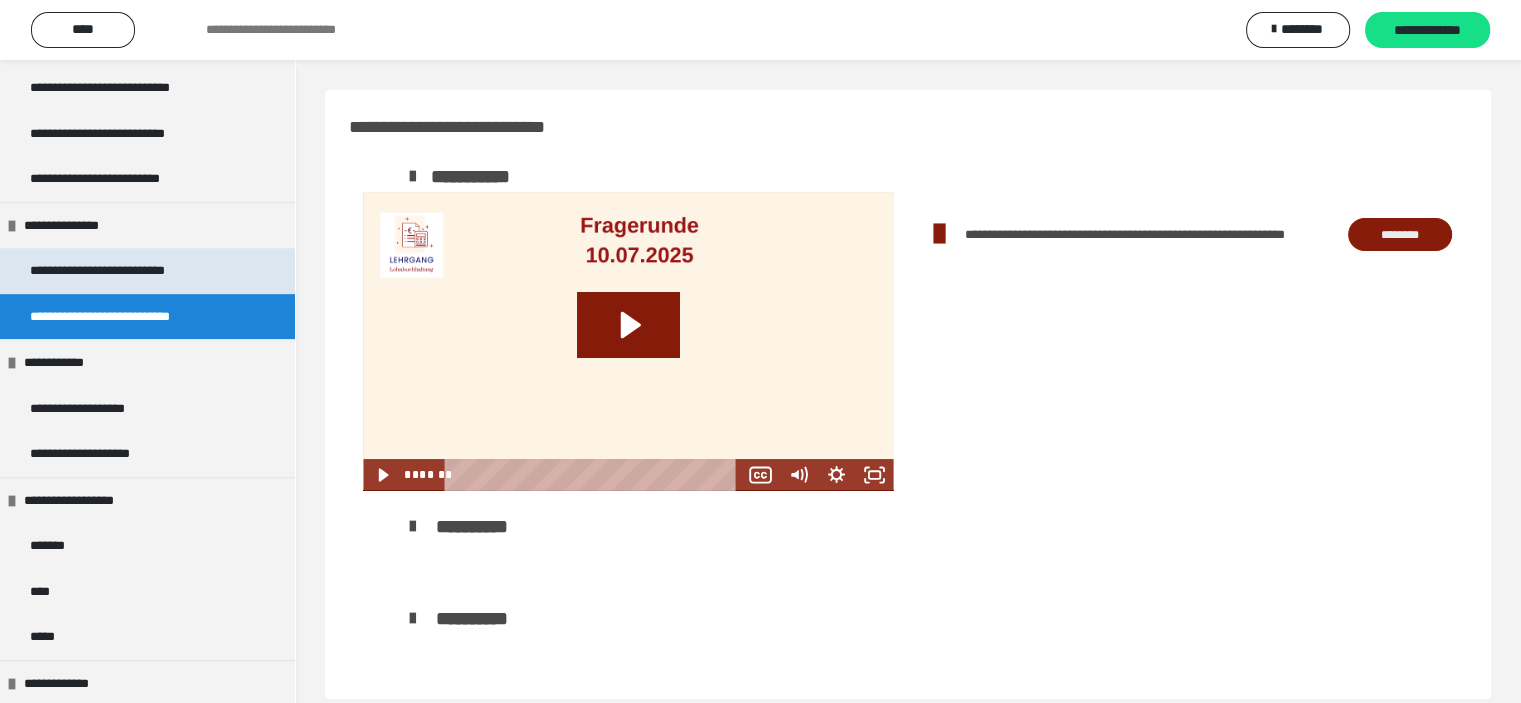 click on "**********" at bounding box center (122, 271) 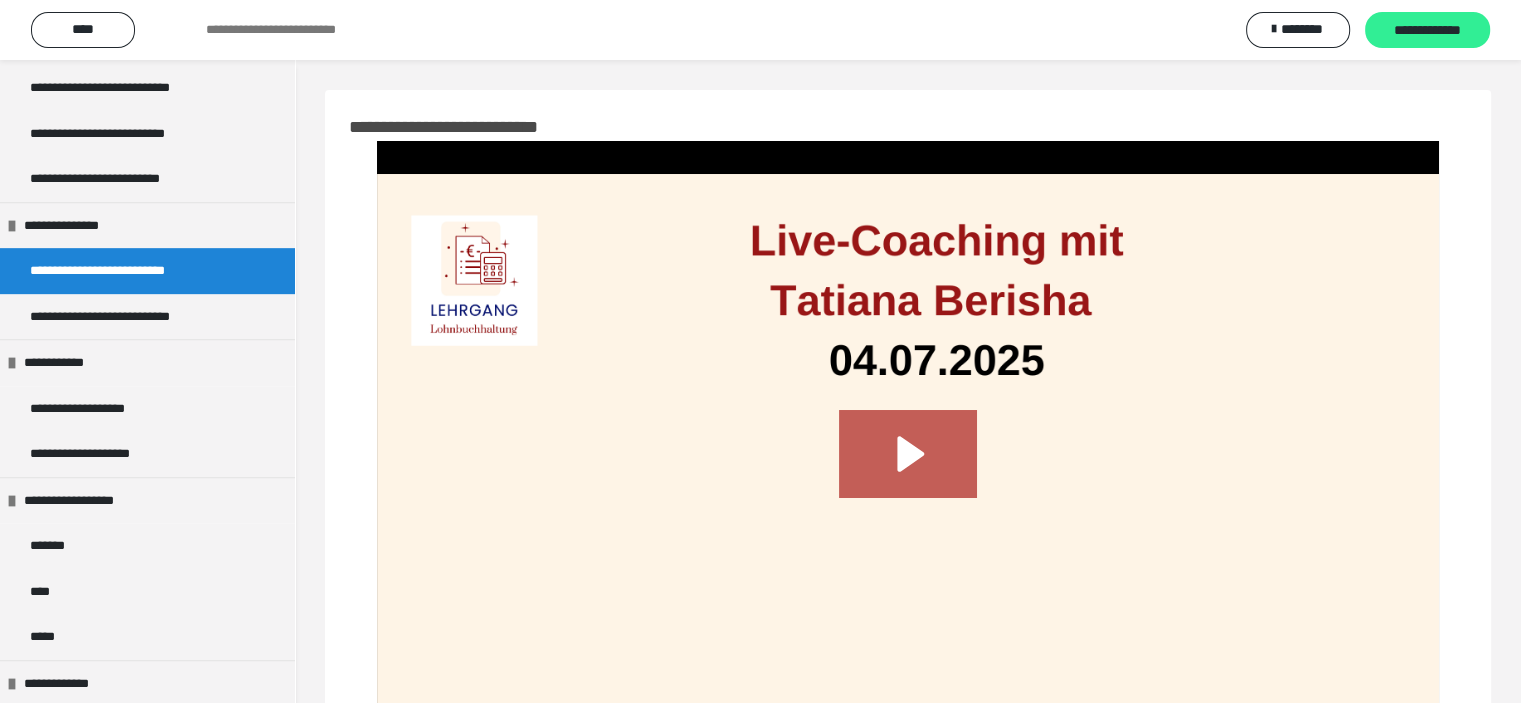 click on "**********" at bounding box center [1427, 31] 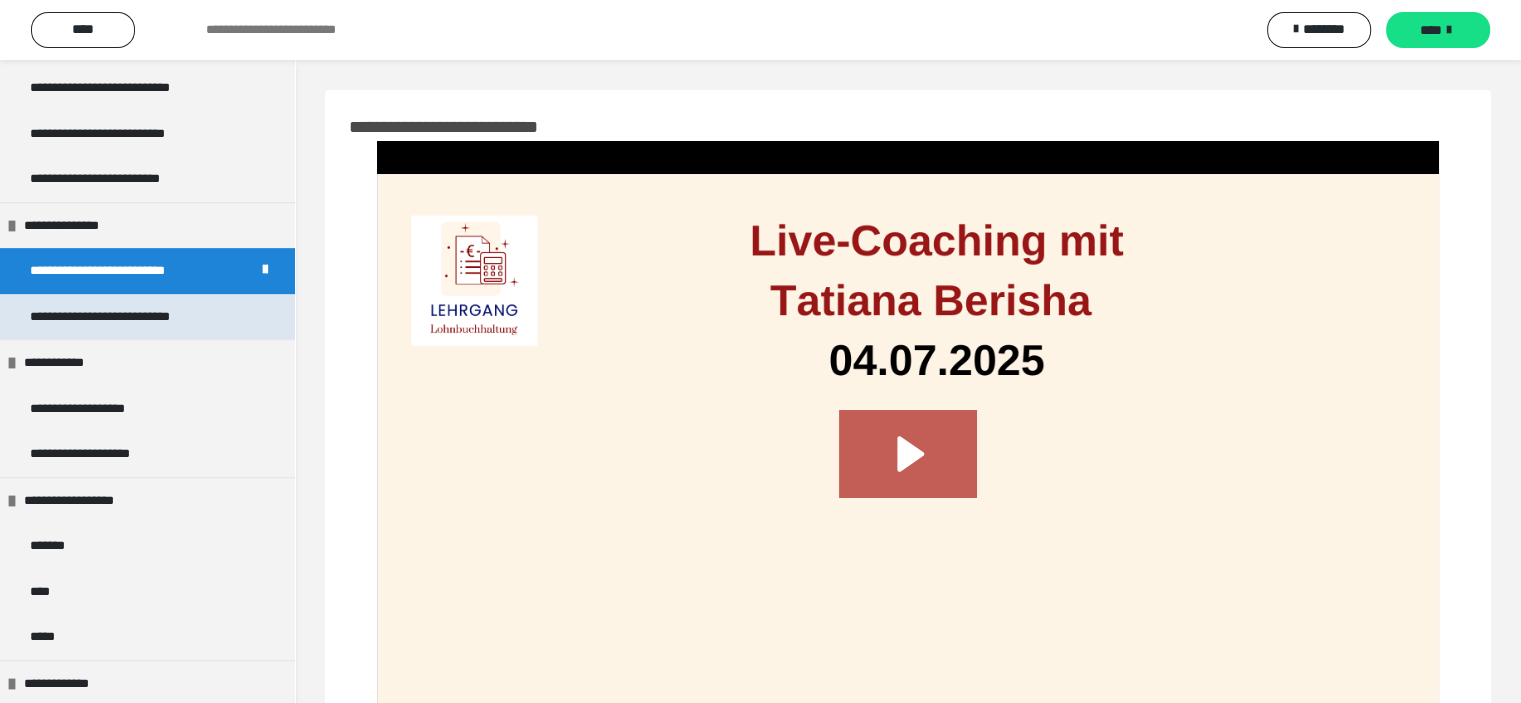 click on "**********" at bounding box center (147, 317) 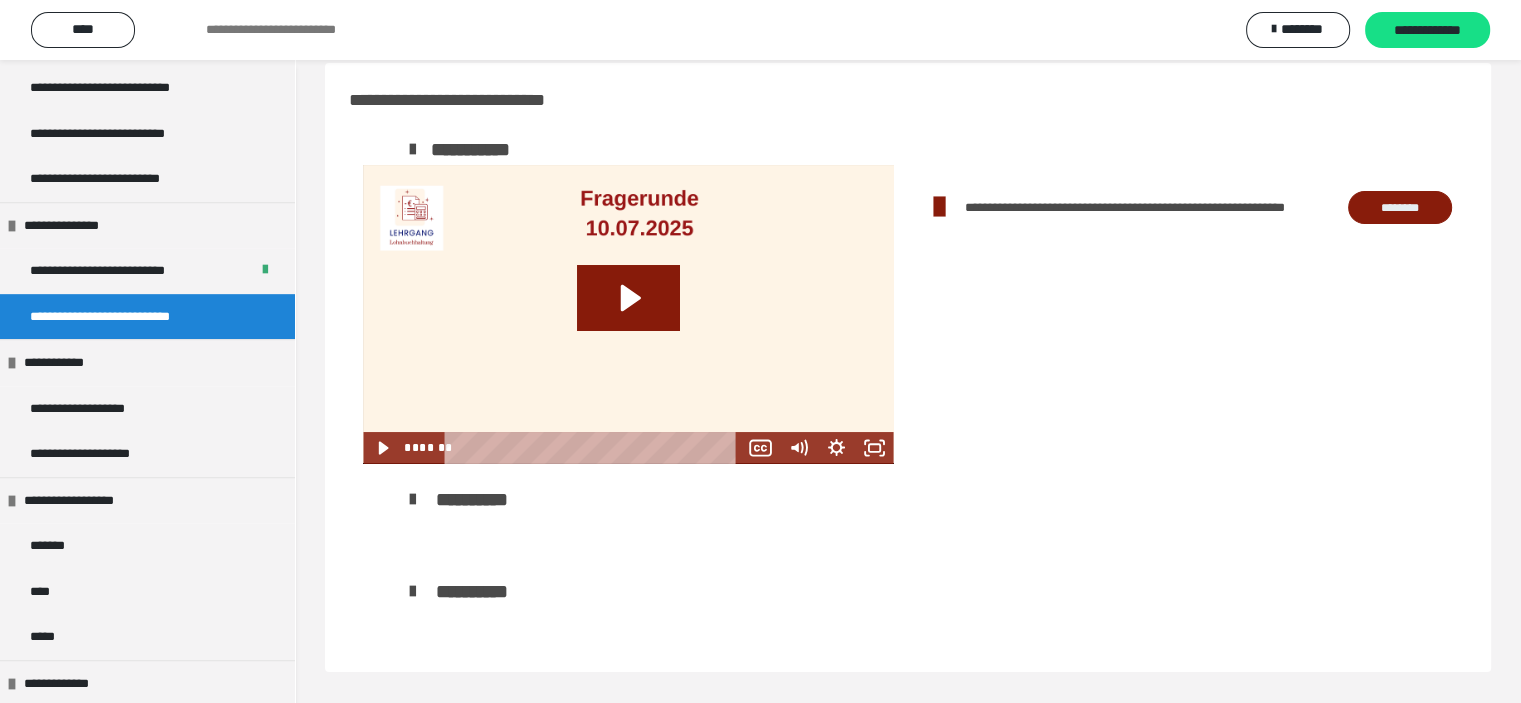 scroll, scrollTop: 0, scrollLeft: 0, axis: both 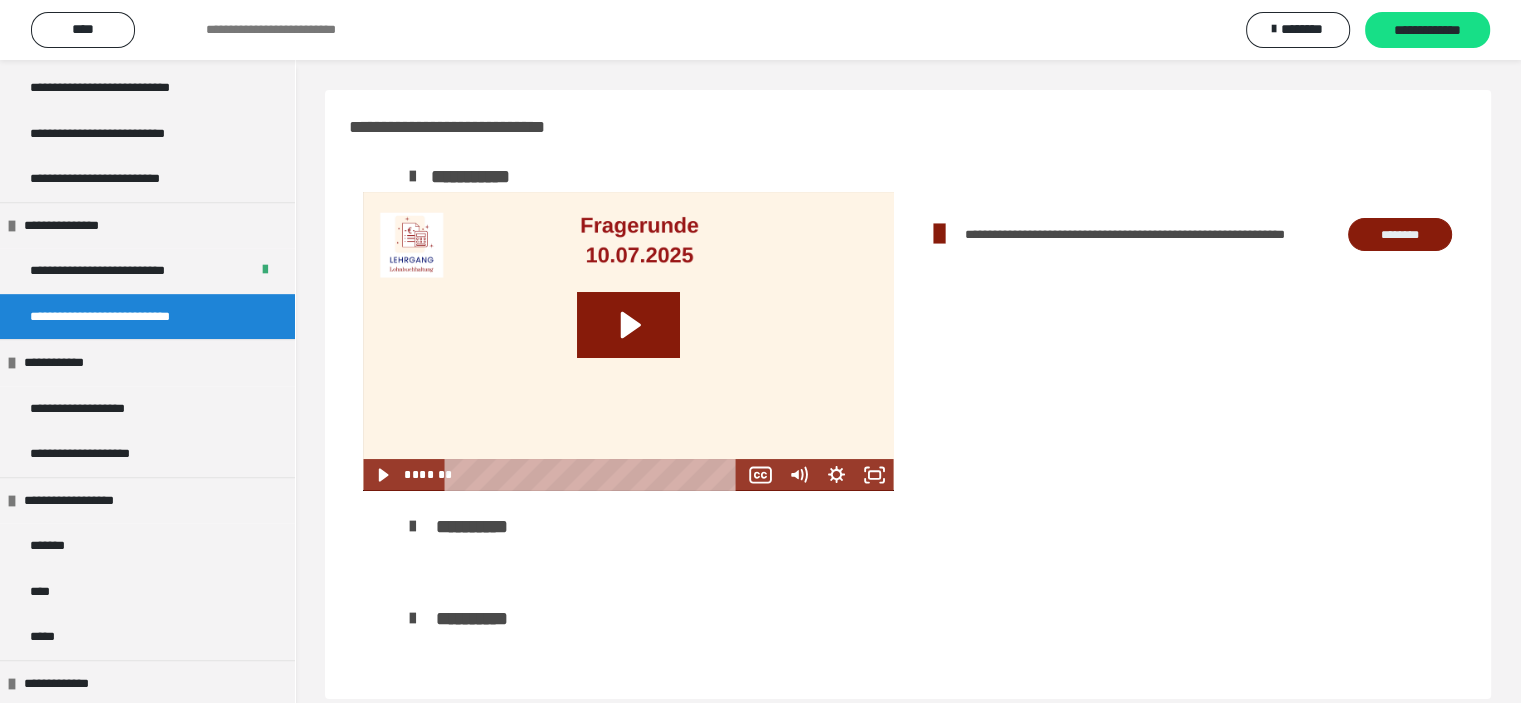 click on "********" at bounding box center (1400, 235) 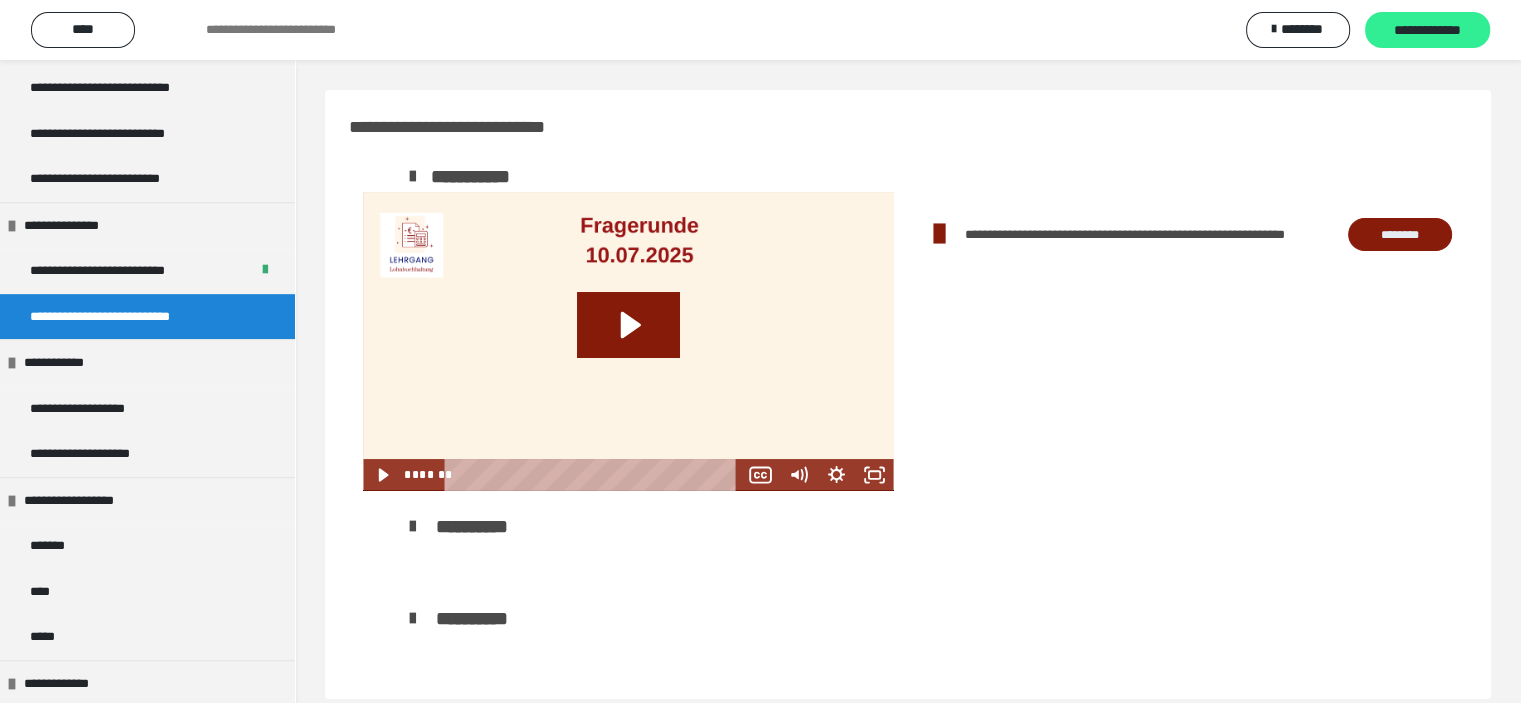 click on "**********" at bounding box center (1427, 31) 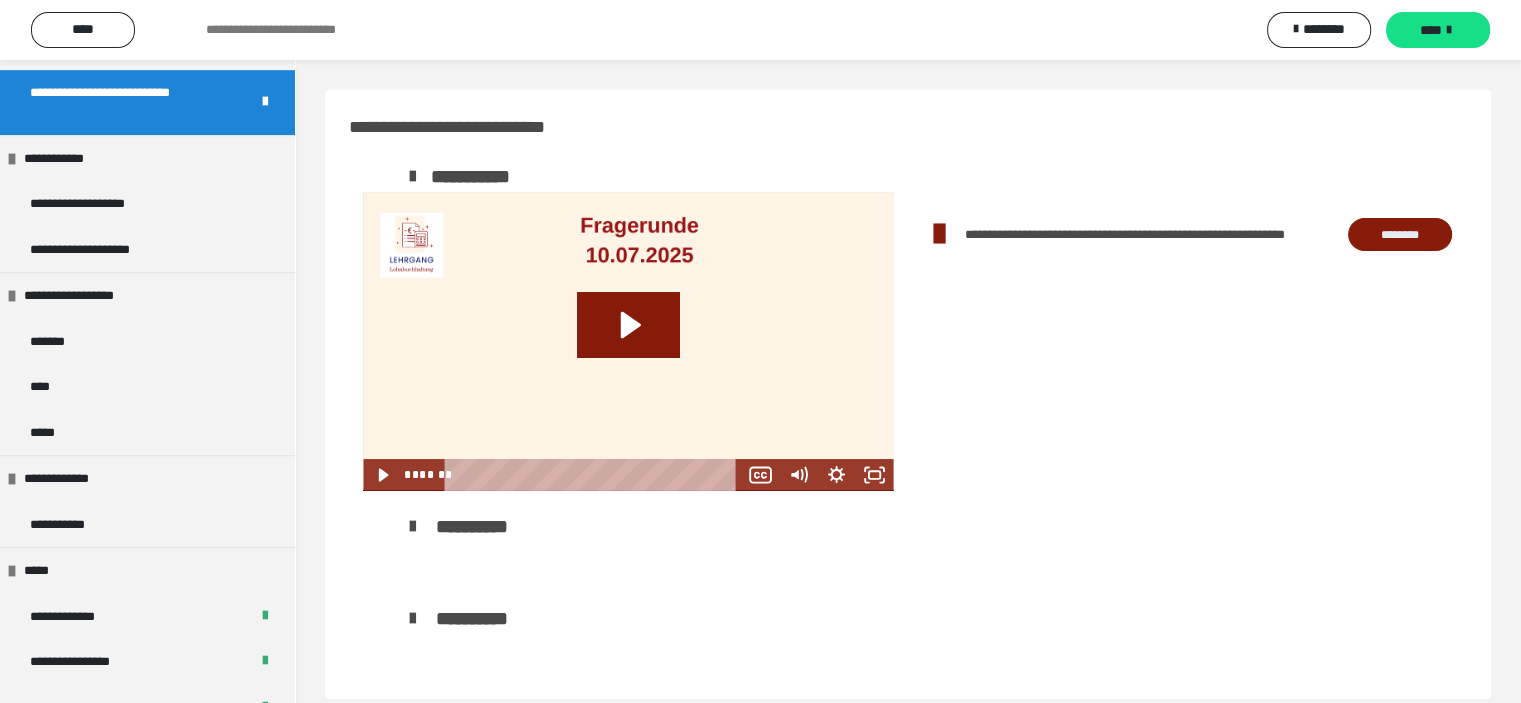 scroll, scrollTop: 1254, scrollLeft: 0, axis: vertical 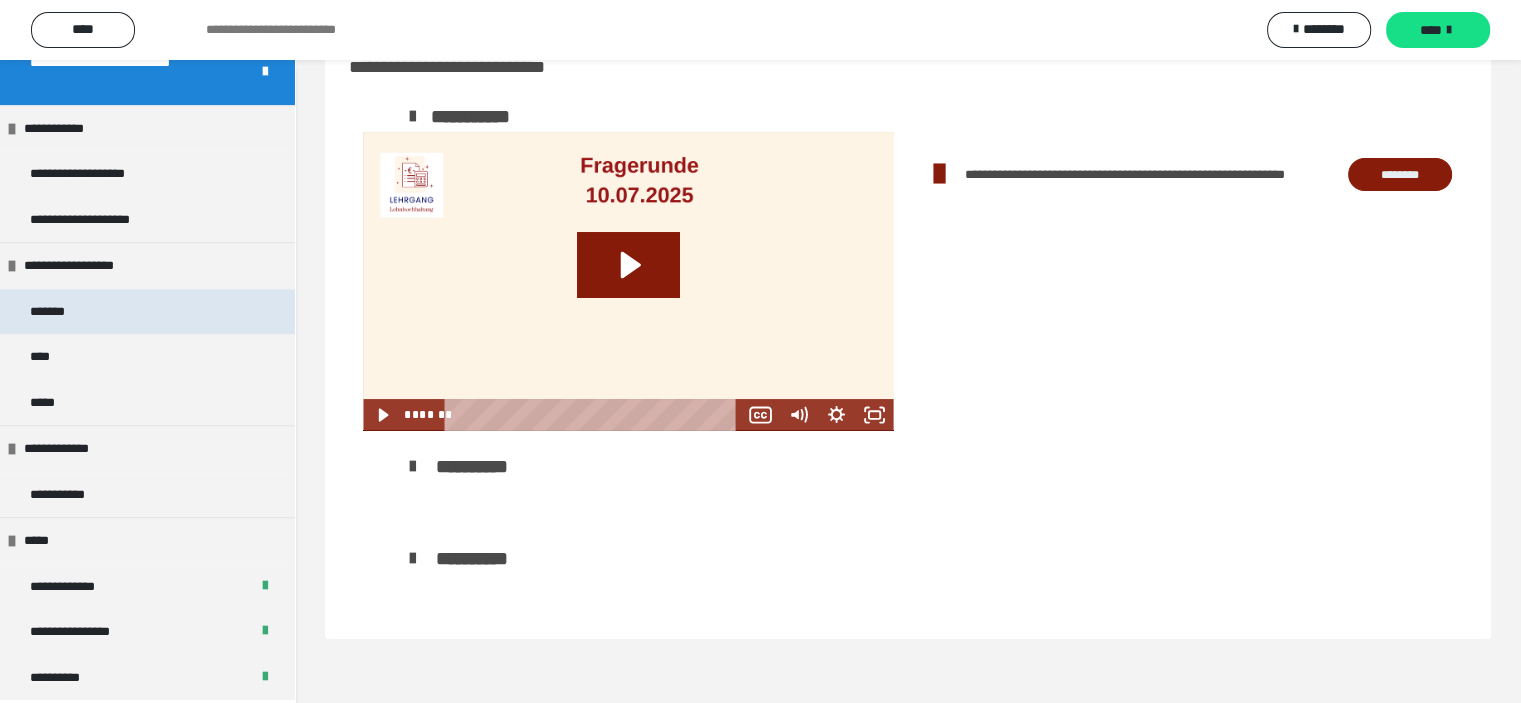 click on "*******" at bounding box center (147, 312) 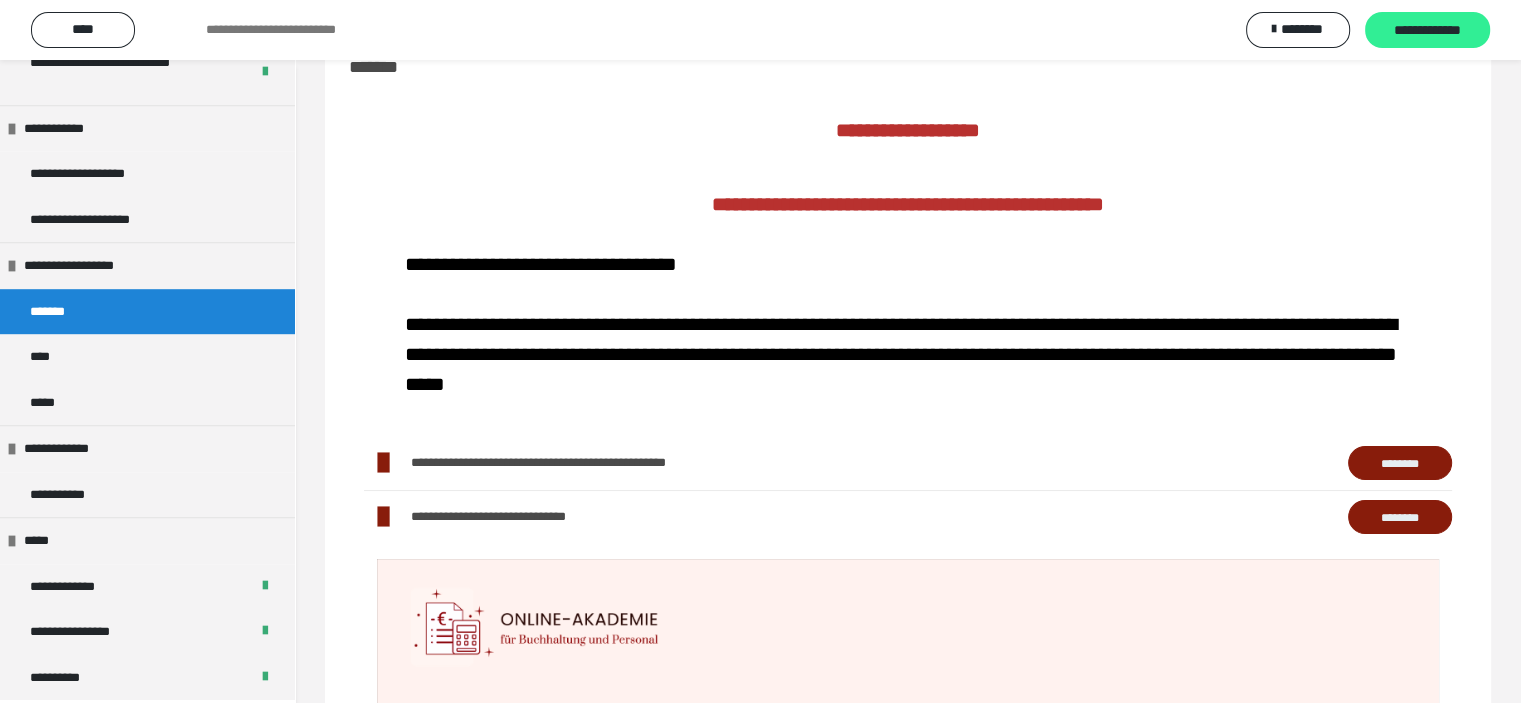 click on "**********" at bounding box center (1427, 31) 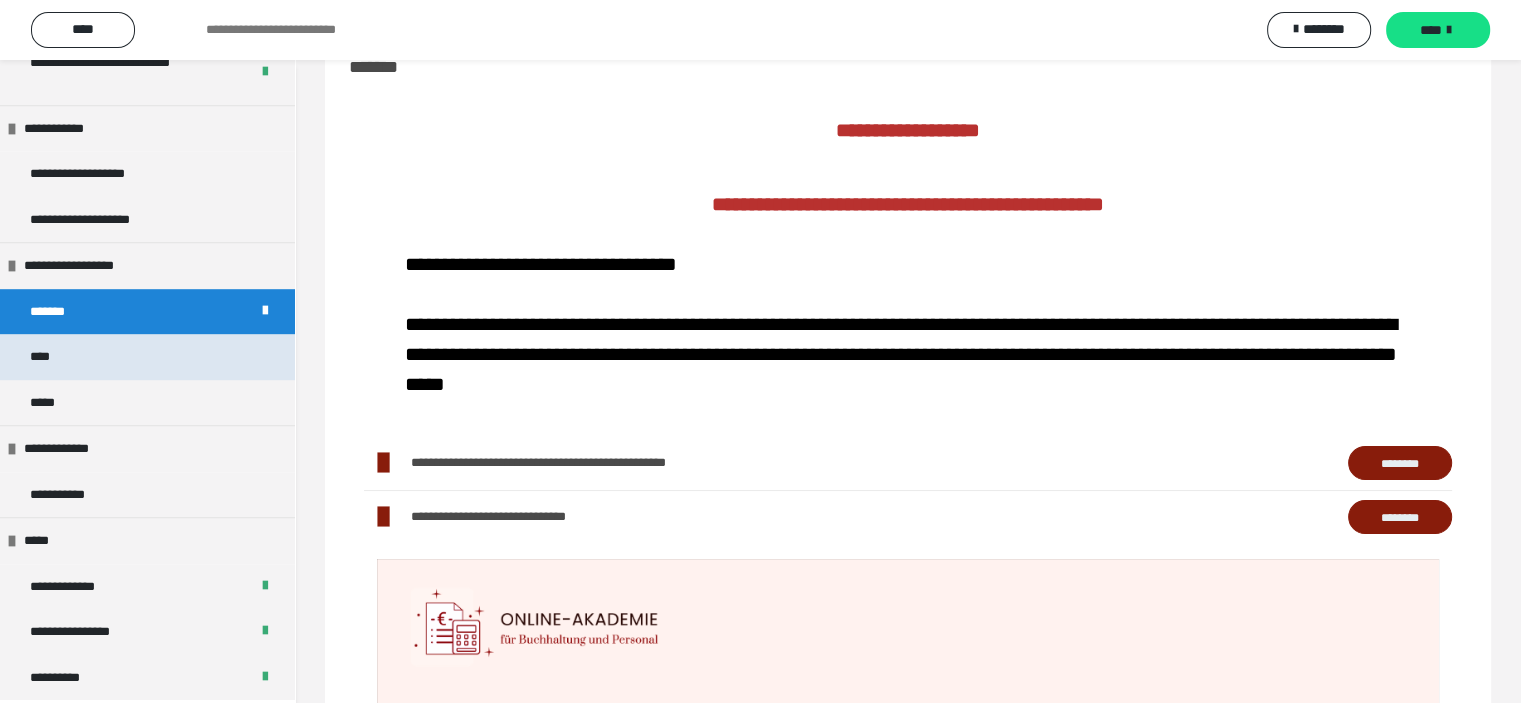 click on "****" at bounding box center [147, 357] 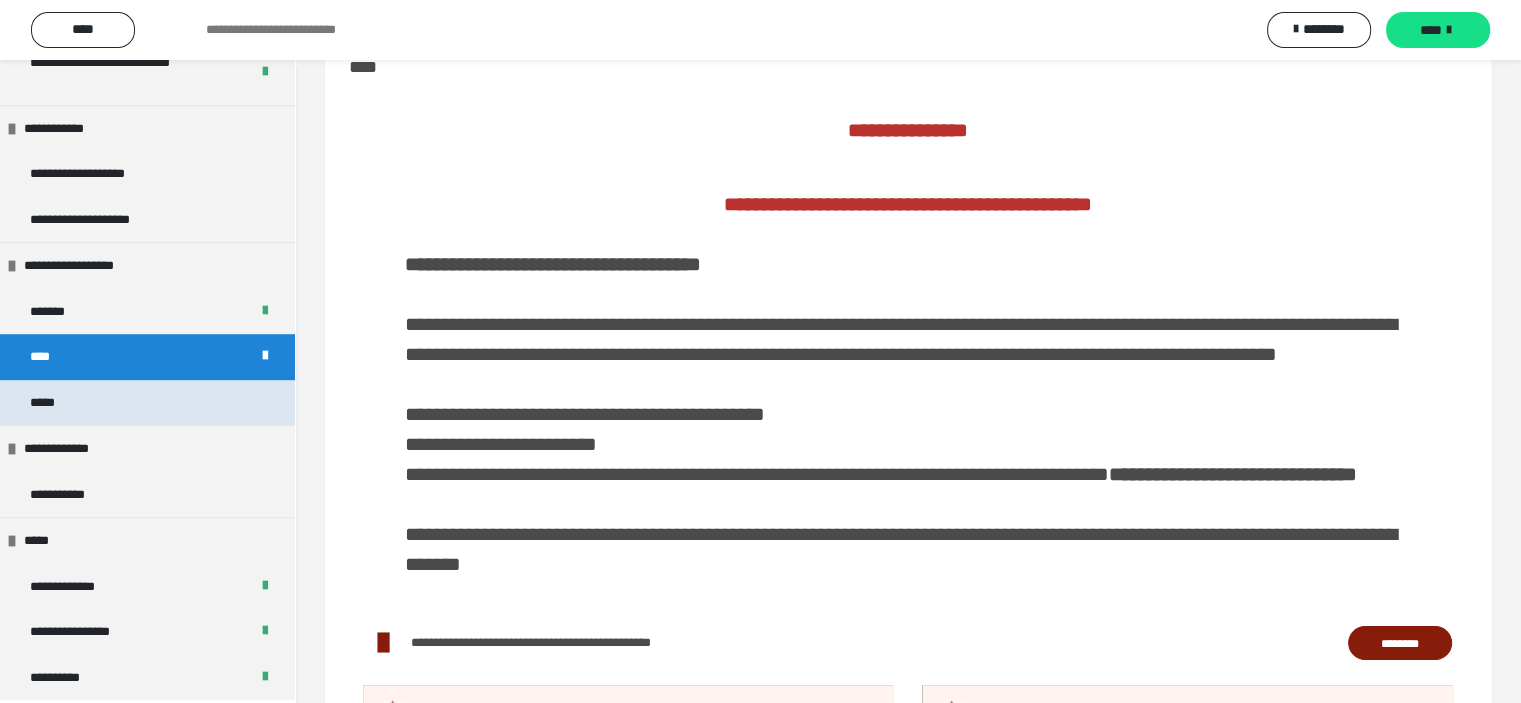 click on "*****" at bounding box center [147, 403] 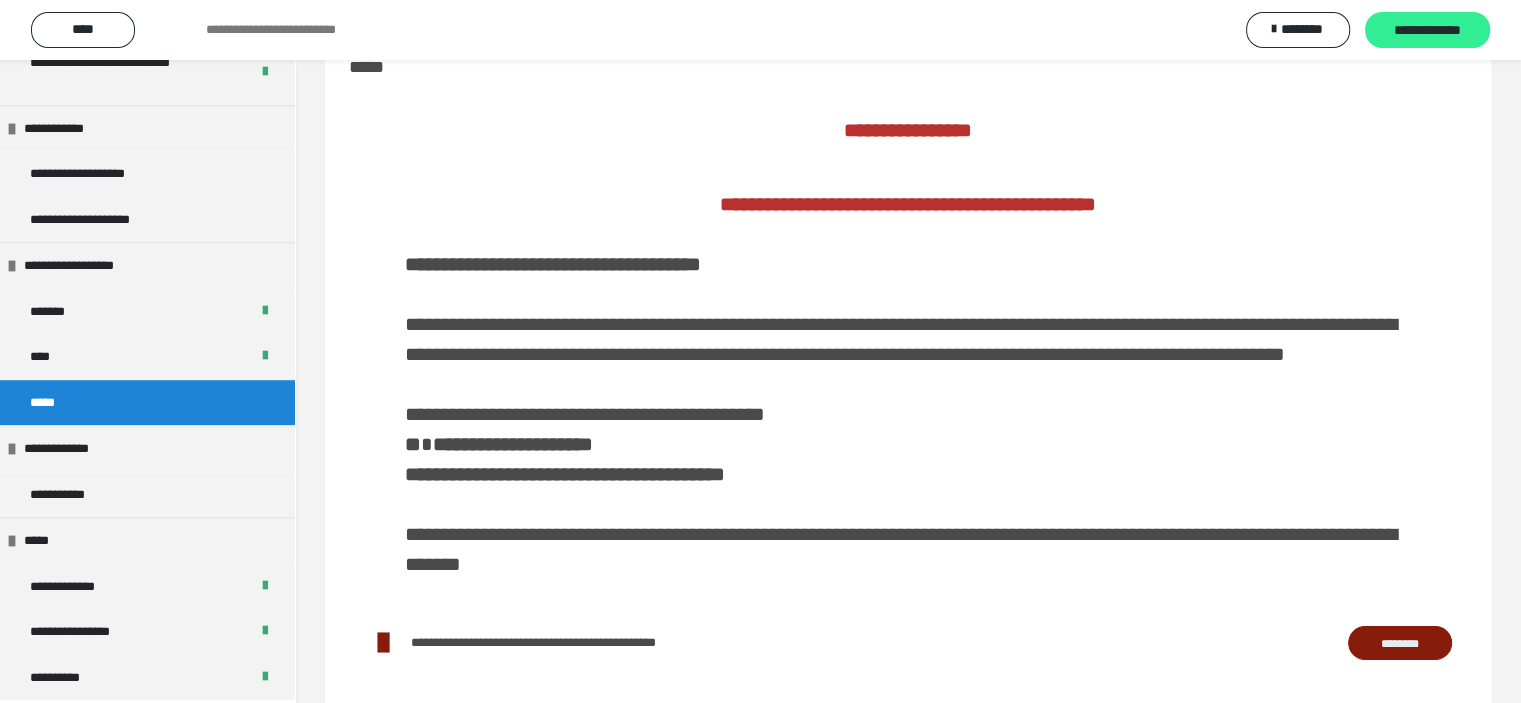 click on "**********" at bounding box center (1427, 31) 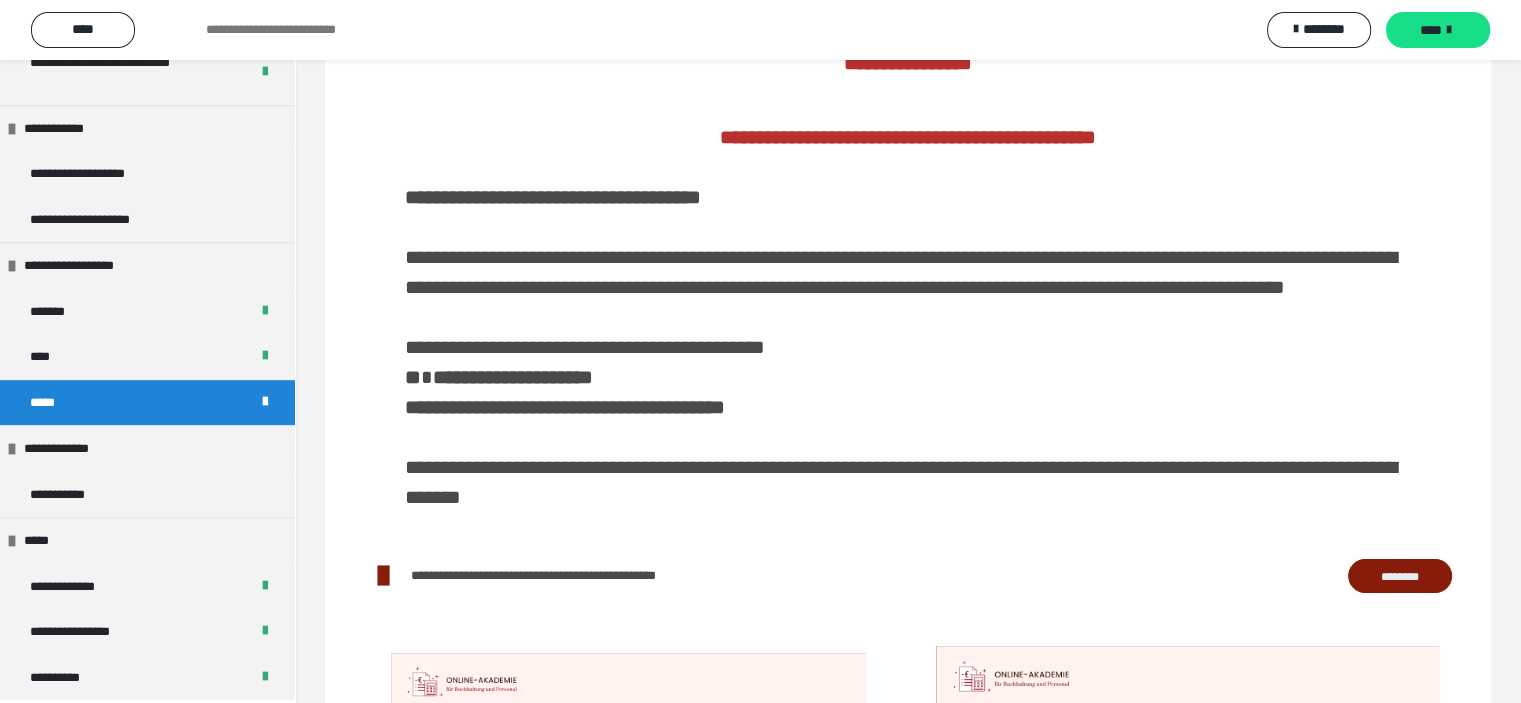 scroll, scrollTop: 160, scrollLeft: 0, axis: vertical 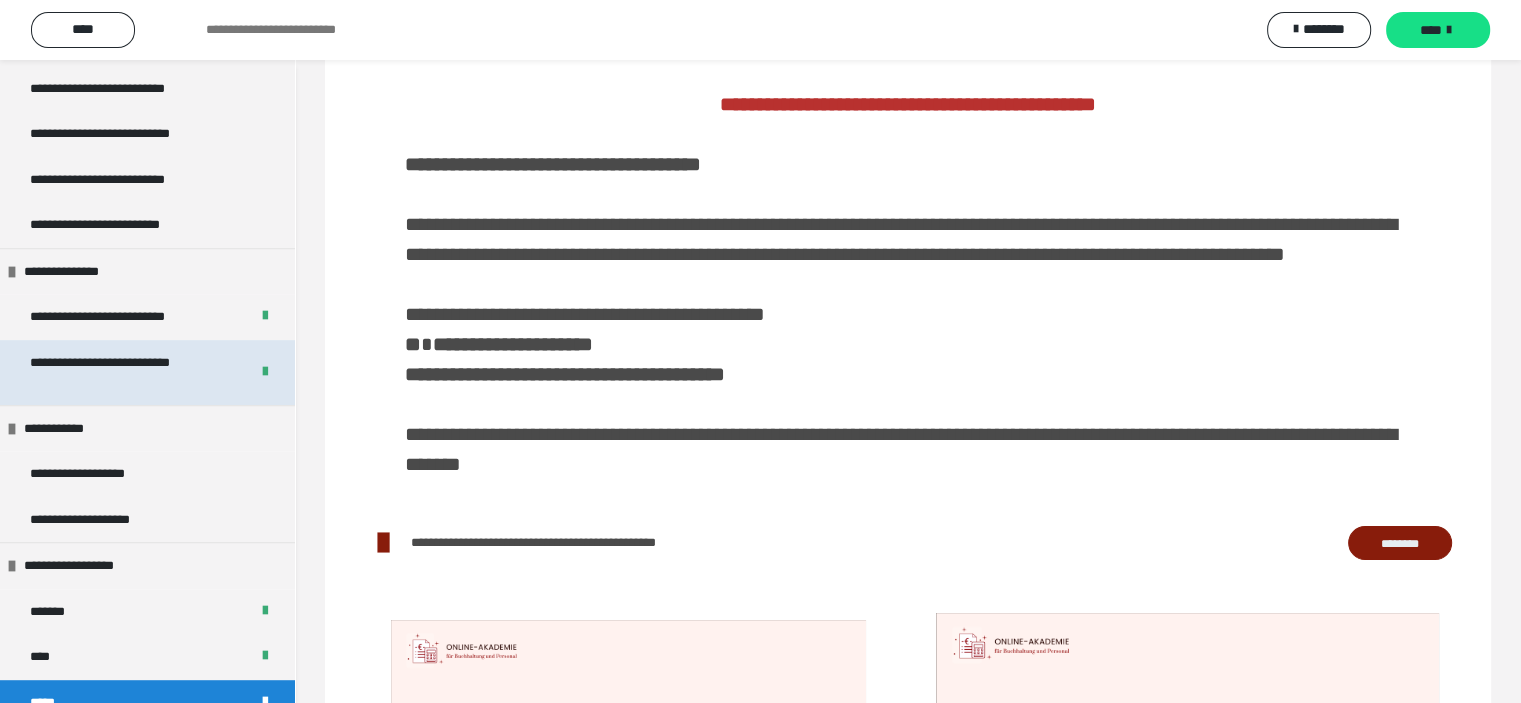 click on "**********" at bounding box center [124, 372] 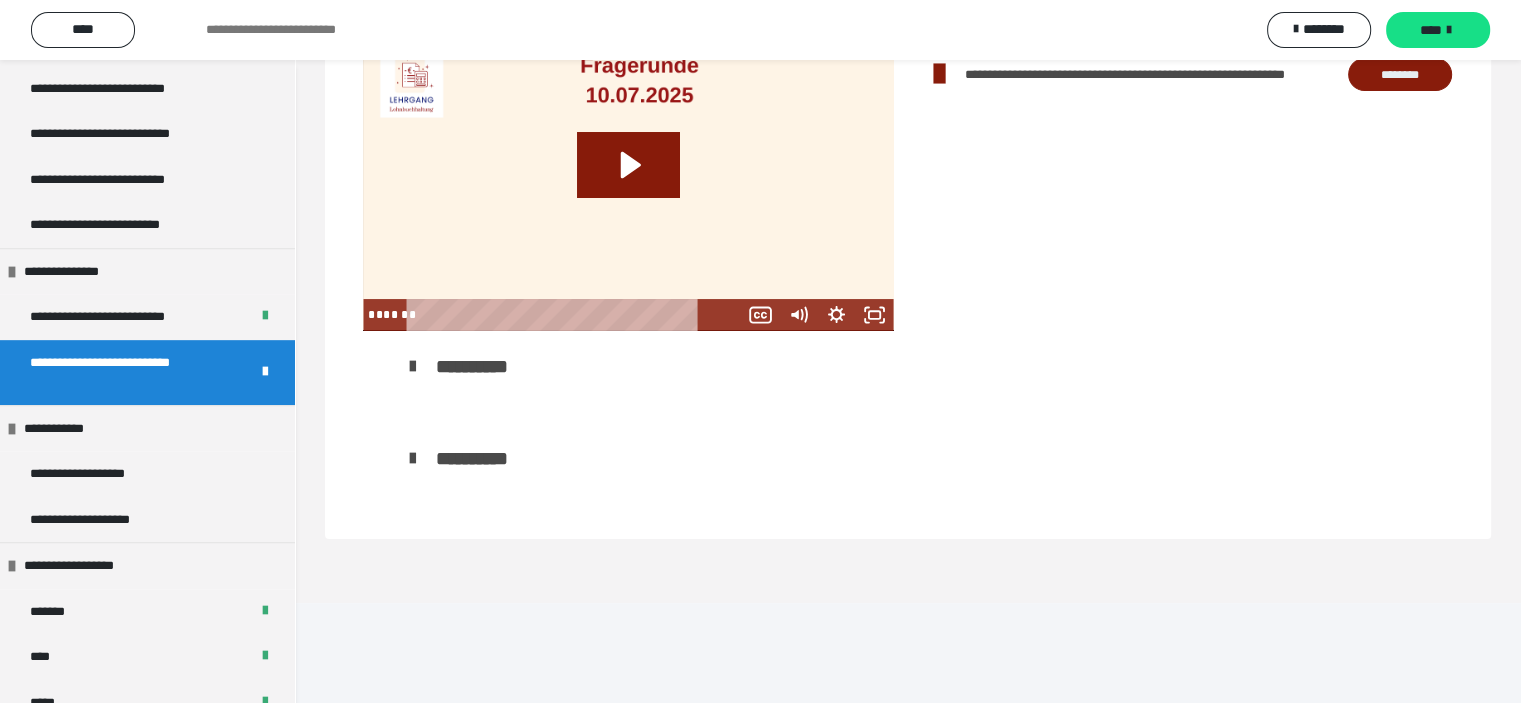 scroll, scrollTop: 60, scrollLeft: 0, axis: vertical 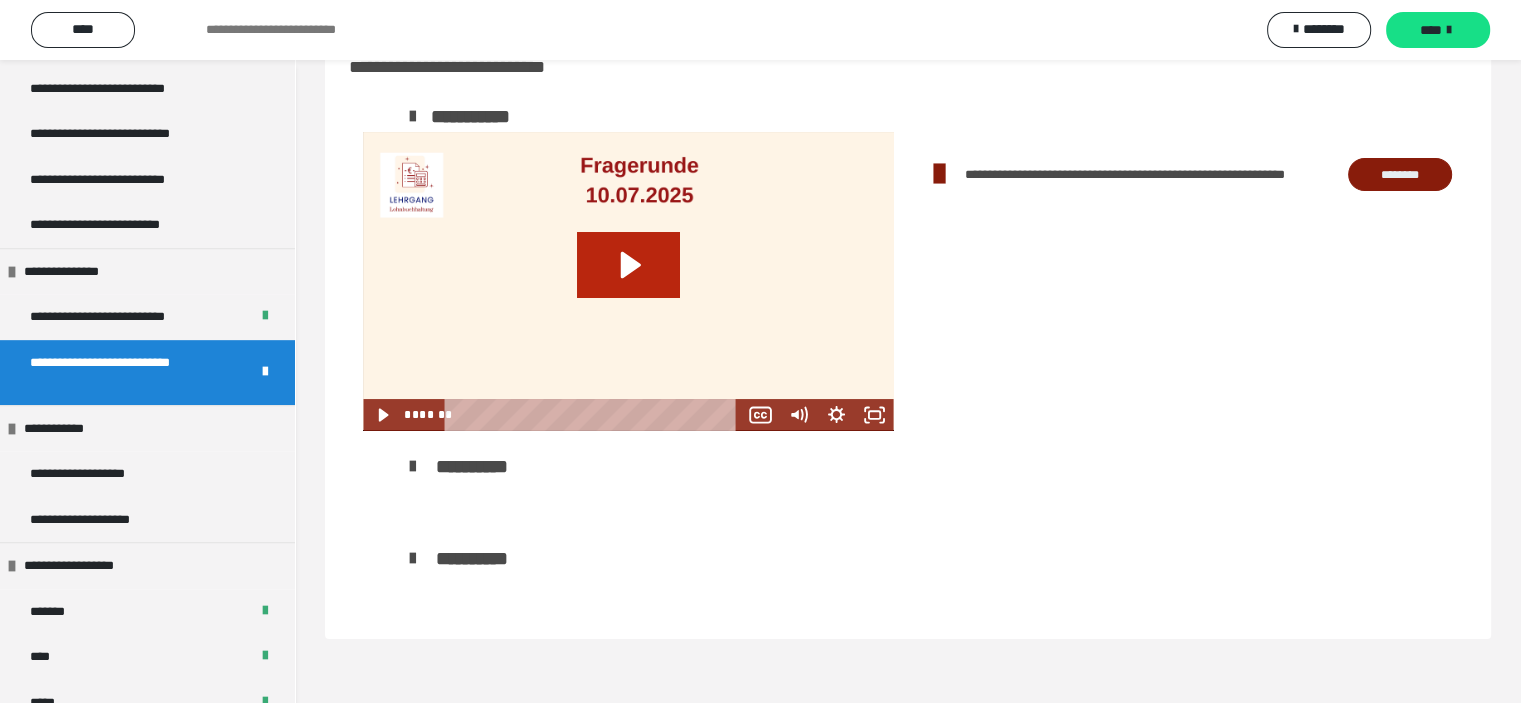 click 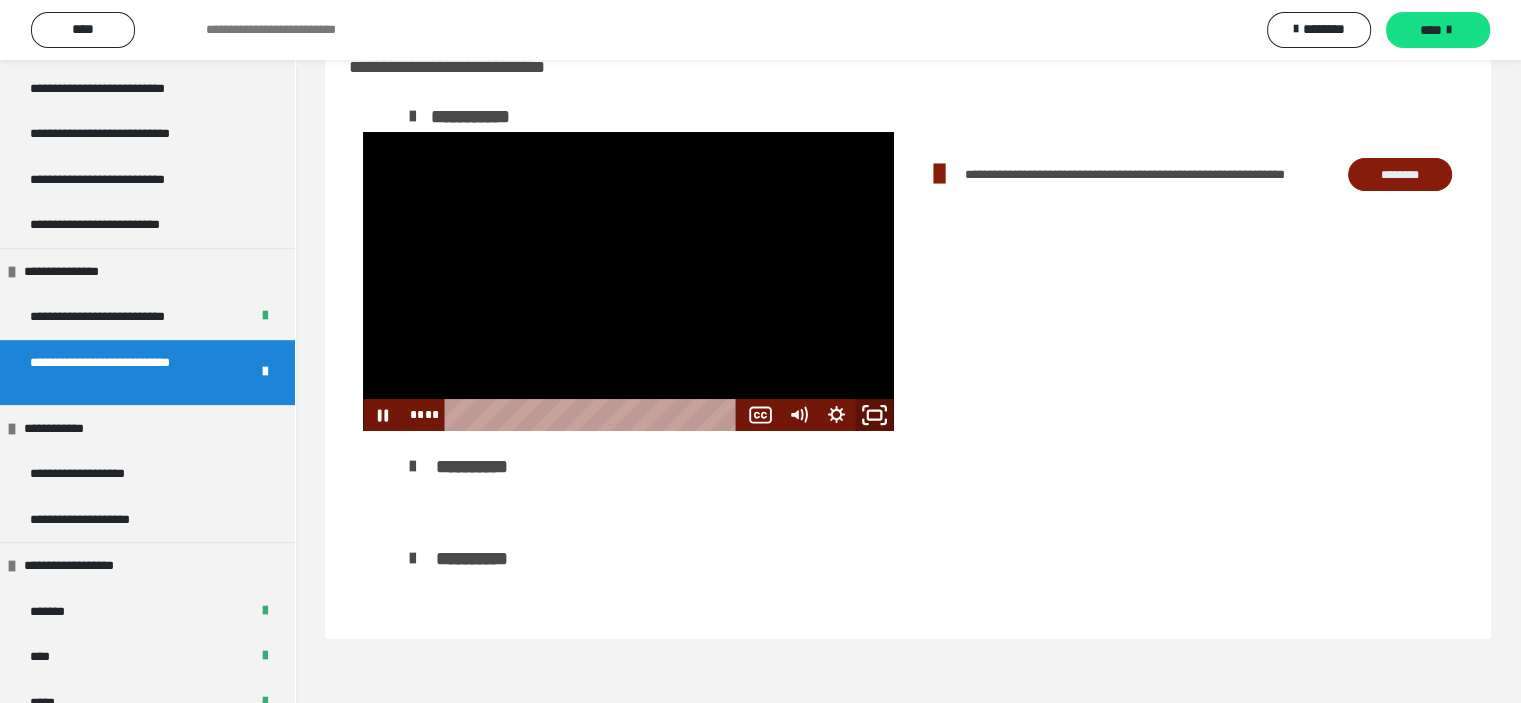 click 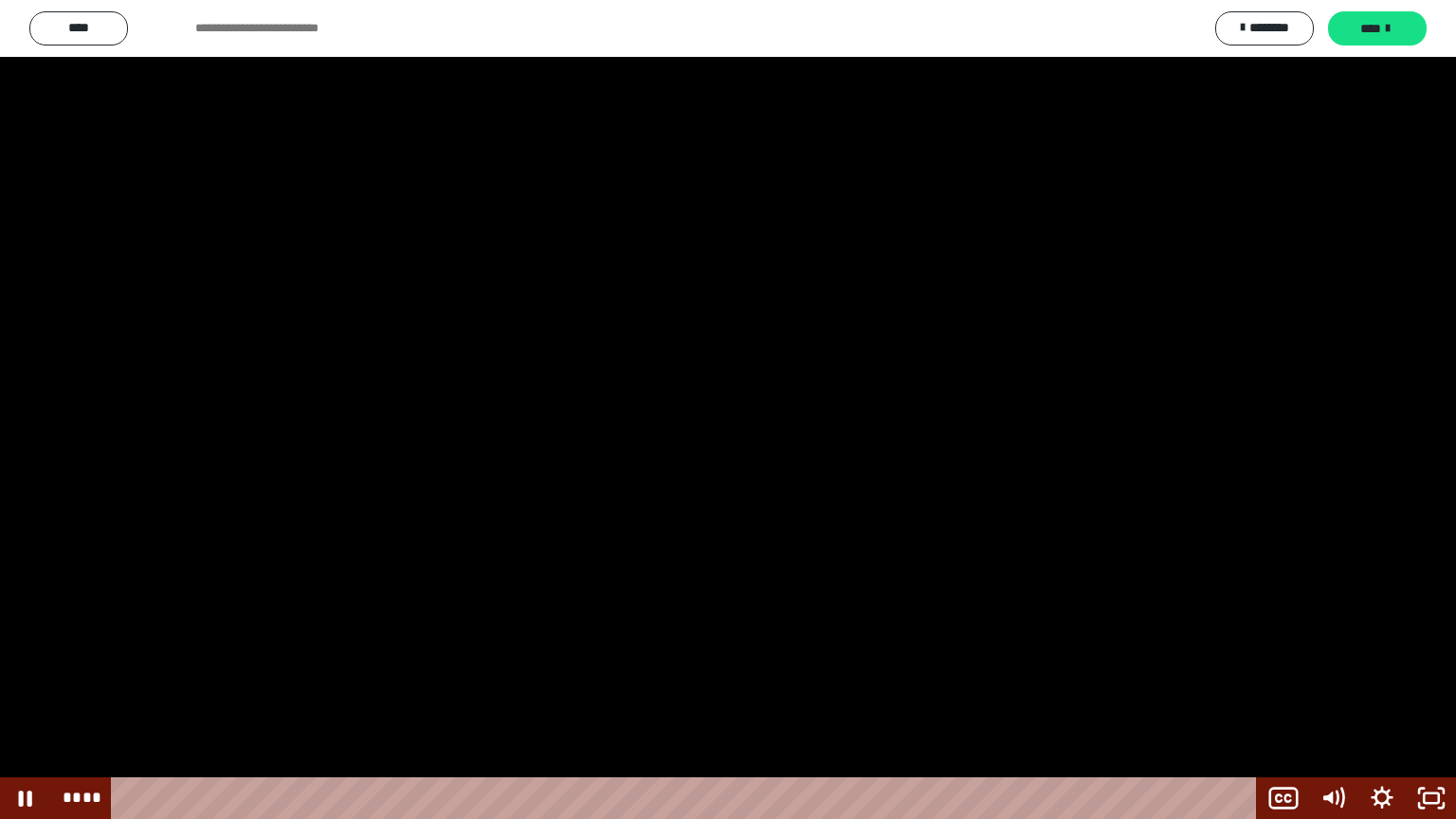 click at bounding box center (728, 410) 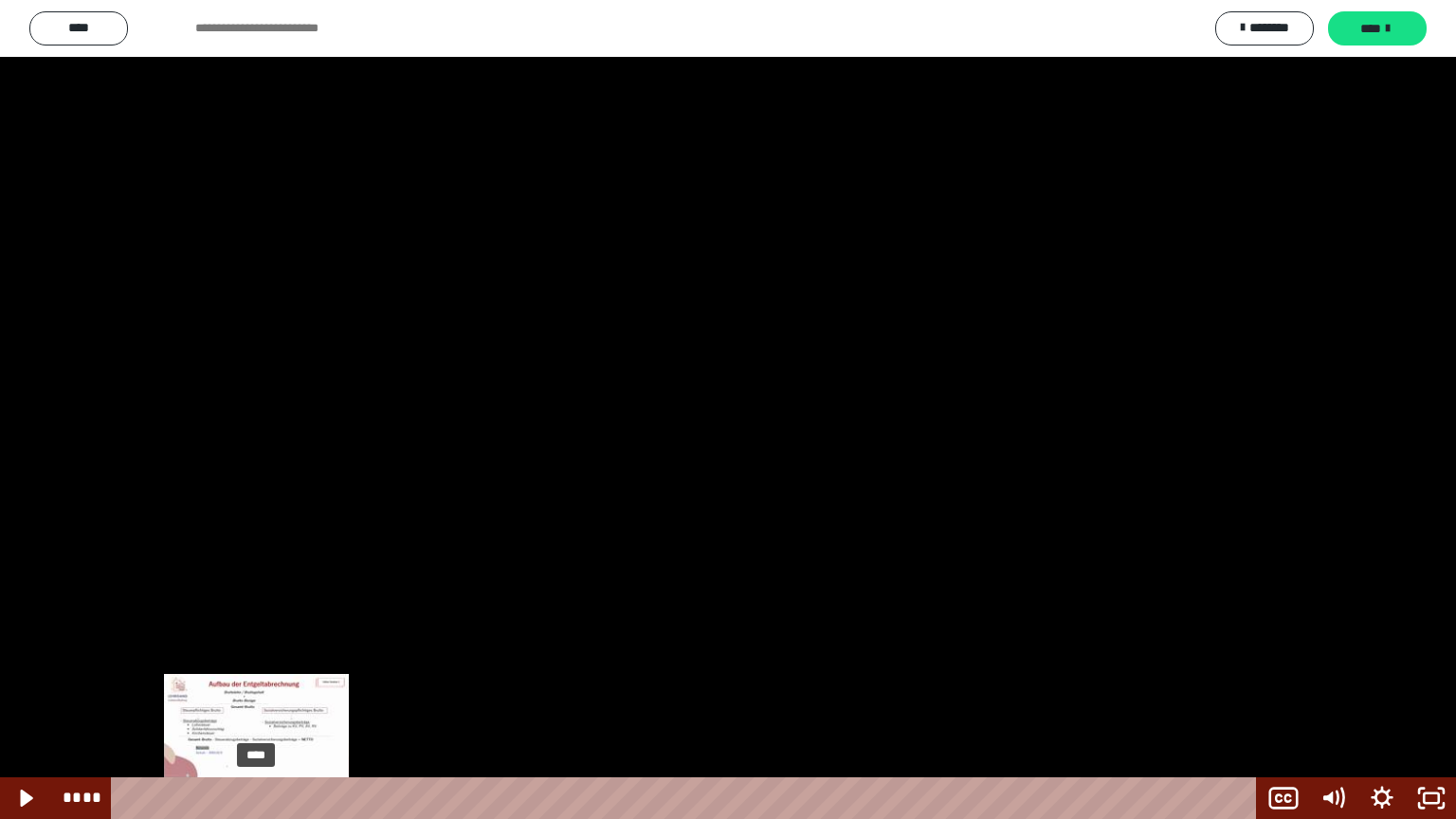 click on "****" at bounding box center [687, 798] 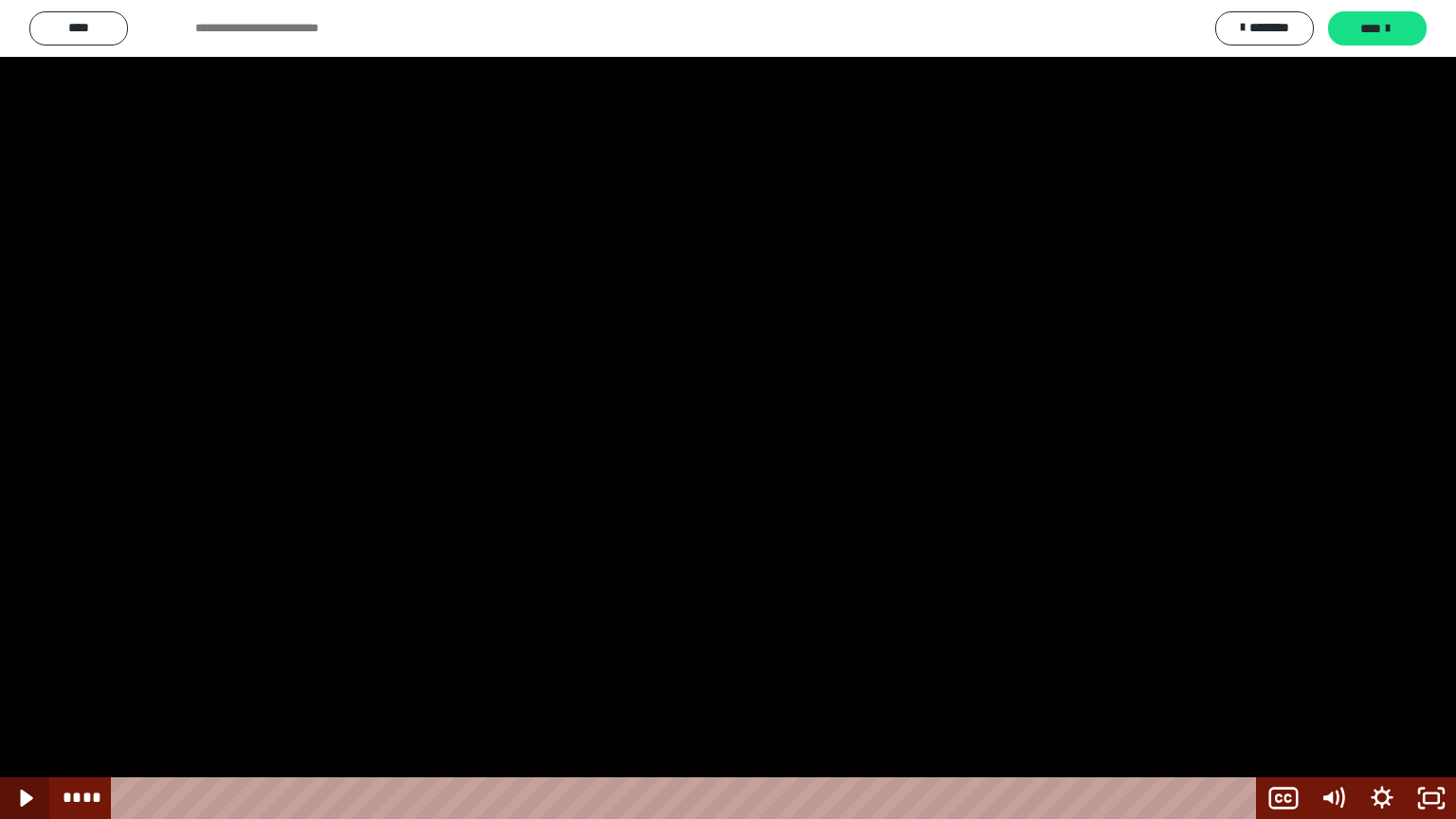 click 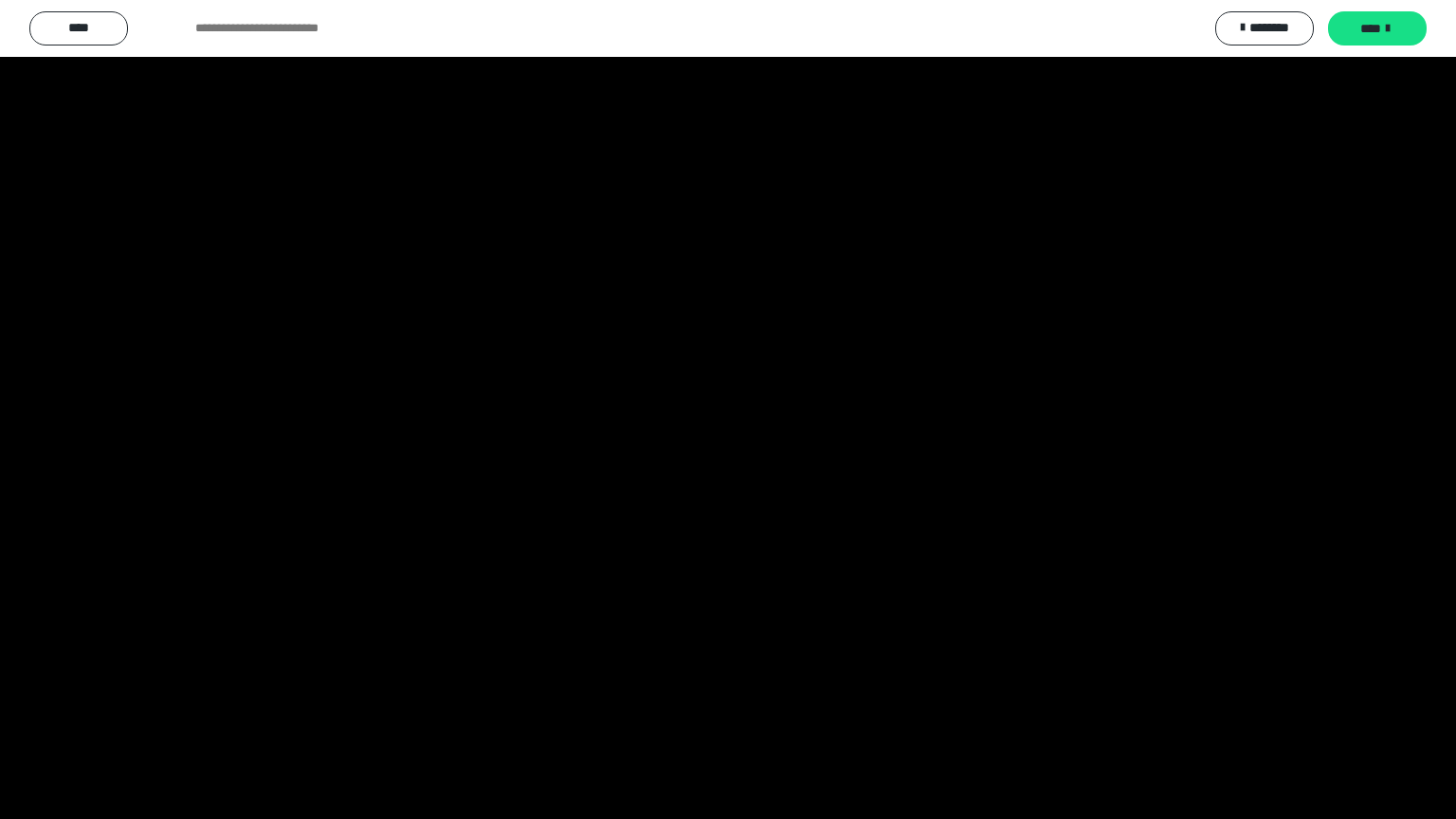 click at bounding box center [728, 410] 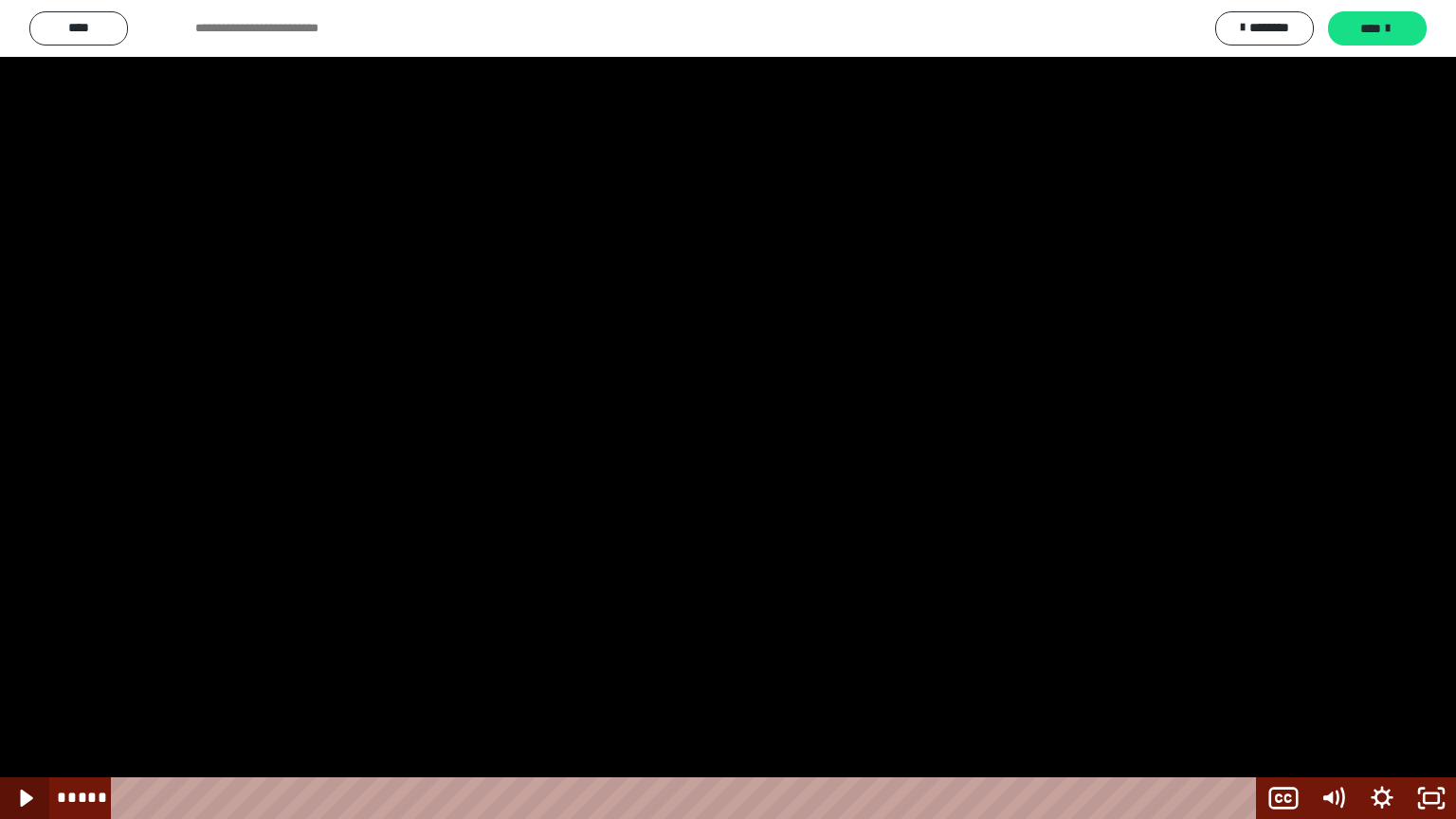 click 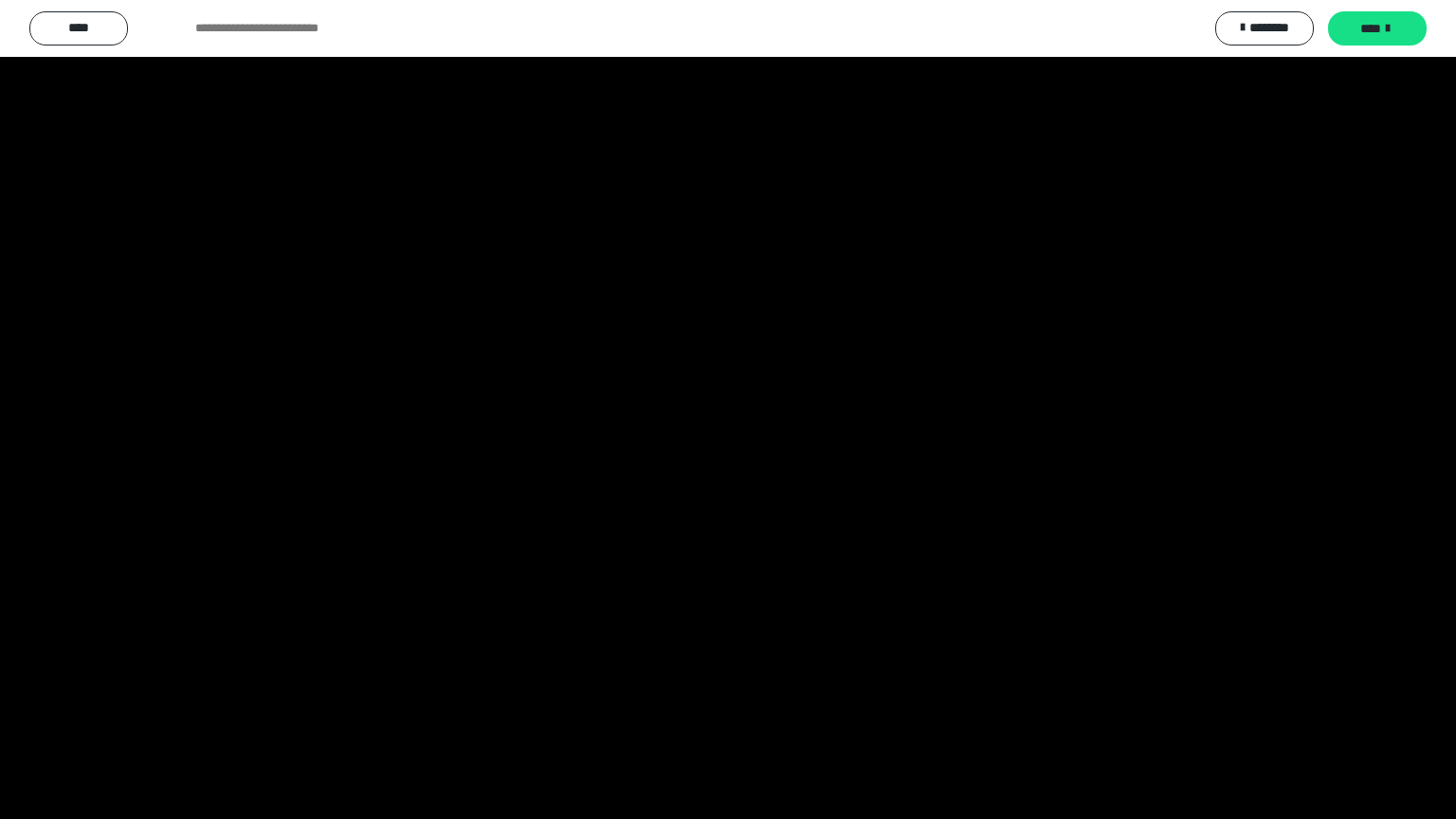 click at bounding box center (728, 410) 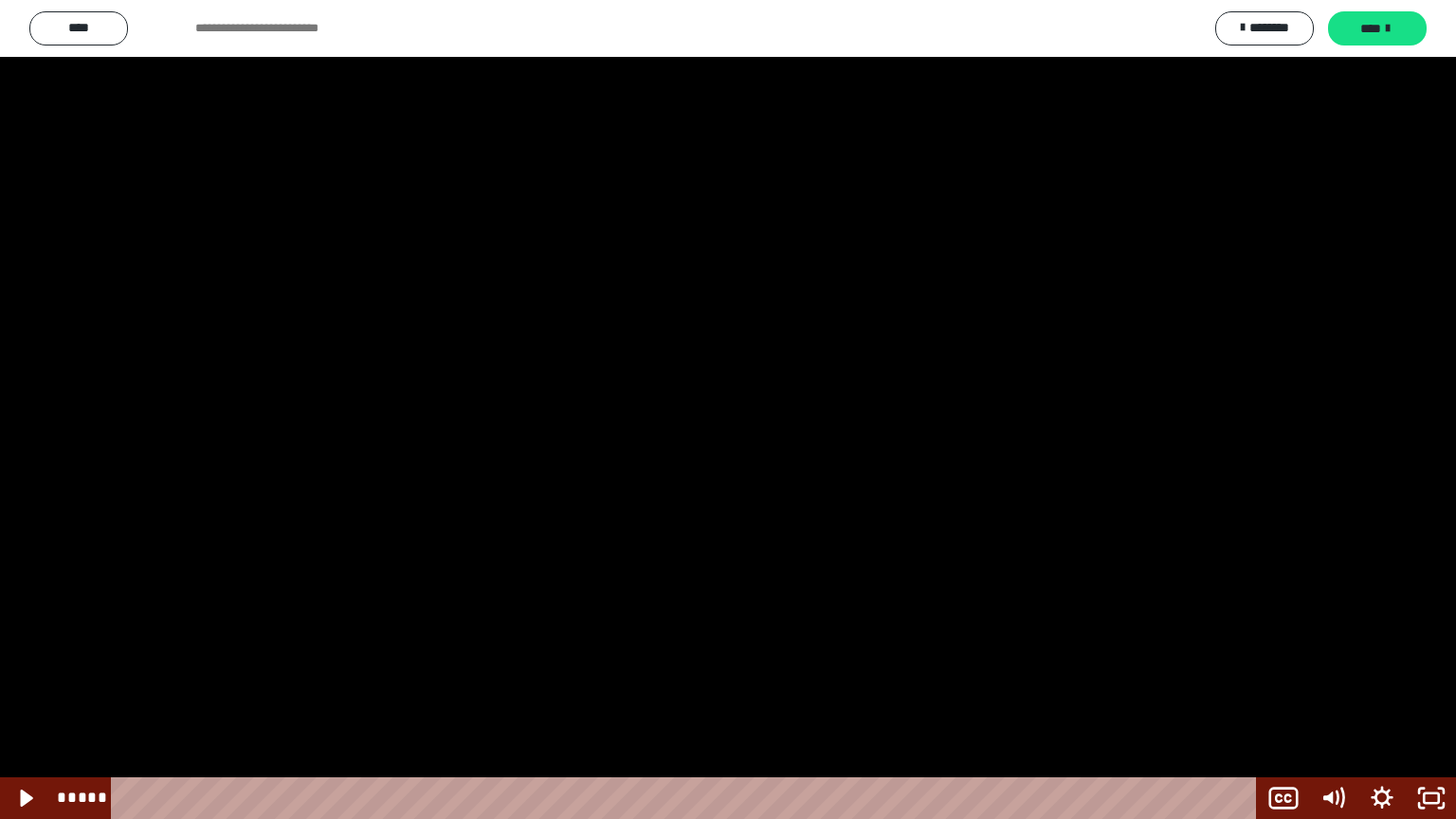 click at bounding box center (728, 410) 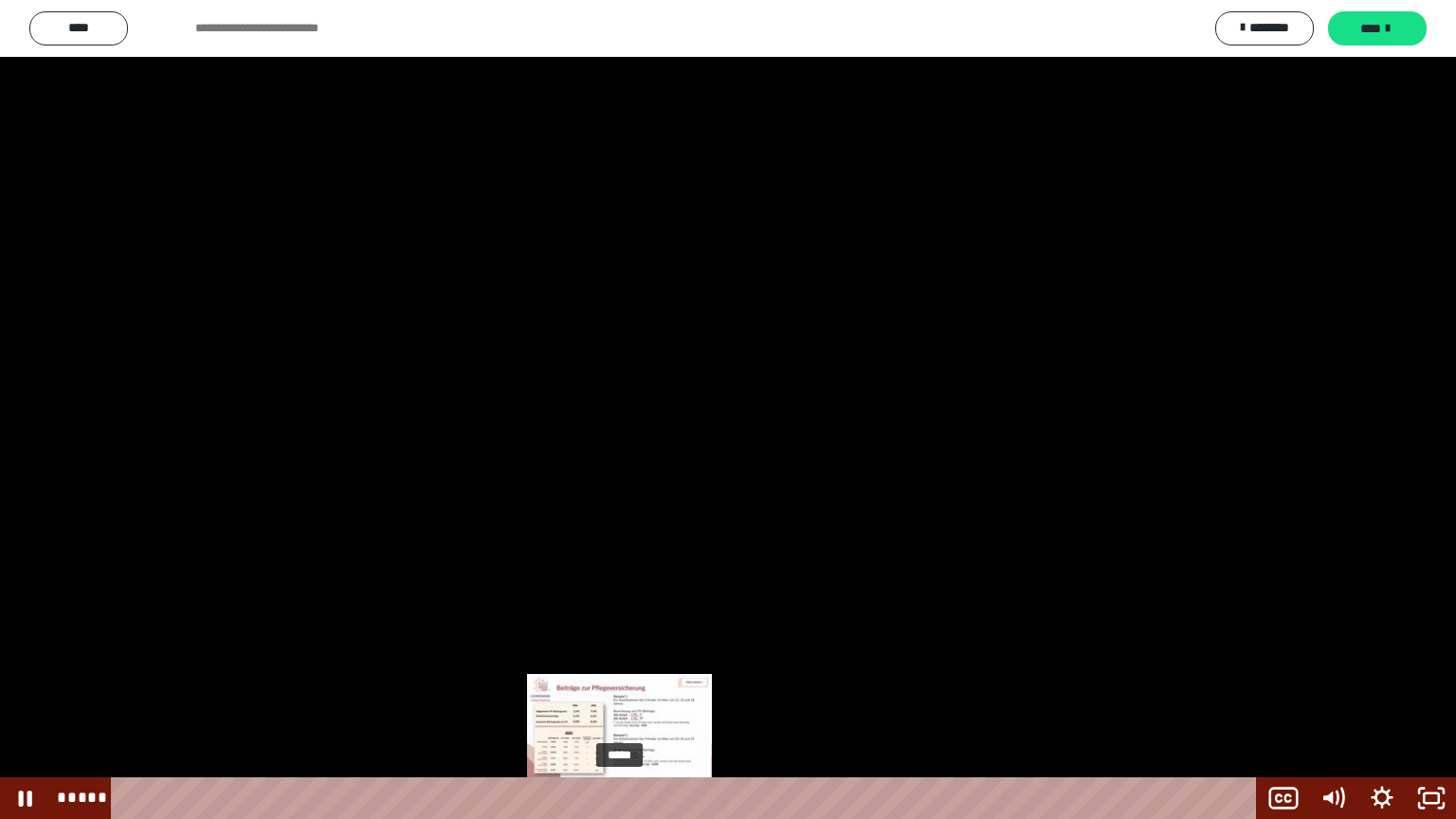 click on "*****" at bounding box center [687, 798] 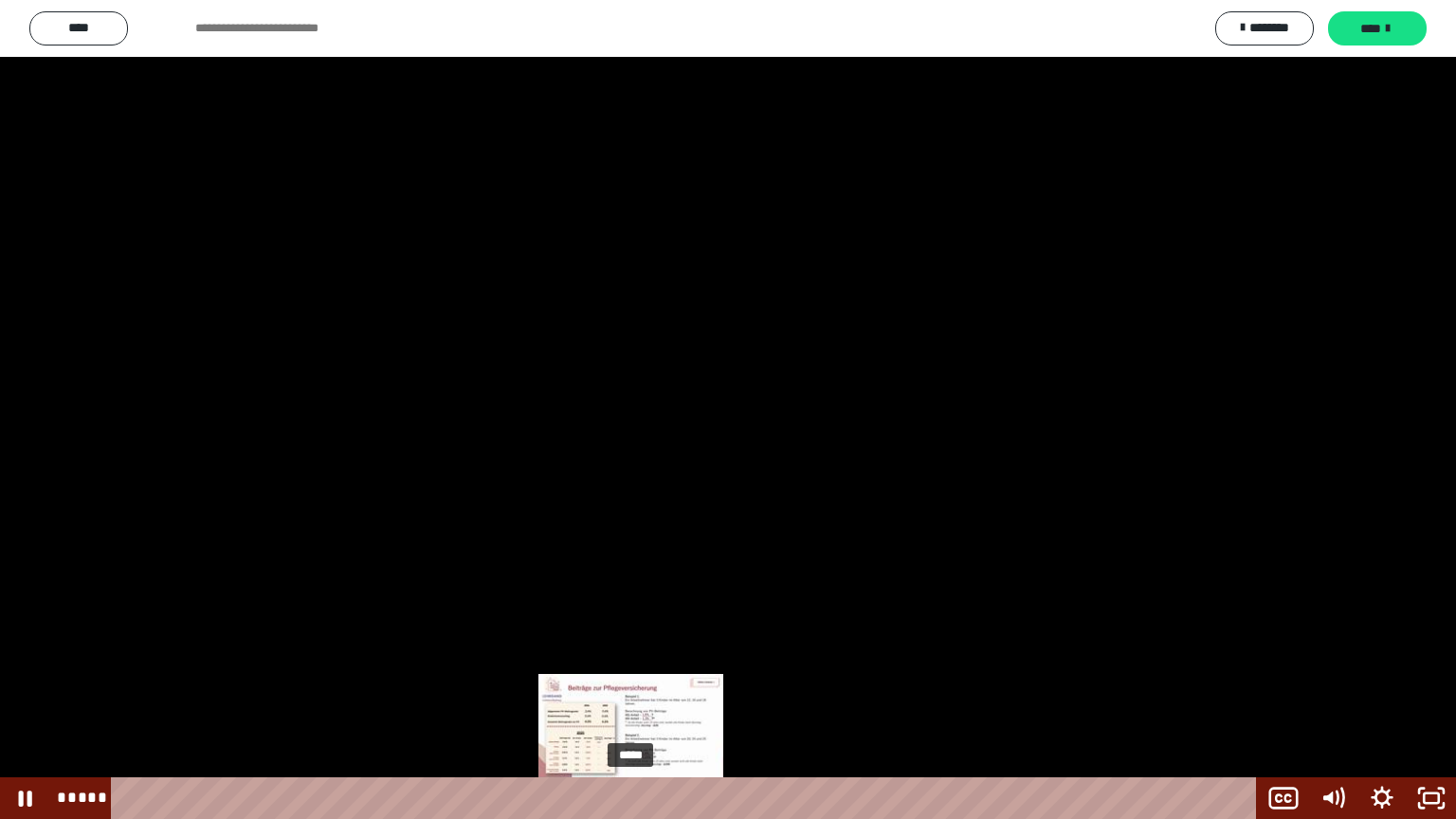 click on "*****" at bounding box center (687, 798) 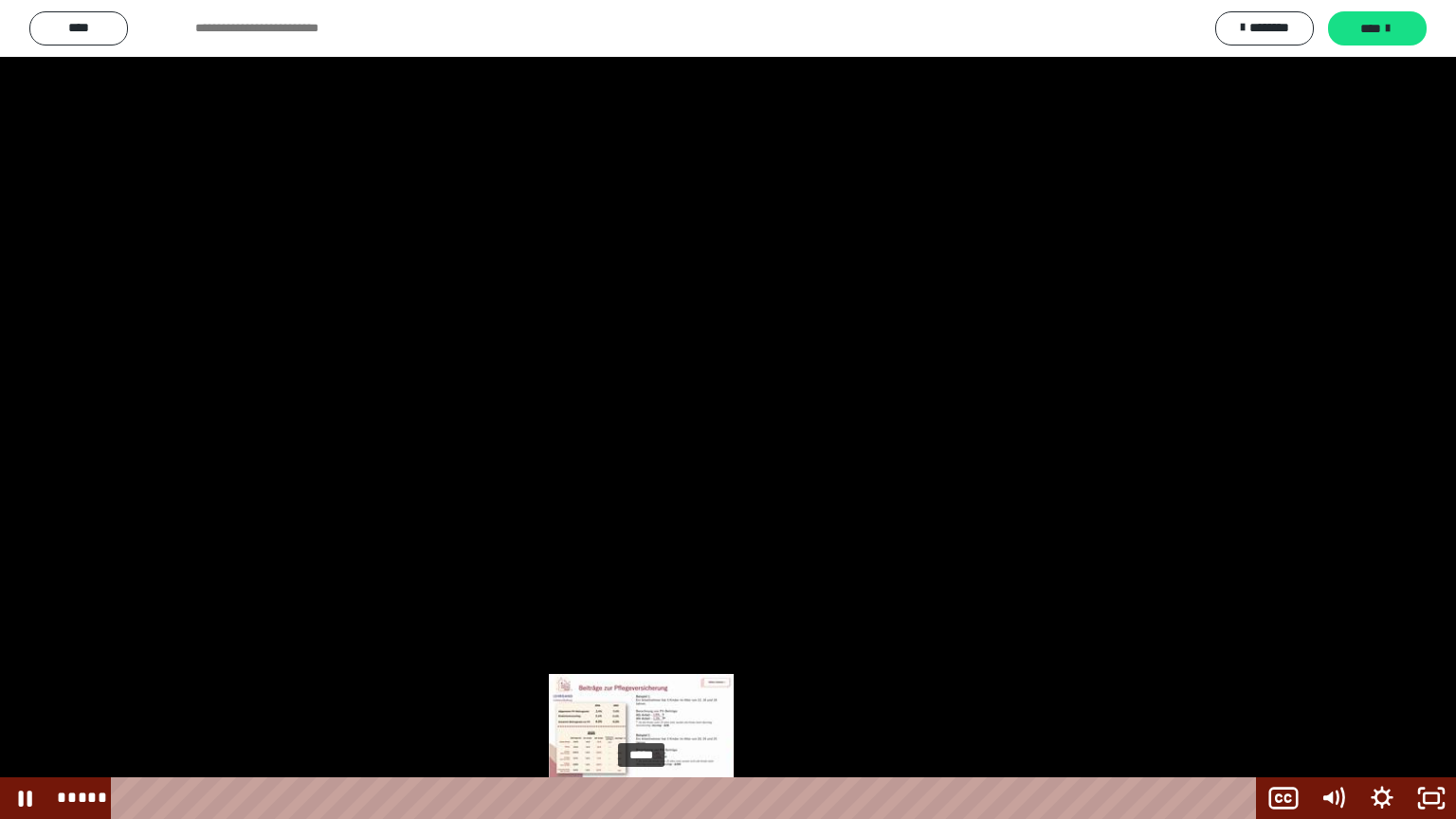 click on "*****" at bounding box center (687, 798) 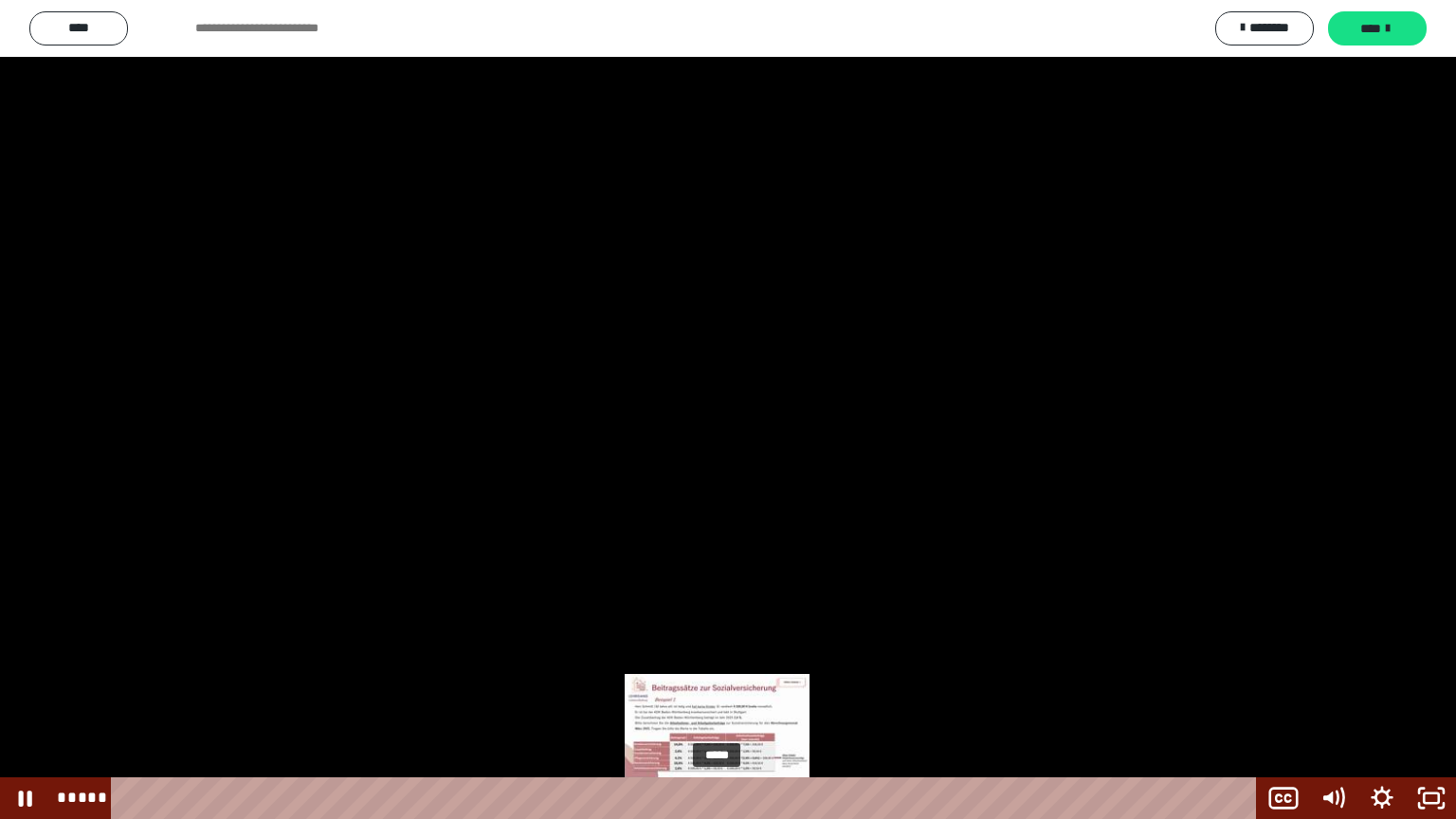click on "*****" at bounding box center [687, 798] 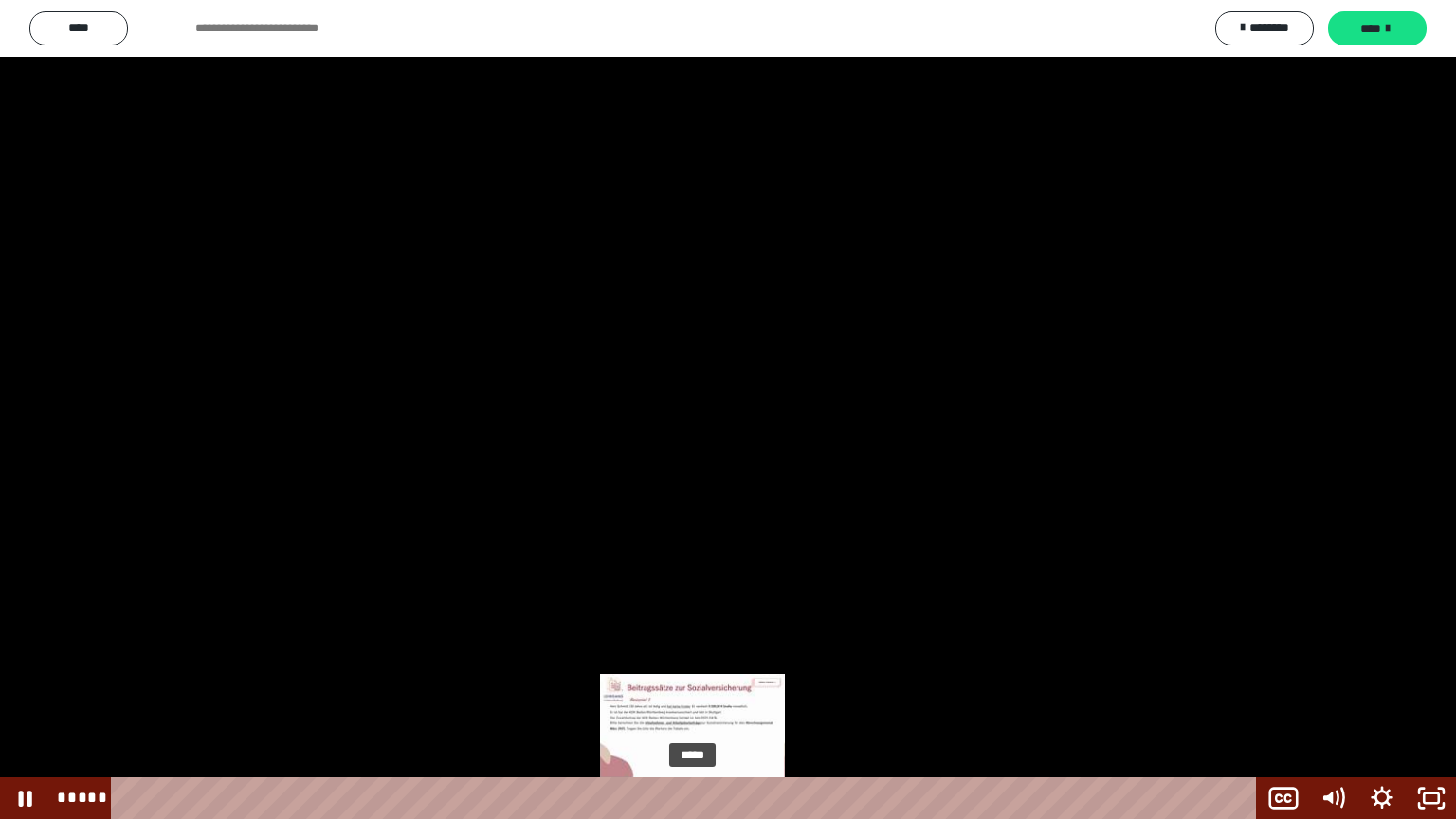 click on "*****" at bounding box center [687, 798] 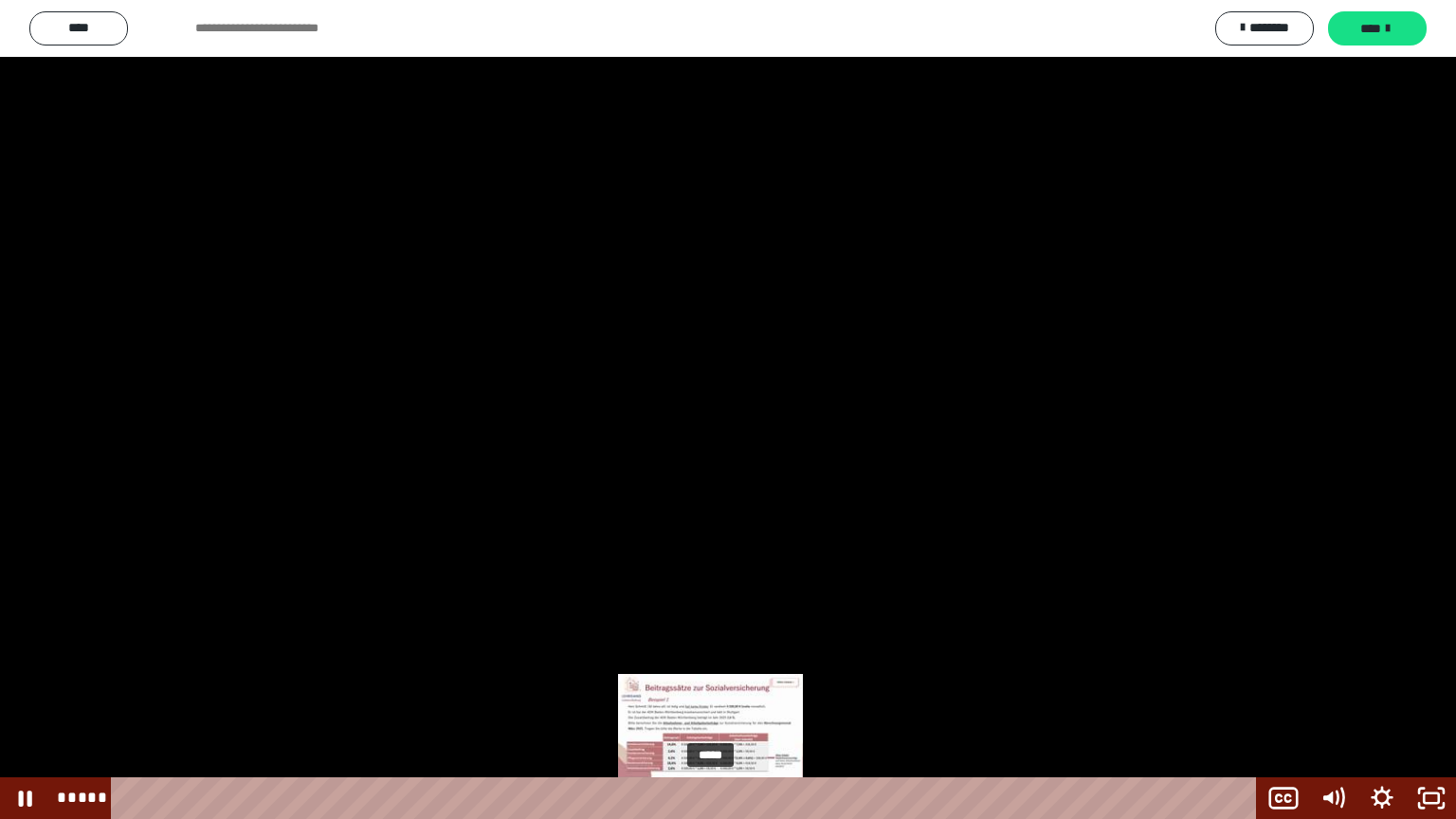 click on "*****" at bounding box center [687, 798] 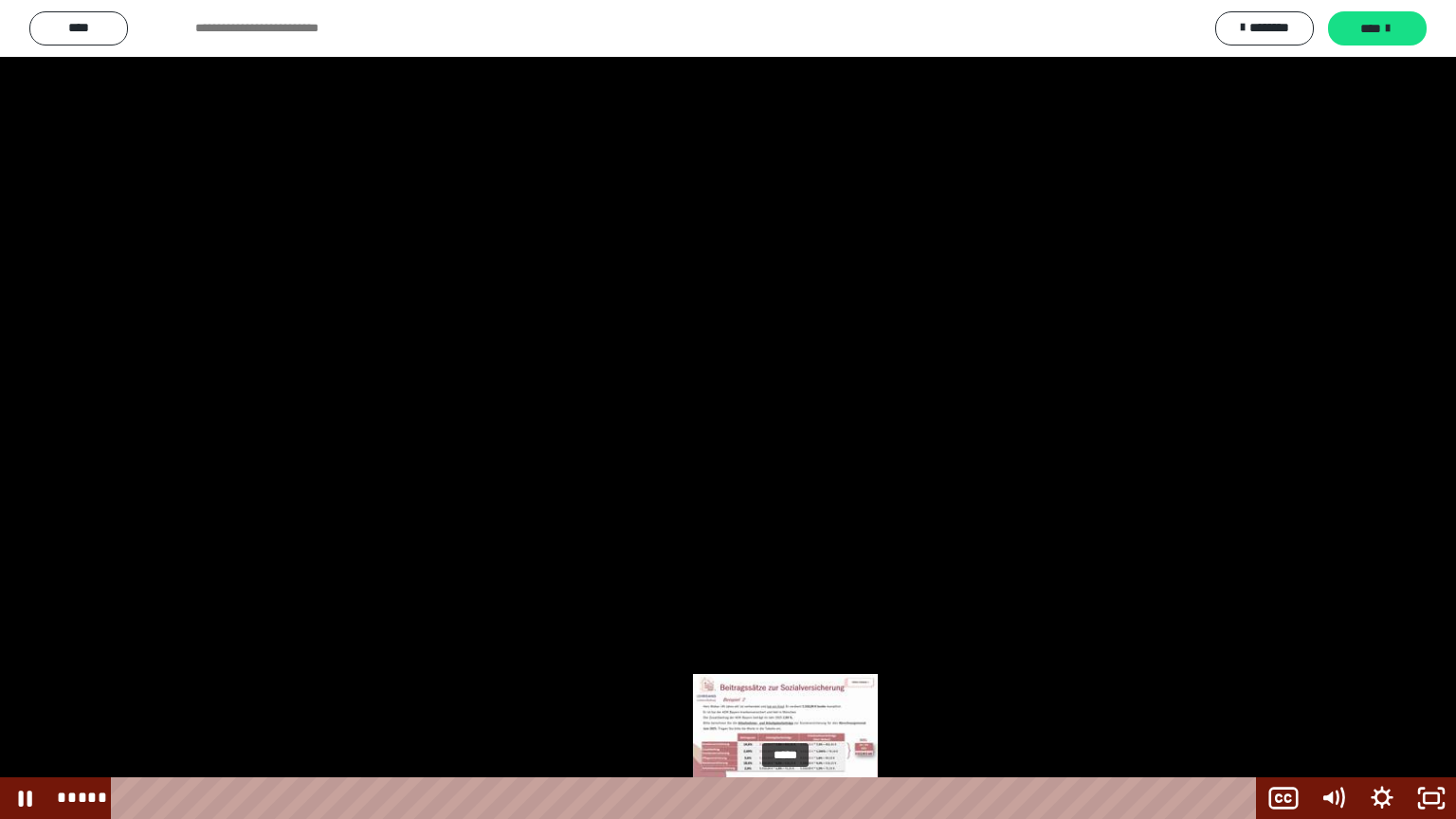 click on "*****" at bounding box center (687, 798) 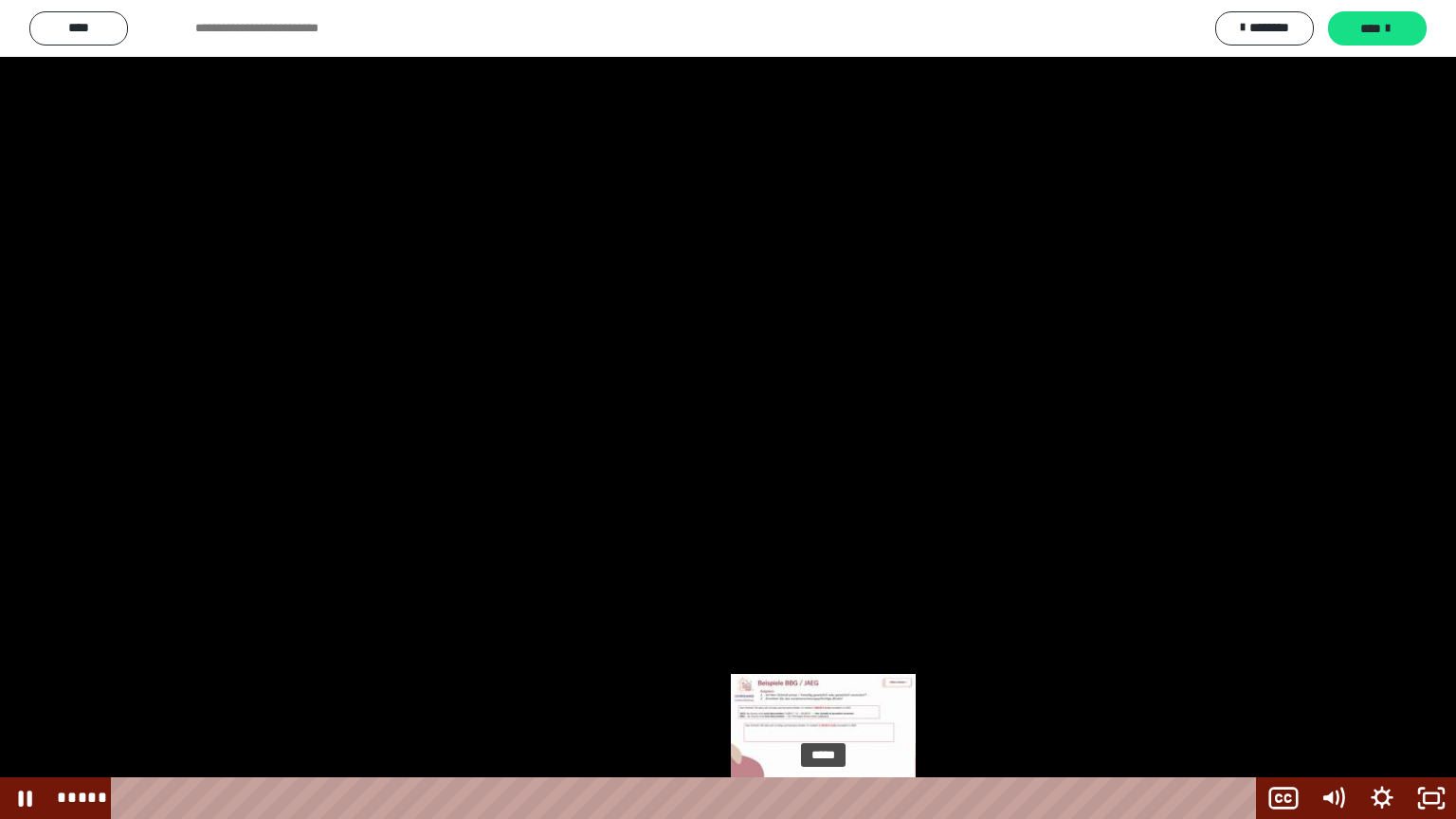 click on "*****" at bounding box center (687, 798) 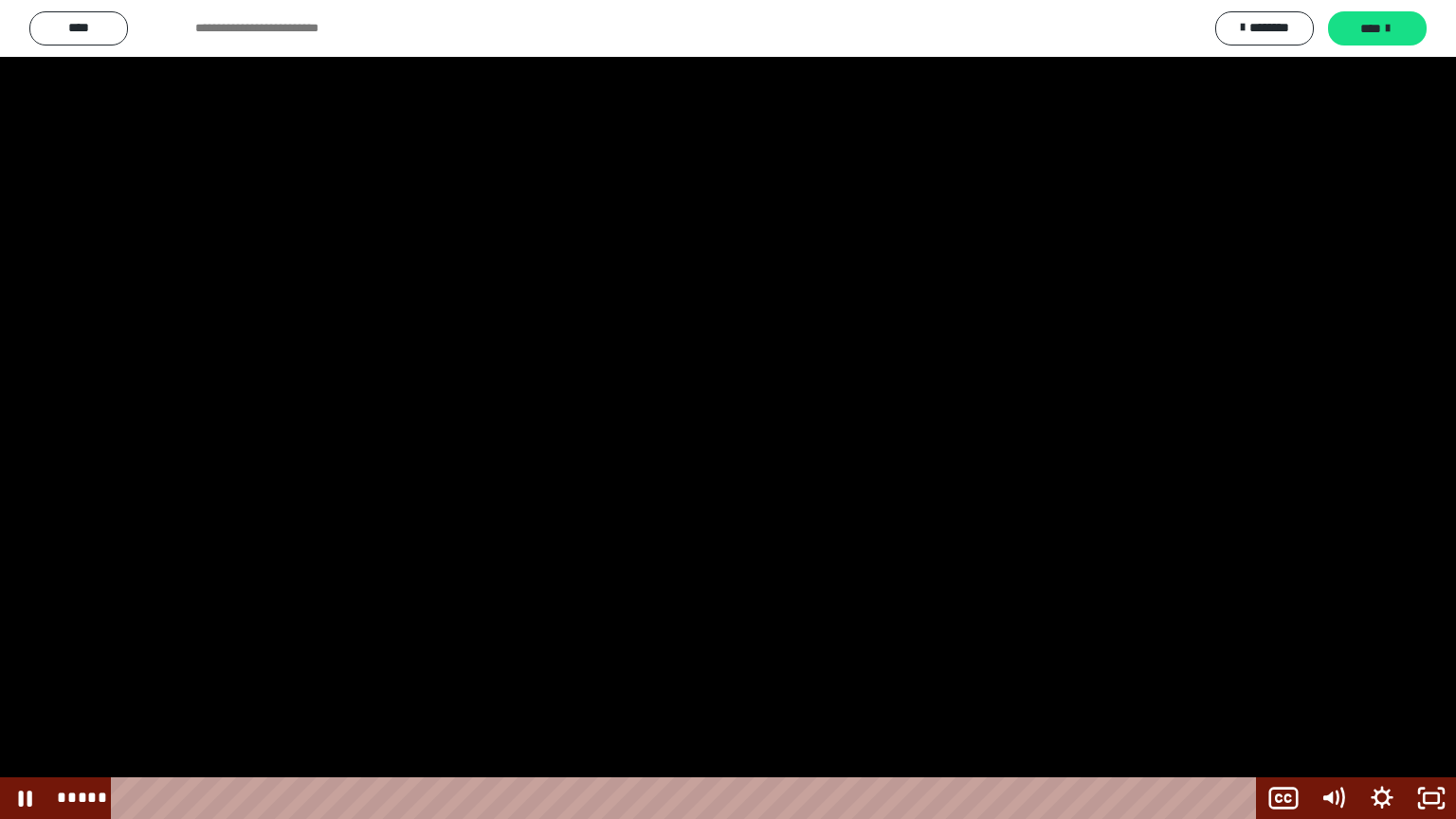 click at bounding box center (728, 410) 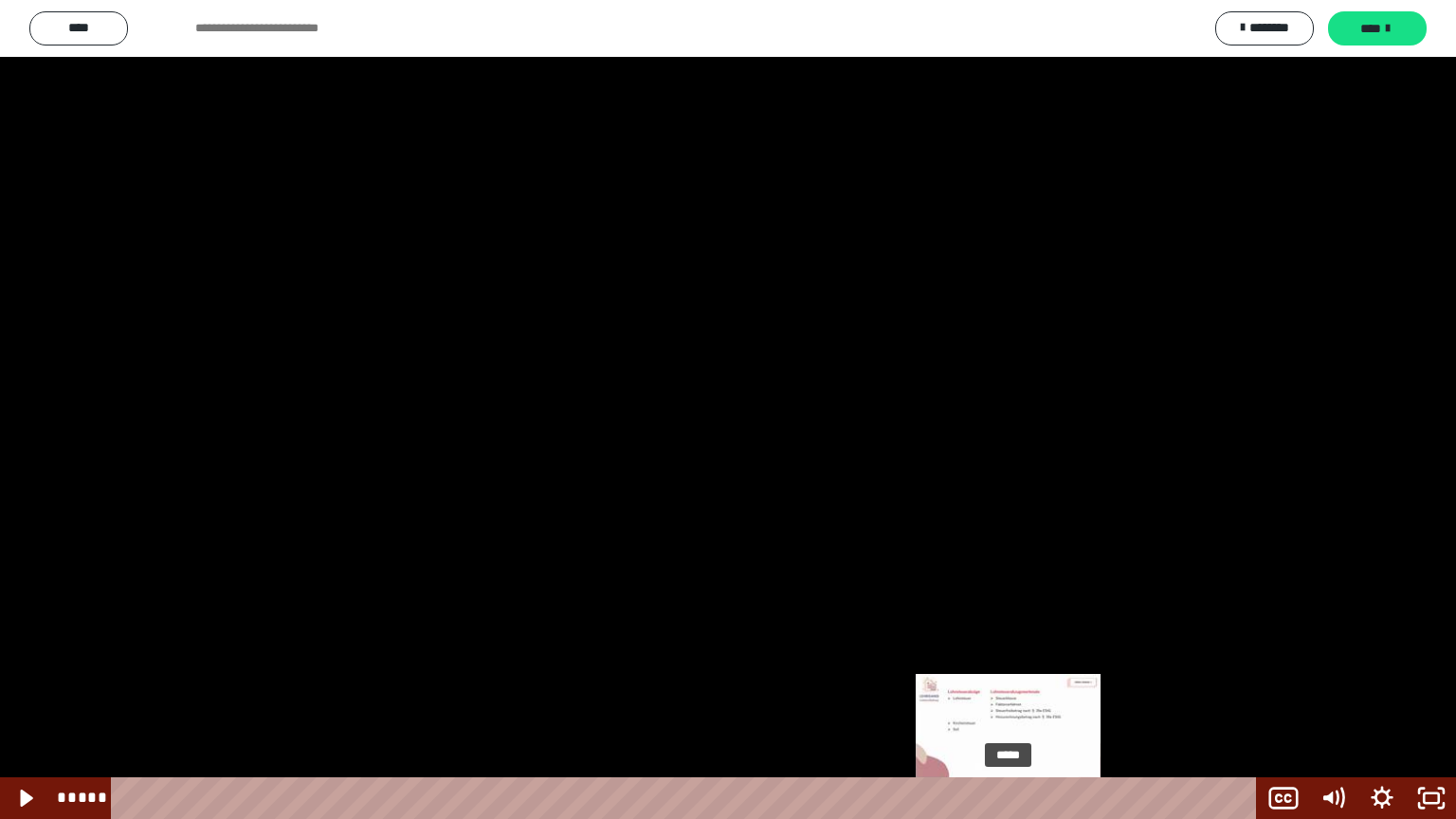 click on "*****" at bounding box center [687, 798] 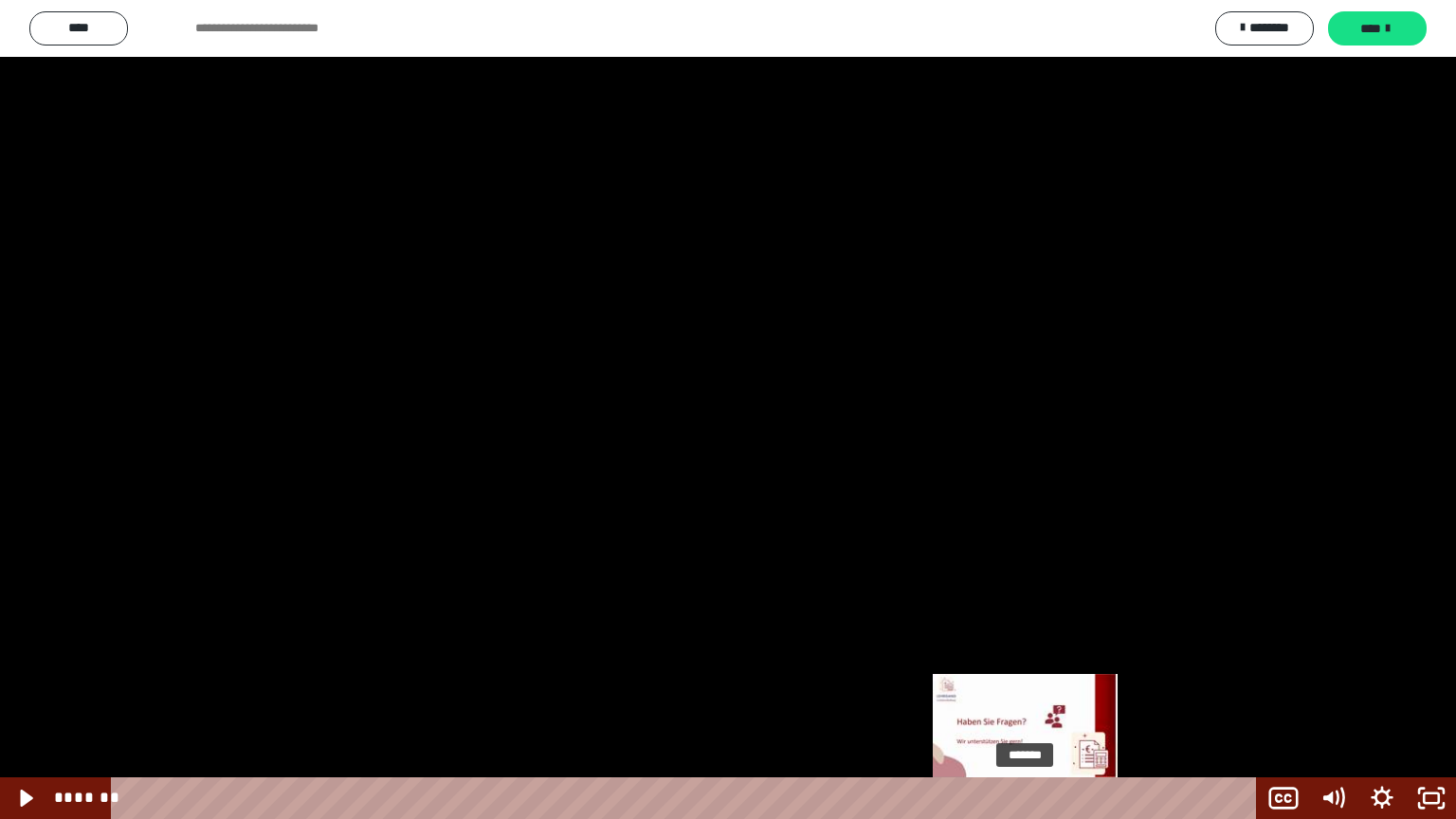 click on "*******" at bounding box center [687, 798] 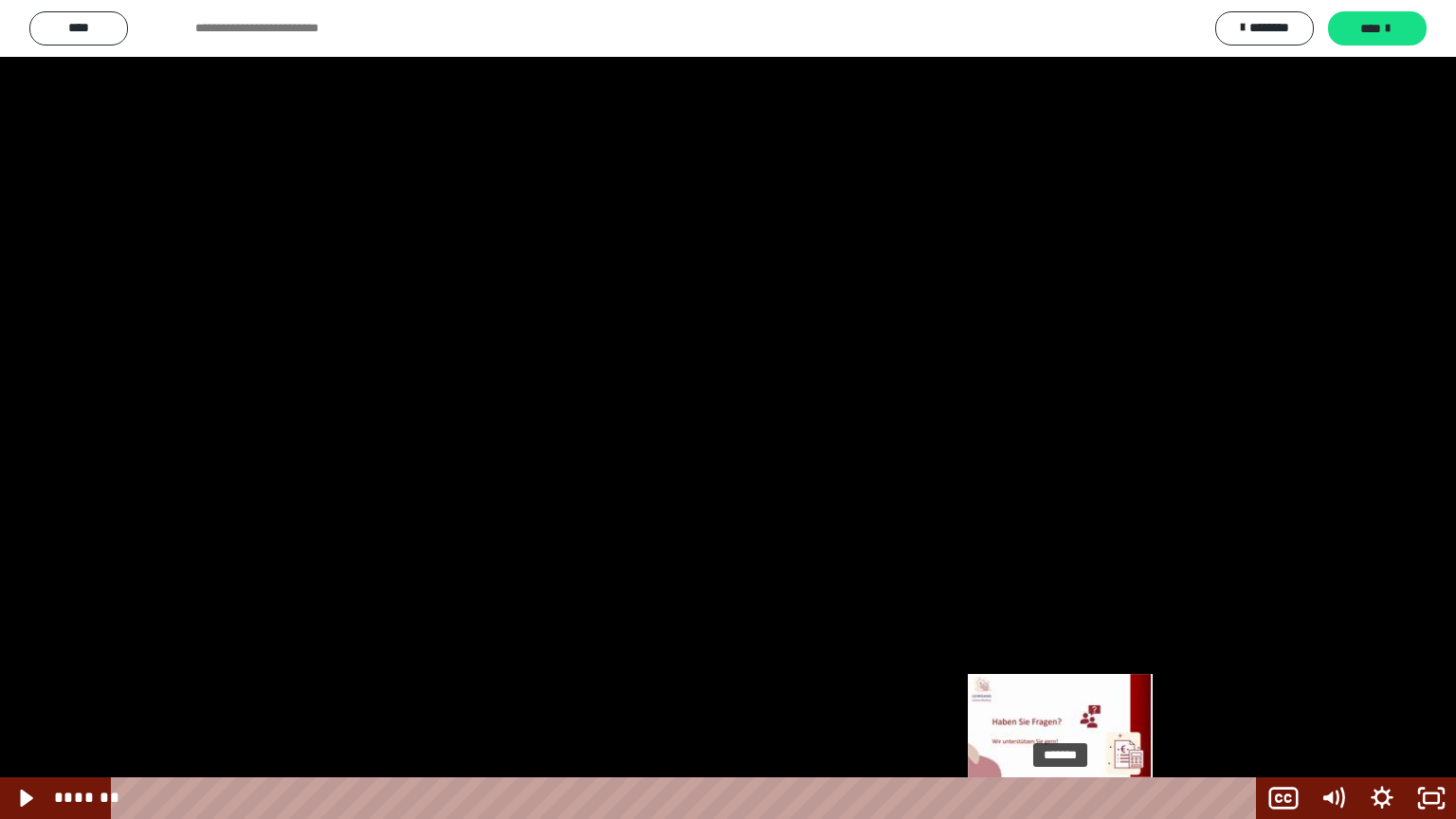 click on "*******" at bounding box center [687, 798] 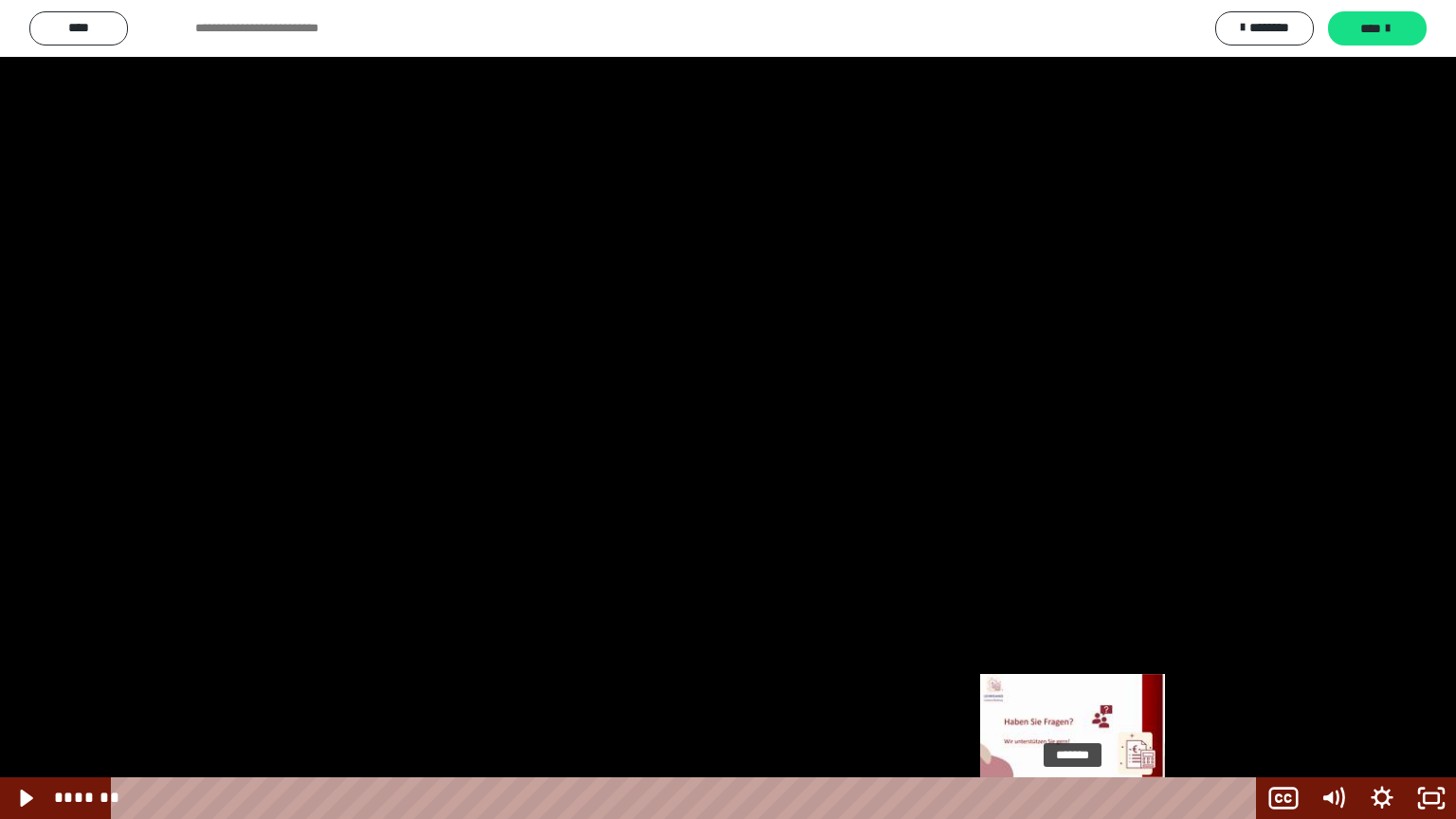 click on "*******" at bounding box center (687, 798) 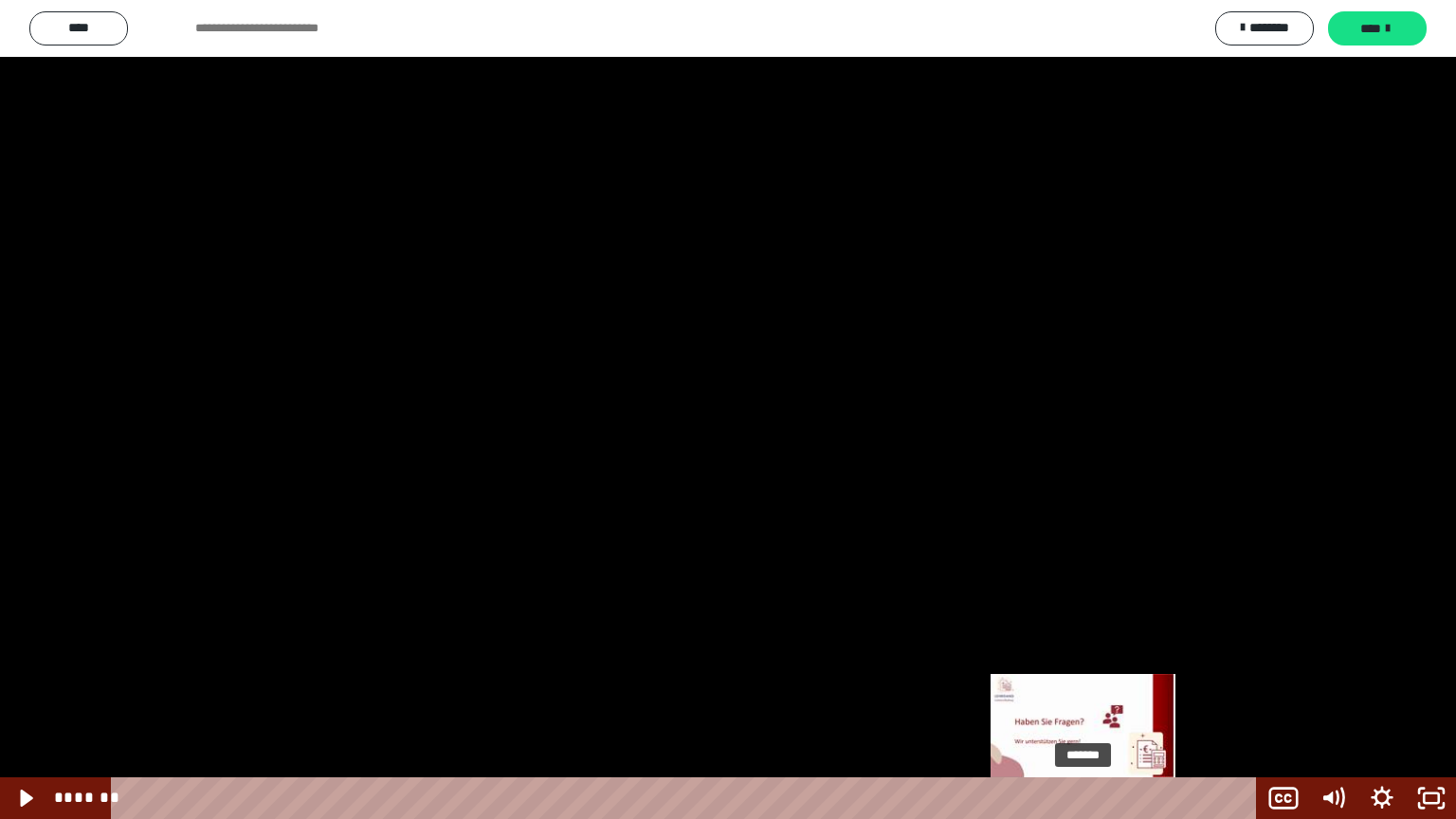 click on "*******" at bounding box center [687, 798] 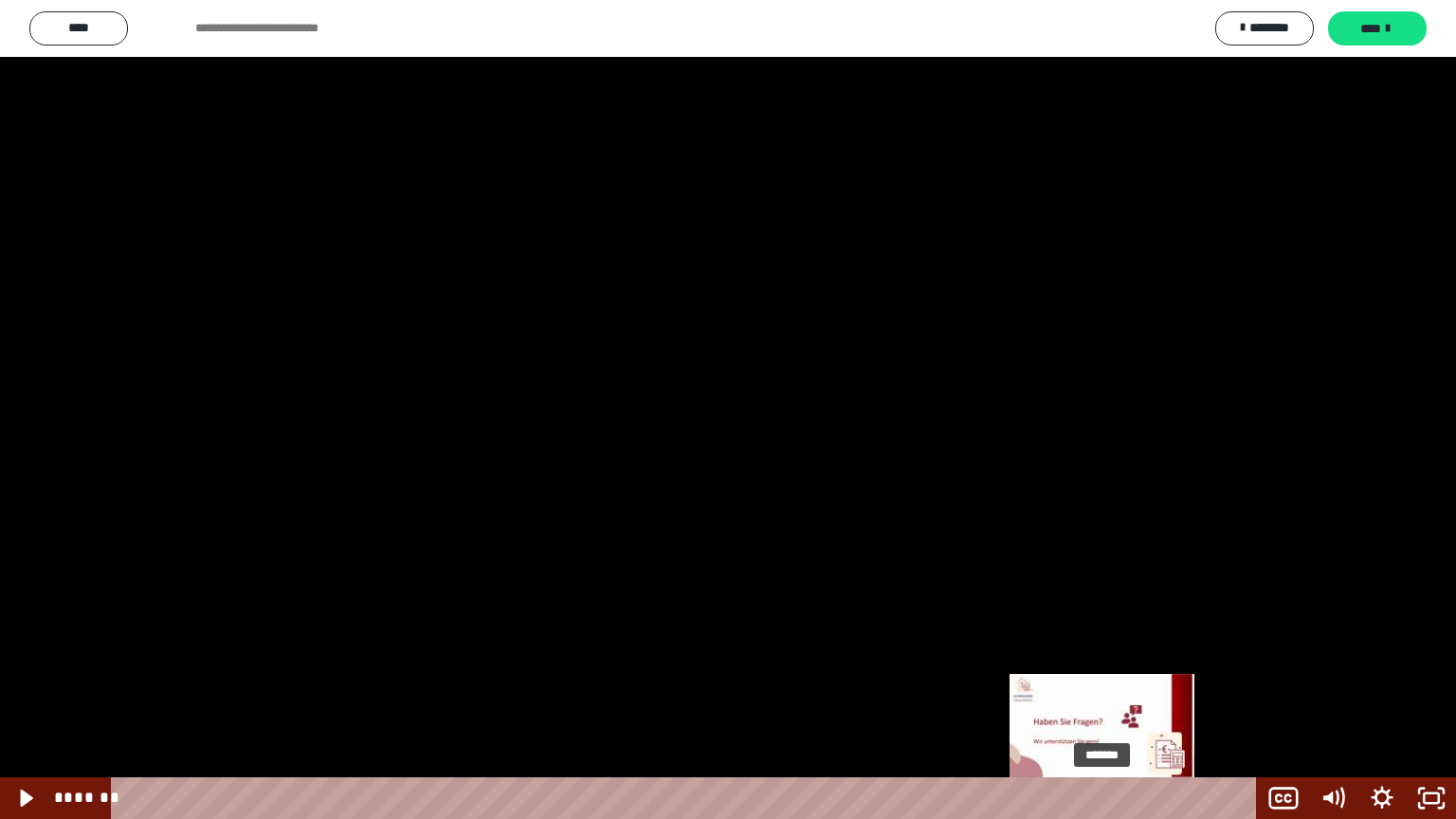 click on "*******" at bounding box center [687, 798] 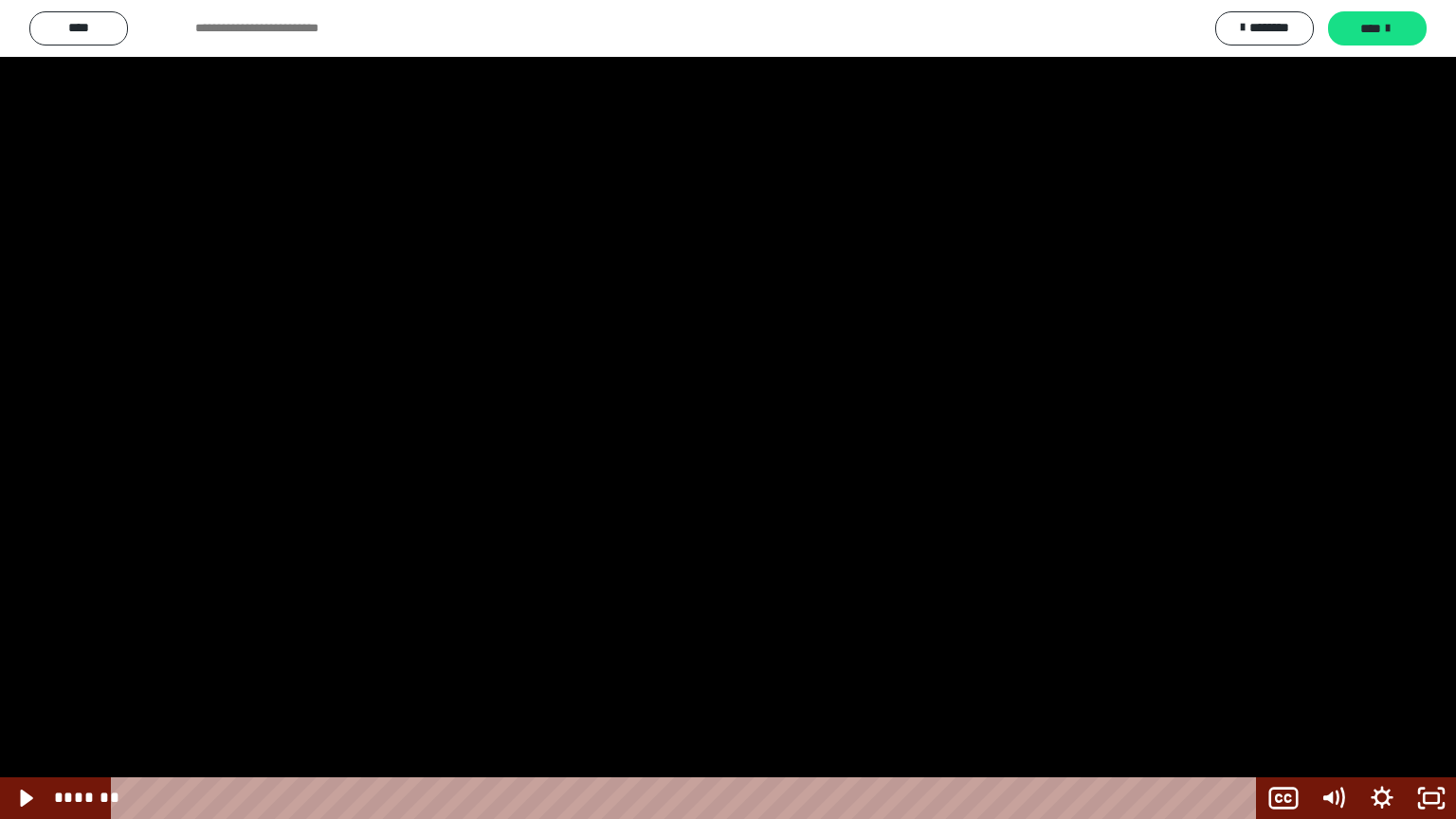 click at bounding box center (728, 410) 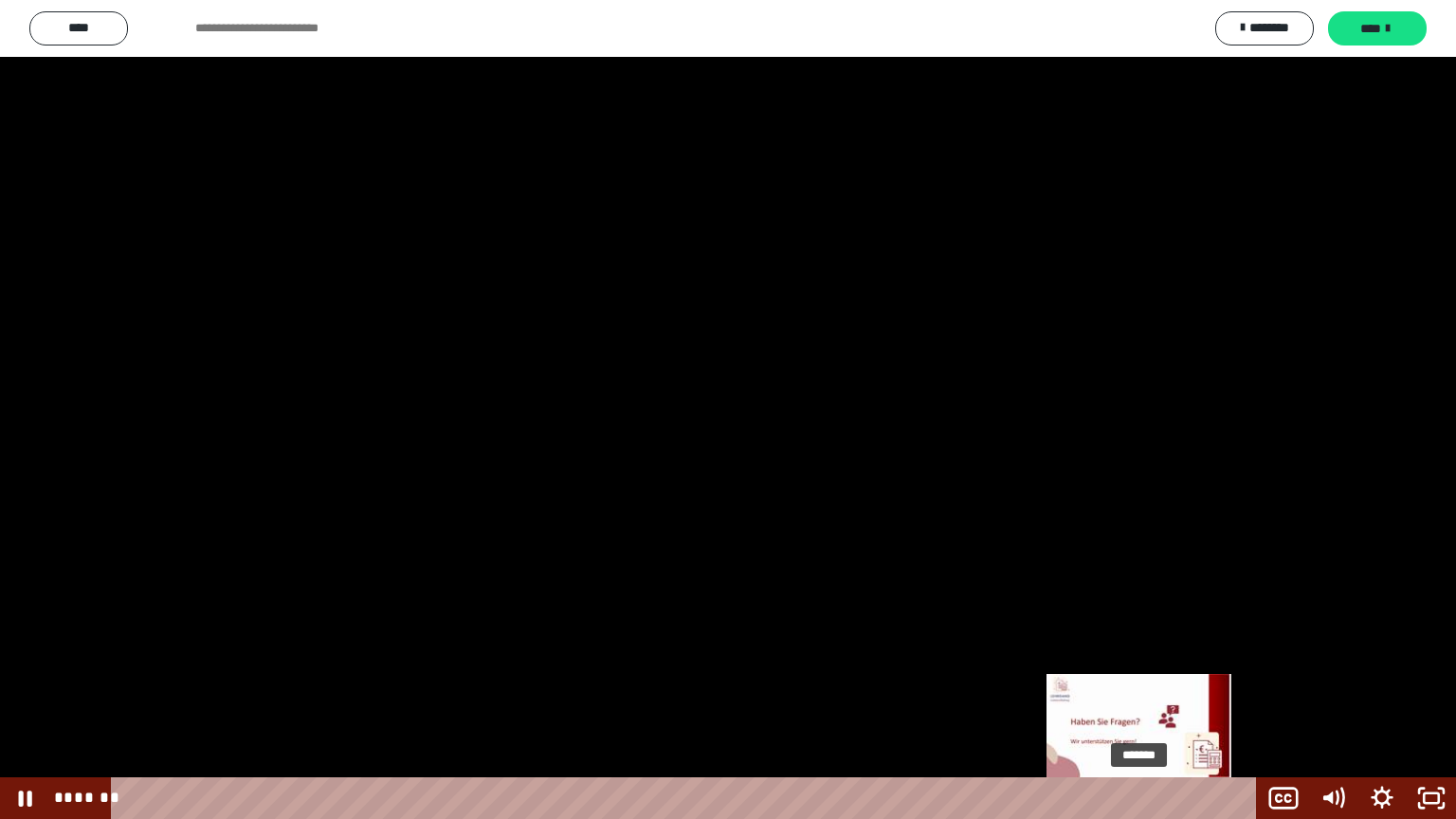 click on "*******" at bounding box center [687, 798] 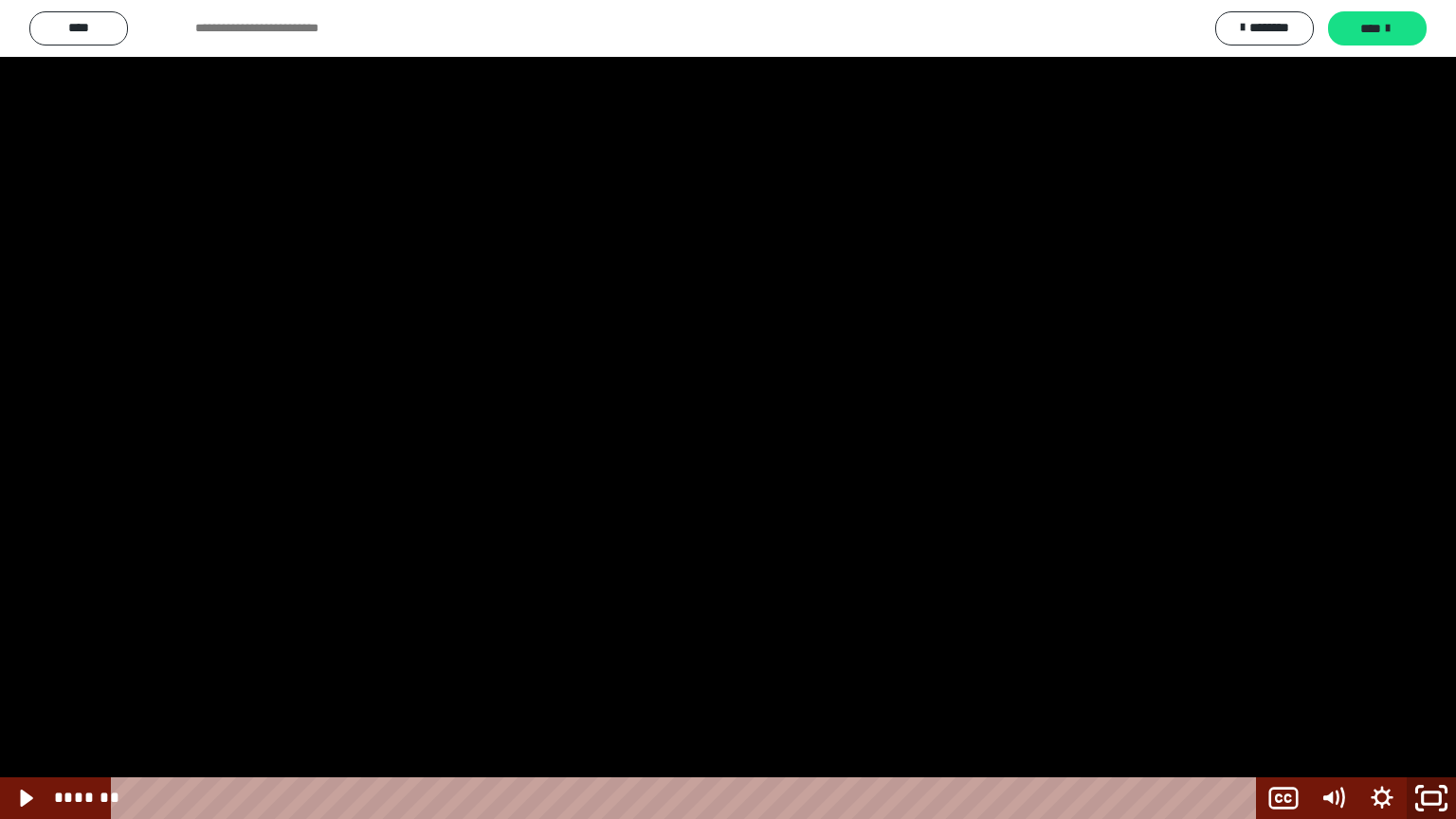 click 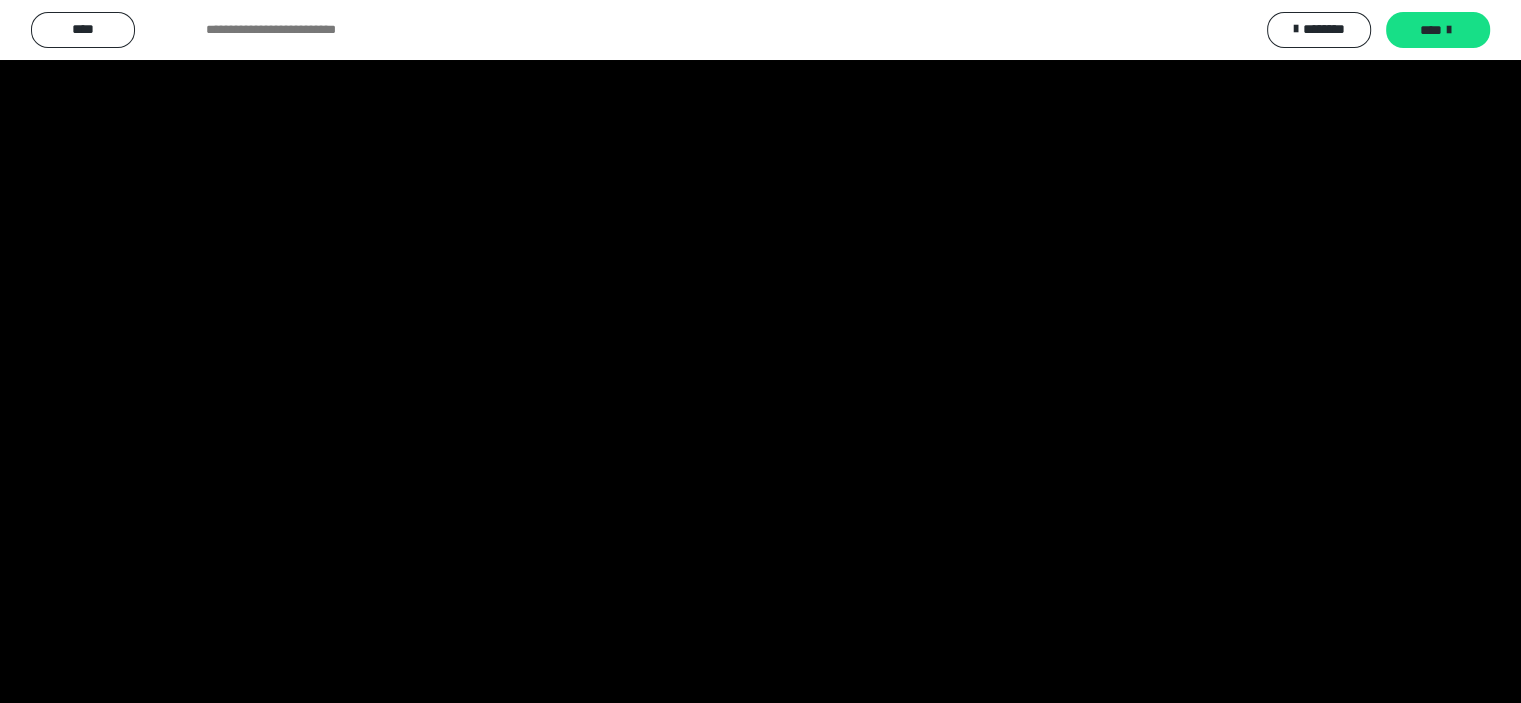 scroll, scrollTop: 554, scrollLeft: 0, axis: vertical 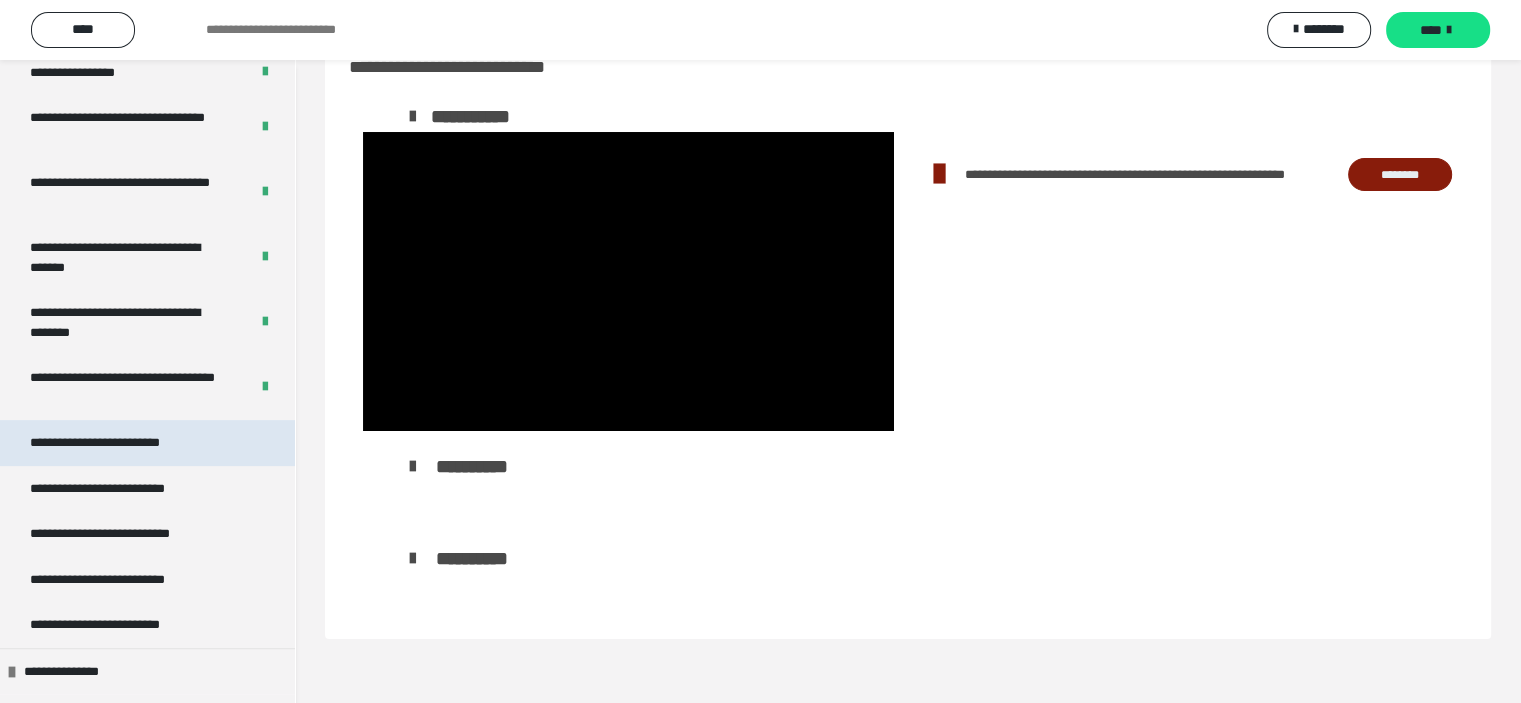 click on "**********" at bounding box center (124, 443) 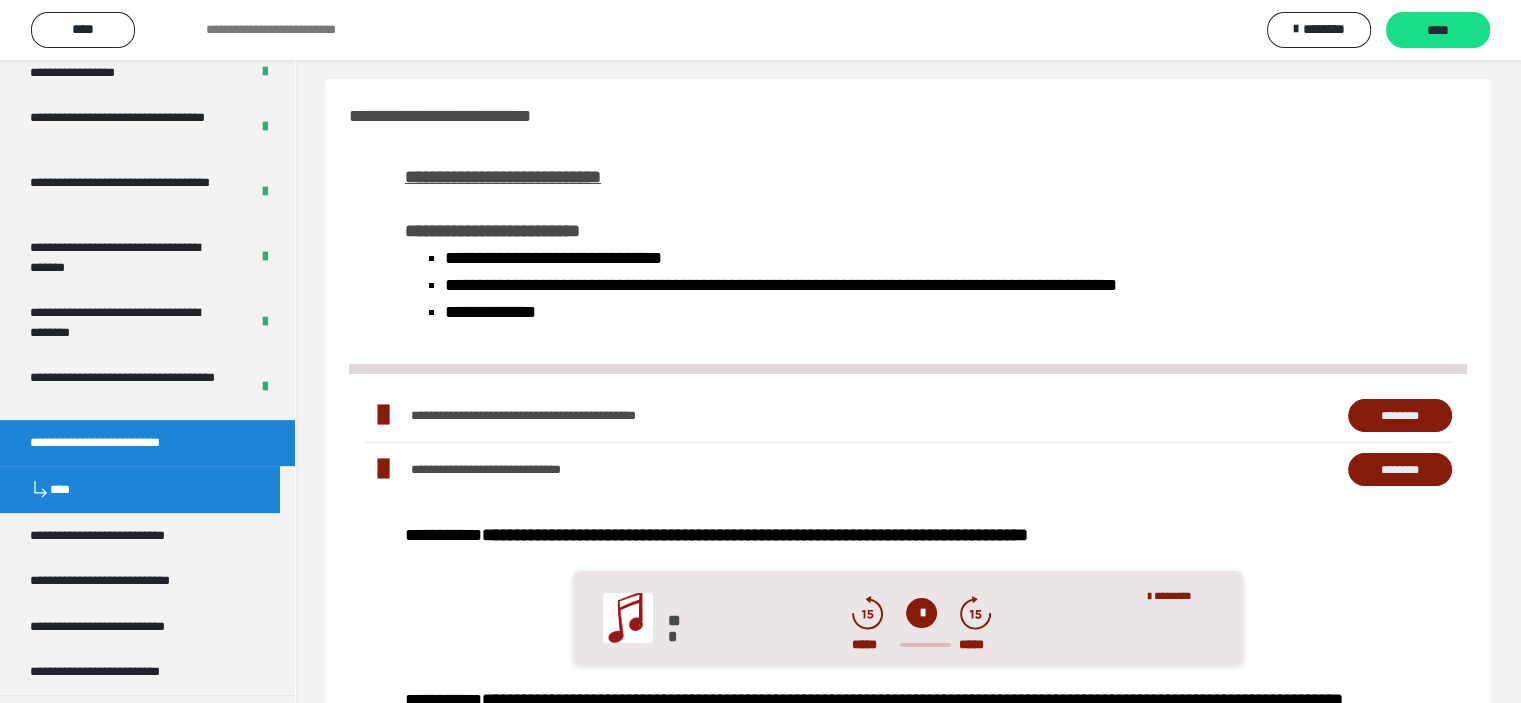 scroll, scrollTop: 0, scrollLeft: 0, axis: both 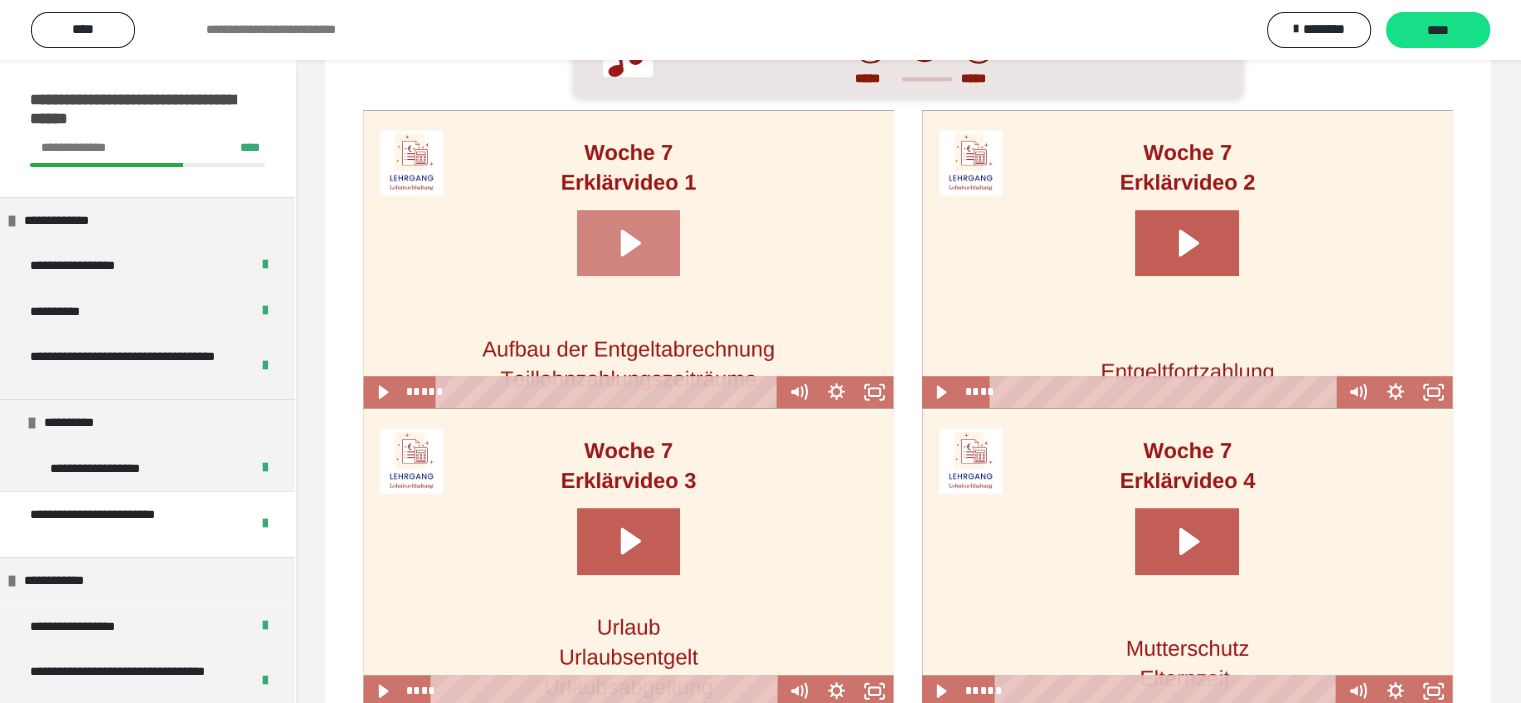click 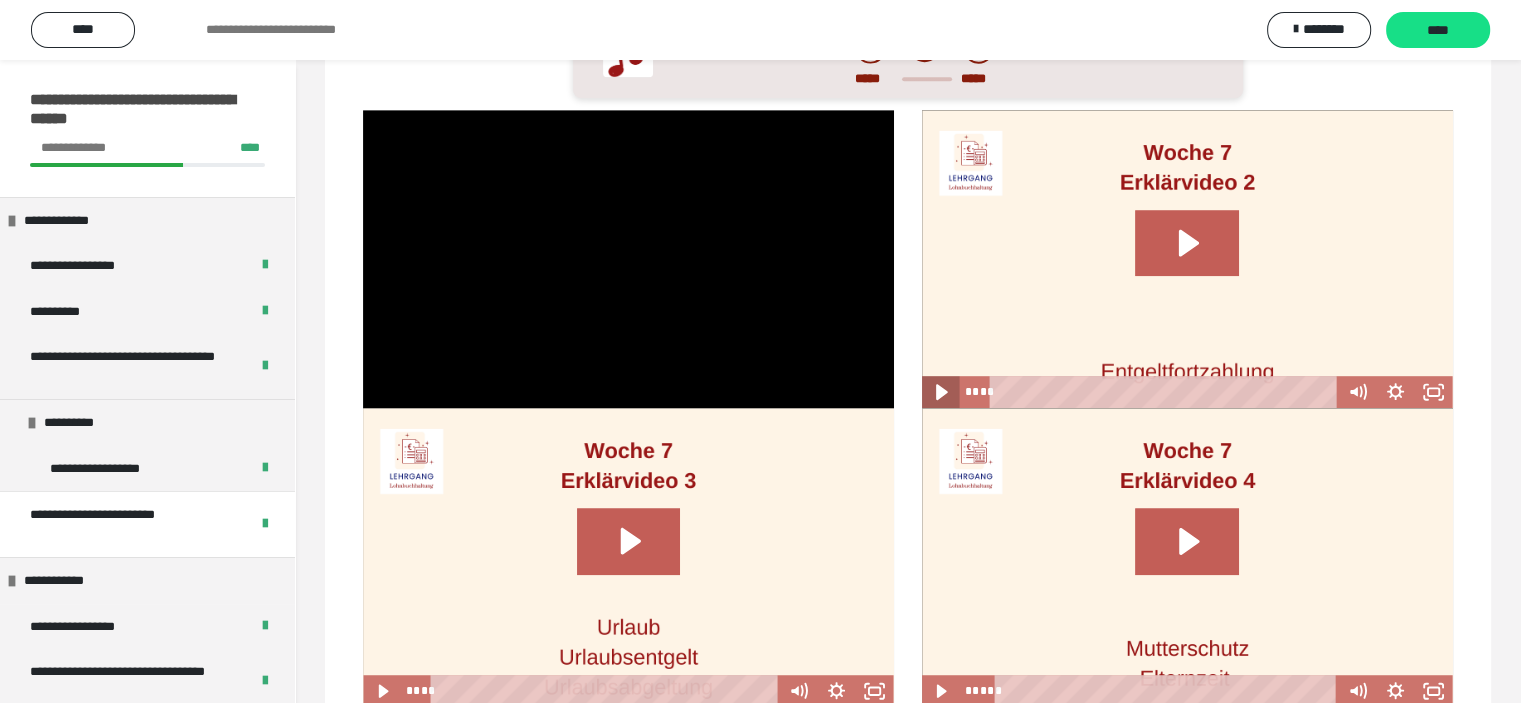 click 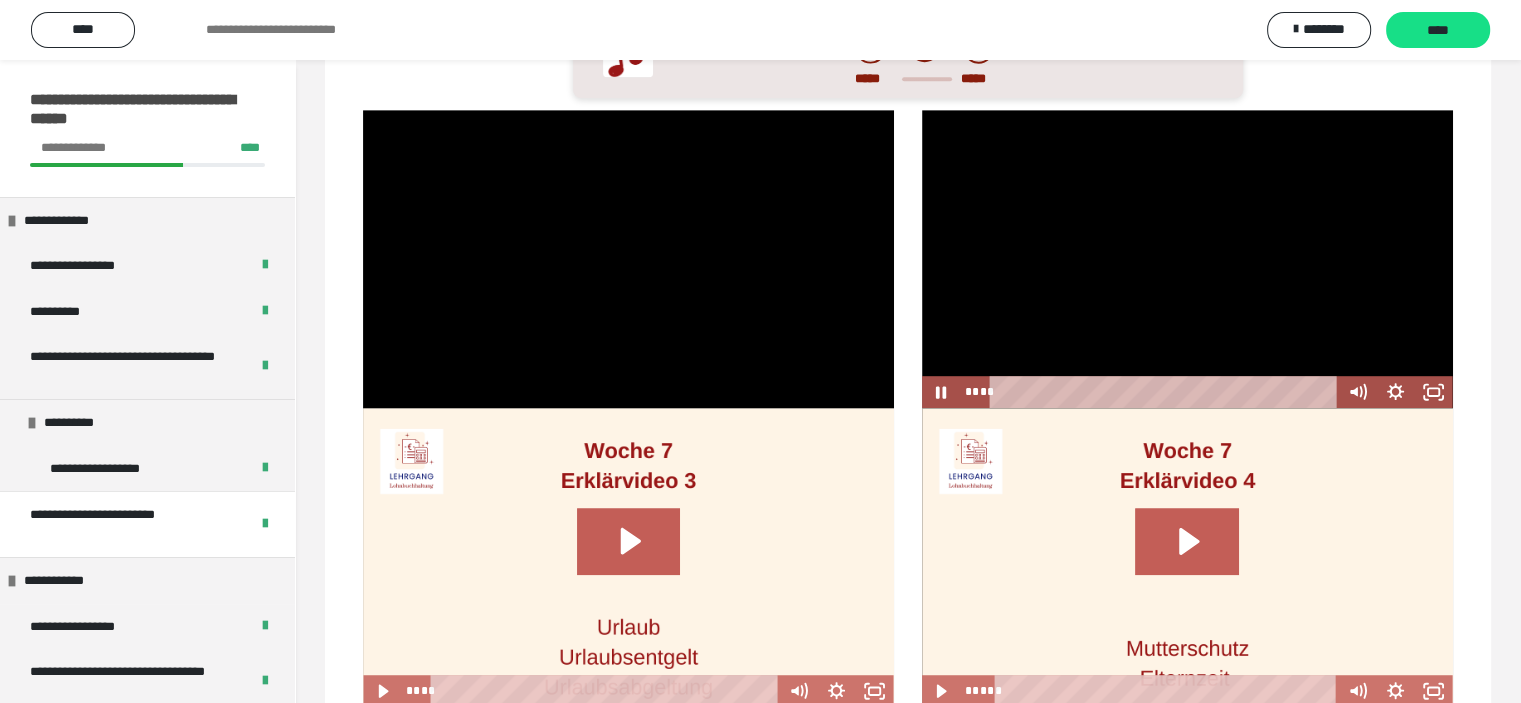 click on "**** ****" at bounding box center (1149, 392) 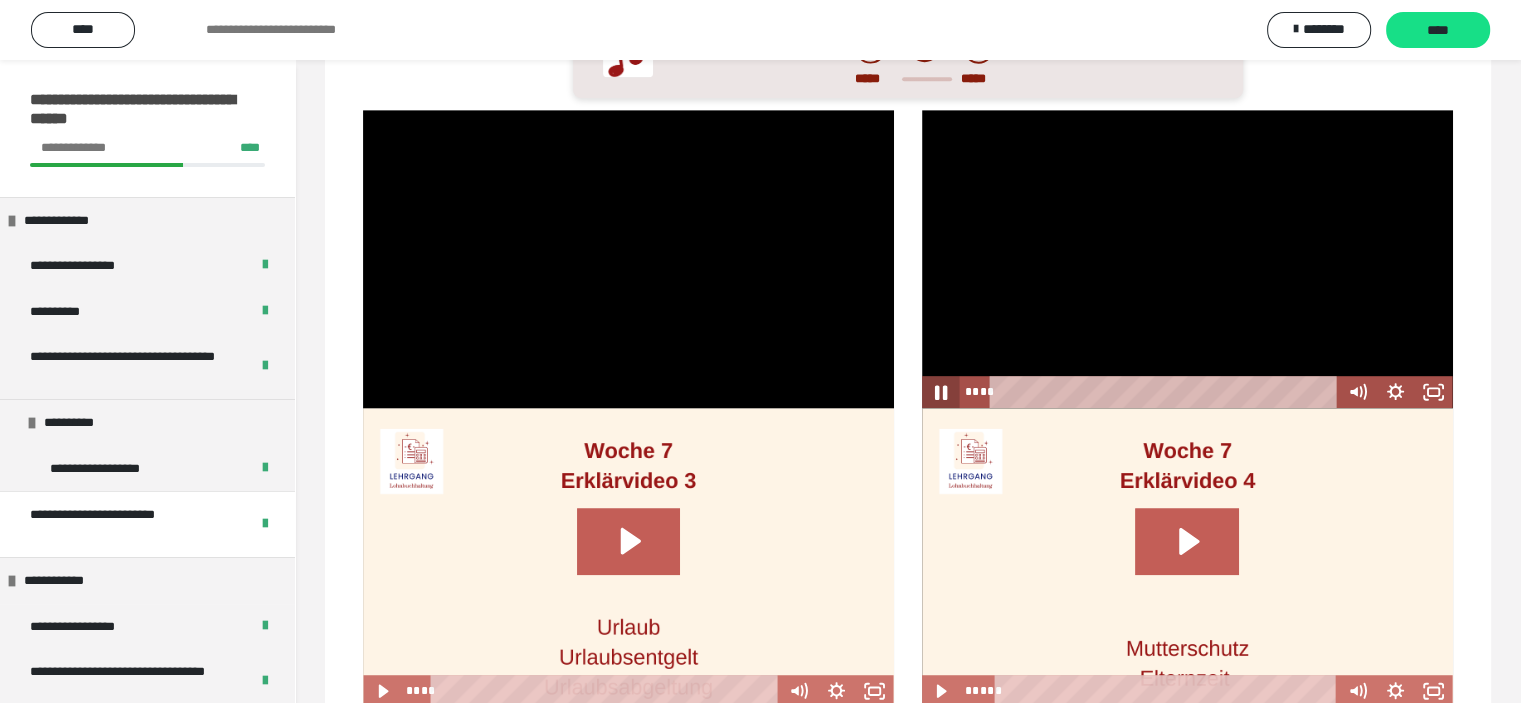 click 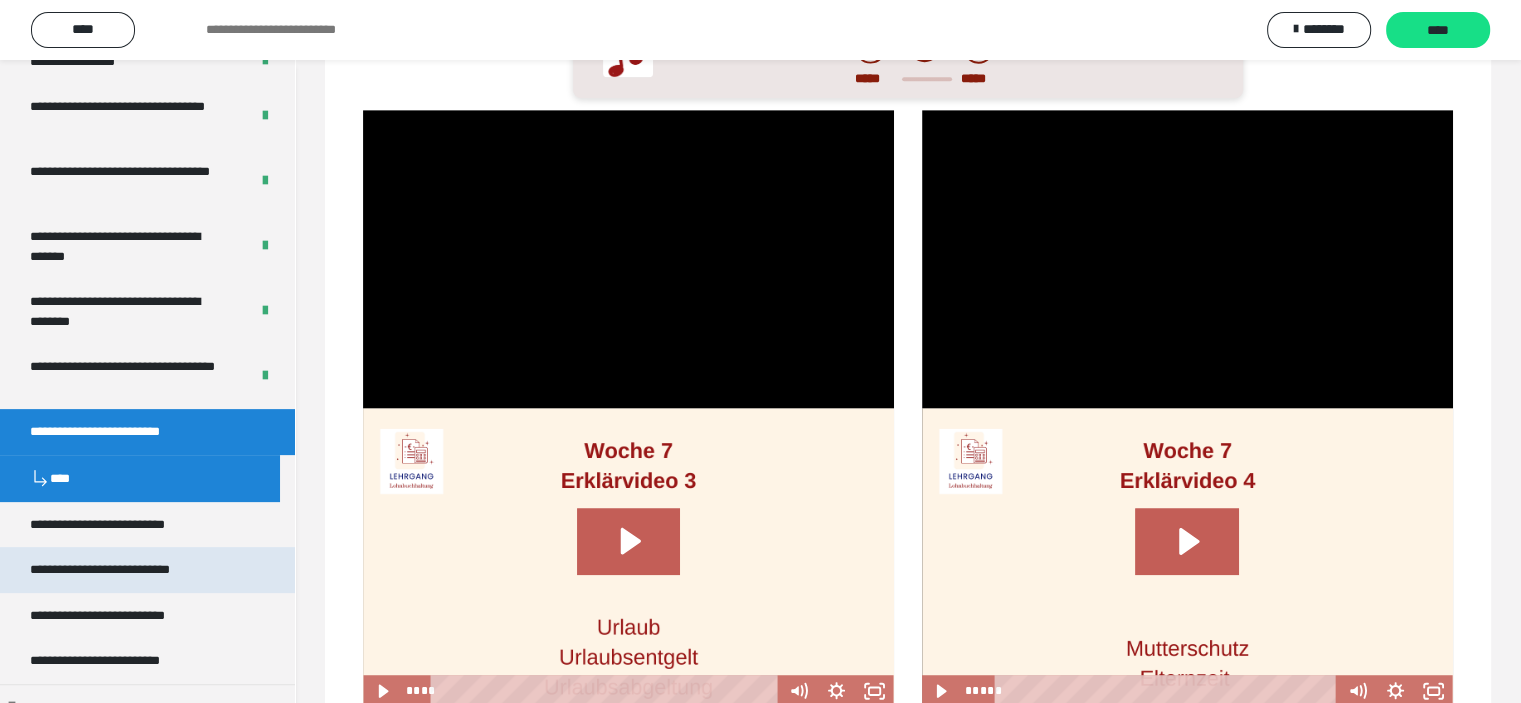 scroll, scrollTop: 600, scrollLeft: 0, axis: vertical 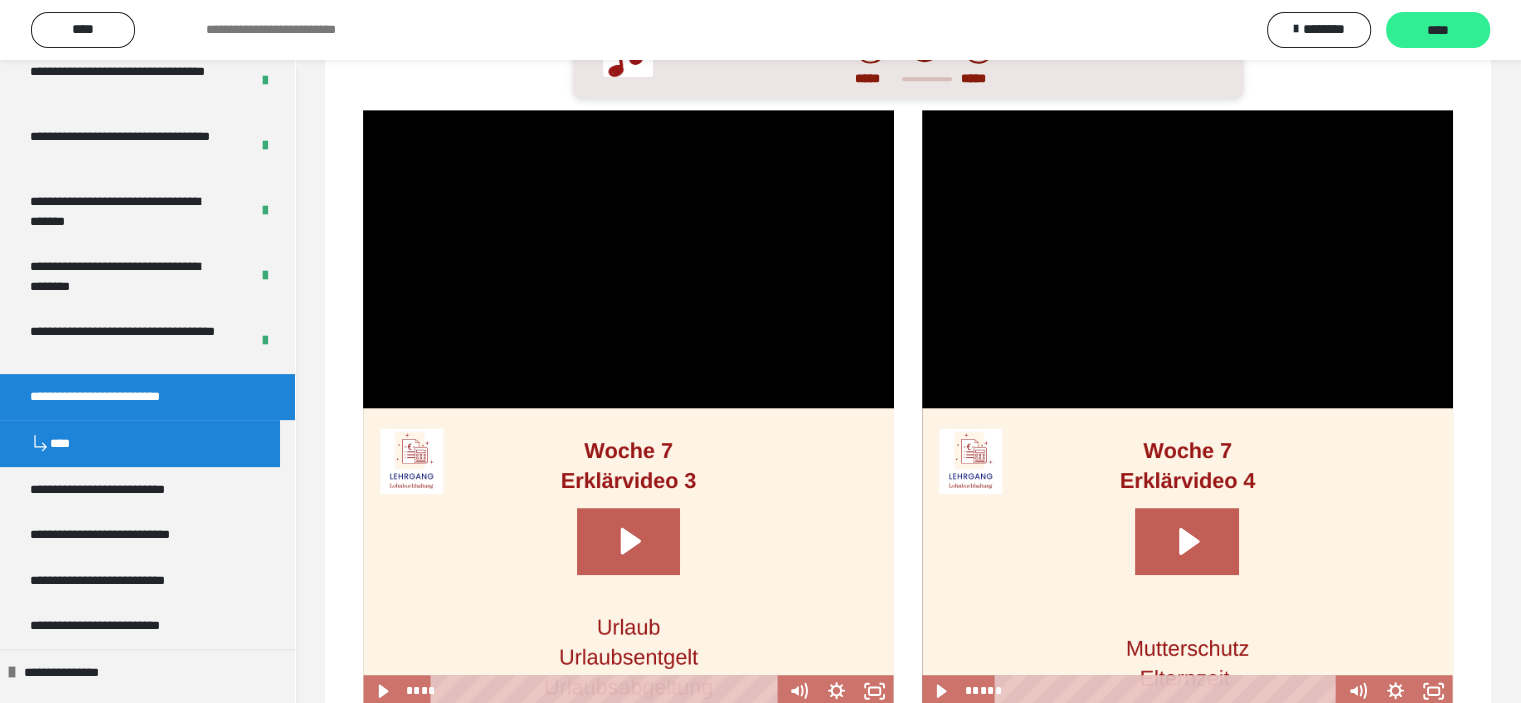 click on "****" at bounding box center (1438, 31) 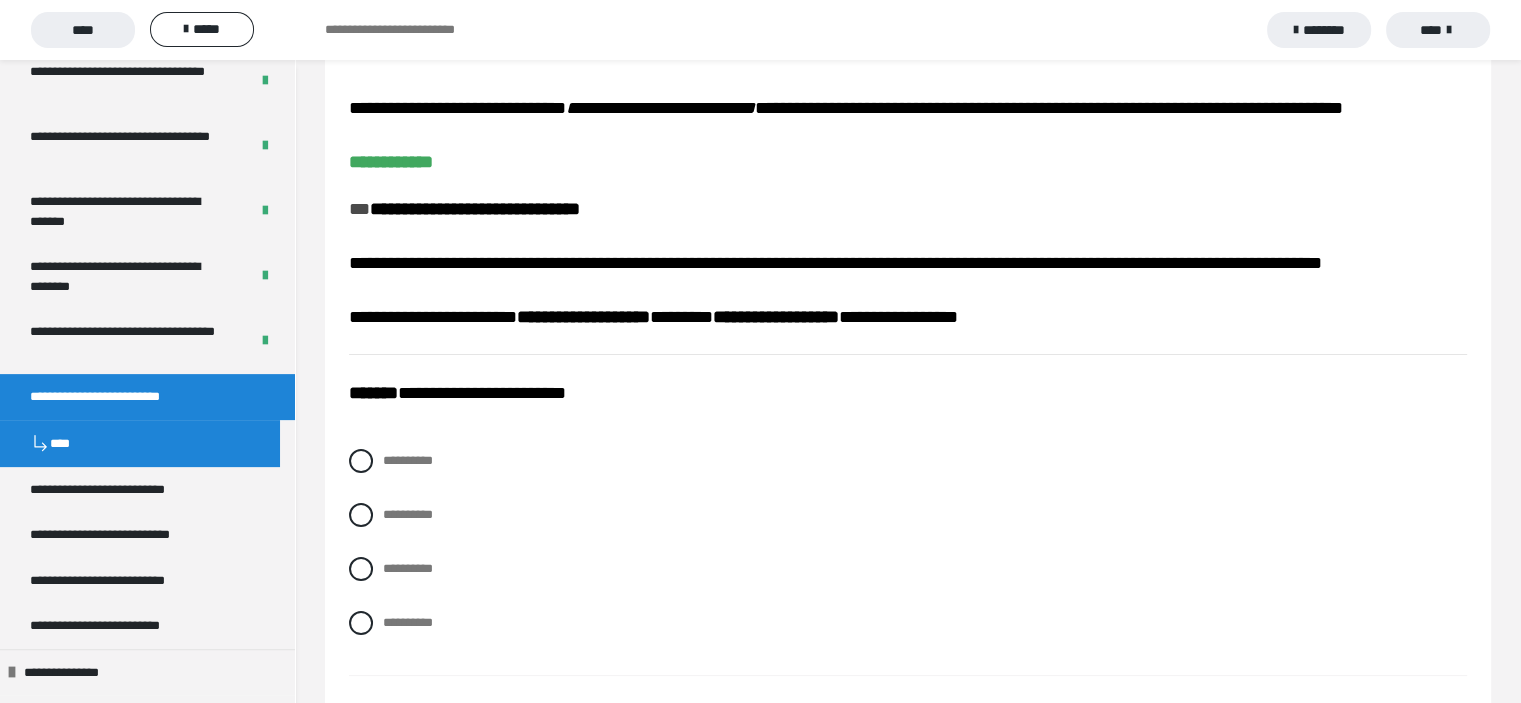 scroll, scrollTop: 200, scrollLeft: 0, axis: vertical 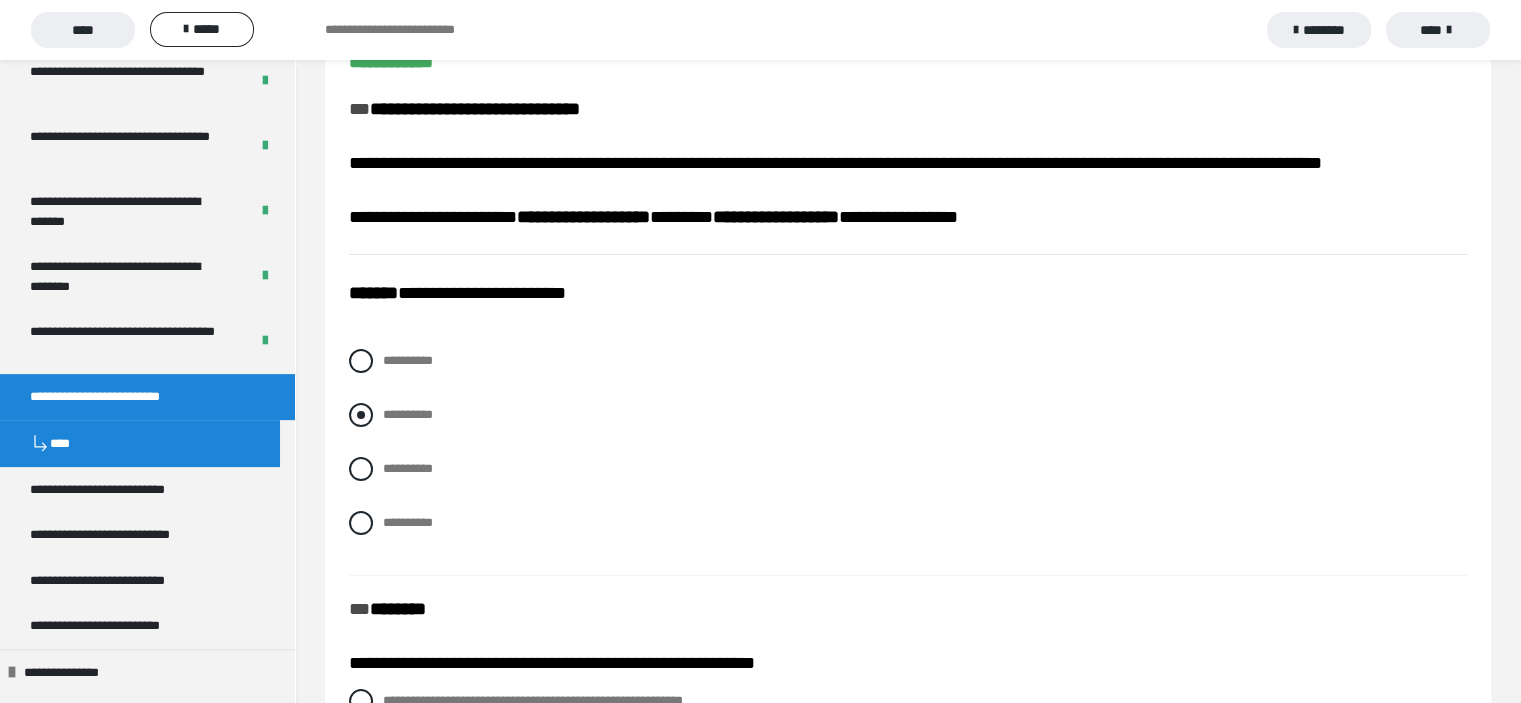 click at bounding box center (361, 415) 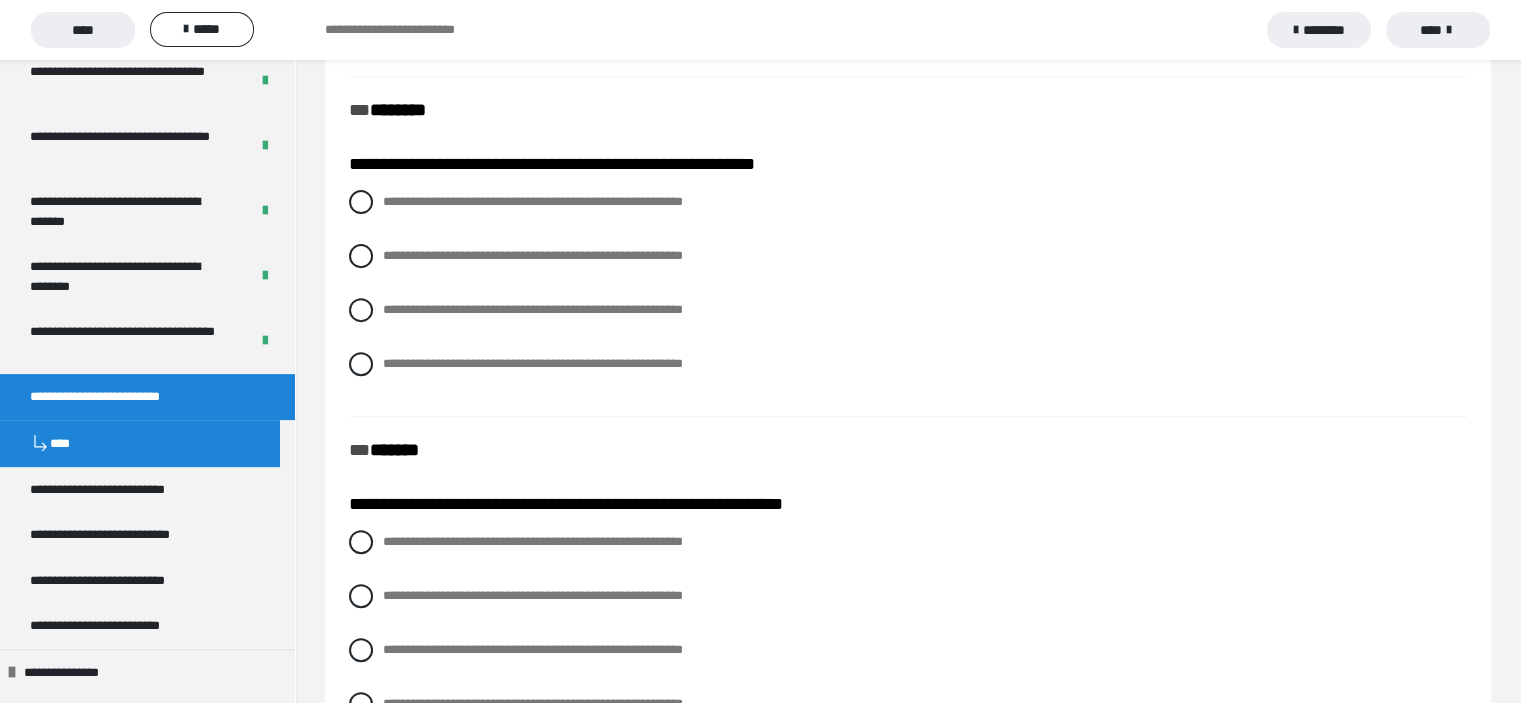 scroll, scrollTop: 700, scrollLeft: 0, axis: vertical 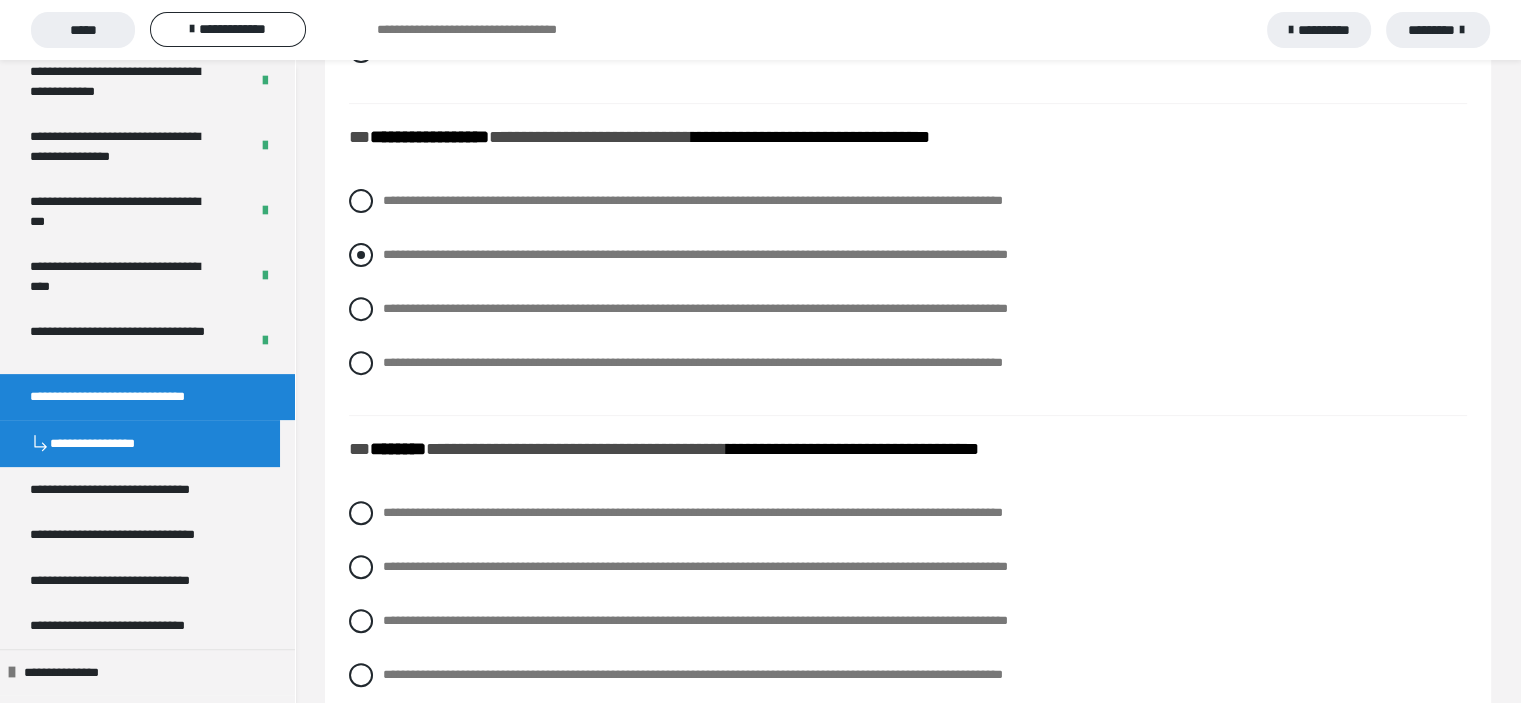 click at bounding box center [361, 255] 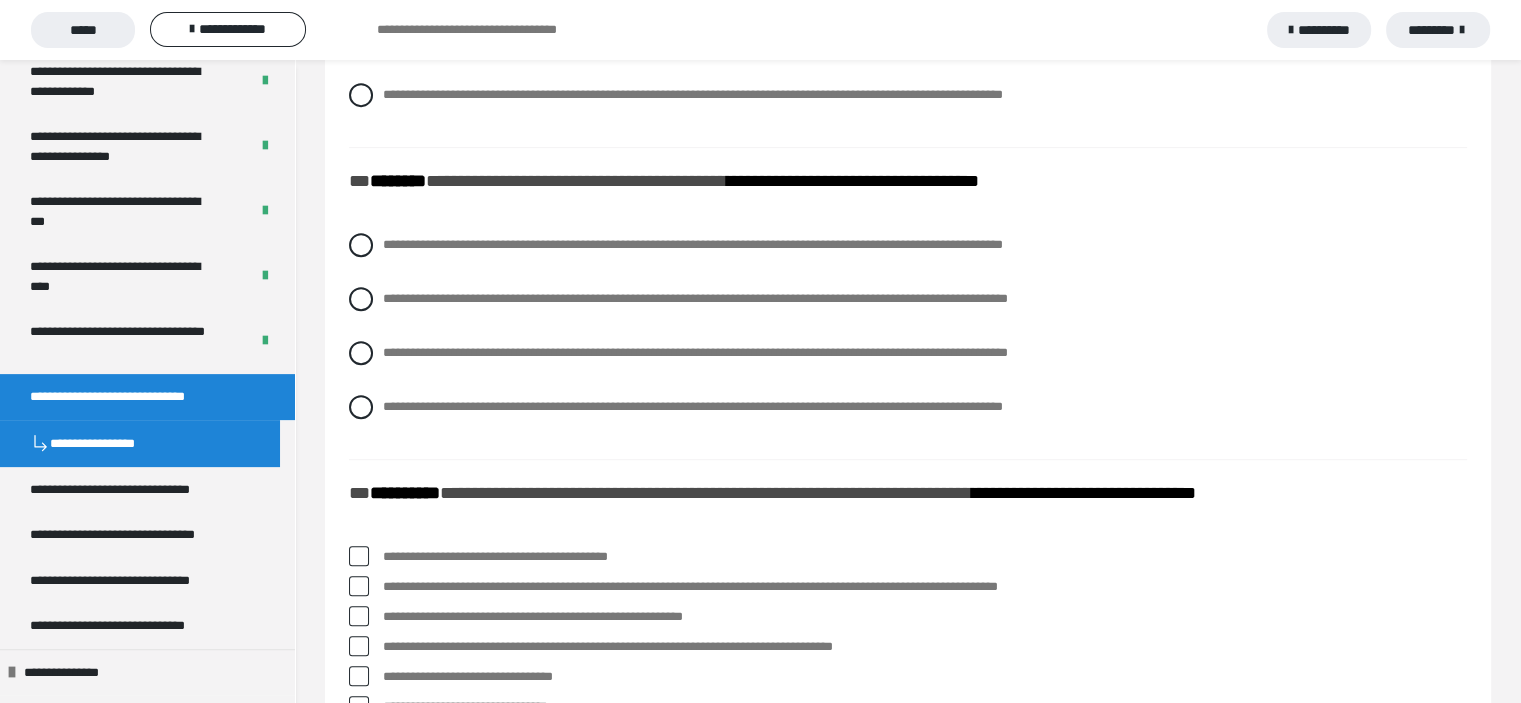 scroll, scrollTop: 972, scrollLeft: 0, axis: vertical 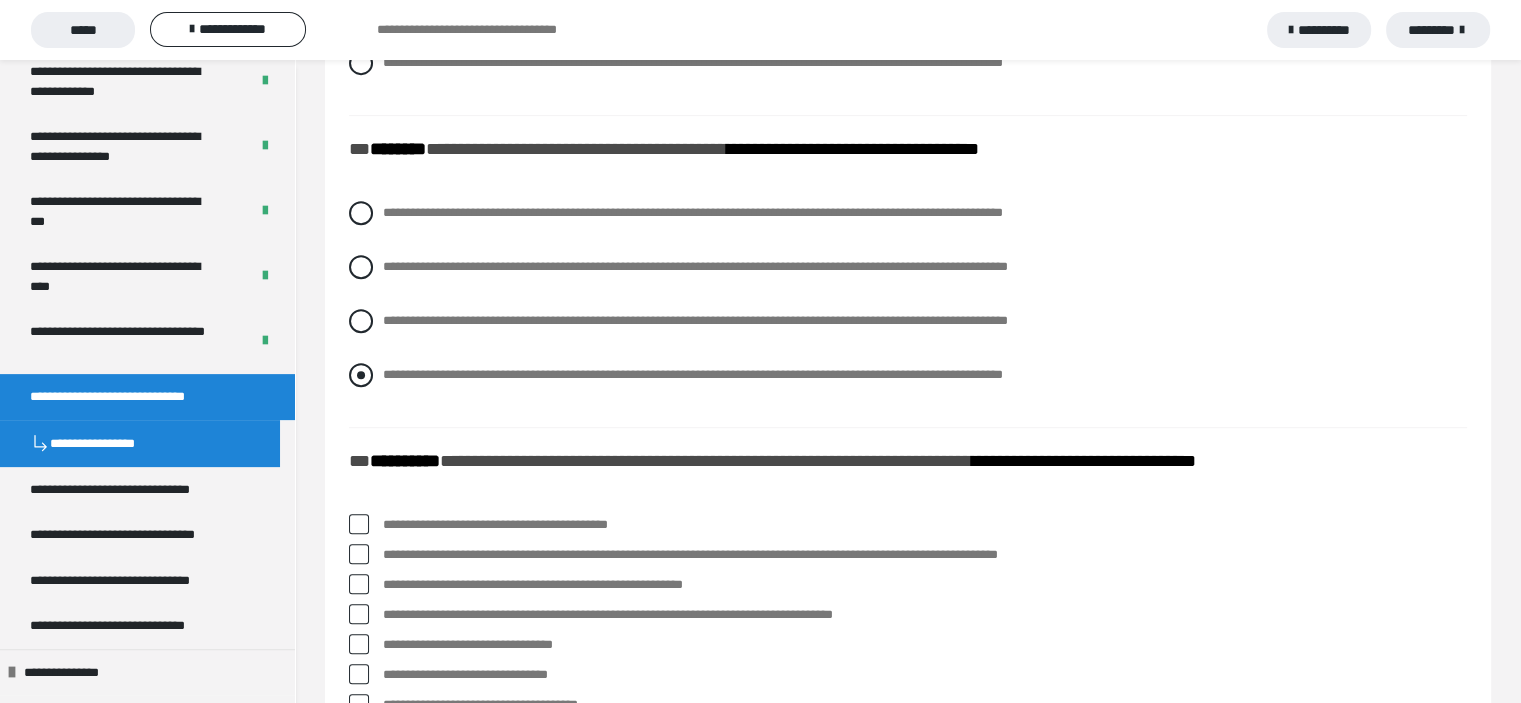 click at bounding box center (361, 375) 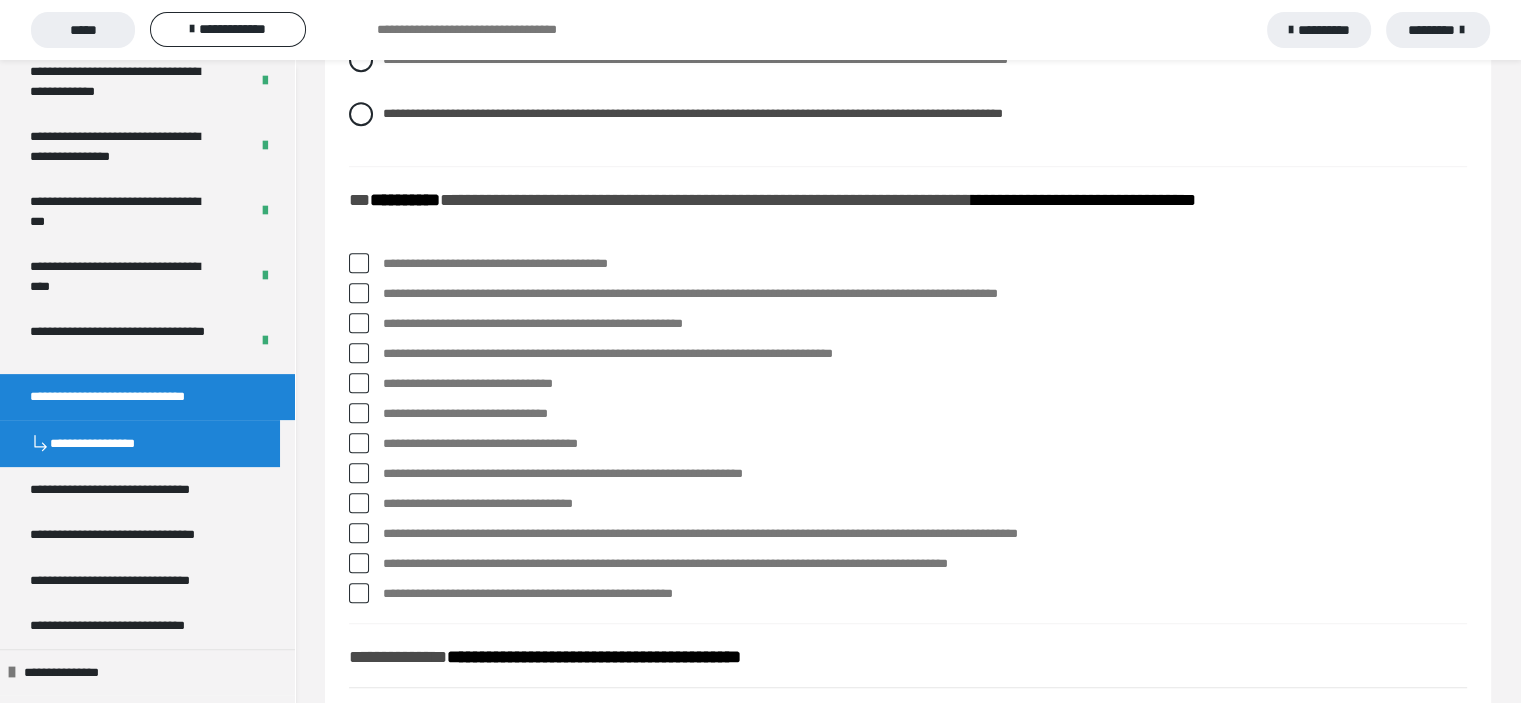 scroll, scrollTop: 1272, scrollLeft: 0, axis: vertical 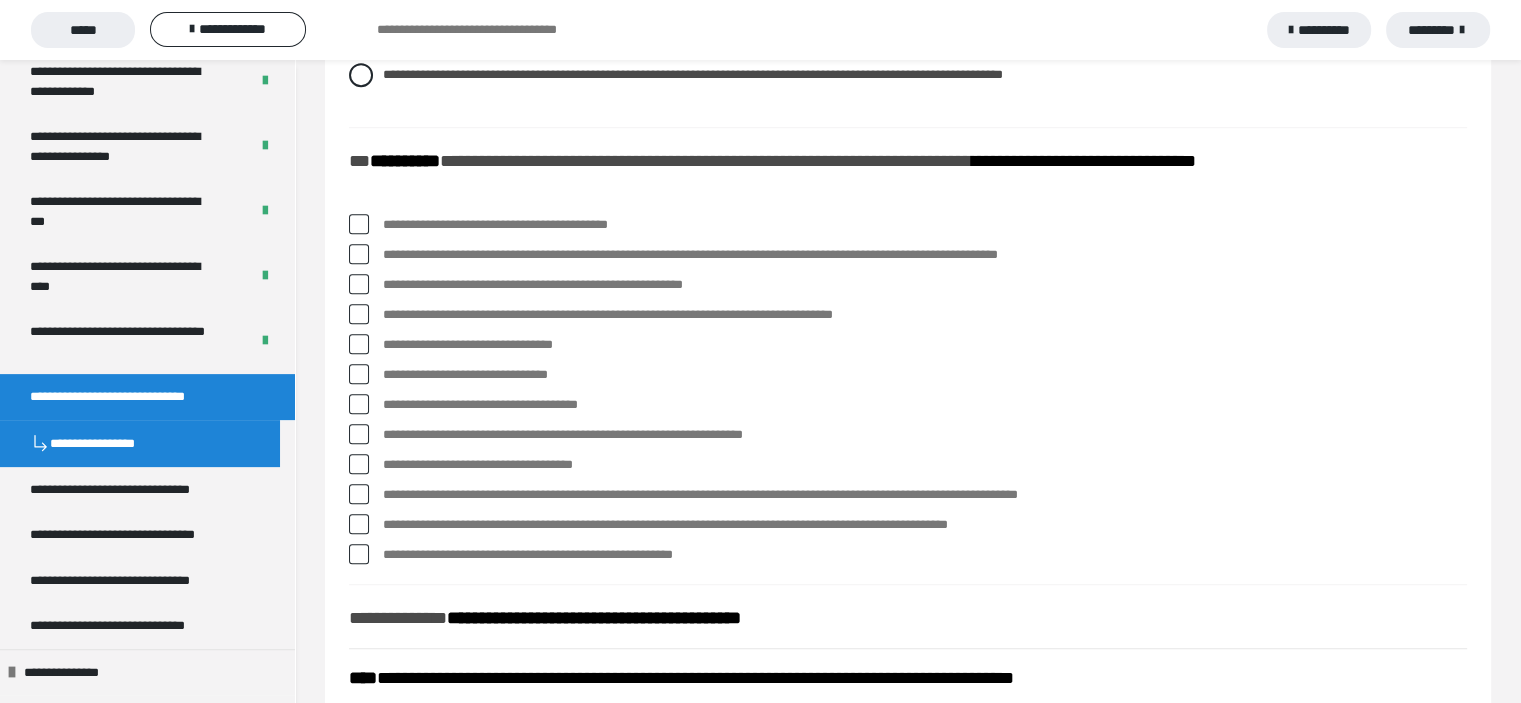 click at bounding box center [359, 224] 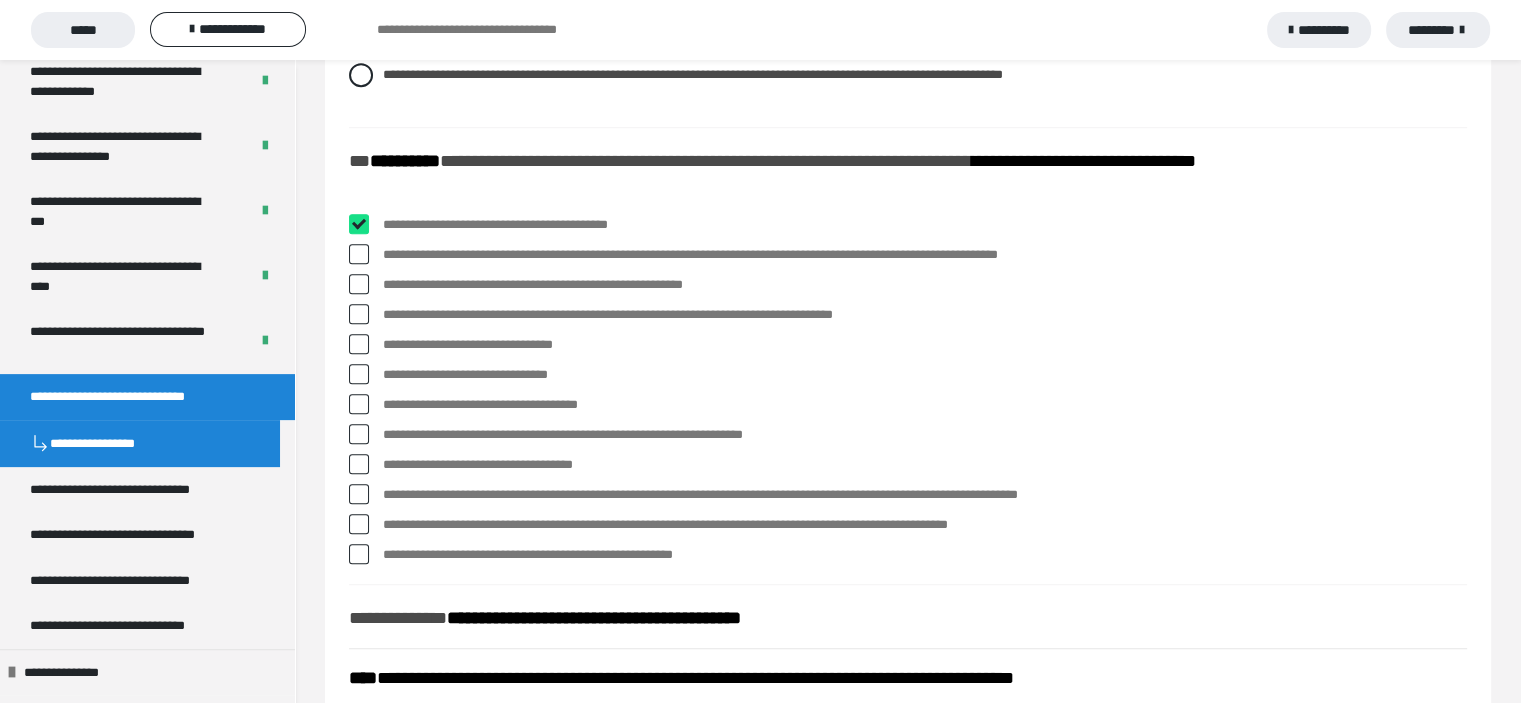 checkbox on "****" 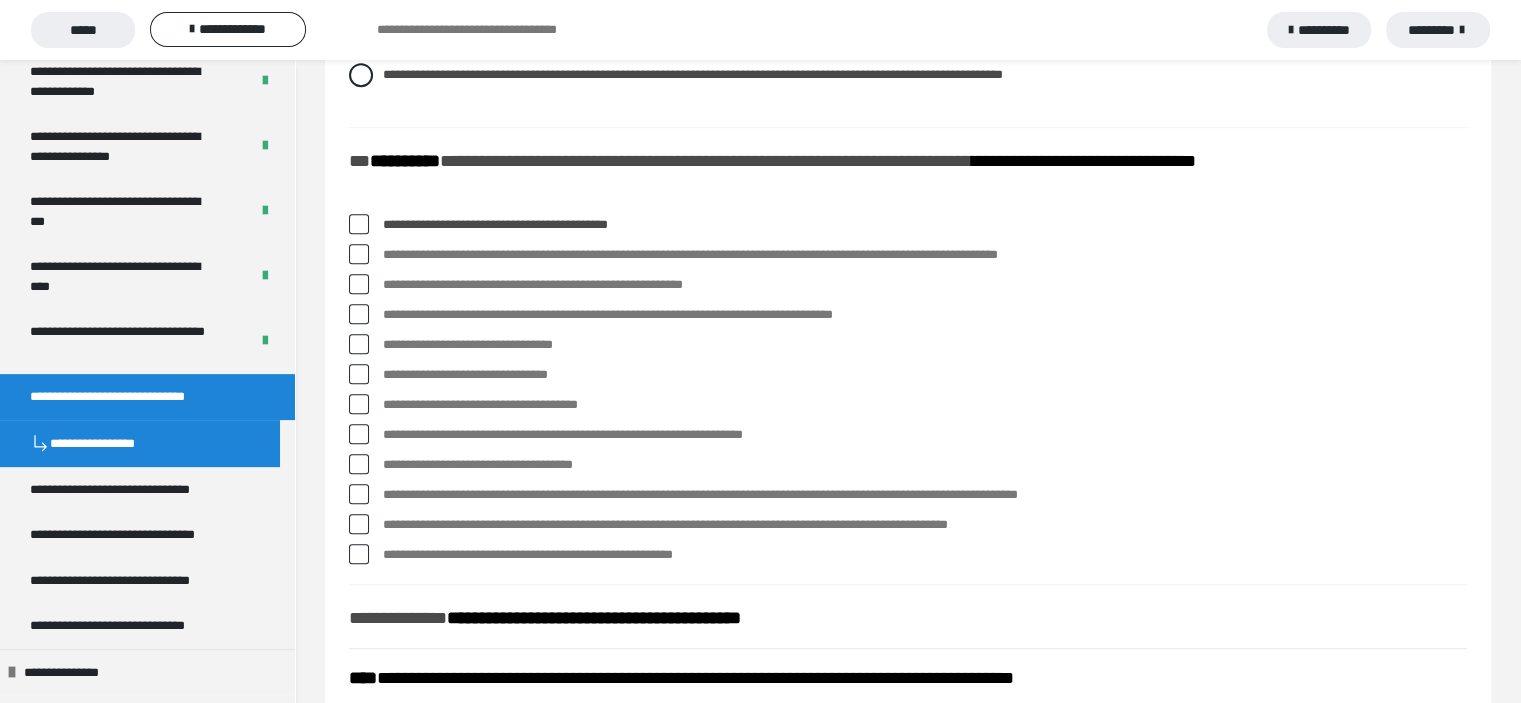 click at bounding box center (359, 284) 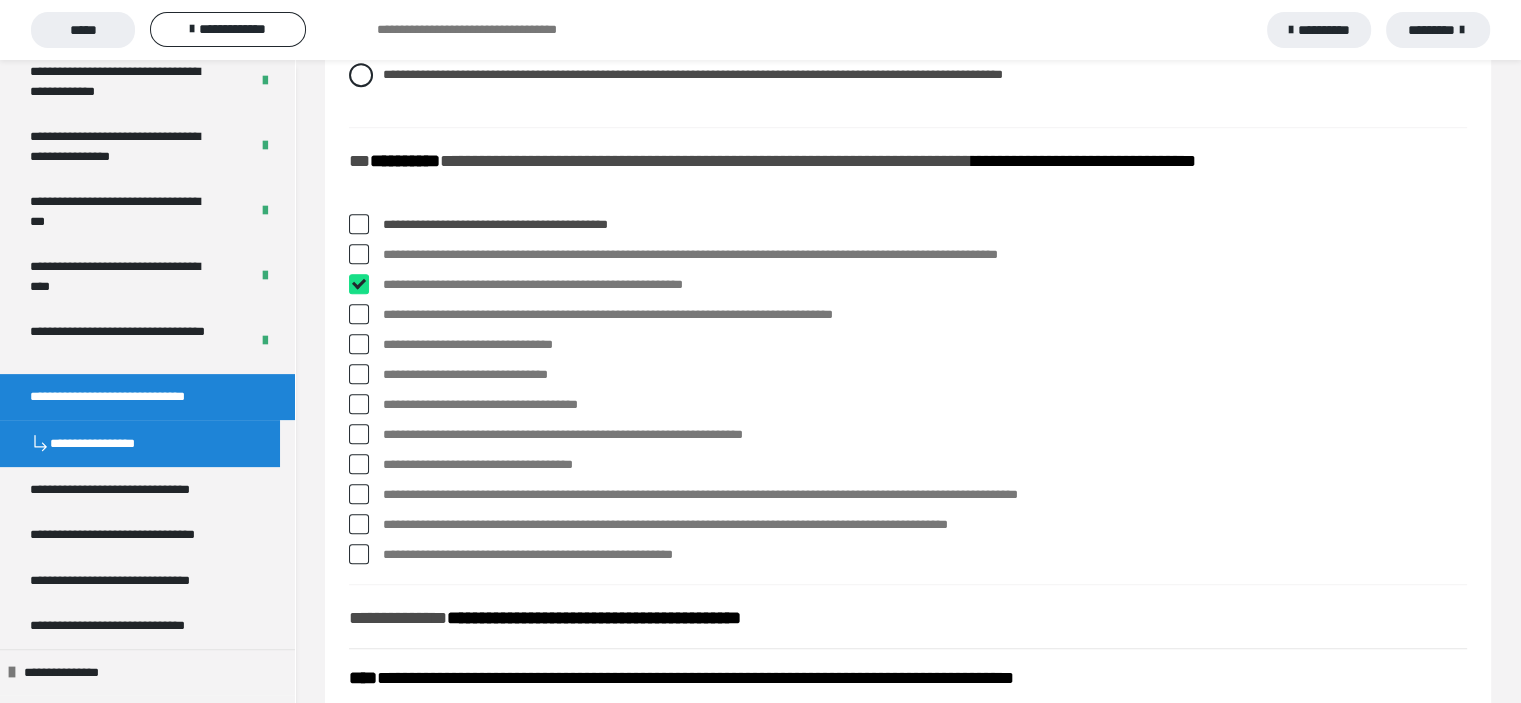 checkbox on "****" 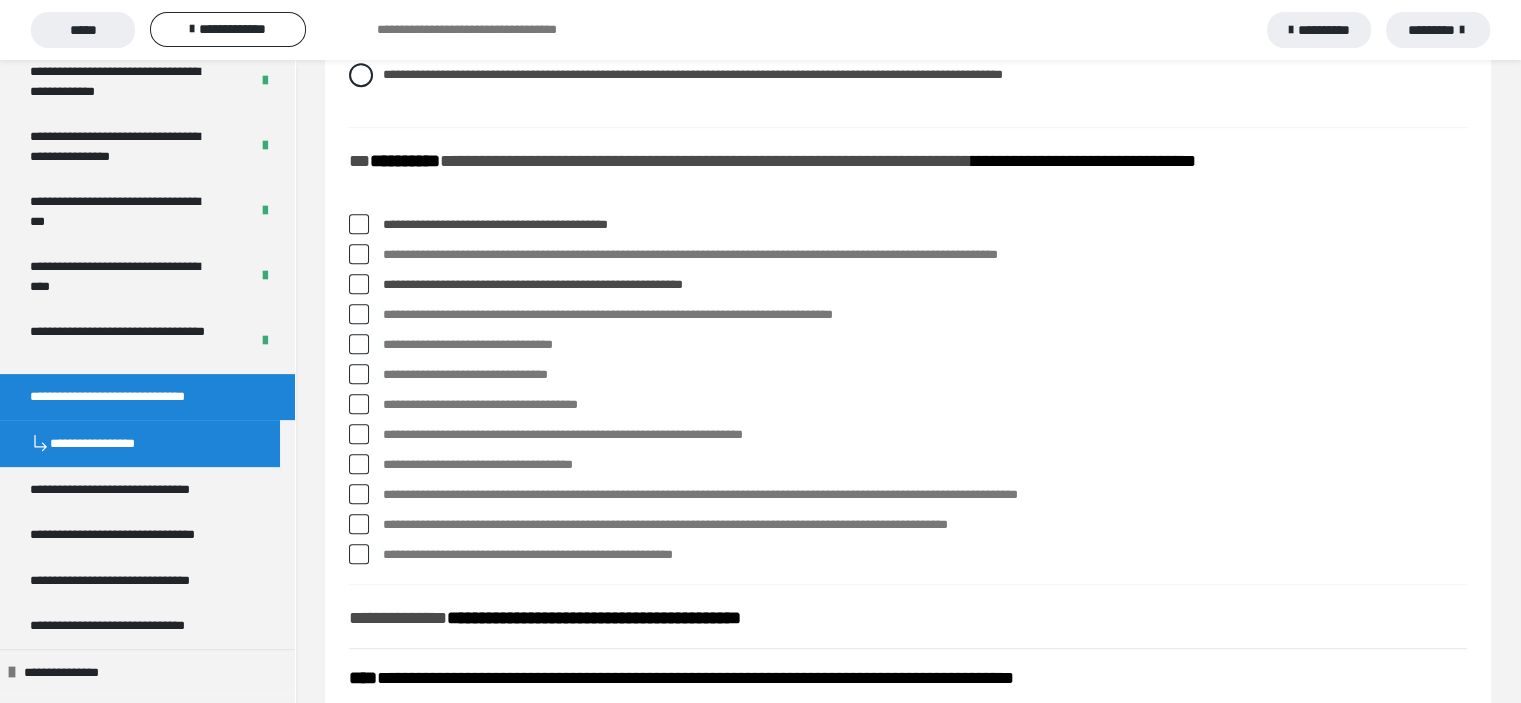 drag, startPoint x: 358, startPoint y: 289, endPoint x: 408, endPoint y: 258, distance: 58.830265 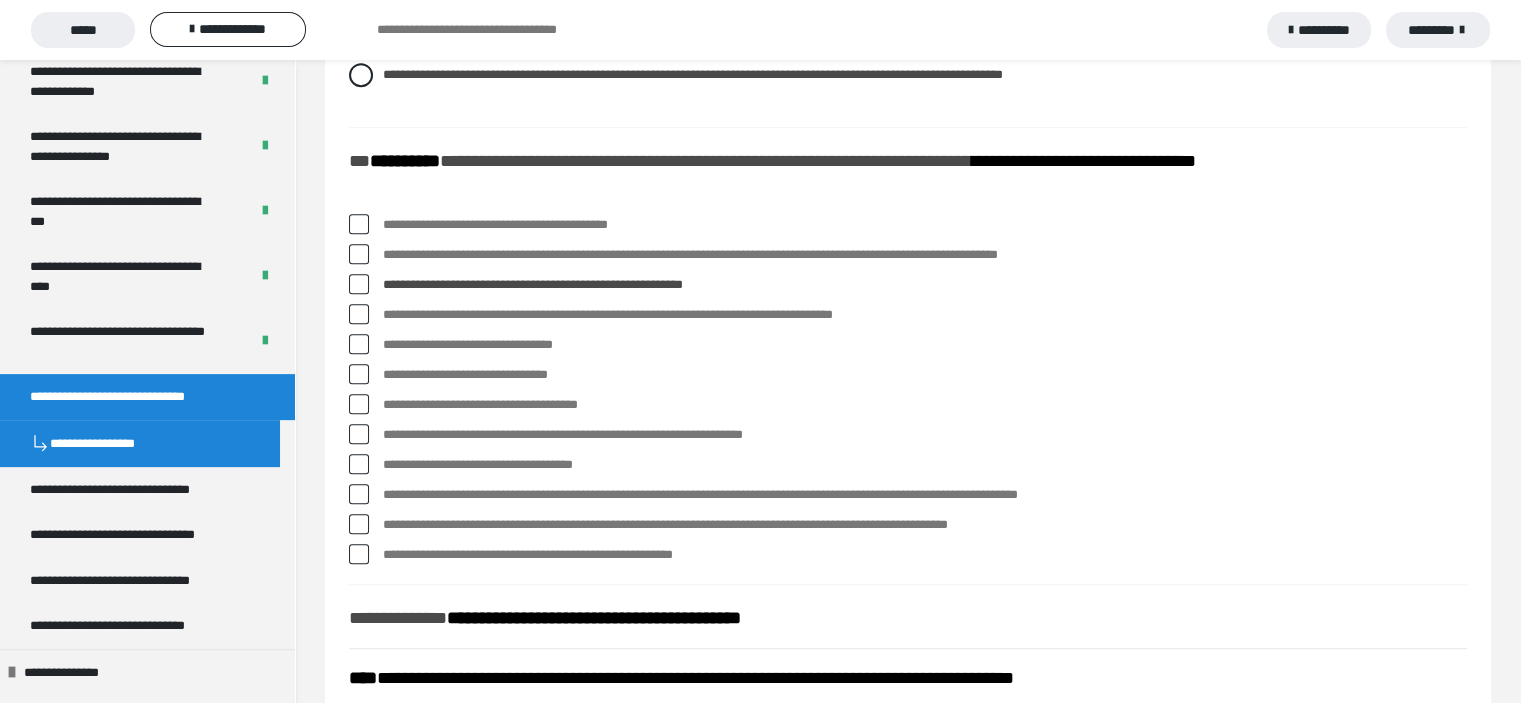 click at bounding box center (359, 284) 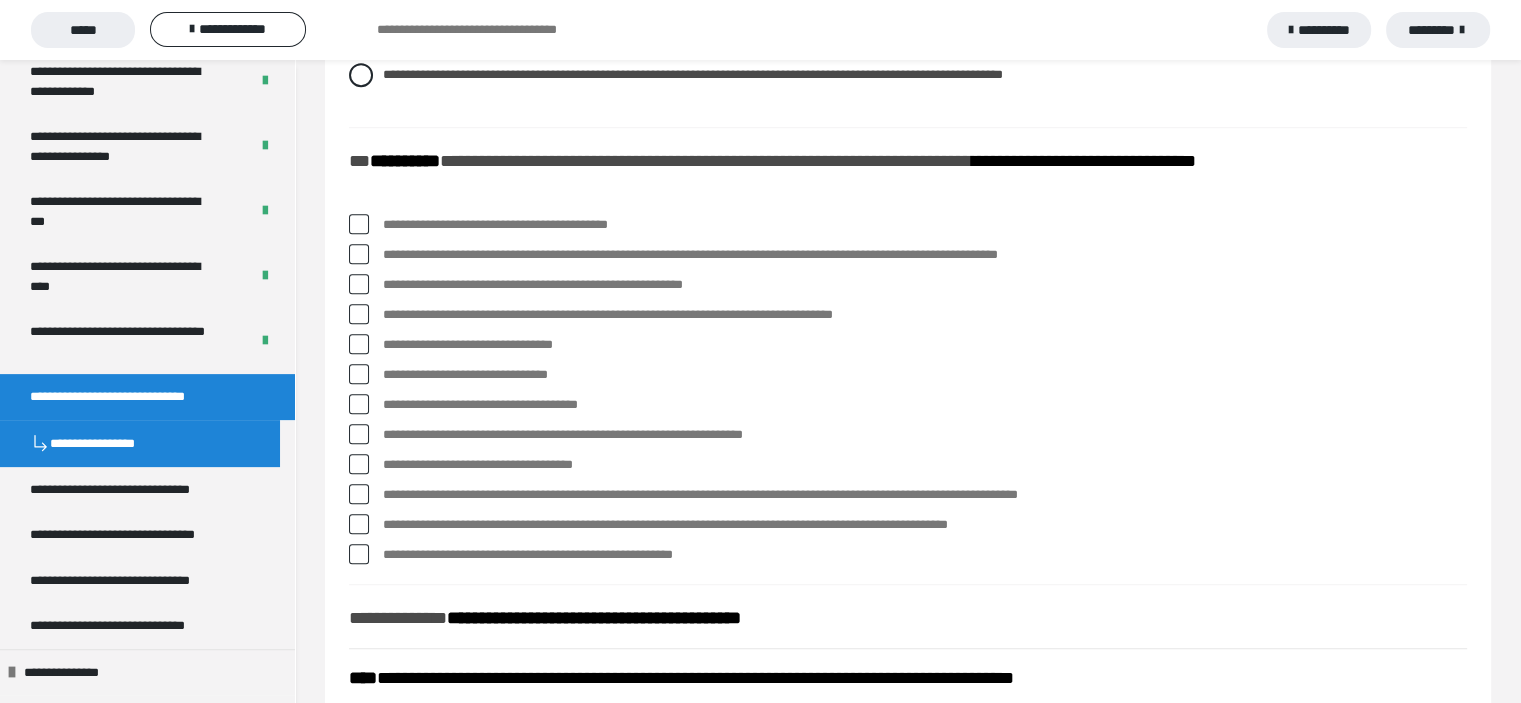 click at bounding box center (359, 254) 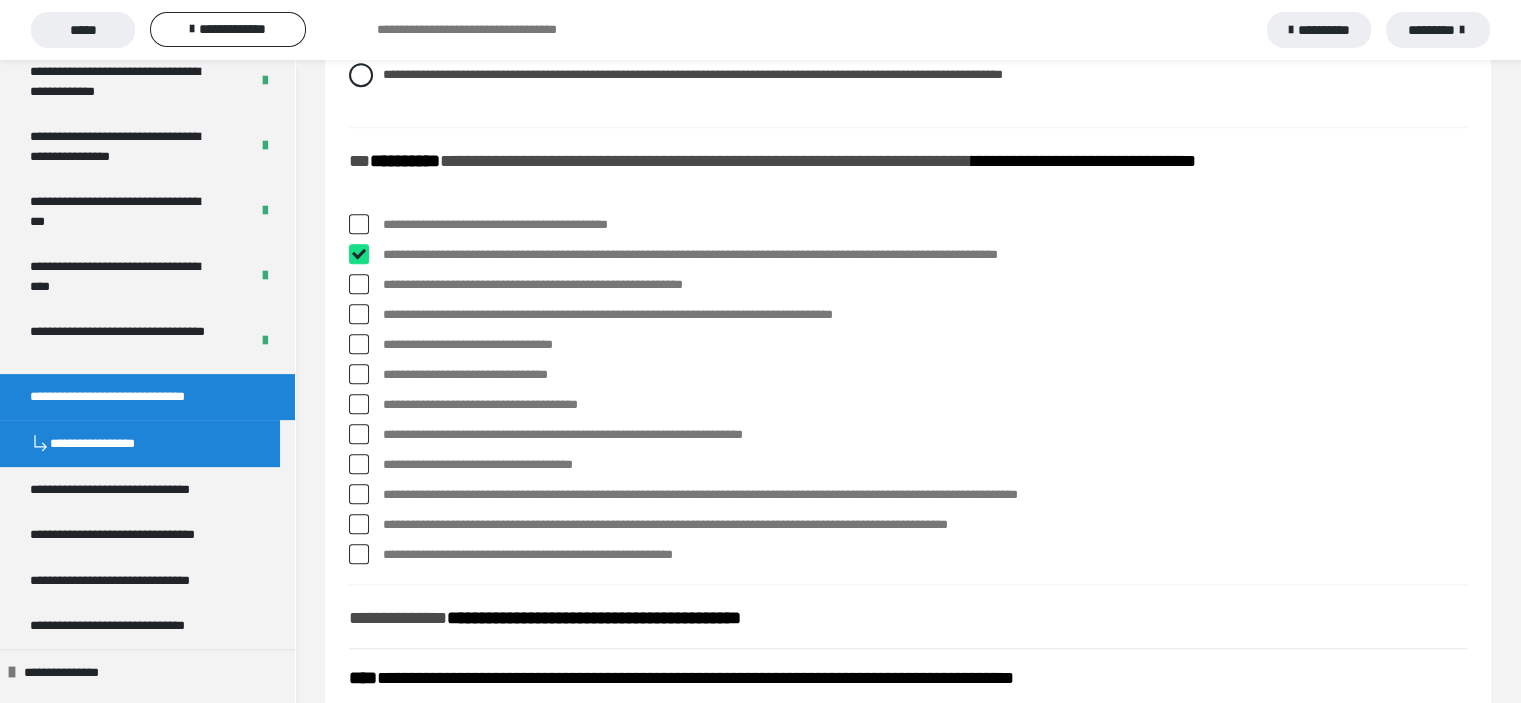 checkbox on "****" 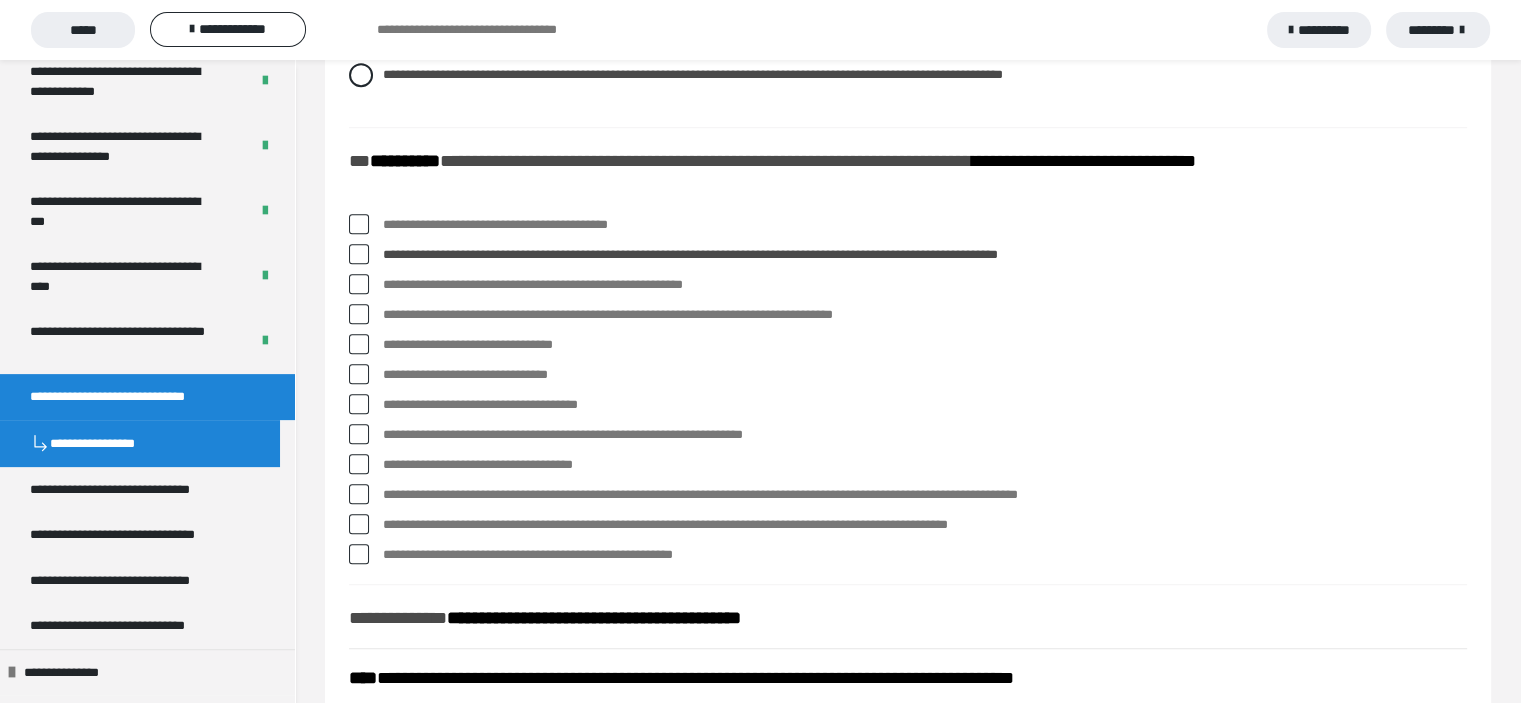 click at bounding box center (359, 314) 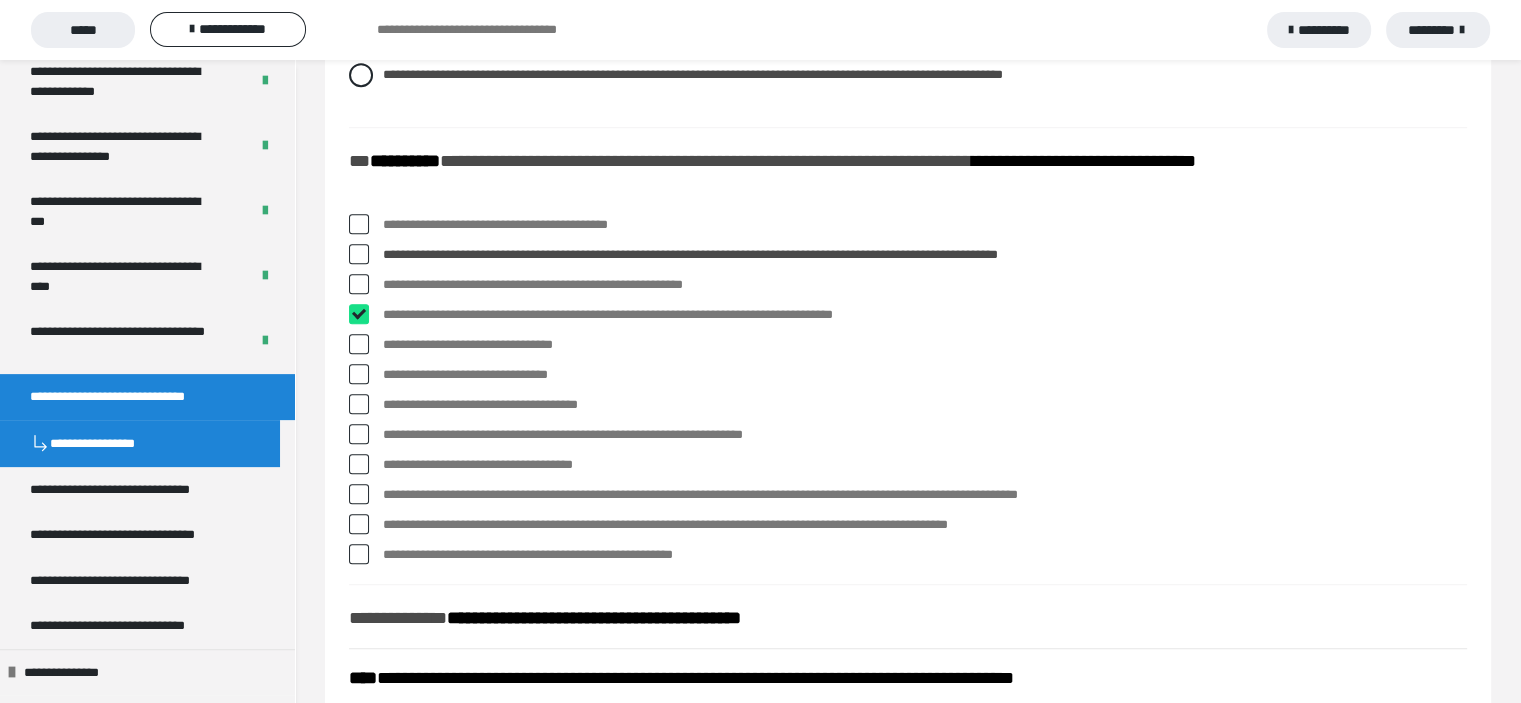 checkbox on "****" 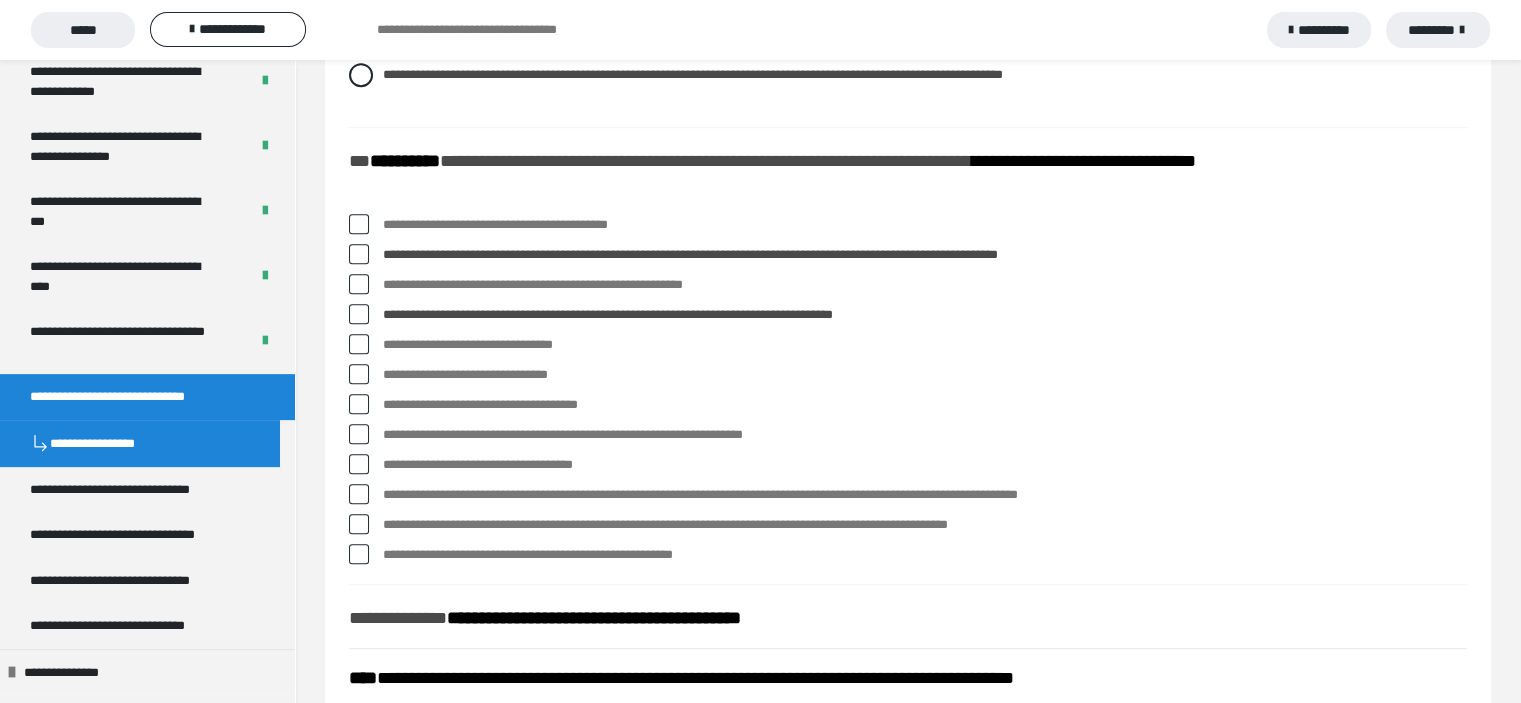 click at bounding box center [359, 434] 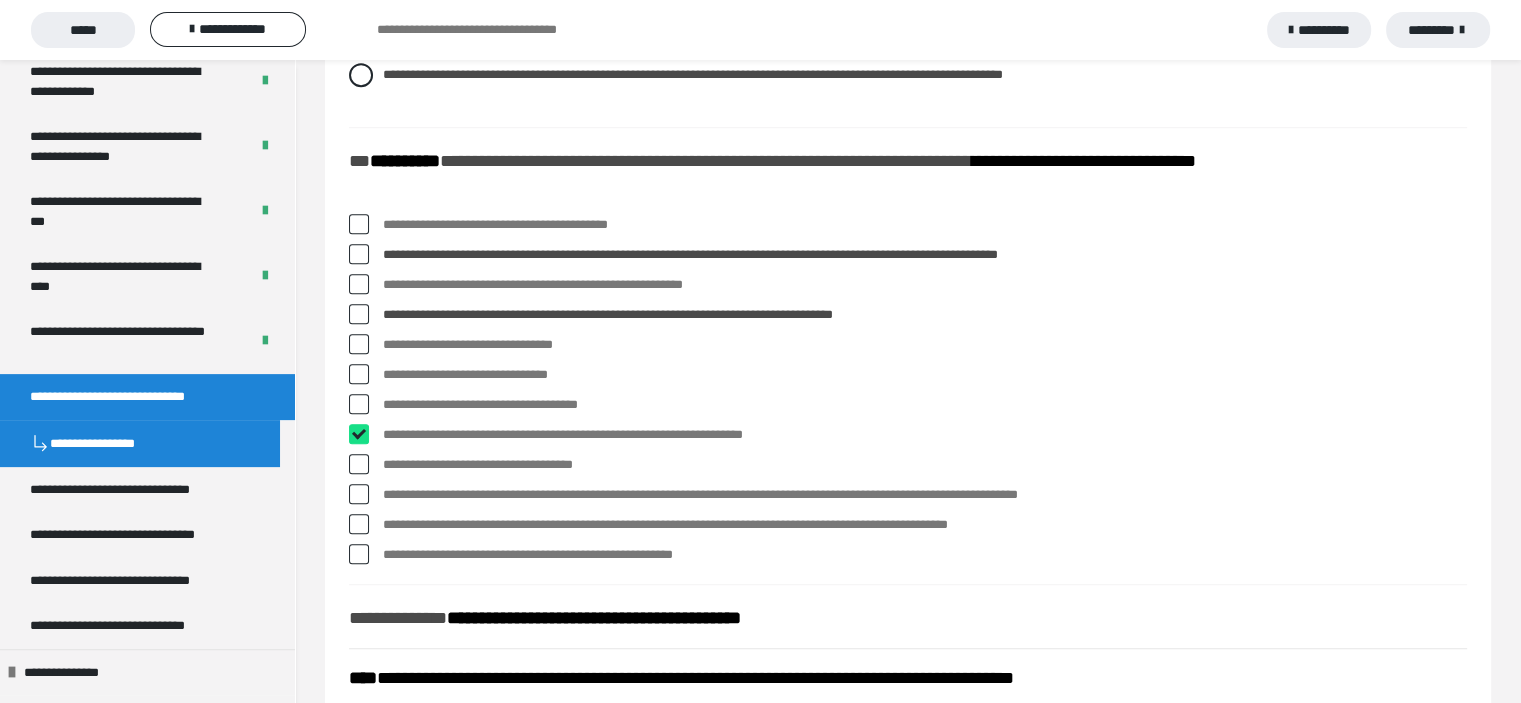 checkbox on "****" 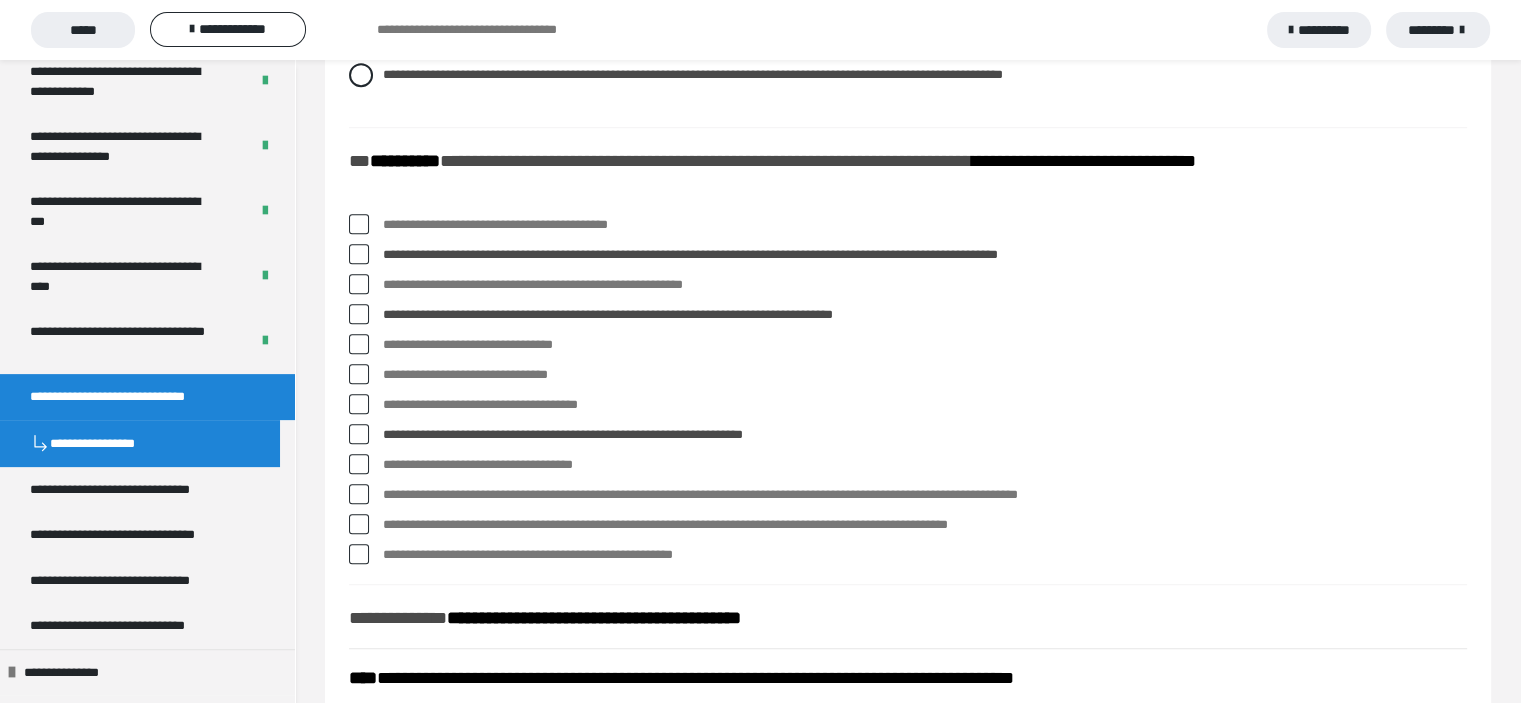 click at bounding box center [359, 494] 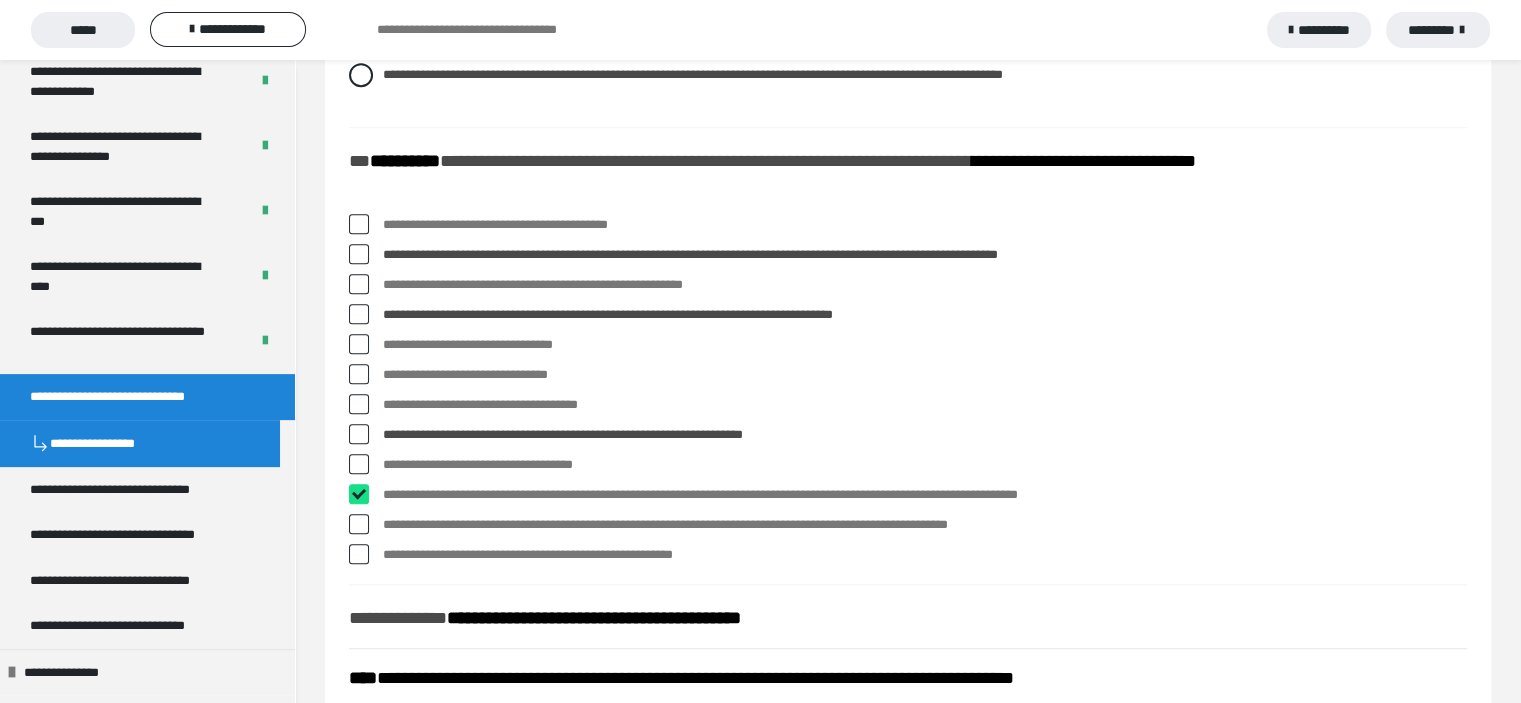 checkbox on "****" 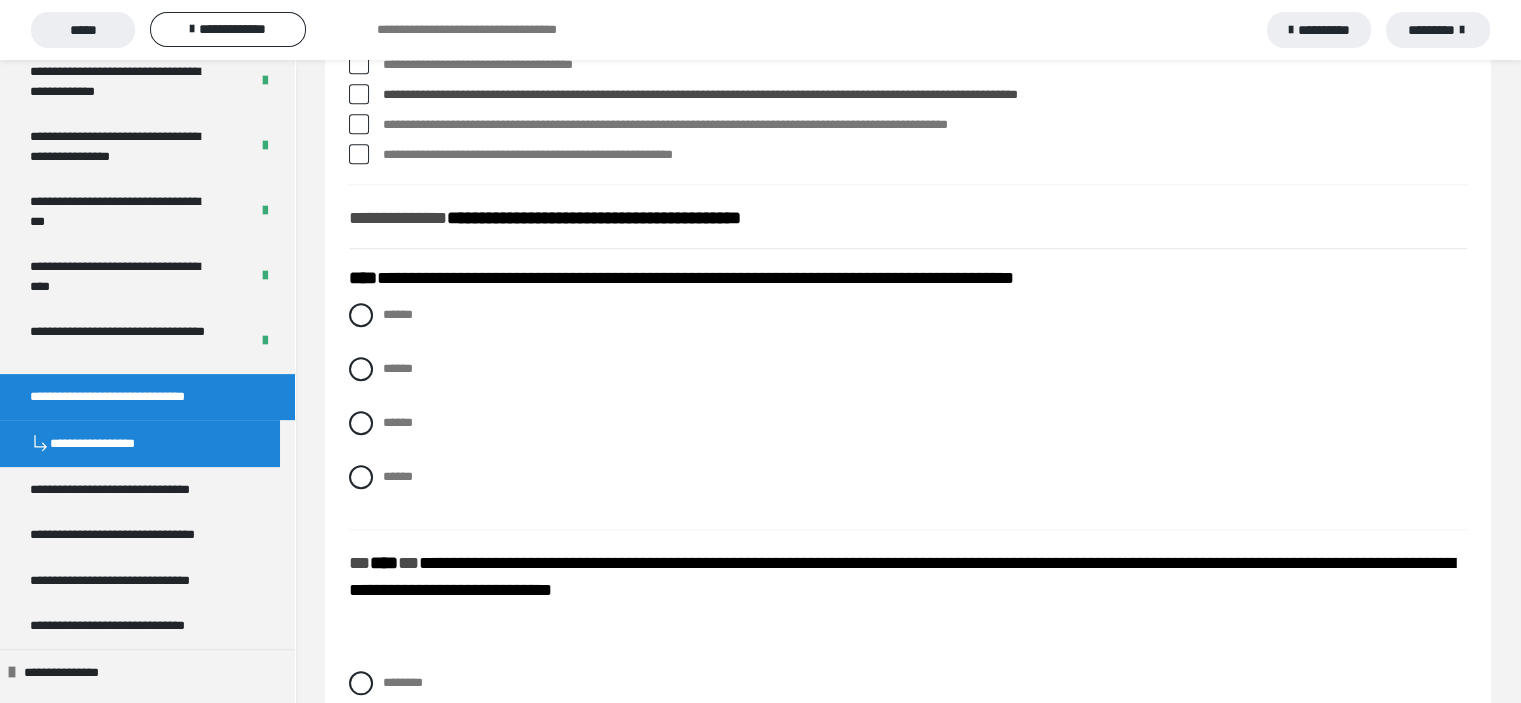 scroll, scrollTop: 1772, scrollLeft: 0, axis: vertical 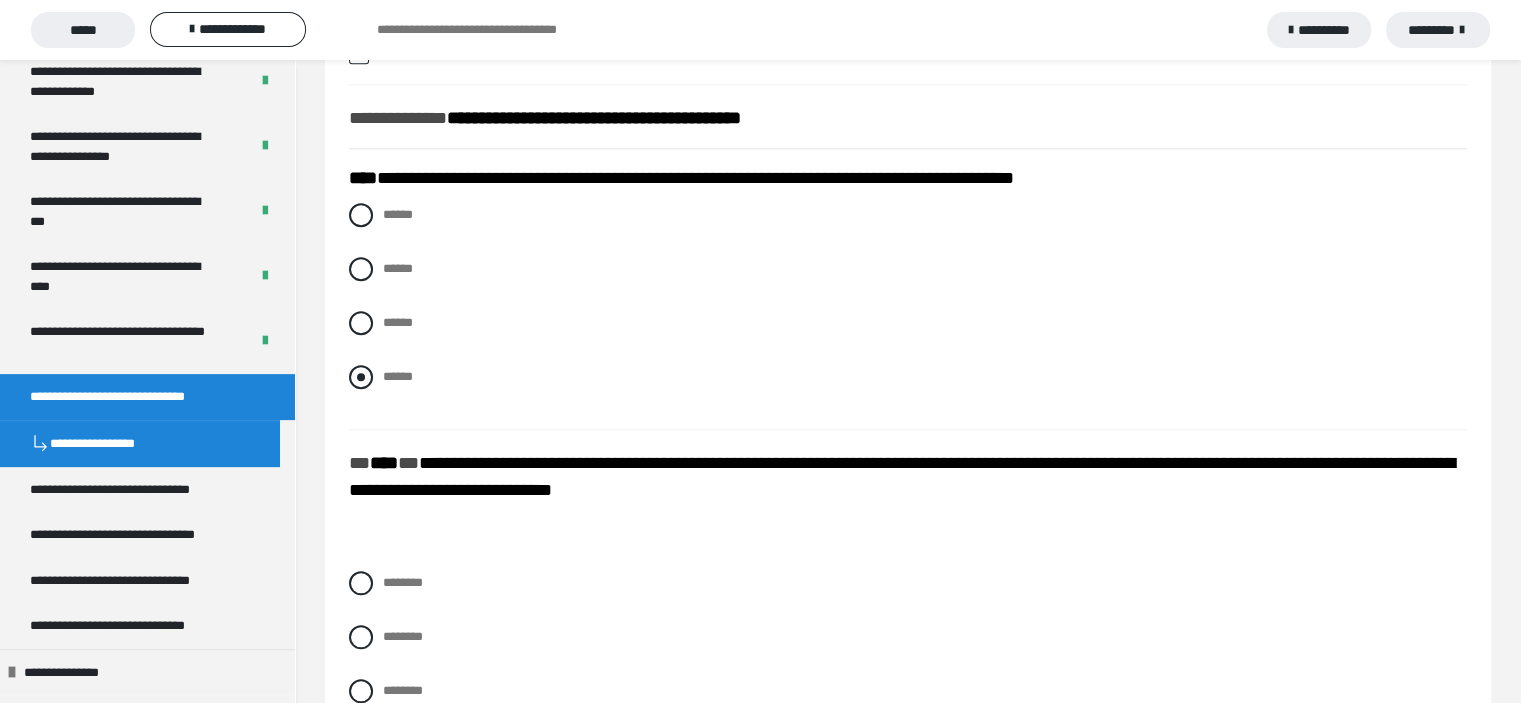 click at bounding box center (361, 377) 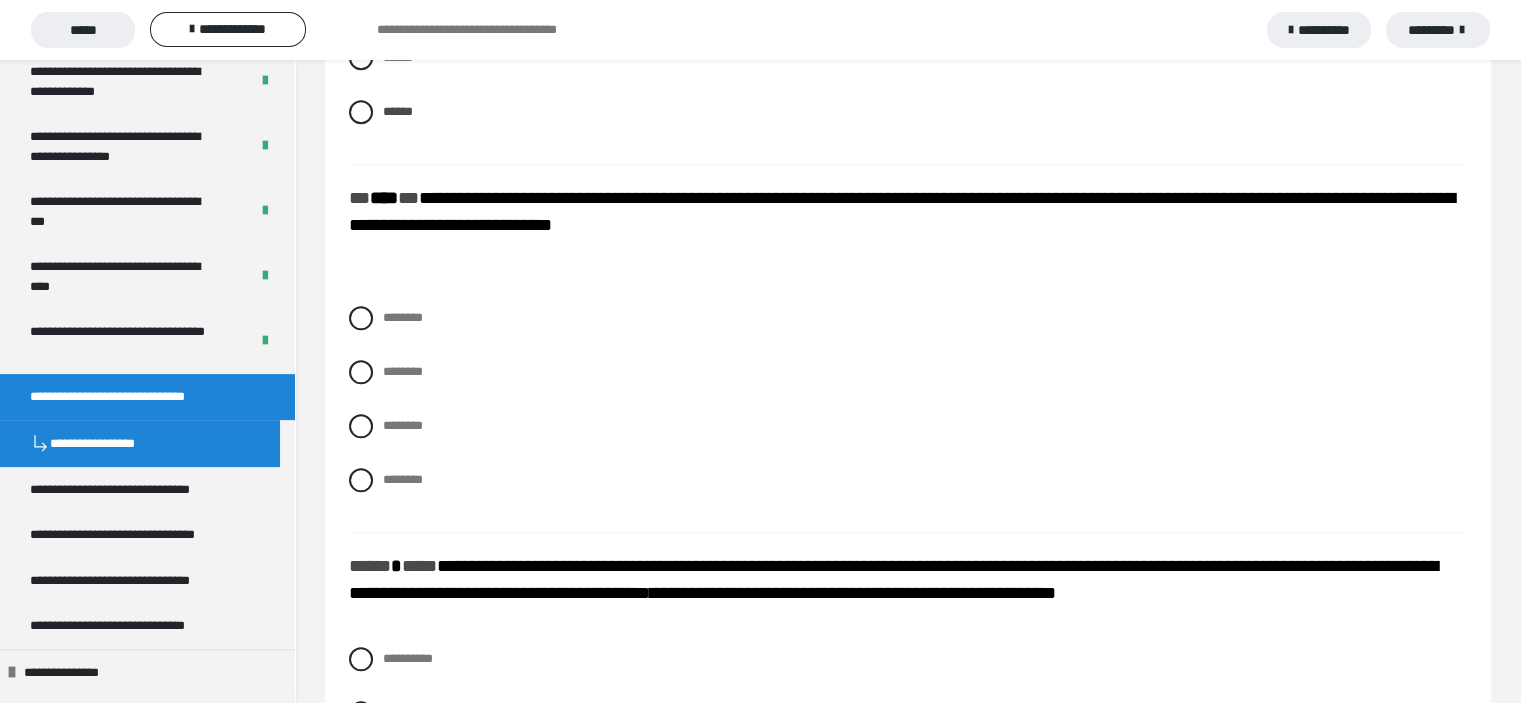 scroll, scrollTop: 2072, scrollLeft: 0, axis: vertical 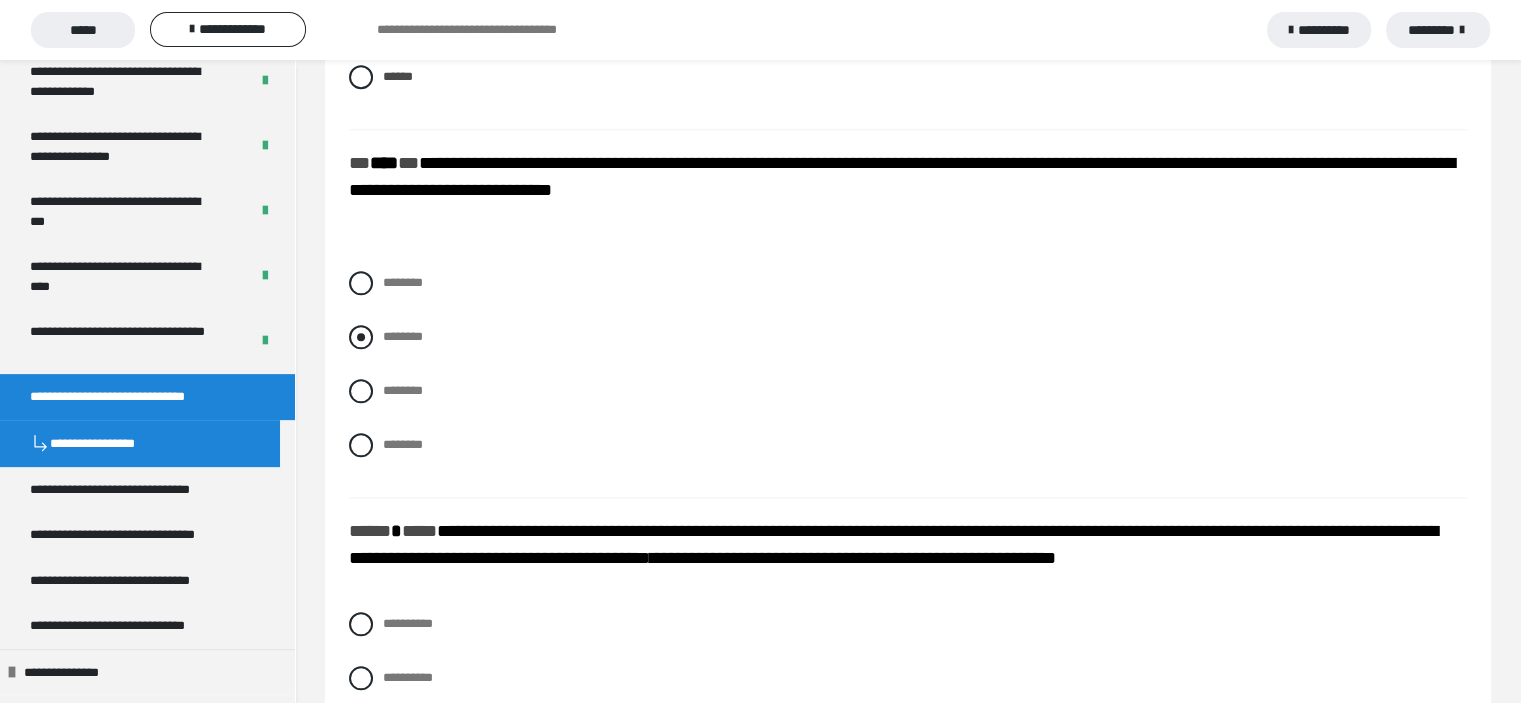 click at bounding box center [361, 337] 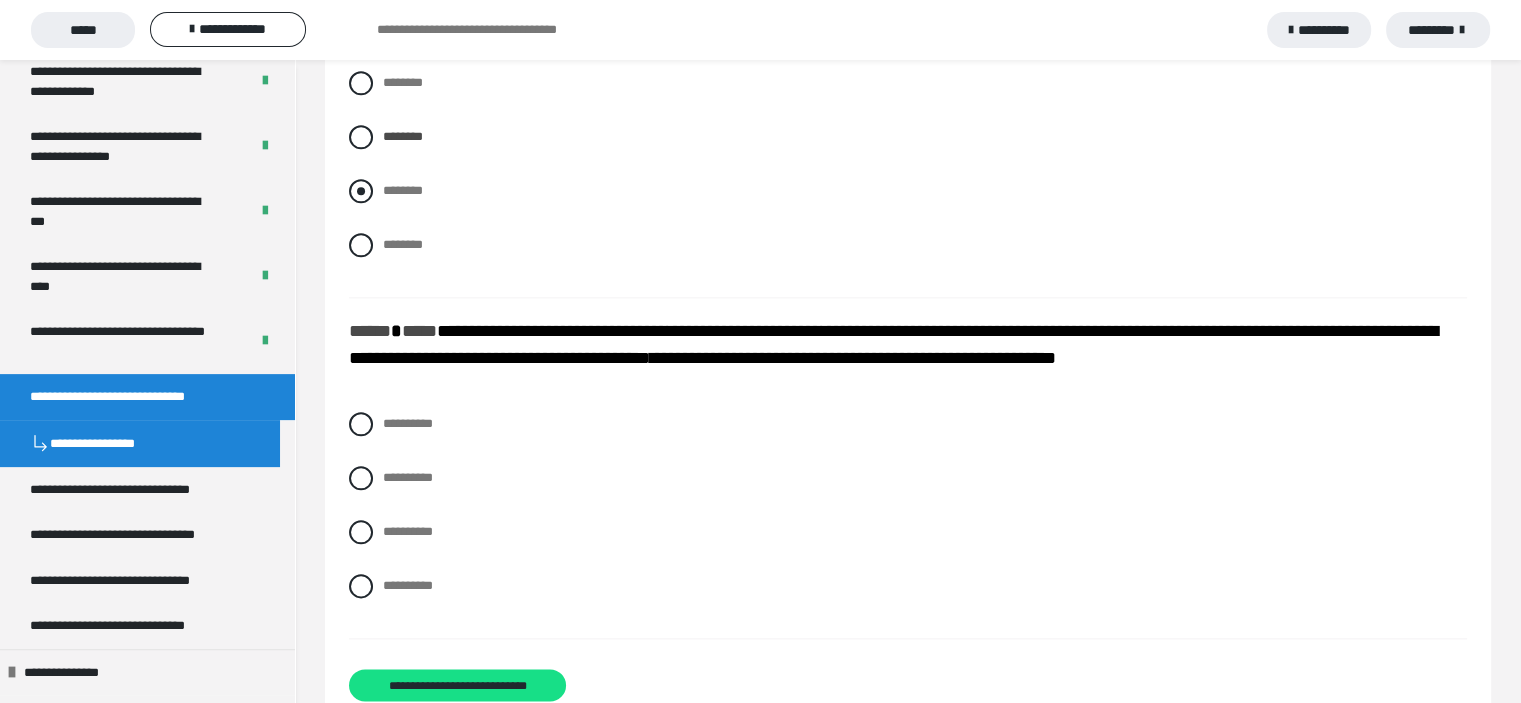 scroll, scrollTop: 2328, scrollLeft: 0, axis: vertical 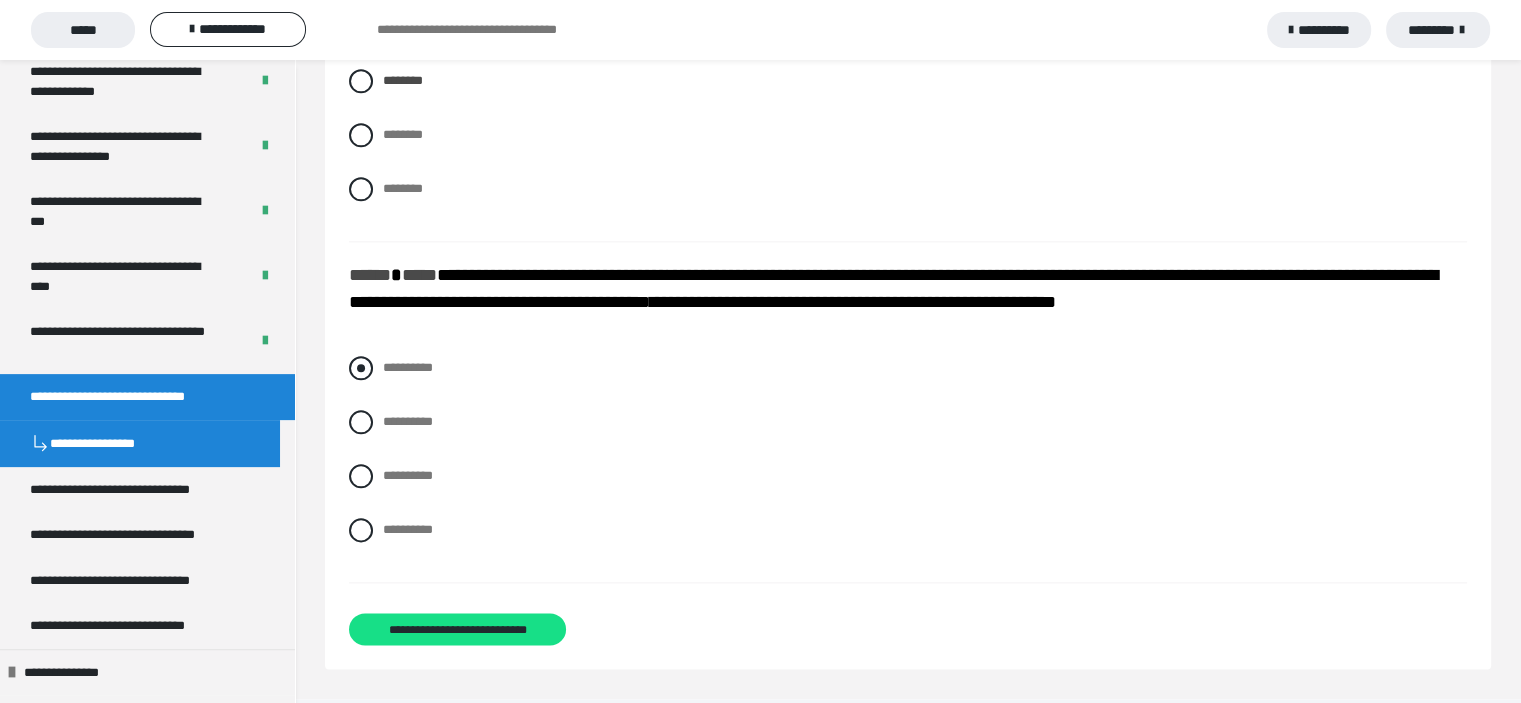 click at bounding box center [361, 368] 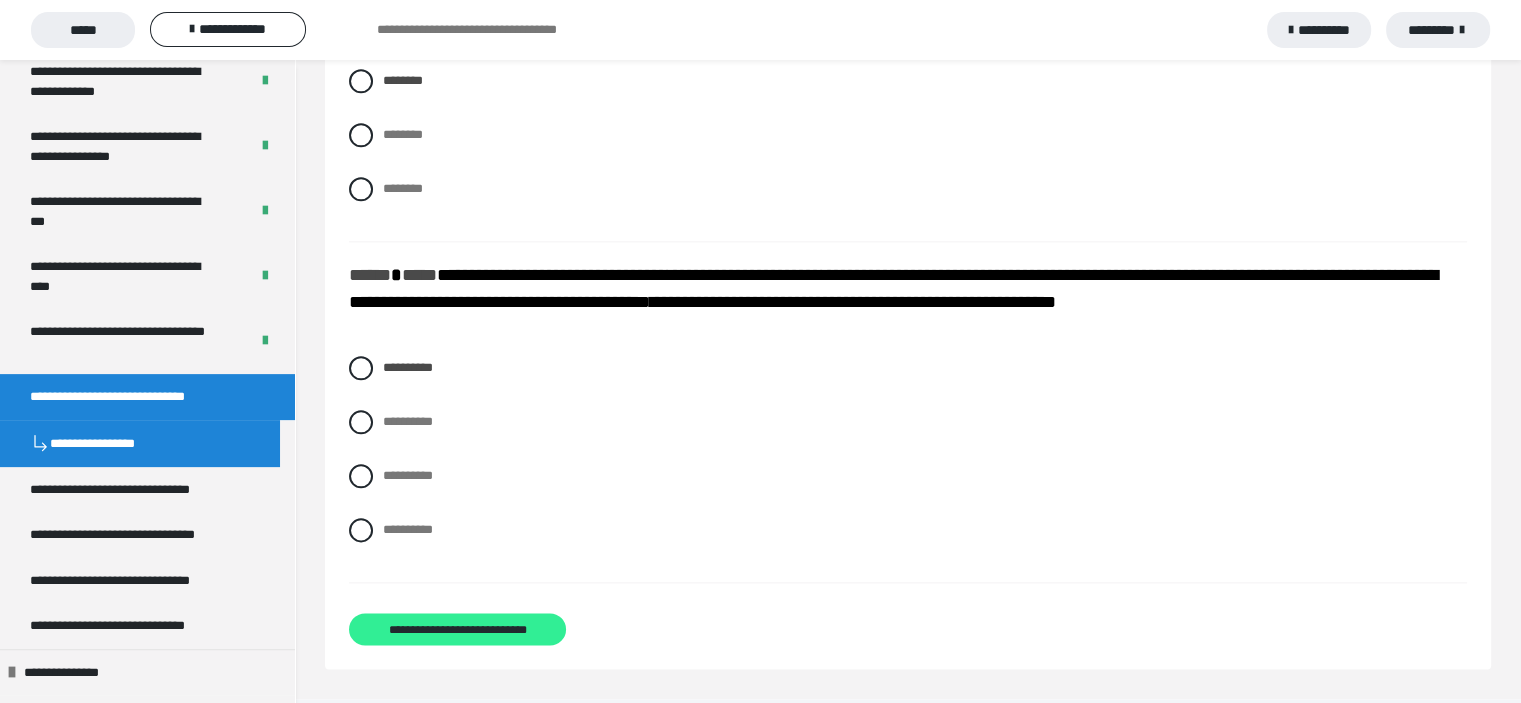click on "**********" at bounding box center (458, 630) 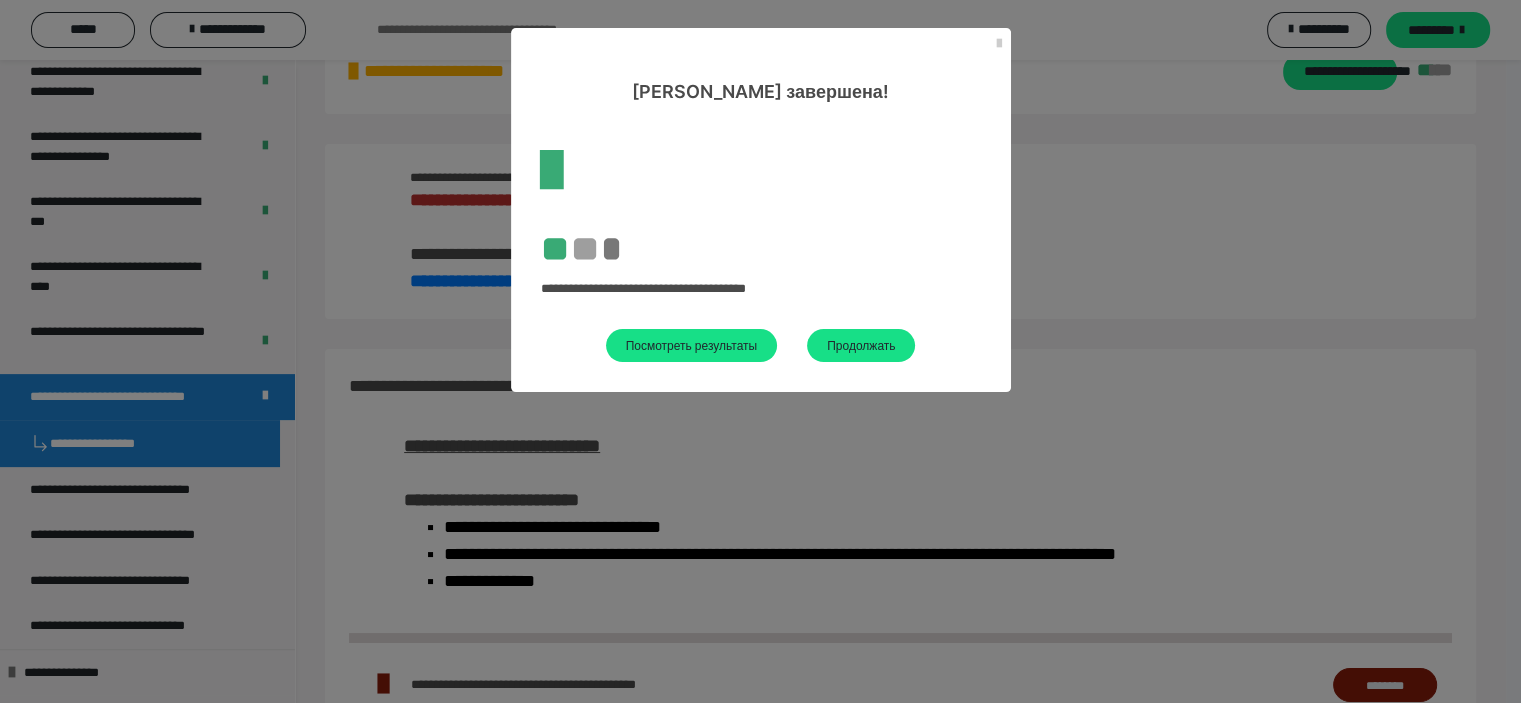 scroll, scrollTop: 1300, scrollLeft: 0, axis: vertical 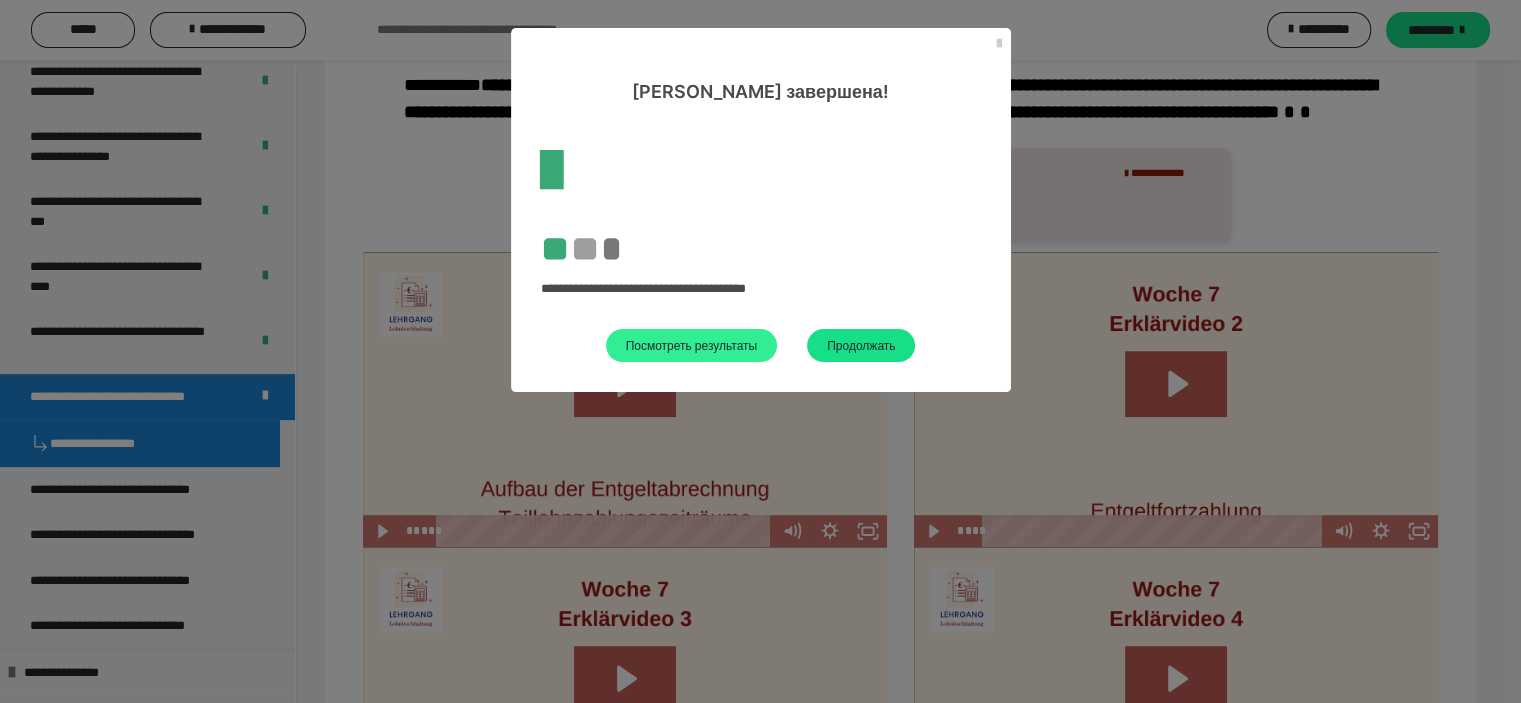 click on "Посмотреть результаты" at bounding box center (692, 345) 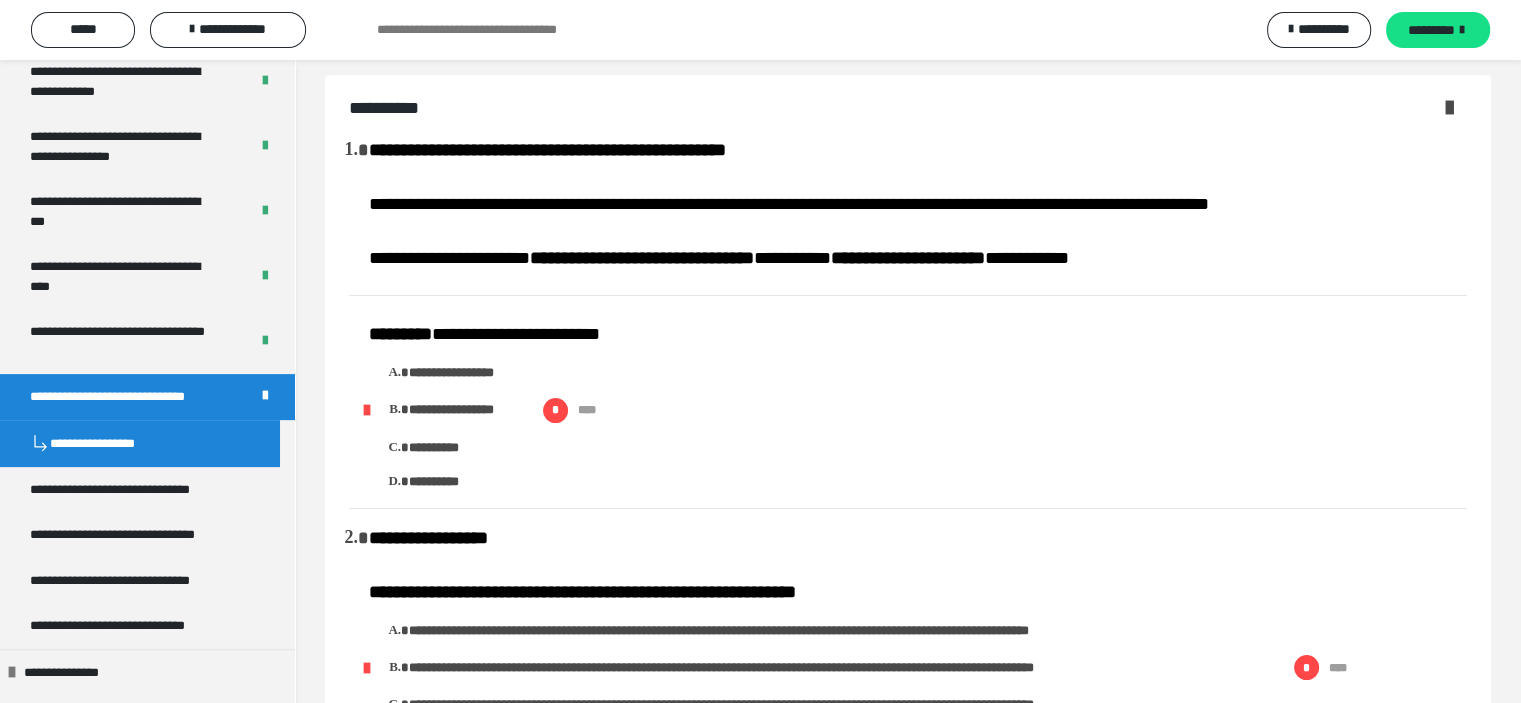 scroll, scrollTop: 0, scrollLeft: 0, axis: both 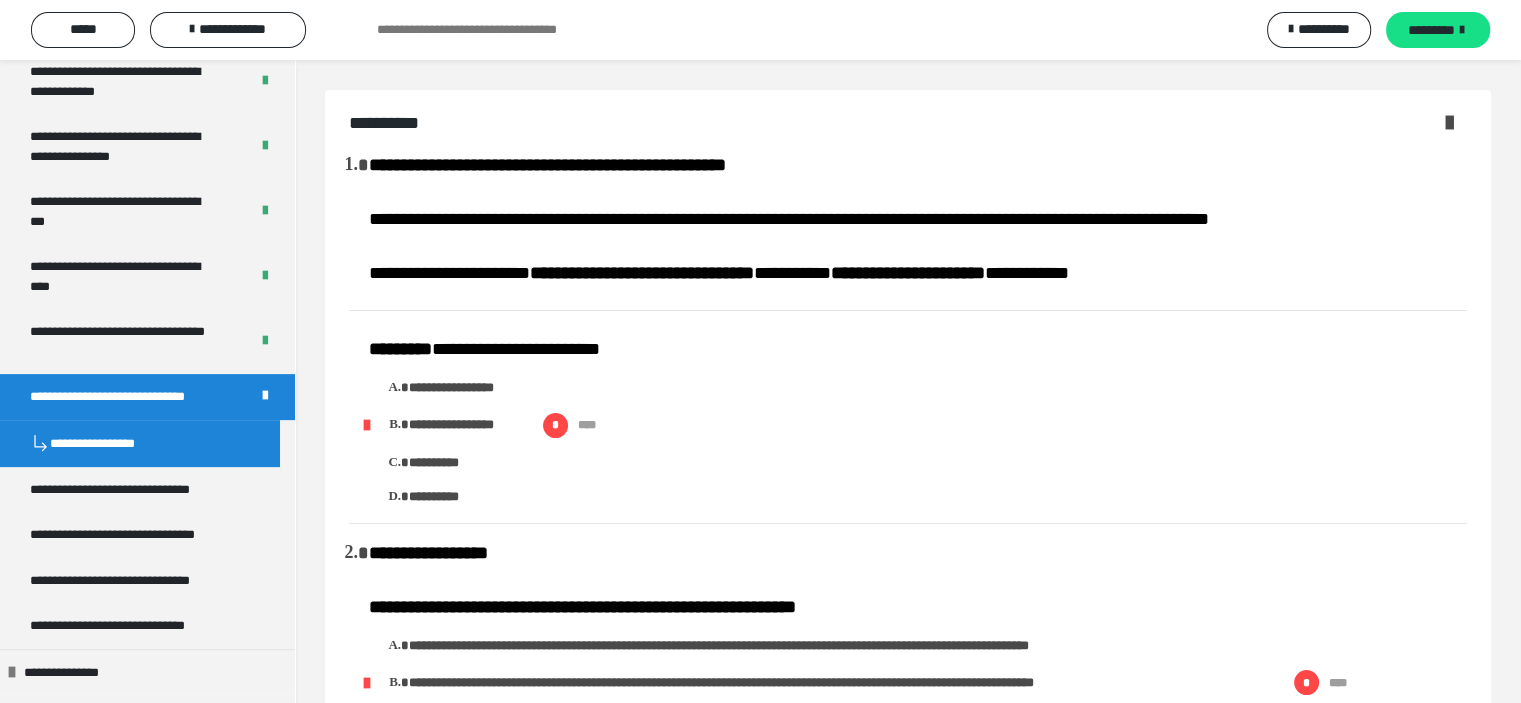 click at bounding box center [1449, 122] 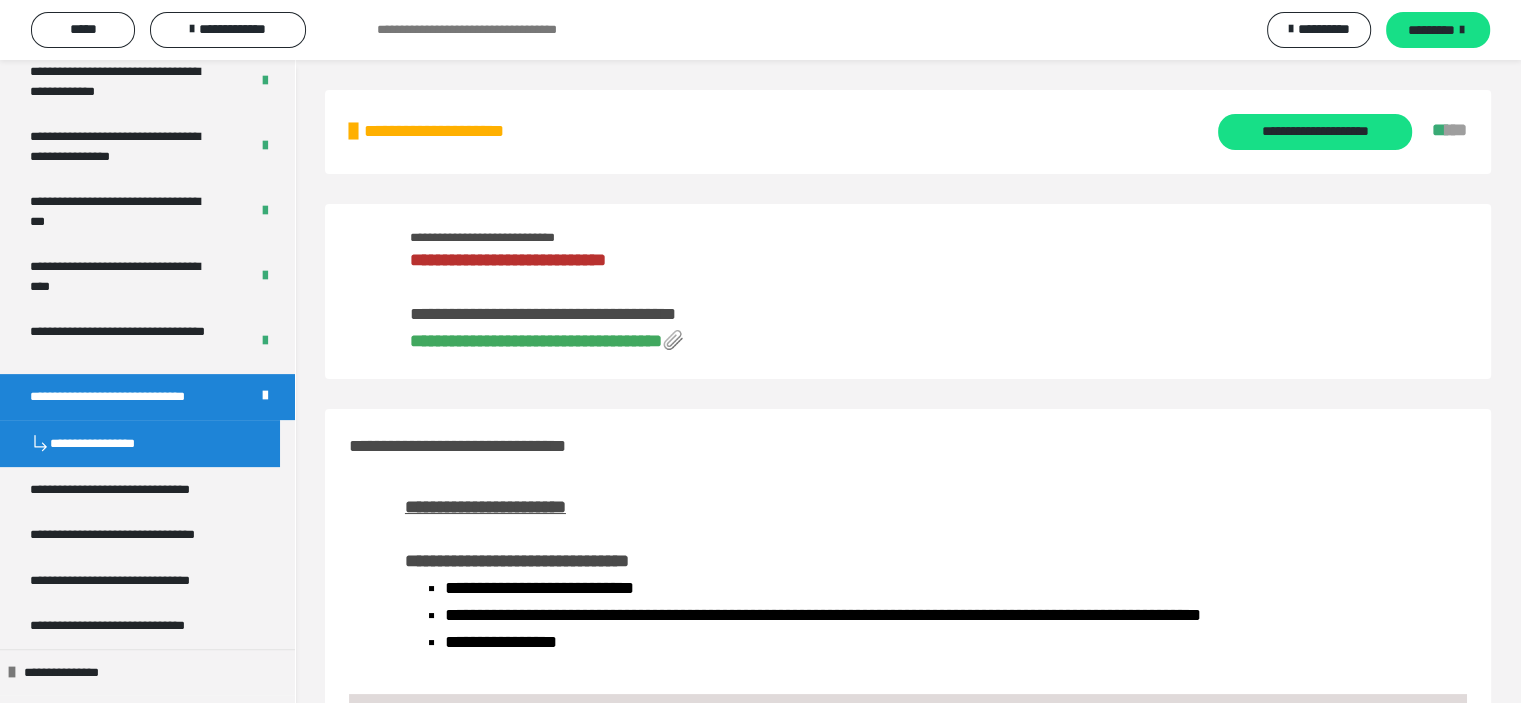 click on "**********" at bounding box center (536, 341) 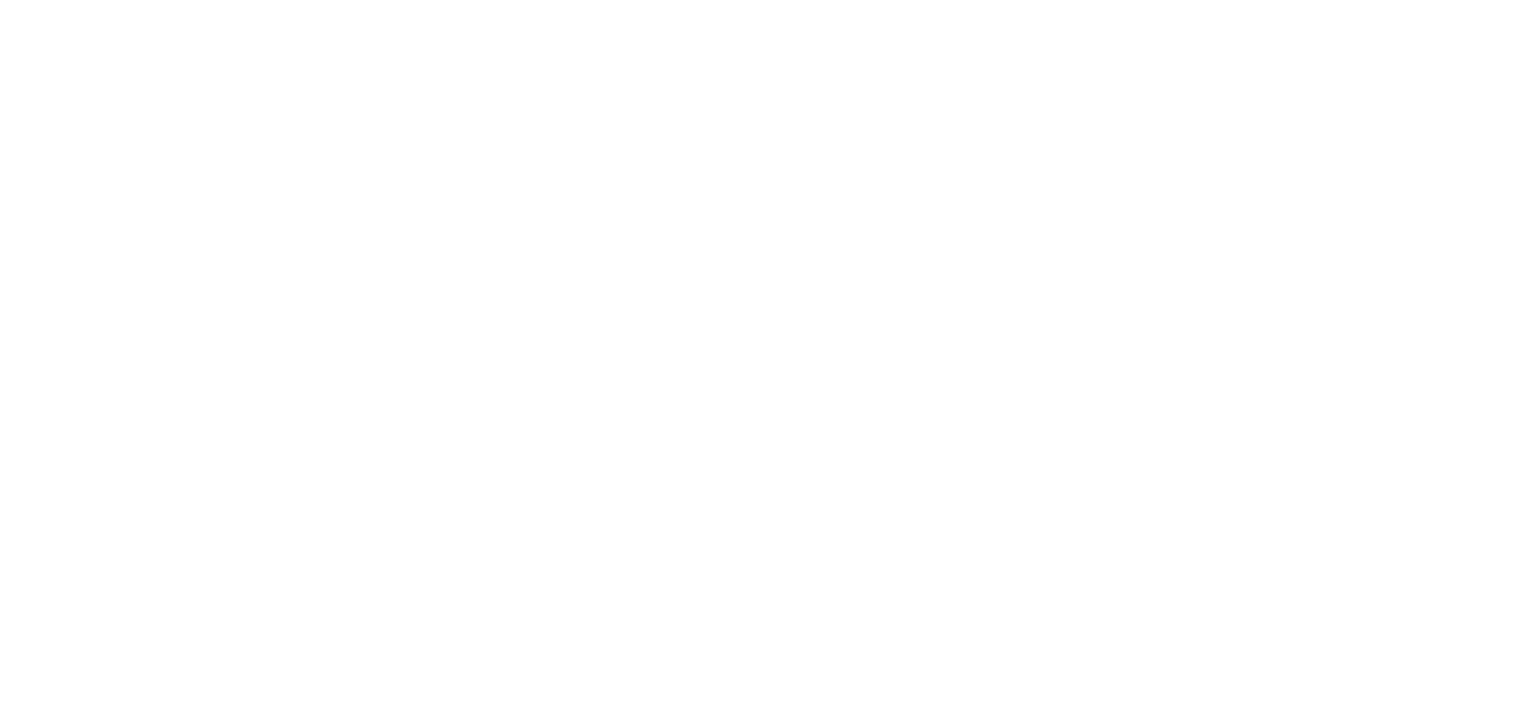 scroll, scrollTop: 0, scrollLeft: 0, axis: both 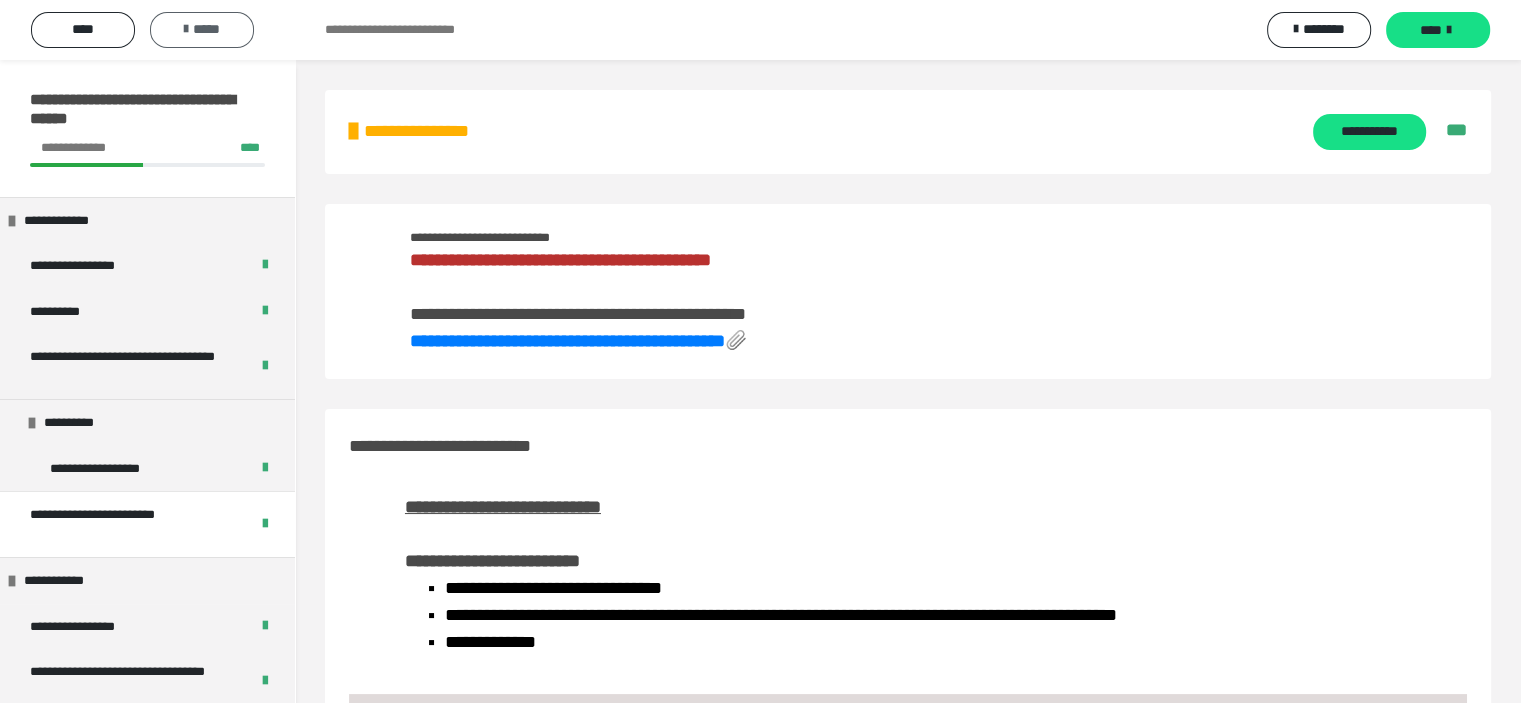 click on "*****" at bounding box center (202, 29) 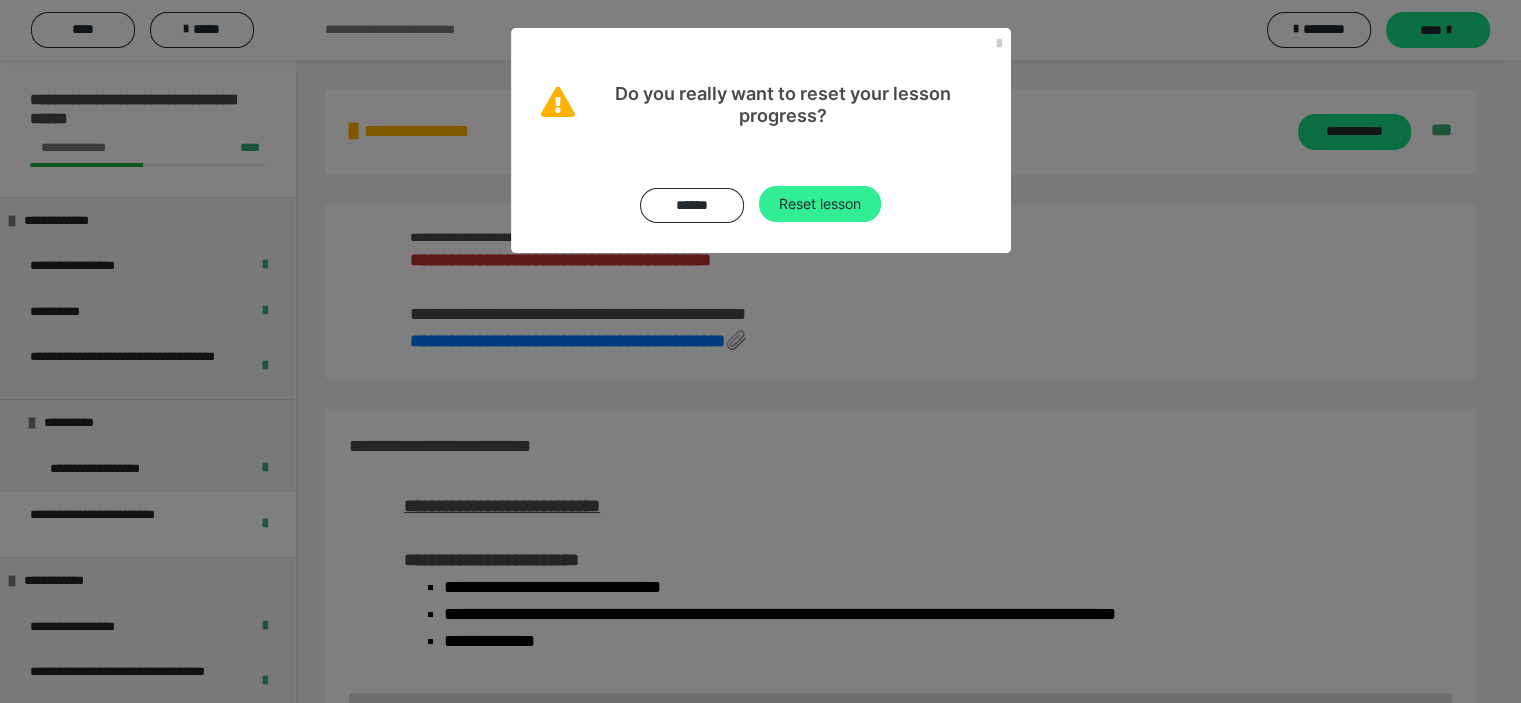 click on "Reset lesson" at bounding box center (820, 204) 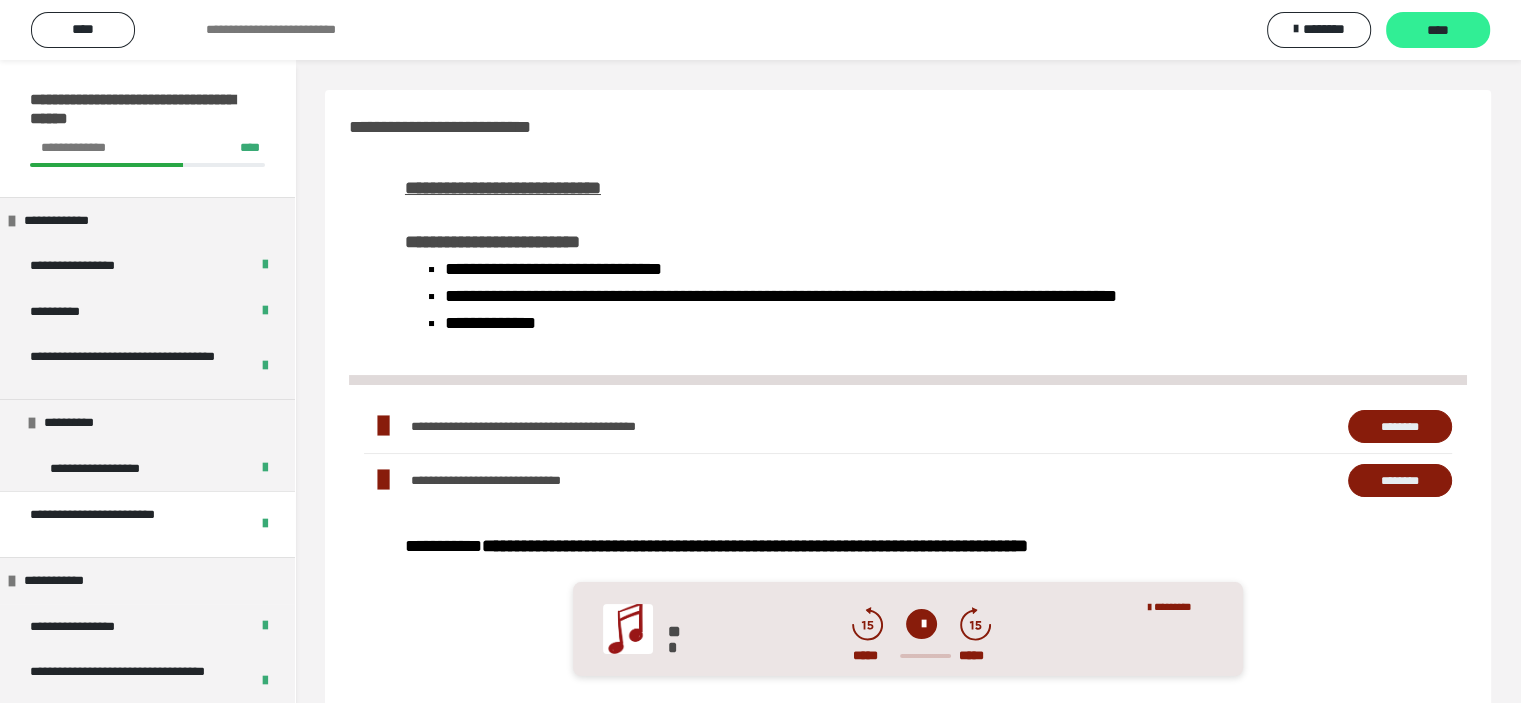 click on "****" at bounding box center [1438, 31] 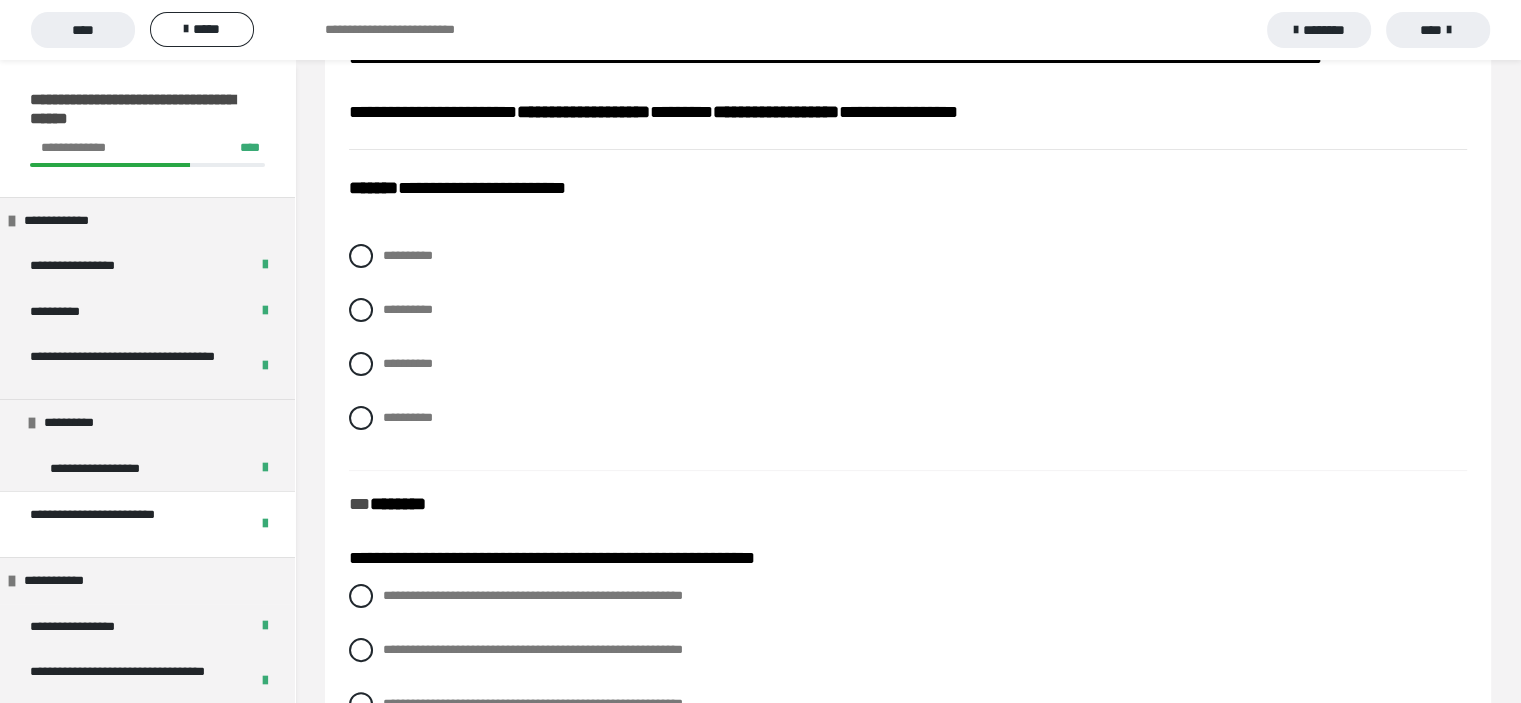 scroll, scrollTop: 400, scrollLeft: 0, axis: vertical 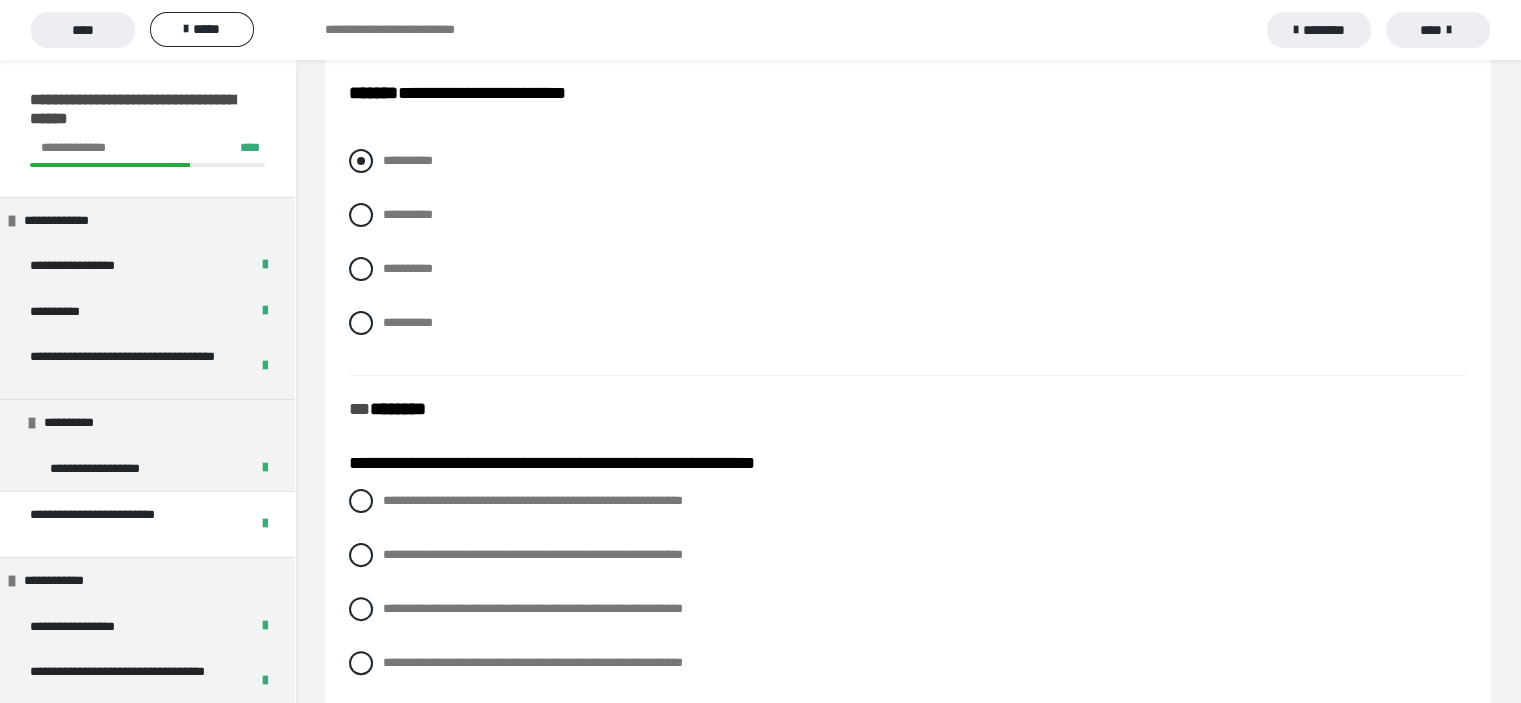 click at bounding box center [361, 161] 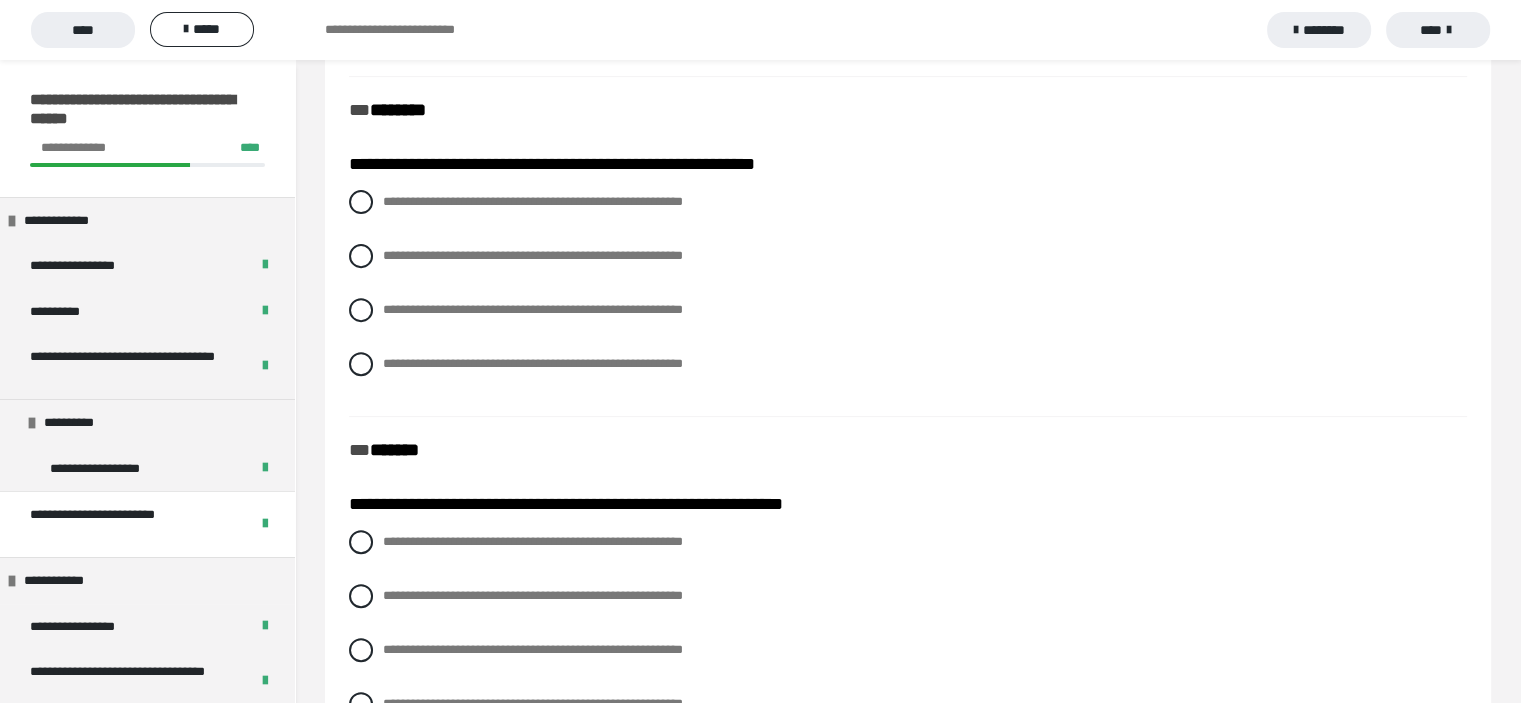 scroll, scrollTop: 700, scrollLeft: 0, axis: vertical 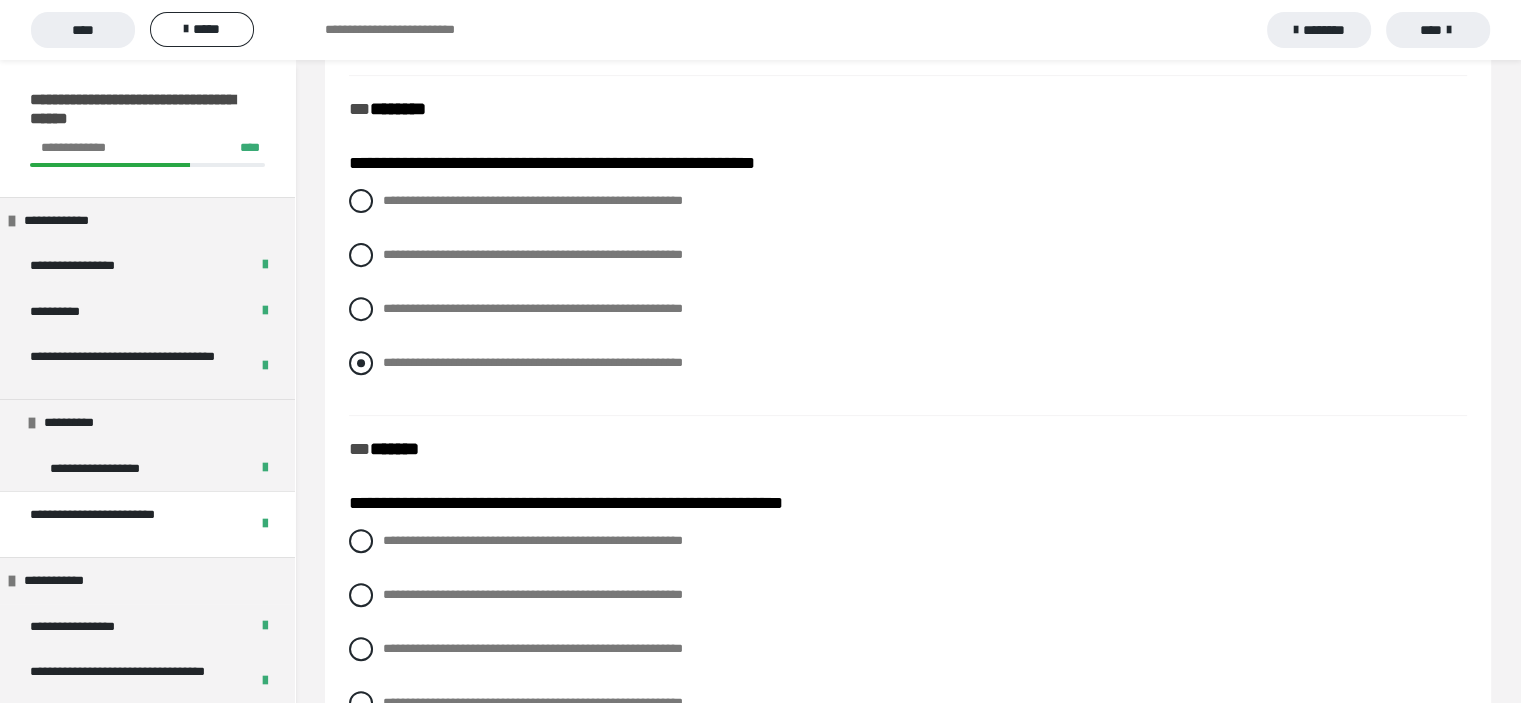click at bounding box center [361, 363] 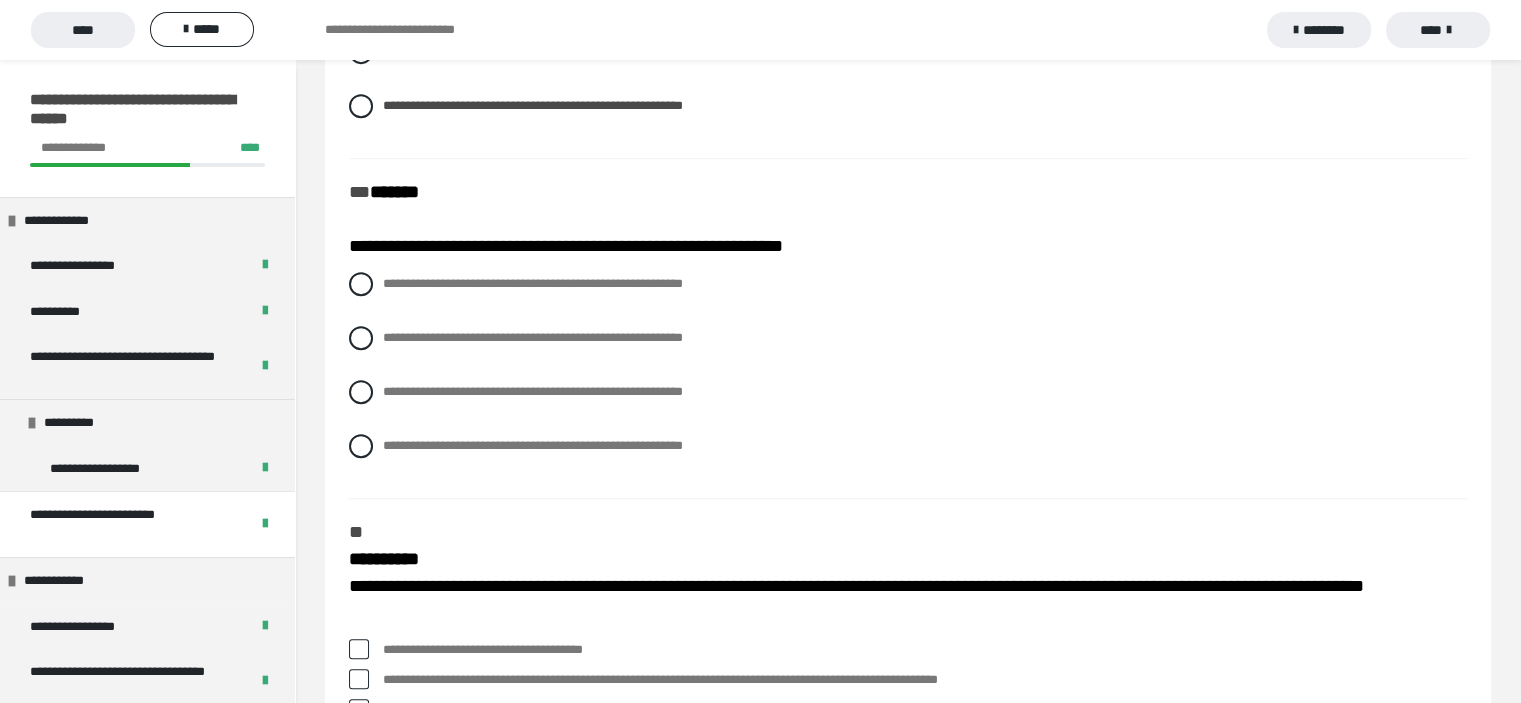 scroll, scrollTop: 1000, scrollLeft: 0, axis: vertical 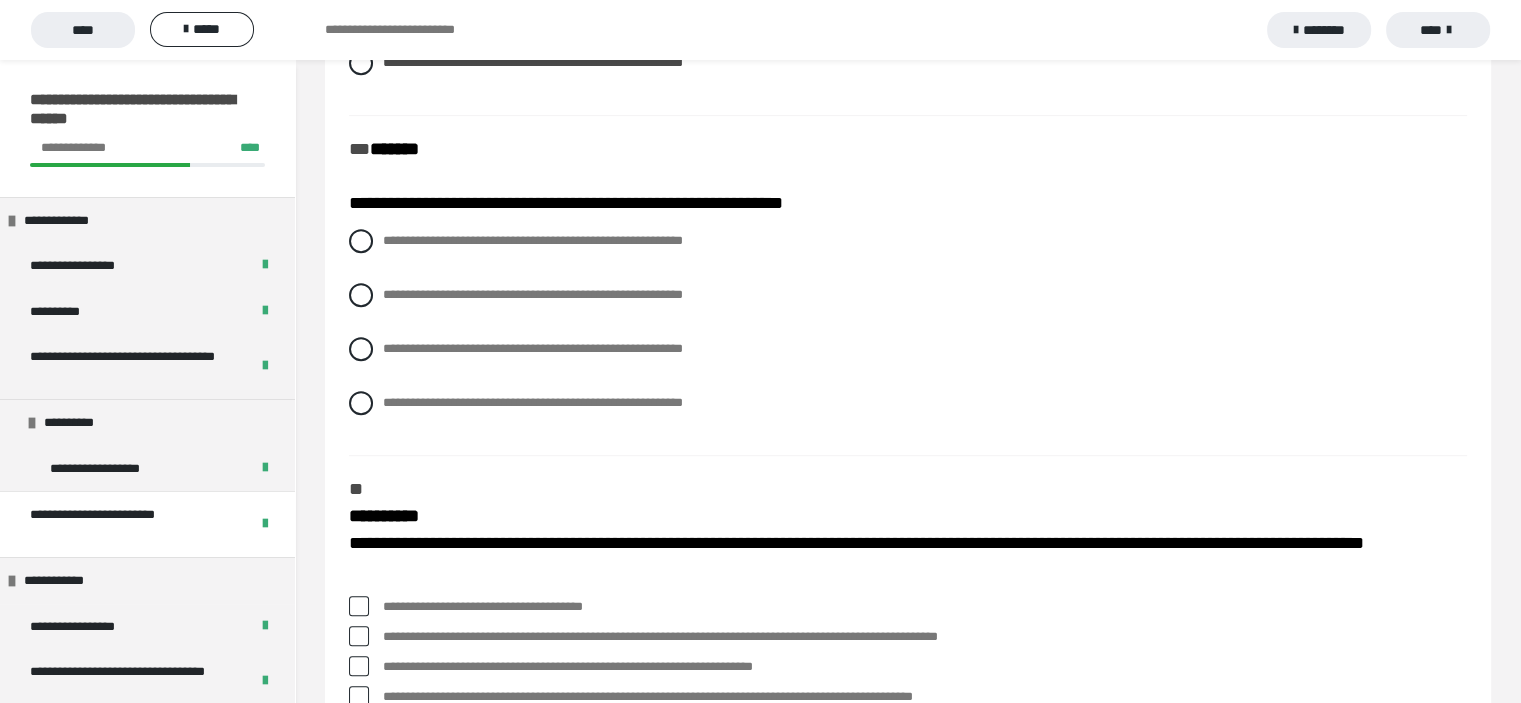 drag, startPoint x: 364, startPoint y: 435, endPoint x: 323, endPoint y: 423, distance: 42.72002 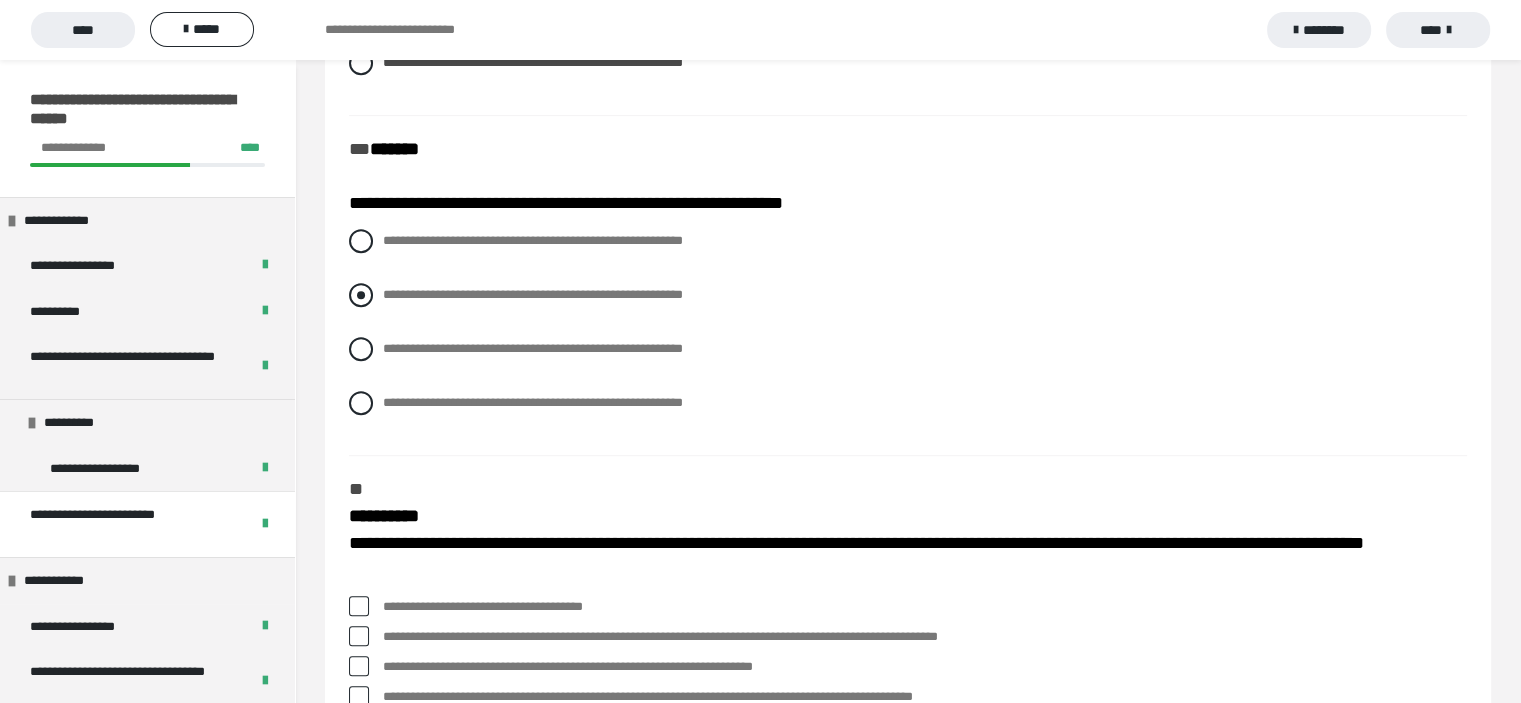 click at bounding box center [361, 295] 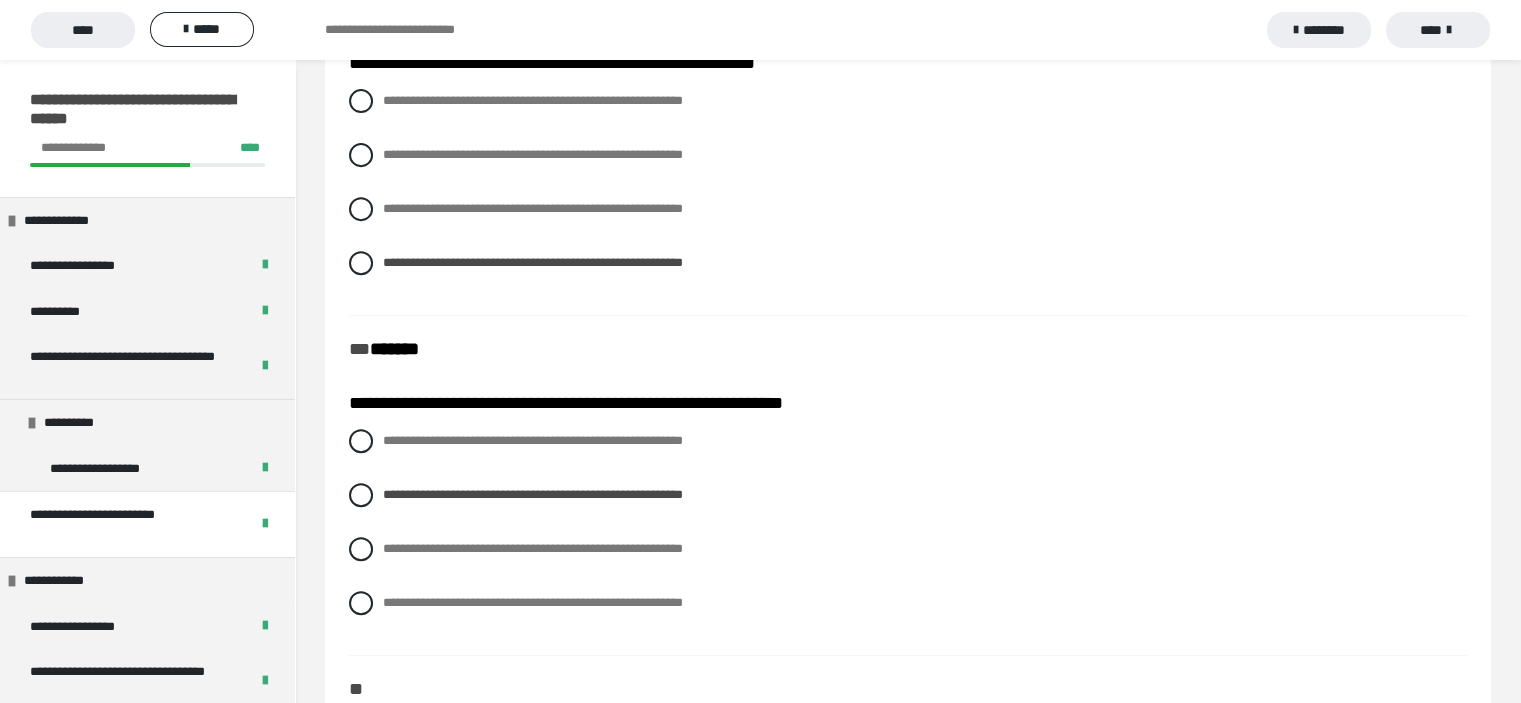 scroll, scrollTop: 900, scrollLeft: 0, axis: vertical 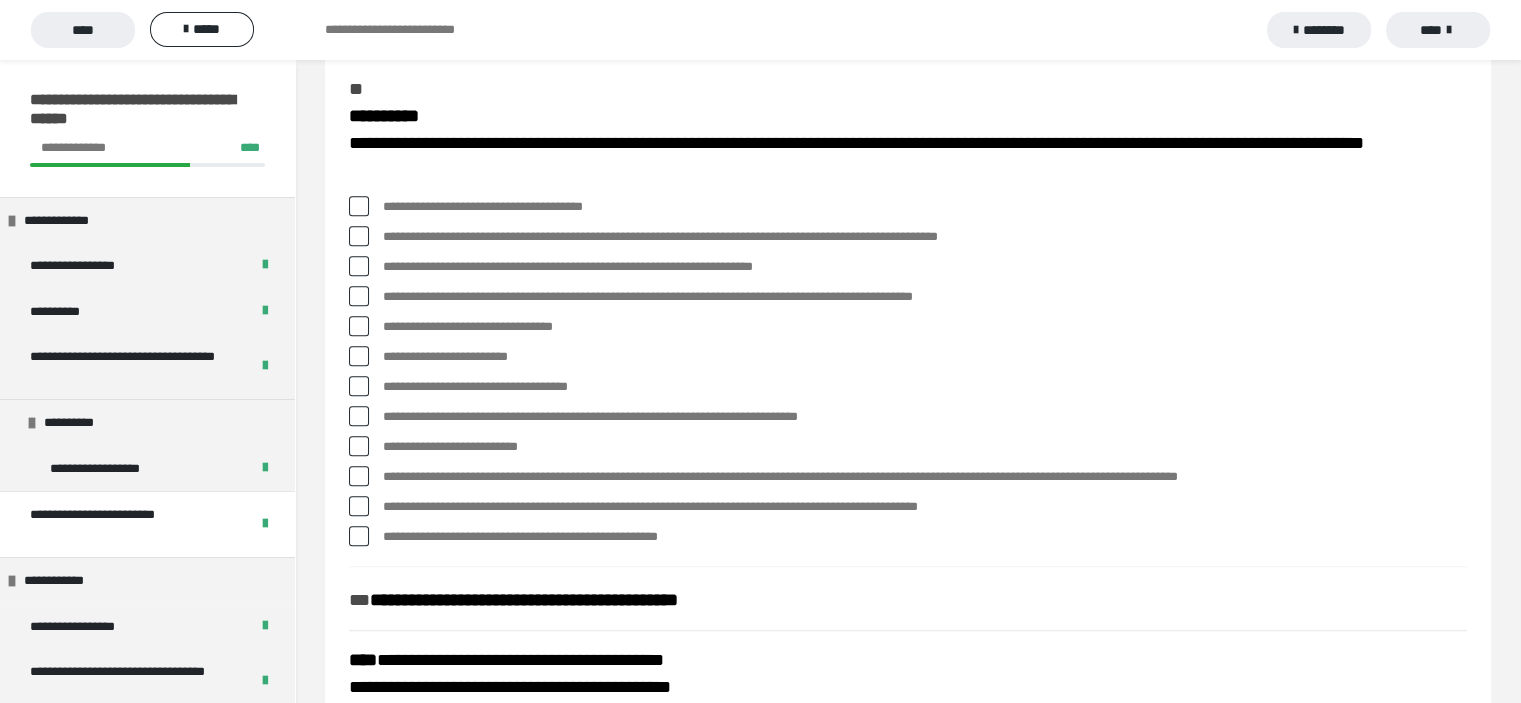click at bounding box center [359, 236] 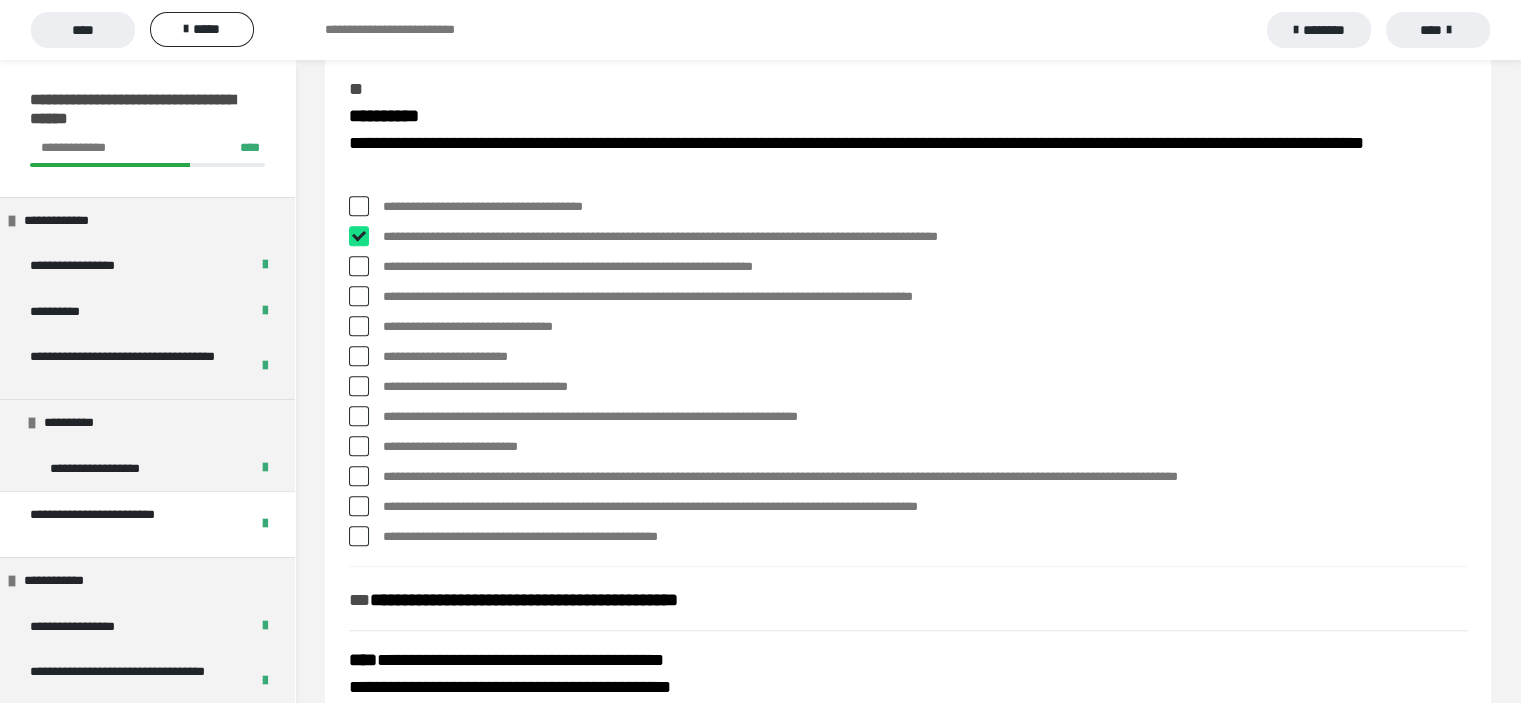 checkbox on "****" 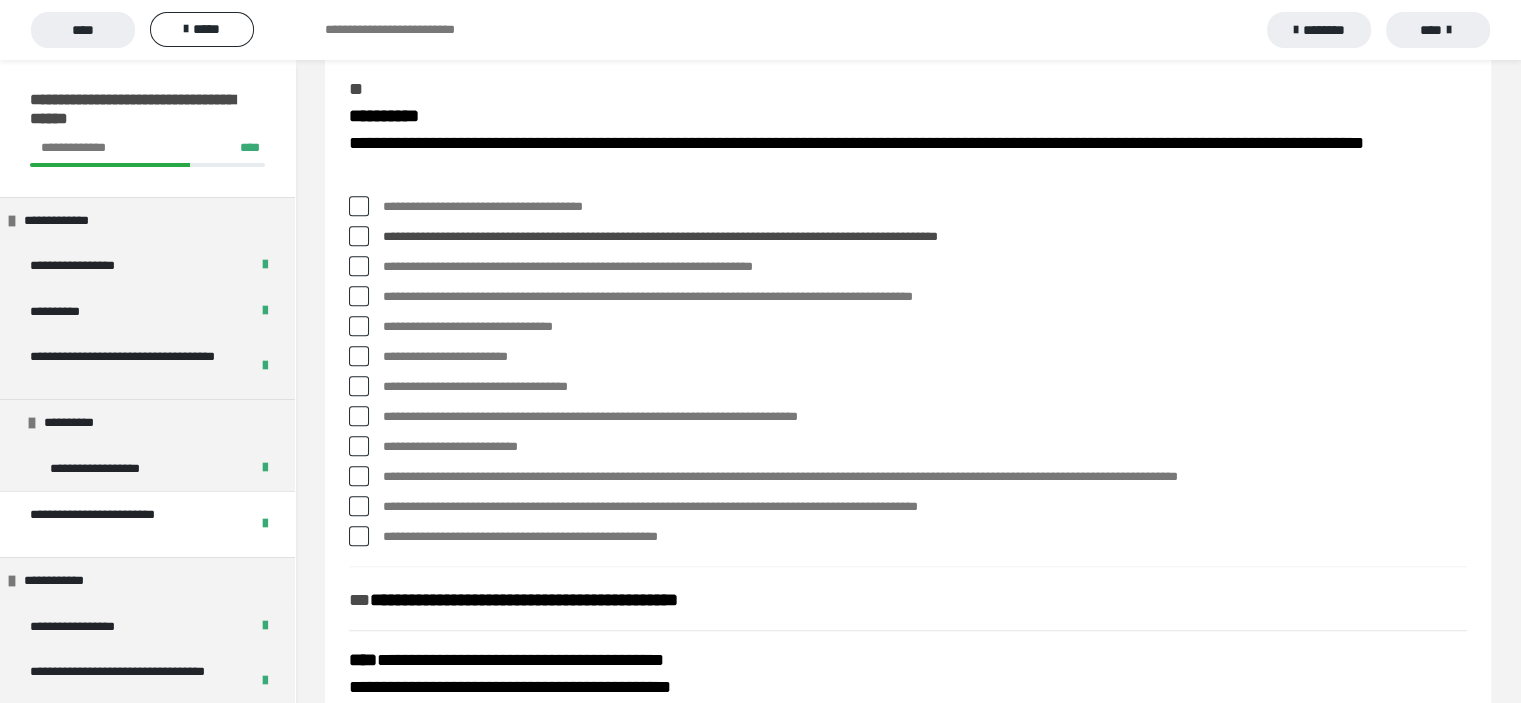 click at bounding box center (359, 296) 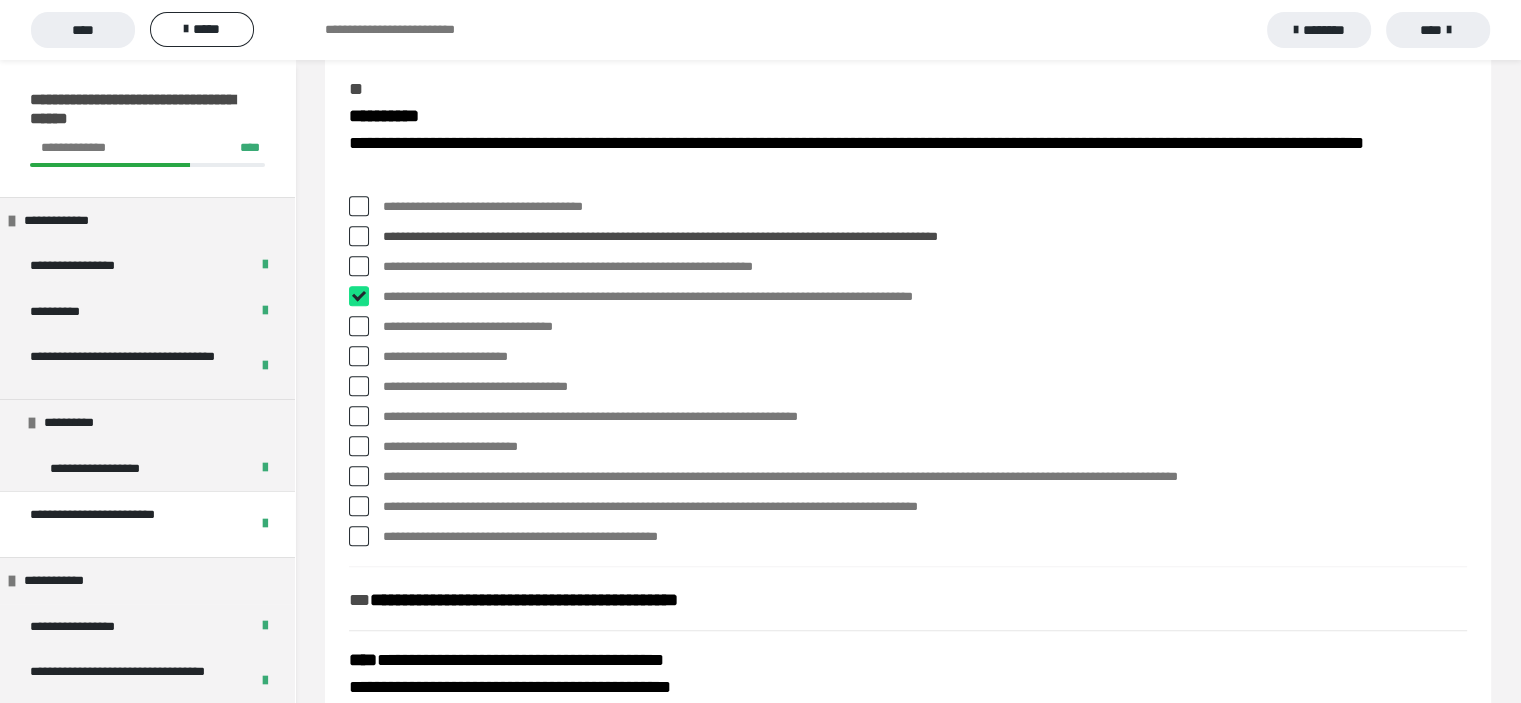 checkbox on "****" 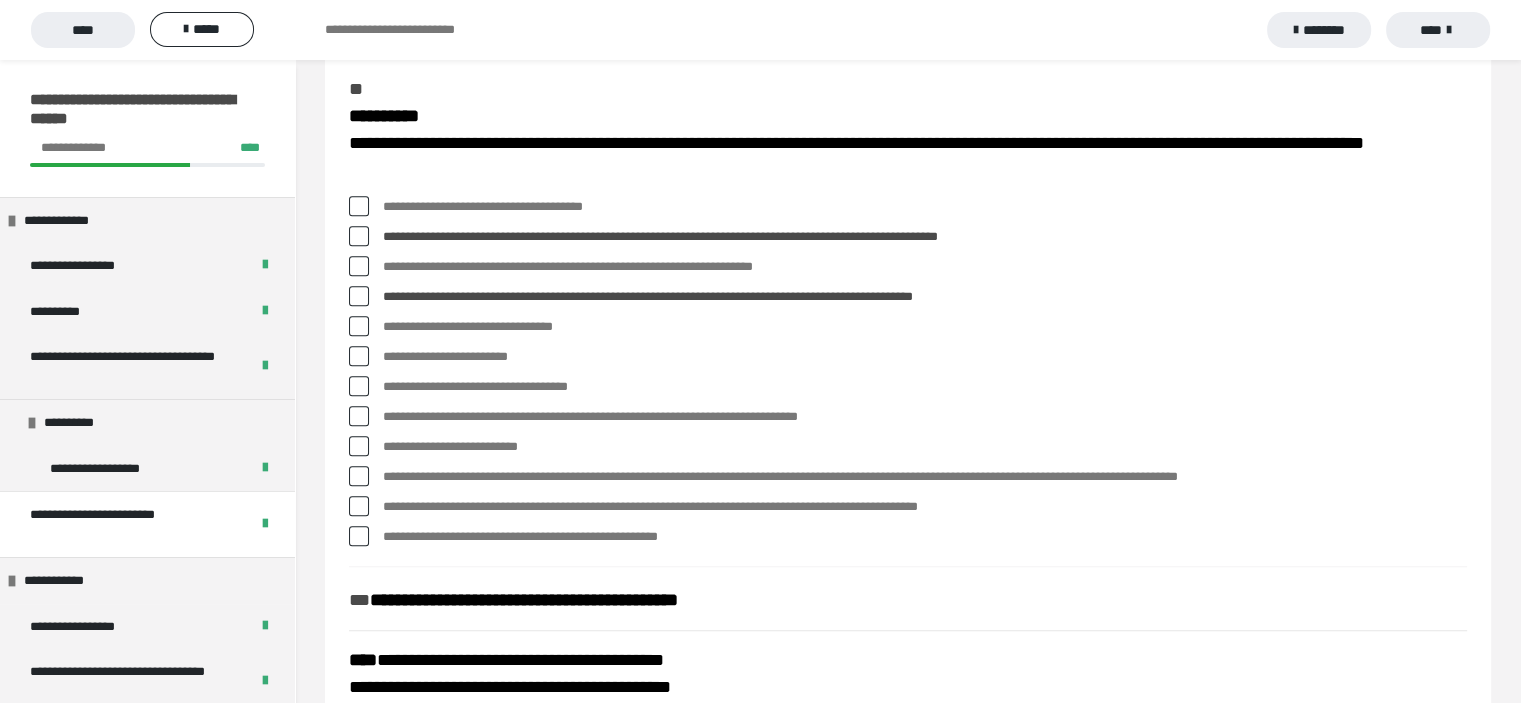 click at bounding box center (359, 416) 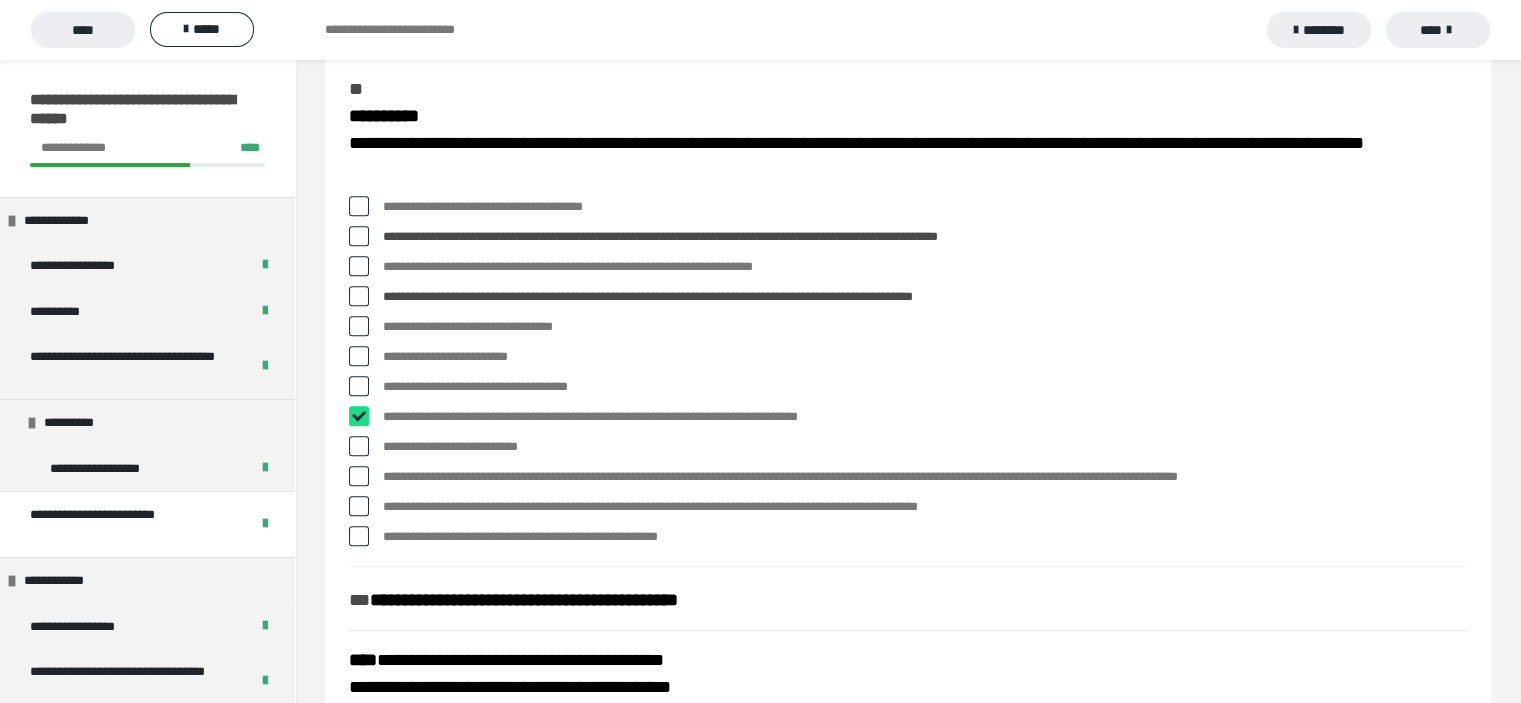 checkbox on "****" 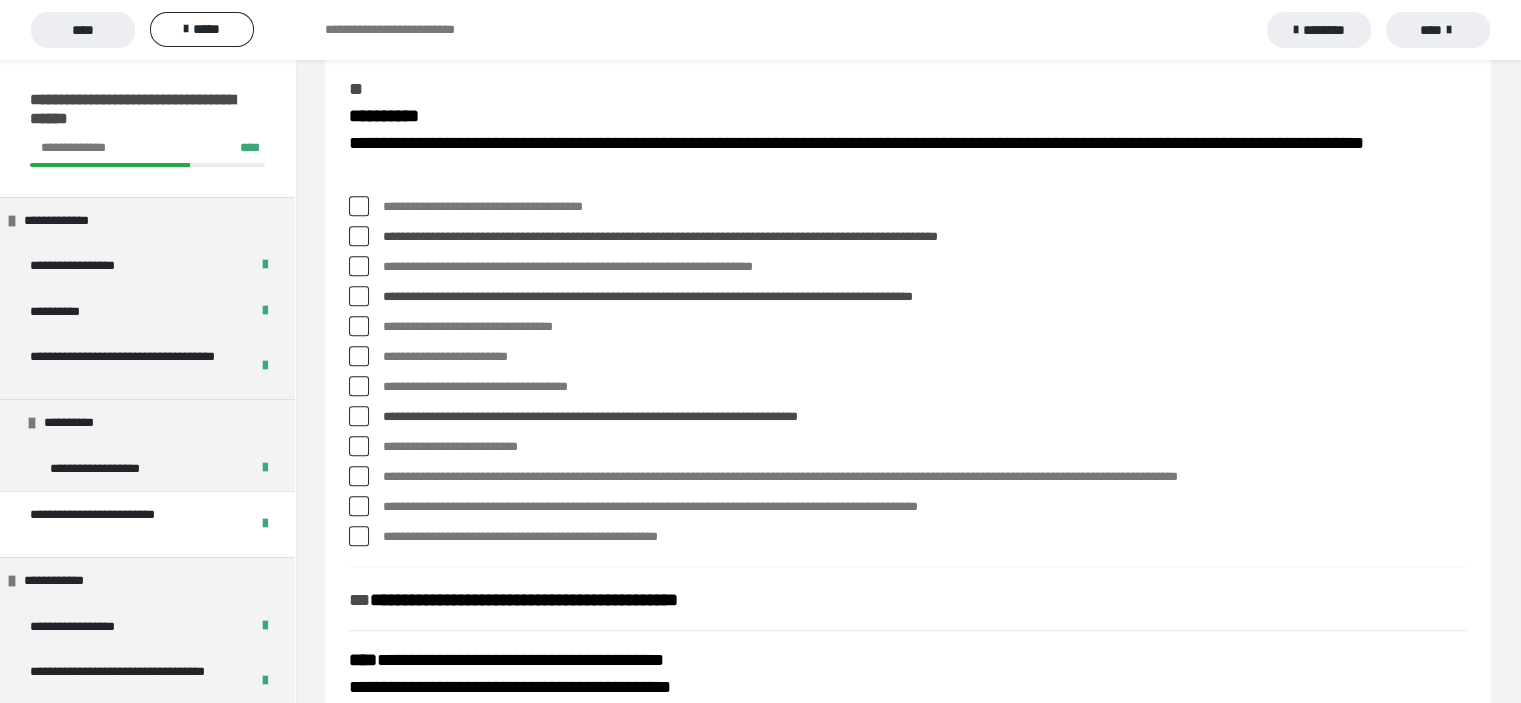 click at bounding box center [359, 476] 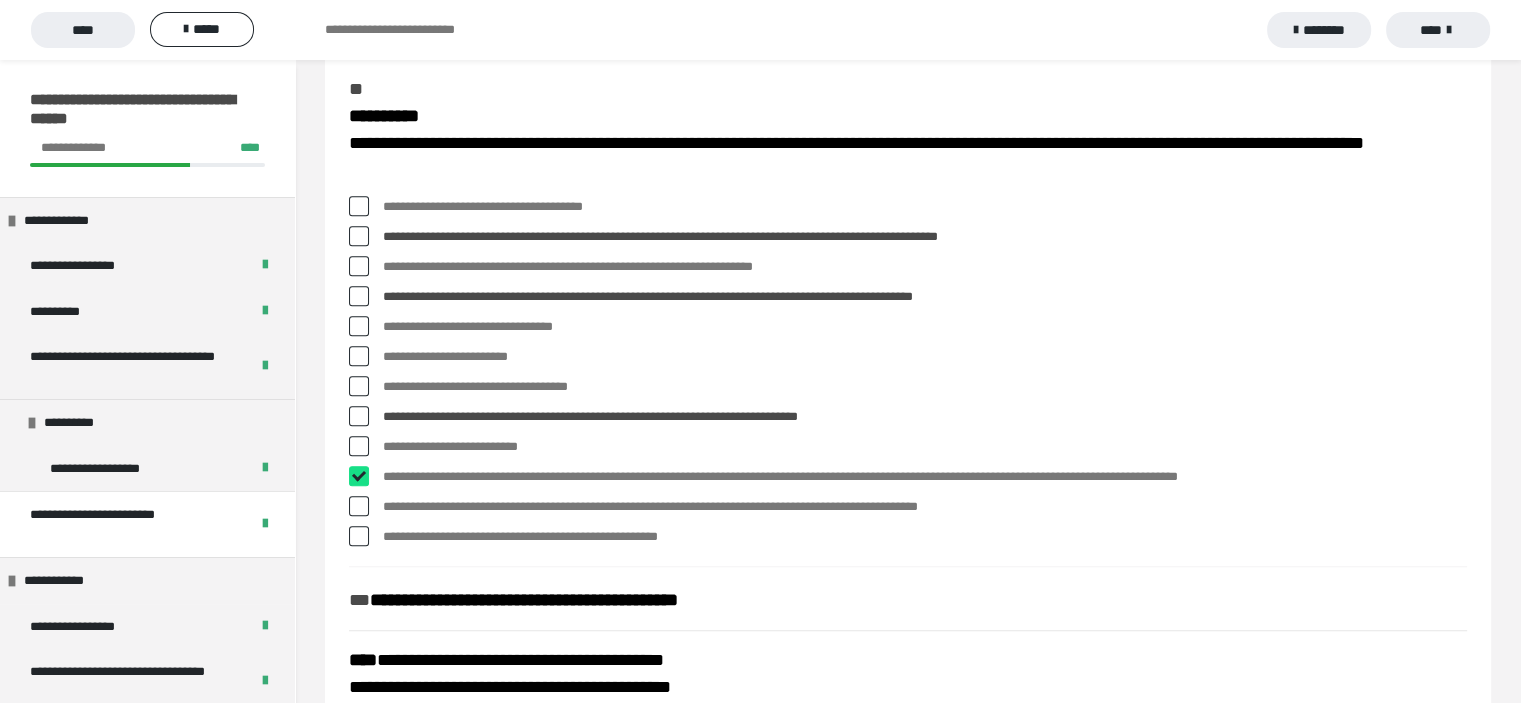 checkbox on "****" 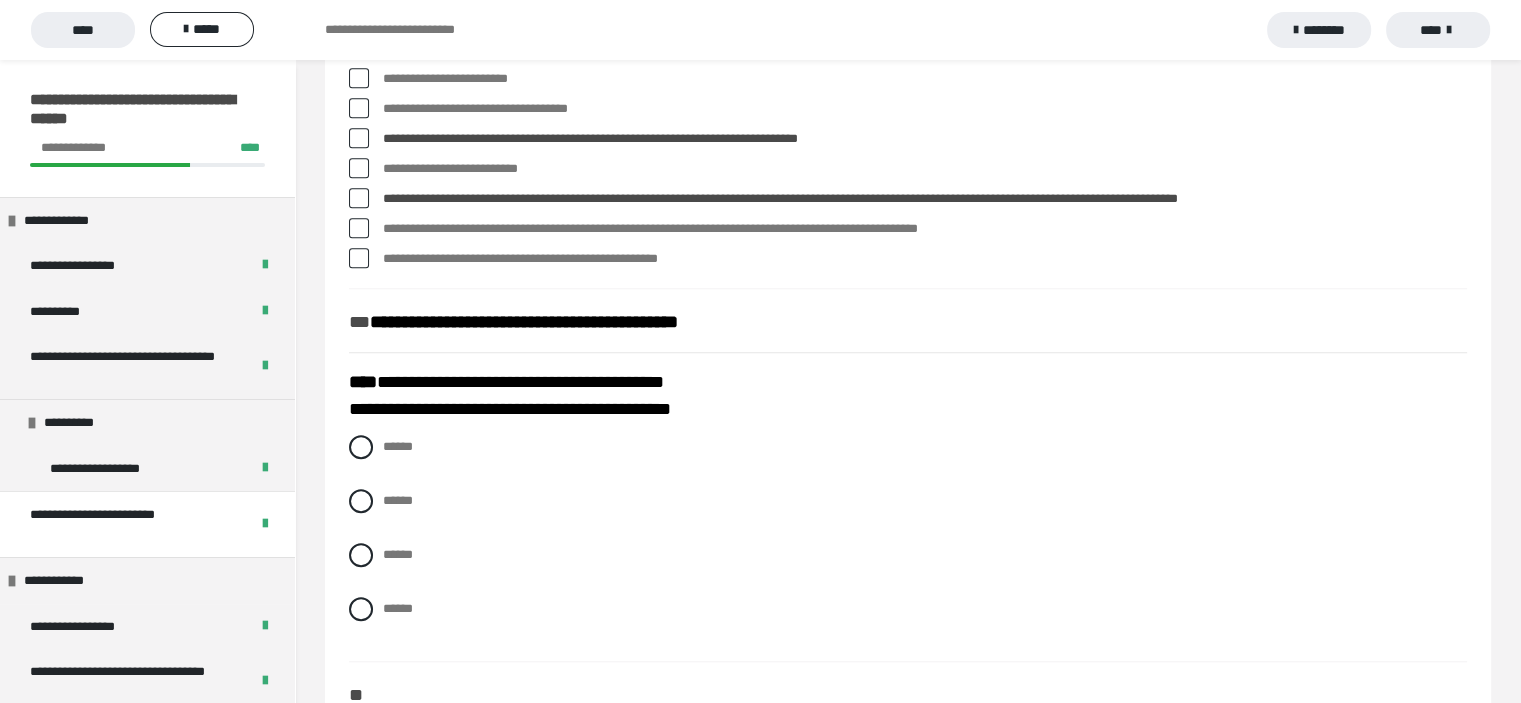 scroll, scrollTop: 1800, scrollLeft: 0, axis: vertical 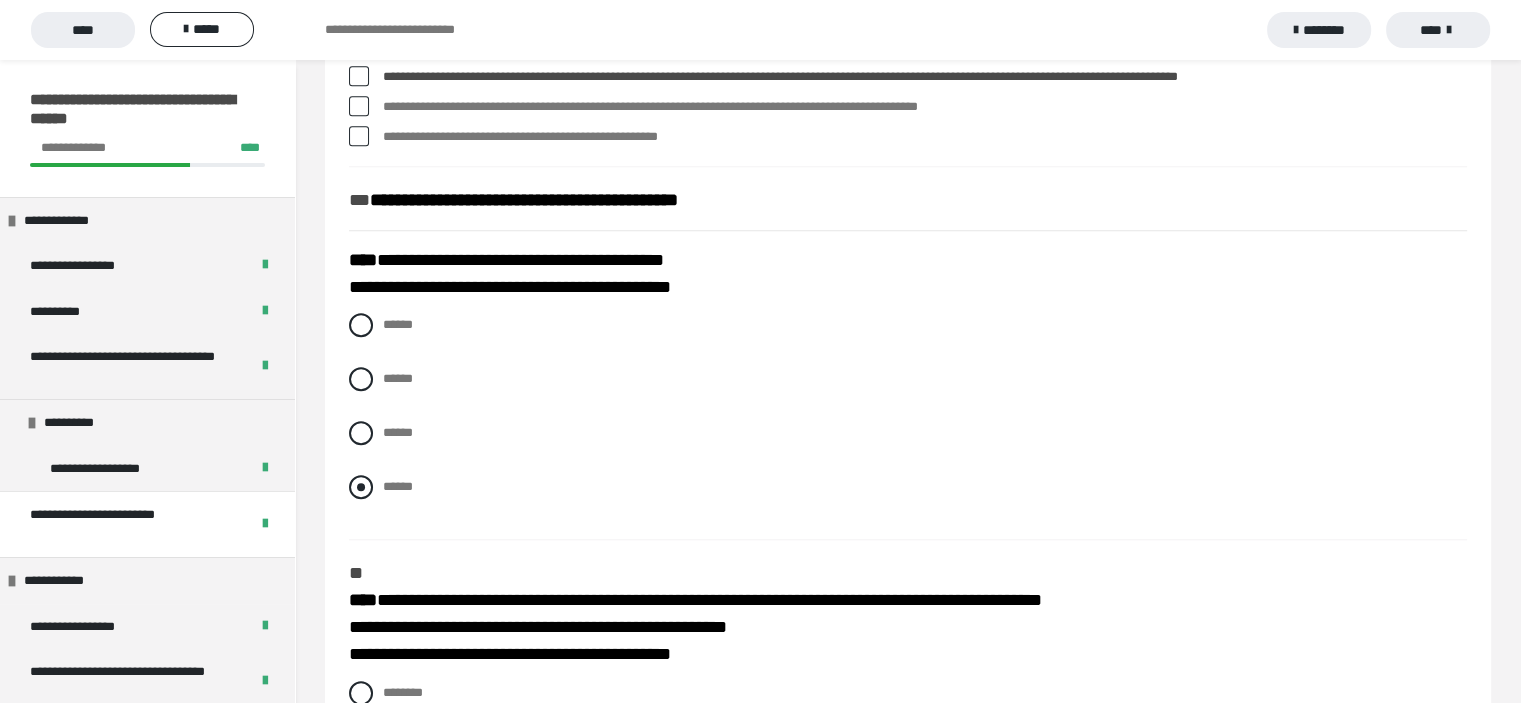 click at bounding box center [361, 487] 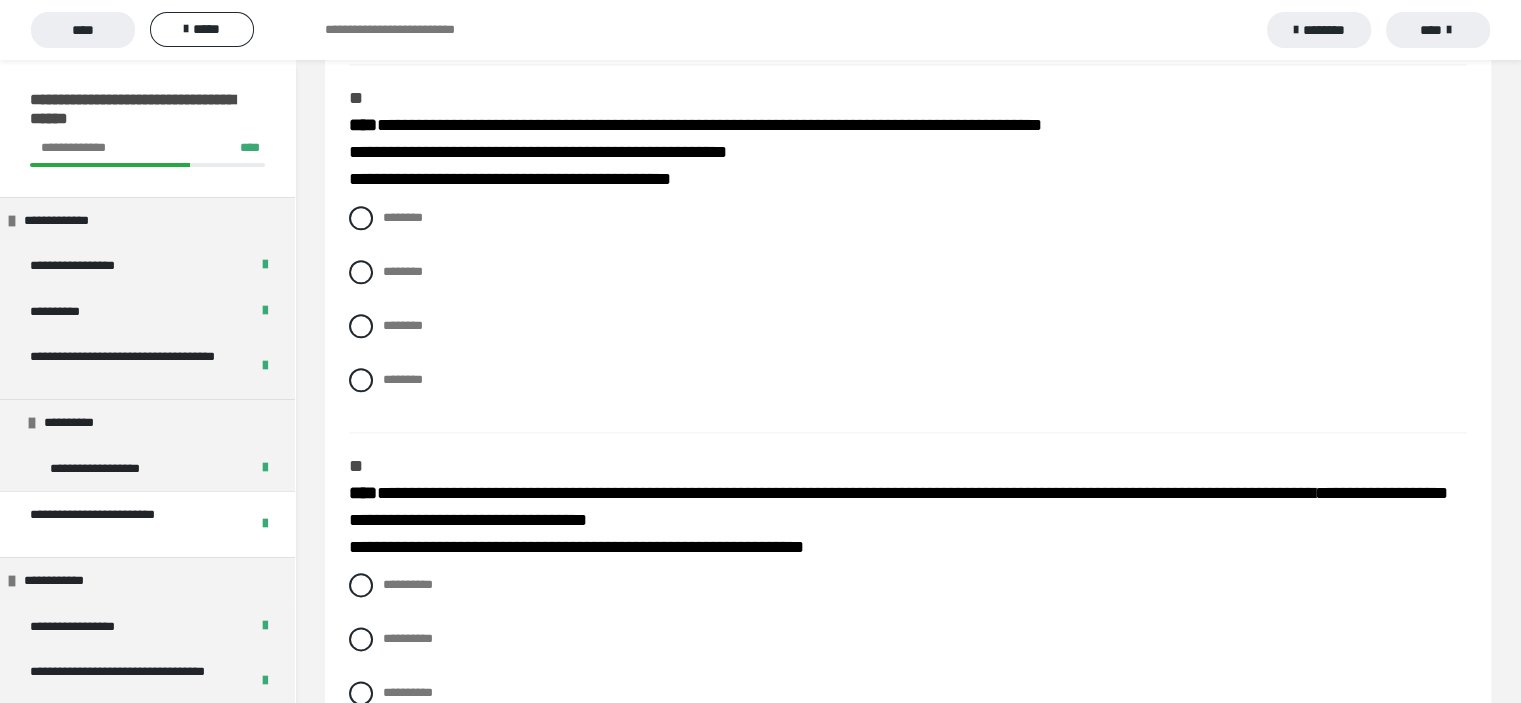 scroll, scrollTop: 2300, scrollLeft: 0, axis: vertical 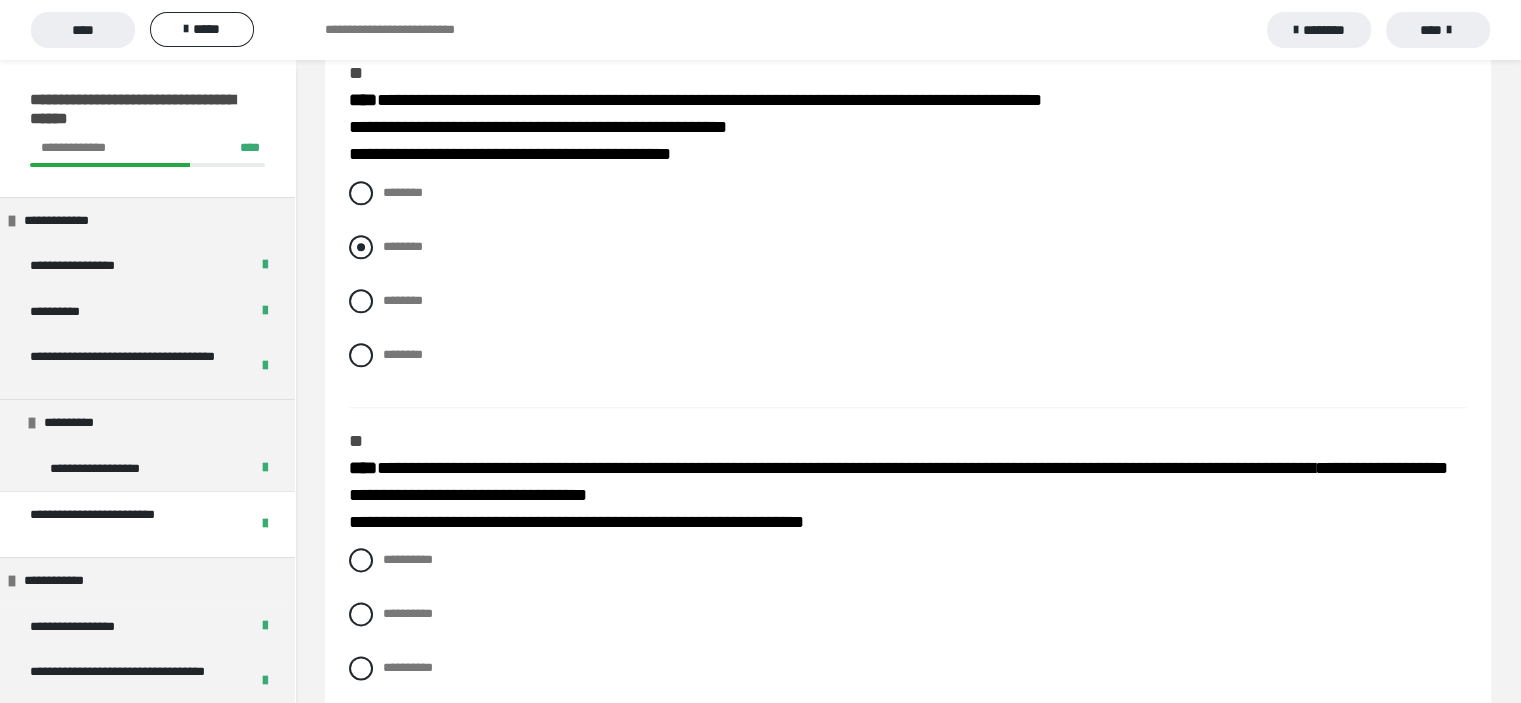 click at bounding box center (361, 247) 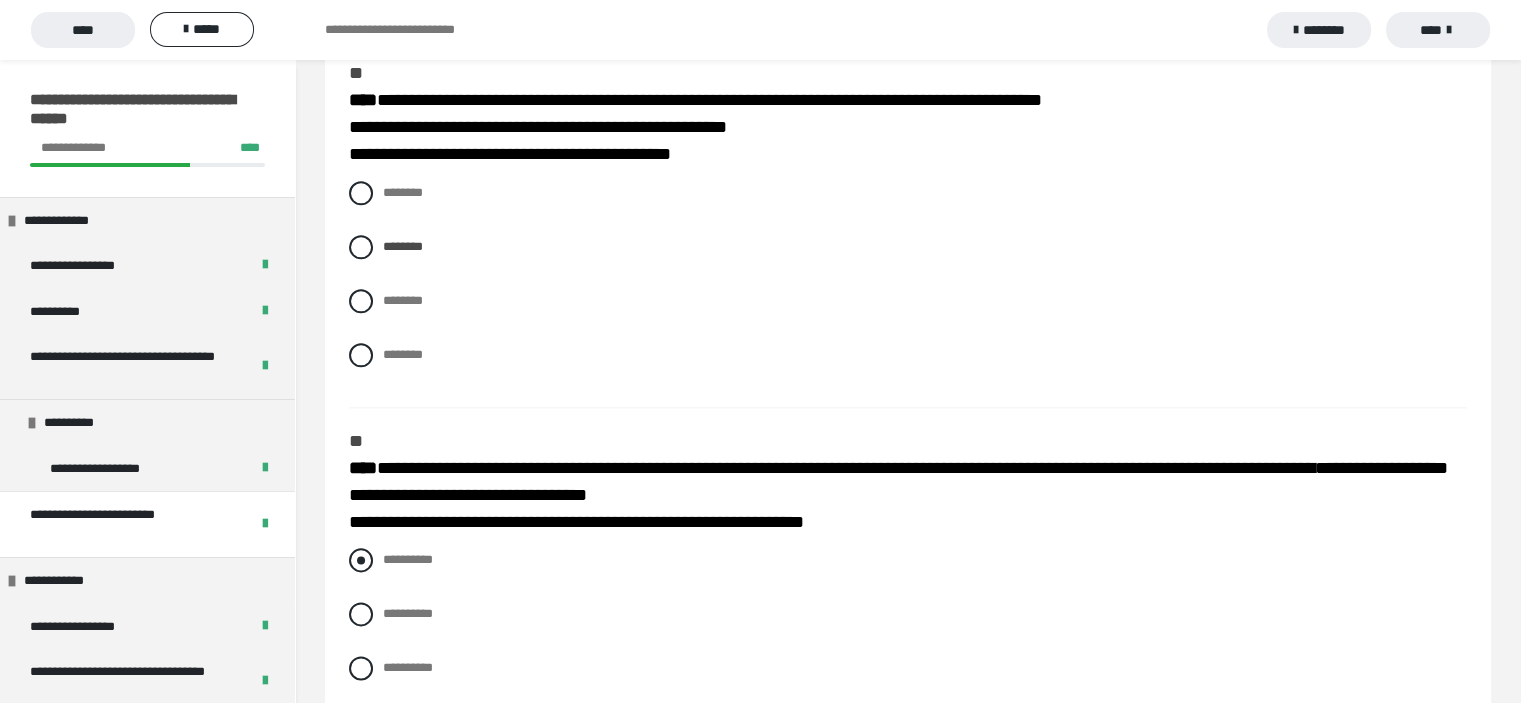 click at bounding box center (361, 560) 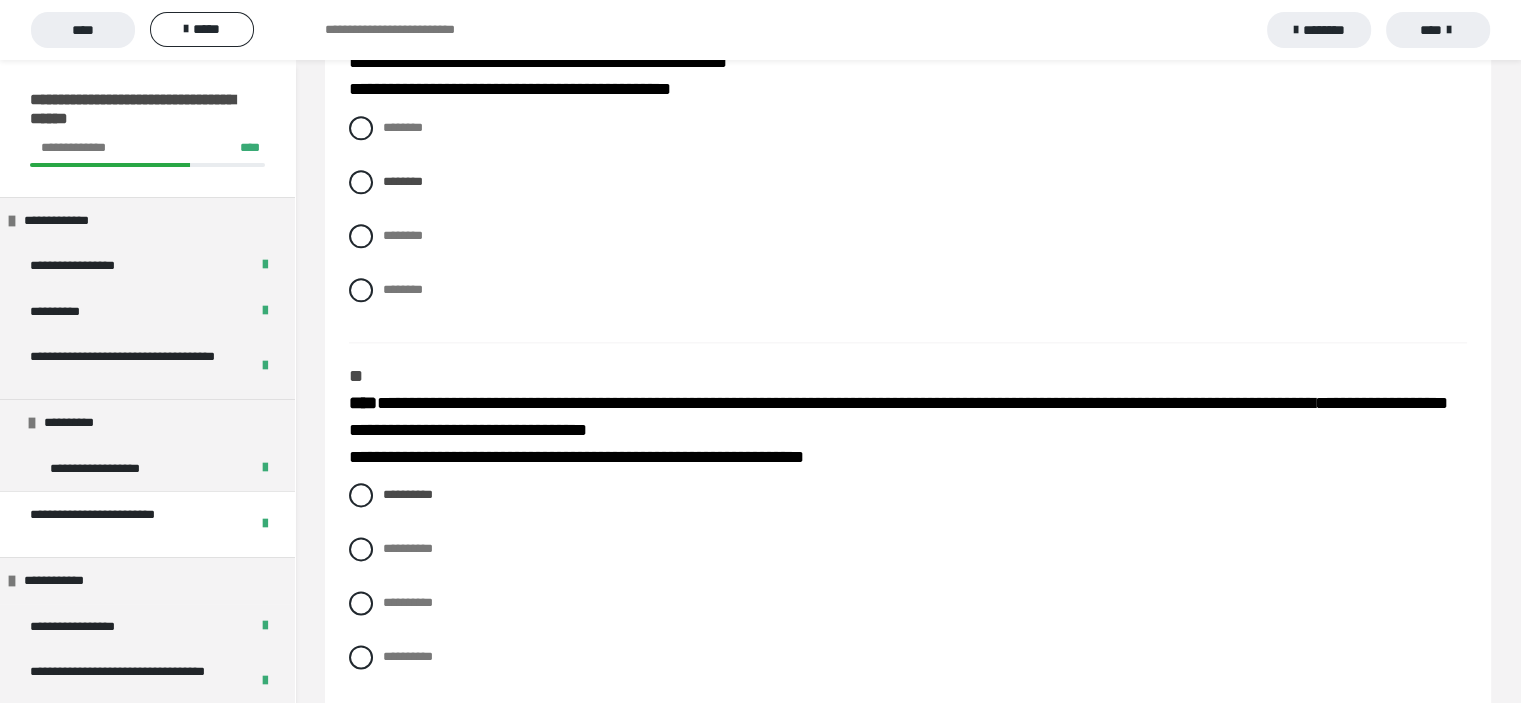 scroll, scrollTop: 2520, scrollLeft: 0, axis: vertical 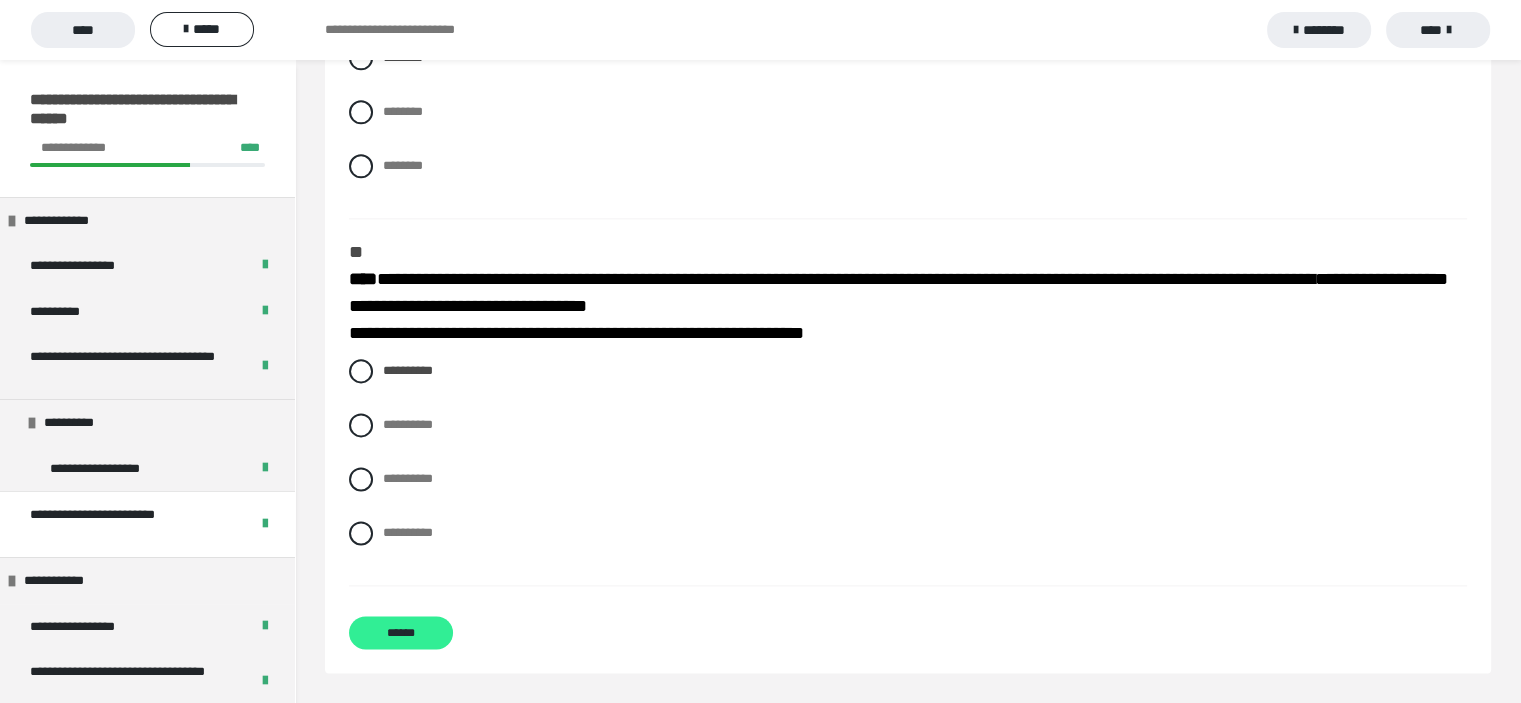 click on "******" at bounding box center (401, 632) 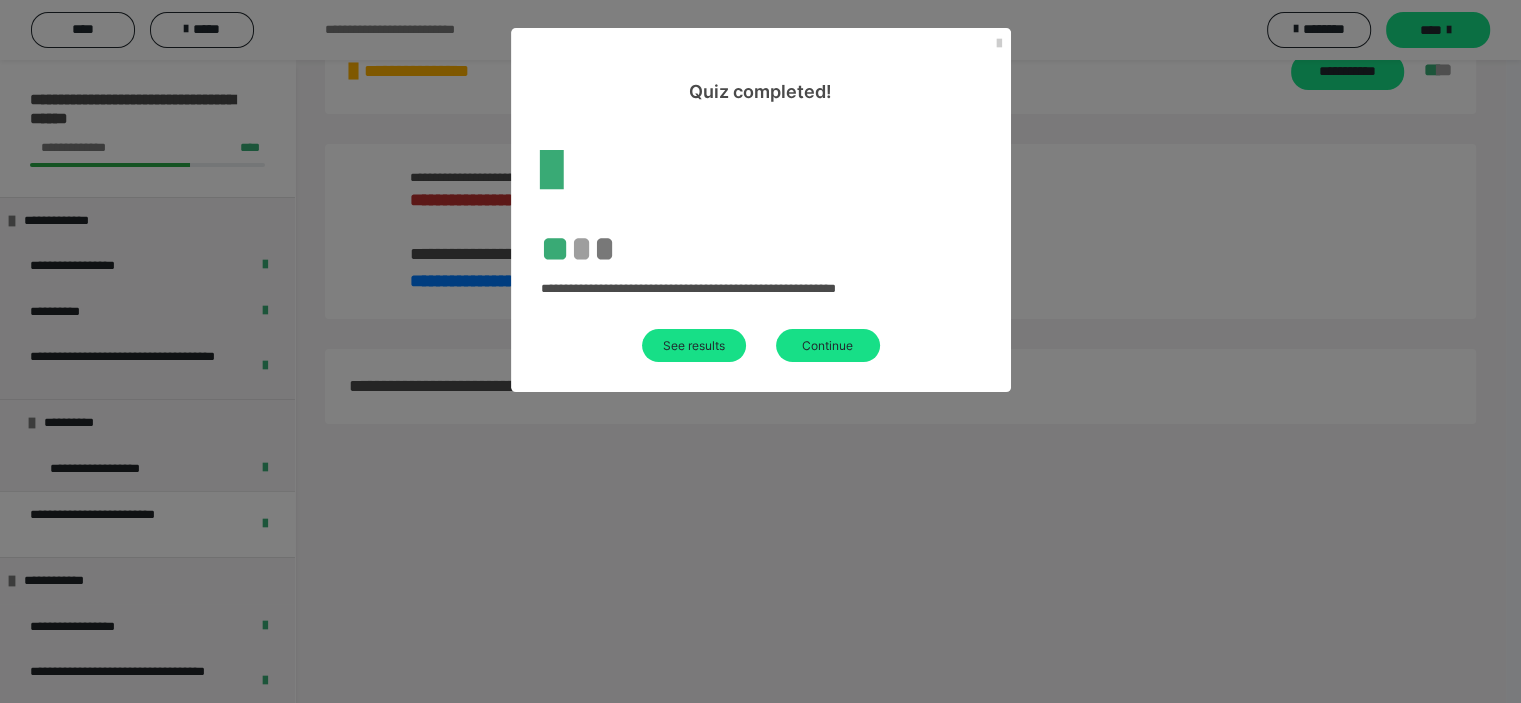 scroll, scrollTop: 1300, scrollLeft: 0, axis: vertical 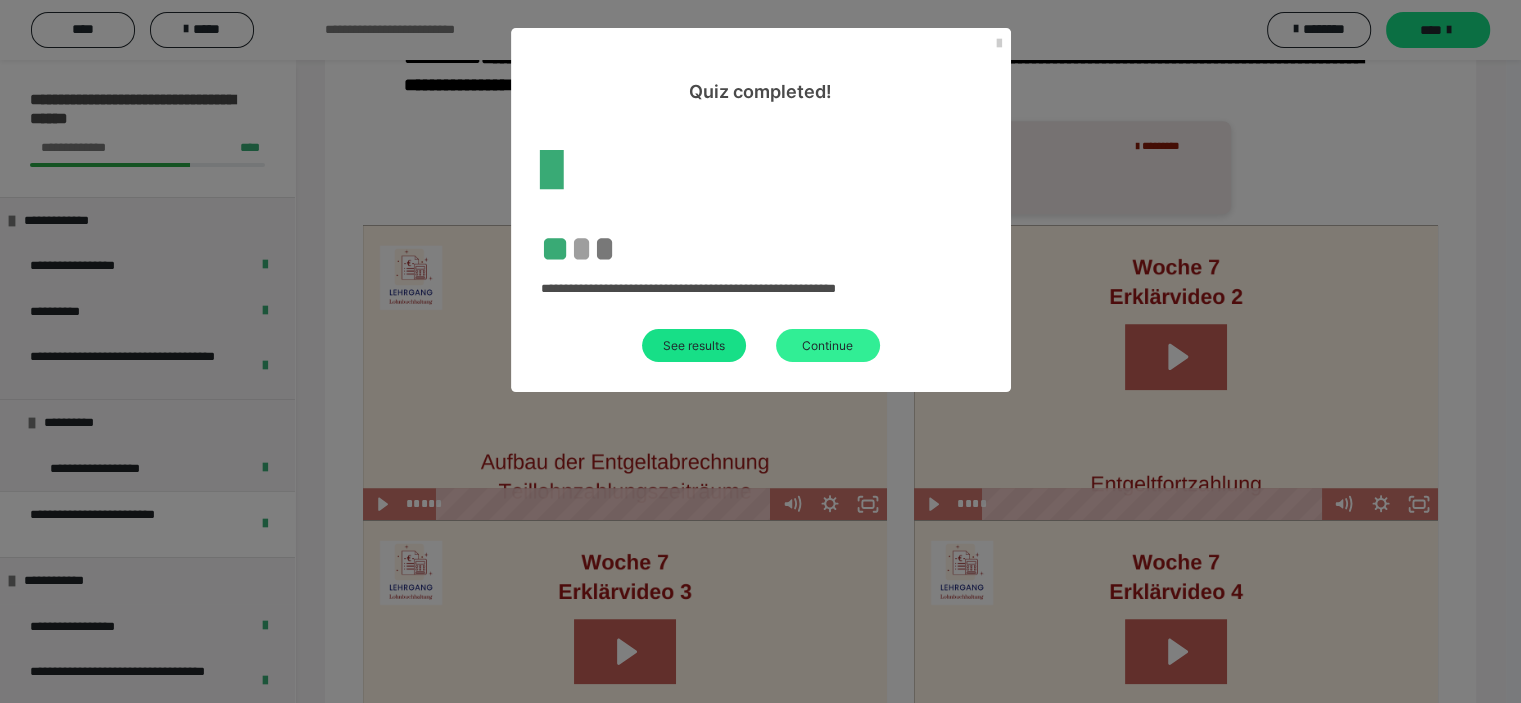 click on "Continue" at bounding box center [828, 345] 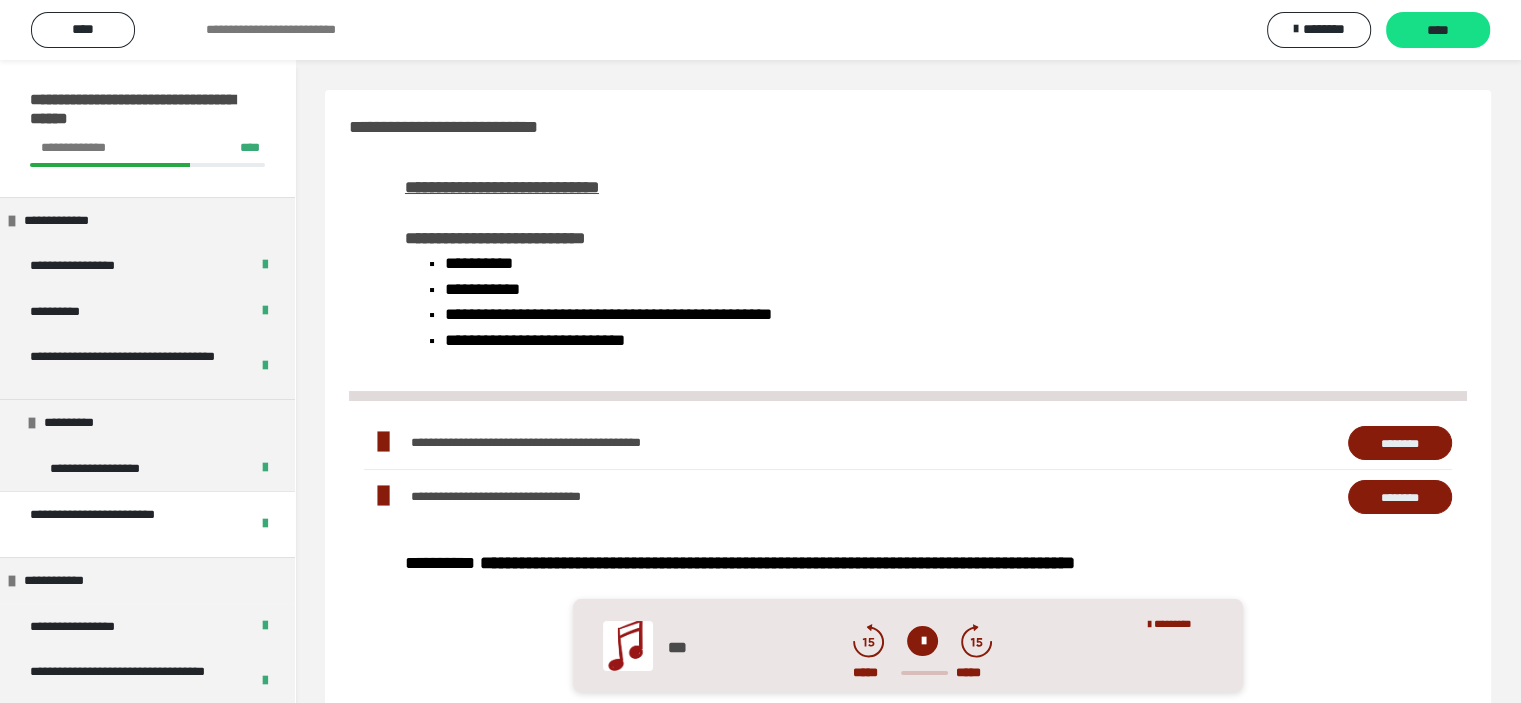 scroll, scrollTop: 0, scrollLeft: 0, axis: both 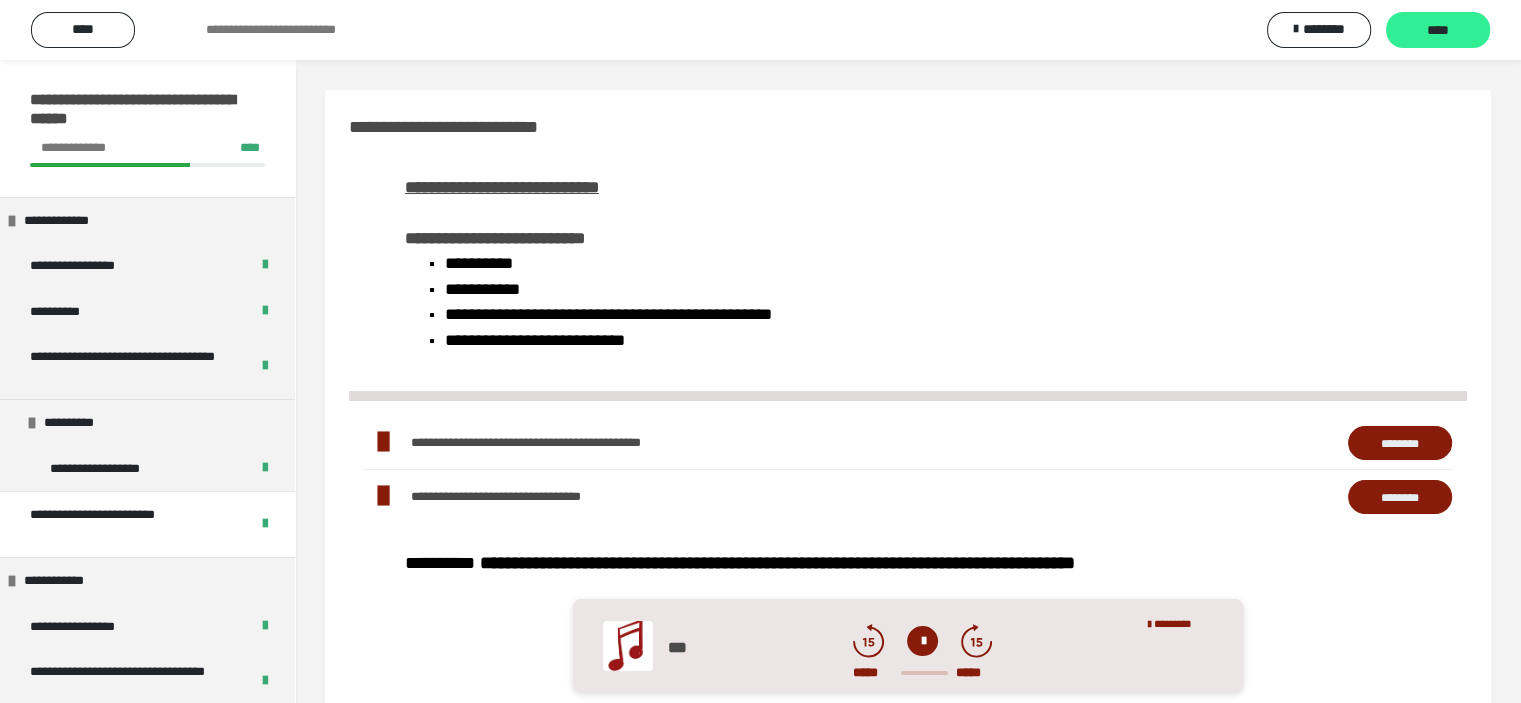 click on "****" at bounding box center [1438, 31] 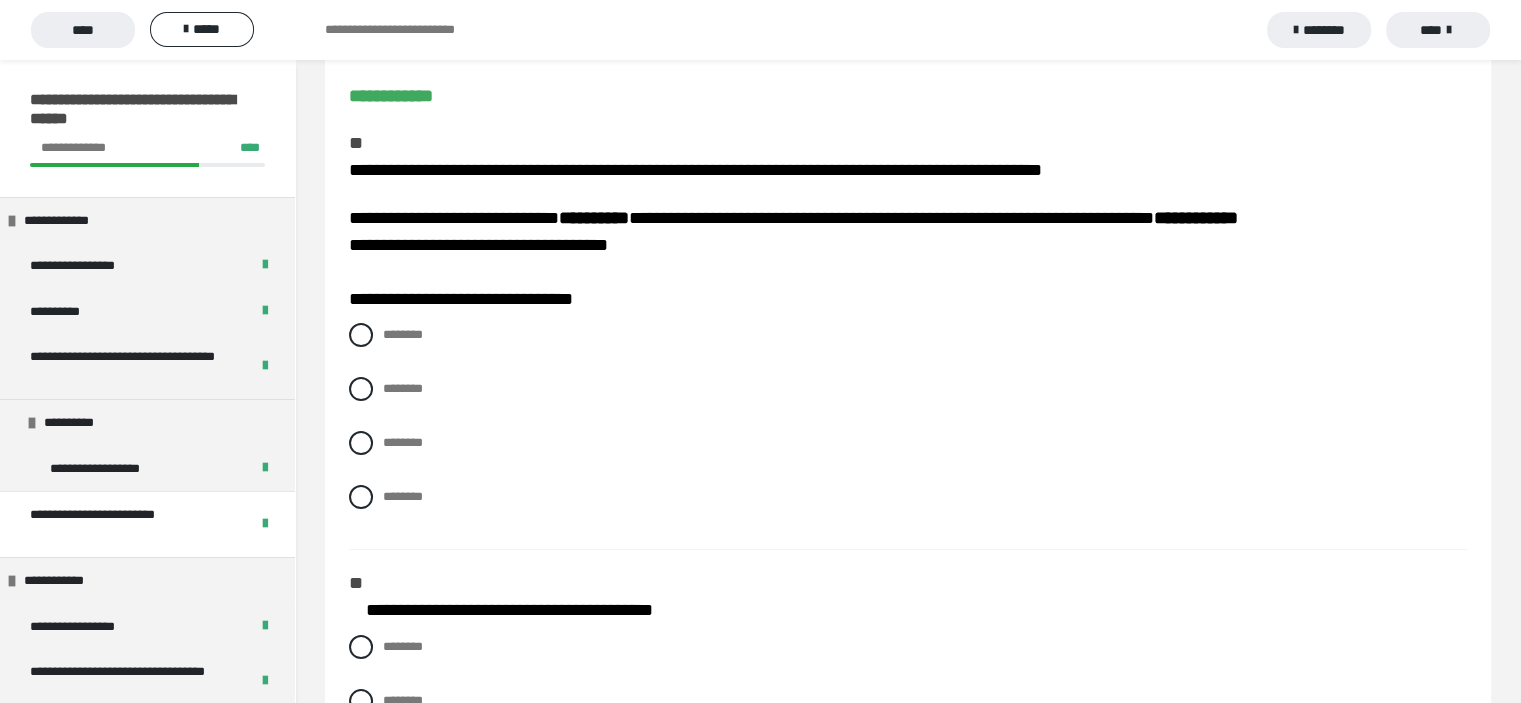 scroll, scrollTop: 200, scrollLeft: 0, axis: vertical 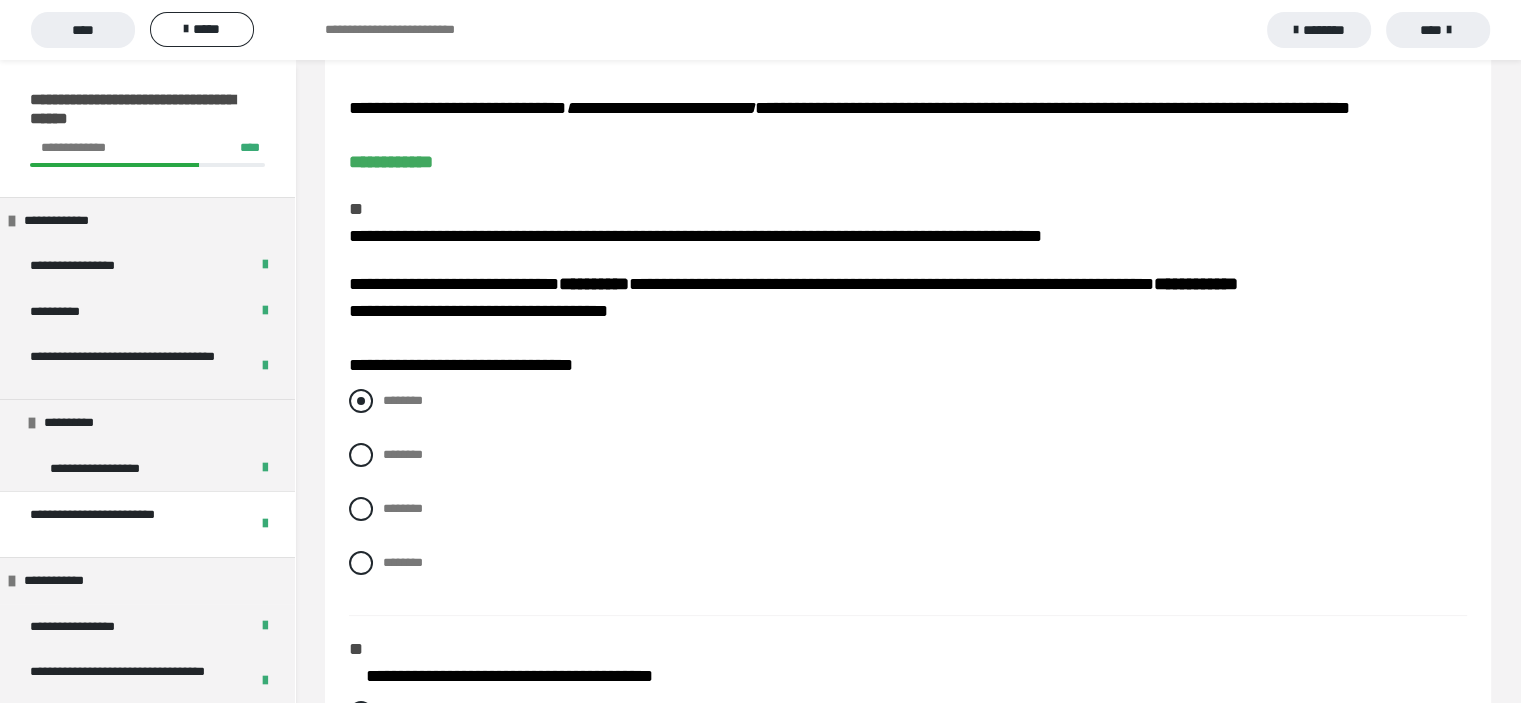 click on "********" at bounding box center [908, 401] 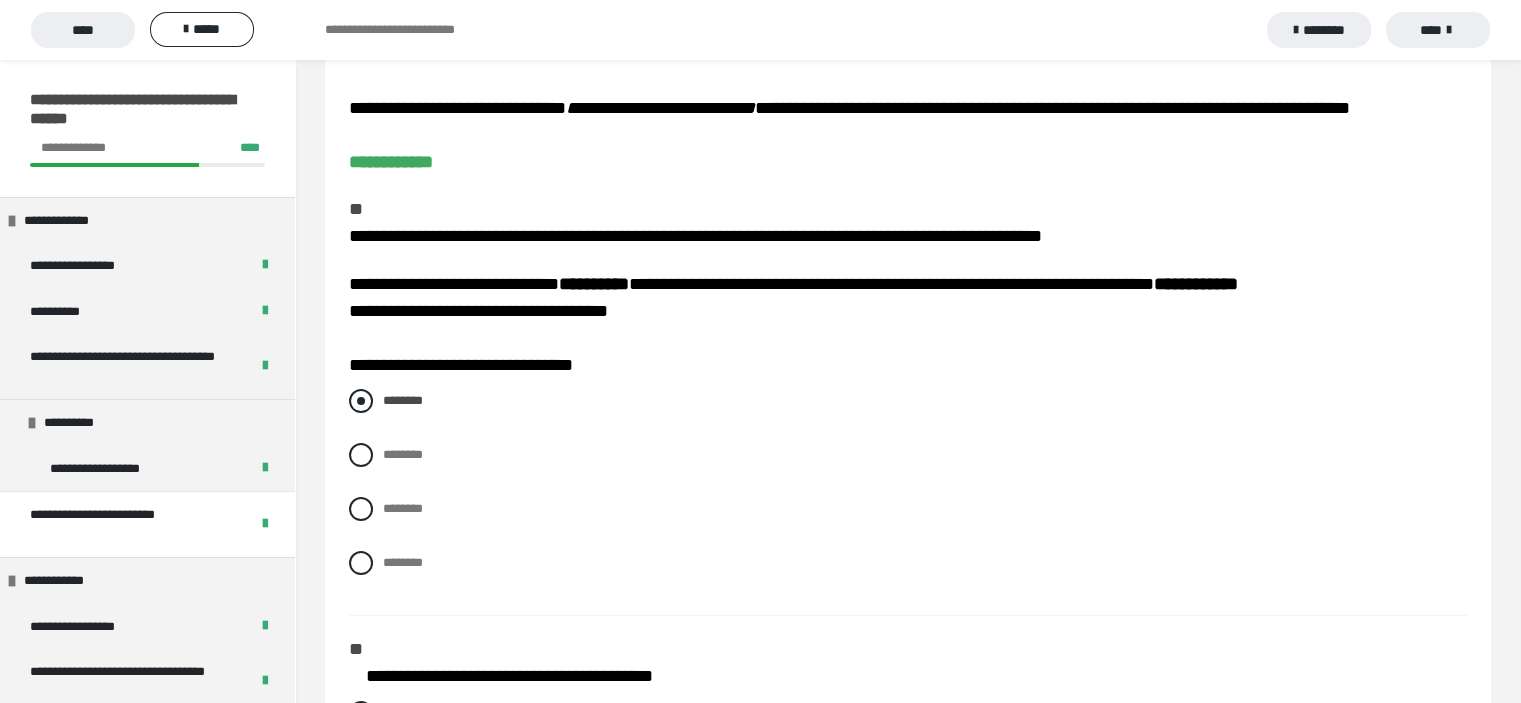 click at bounding box center (361, 401) 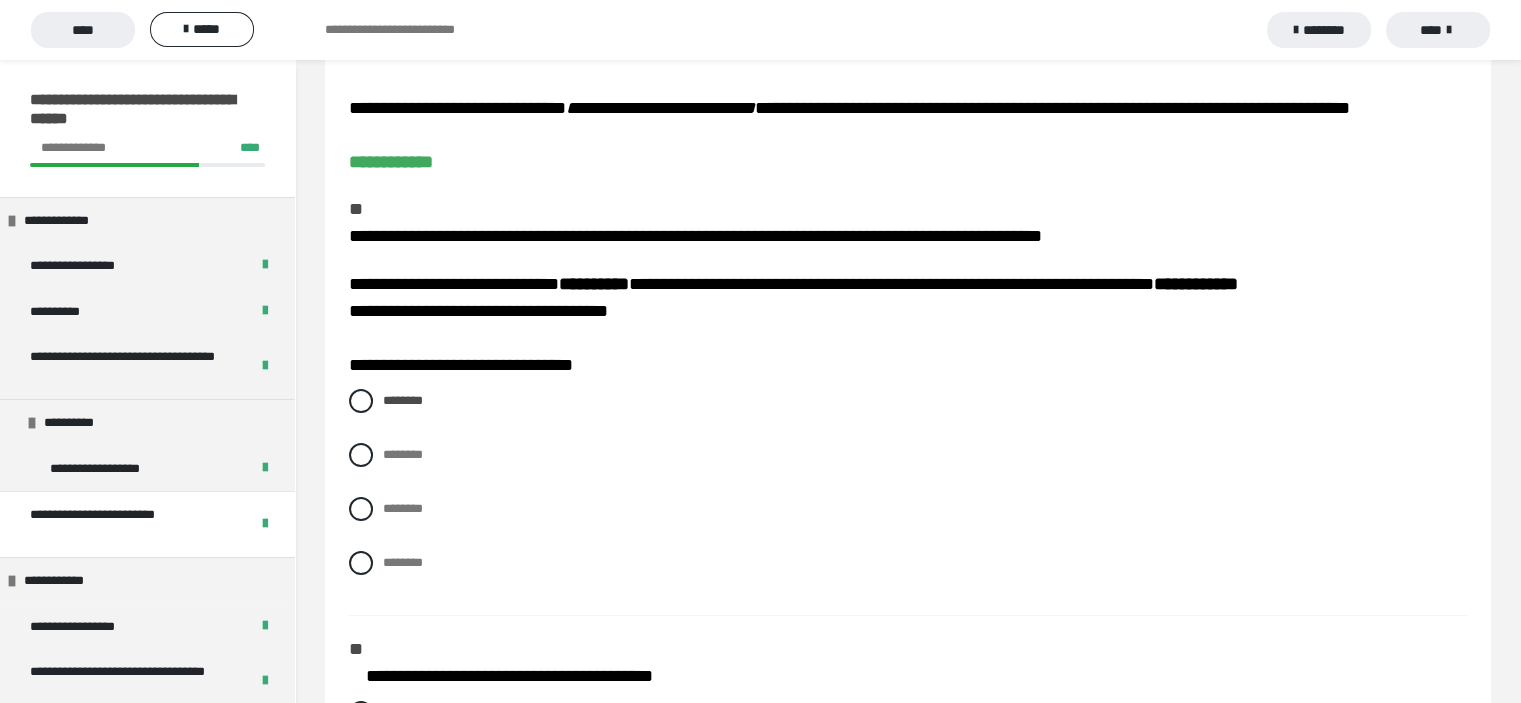 click on "**********" at bounding box center (461, 365) 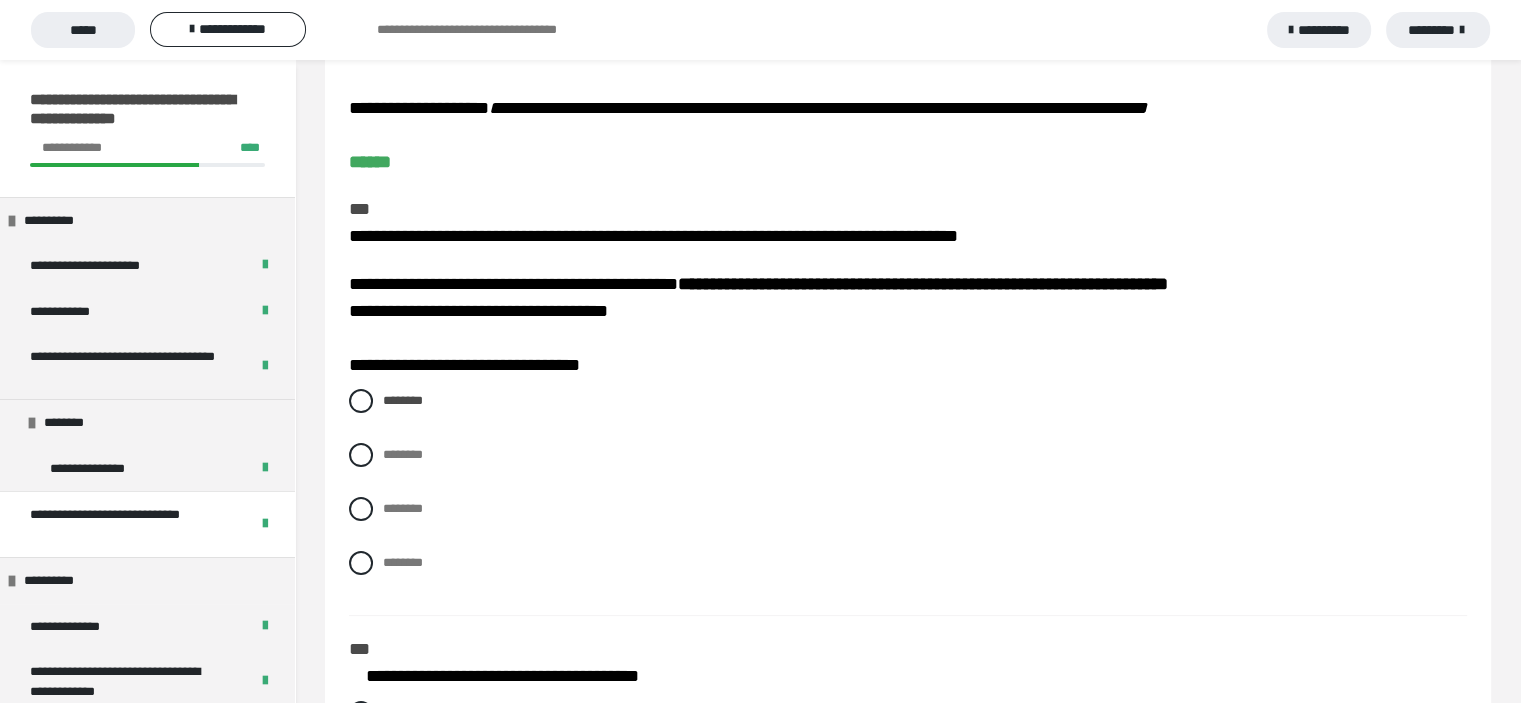 scroll, scrollTop: 200, scrollLeft: 0, axis: vertical 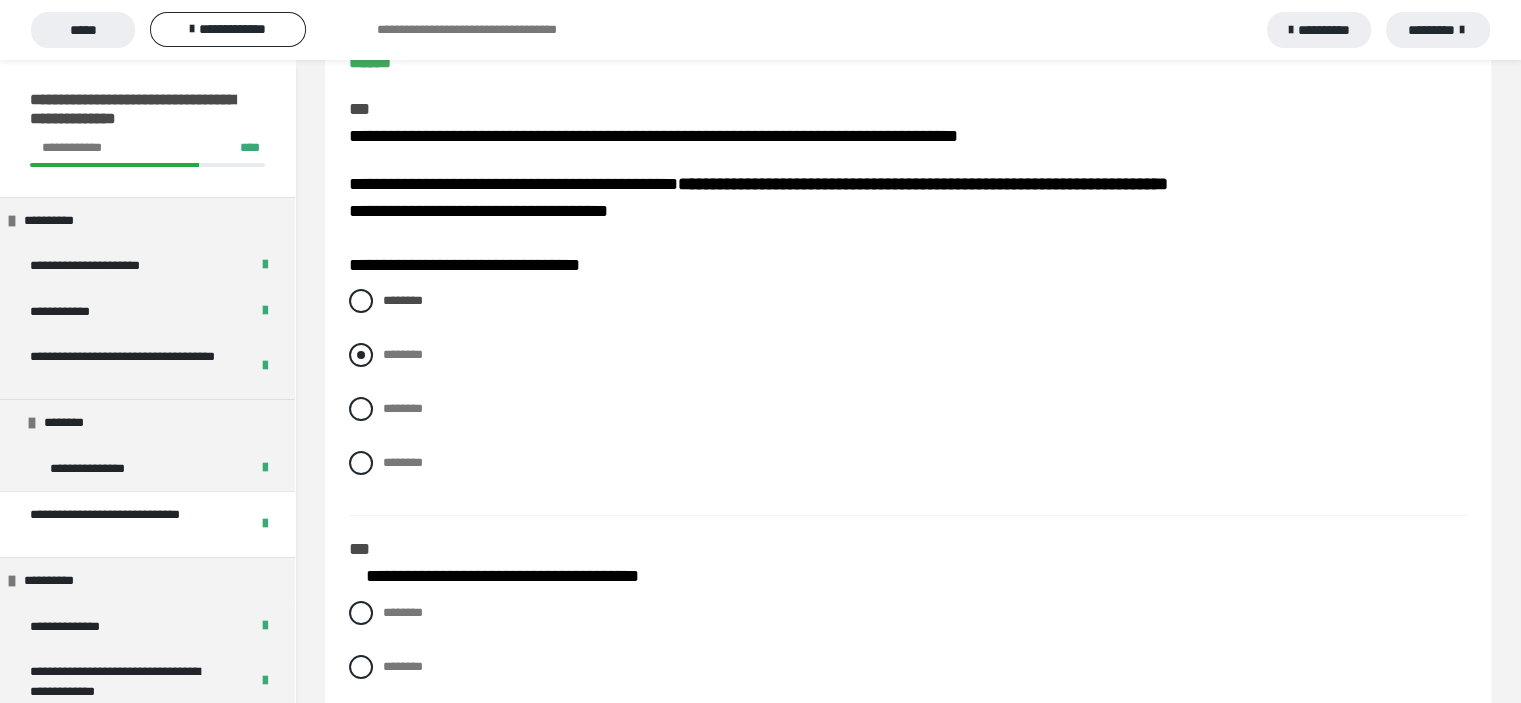 click at bounding box center (361, 355) 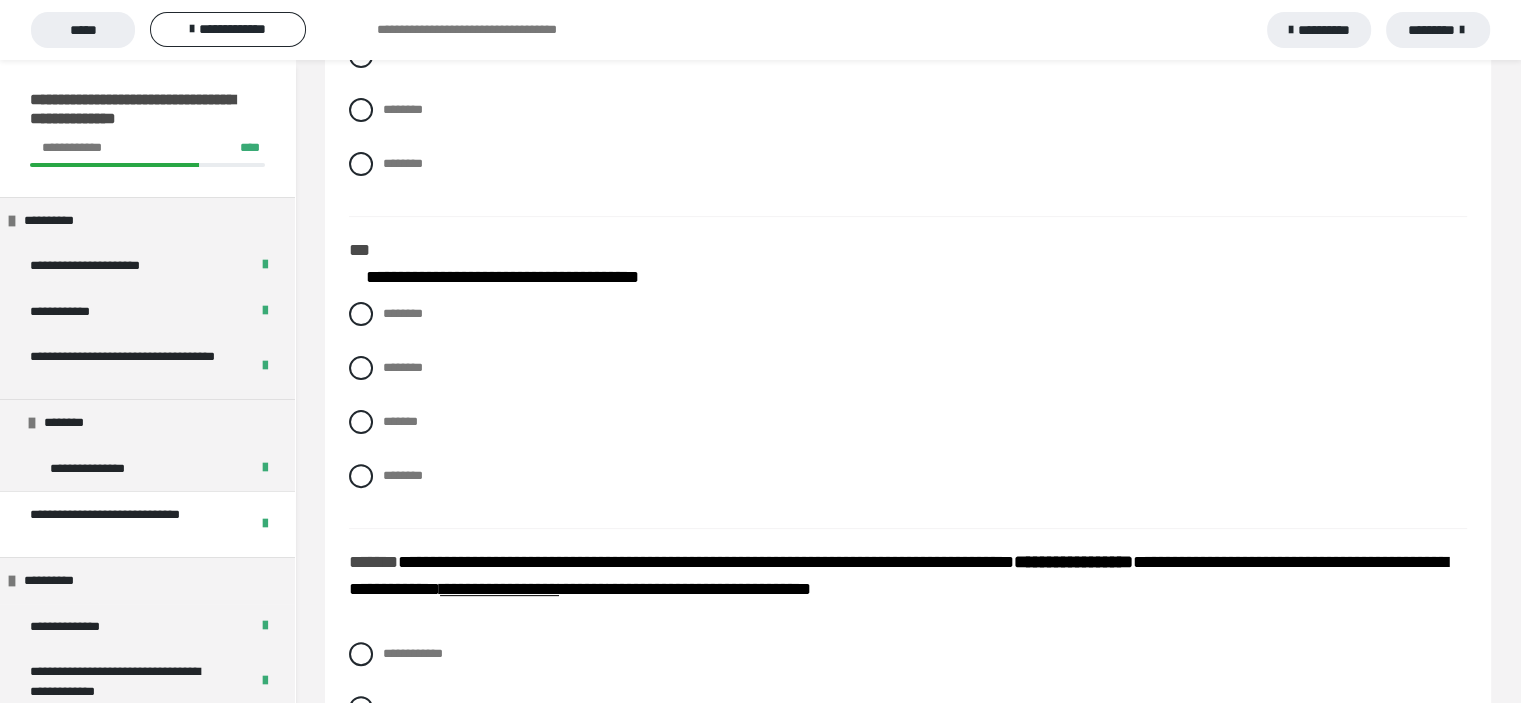 scroll, scrollTop: 500, scrollLeft: 0, axis: vertical 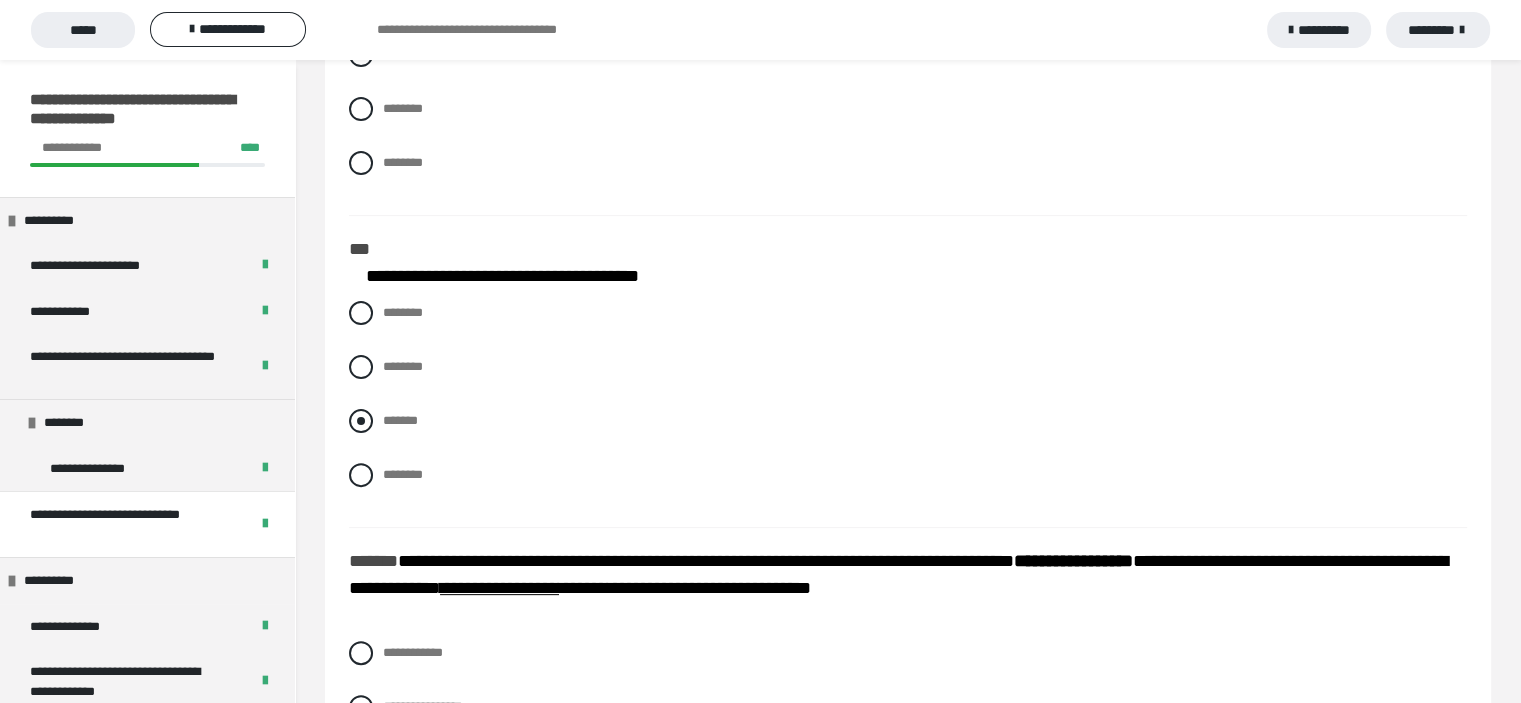 click at bounding box center (361, 421) 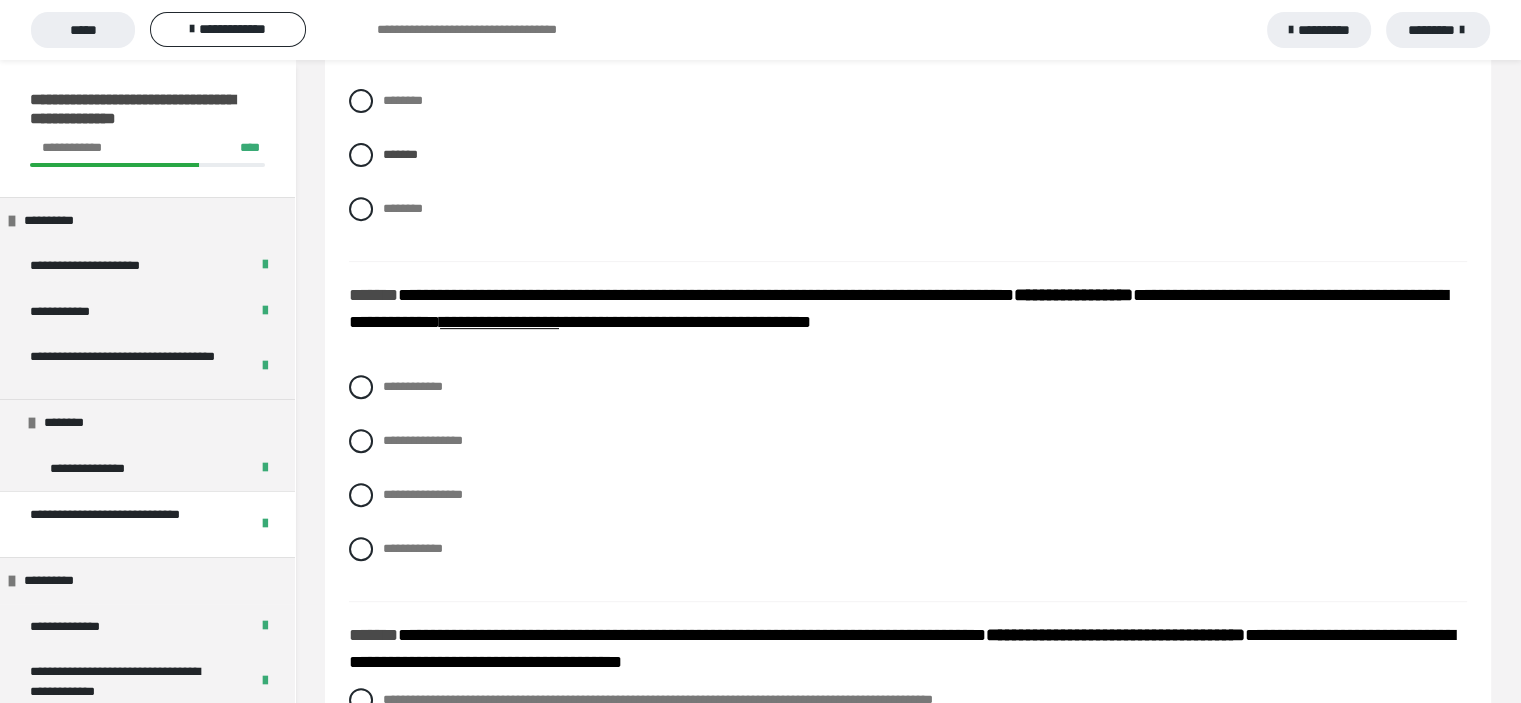 scroll, scrollTop: 800, scrollLeft: 0, axis: vertical 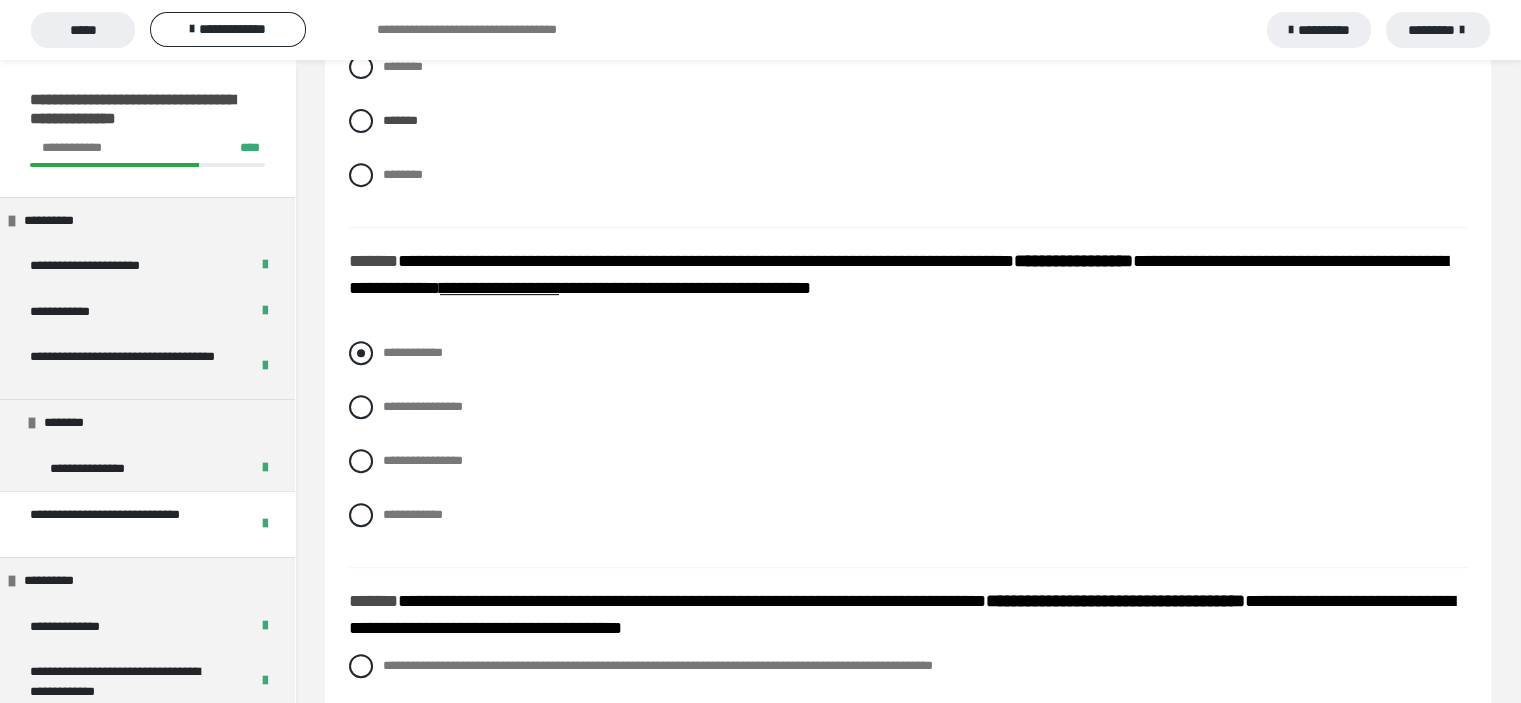 click at bounding box center (361, 353) 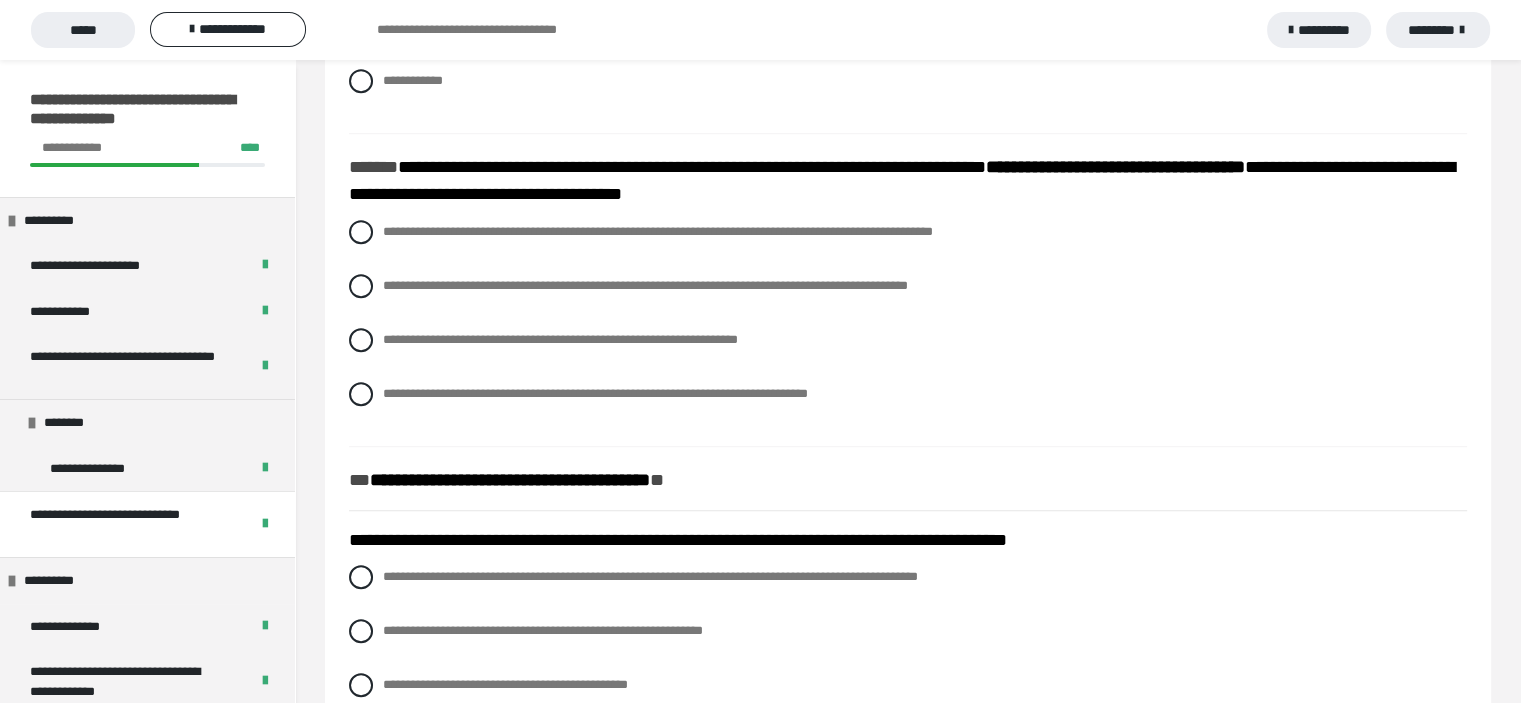scroll, scrollTop: 1200, scrollLeft: 0, axis: vertical 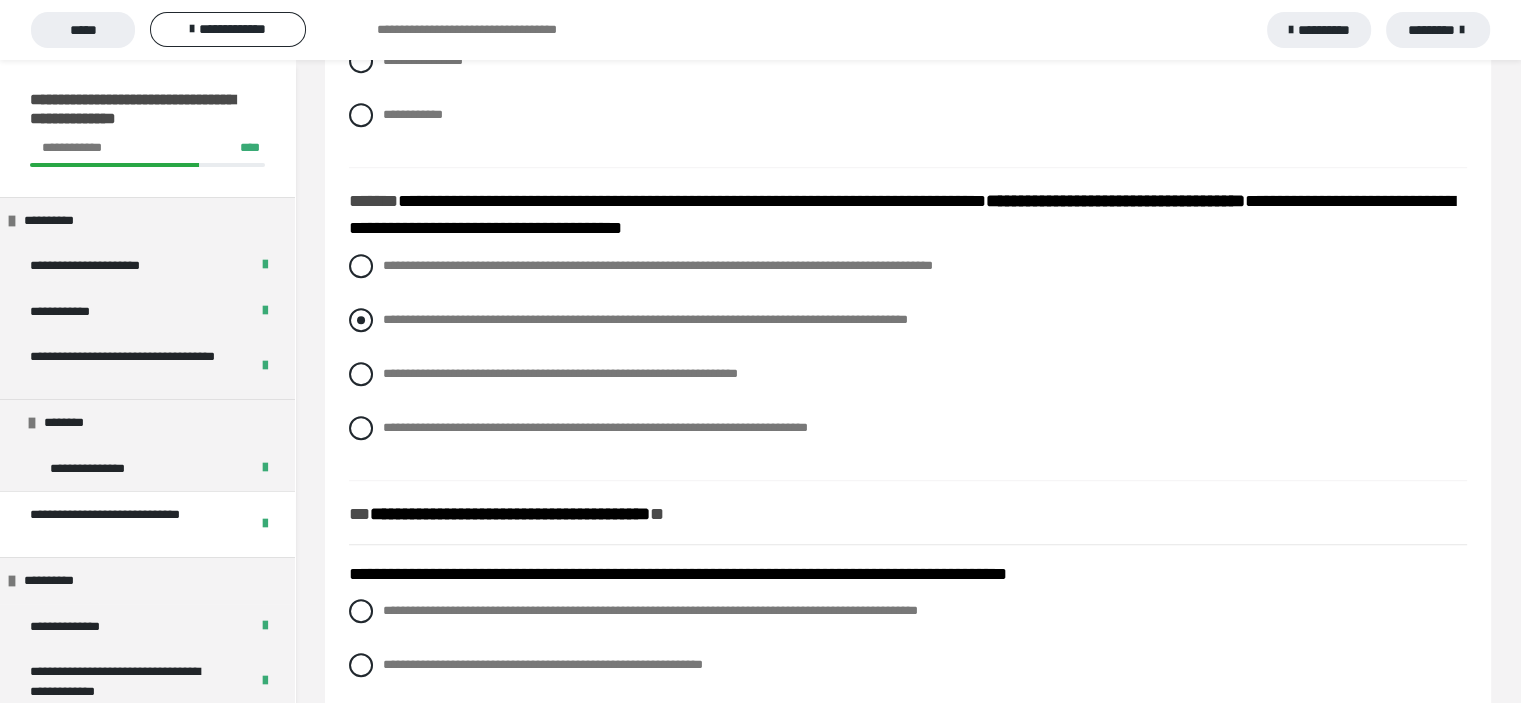 click at bounding box center [361, 320] 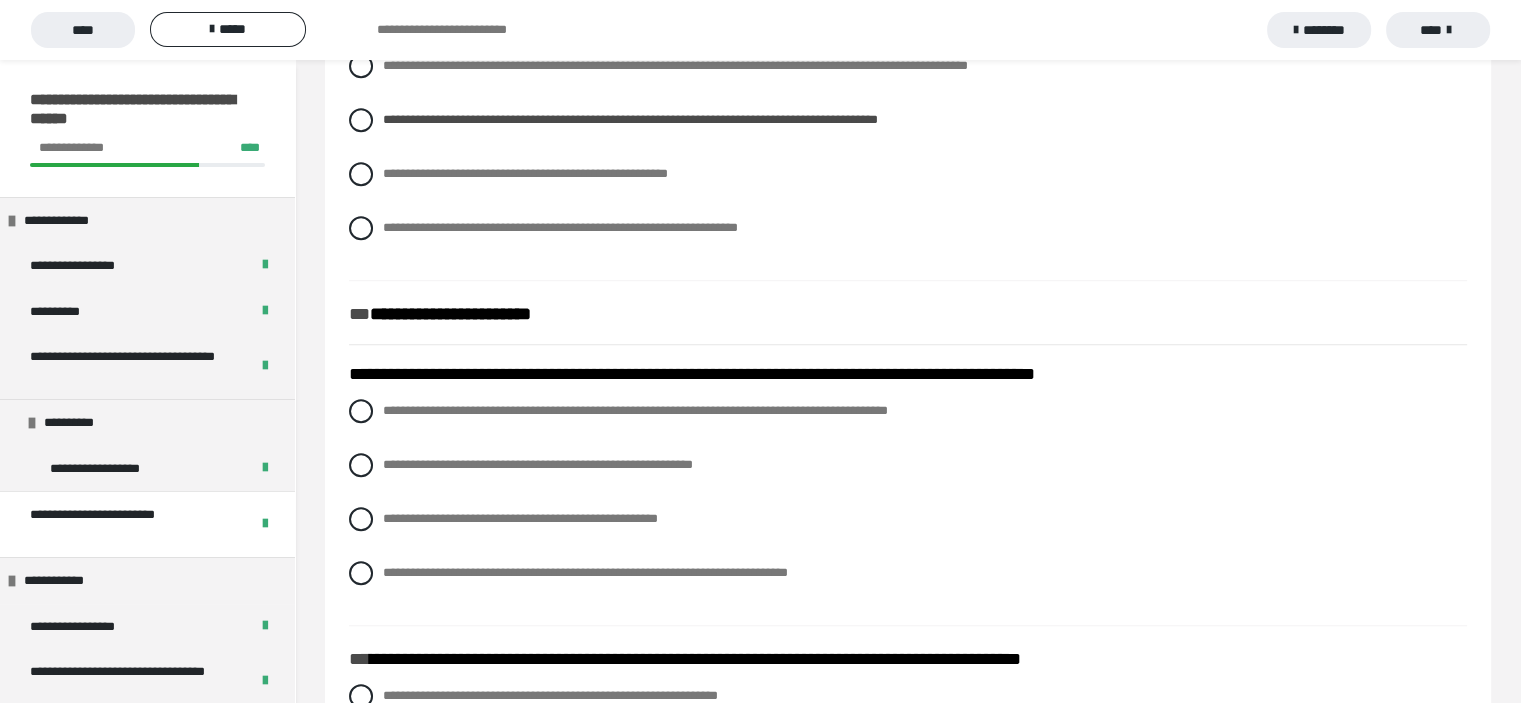 scroll, scrollTop: 1427, scrollLeft: 0, axis: vertical 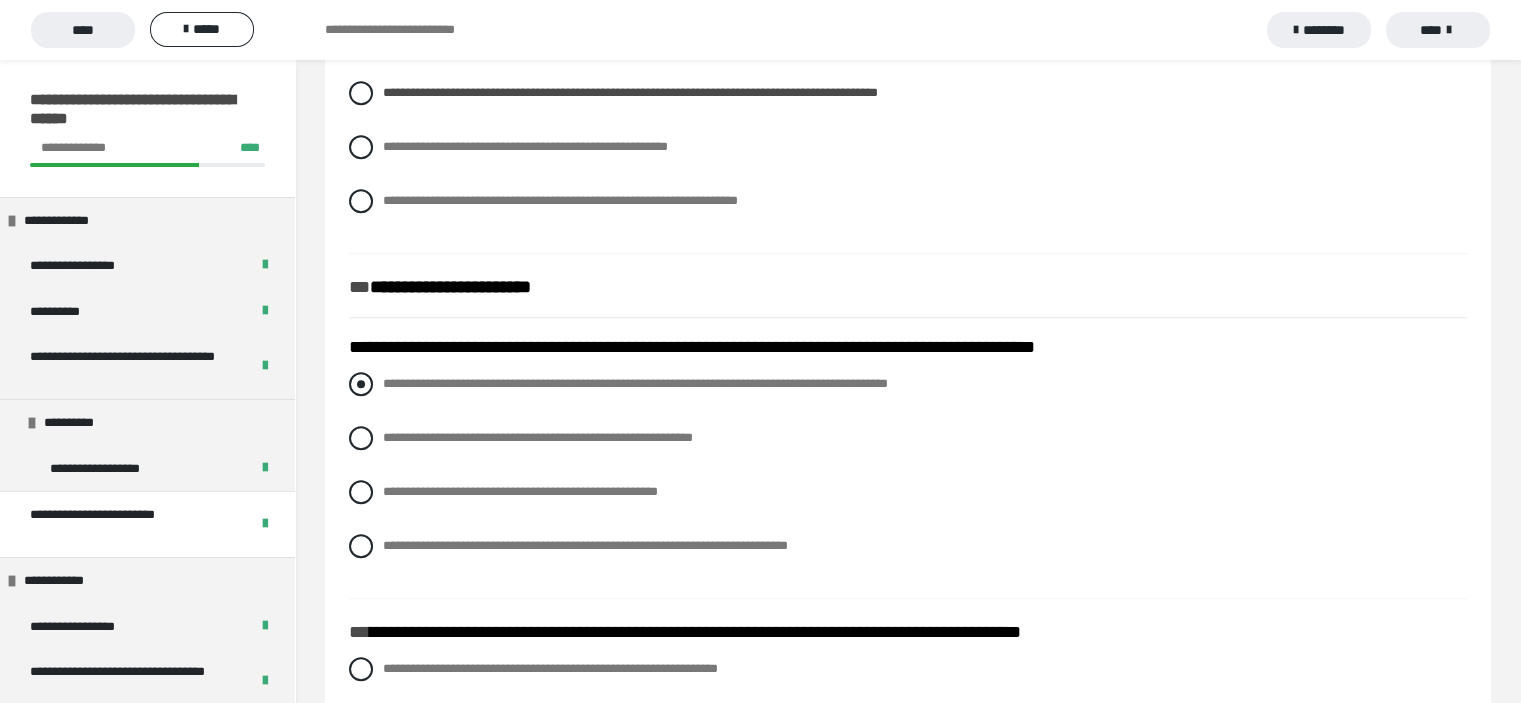 click at bounding box center (361, 384) 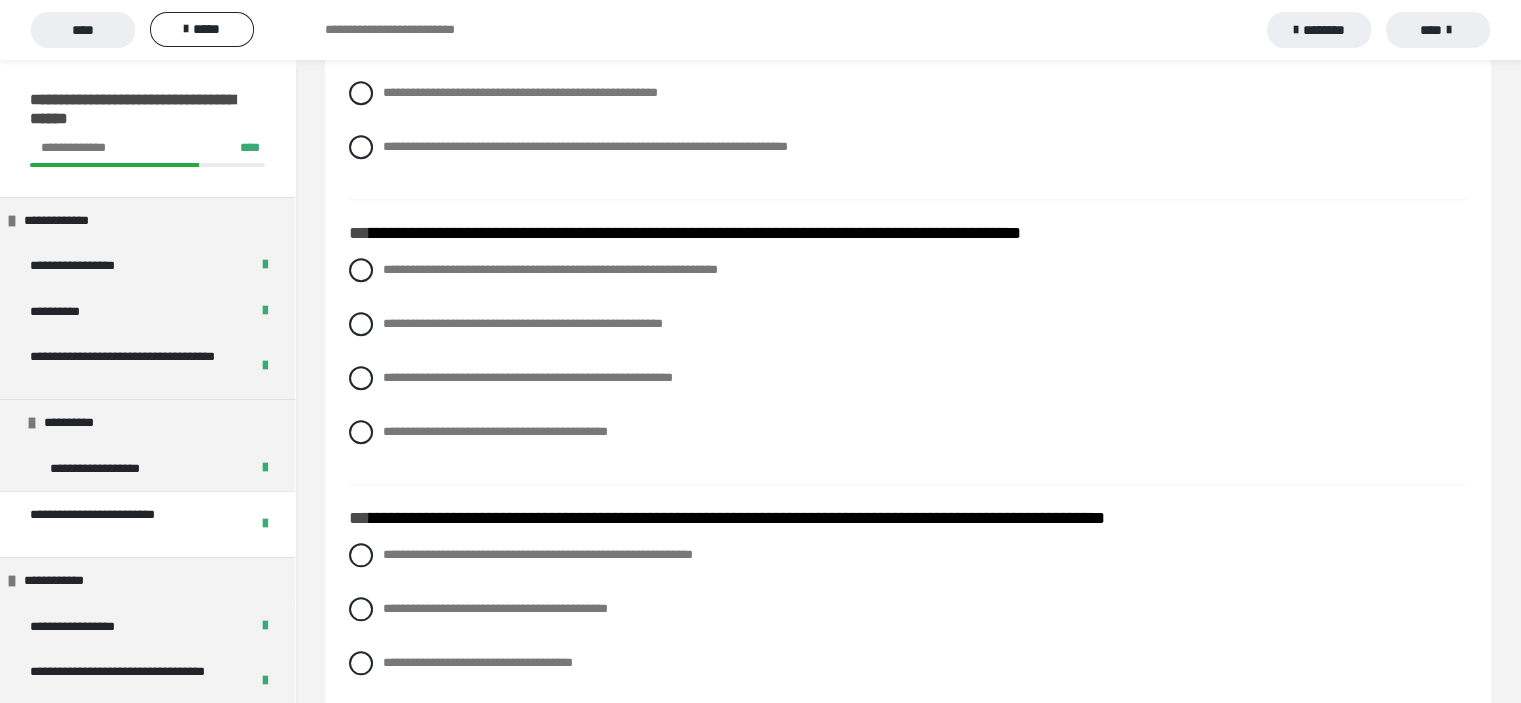 scroll, scrollTop: 1827, scrollLeft: 0, axis: vertical 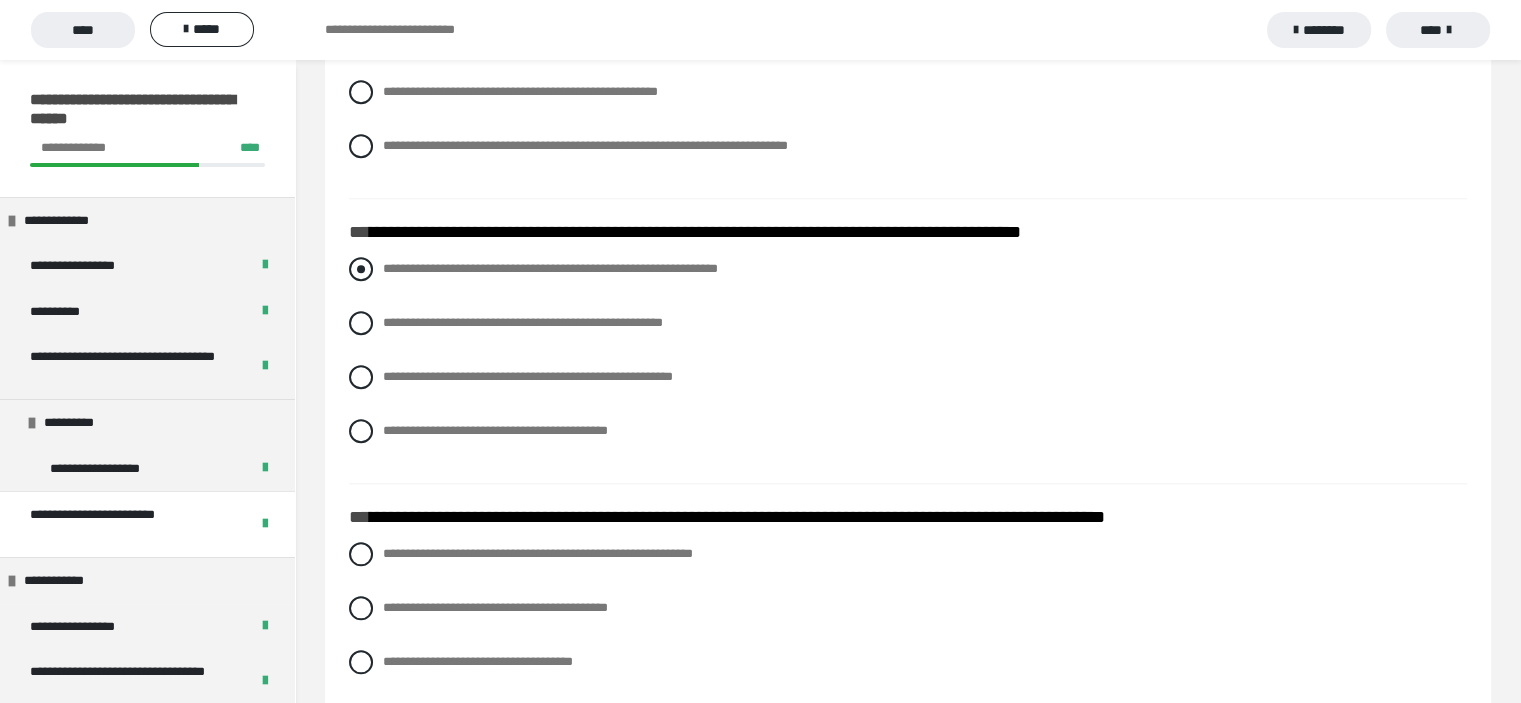 click at bounding box center [361, 269] 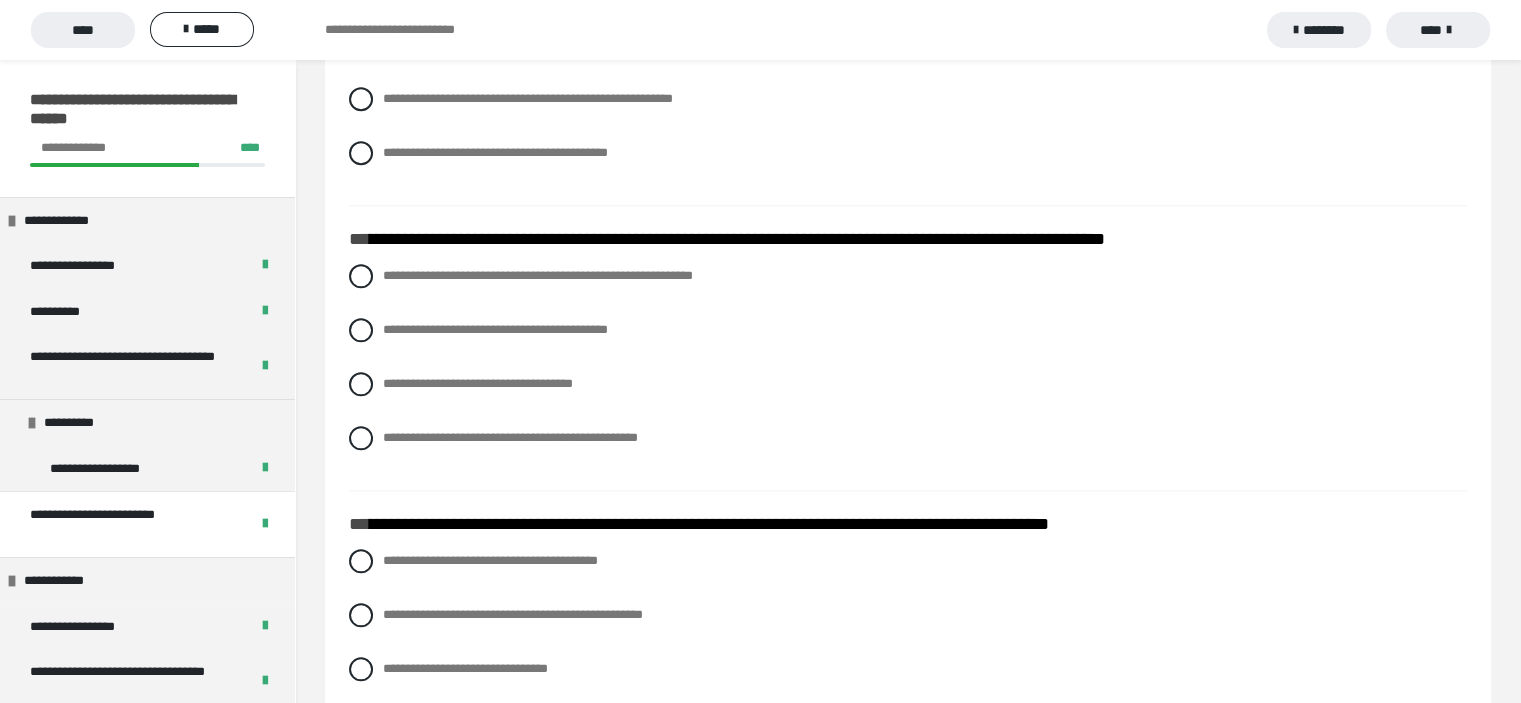 scroll, scrollTop: 2127, scrollLeft: 0, axis: vertical 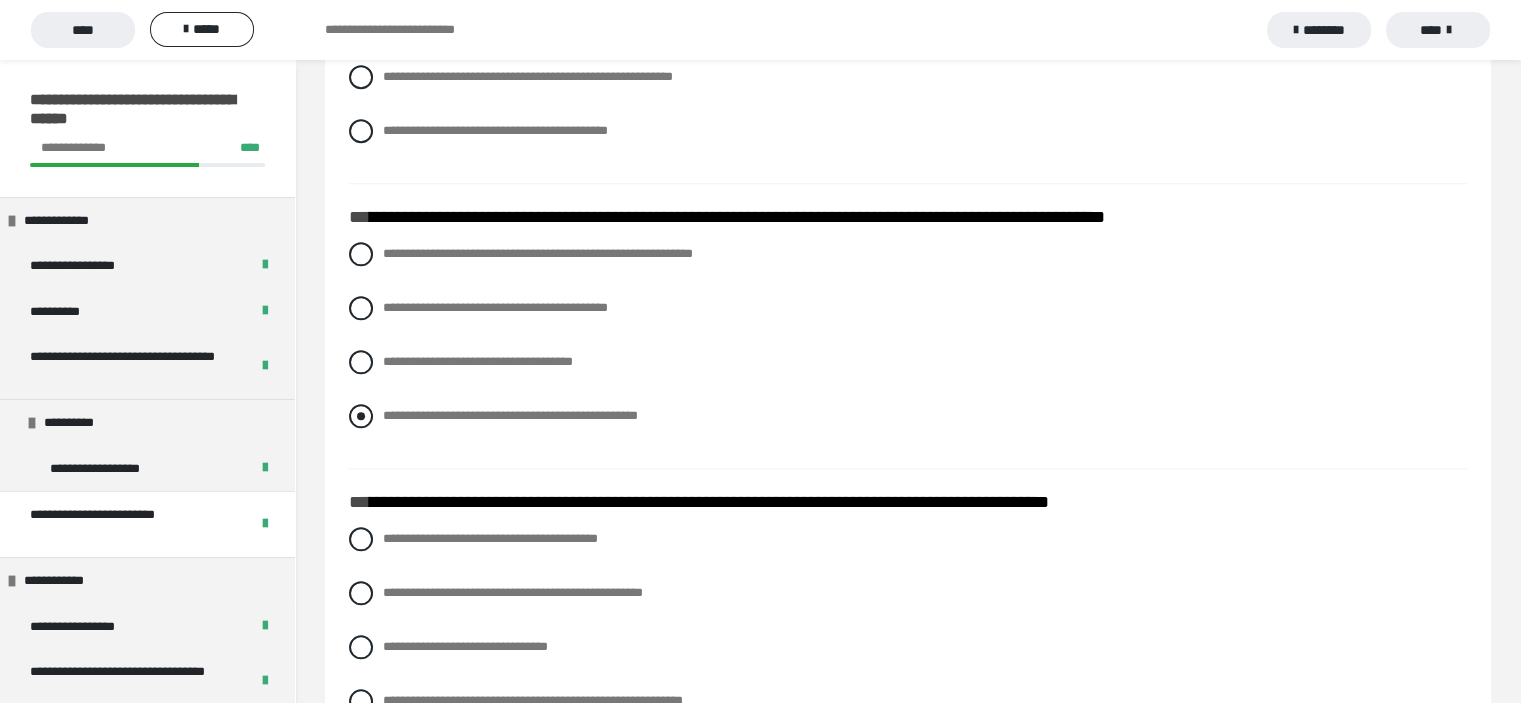 click at bounding box center [361, 416] 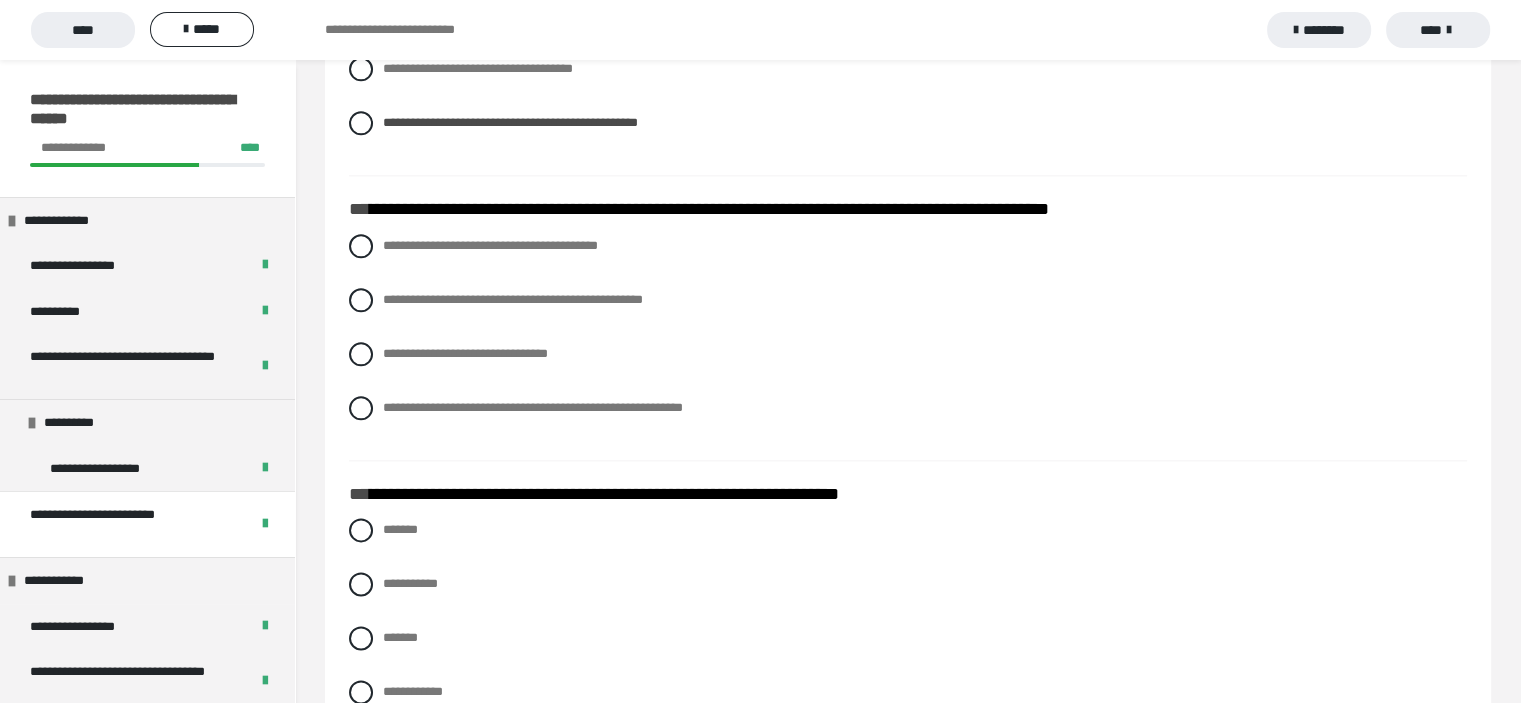 scroll, scrollTop: 2427, scrollLeft: 0, axis: vertical 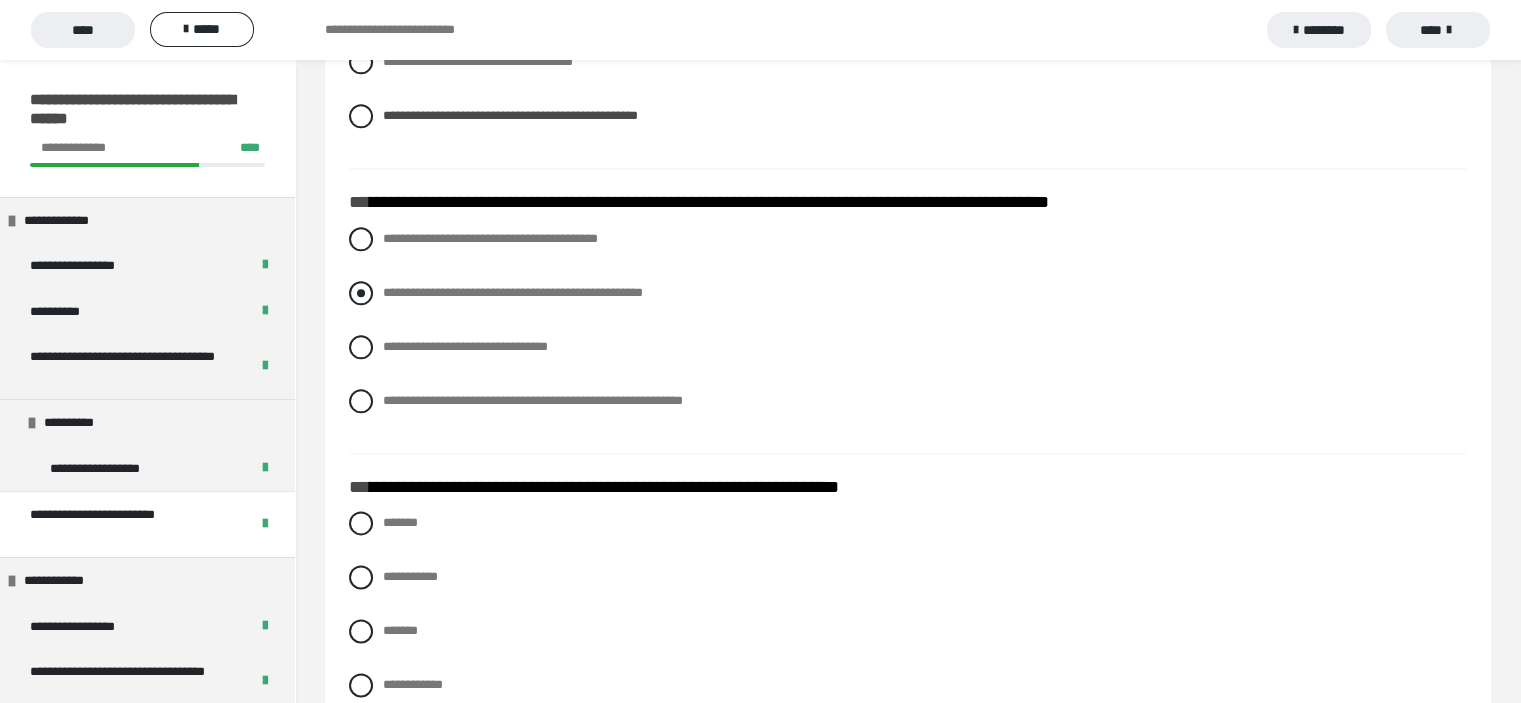 click at bounding box center [361, 293] 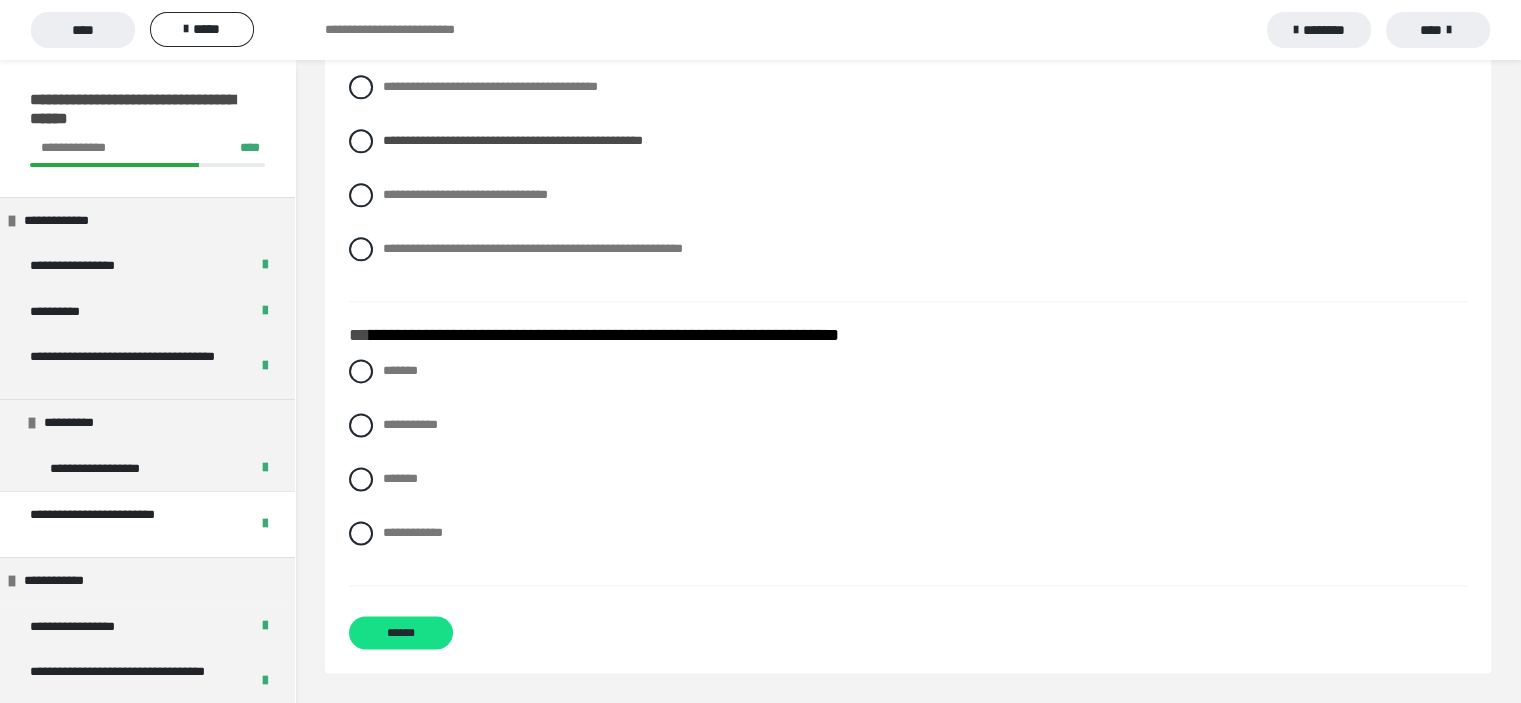 scroll, scrollTop: 2609, scrollLeft: 0, axis: vertical 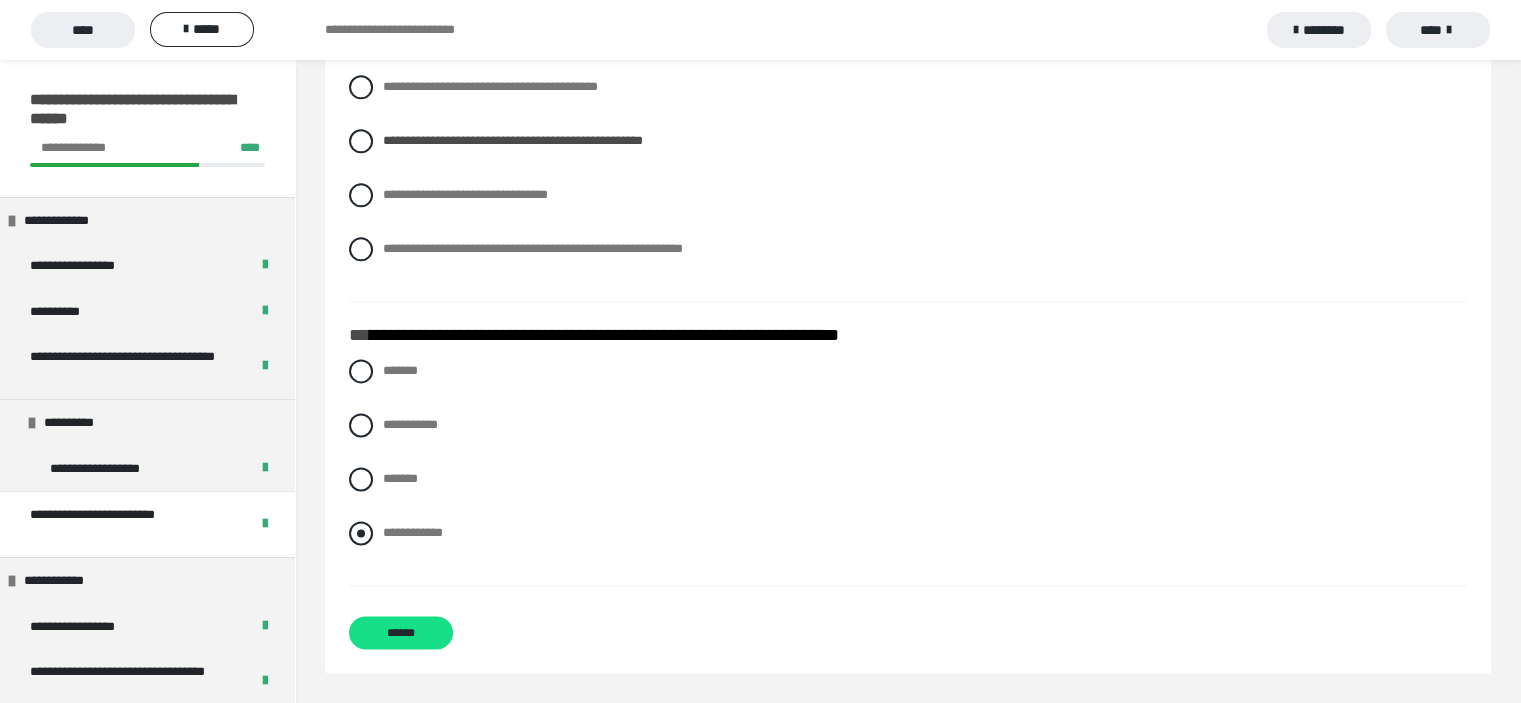 click at bounding box center [361, 533] 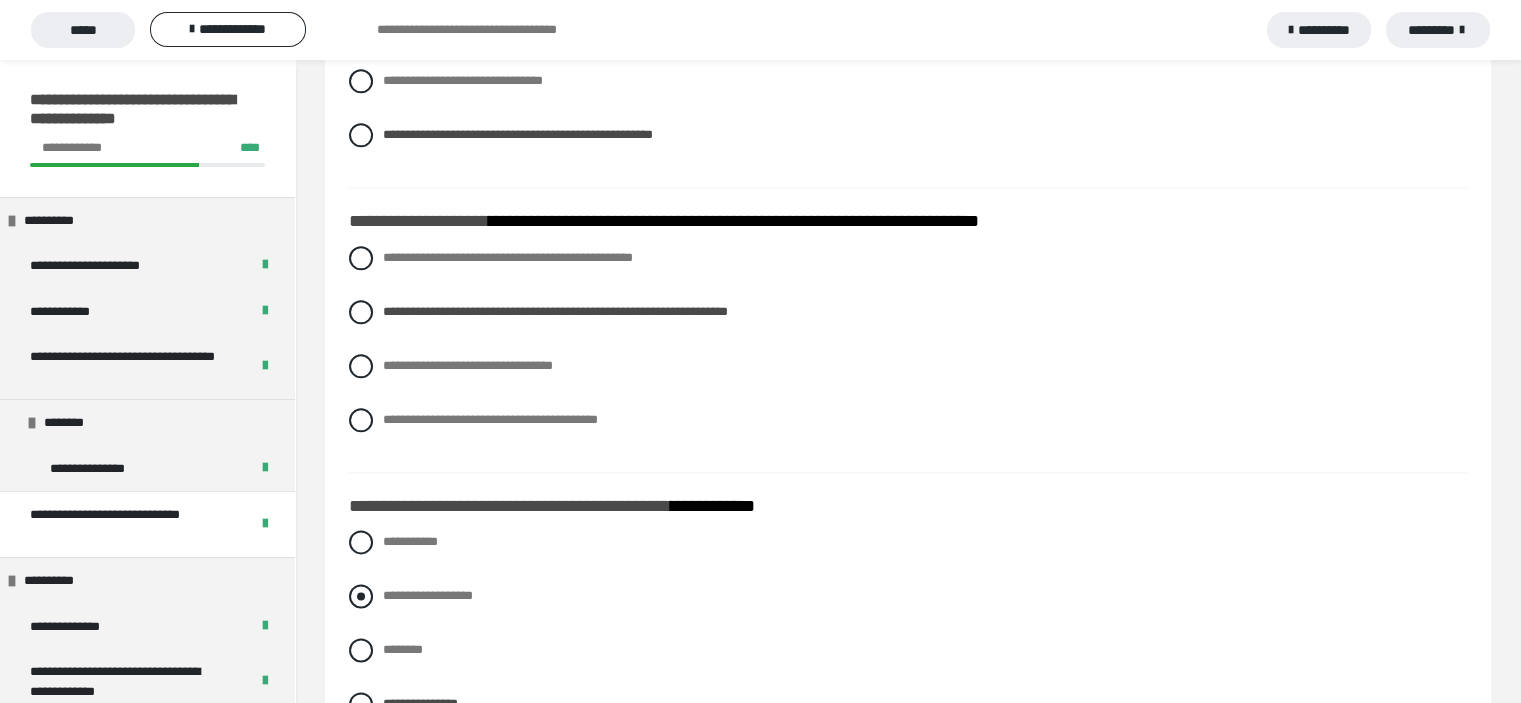scroll, scrollTop: 2582, scrollLeft: 0, axis: vertical 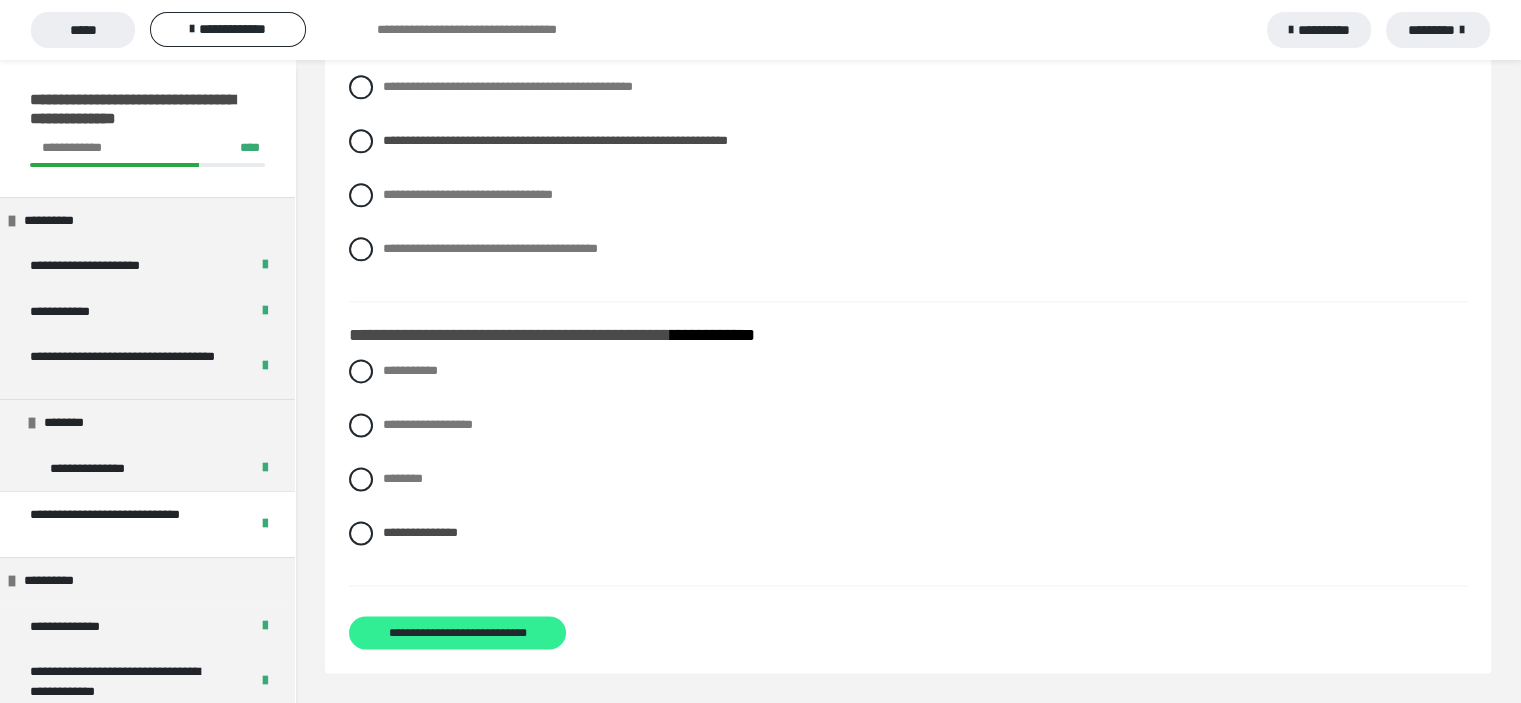 click on "**********" at bounding box center [458, 633] 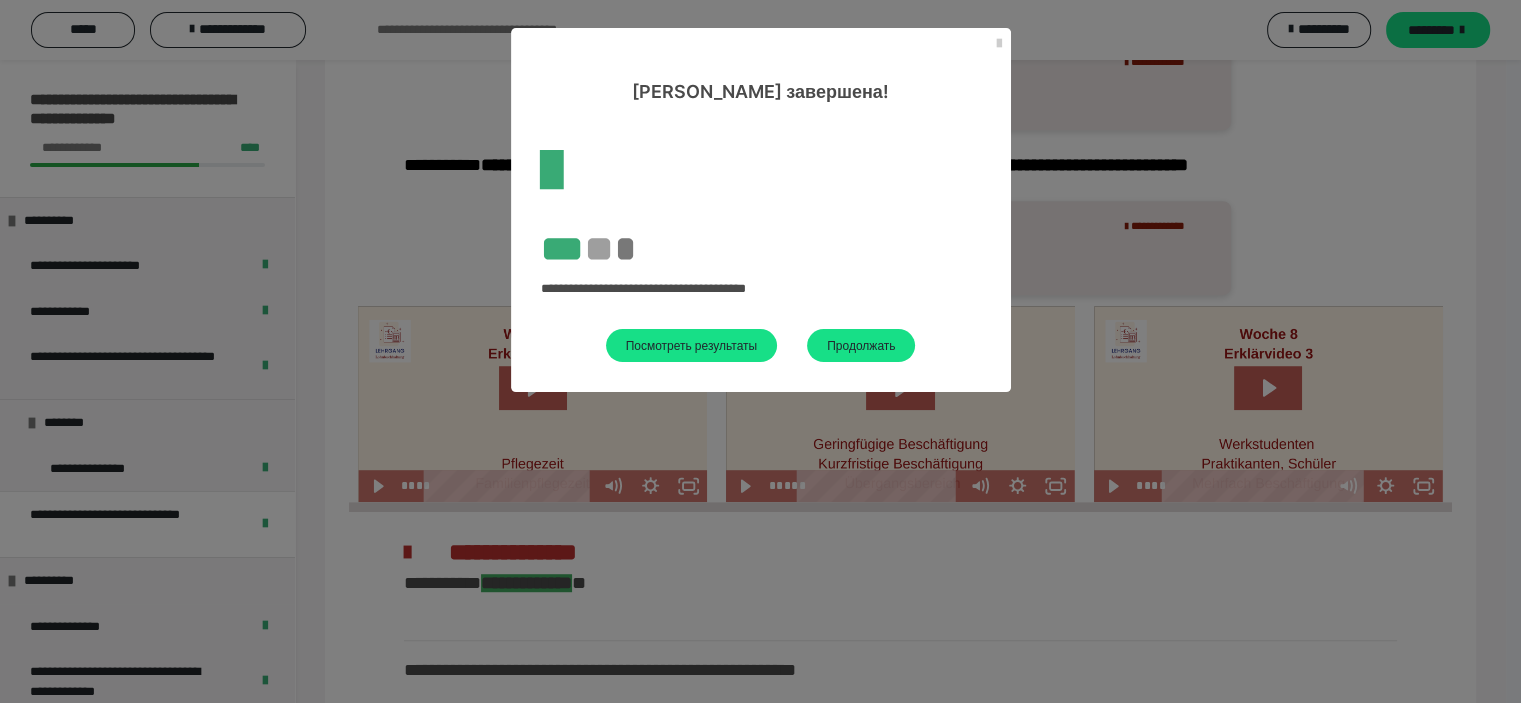 scroll, scrollTop: 1091, scrollLeft: 0, axis: vertical 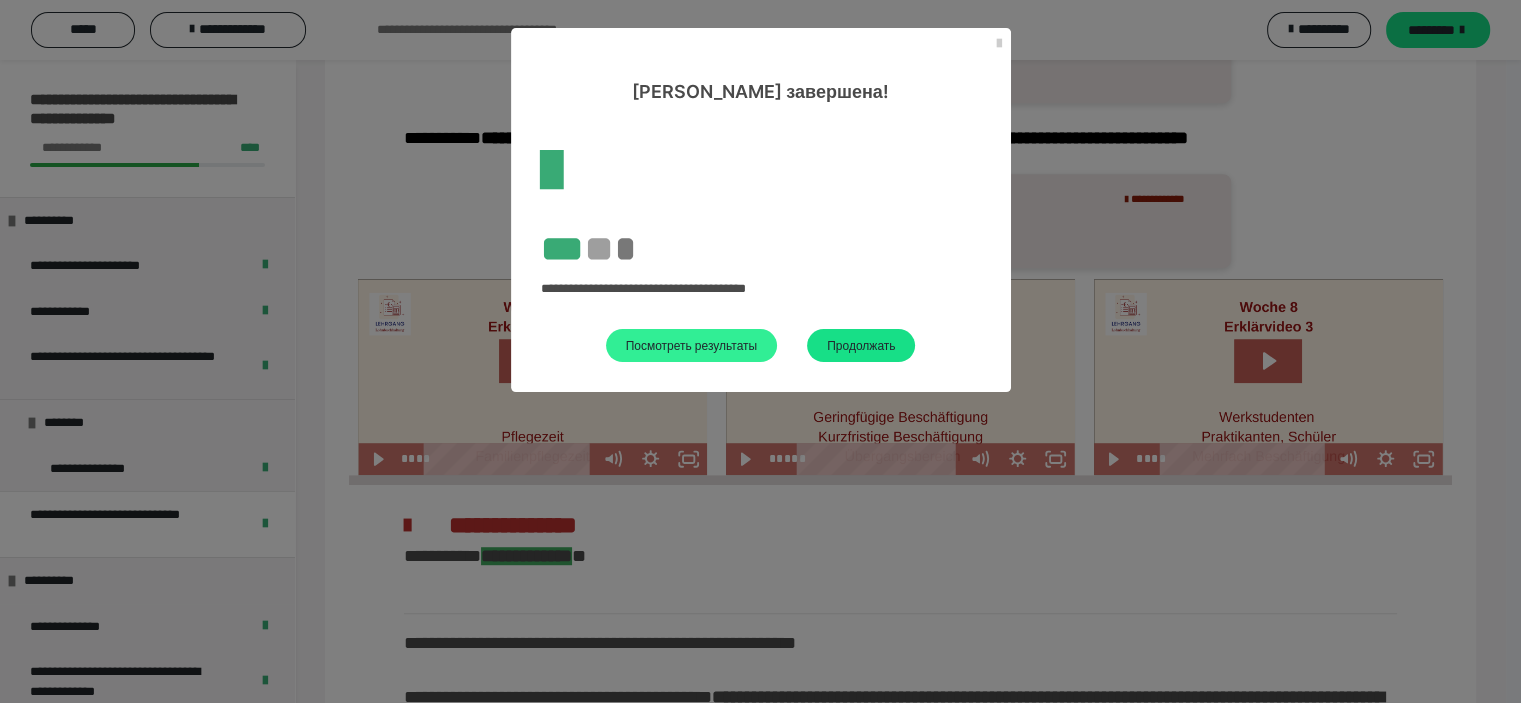 click on "Посмотреть результаты" at bounding box center (692, 345) 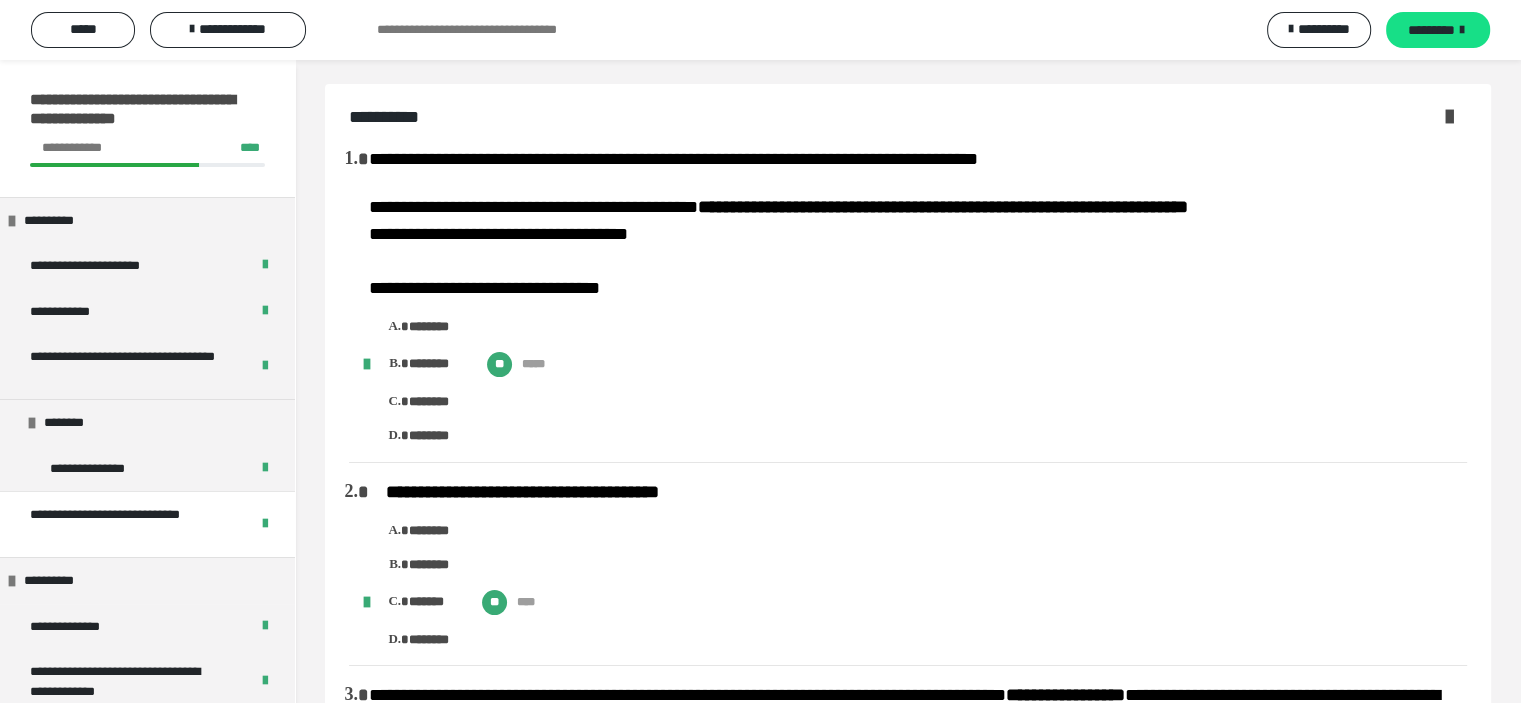 scroll, scrollTop: 0, scrollLeft: 0, axis: both 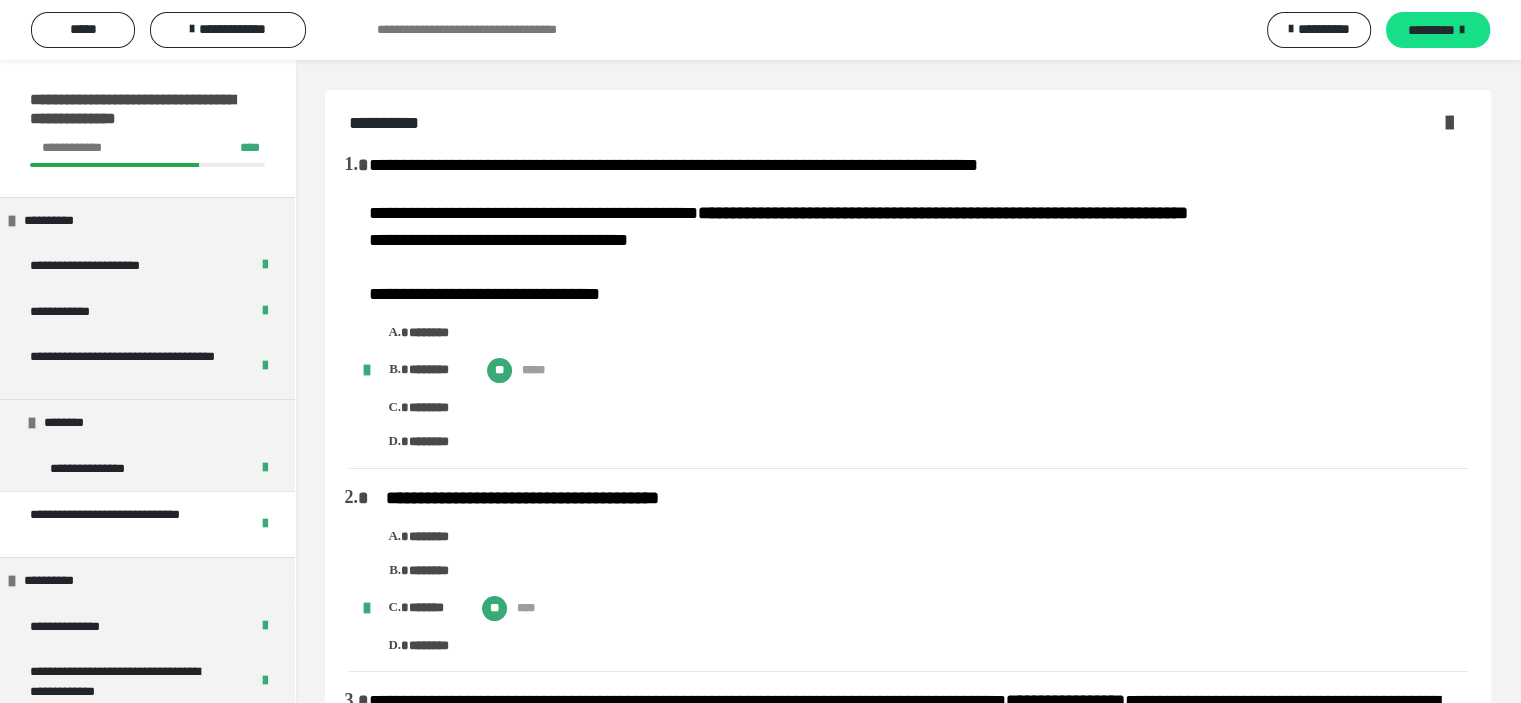 click at bounding box center [1449, 122] 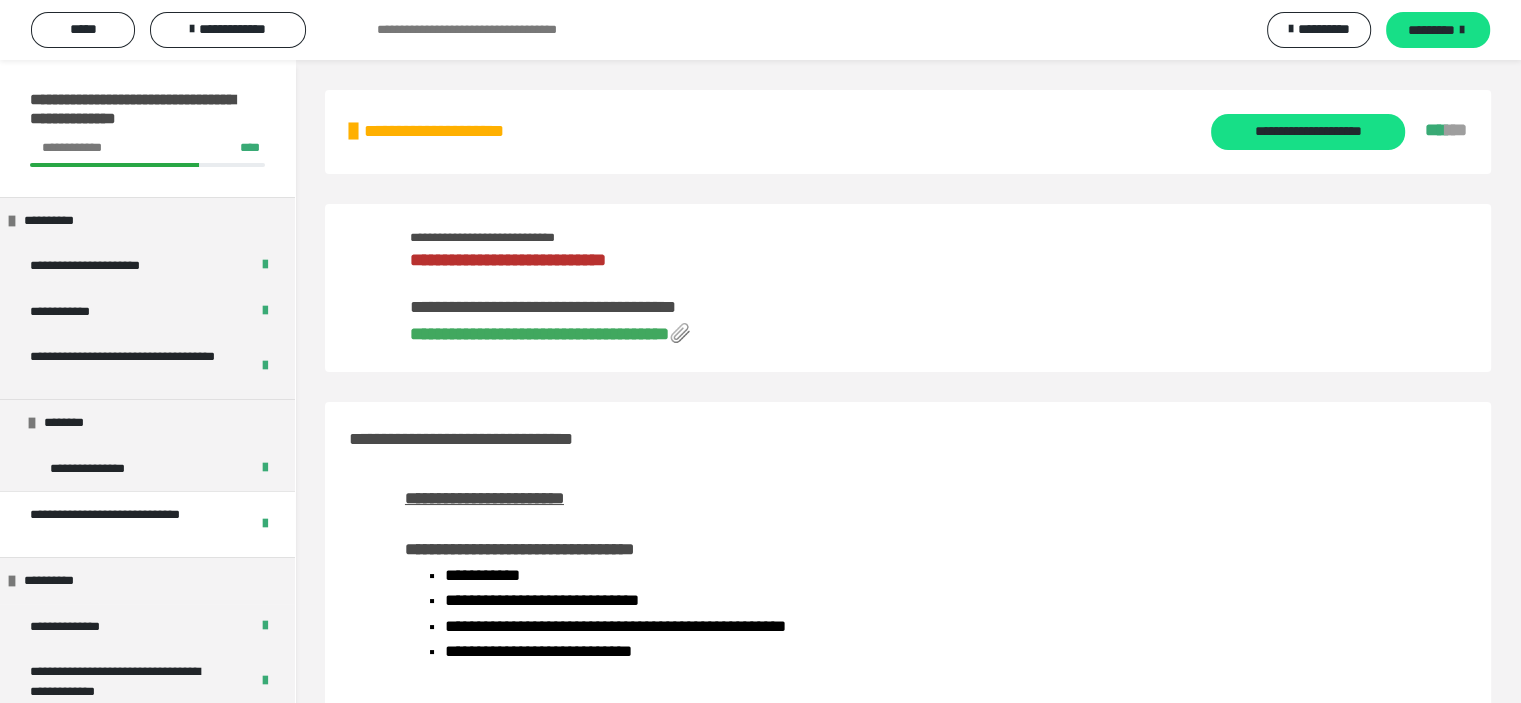 click on "**********" at bounding box center [539, 334] 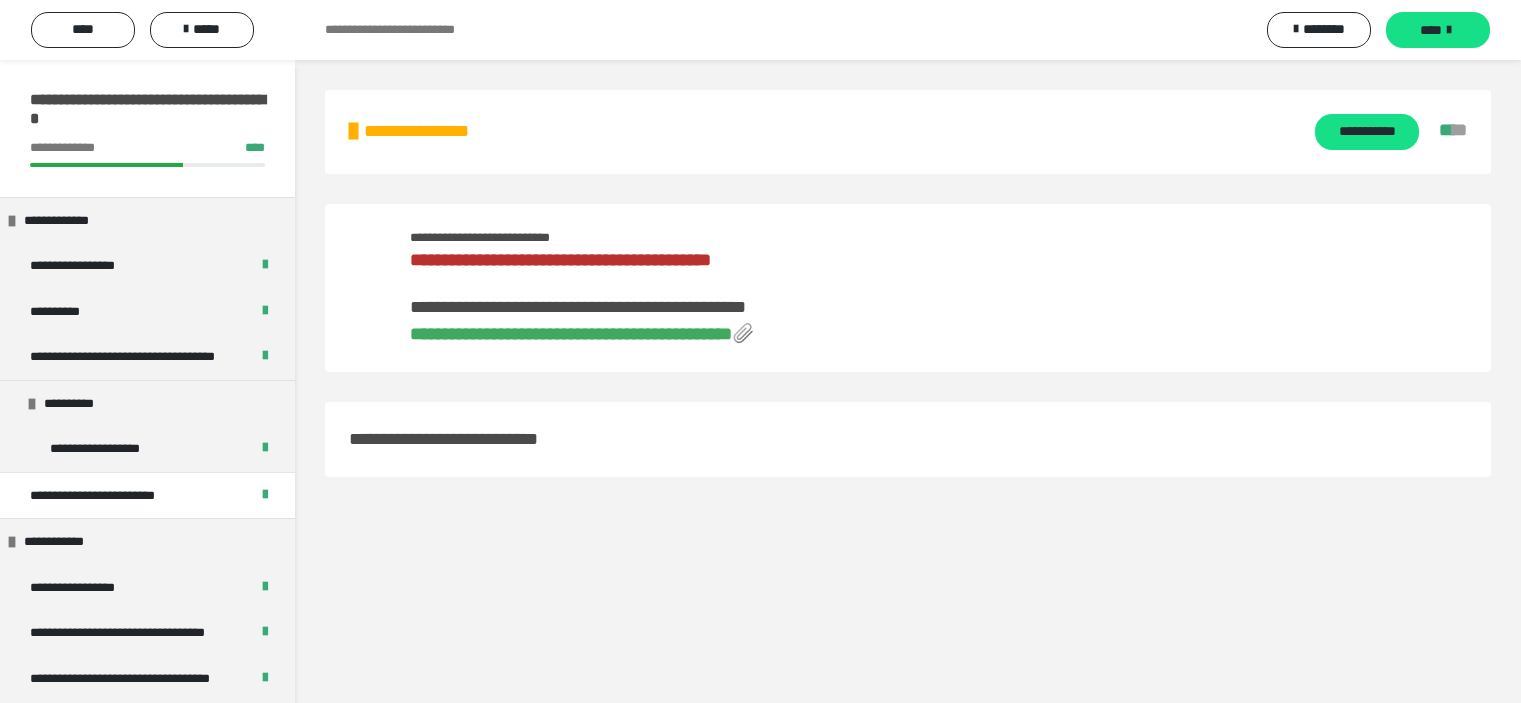 scroll, scrollTop: 0, scrollLeft: 0, axis: both 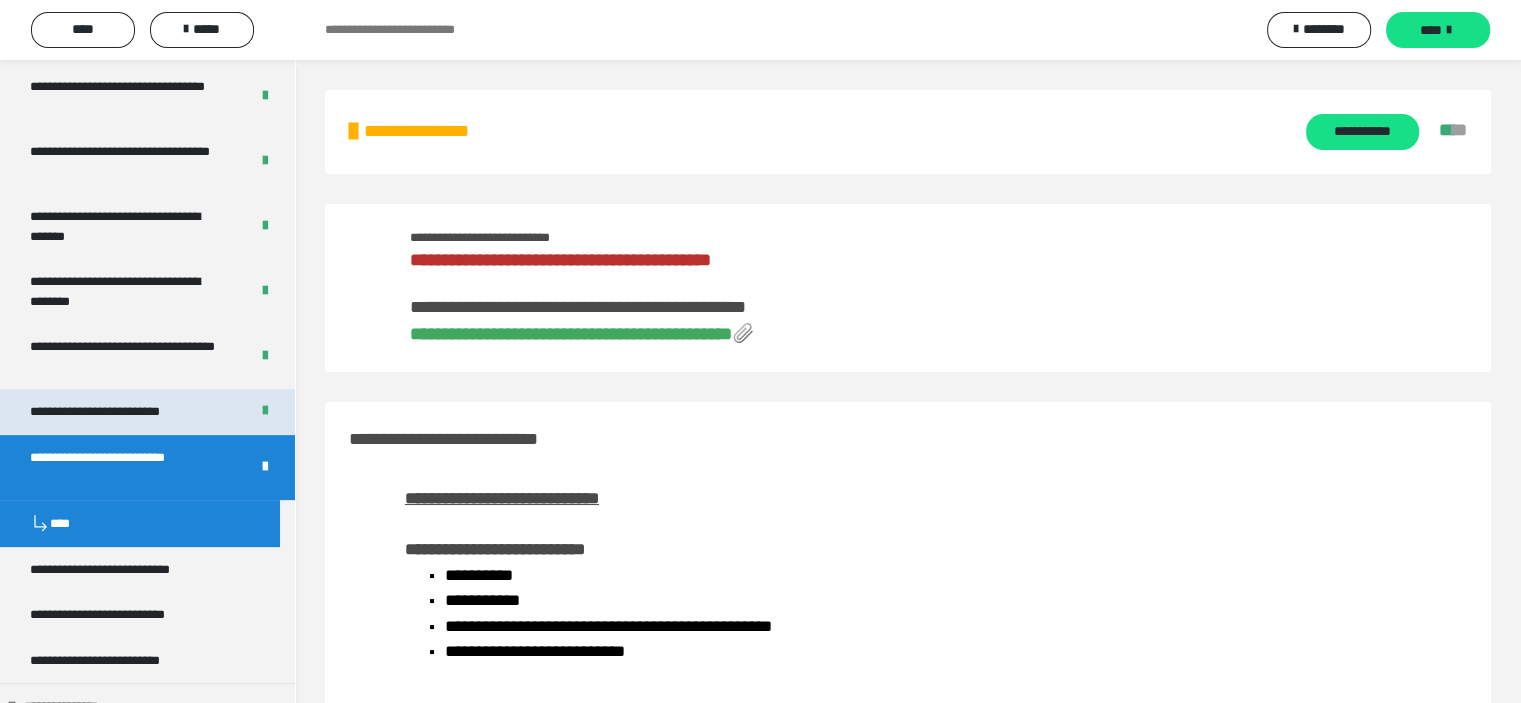 click on "**********" at bounding box center [124, 412] 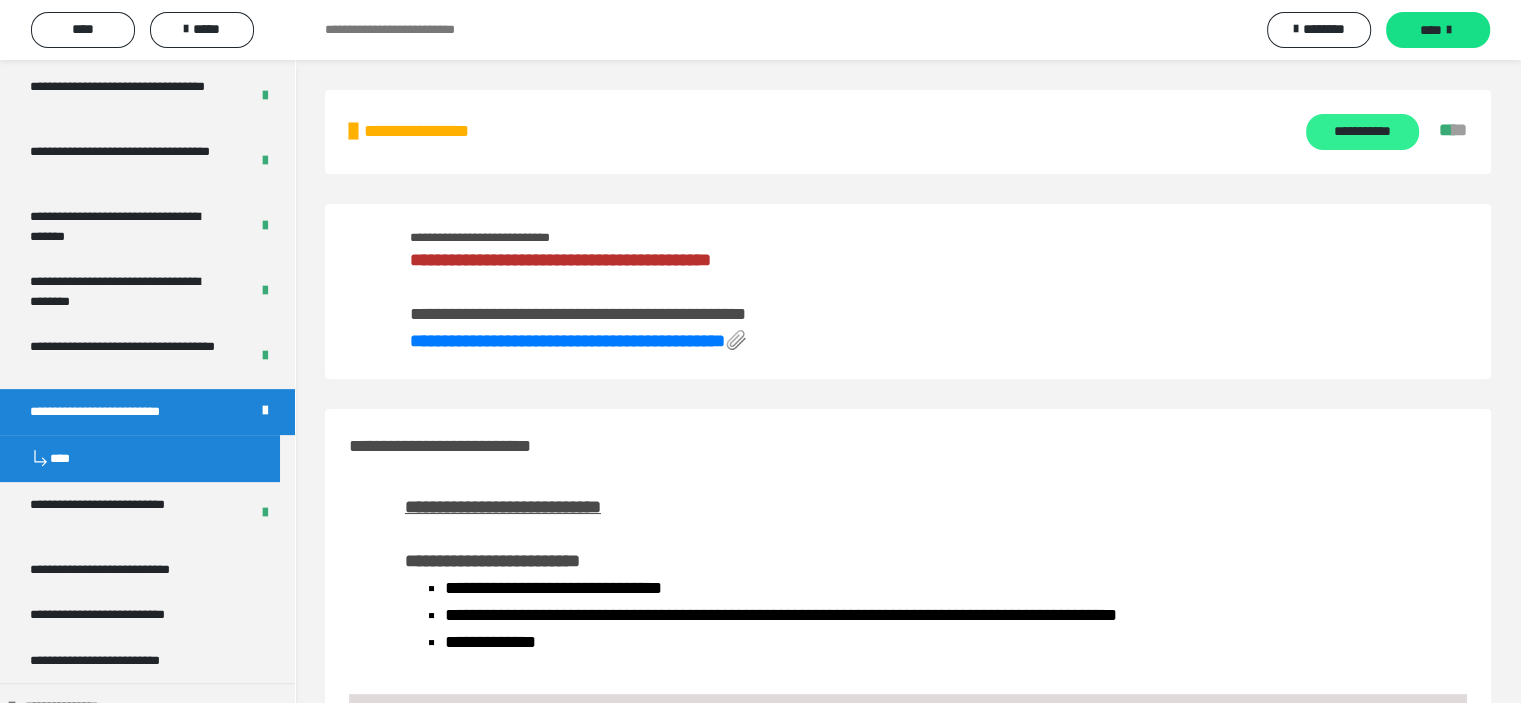 click on "**********" at bounding box center (1362, 132) 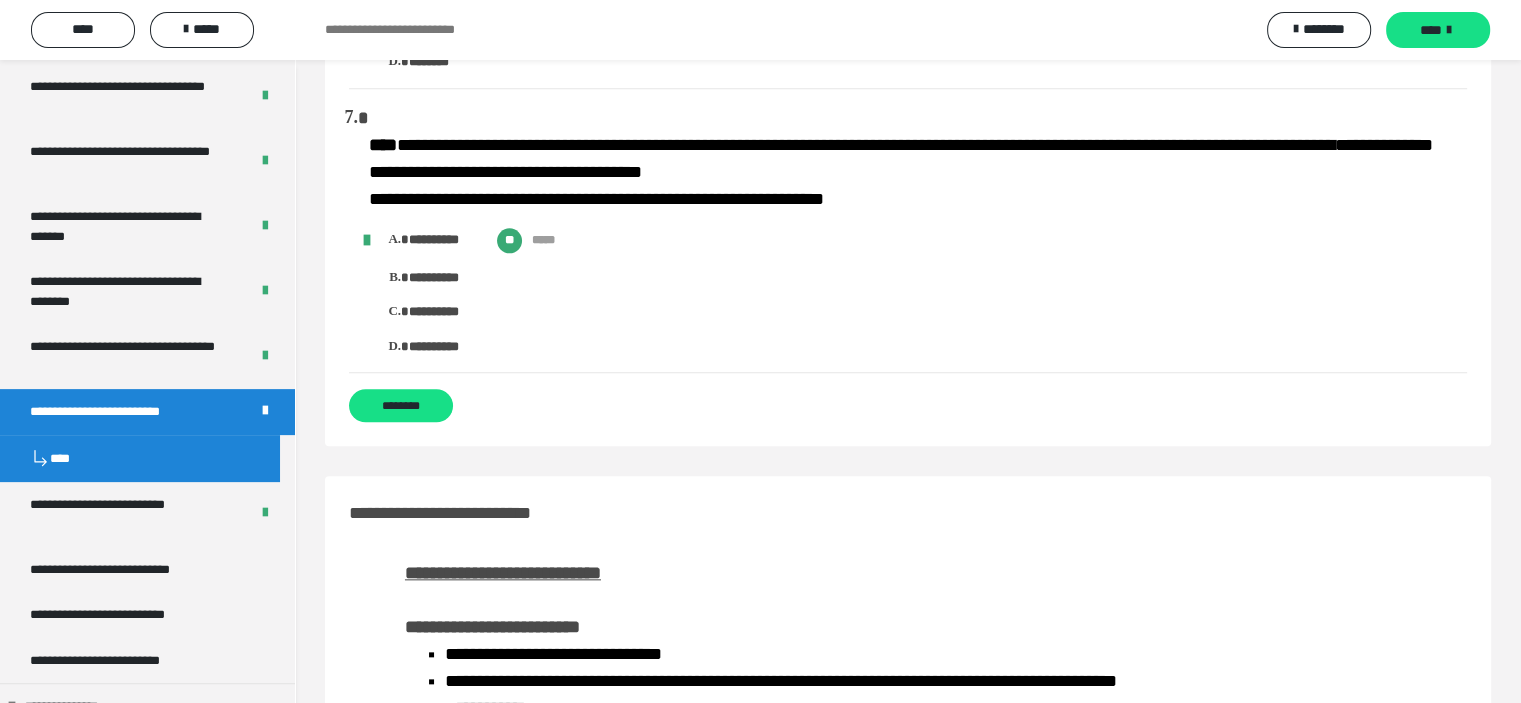 scroll, scrollTop: 2100, scrollLeft: 0, axis: vertical 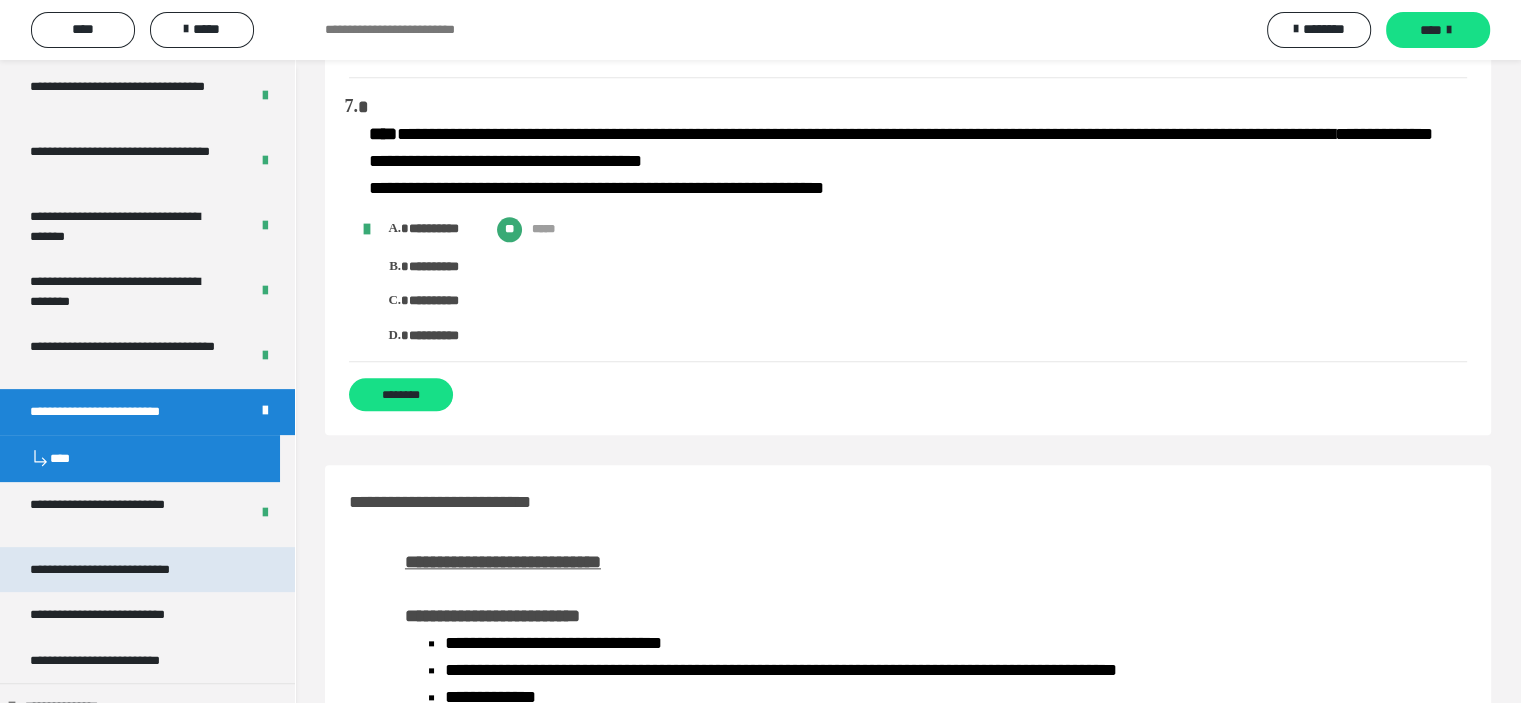 click on "**********" at bounding box center [128, 570] 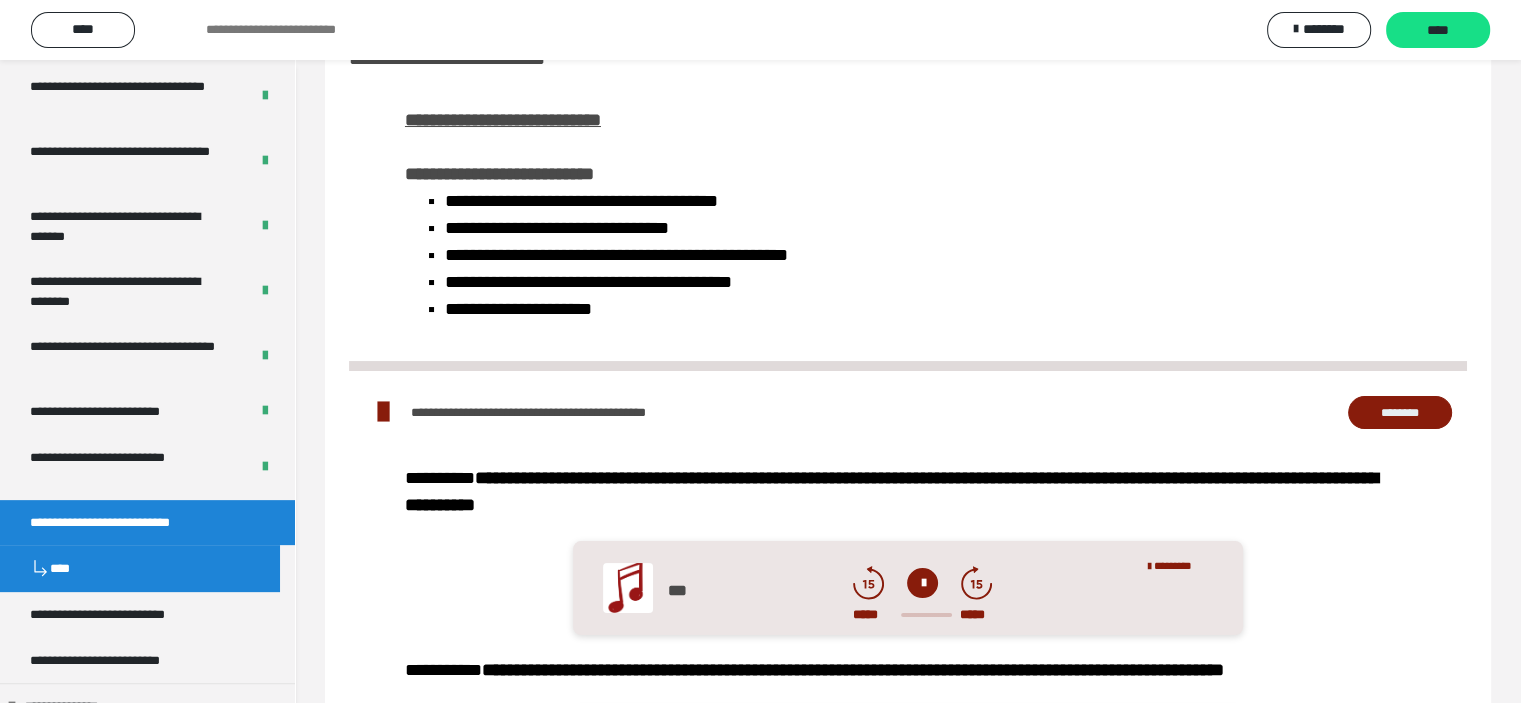 scroll, scrollTop: 100, scrollLeft: 0, axis: vertical 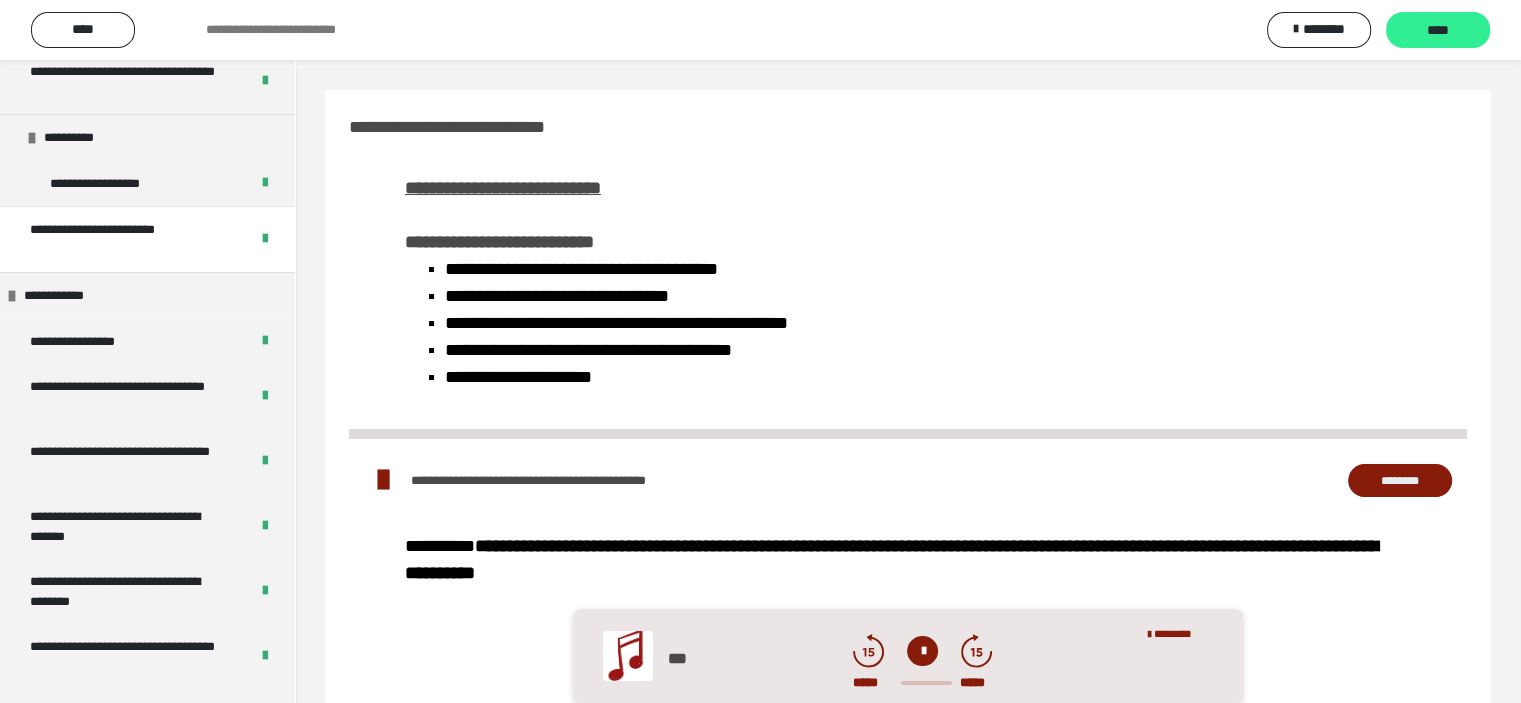 click on "****" at bounding box center [1438, 31] 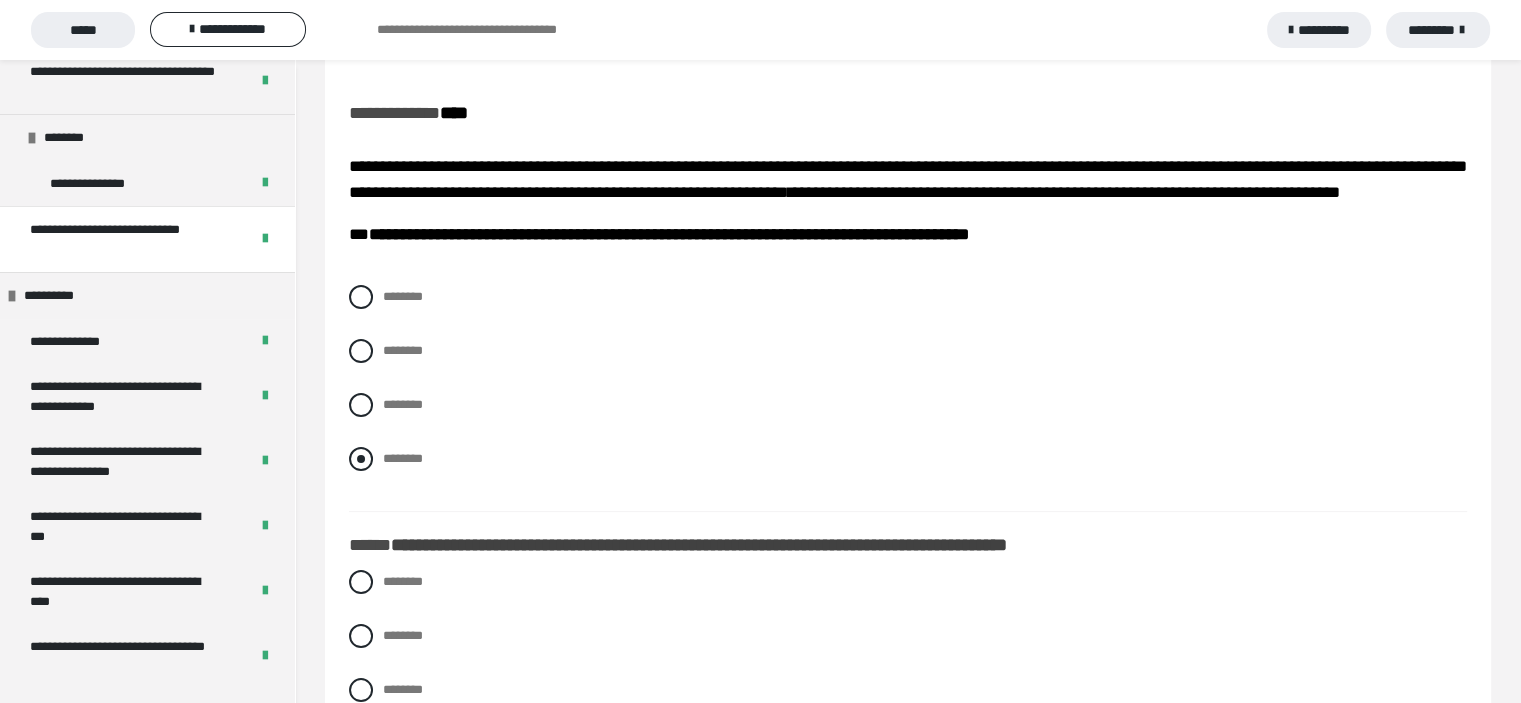 scroll, scrollTop: 200, scrollLeft: 0, axis: vertical 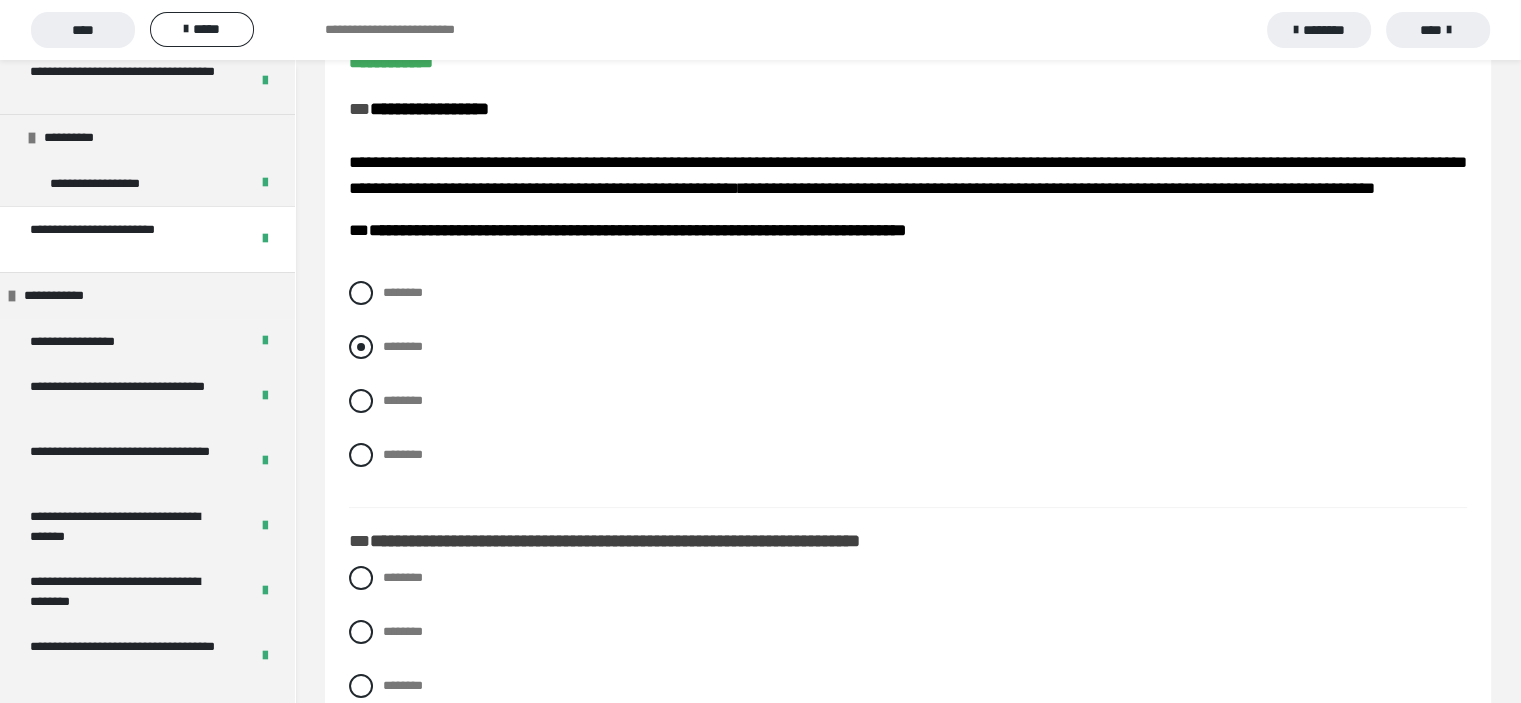 click at bounding box center (361, 347) 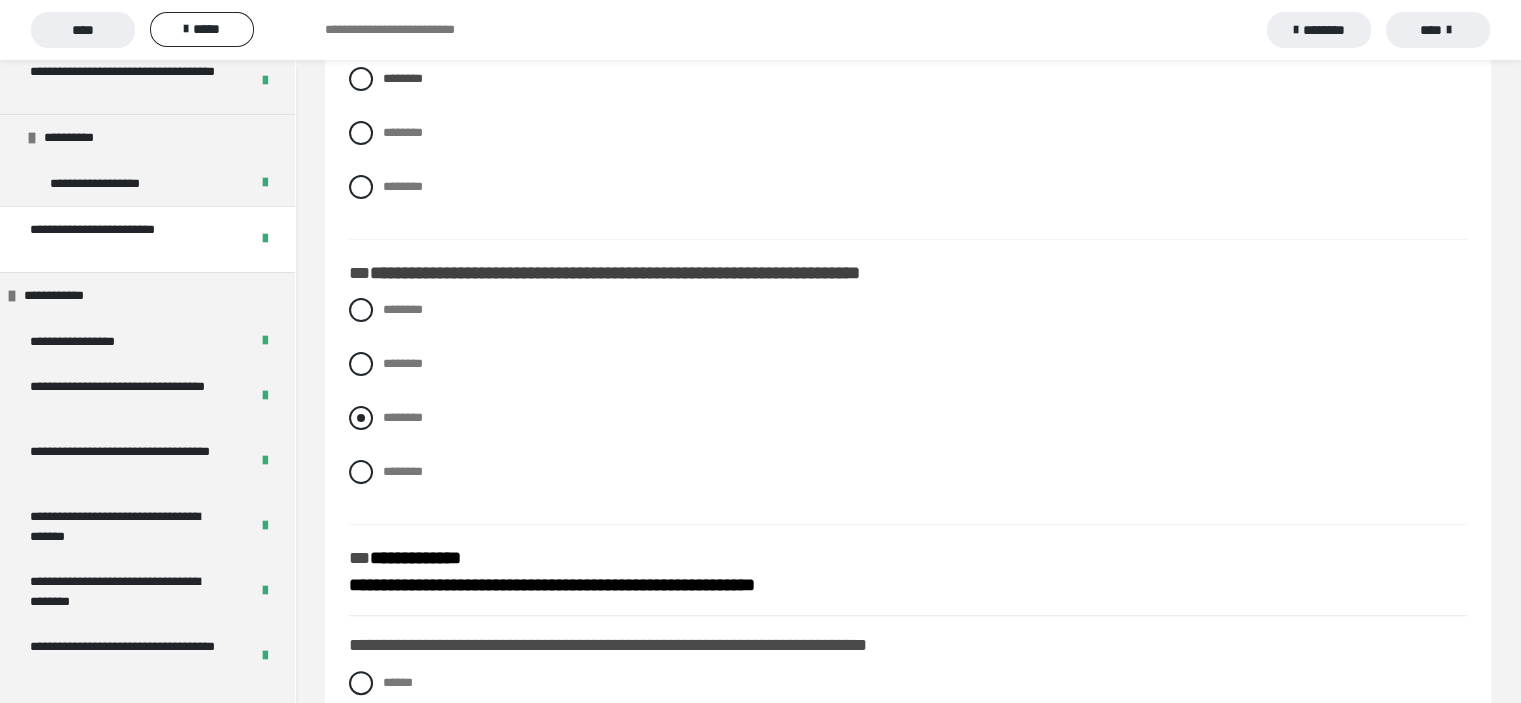 scroll, scrollTop: 500, scrollLeft: 0, axis: vertical 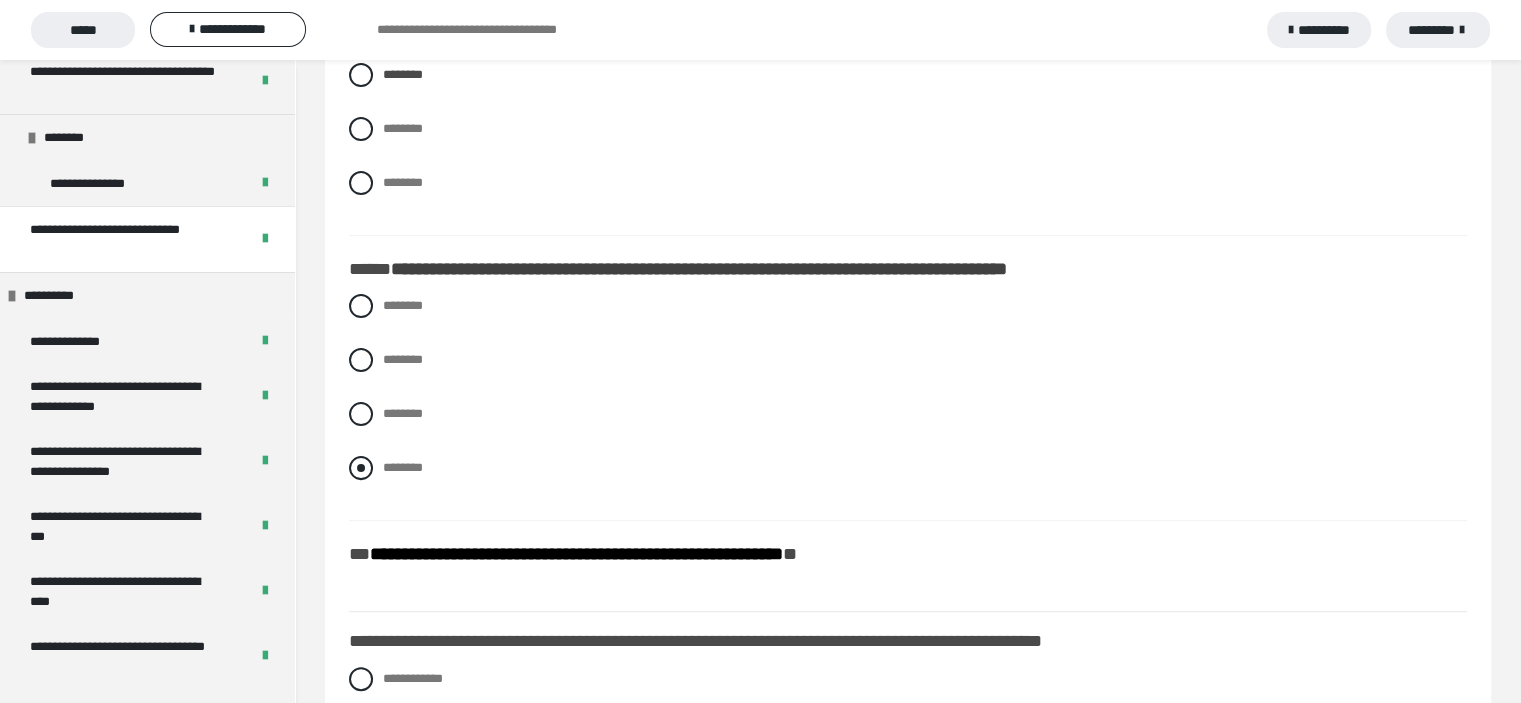 click at bounding box center [361, 468] 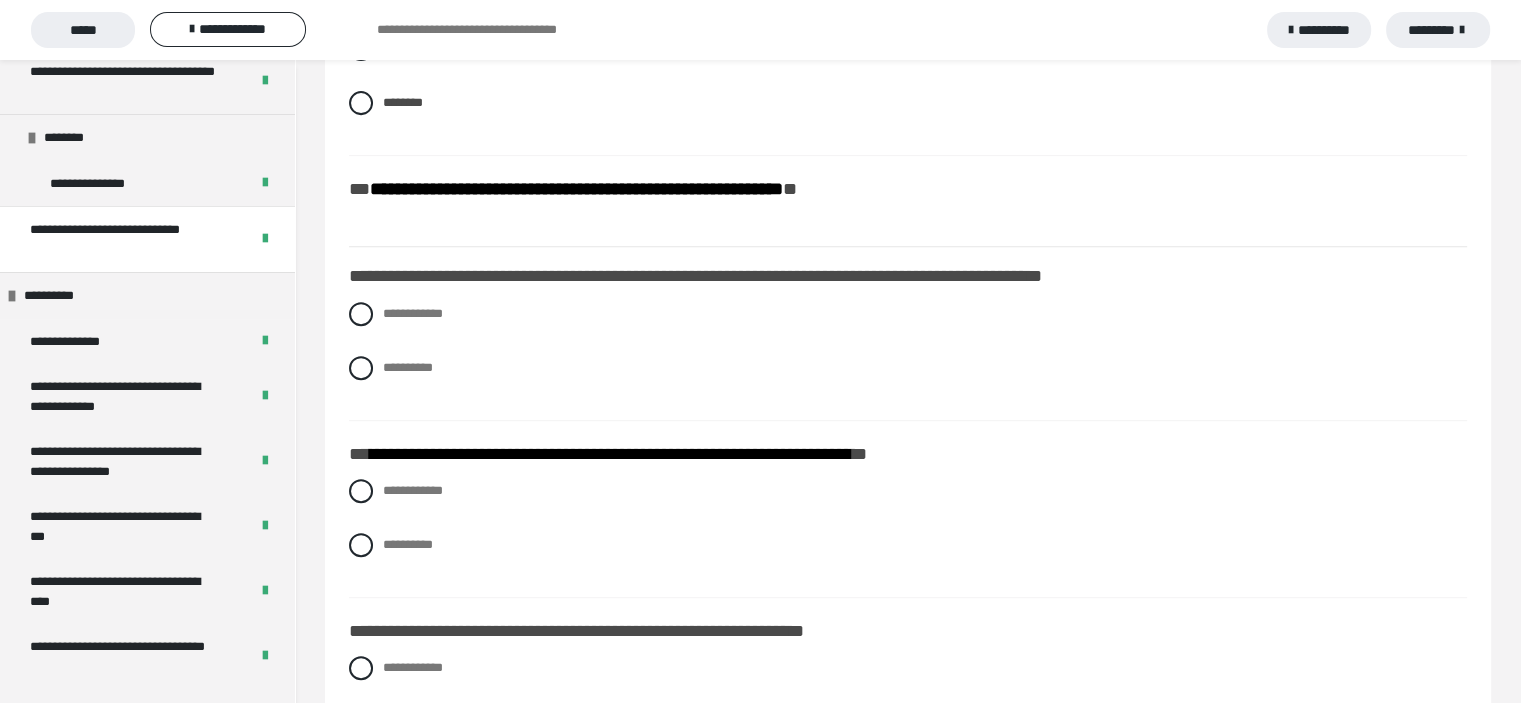 scroll, scrollTop: 872, scrollLeft: 0, axis: vertical 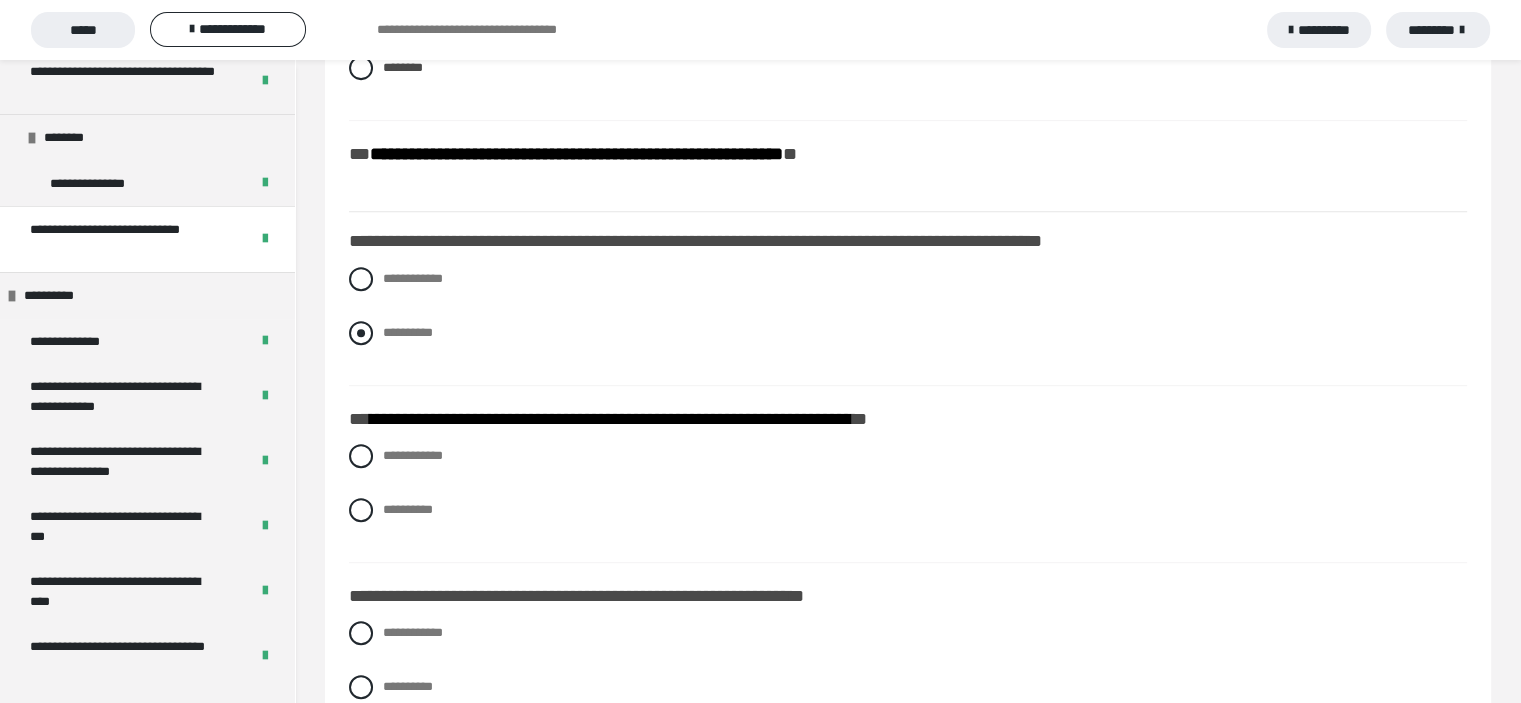 click at bounding box center (361, 333) 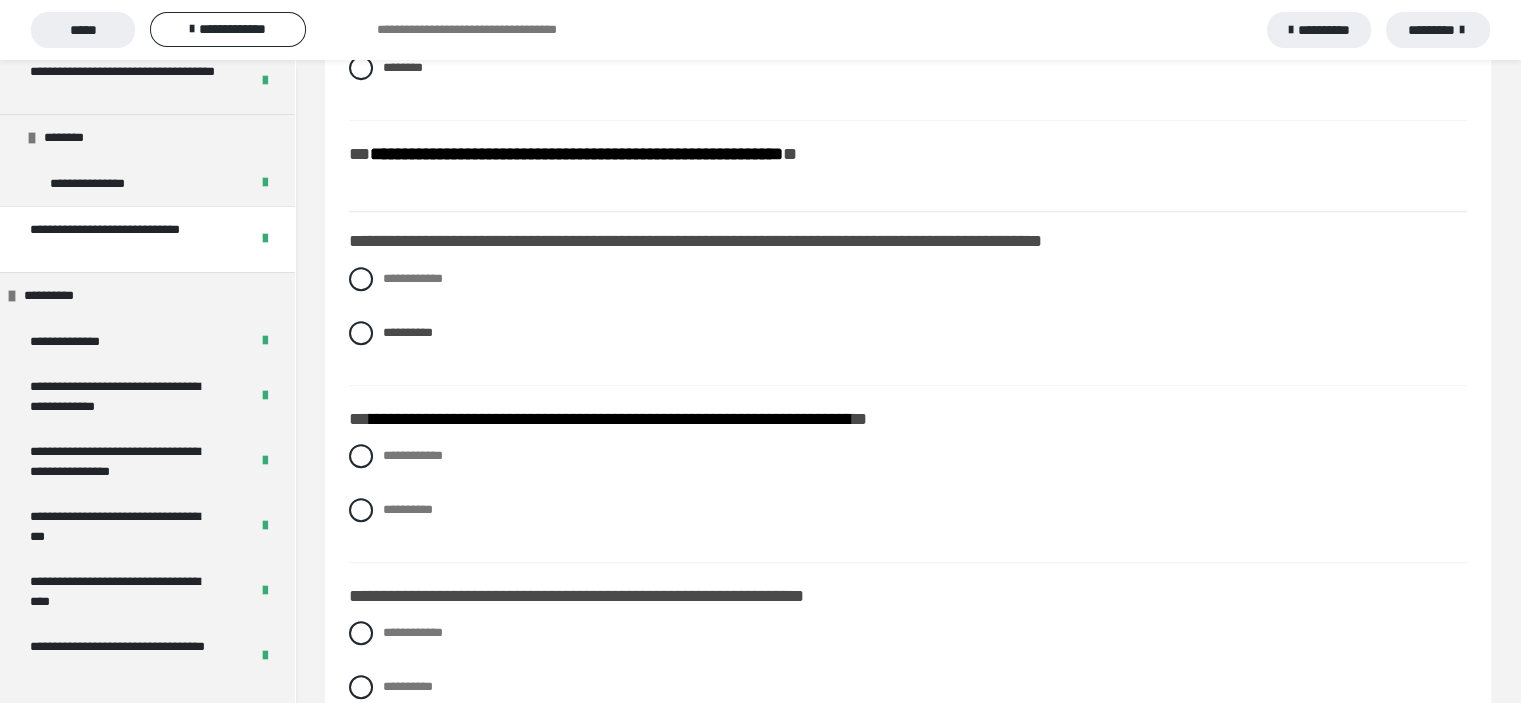 scroll, scrollTop: 900, scrollLeft: 0, axis: vertical 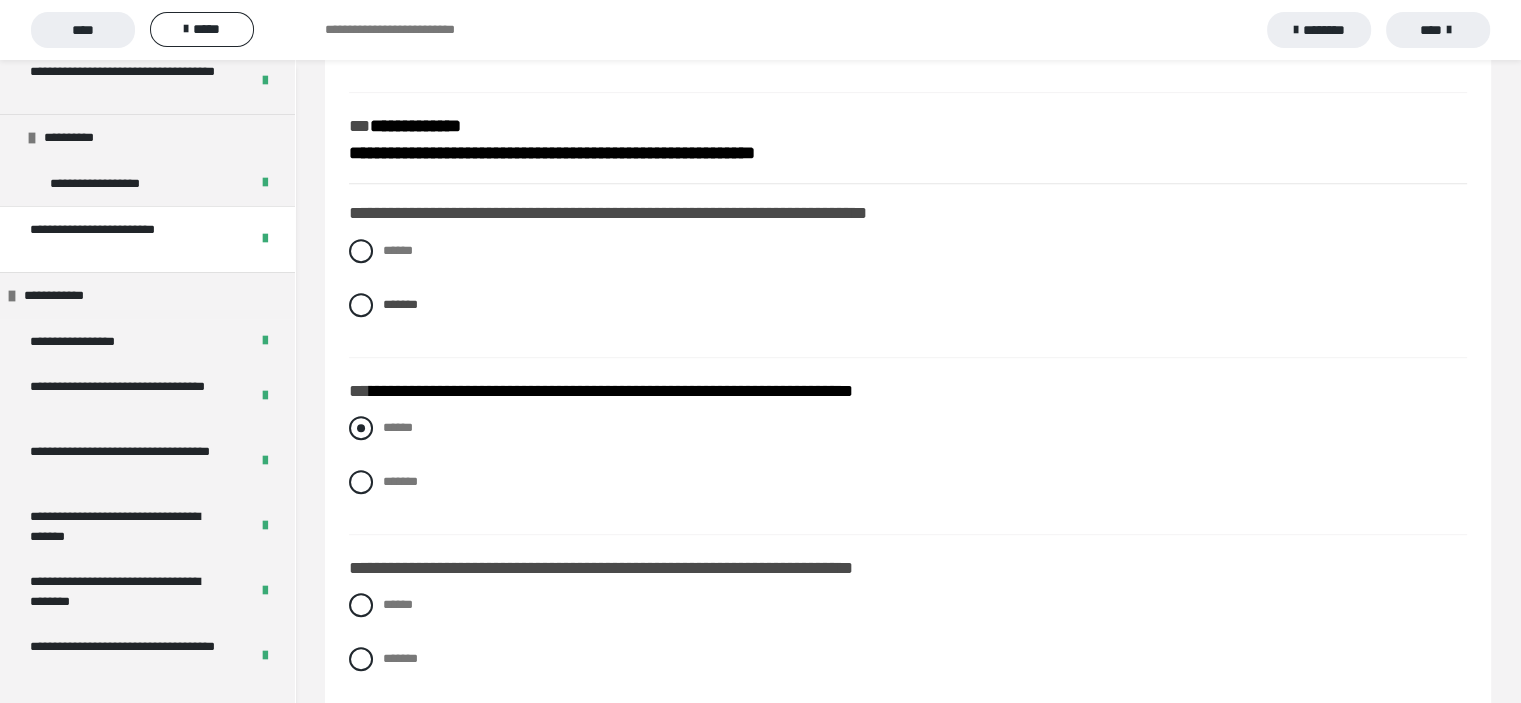 click at bounding box center (361, 428) 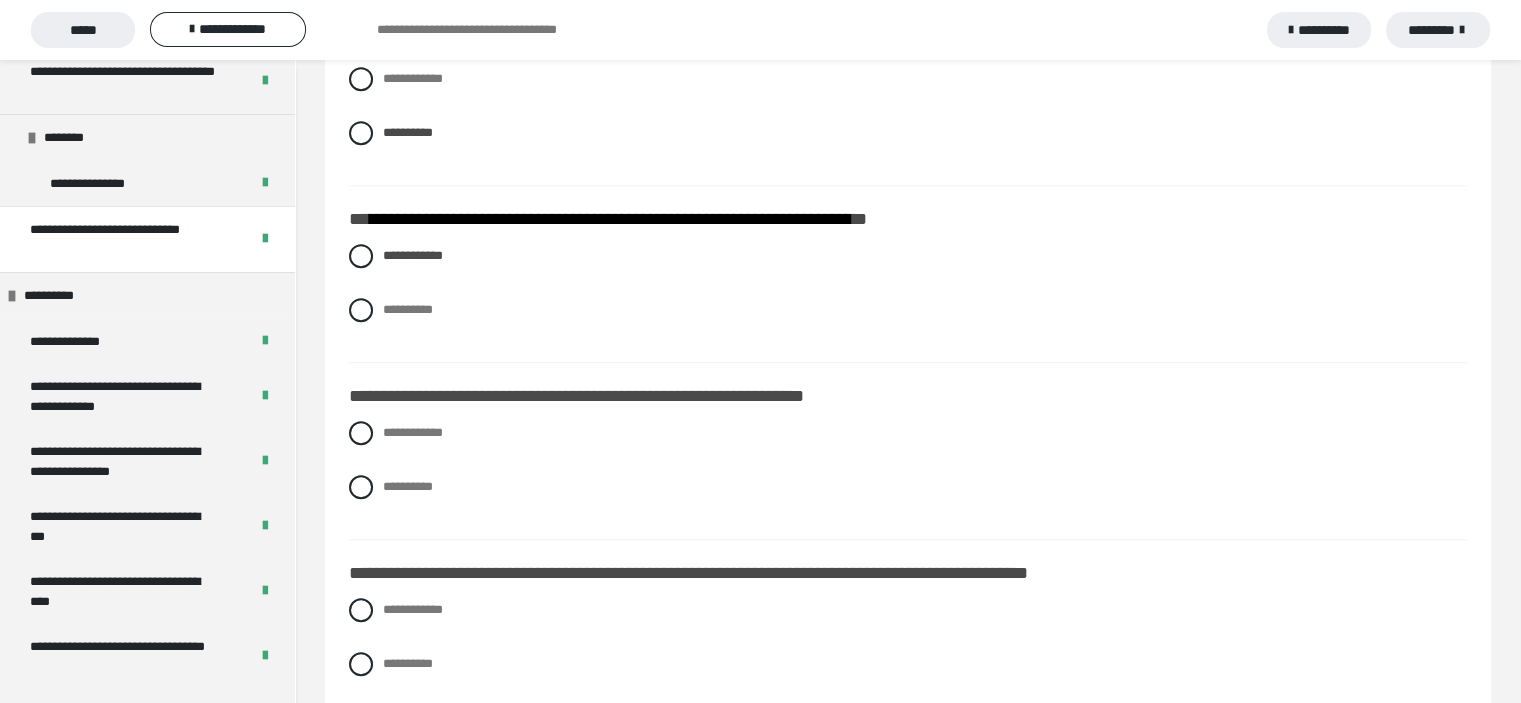 scroll, scrollTop: 1172, scrollLeft: 0, axis: vertical 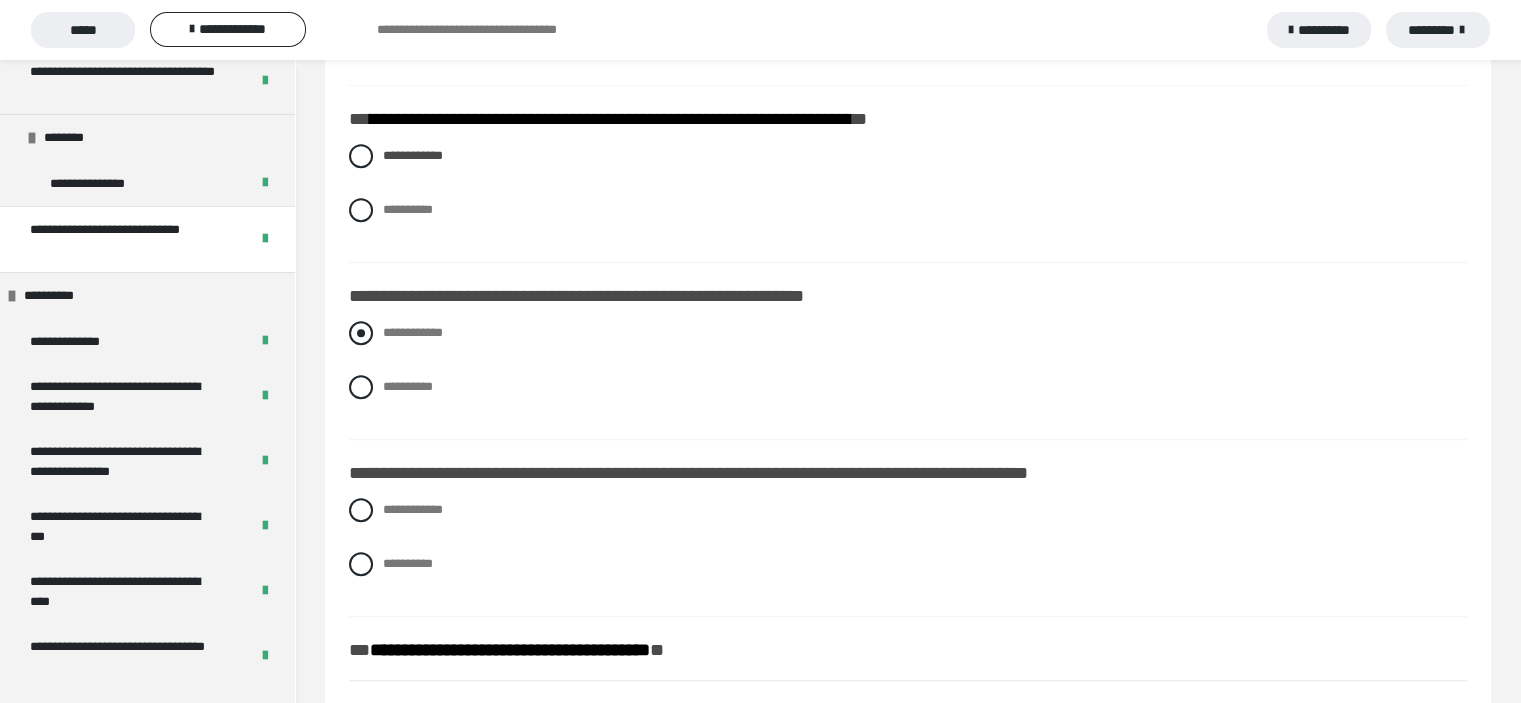 click at bounding box center [361, 333] 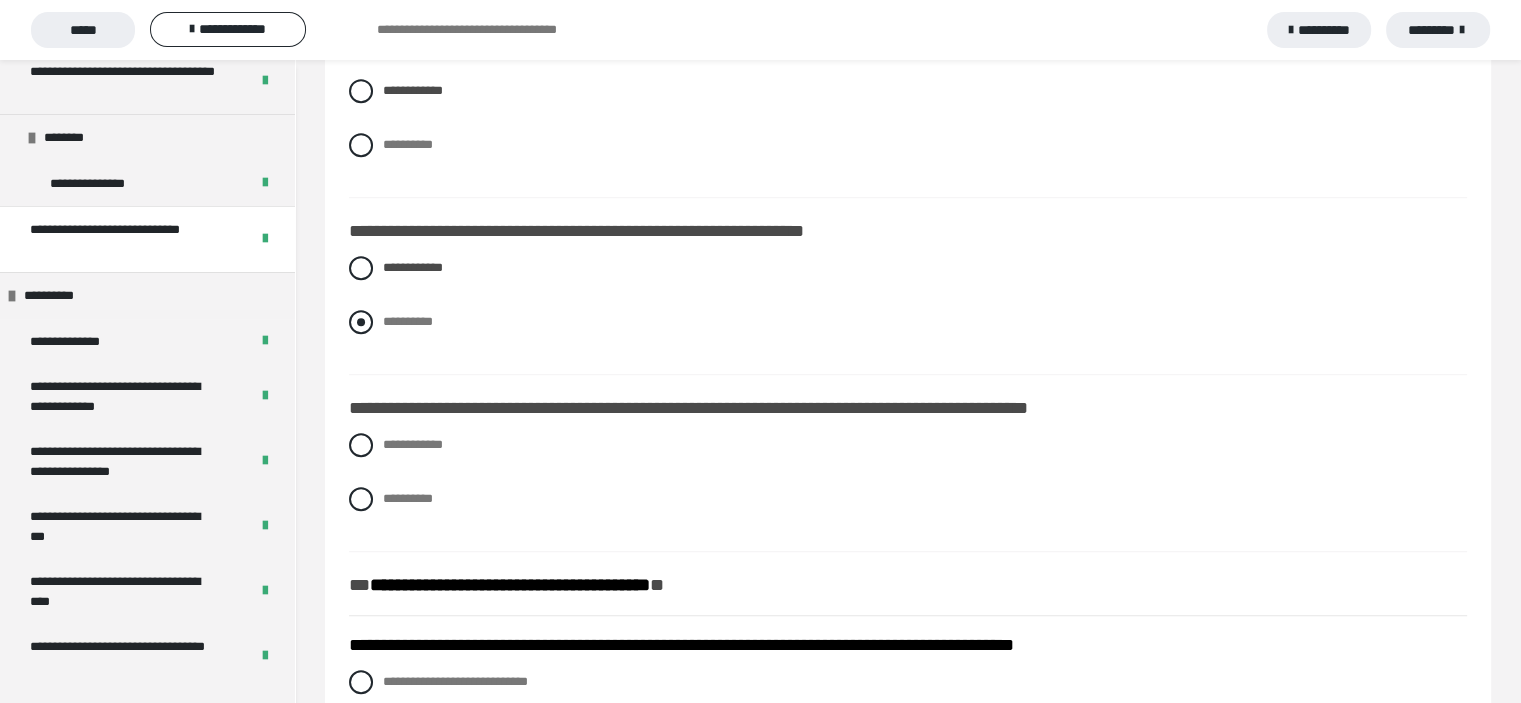 scroll, scrollTop: 1272, scrollLeft: 0, axis: vertical 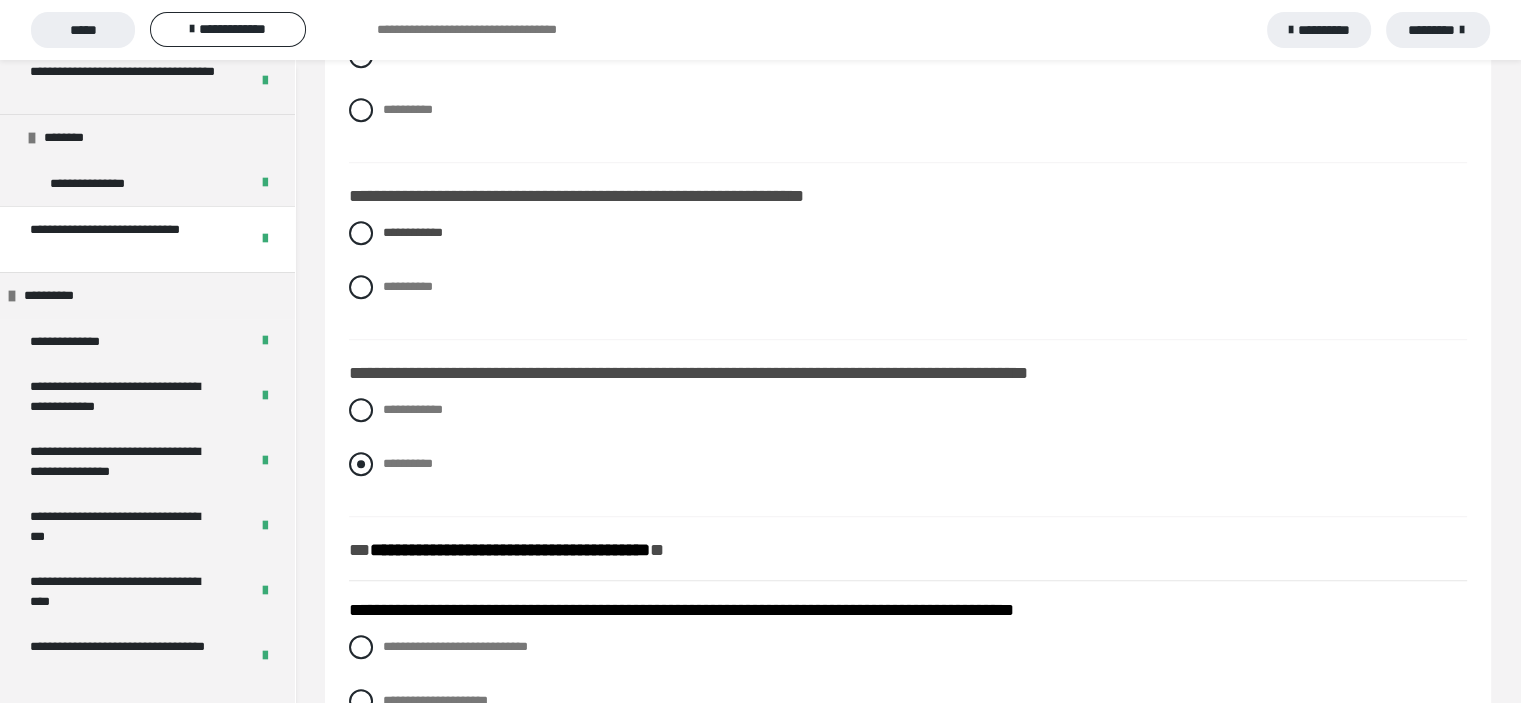 click at bounding box center (361, 464) 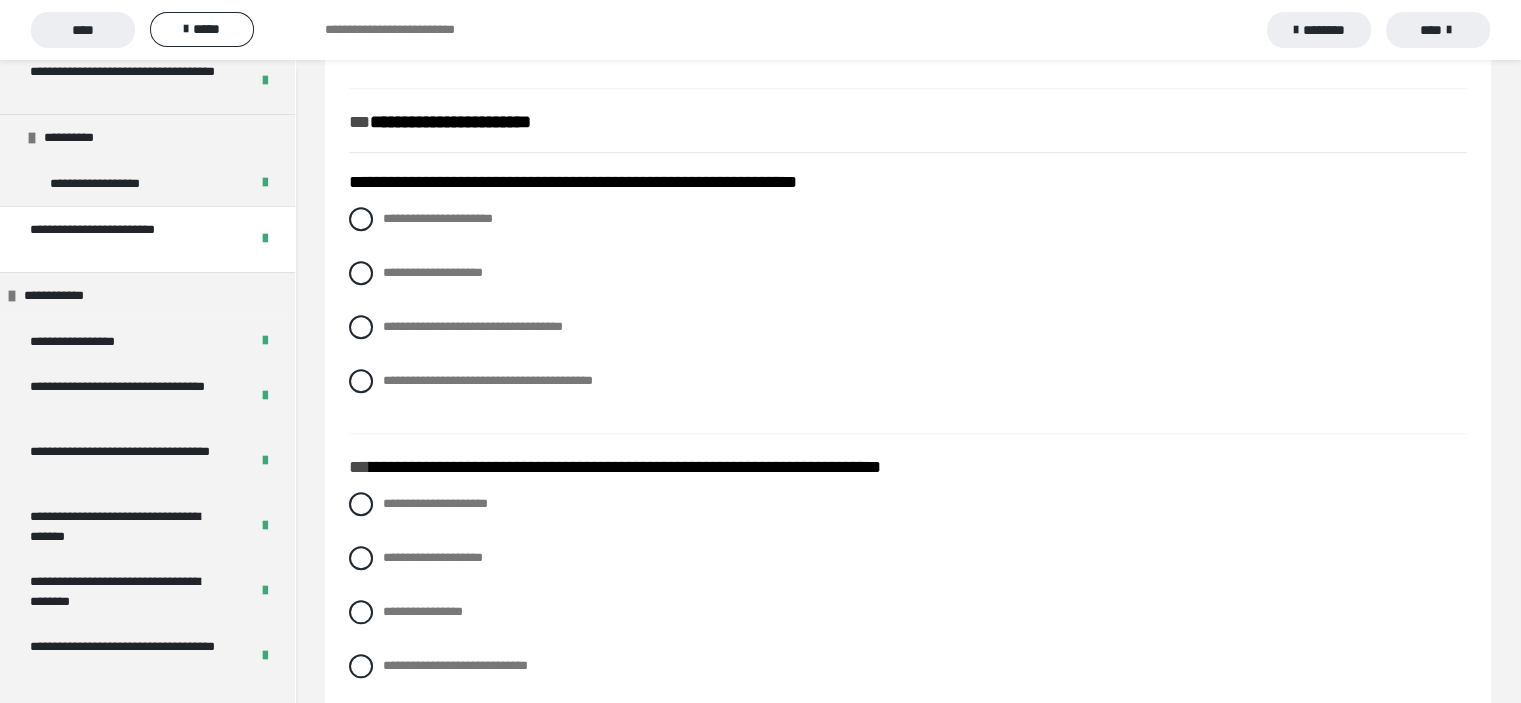 scroll, scrollTop: 1672, scrollLeft: 0, axis: vertical 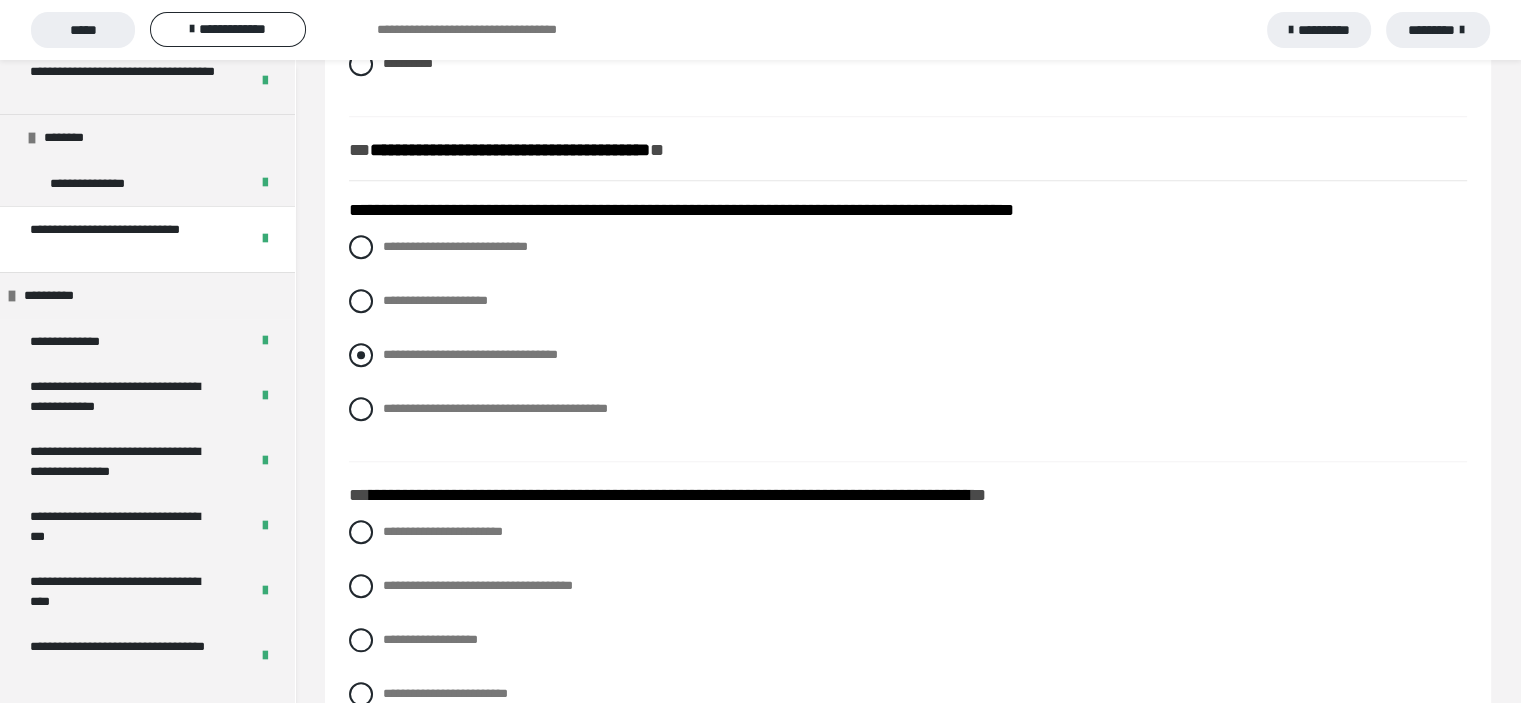click at bounding box center [361, 355] 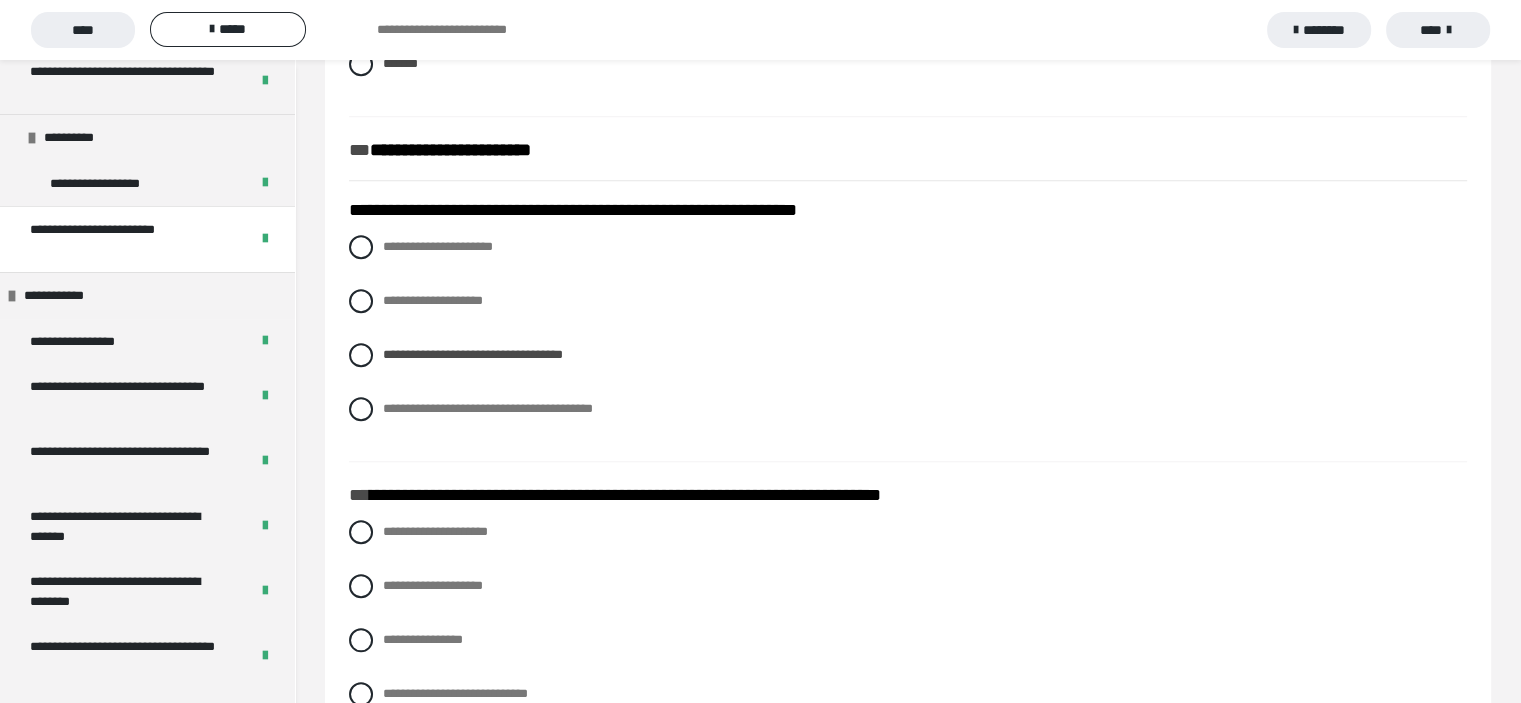 scroll, scrollTop: 1700, scrollLeft: 0, axis: vertical 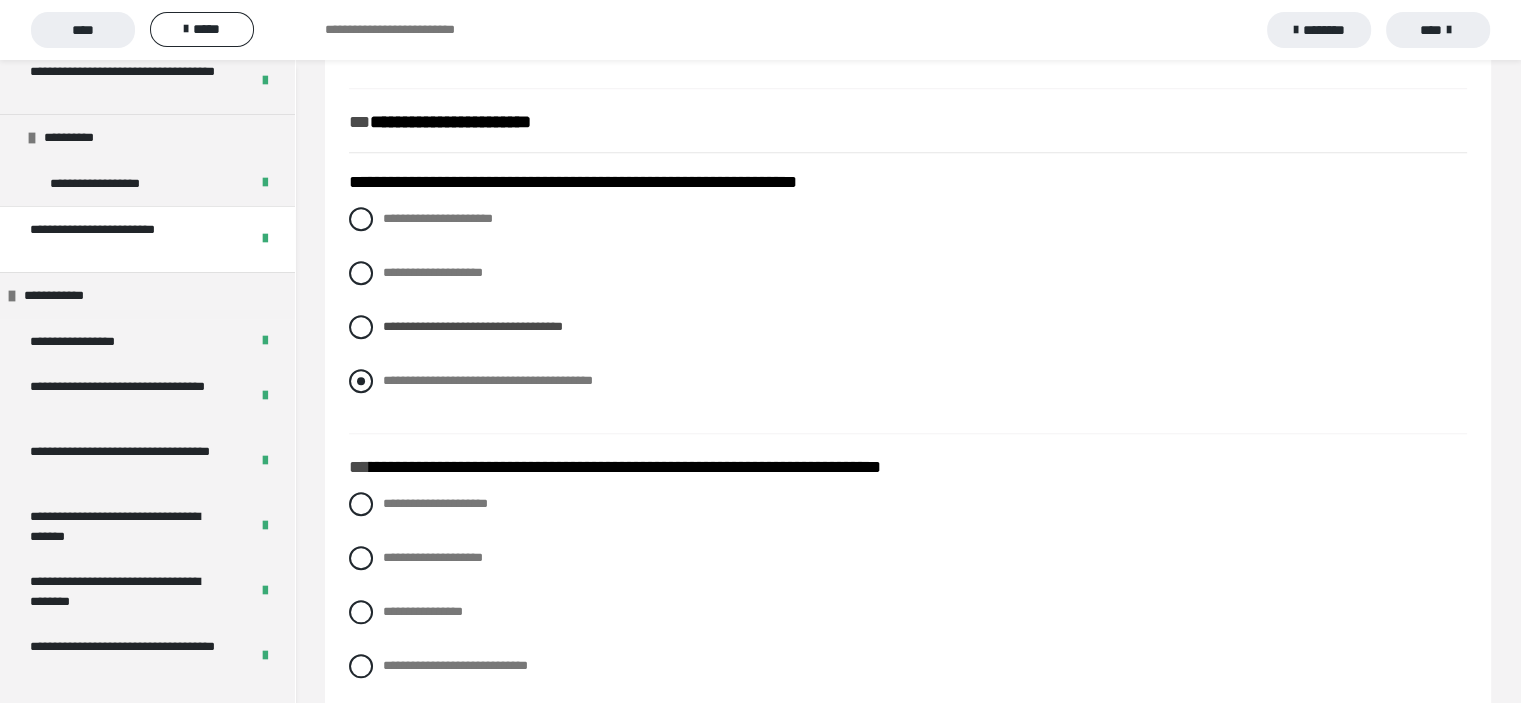click at bounding box center [361, 381] 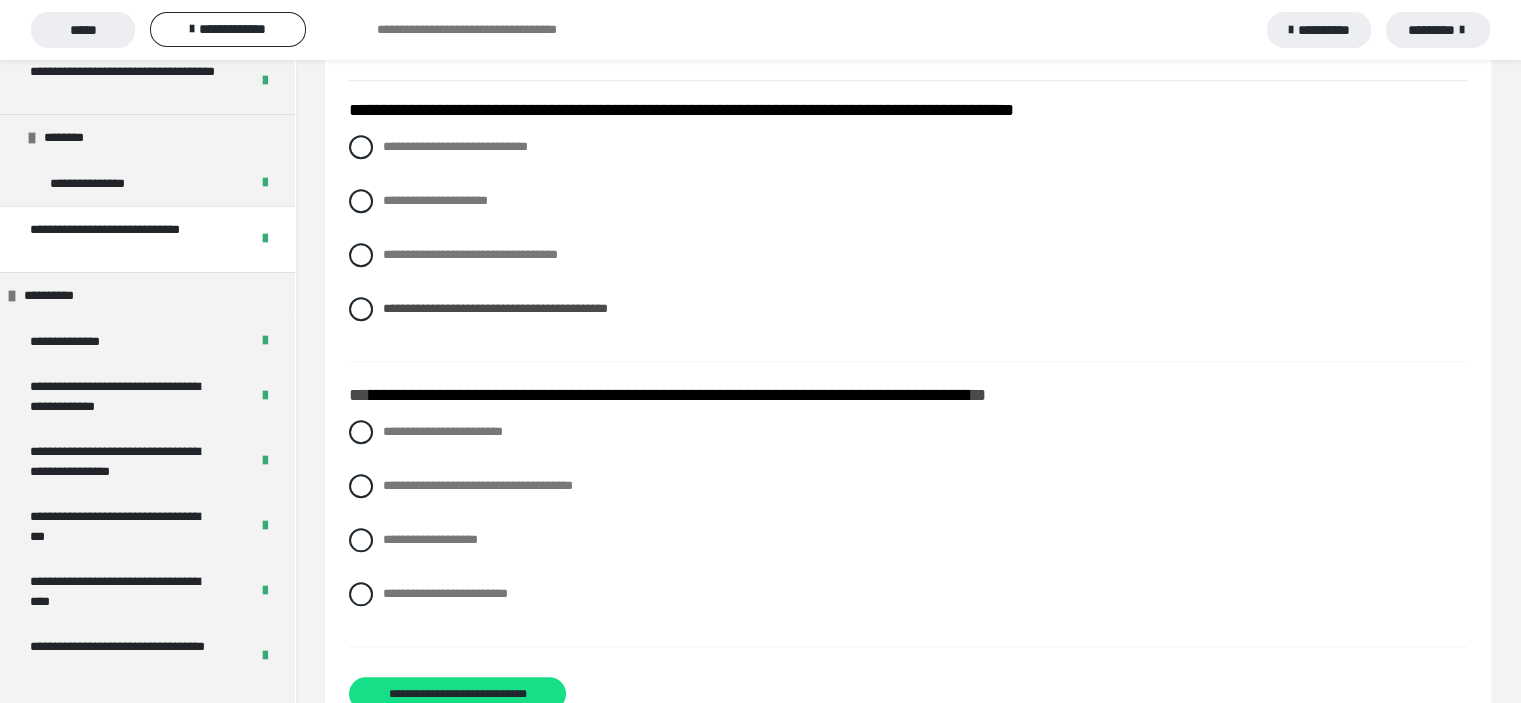 scroll, scrollTop: 1836, scrollLeft: 0, axis: vertical 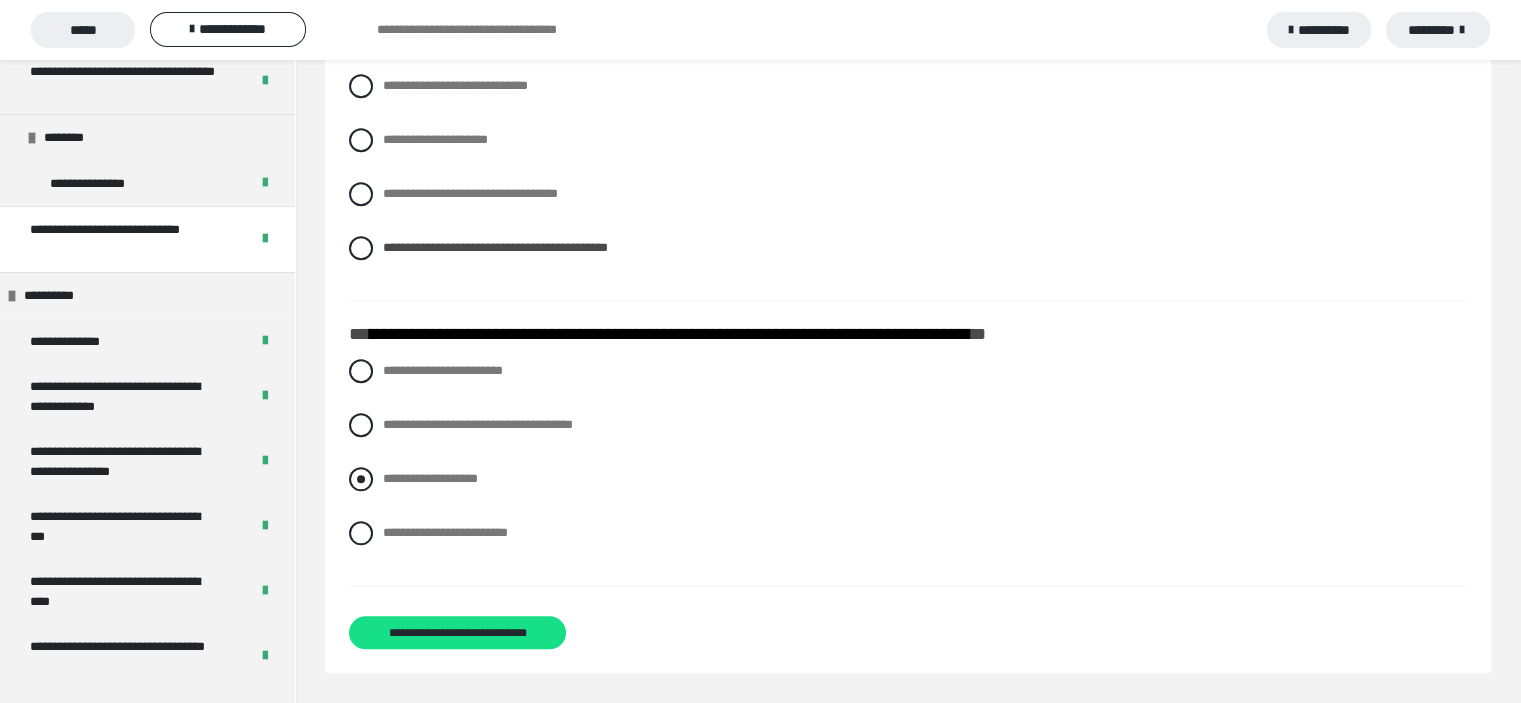 click at bounding box center (361, 479) 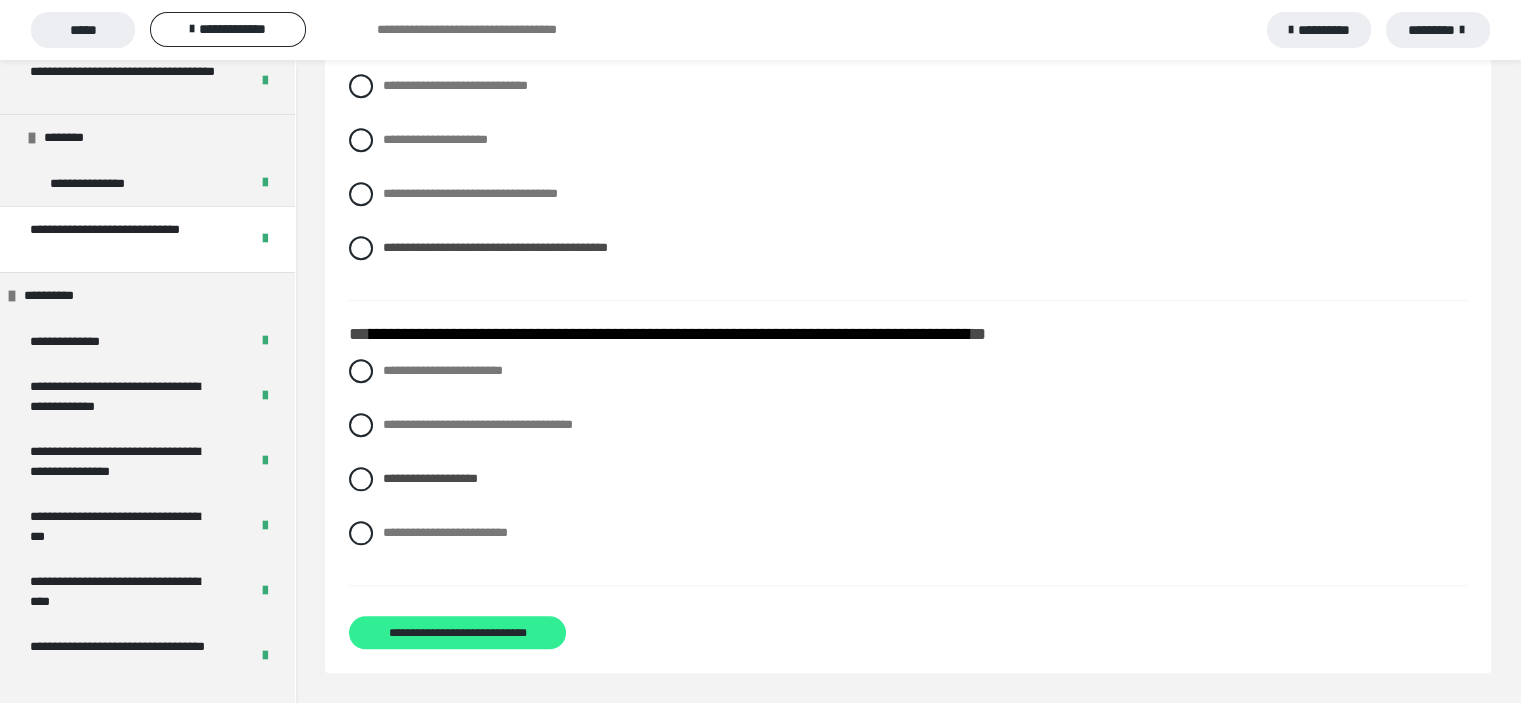 click on "**********" at bounding box center [458, 633] 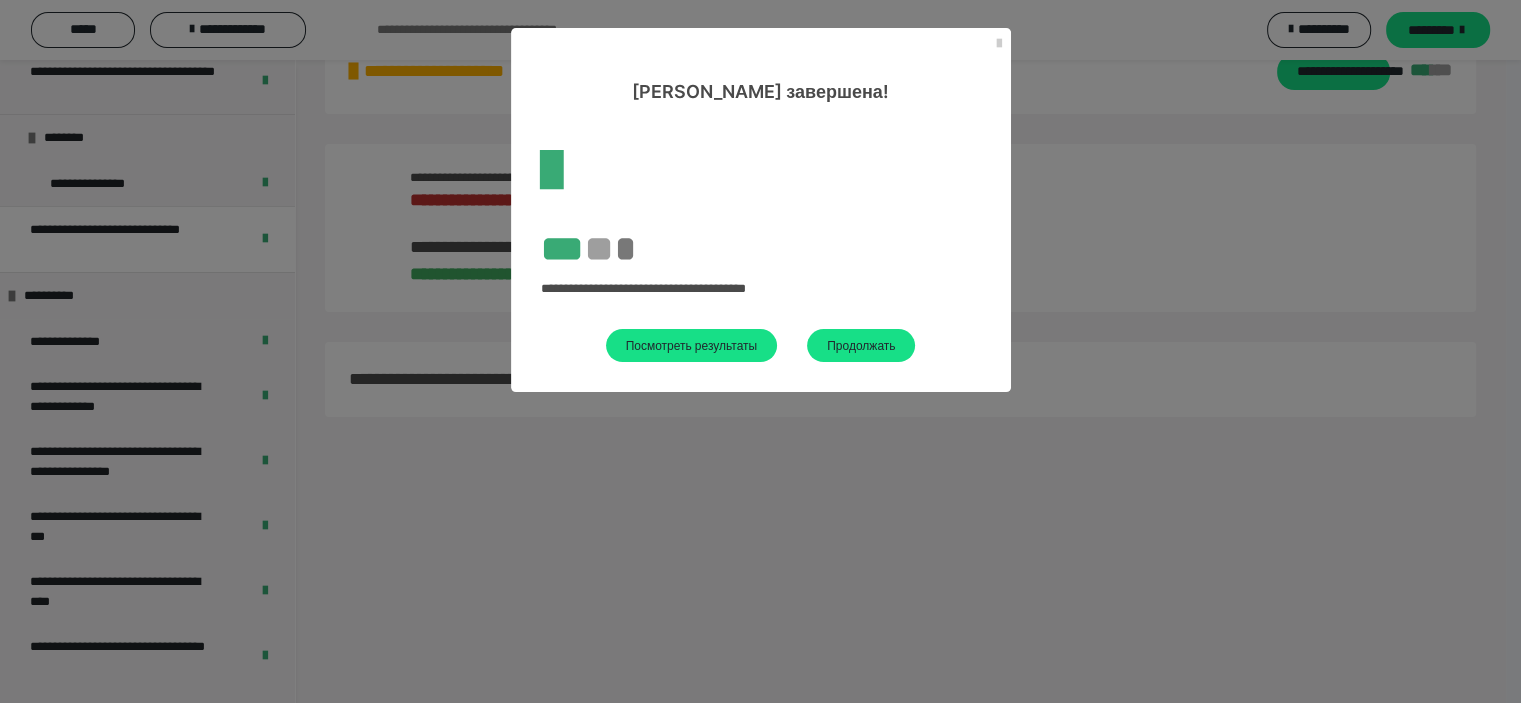 scroll, scrollTop: 1176, scrollLeft: 0, axis: vertical 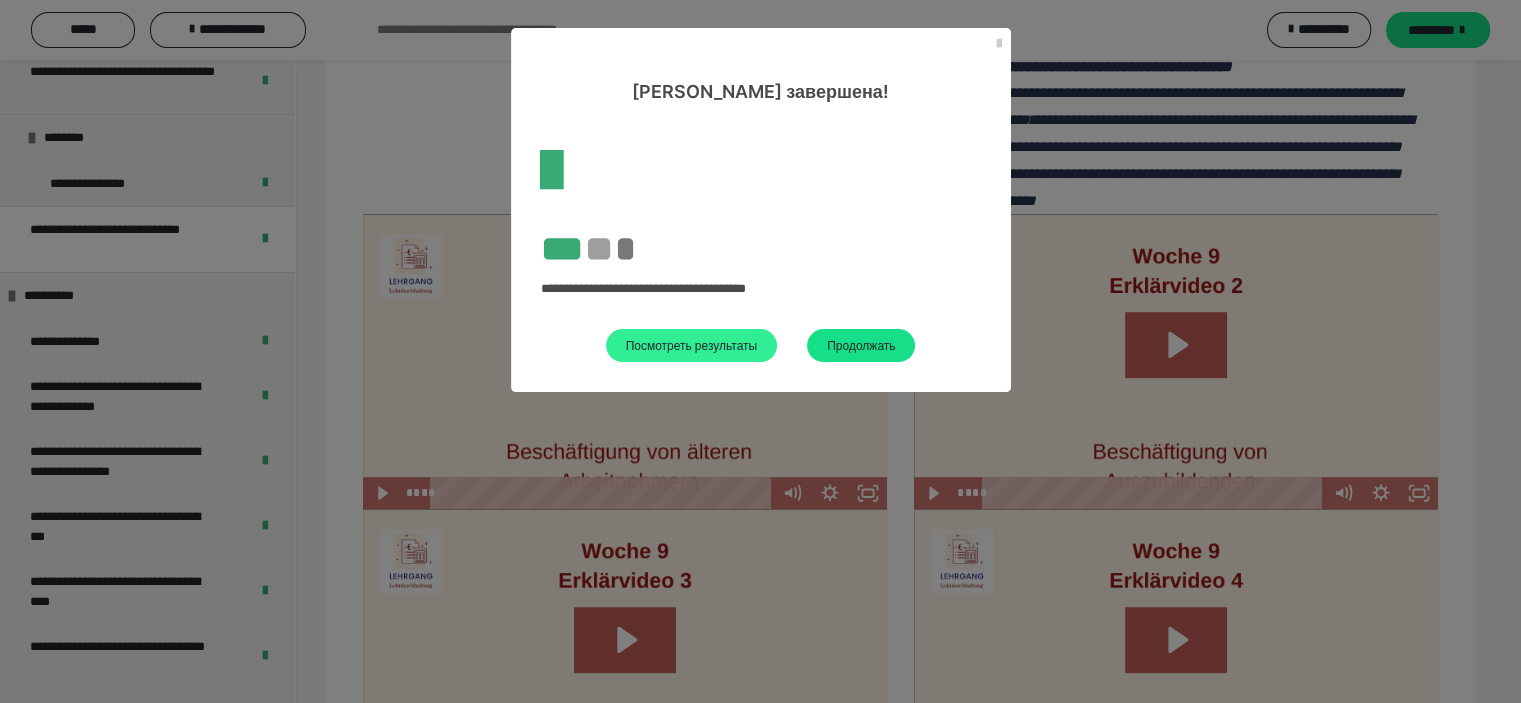 click on "Посмотреть результаты" at bounding box center (692, 345) 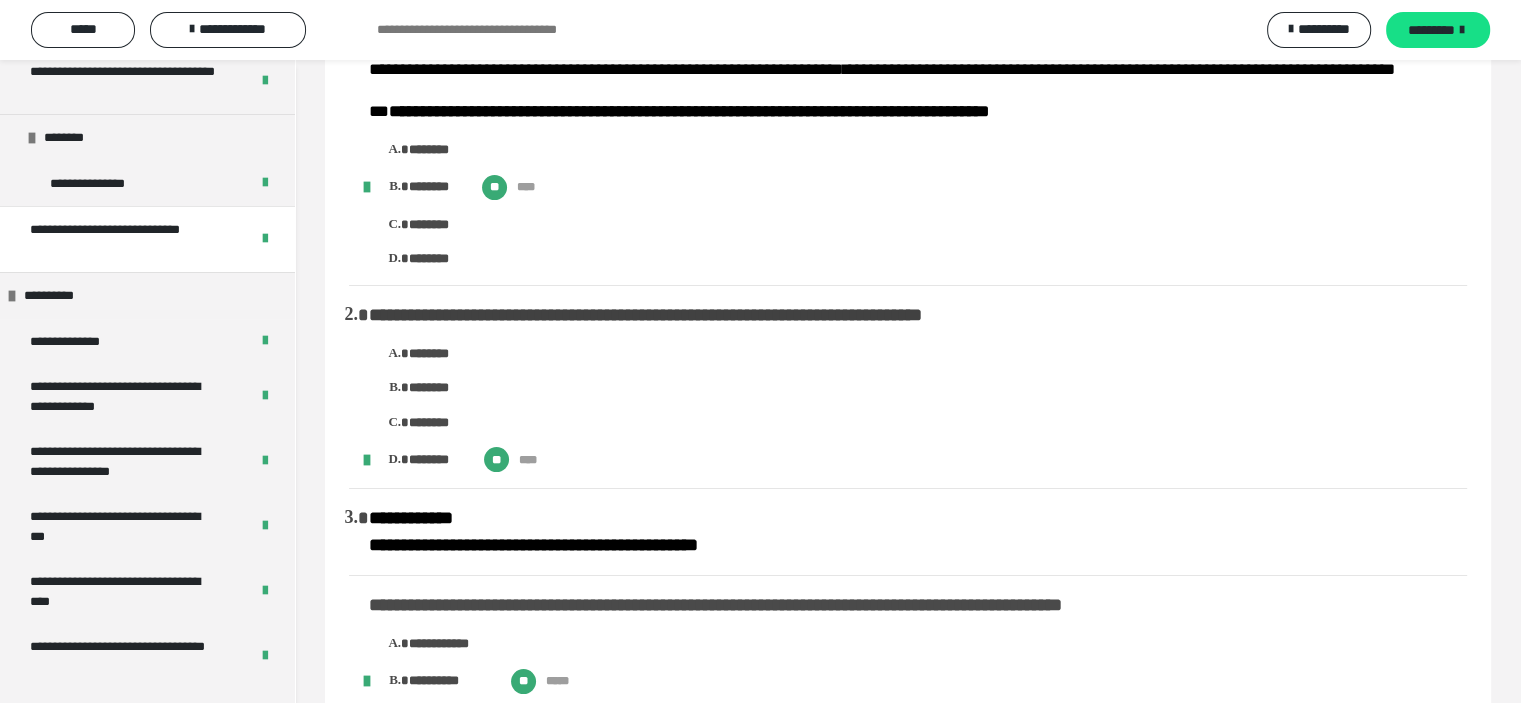 scroll, scrollTop: 0, scrollLeft: 0, axis: both 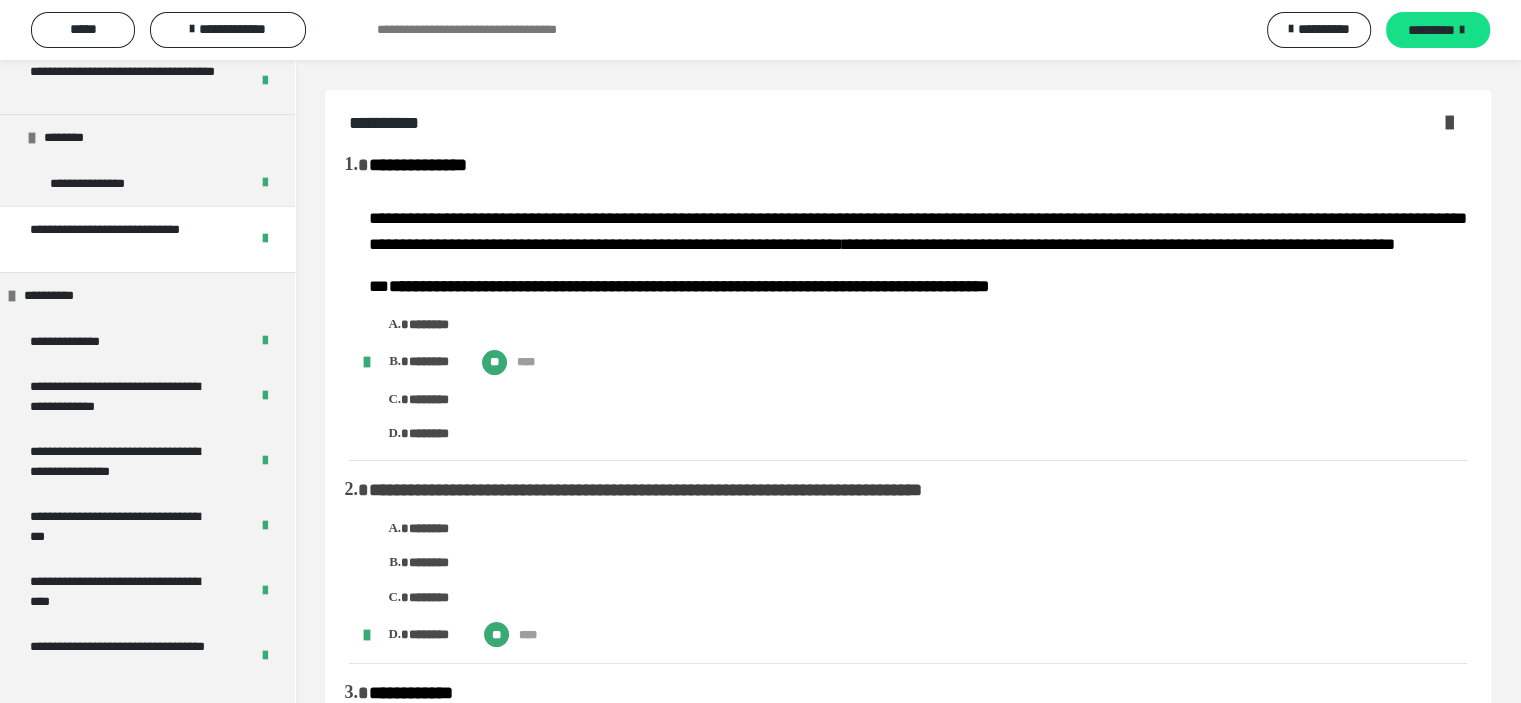 click at bounding box center (1449, 122) 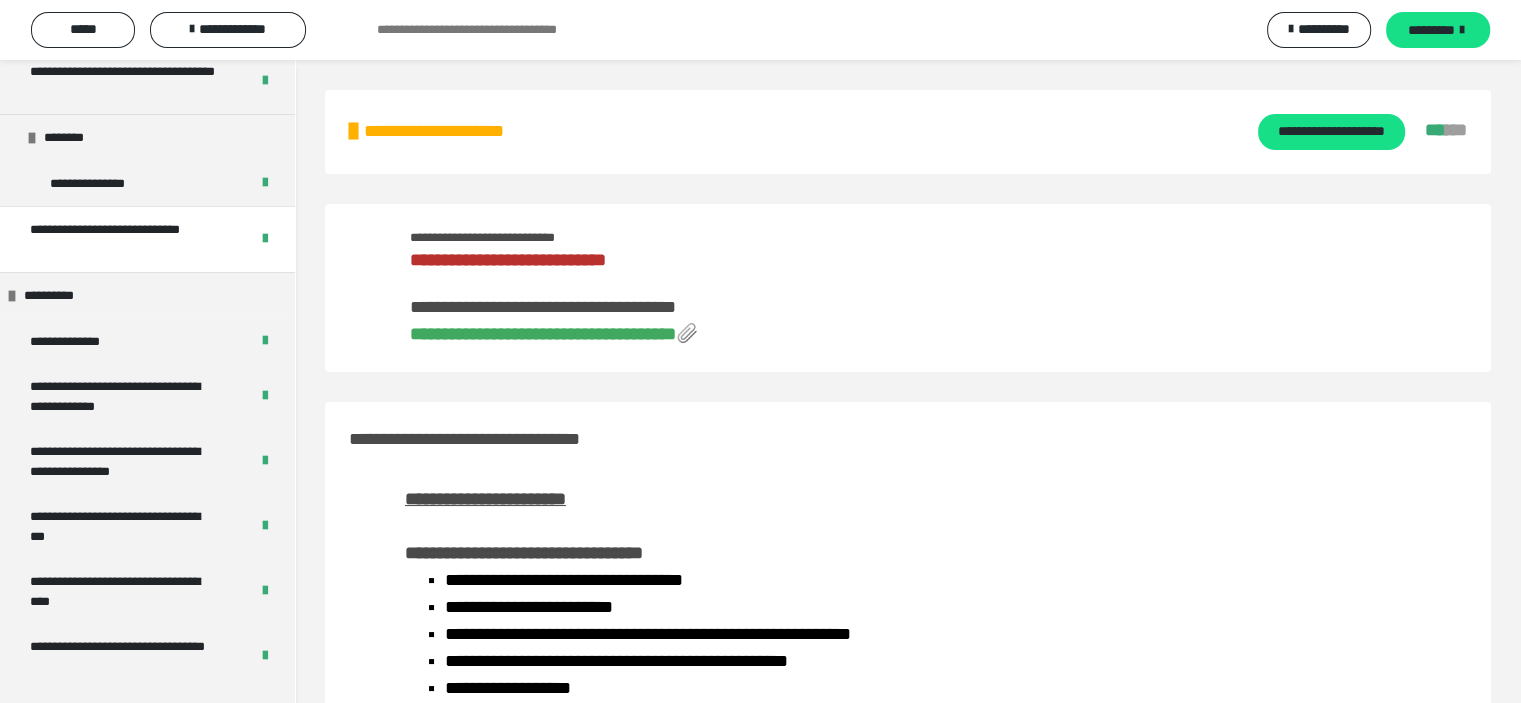 click on "**********" at bounding box center (543, 334) 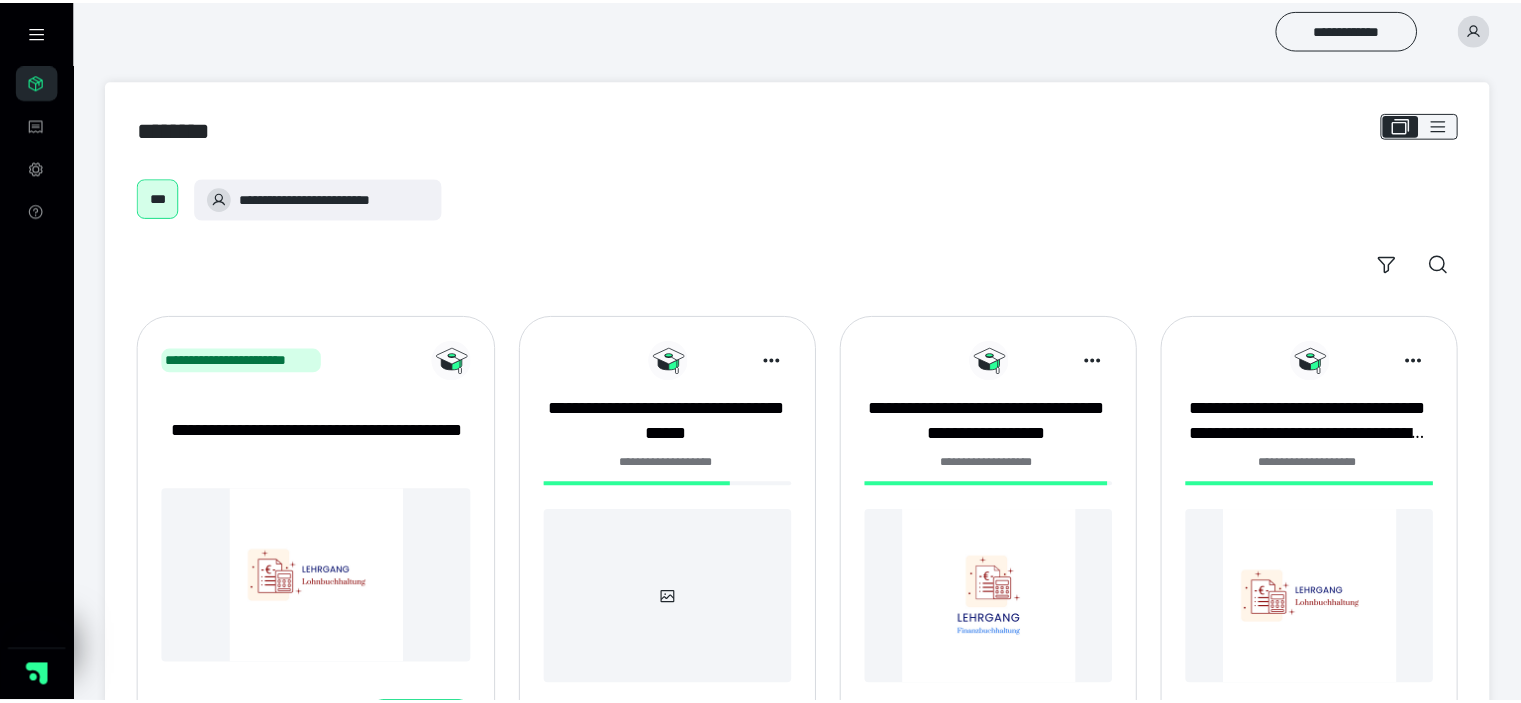 scroll, scrollTop: 0, scrollLeft: 0, axis: both 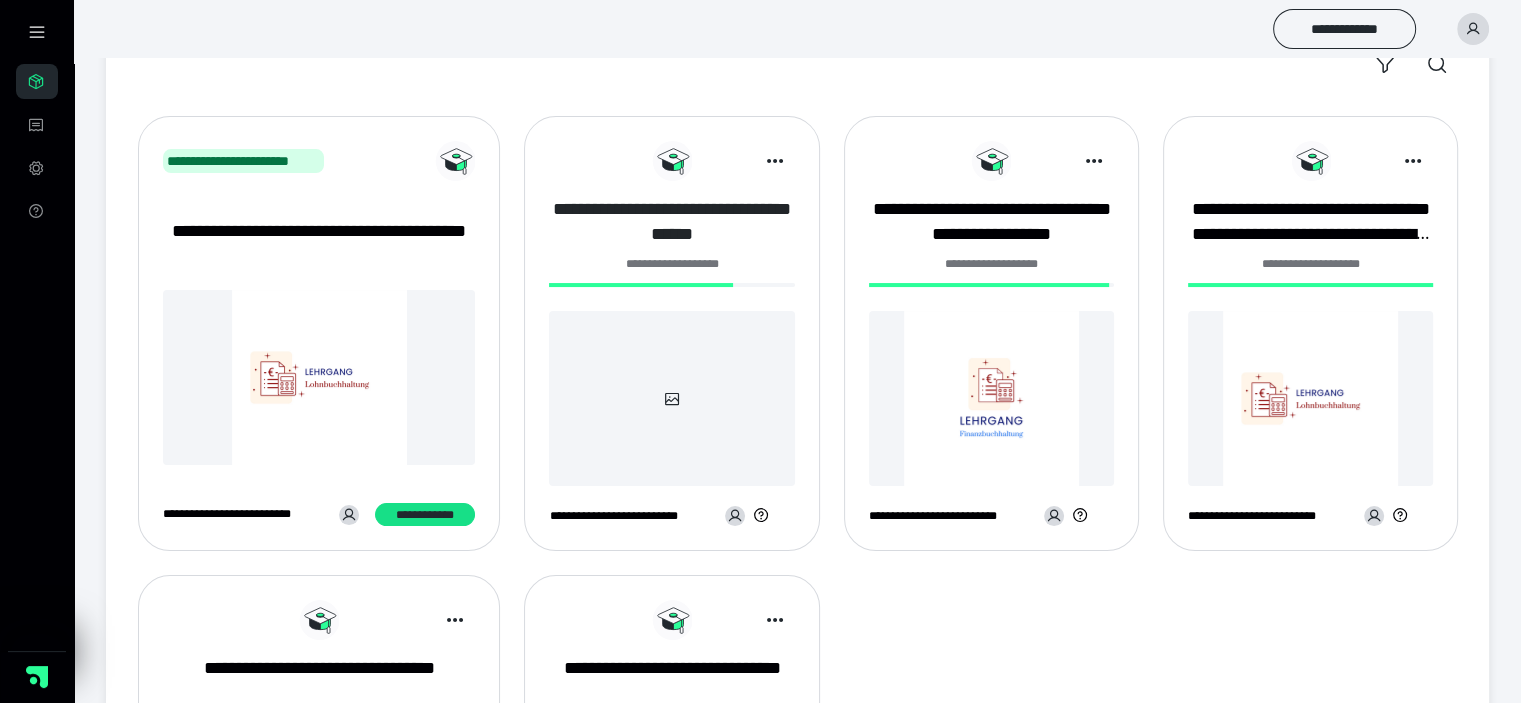 click on "**********" at bounding box center [671, 222] 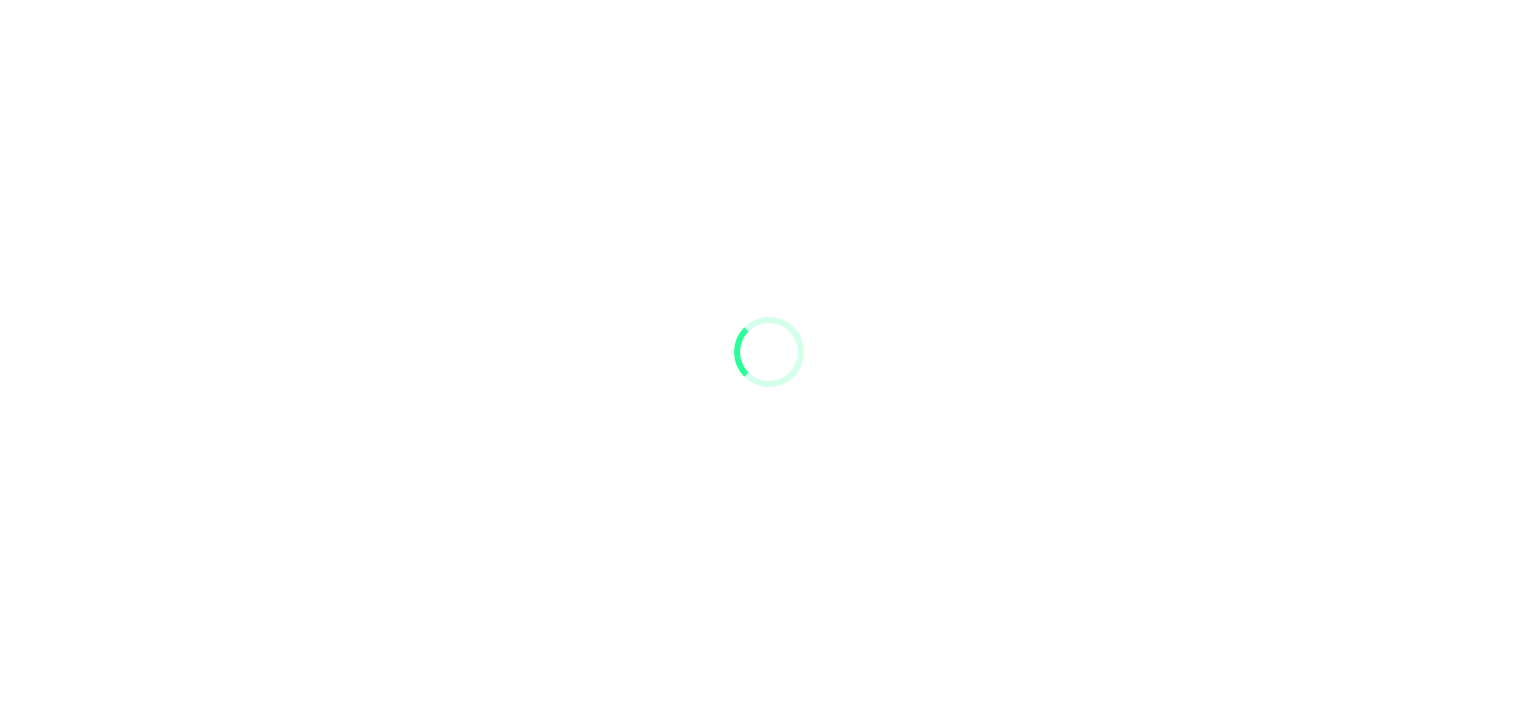 scroll, scrollTop: 0, scrollLeft: 0, axis: both 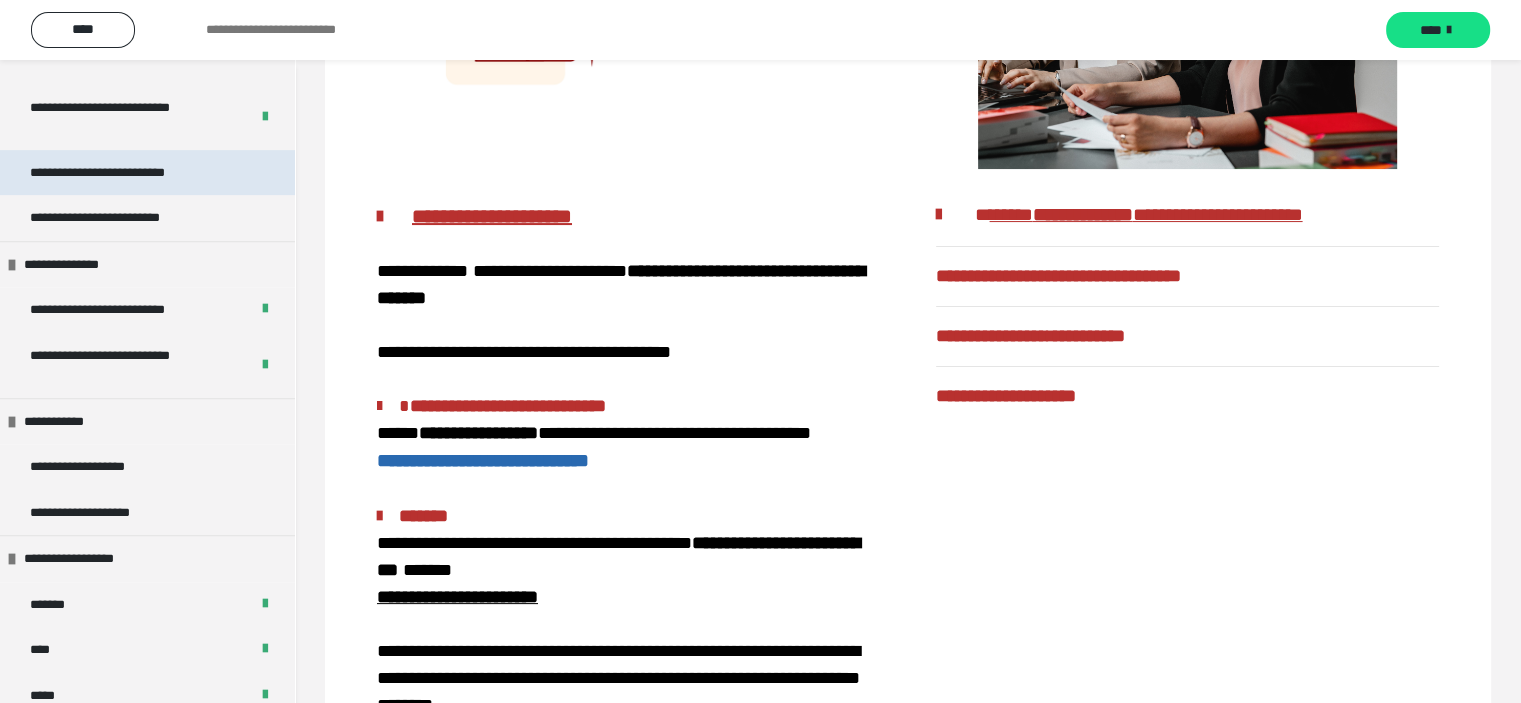 click on "**********" at bounding box center [128, 173] 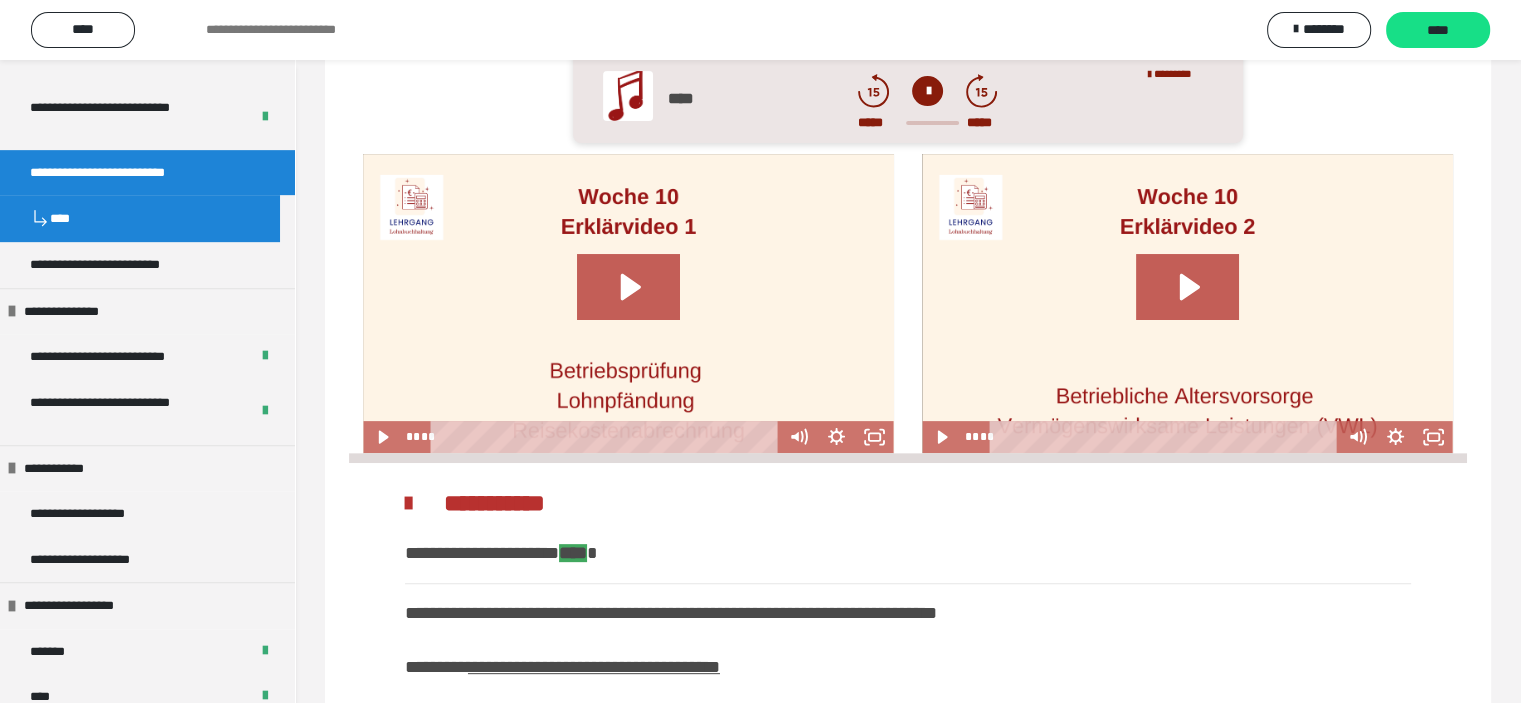 scroll, scrollTop: 549, scrollLeft: 0, axis: vertical 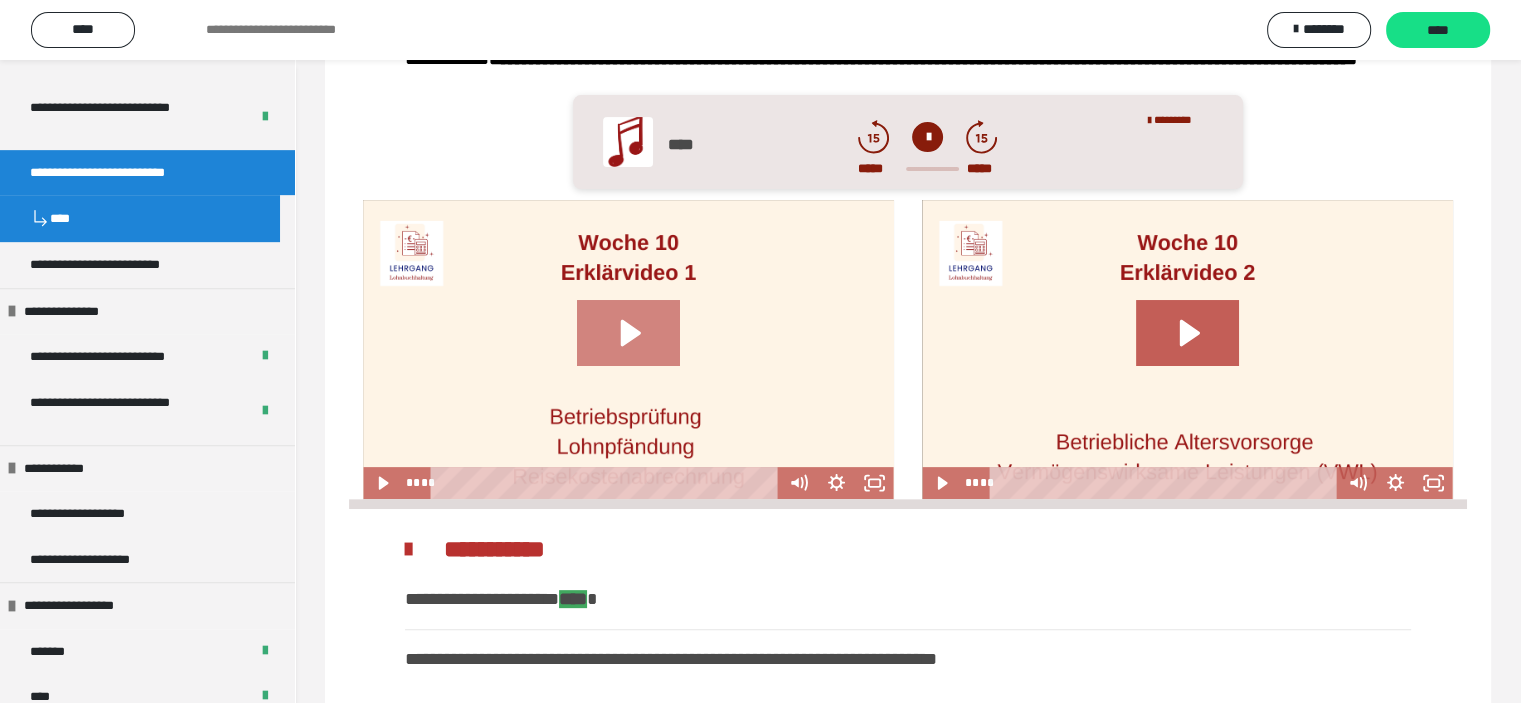 click 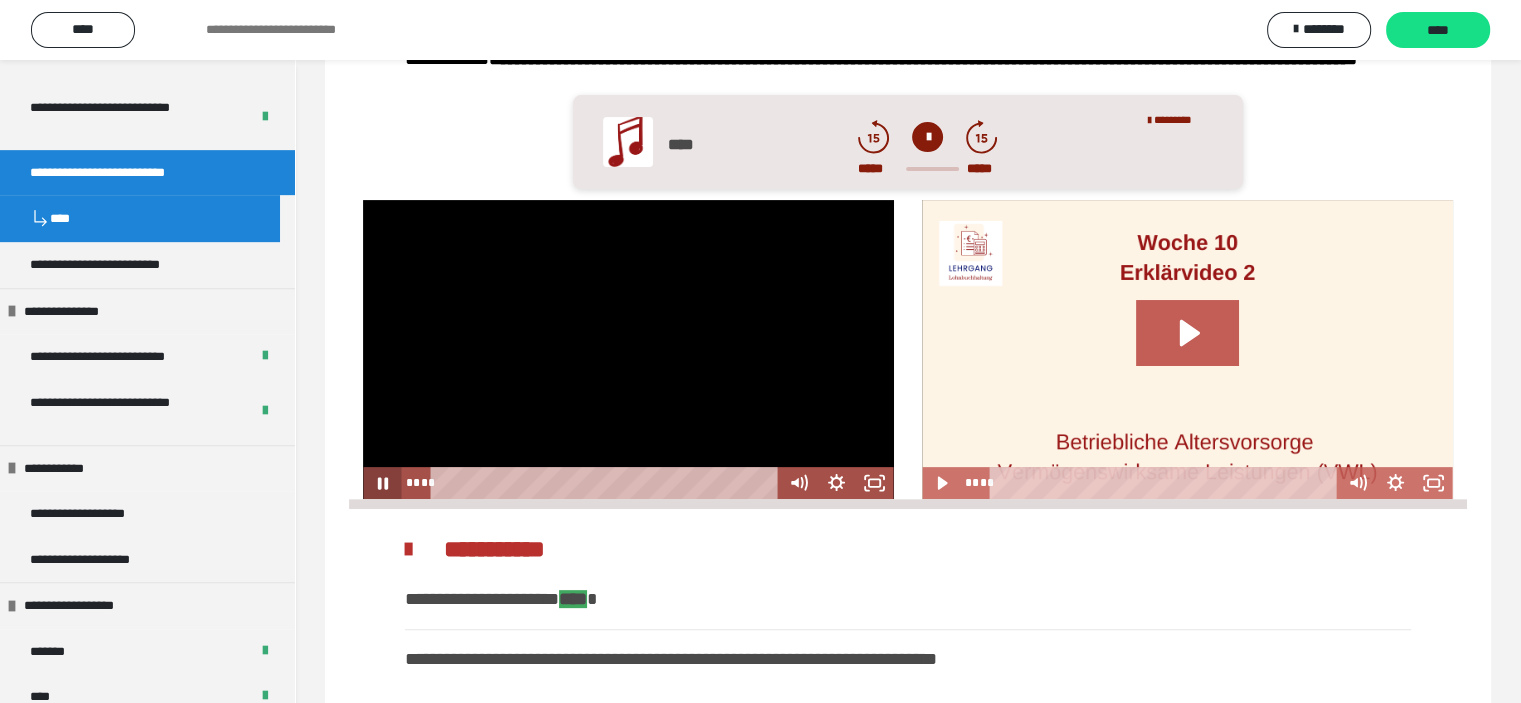 click 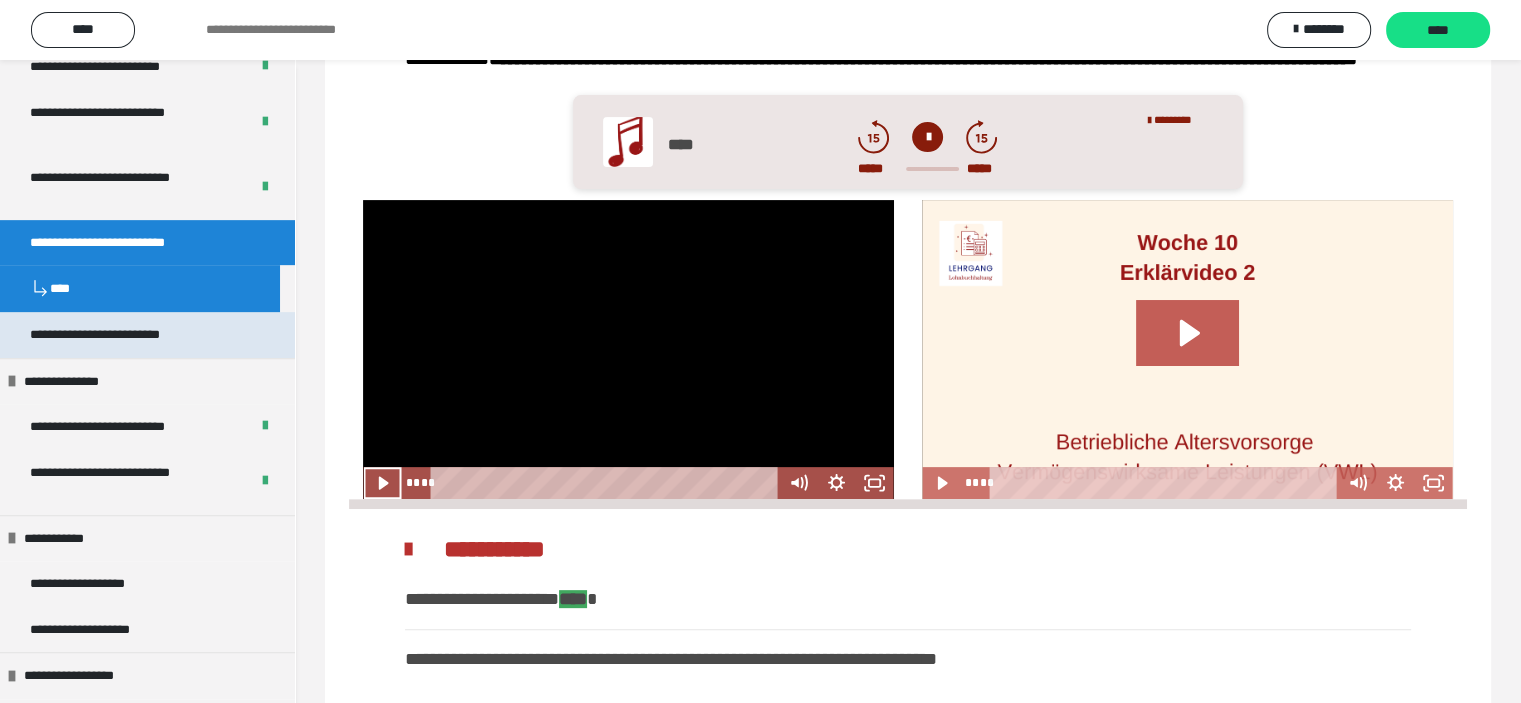 scroll, scrollTop: 900, scrollLeft: 0, axis: vertical 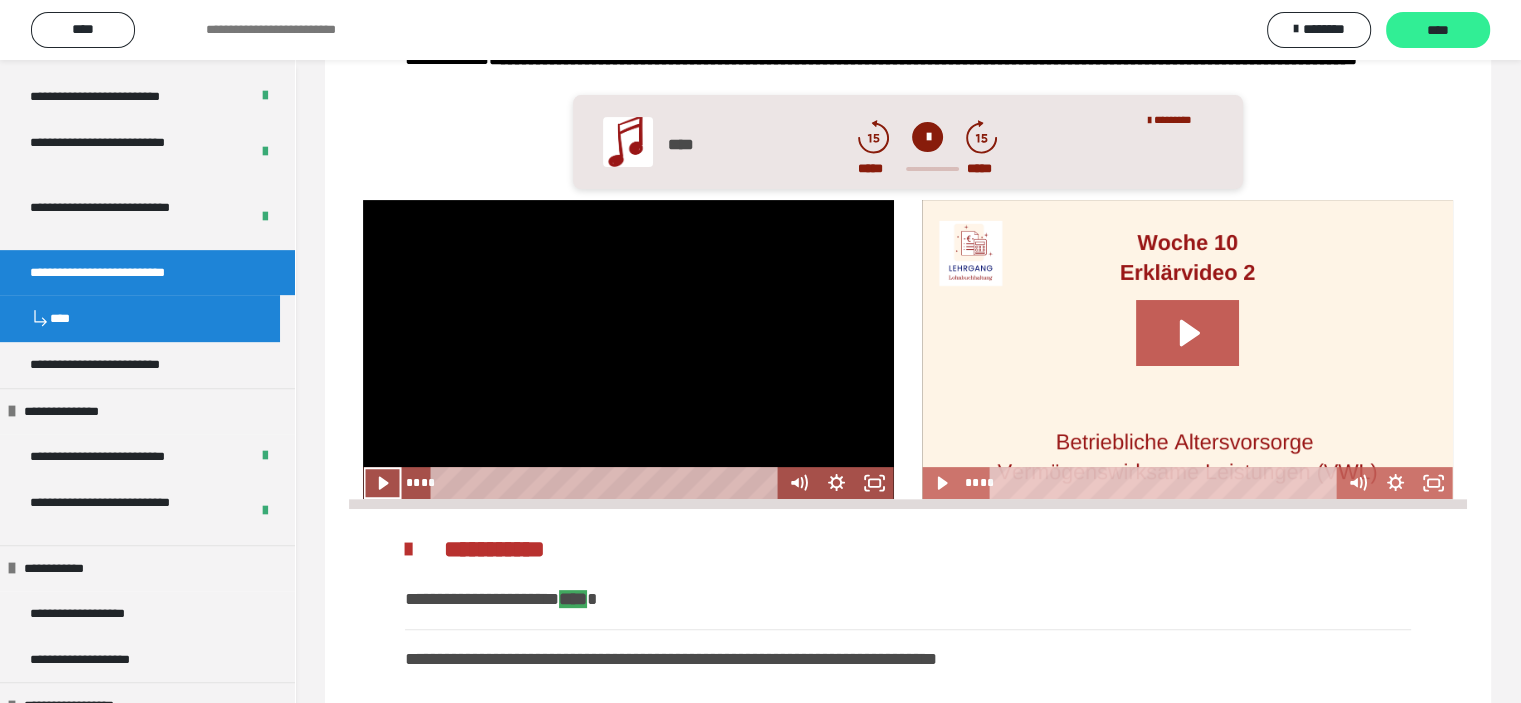 click on "****" at bounding box center [1438, 31] 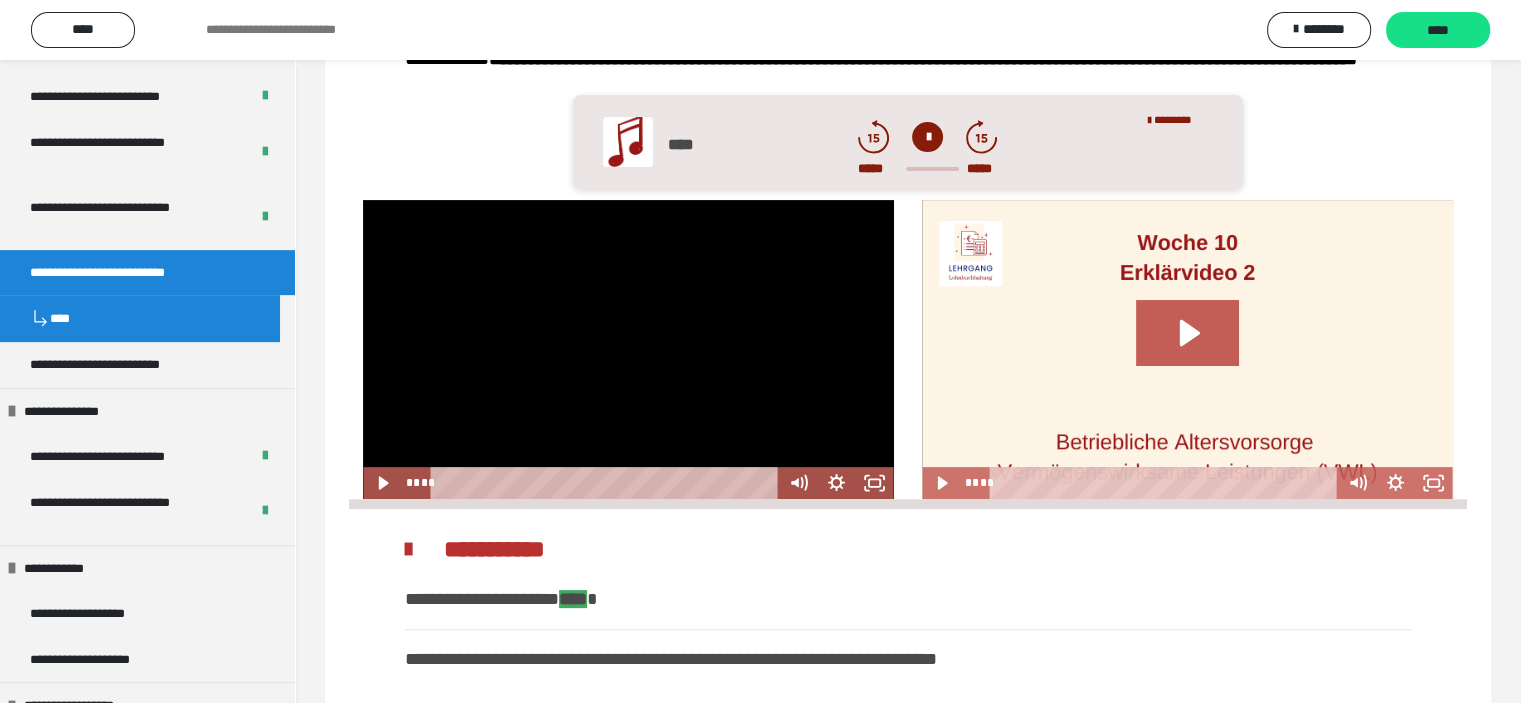 scroll, scrollTop: 0, scrollLeft: 0, axis: both 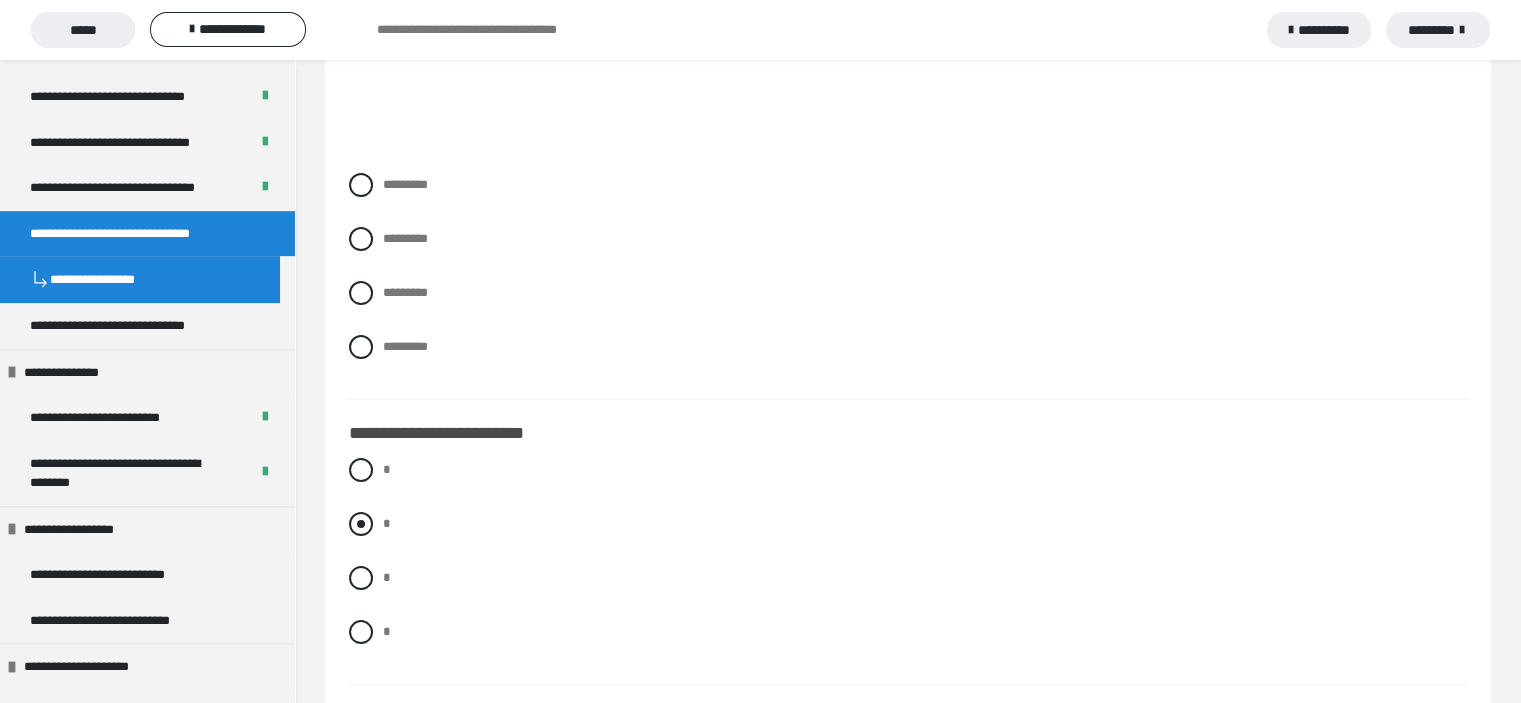 click at bounding box center (361, 524) 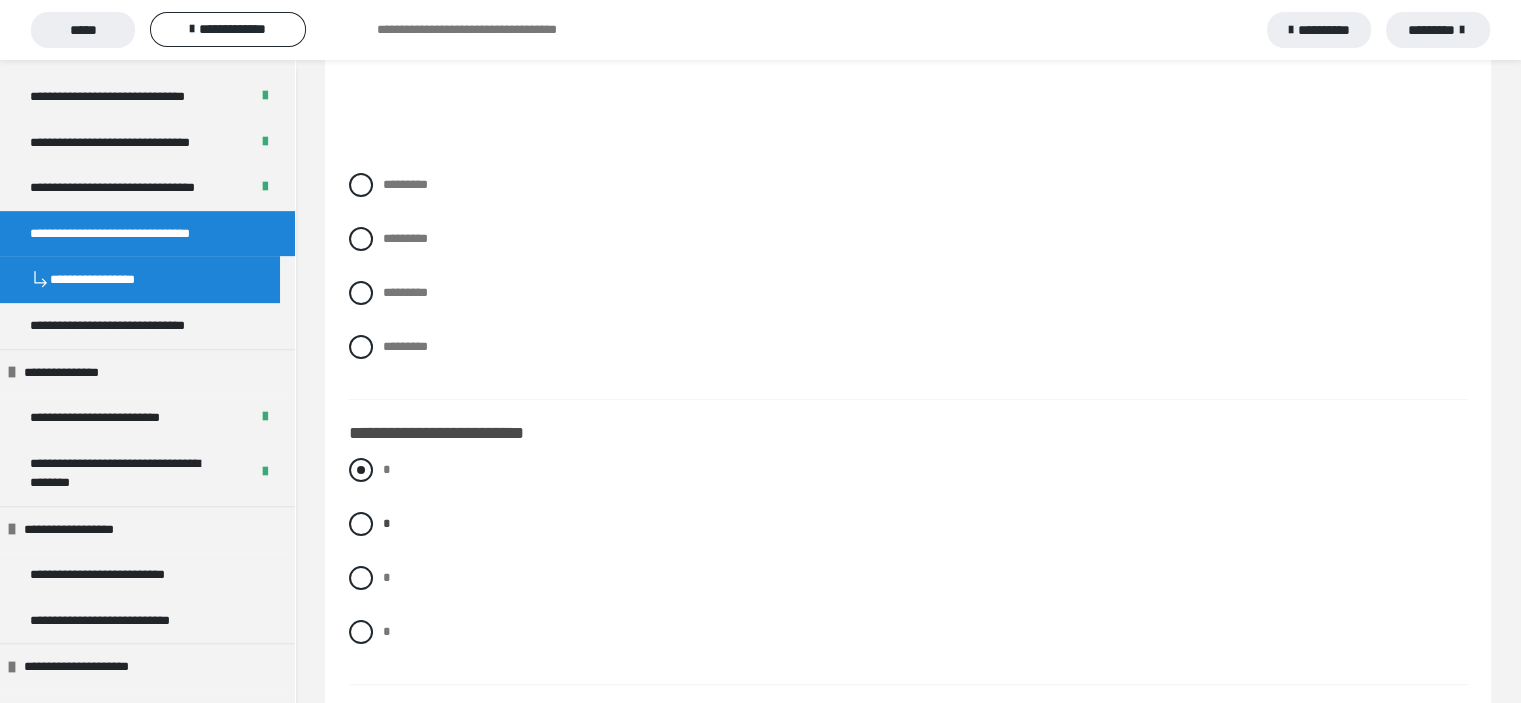click at bounding box center [361, 470] 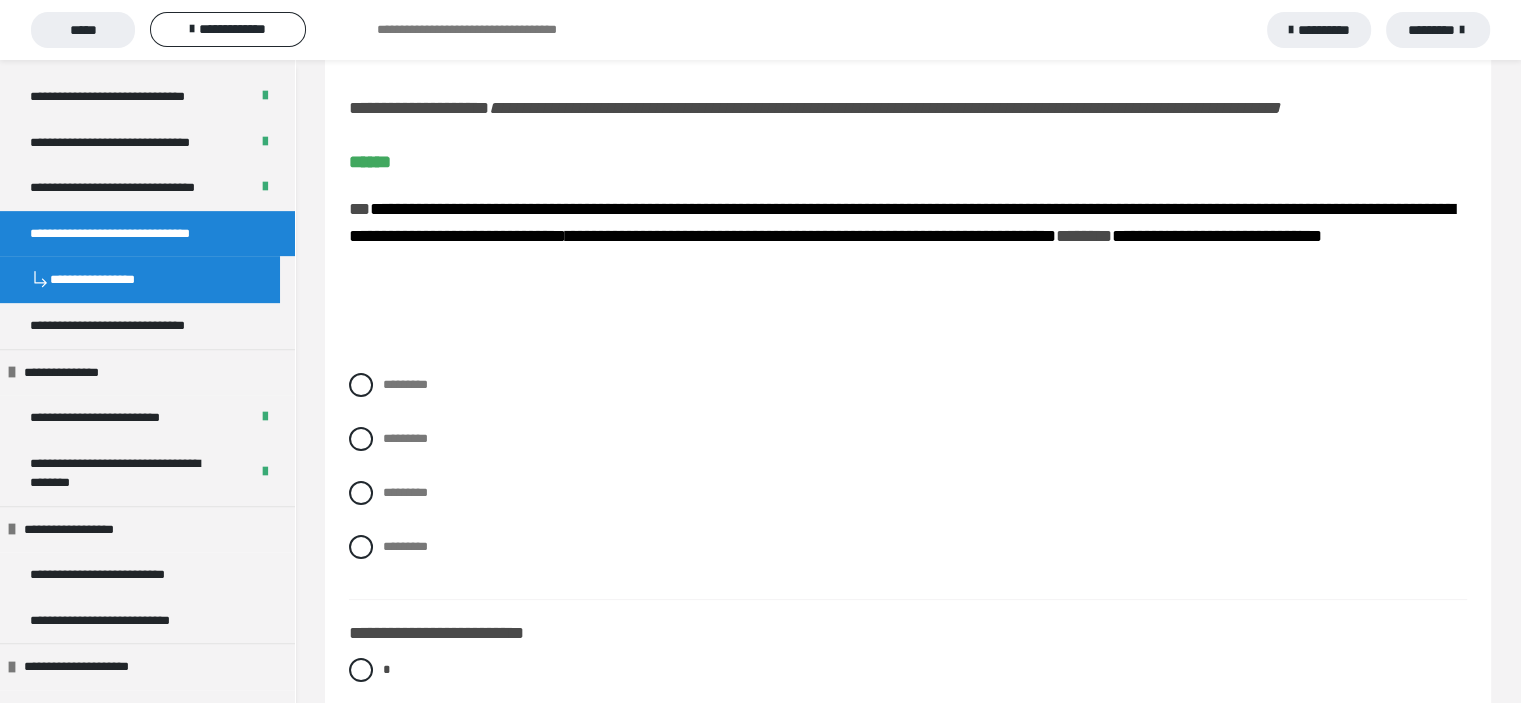 scroll, scrollTop: 200, scrollLeft: 0, axis: vertical 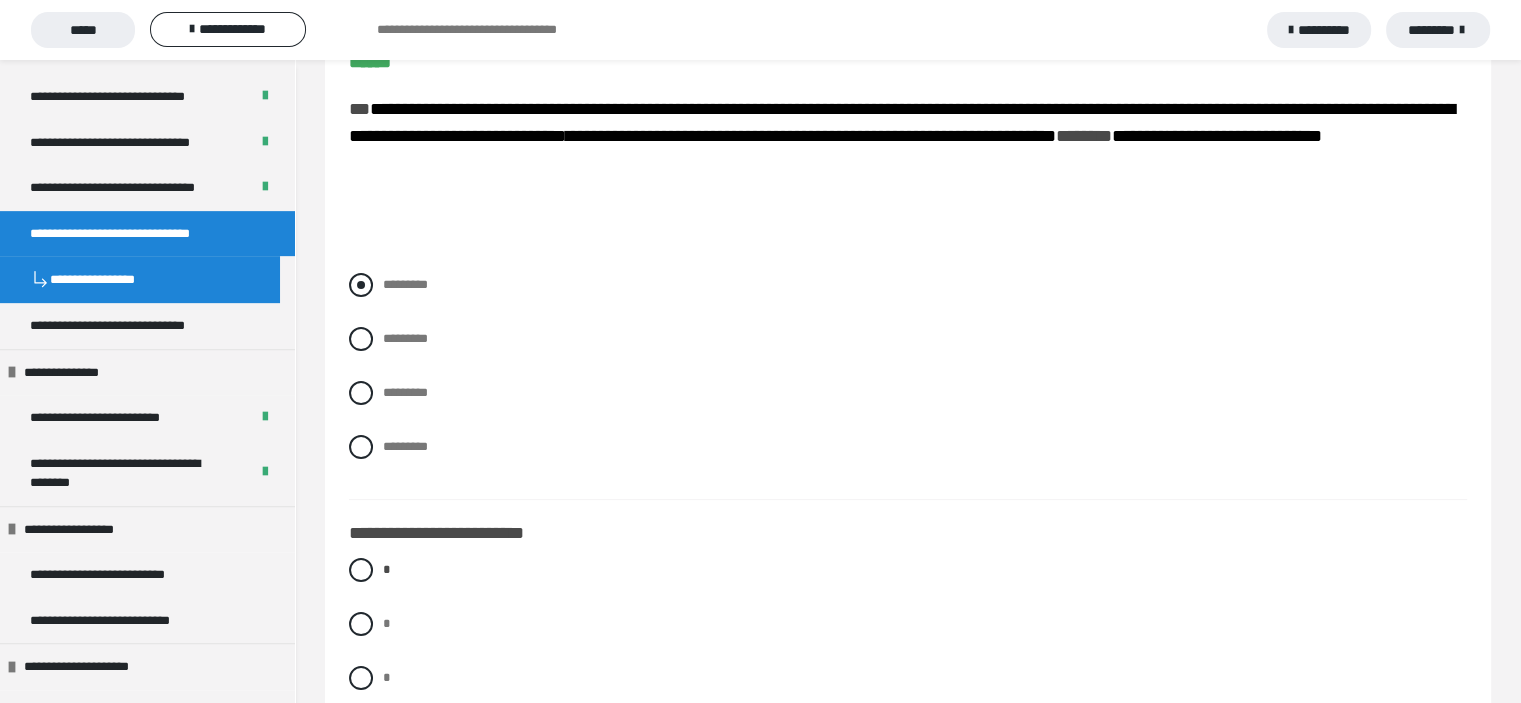 click at bounding box center [361, 285] 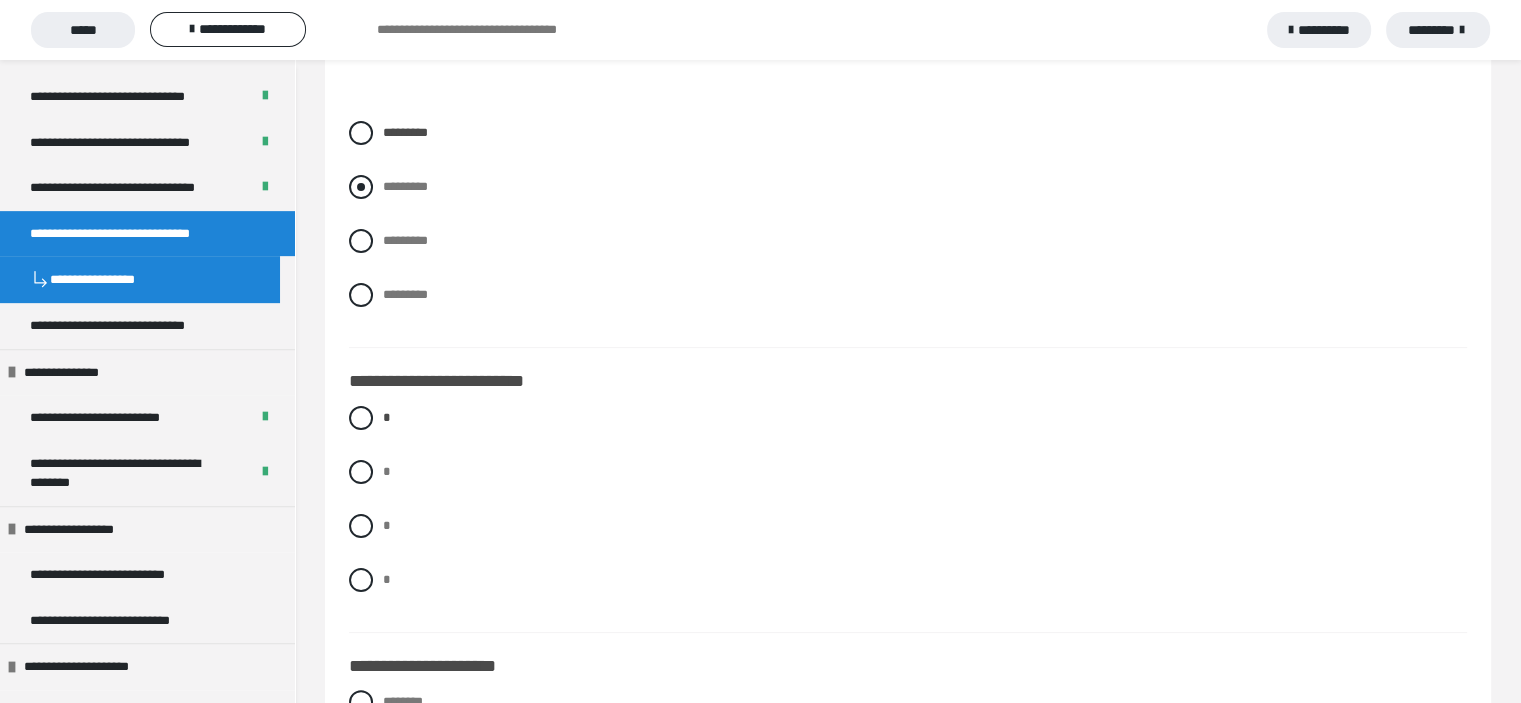 scroll, scrollTop: 400, scrollLeft: 0, axis: vertical 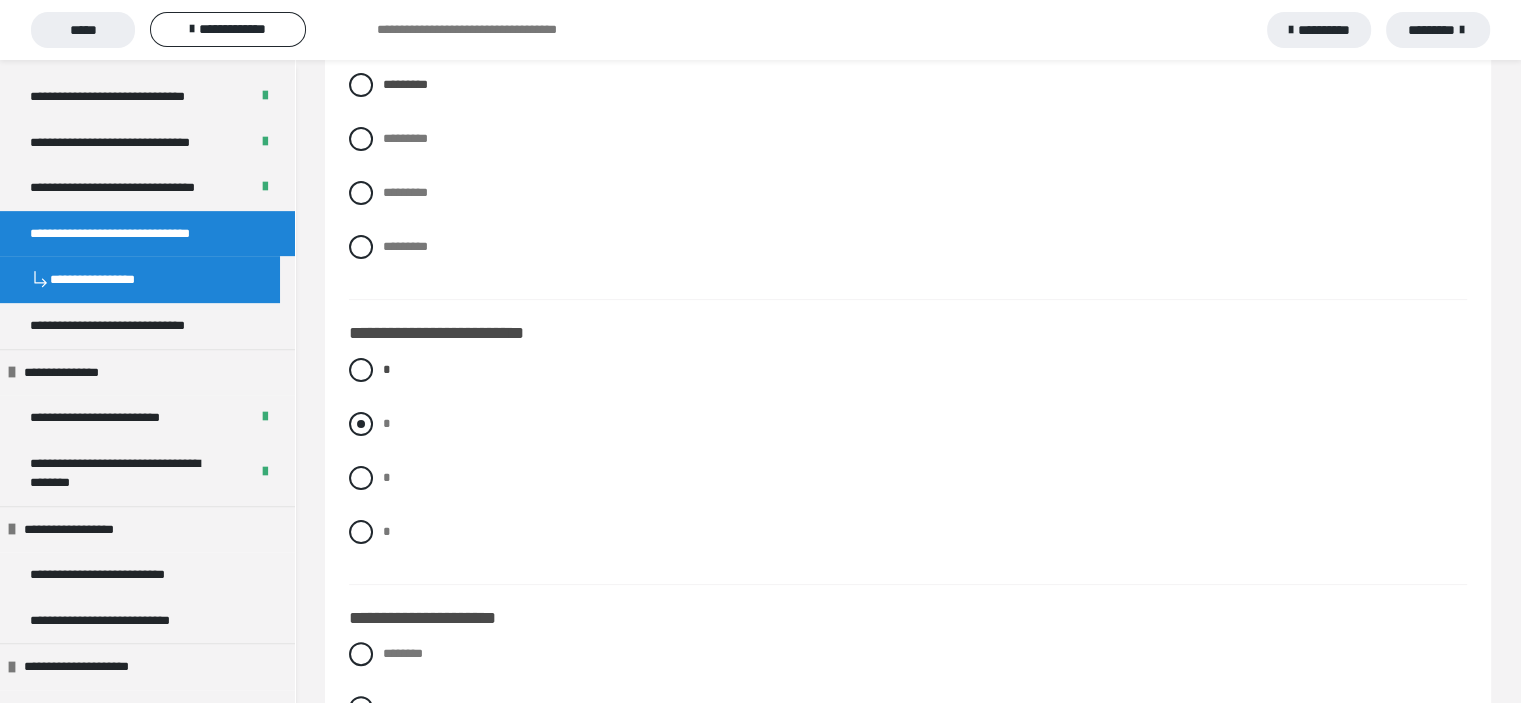 click at bounding box center (361, 424) 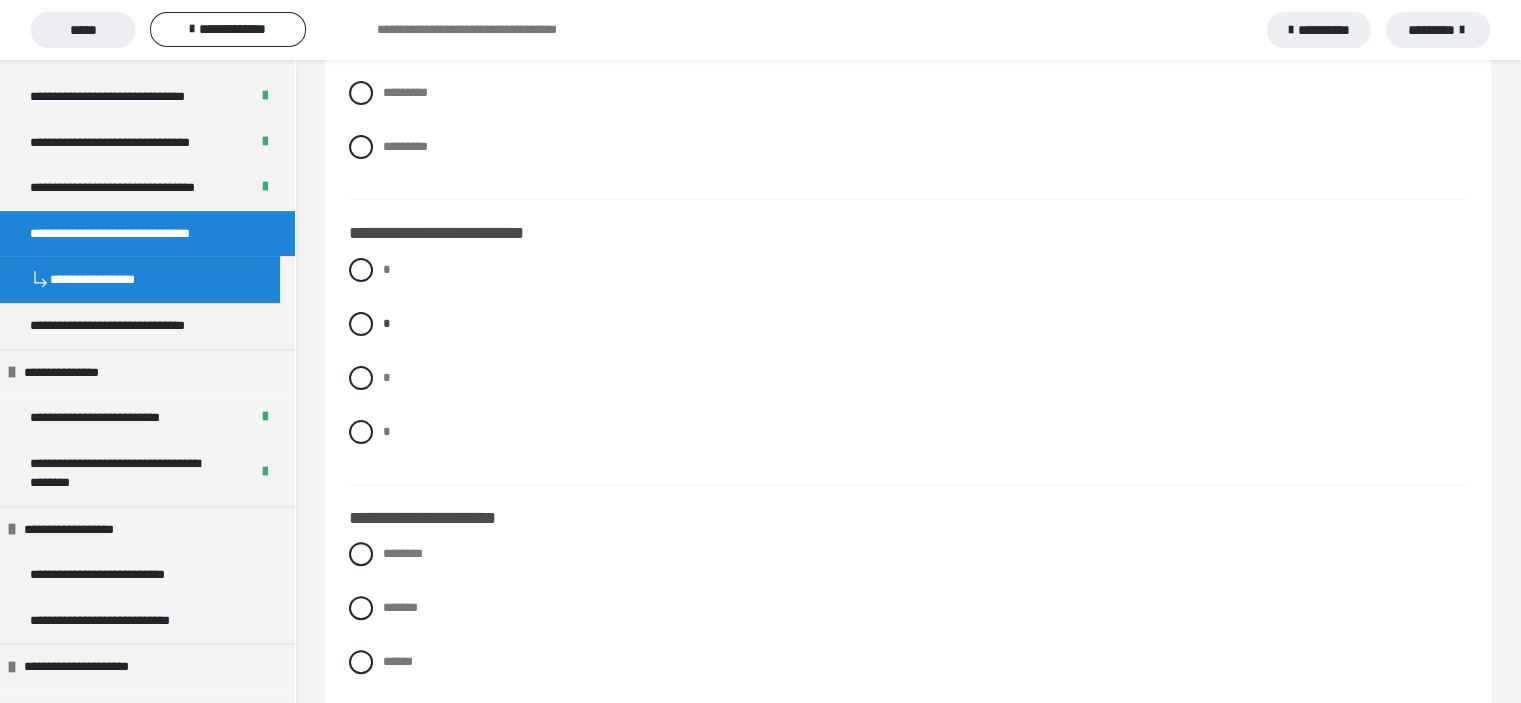 scroll, scrollTop: 600, scrollLeft: 0, axis: vertical 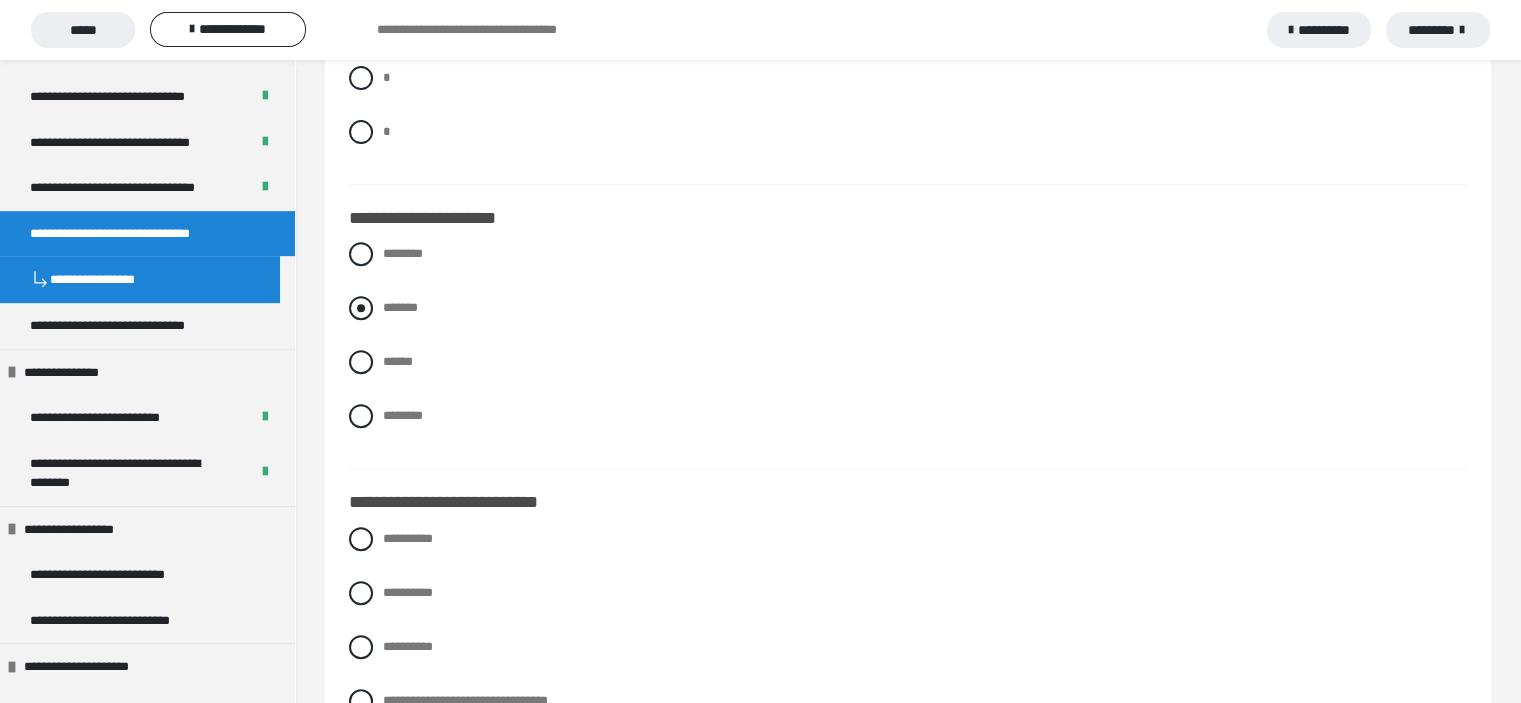 click at bounding box center [361, 308] 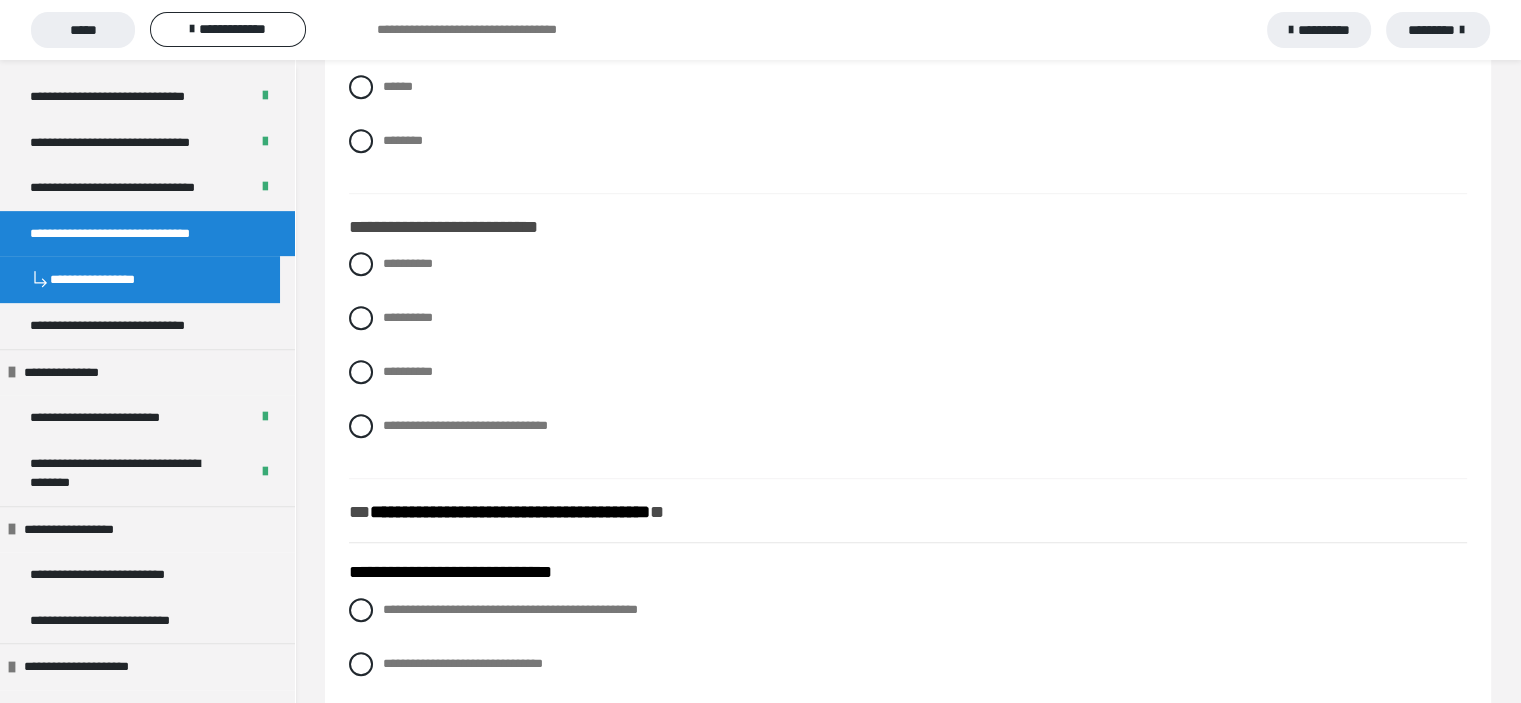 scroll, scrollTop: 1100, scrollLeft: 0, axis: vertical 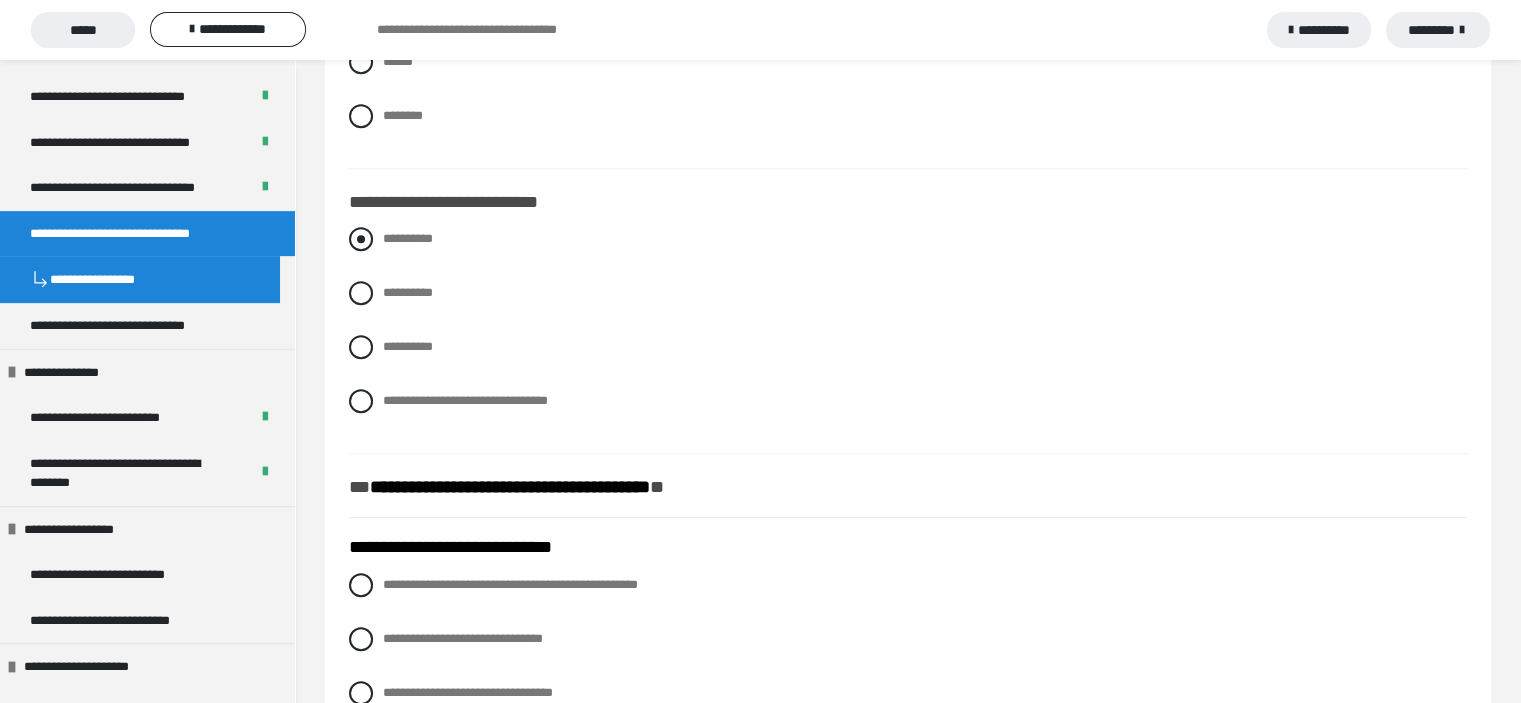 click at bounding box center [361, 239] 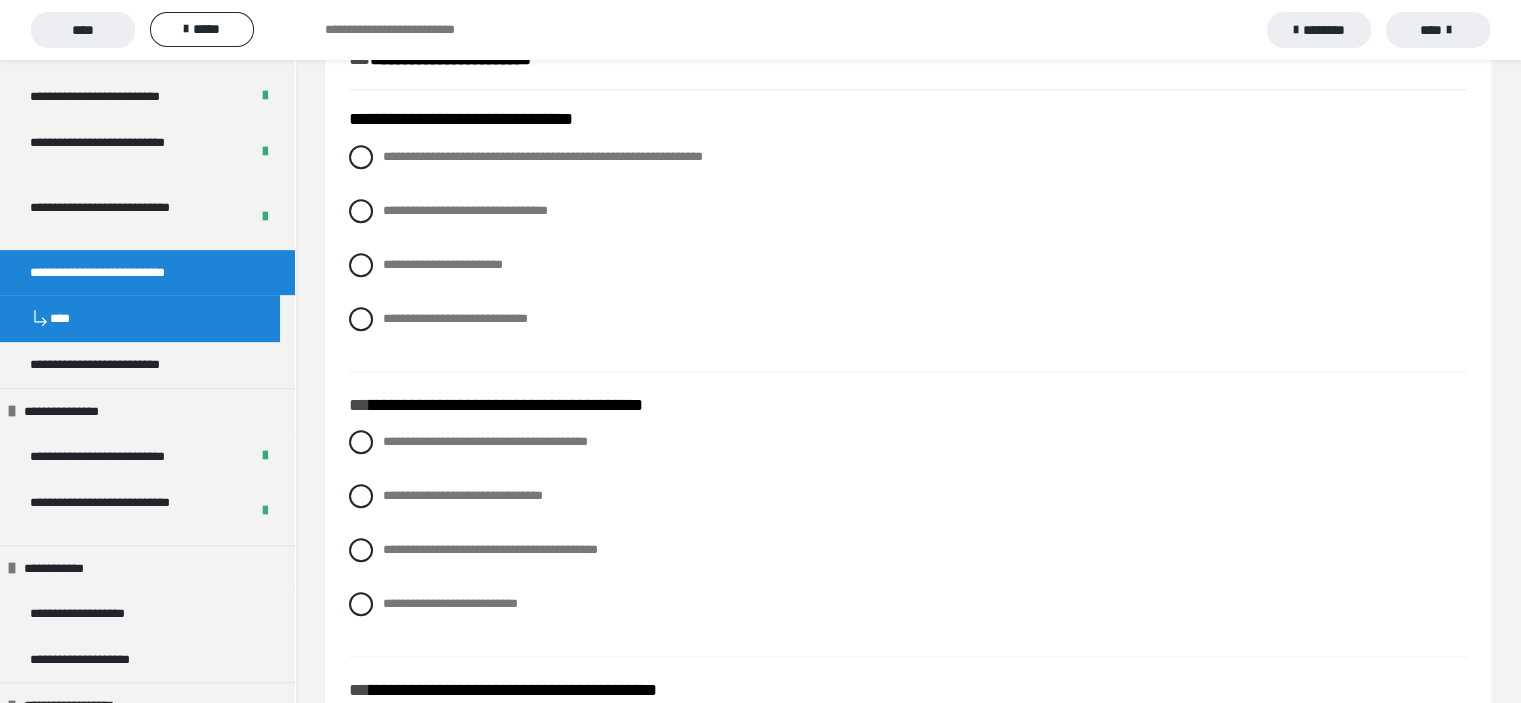 scroll, scrollTop: 1472, scrollLeft: 0, axis: vertical 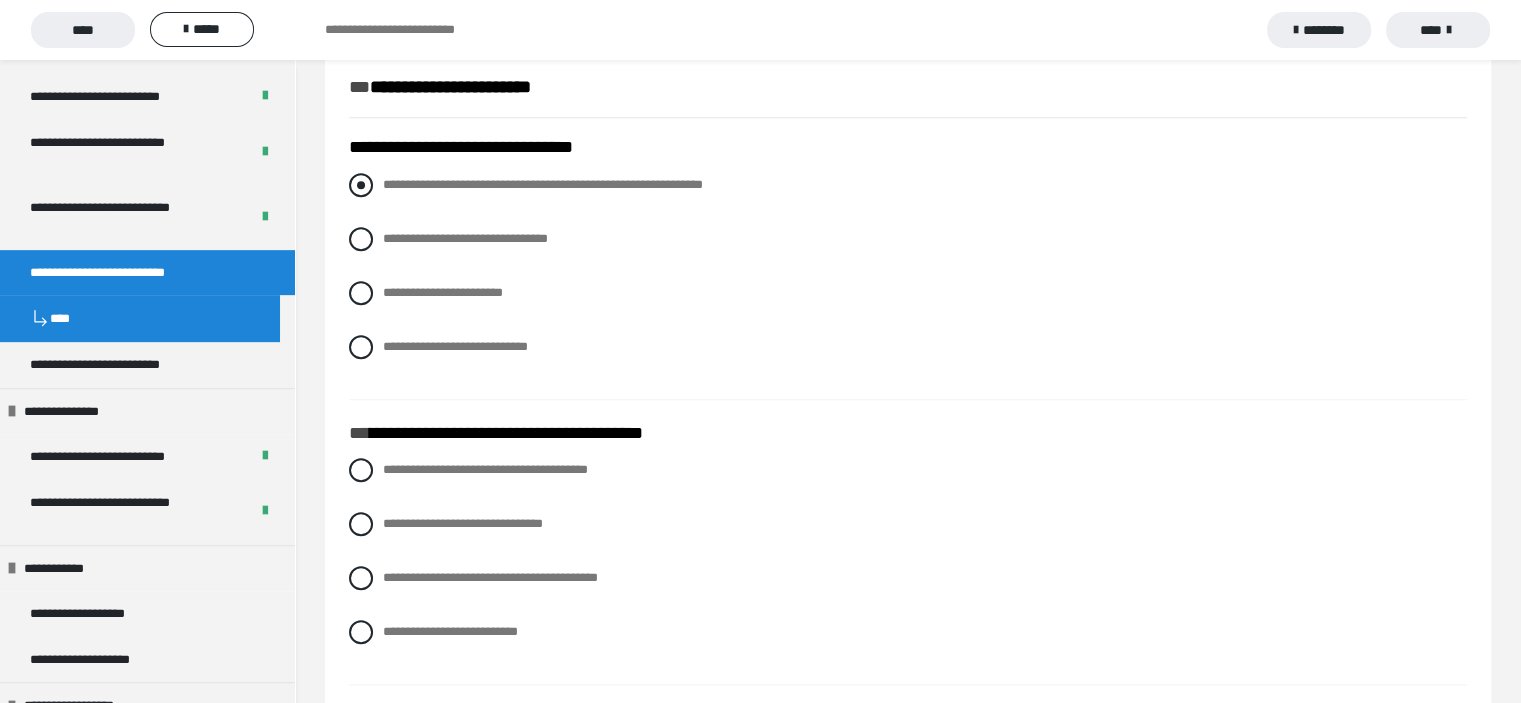 click at bounding box center [361, 185] 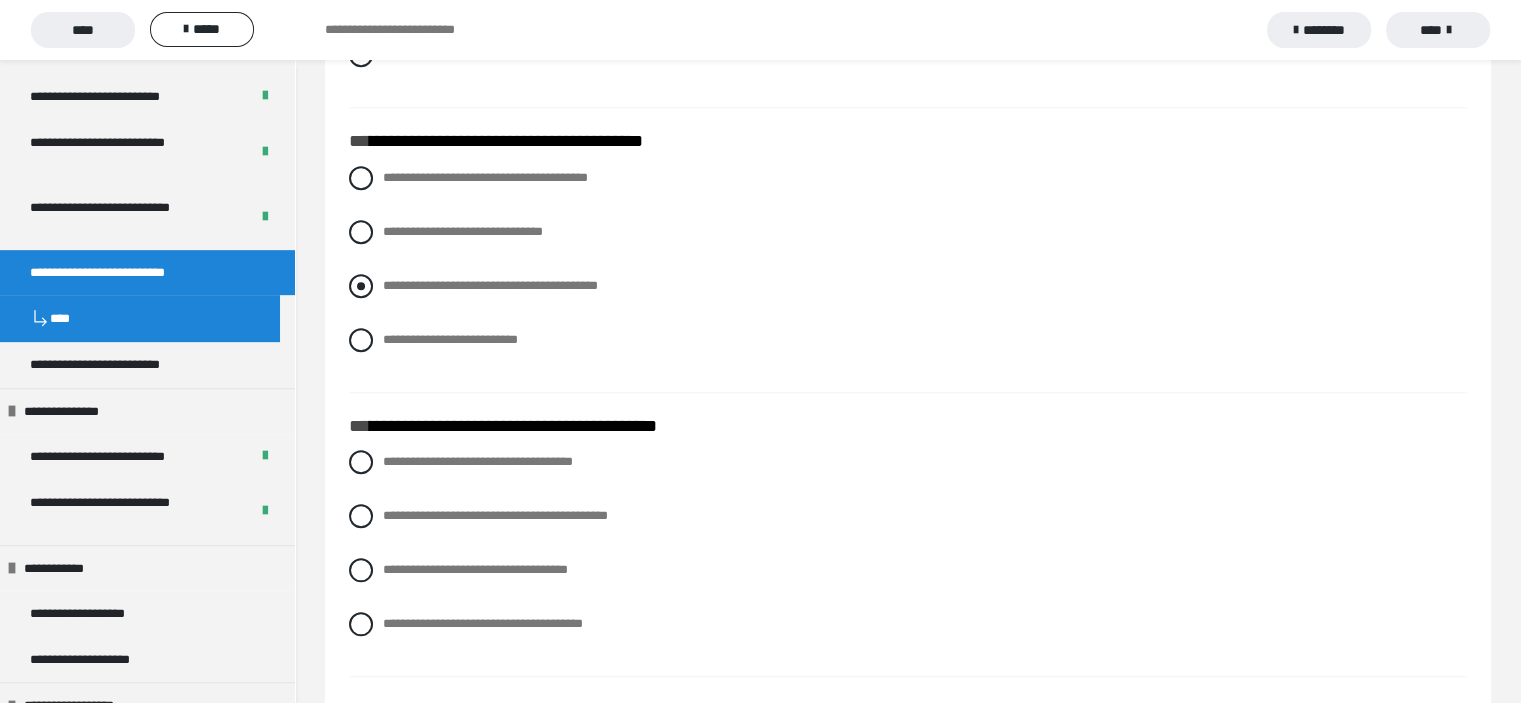 scroll, scrollTop: 1772, scrollLeft: 0, axis: vertical 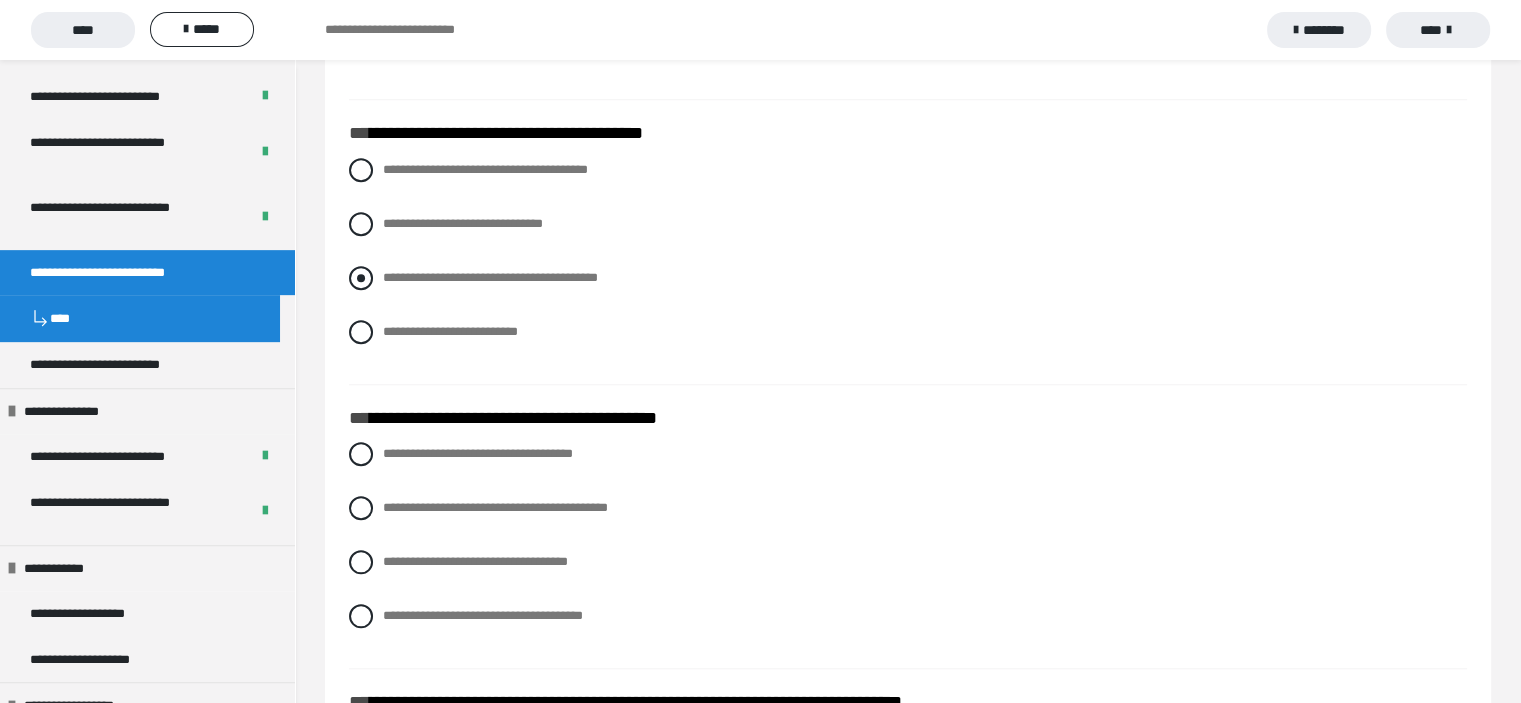 click at bounding box center [361, 278] 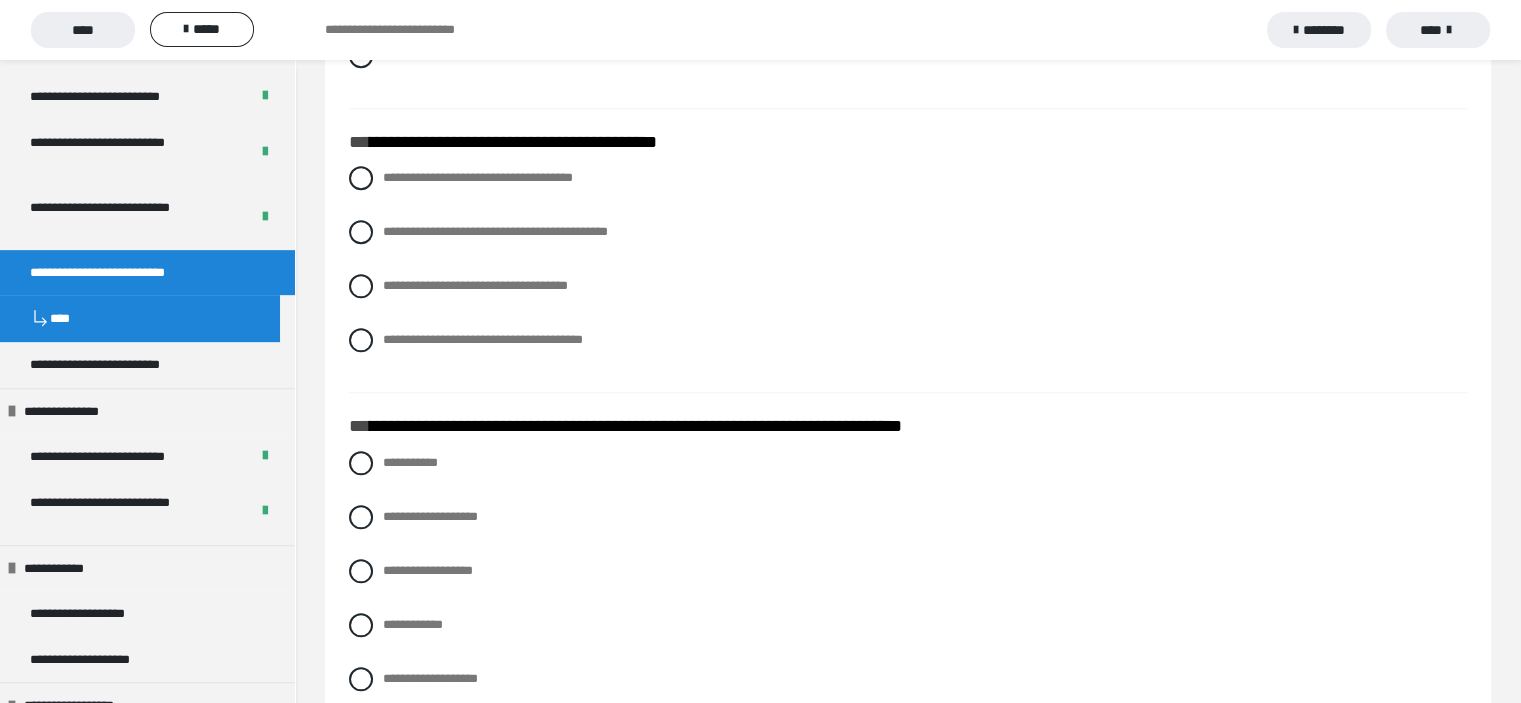 scroll, scrollTop: 2072, scrollLeft: 0, axis: vertical 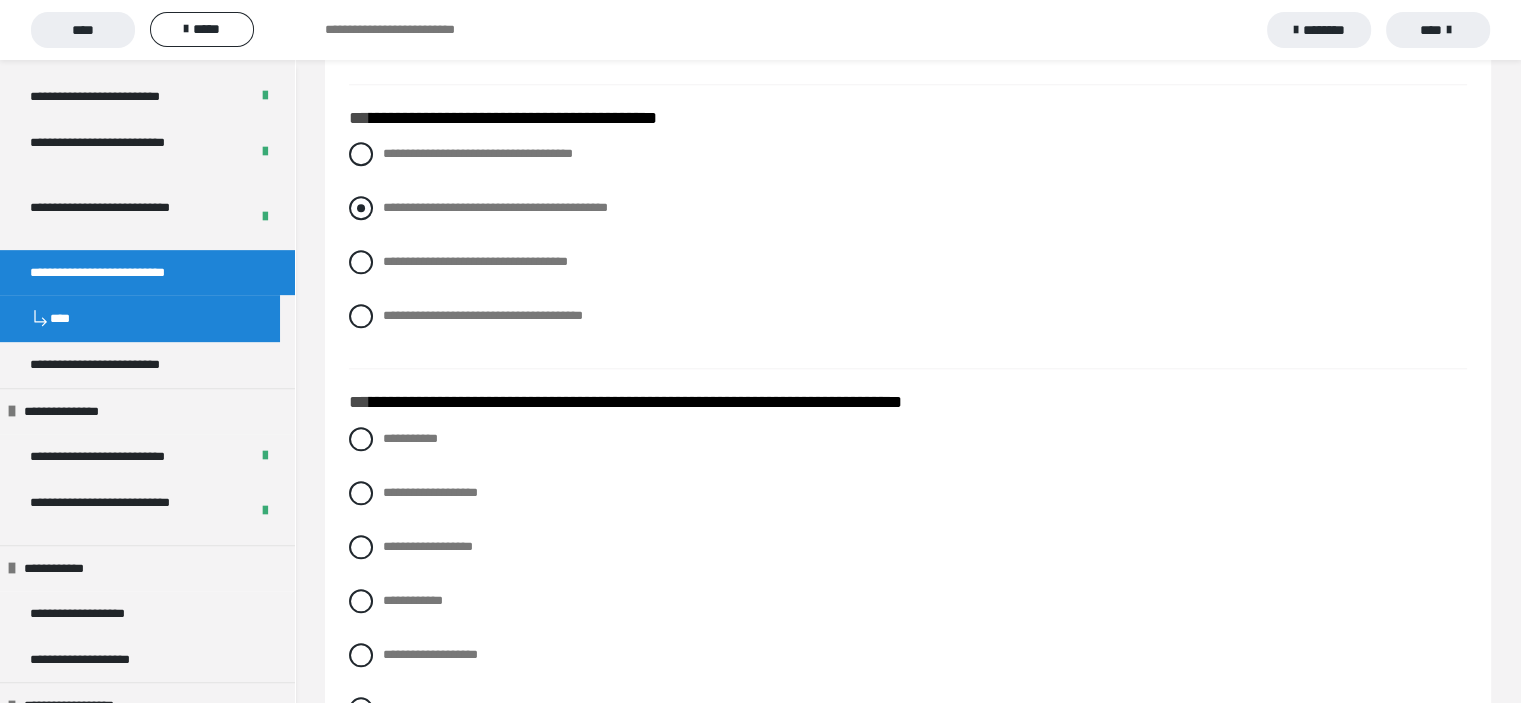 click at bounding box center [361, 208] 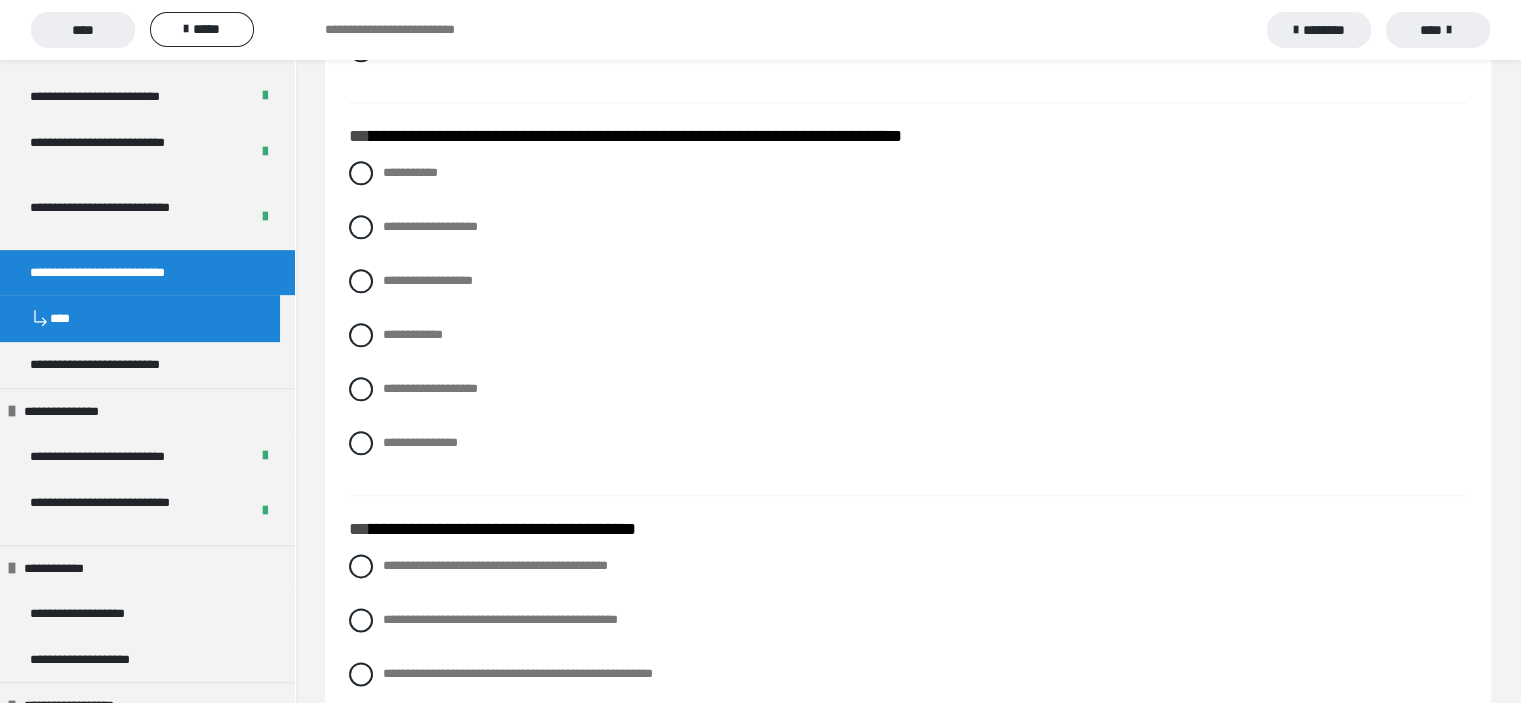 scroll, scrollTop: 2372, scrollLeft: 0, axis: vertical 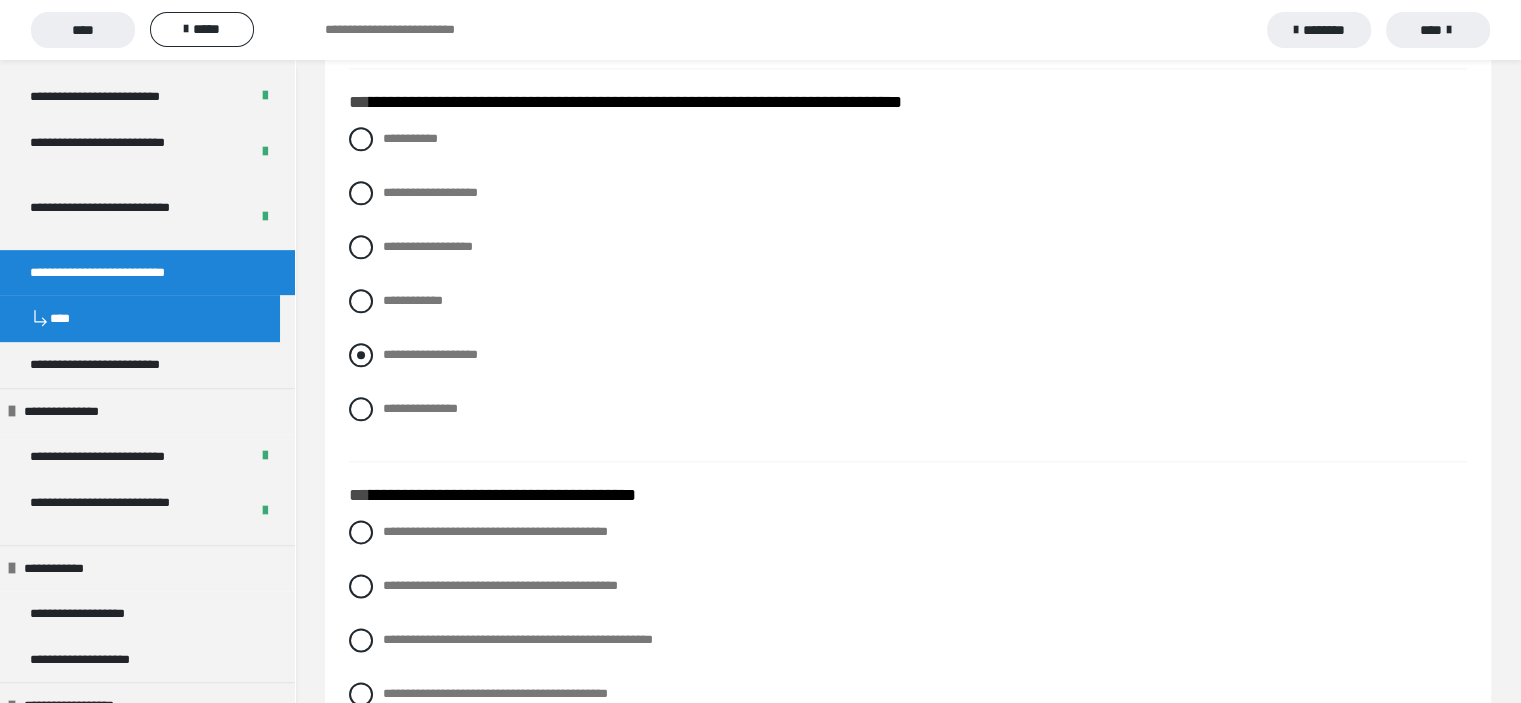 click at bounding box center (361, 355) 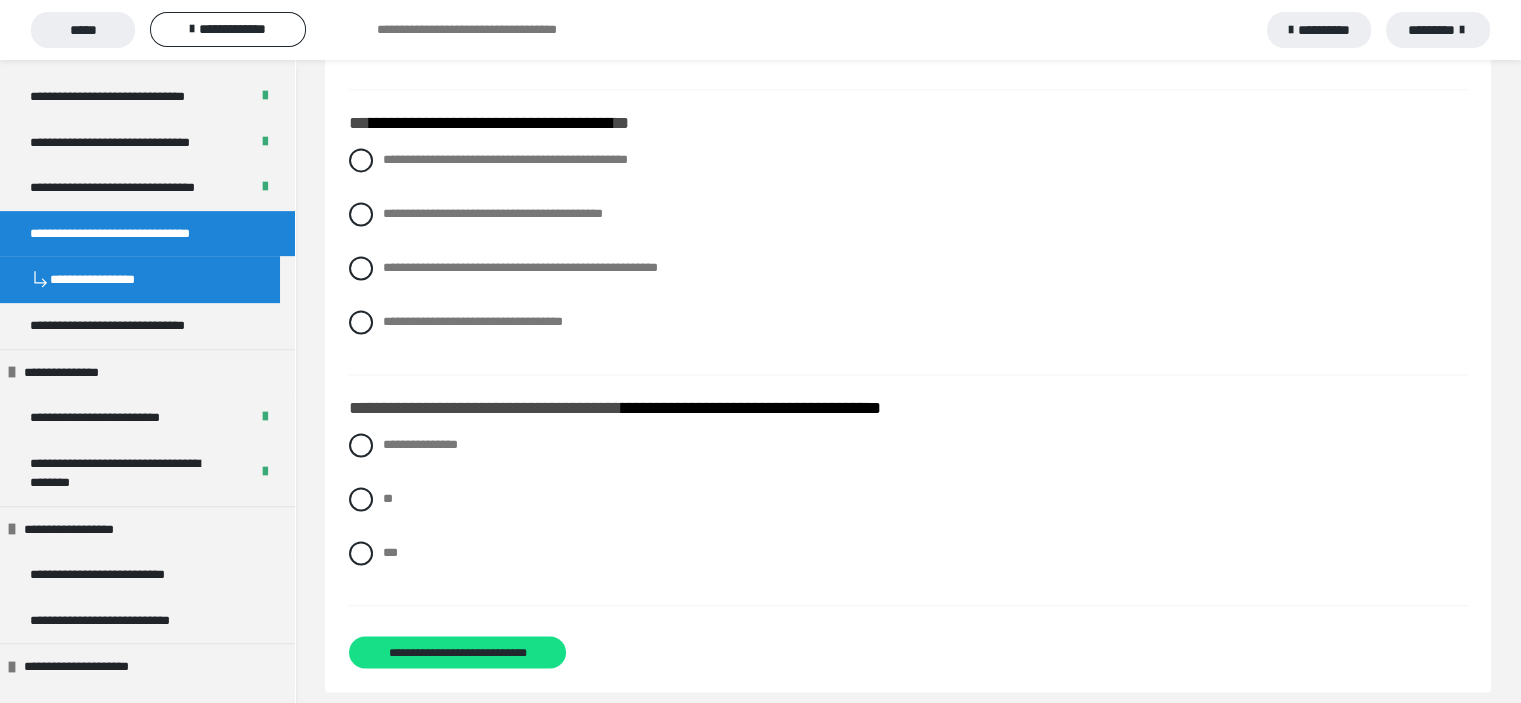 scroll, scrollTop: 2799, scrollLeft: 0, axis: vertical 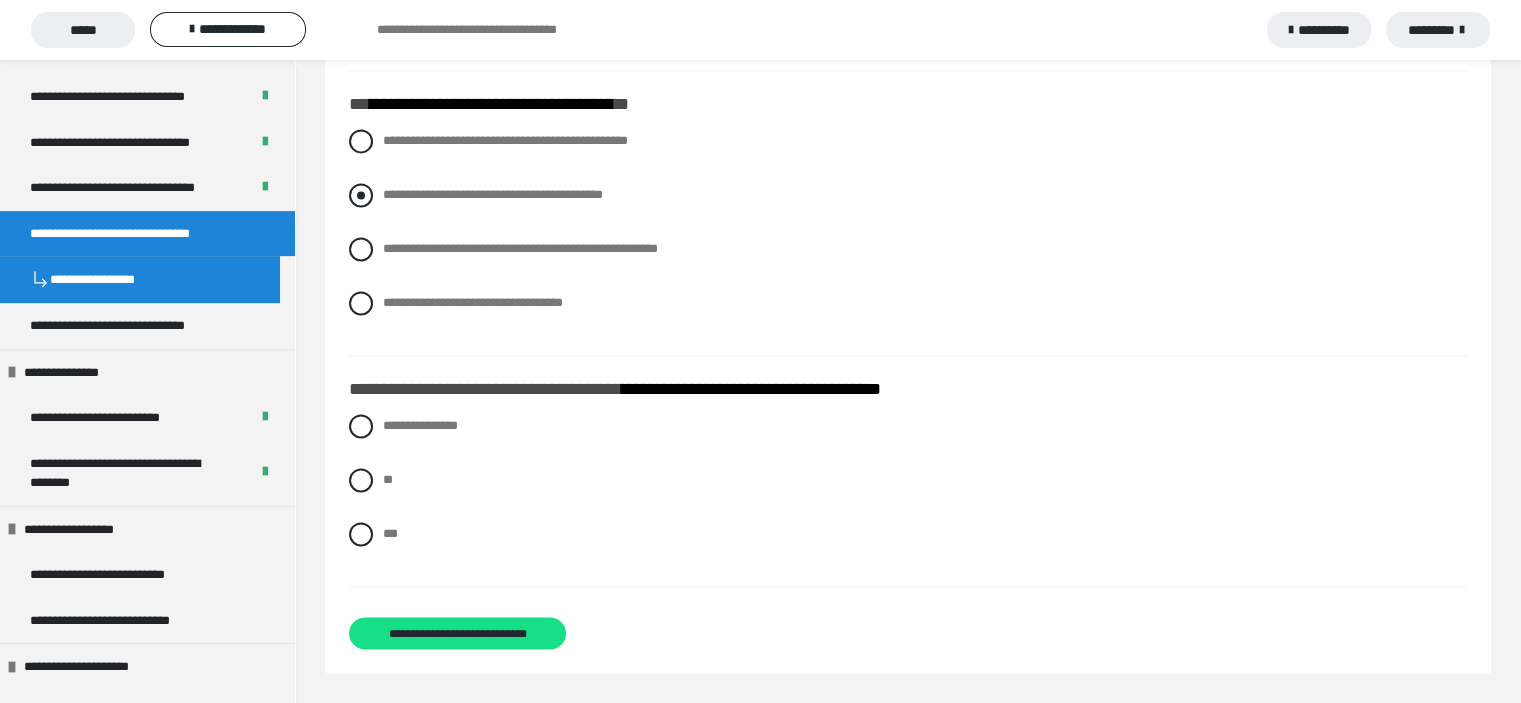 click at bounding box center (361, 195) 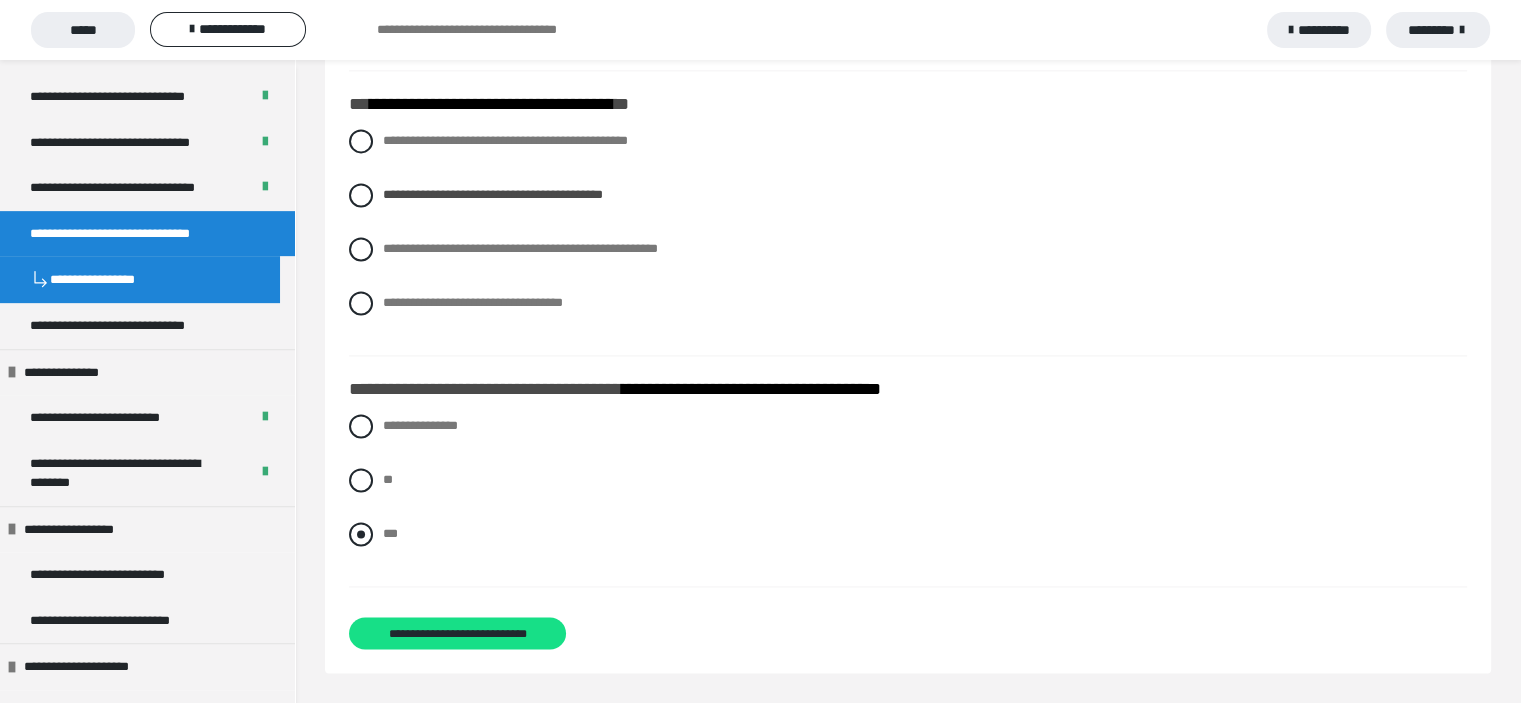 click at bounding box center (361, 534) 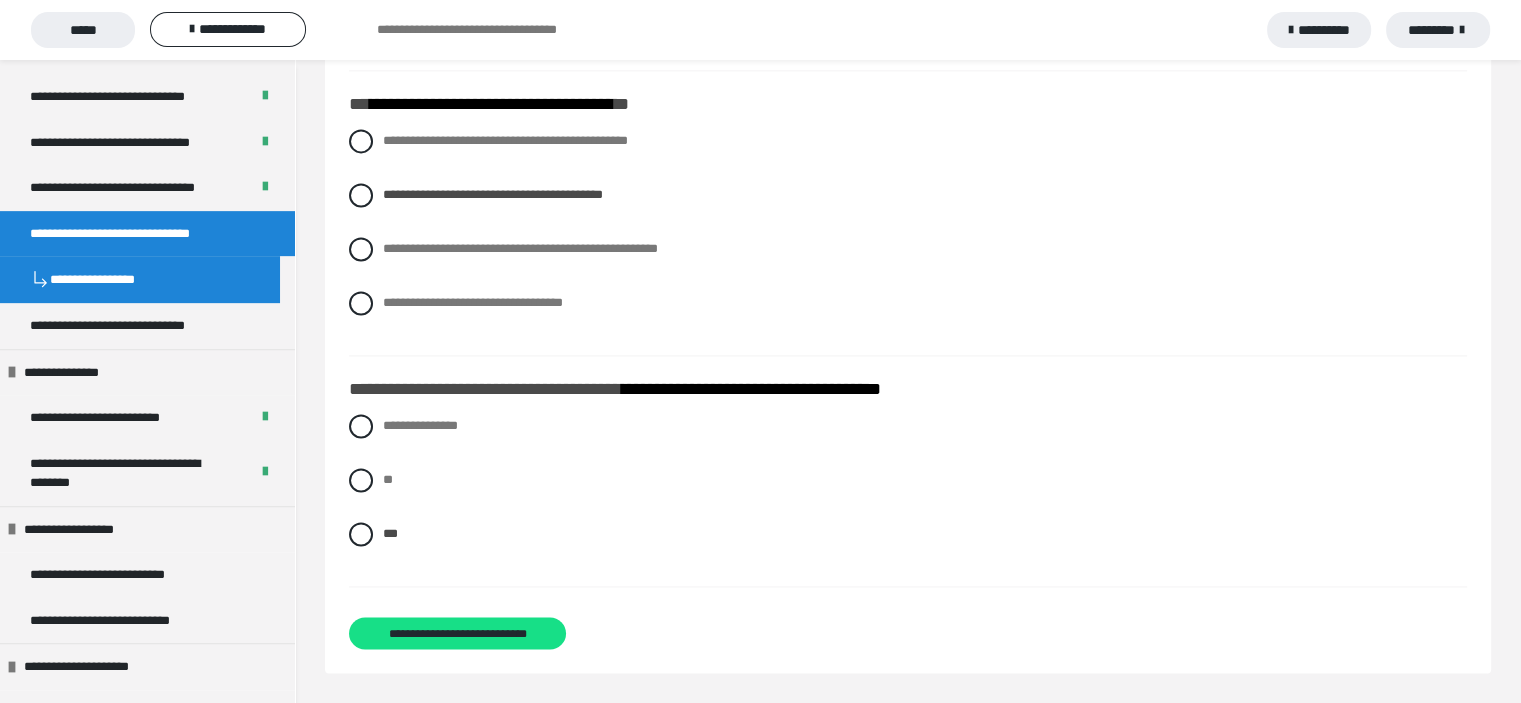 scroll, scrollTop: 2772, scrollLeft: 0, axis: vertical 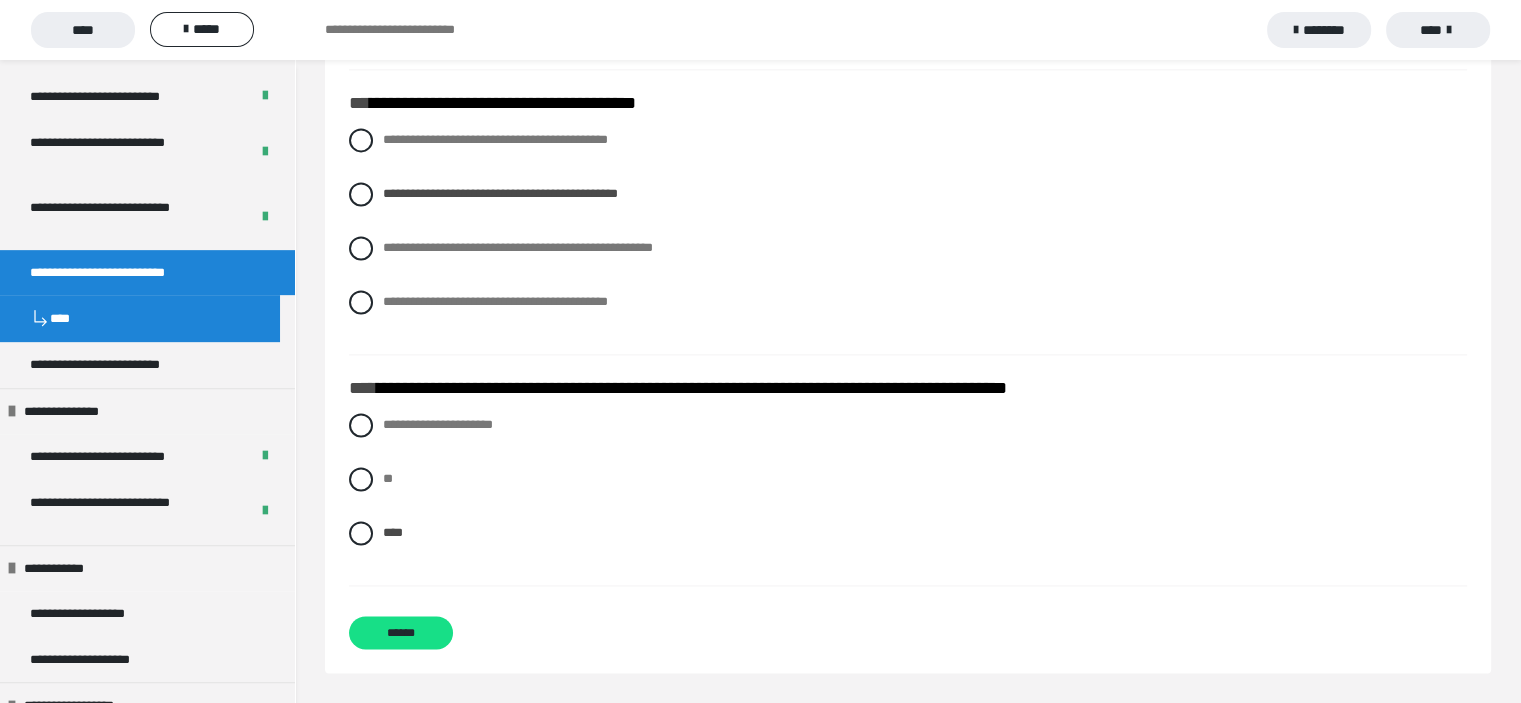 click on "**********" at bounding box center (908, 236) 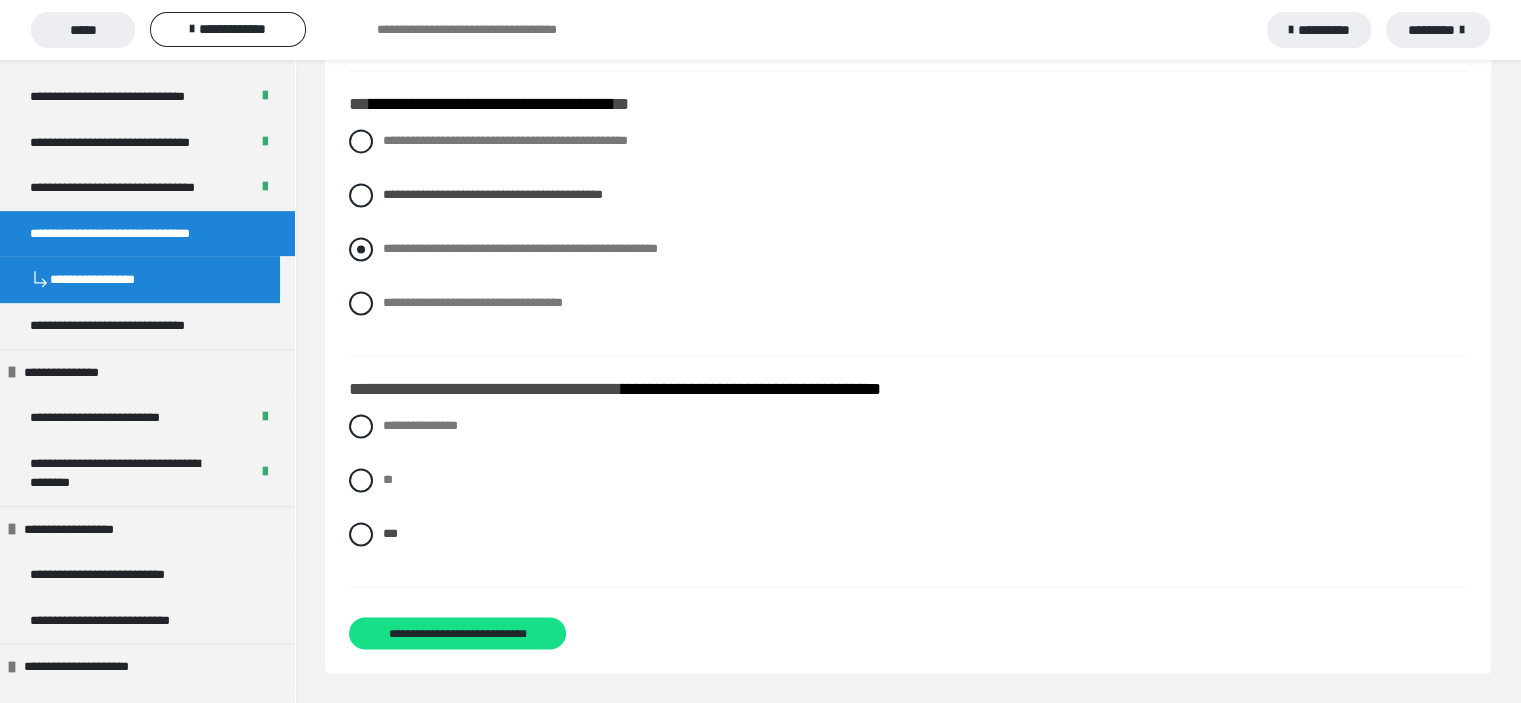 click at bounding box center [361, 249] 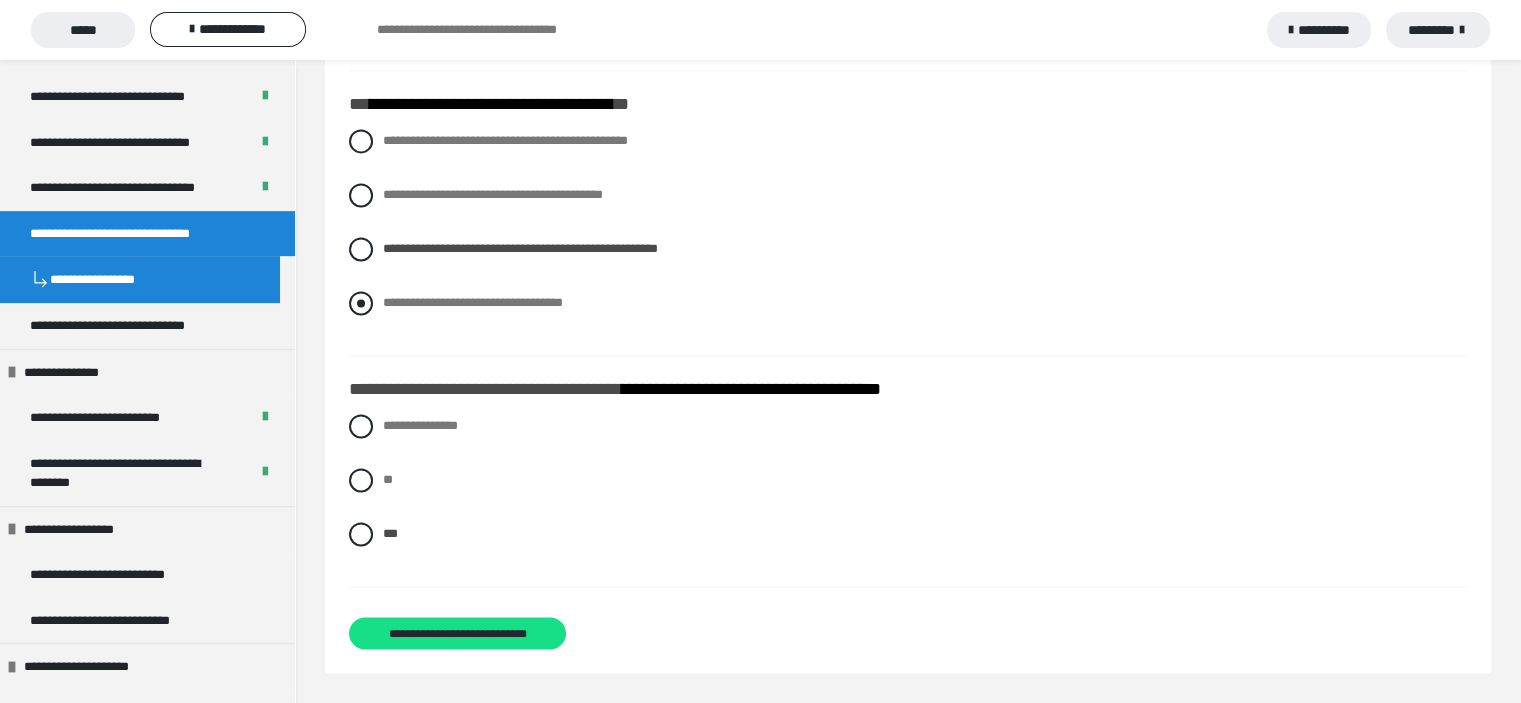 scroll, scrollTop: 2821, scrollLeft: 0, axis: vertical 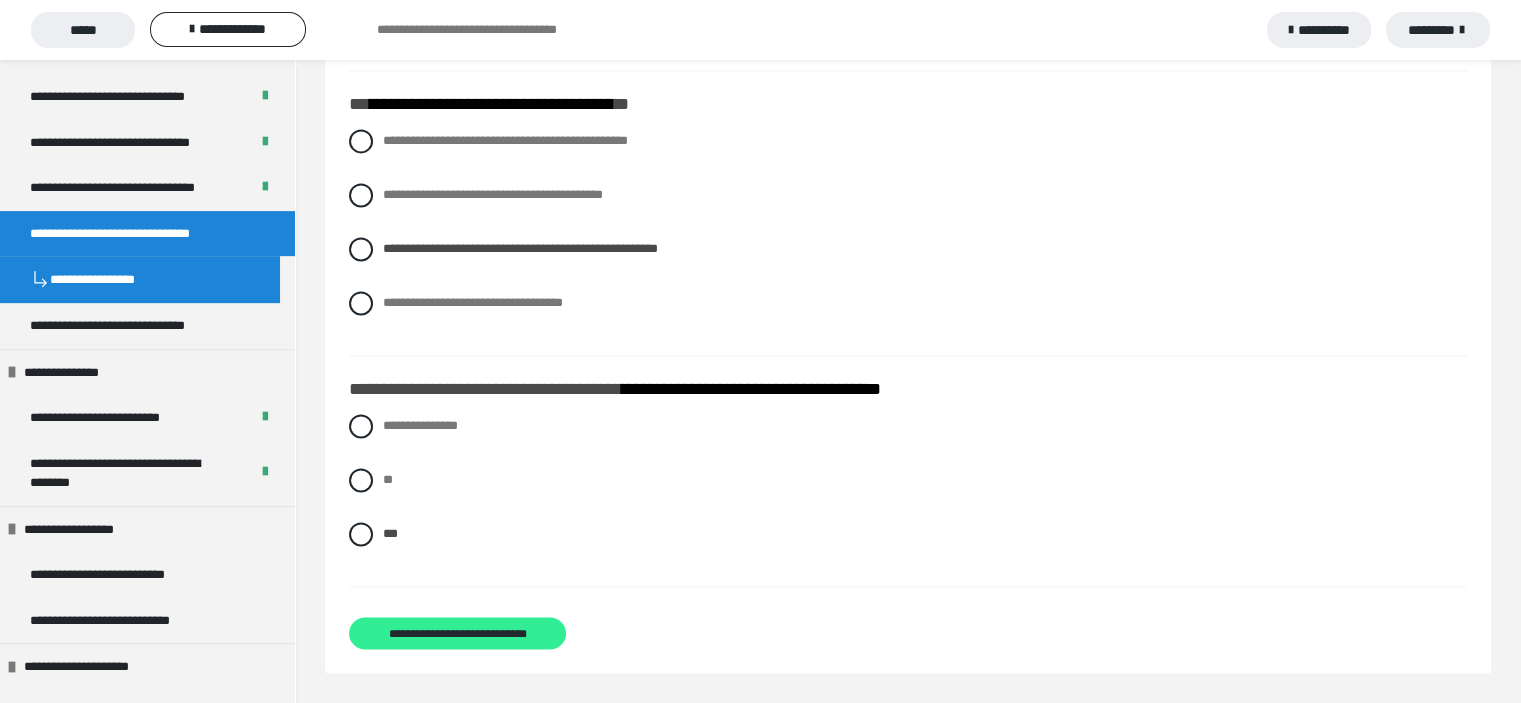 click on "**********" at bounding box center (458, 634) 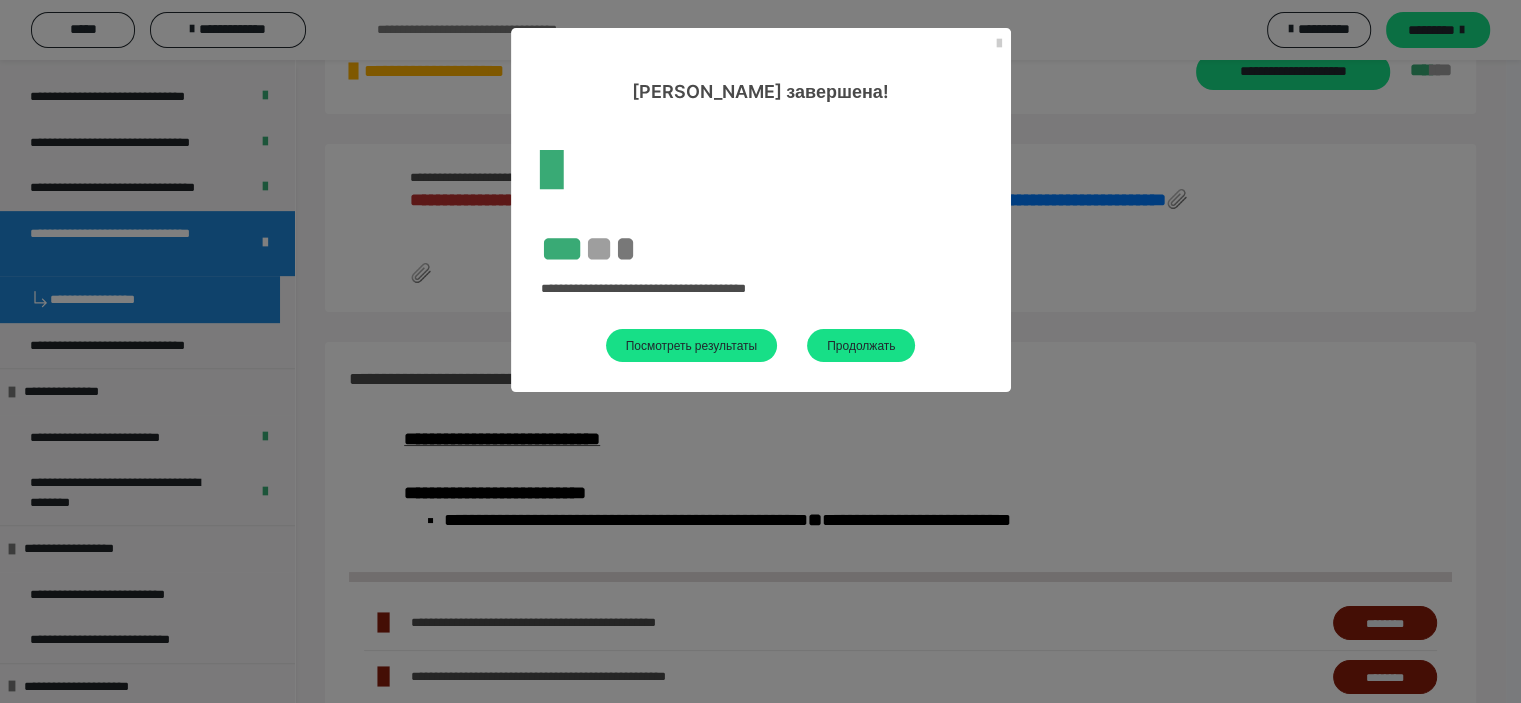 scroll, scrollTop: 780, scrollLeft: 0, axis: vertical 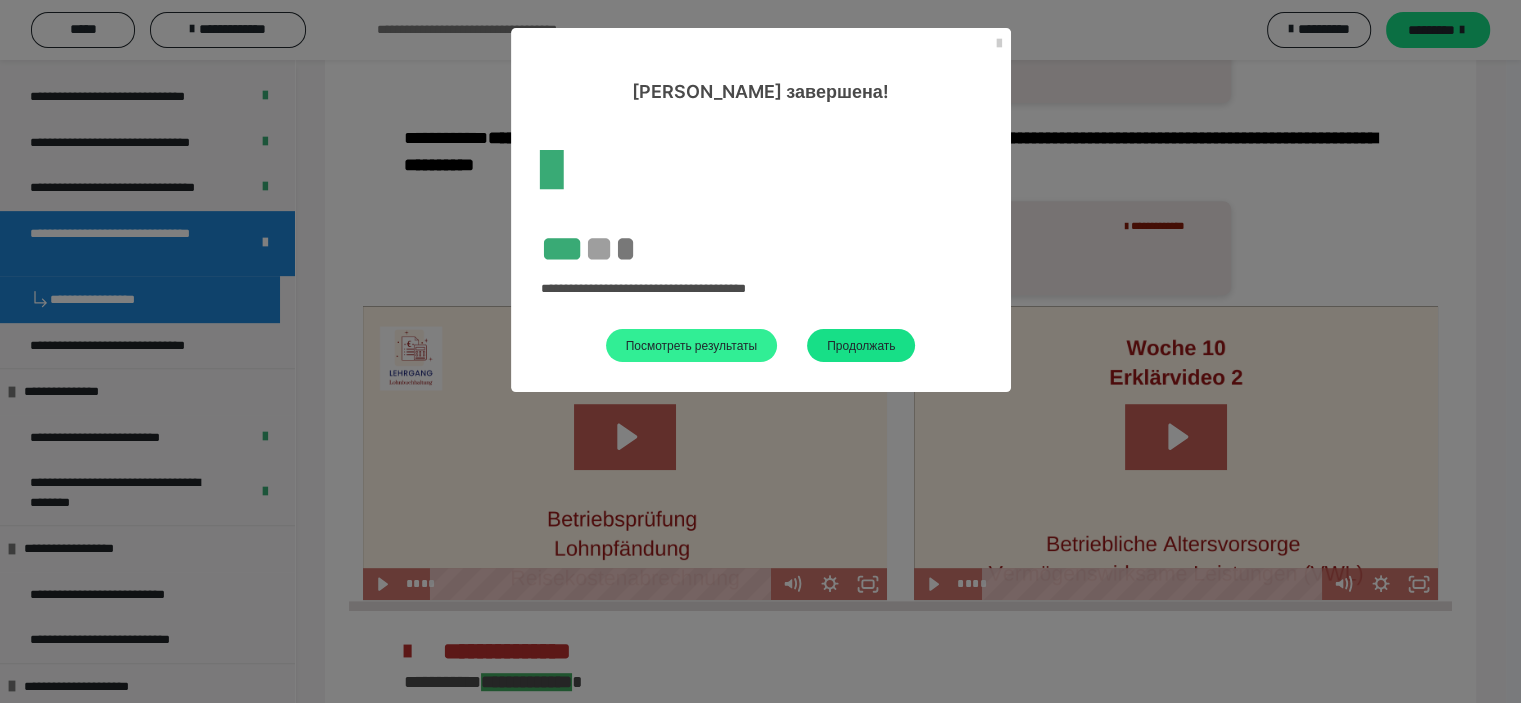 click on "Посмотреть результаты" at bounding box center (692, 345) 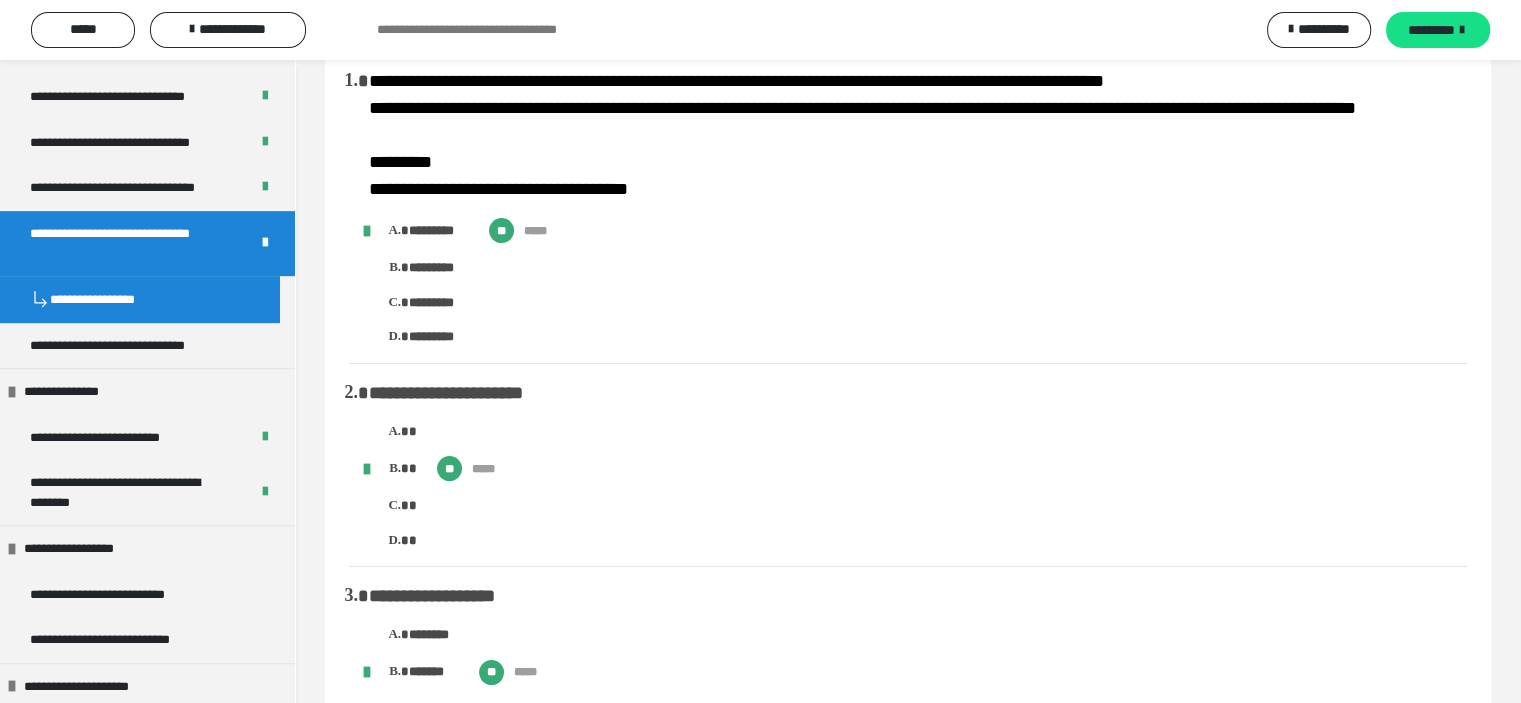 scroll, scrollTop: 0, scrollLeft: 0, axis: both 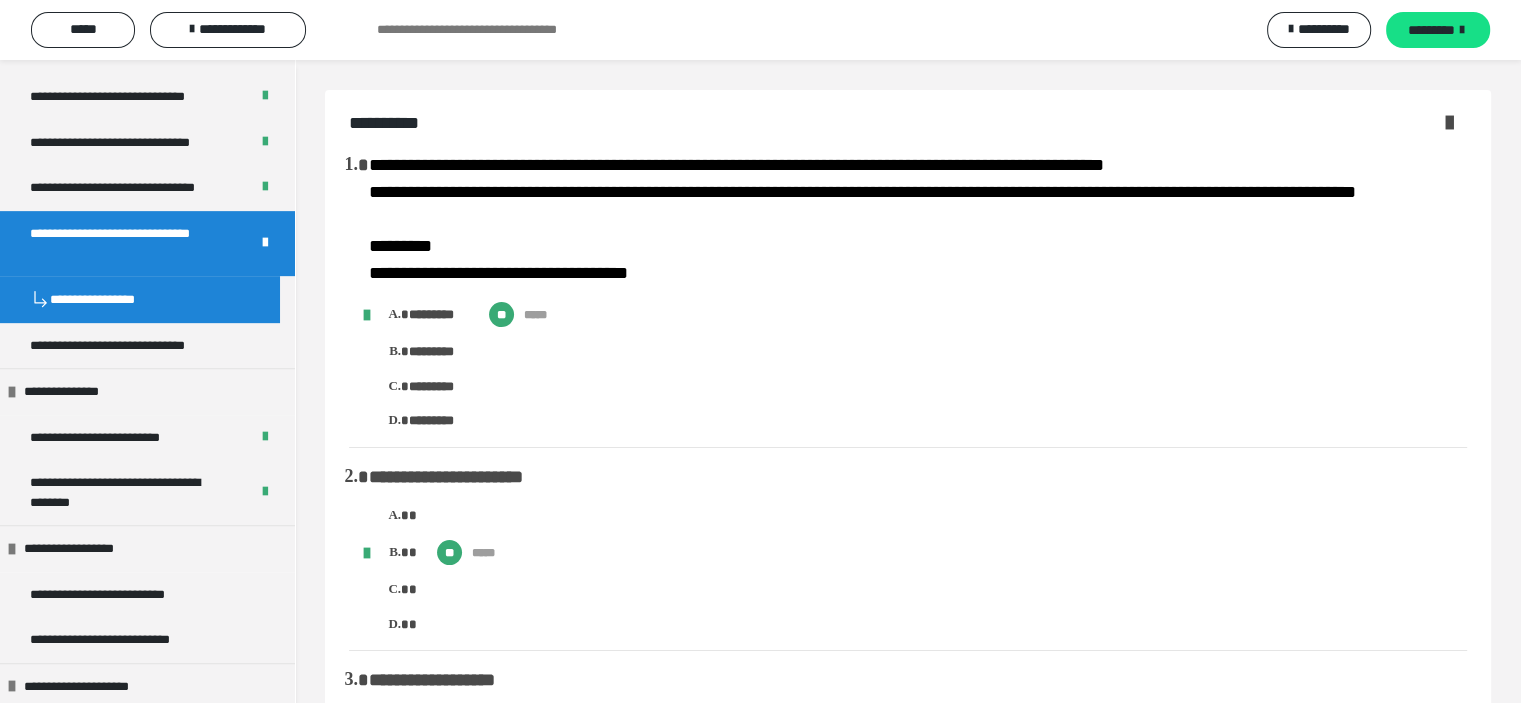 click at bounding box center [1449, 122] 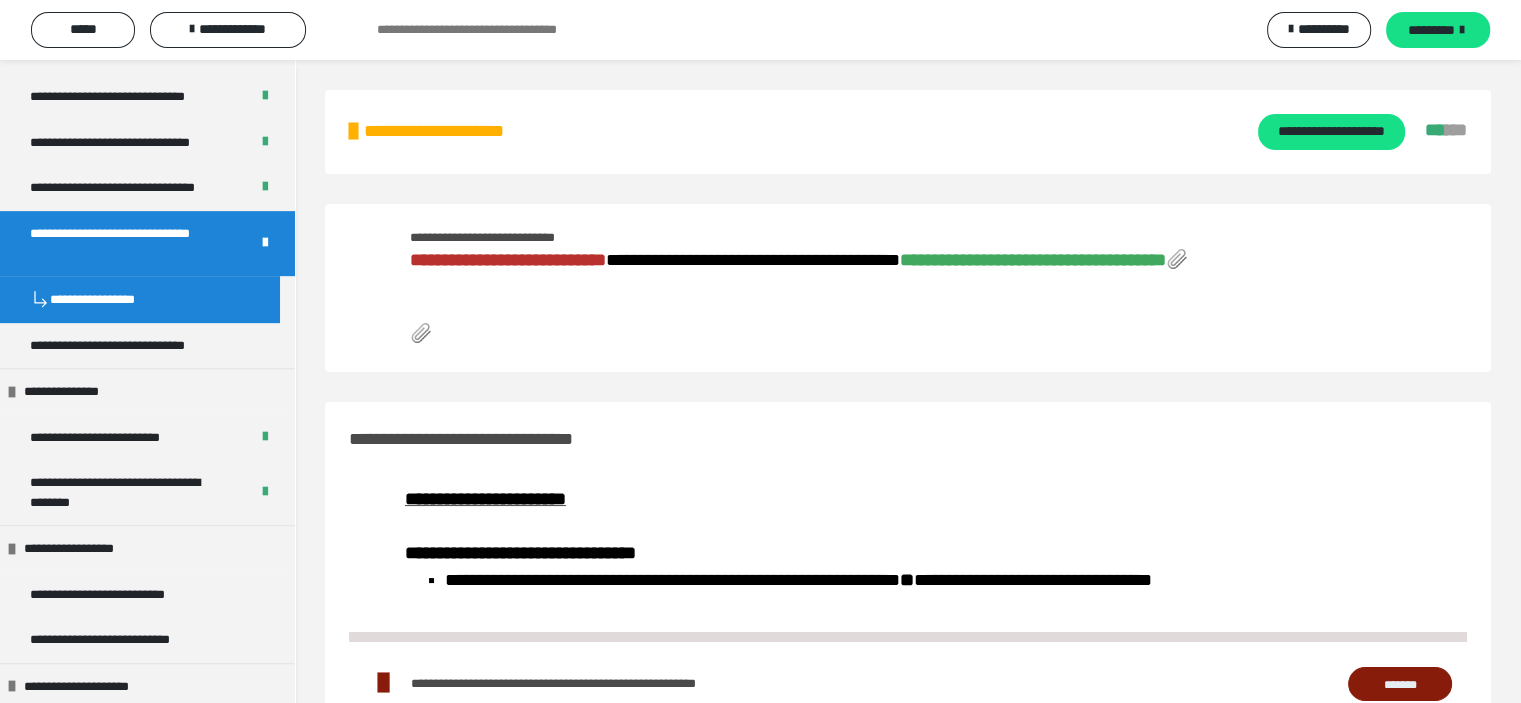 click on "**********" at bounding box center [1033, 260] 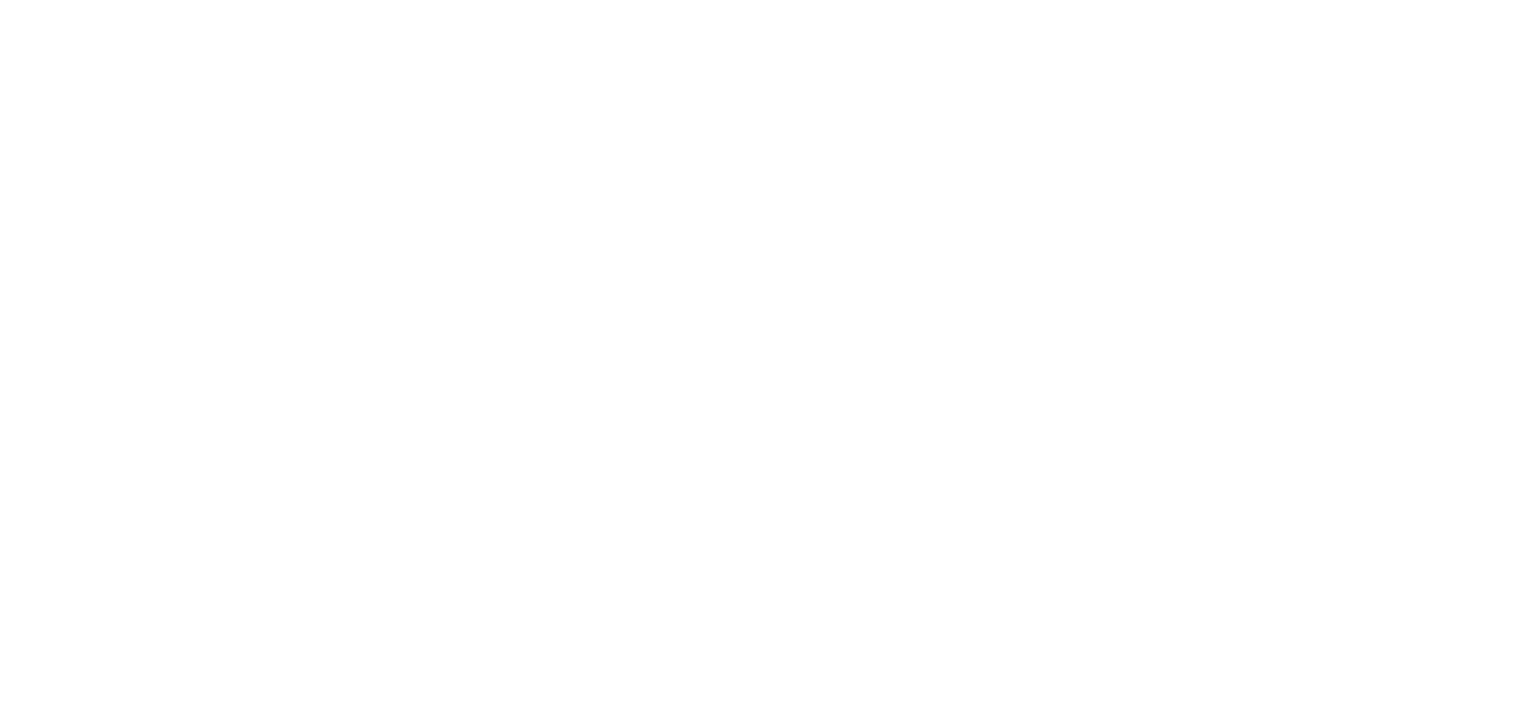 scroll, scrollTop: 0, scrollLeft: 0, axis: both 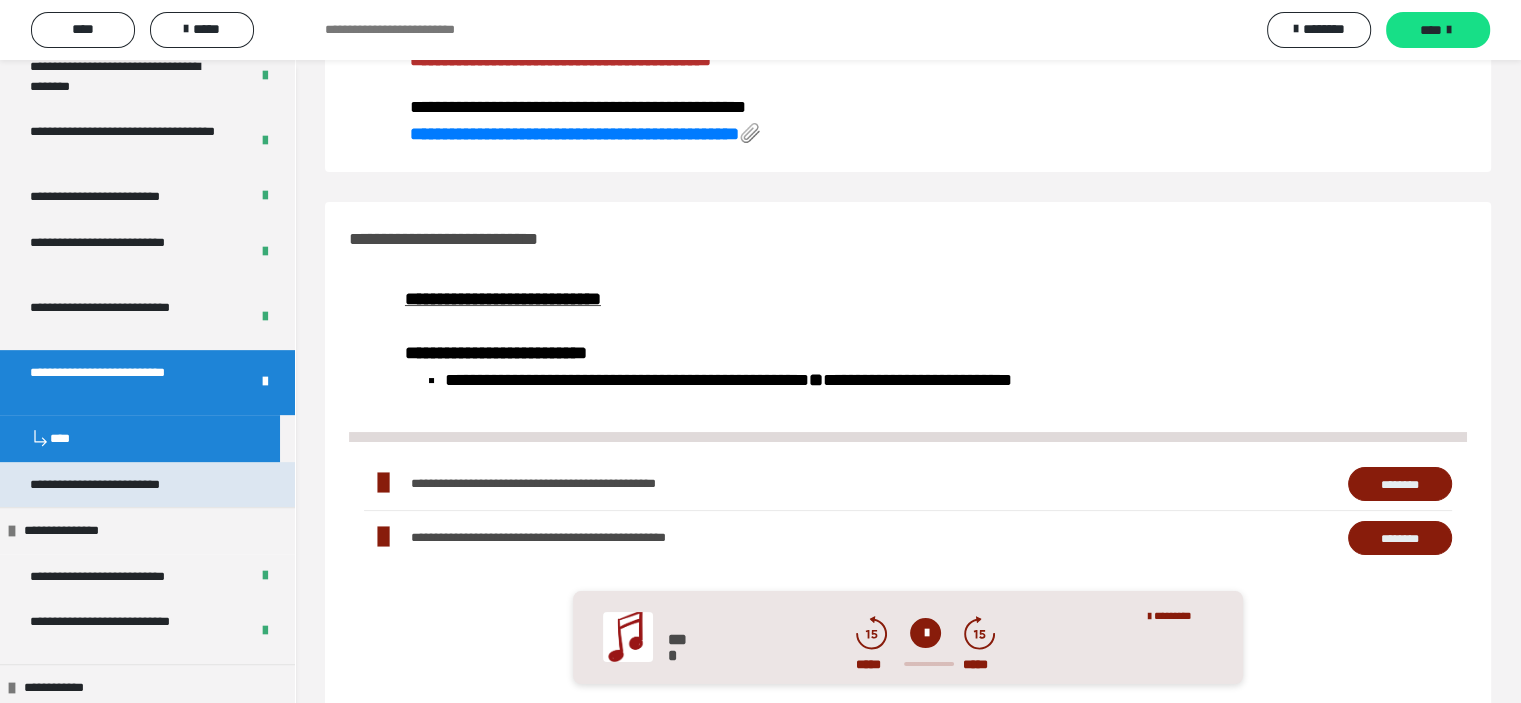 click on "**********" at bounding box center [147, 485] 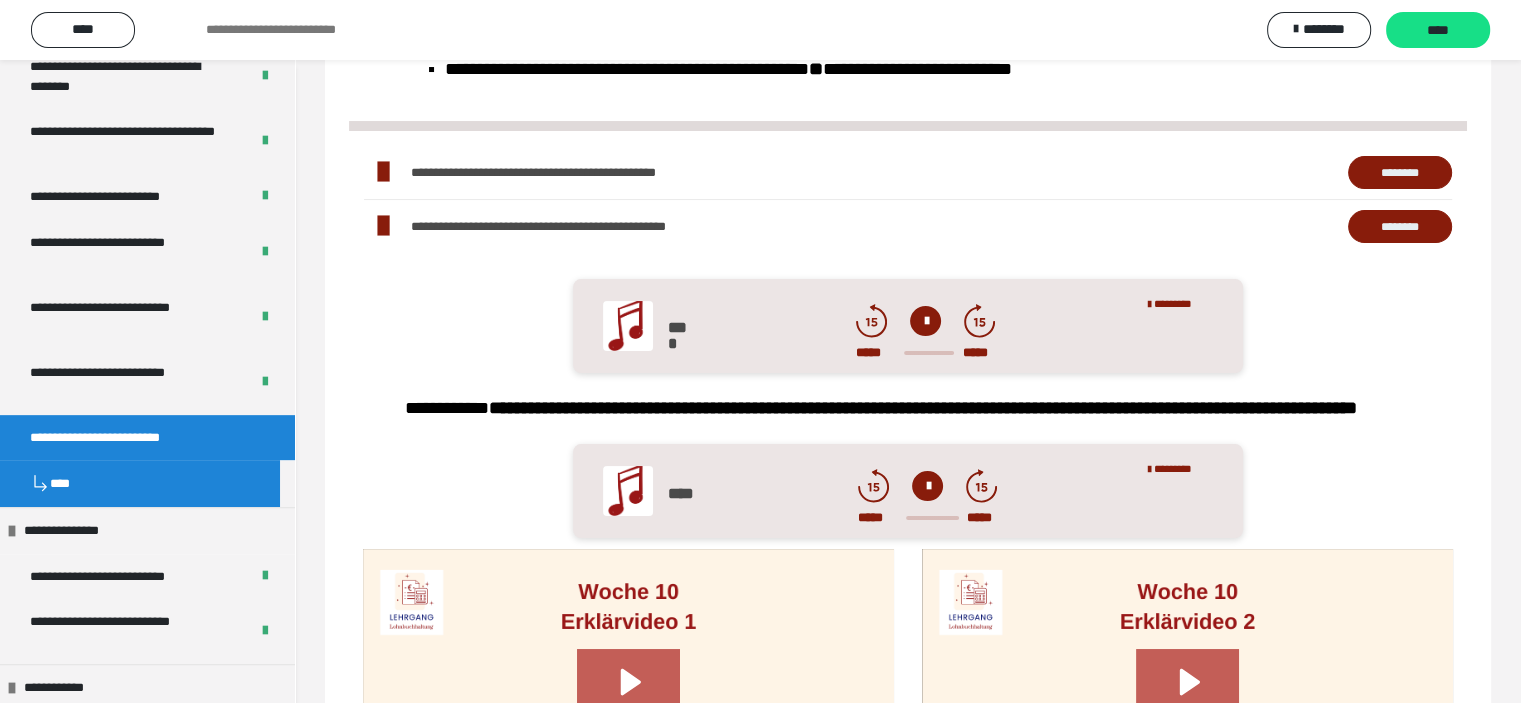 scroll, scrollTop: 0, scrollLeft: 0, axis: both 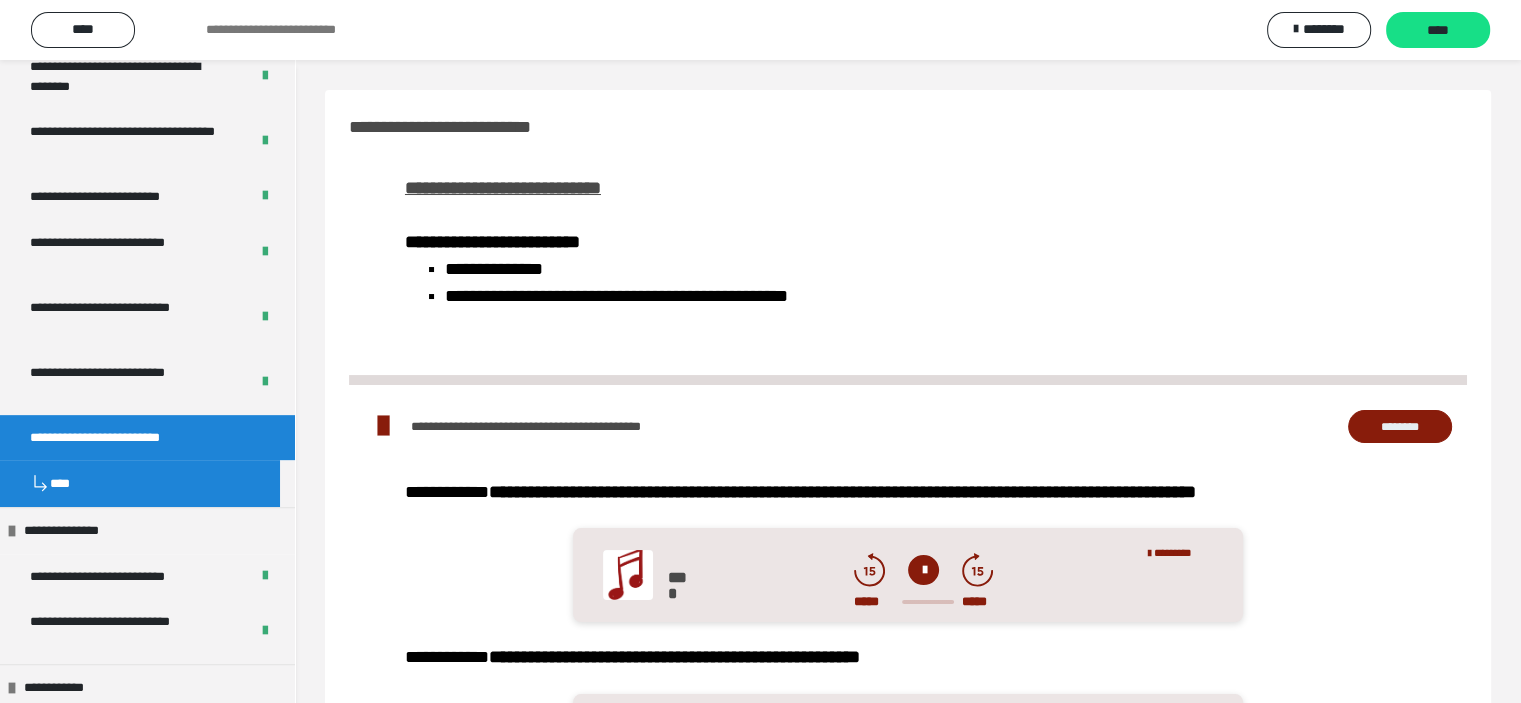 drag, startPoint x: 1420, startPoint y: 38, endPoint x: 1295, endPoint y: 299, distance: 289.389 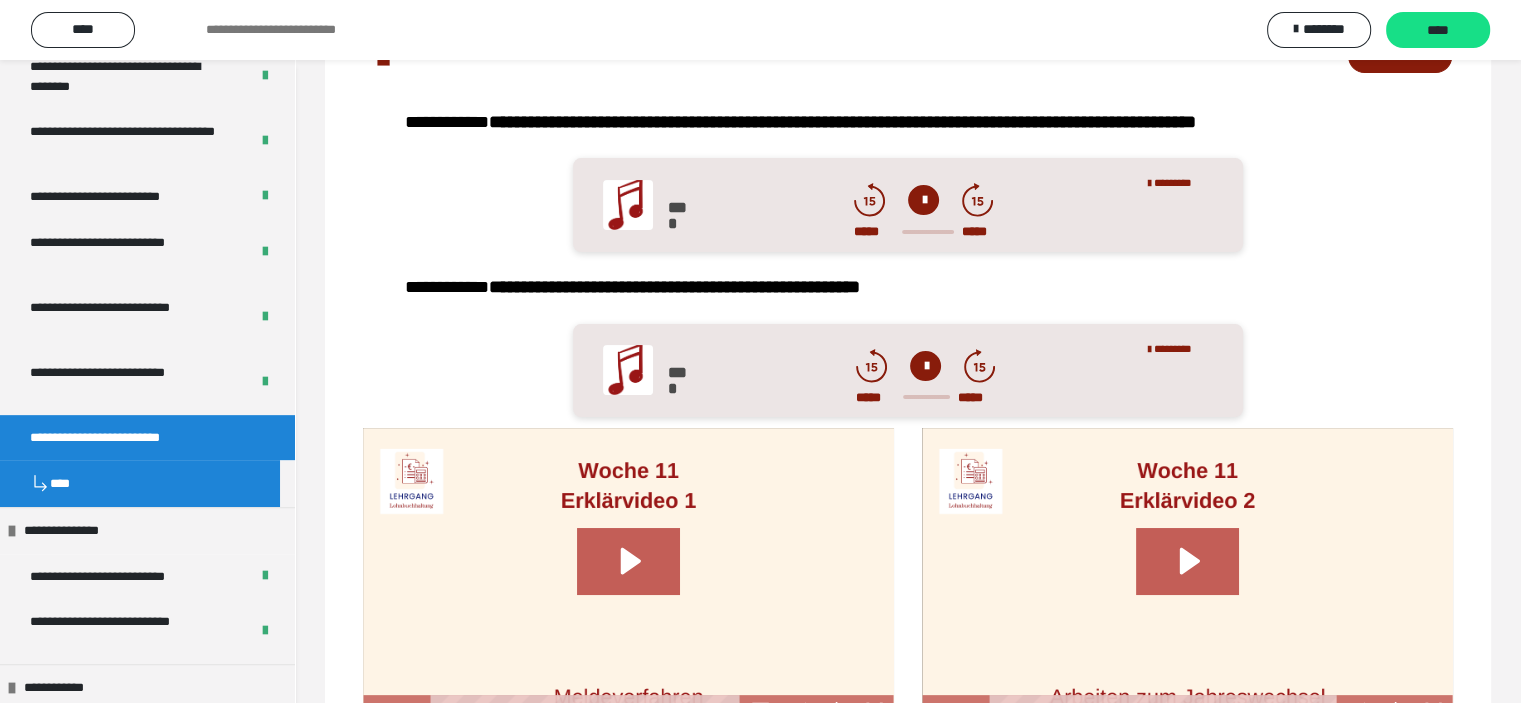 scroll, scrollTop: 500, scrollLeft: 0, axis: vertical 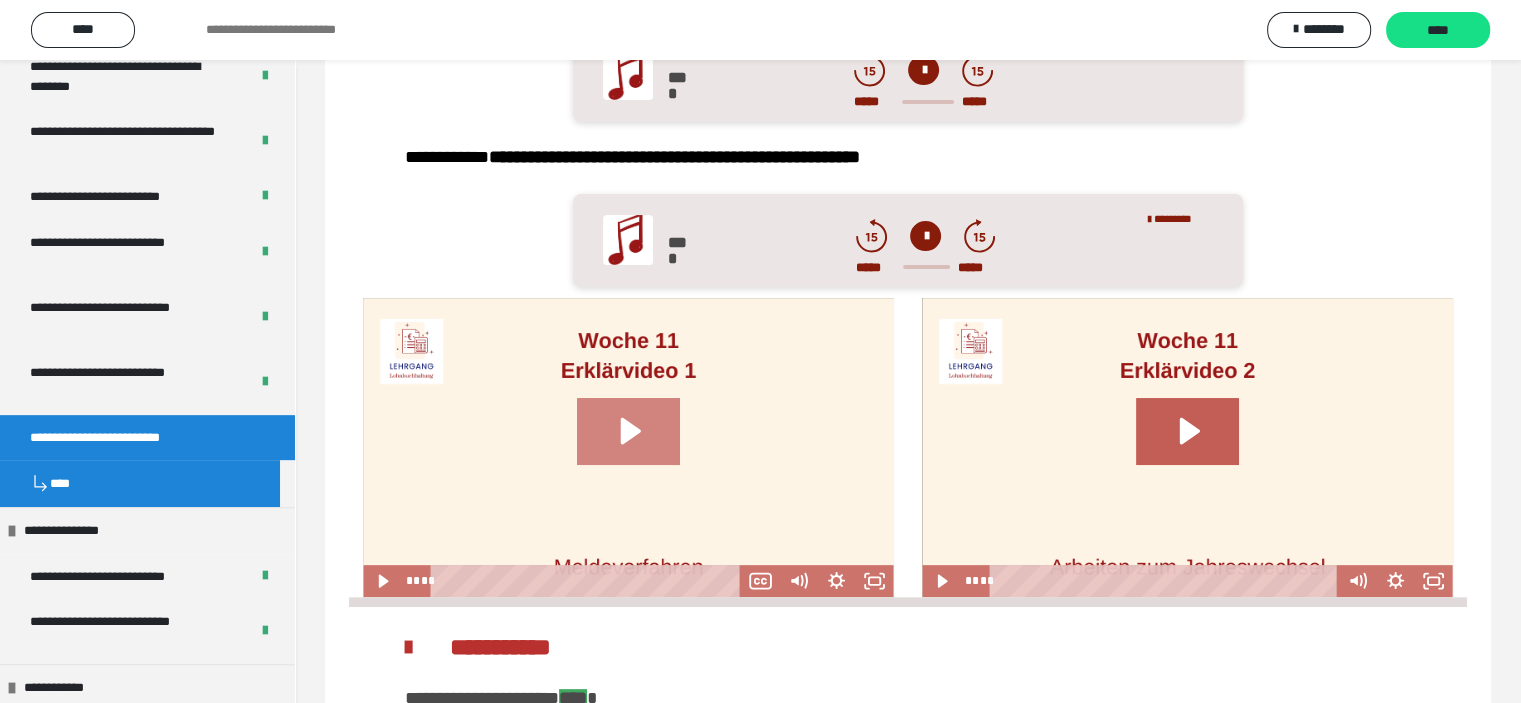 click 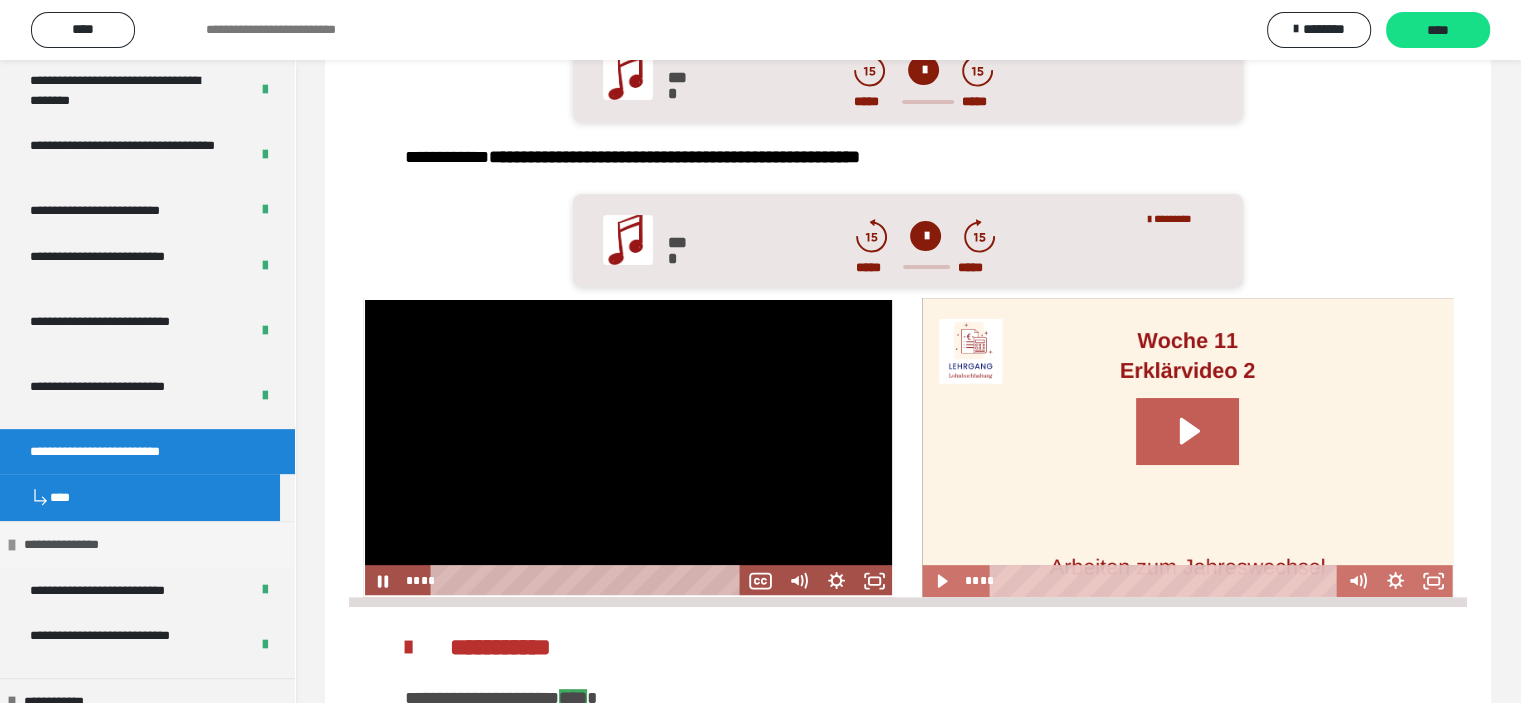 scroll, scrollTop: 800, scrollLeft: 0, axis: vertical 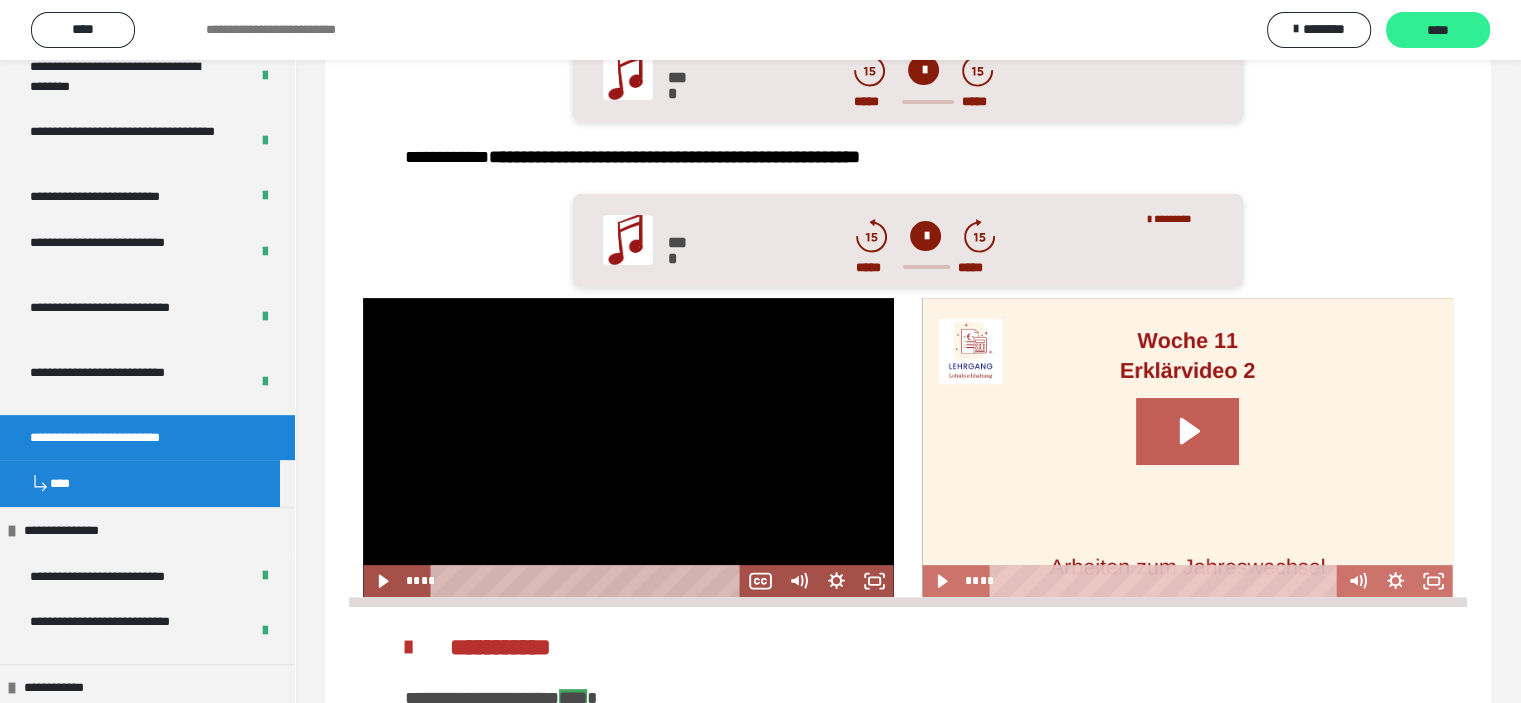 click on "****" at bounding box center [1438, 31] 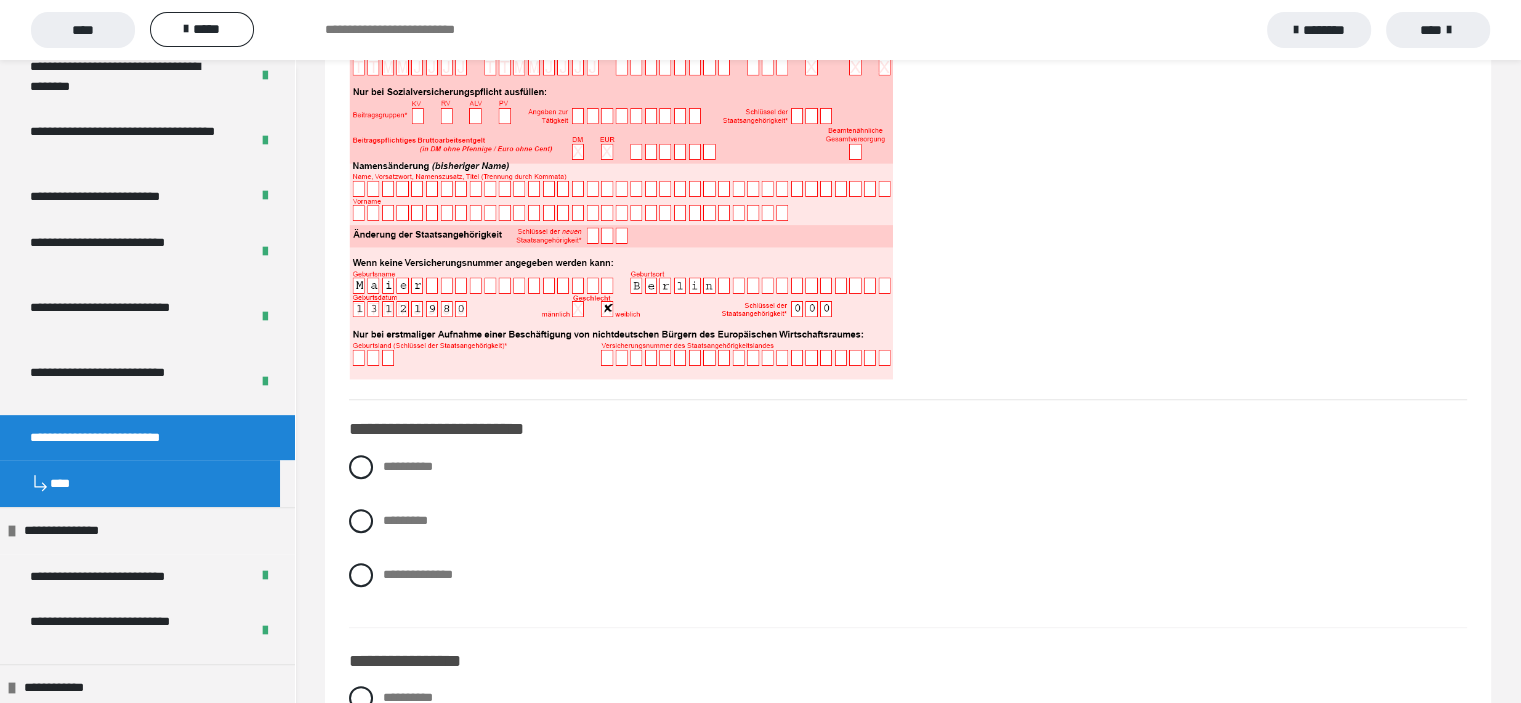 scroll, scrollTop: 800, scrollLeft: 0, axis: vertical 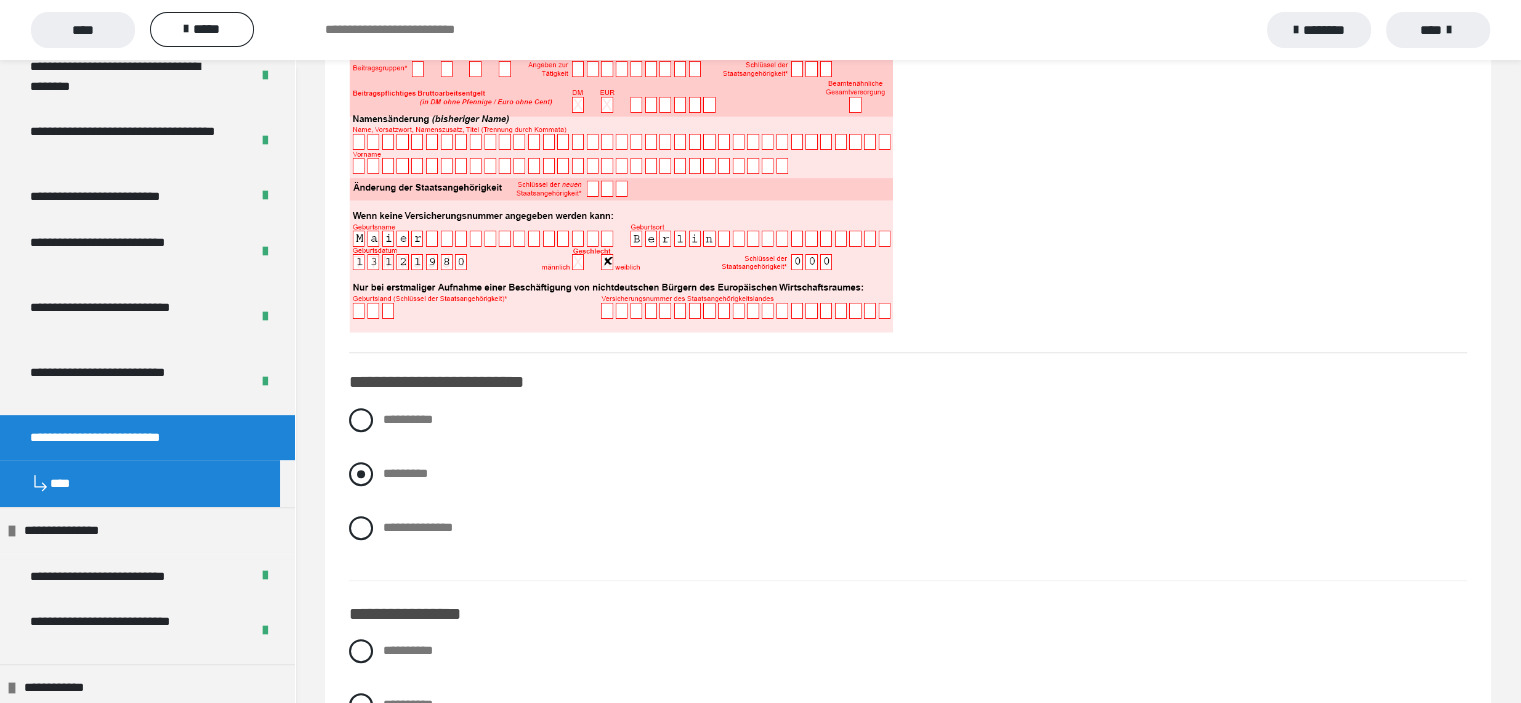 click at bounding box center (361, 474) 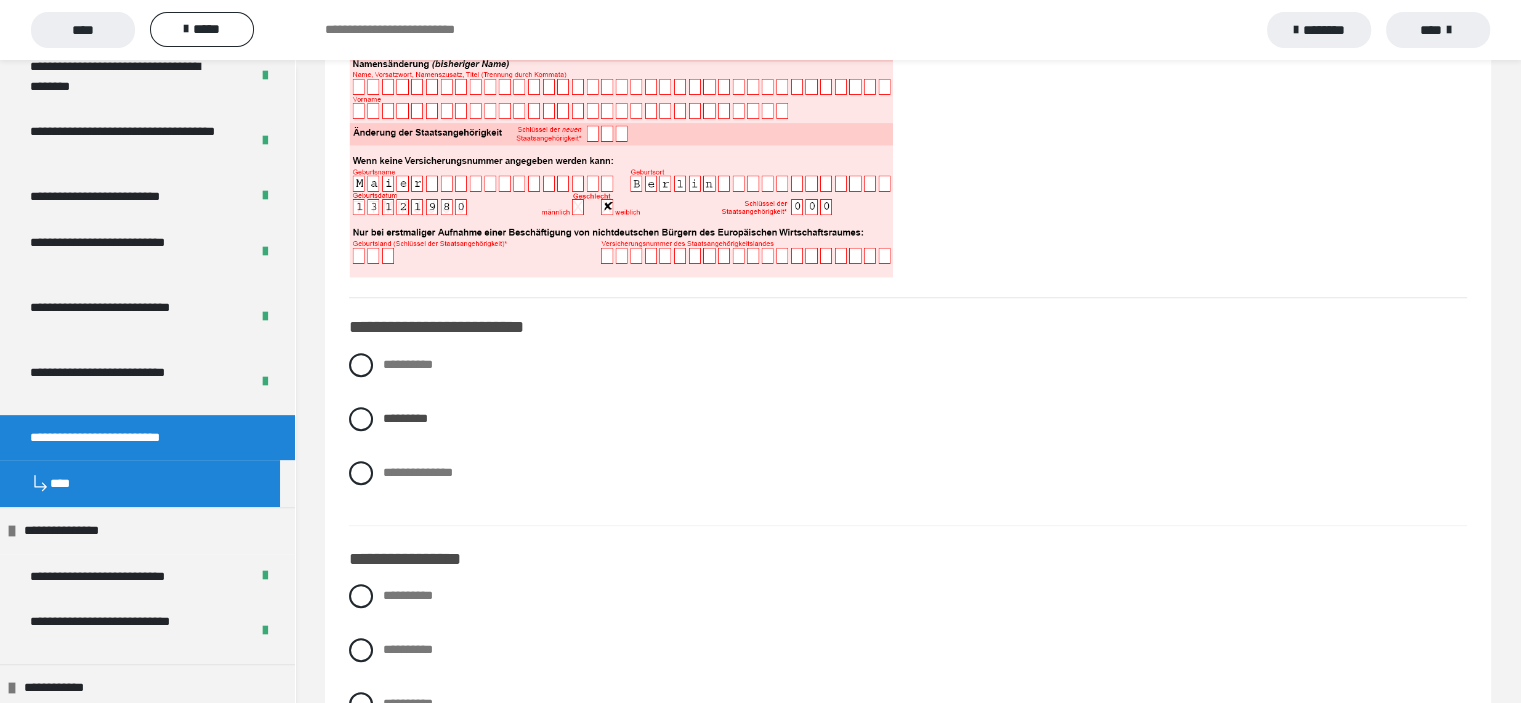 scroll, scrollTop: 900, scrollLeft: 0, axis: vertical 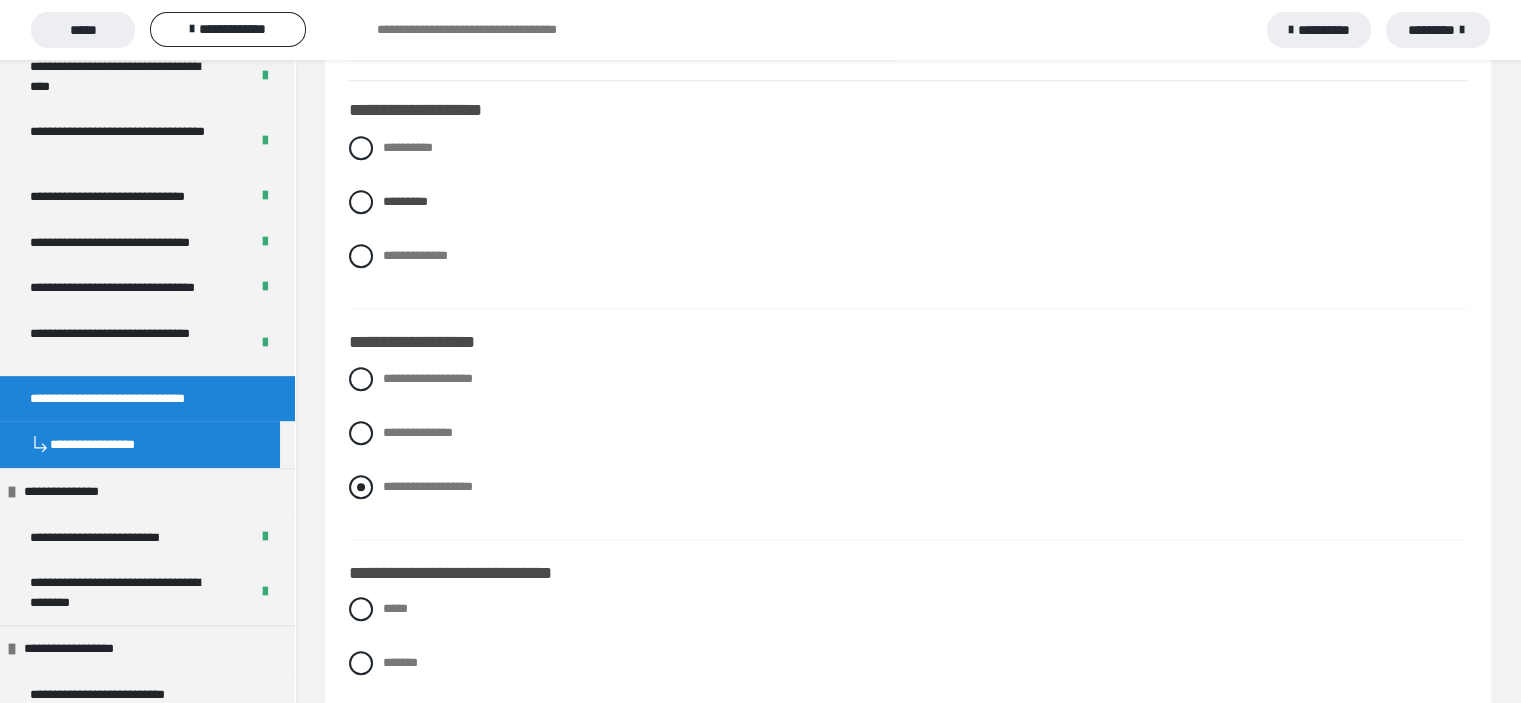 click at bounding box center [361, 487] 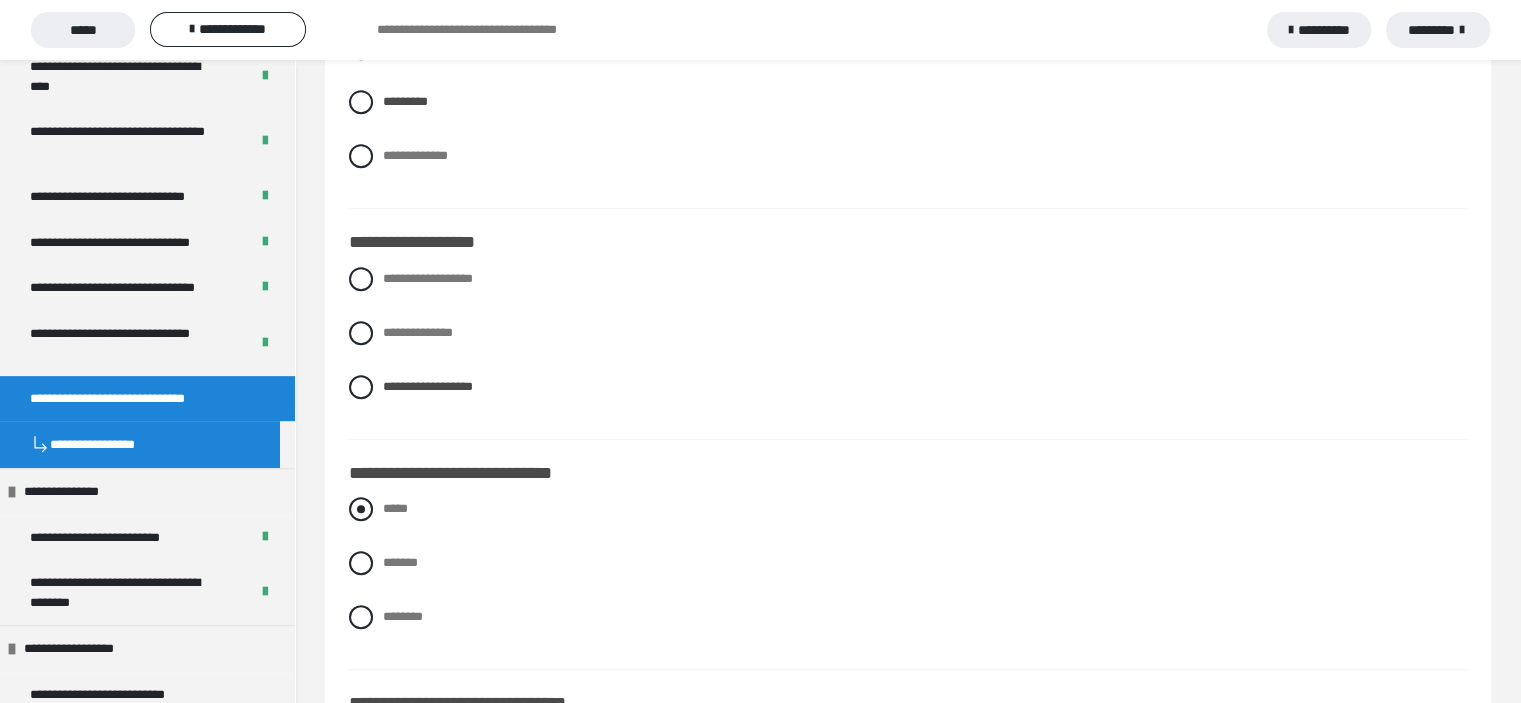 scroll, scrollTop: 1272, scrollLeft: 0, axis: vertical 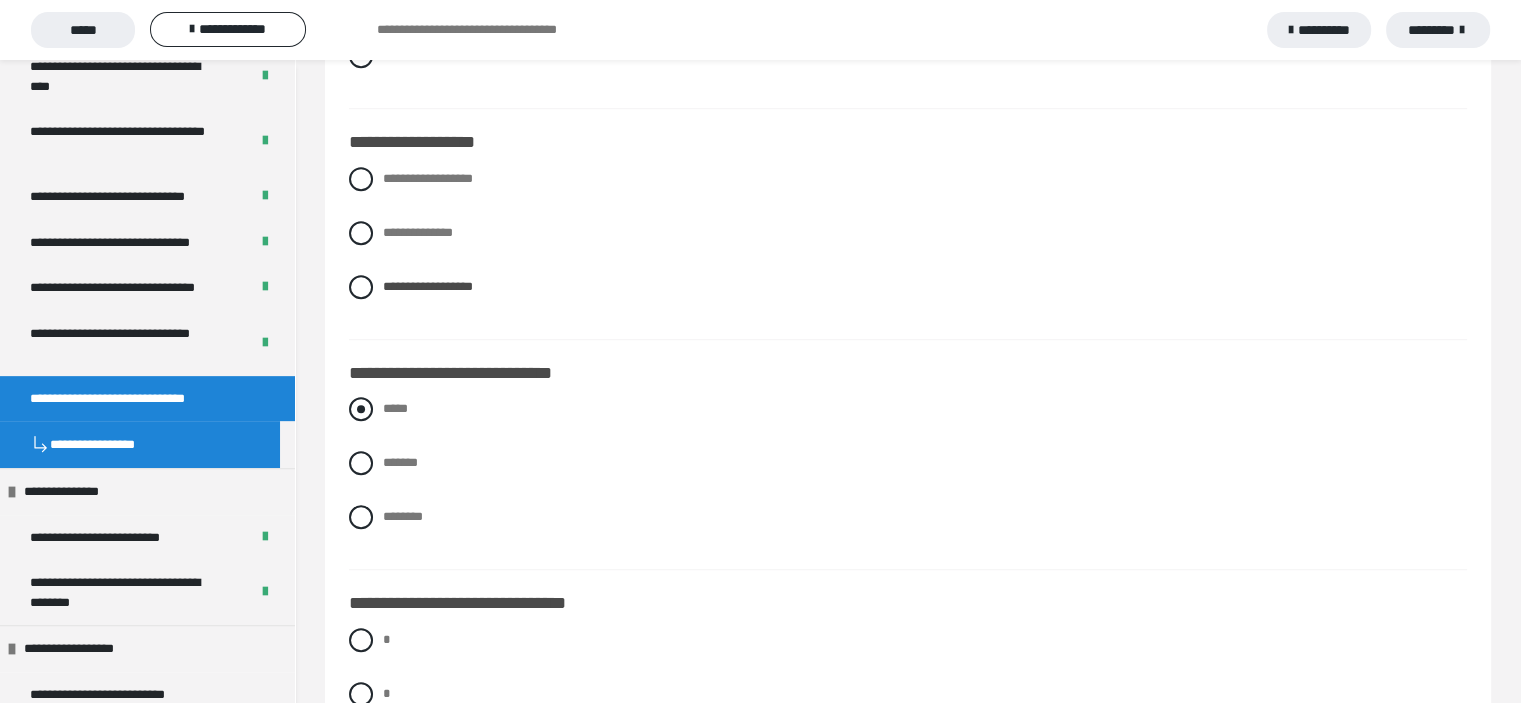 click at bounding box center (361, 409) 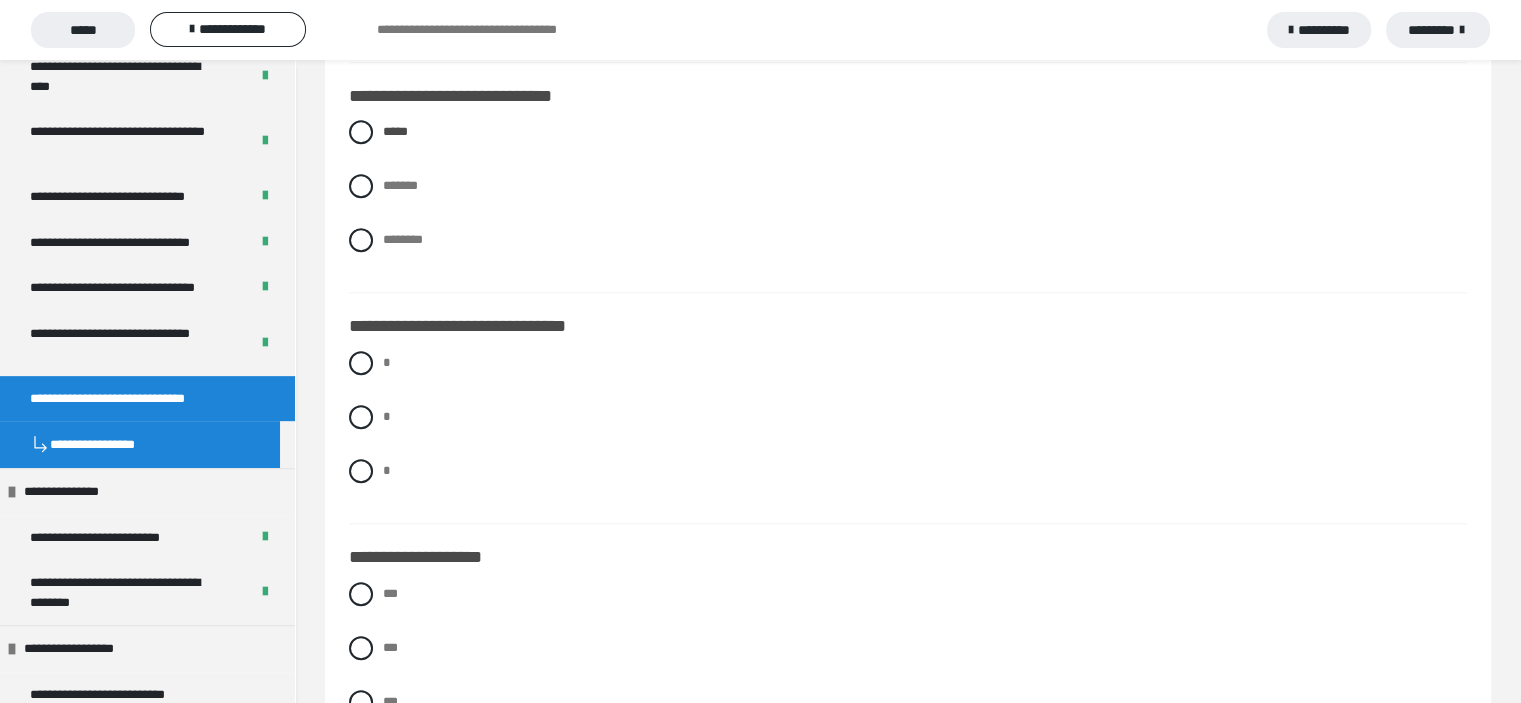 scroll, scrollTop: 1572, scrollLeft: 0, axis: vertical 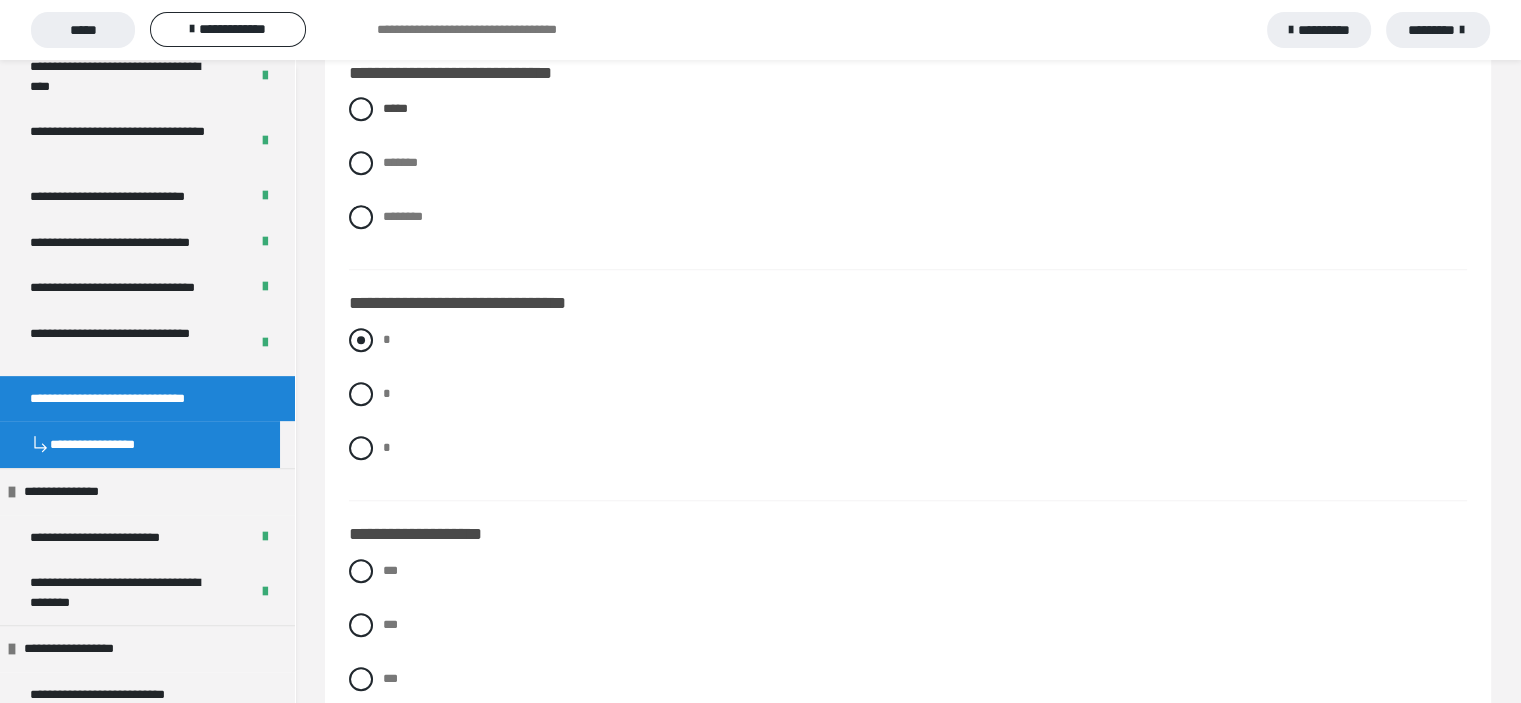 click at bounding box center [361, 340] 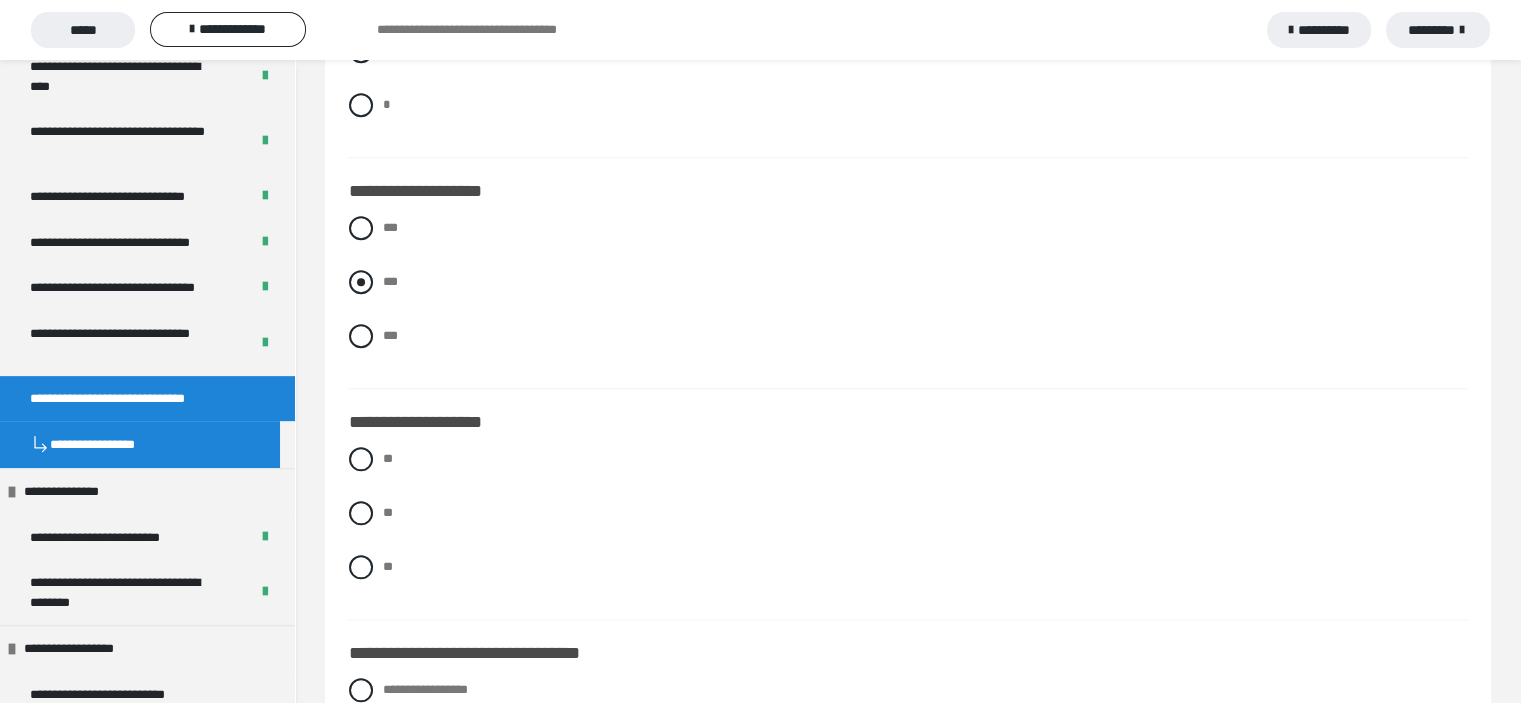 scroll, scrollTop: 1972, scrollLeft: 0, axis: vertical 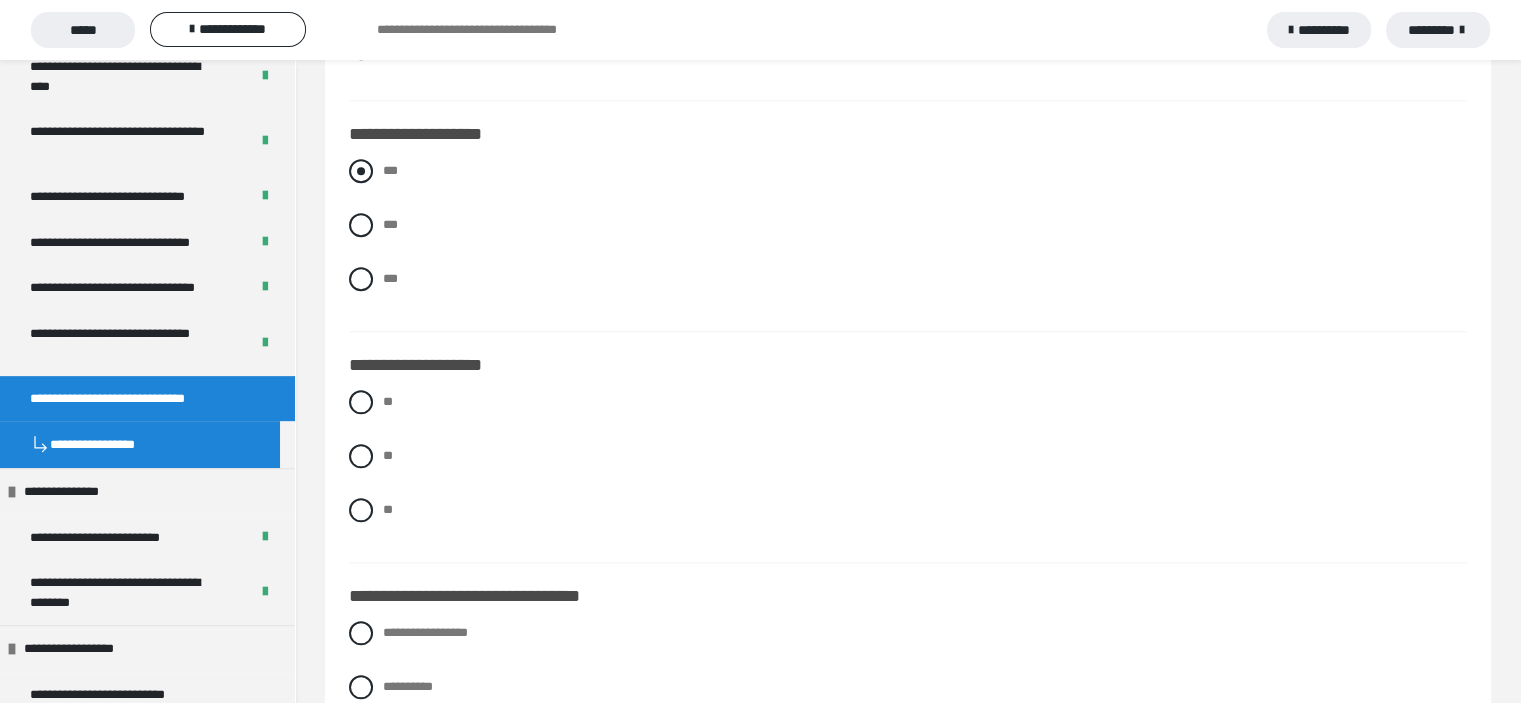 click at bounding box center [361, 171] 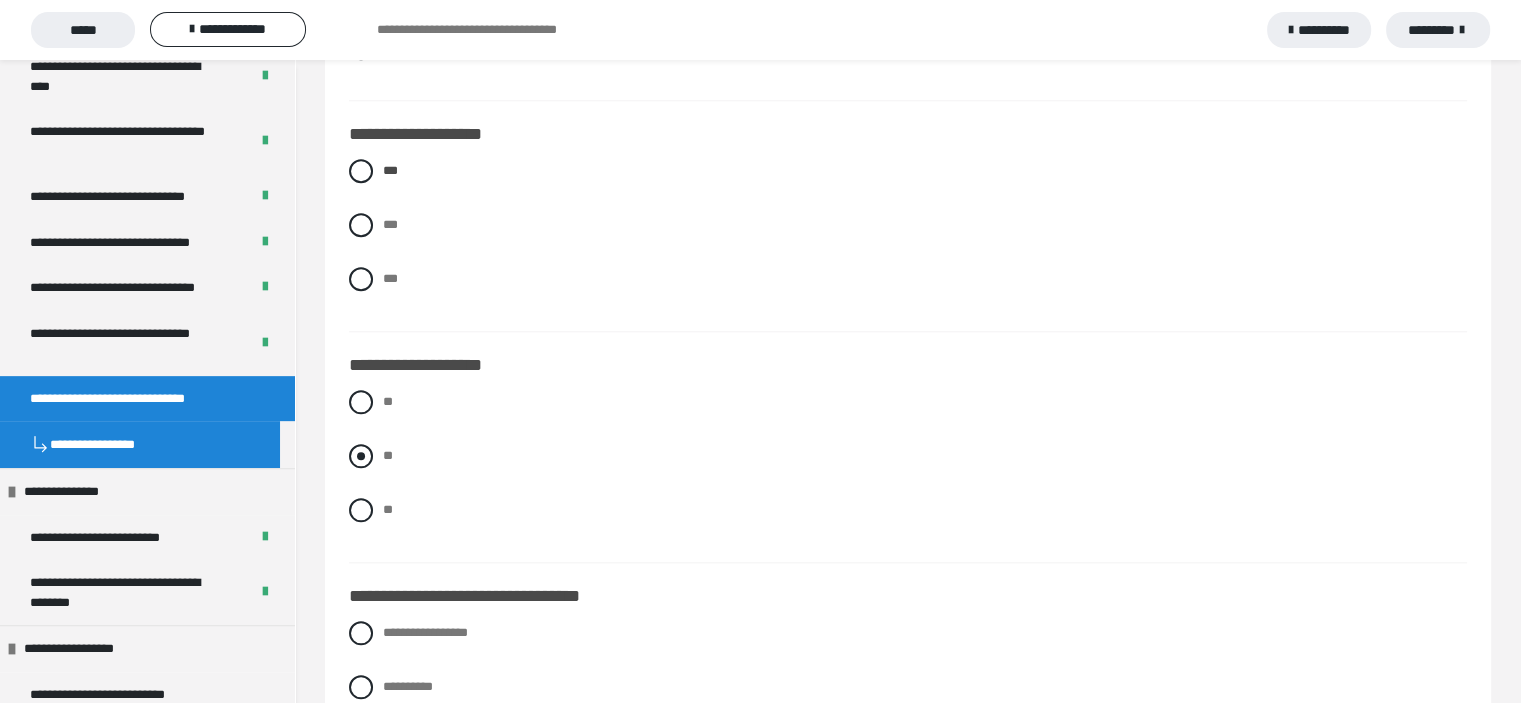 click at bounding box center (361, 456) 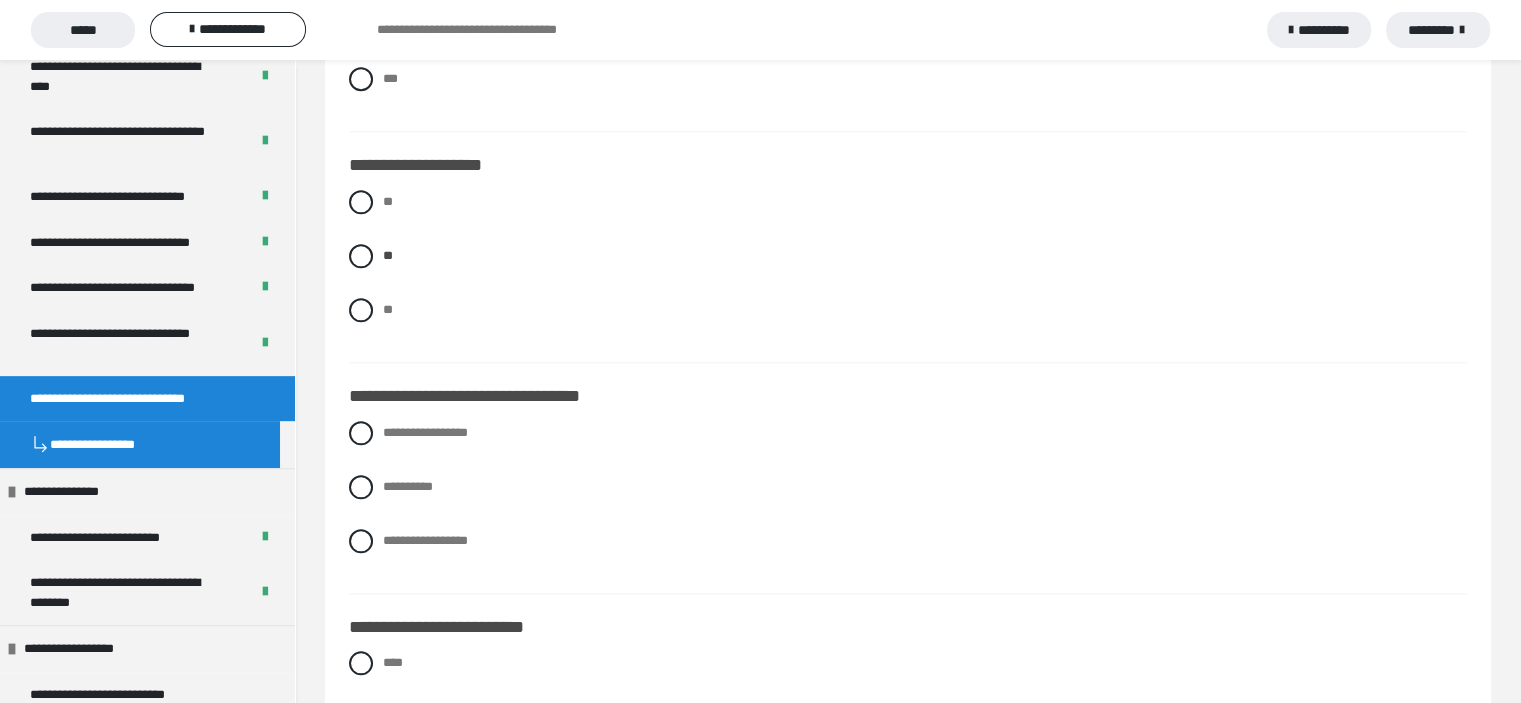 scroll, scrollTop: 2372, scrollLeft: 0, axis: vertical 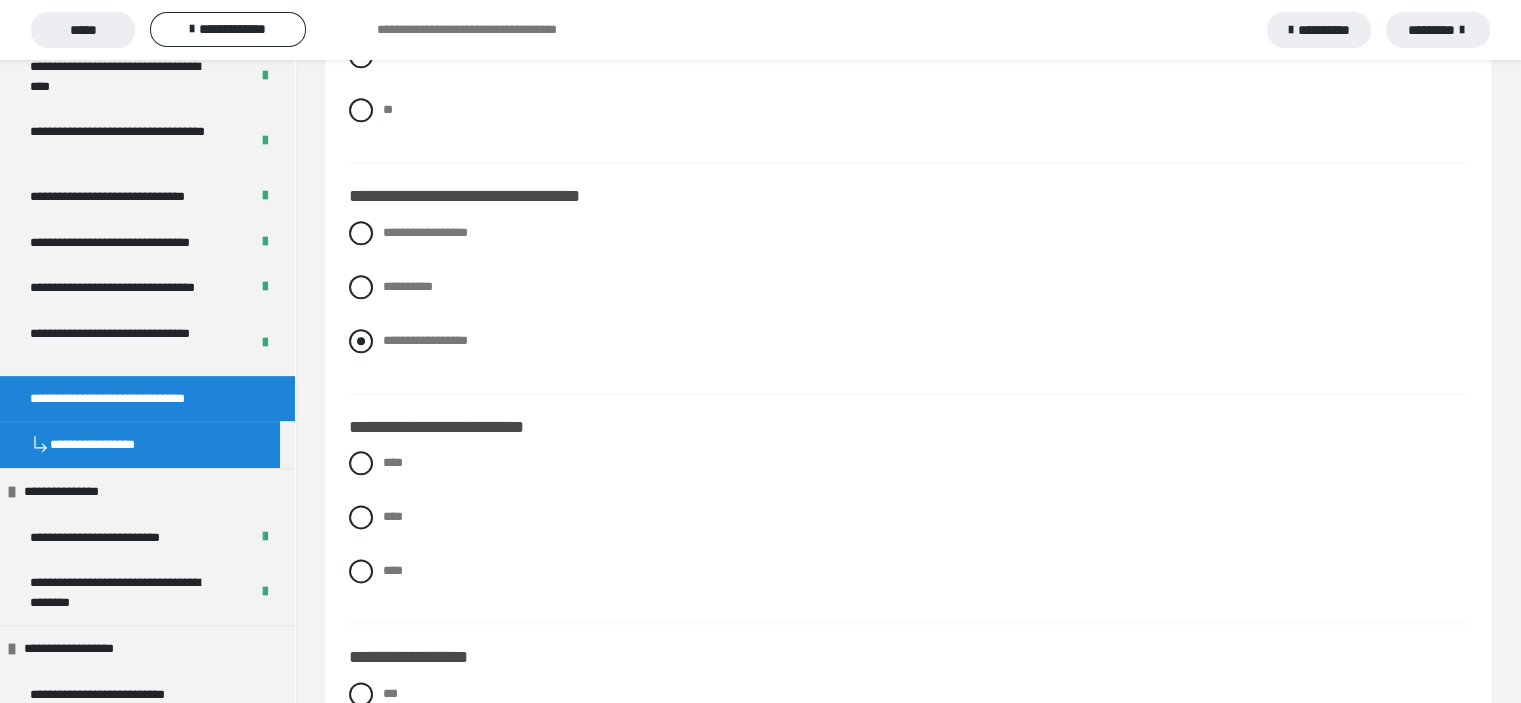 click at bounding box center (361, 341) 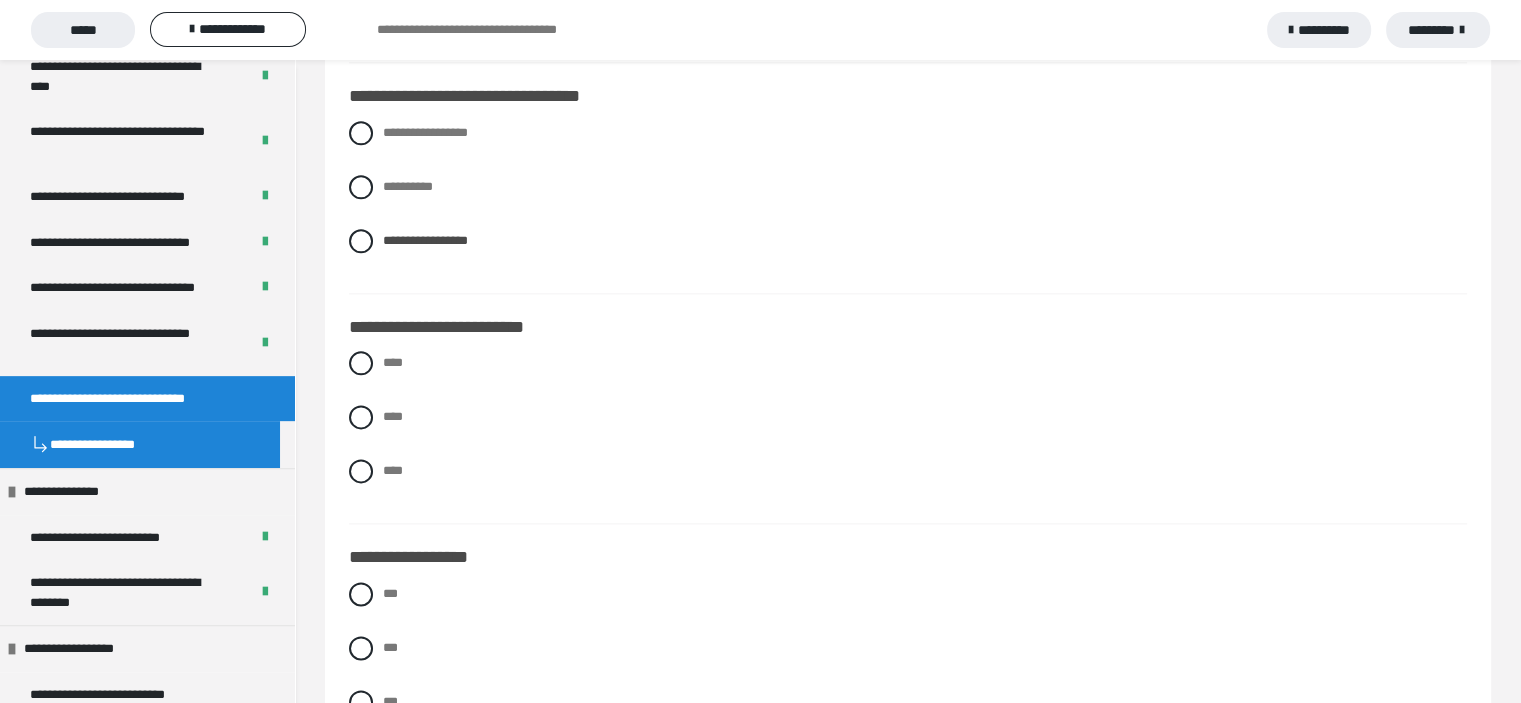 scroll, scrollTop: 2572, scrollLeft: 0, axis: vertical 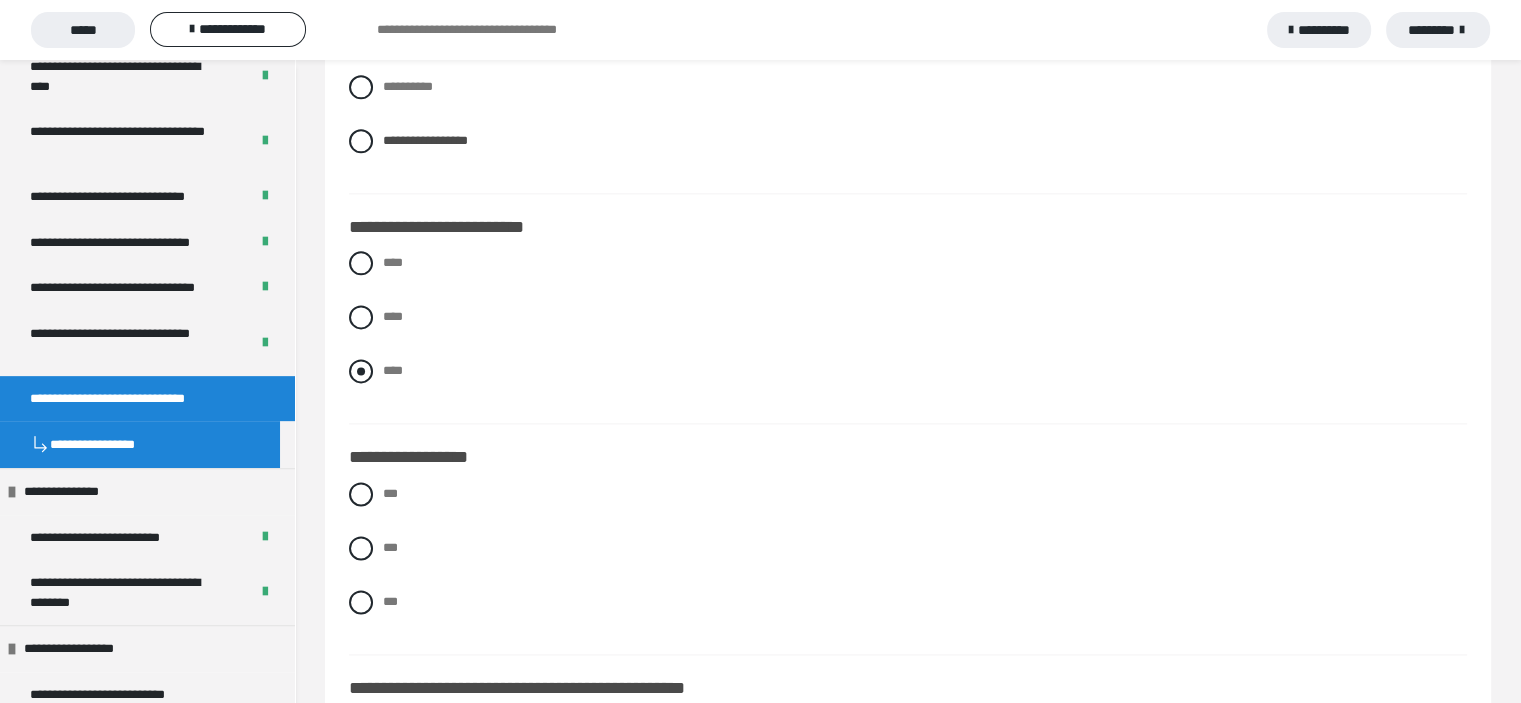 click at bounding box center (361, 371) 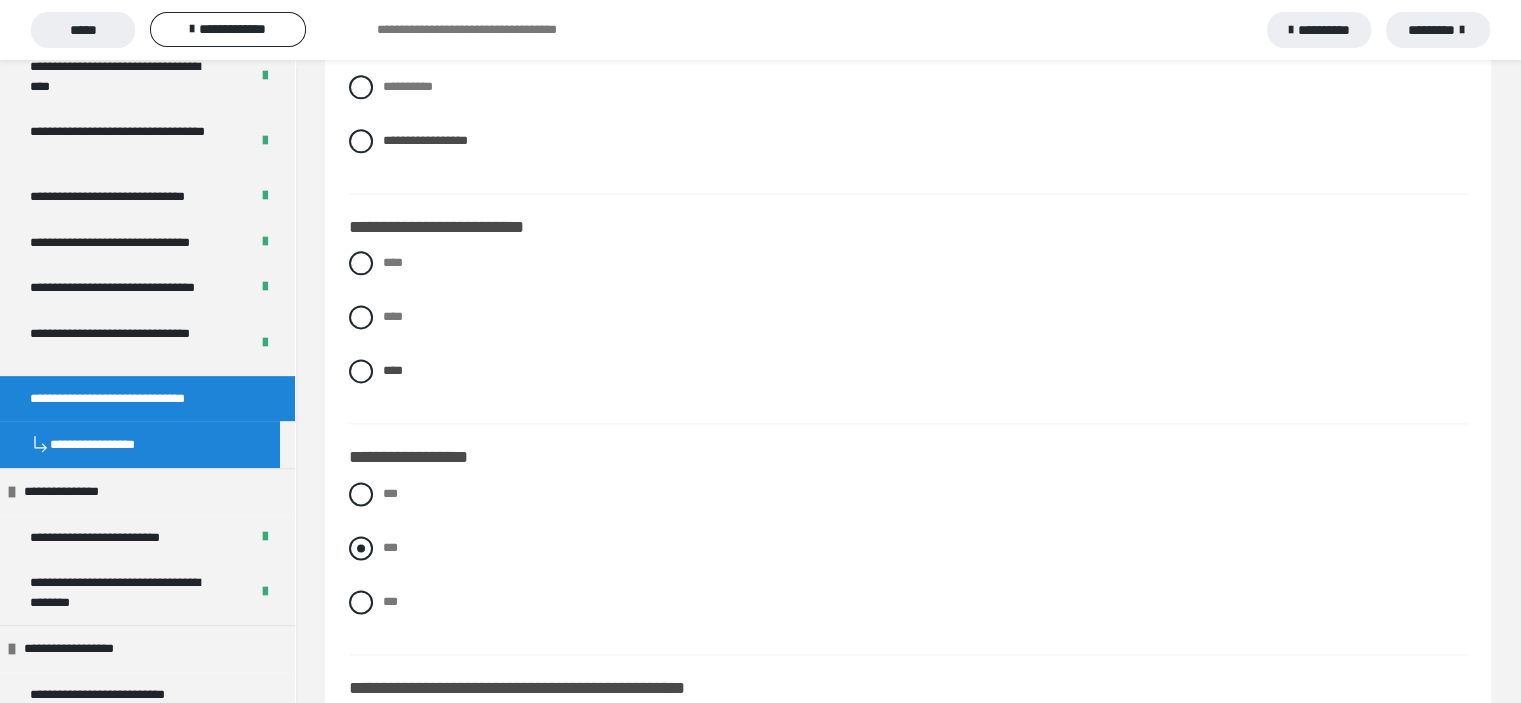 click at bounding box center (361, 548) 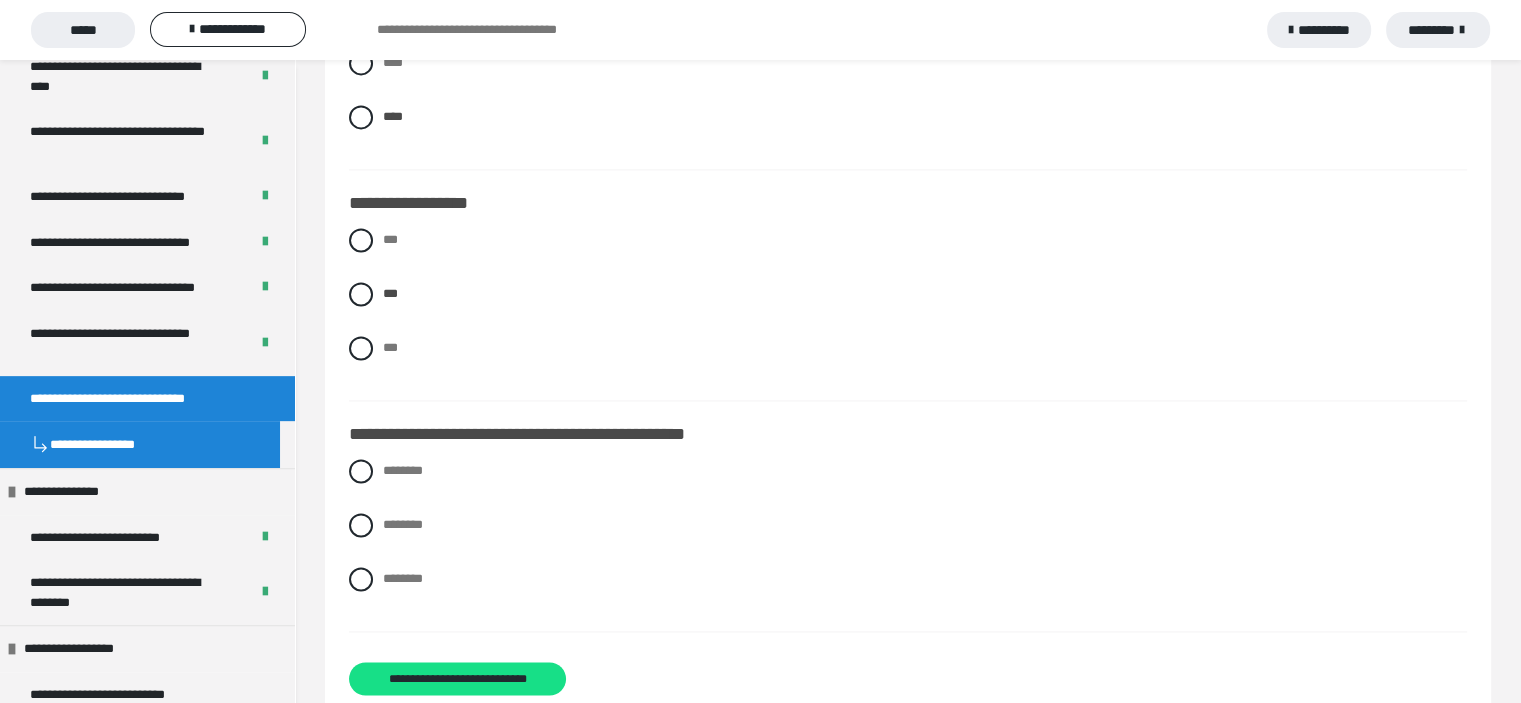 scroll, scrollTop: 2872, scrollLeft: 0, axis: vertical 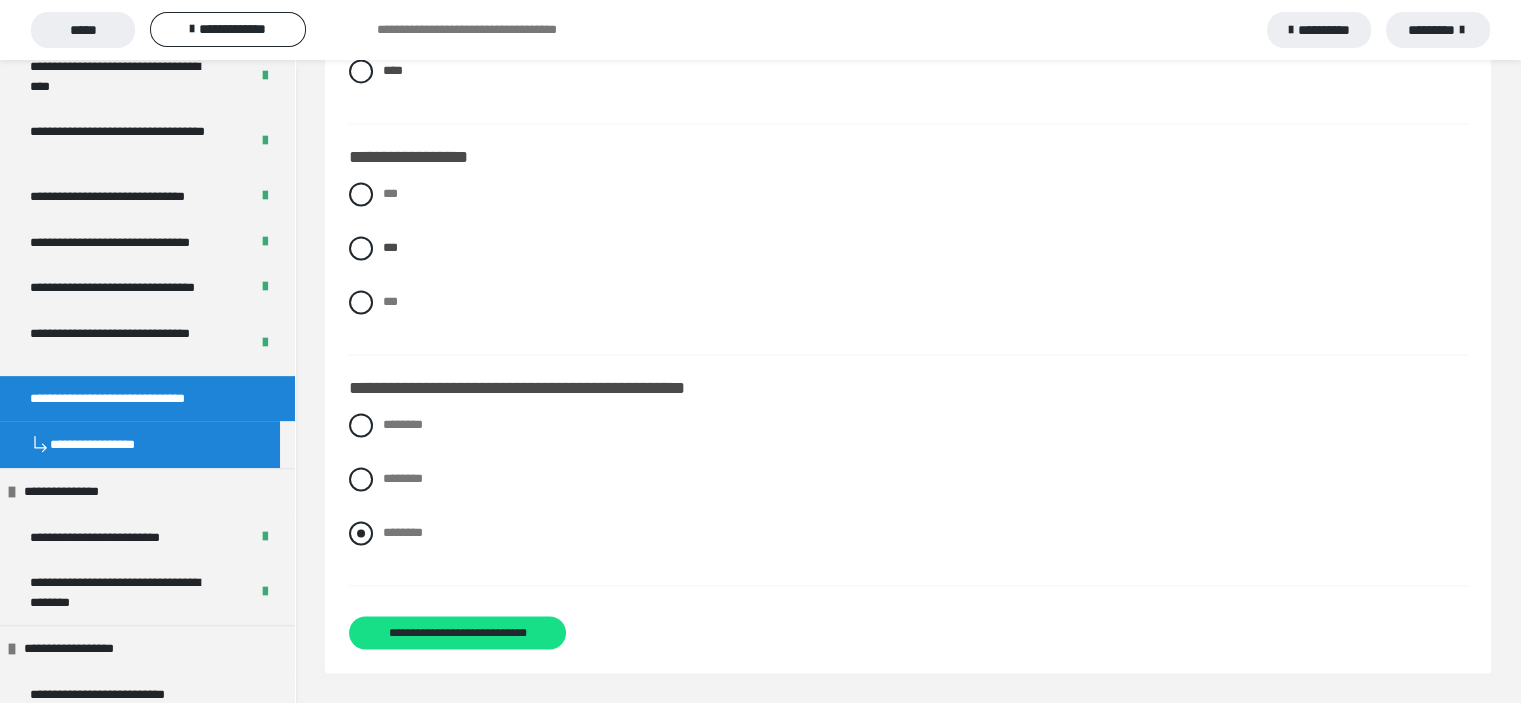 click at bounding box center (361, 533) 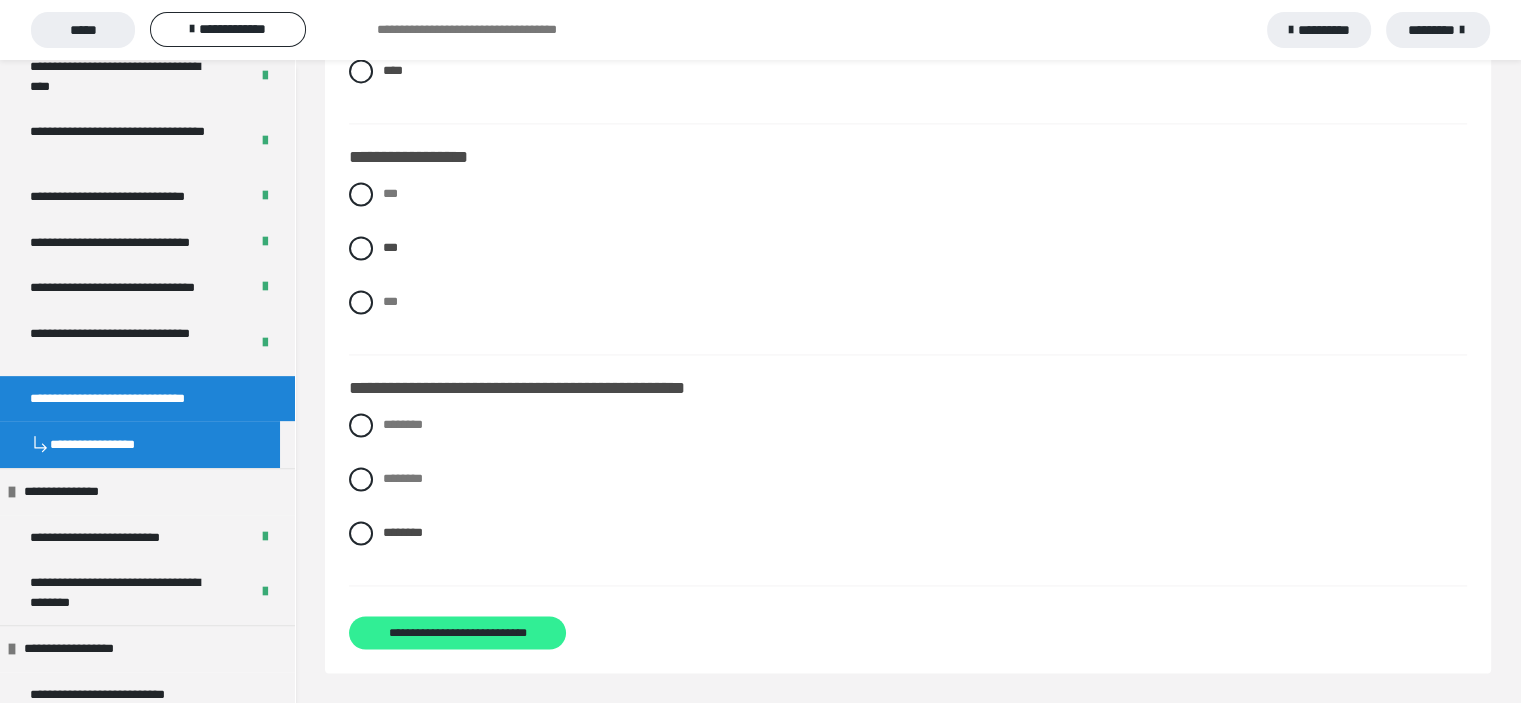 click on "**********" at bounding box center (458, 633) 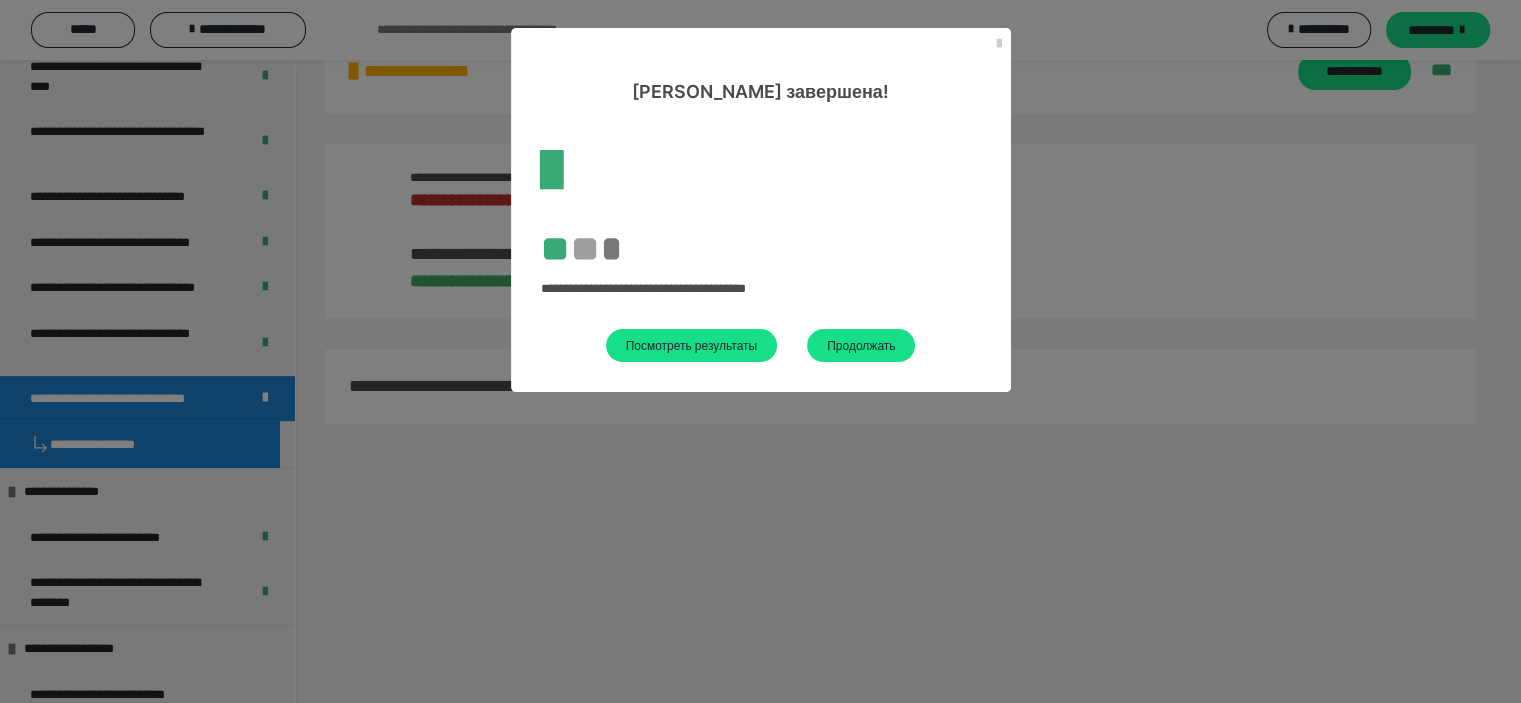 scroll, scrollTop: 836, scrollLeft: 0, axis: vertical 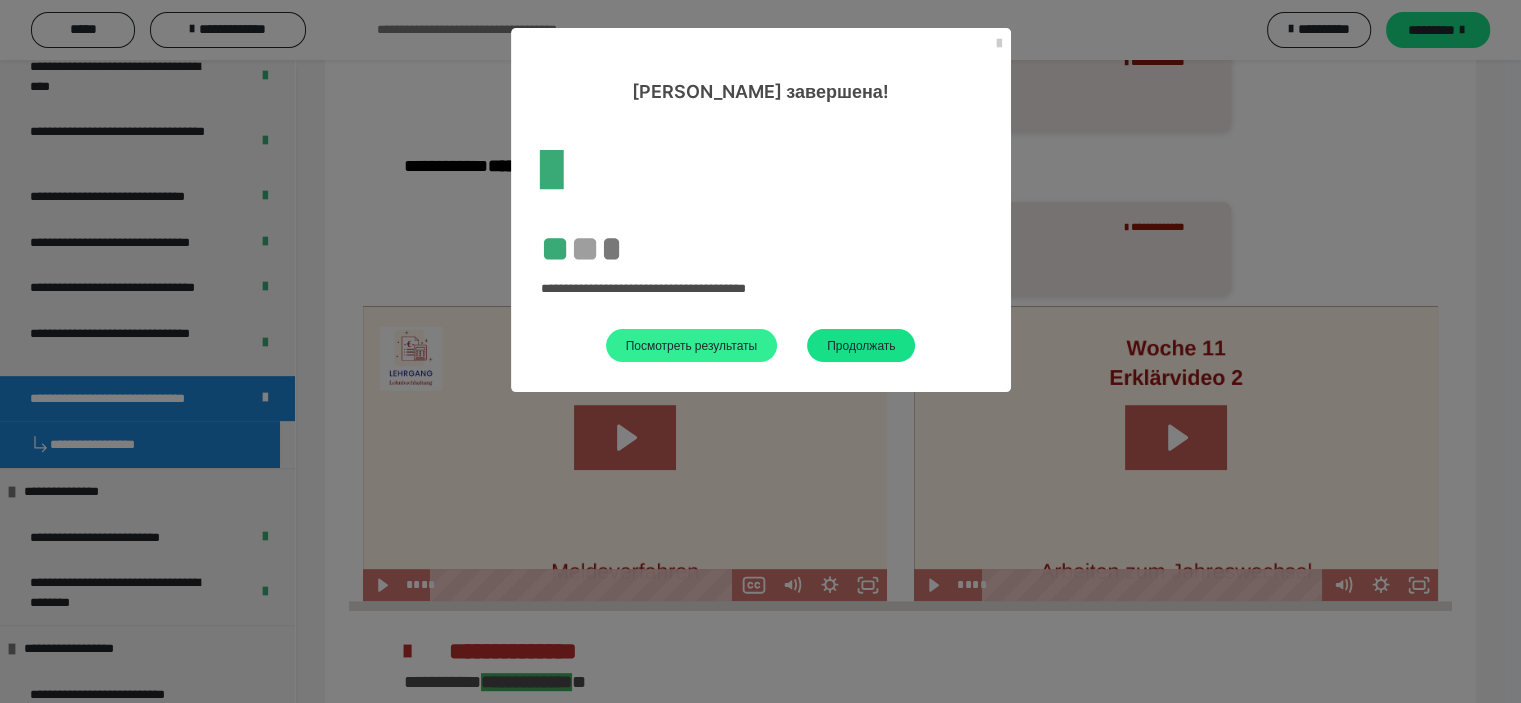 click on "Посмотреть результаты" at bounding box center (692, 345) 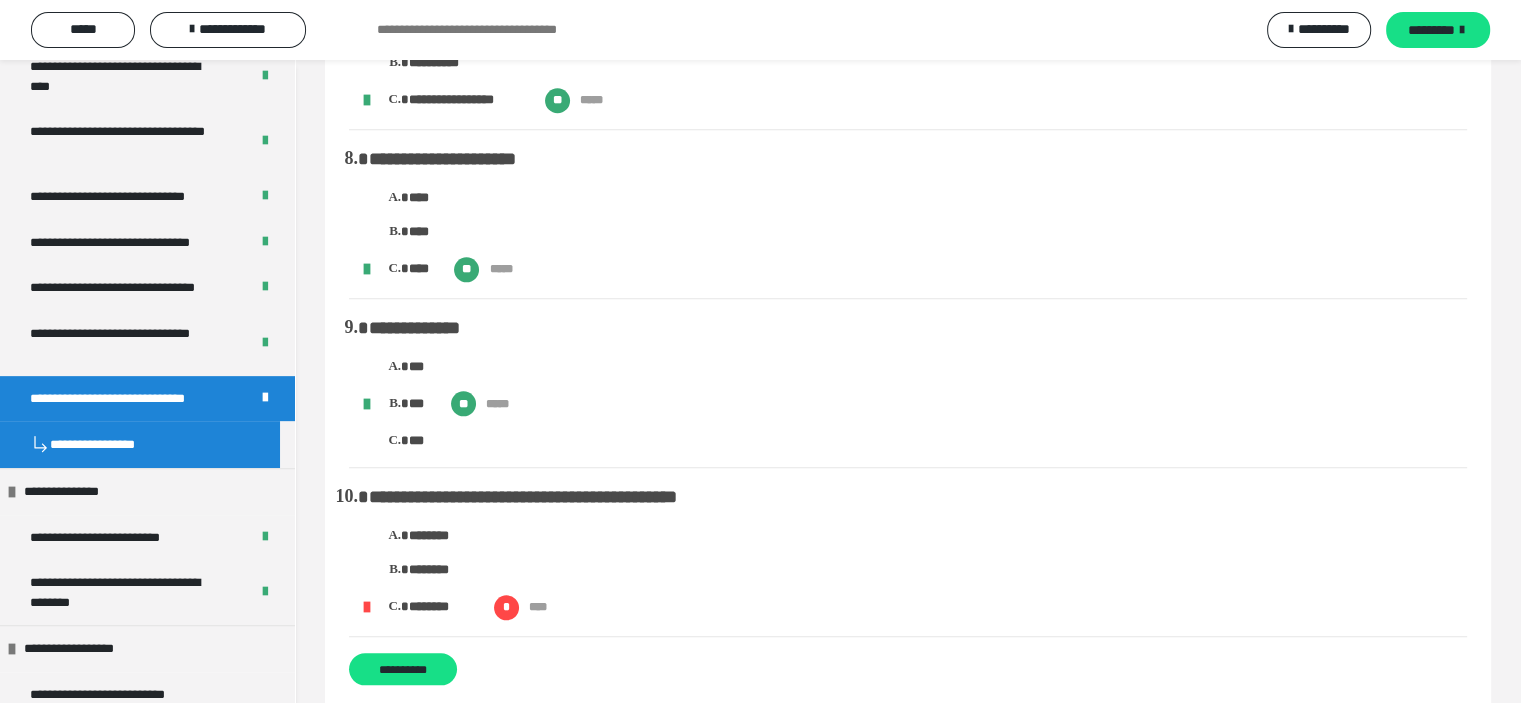 scroll, scrollTop: 2136, scrollLeft: 0, axis: vertical 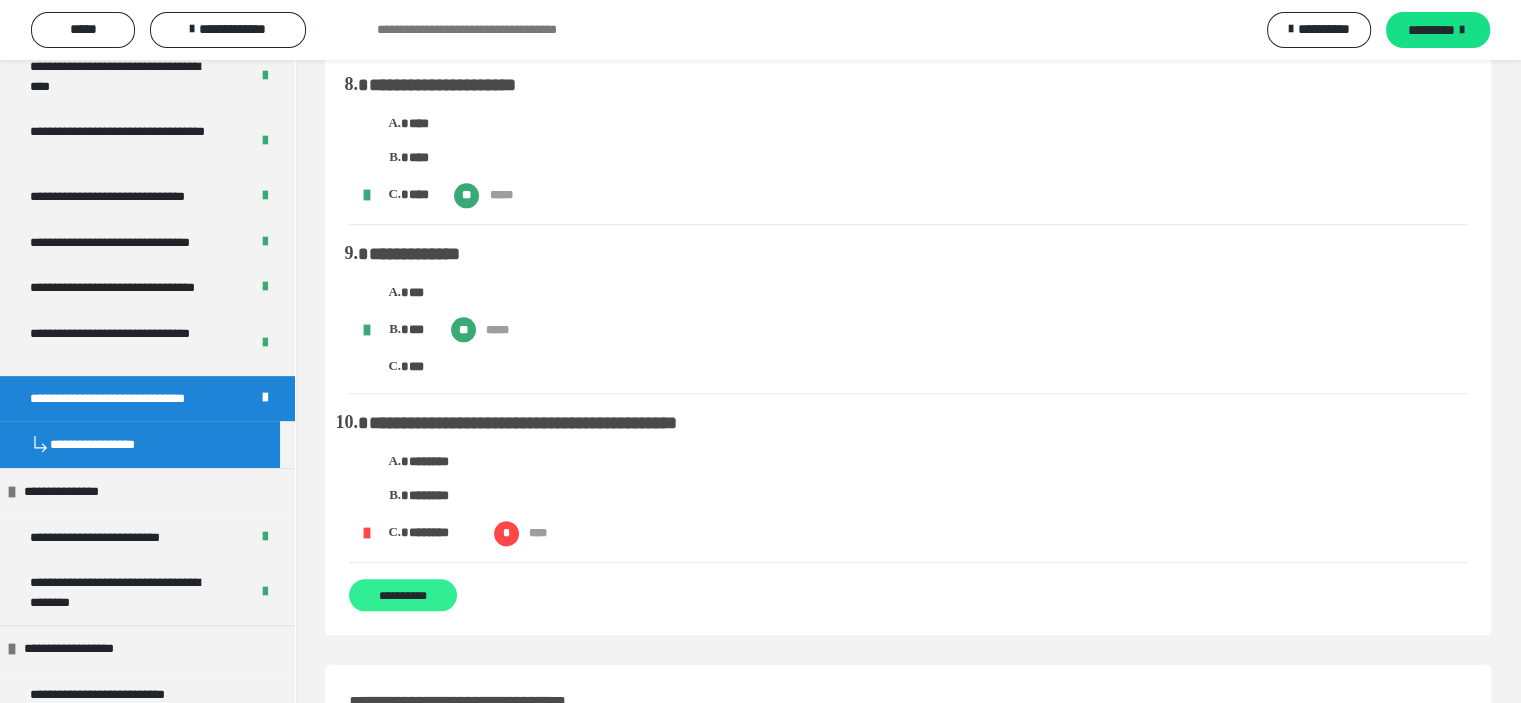 click on "**********" at bounding box center (403, 596) 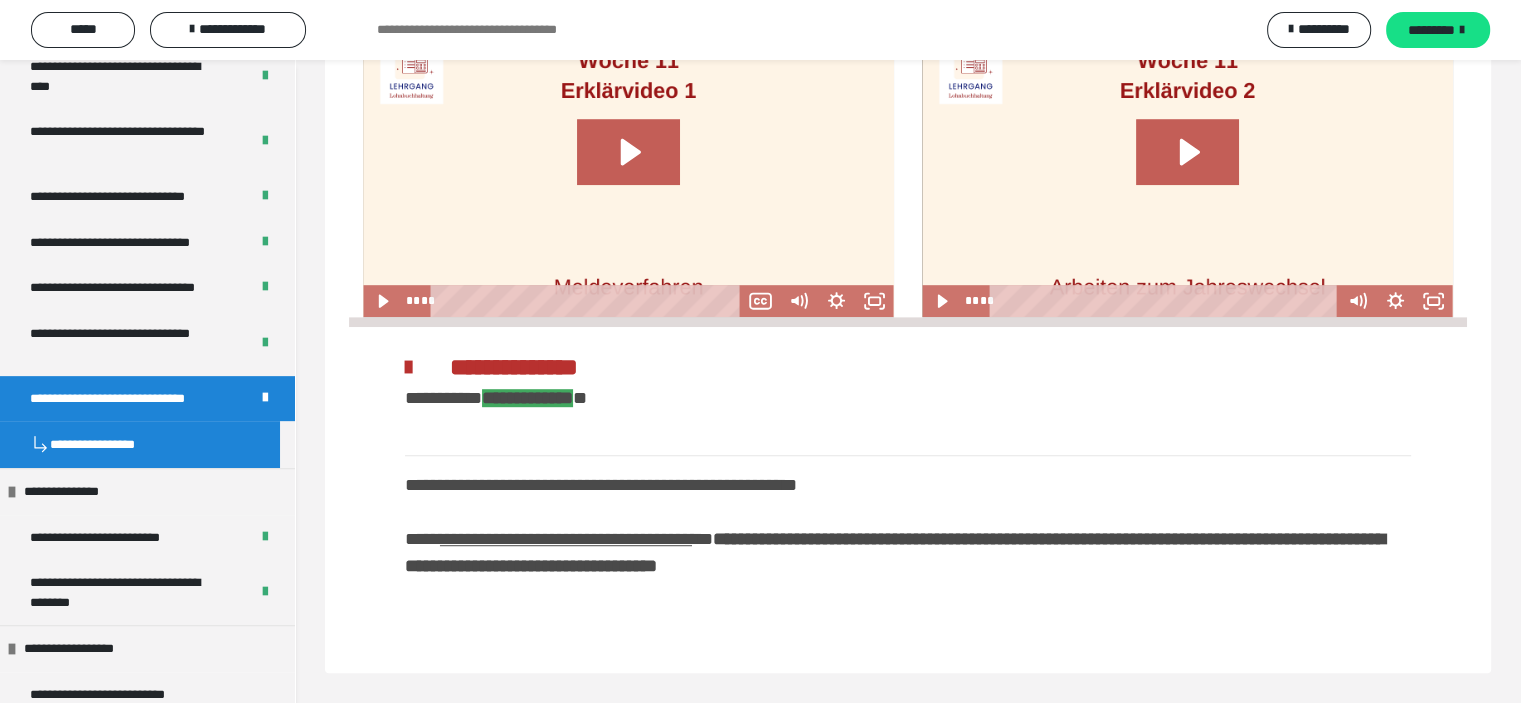 scroll, scrollTop: 0, scrollLeft: 0, axis: both 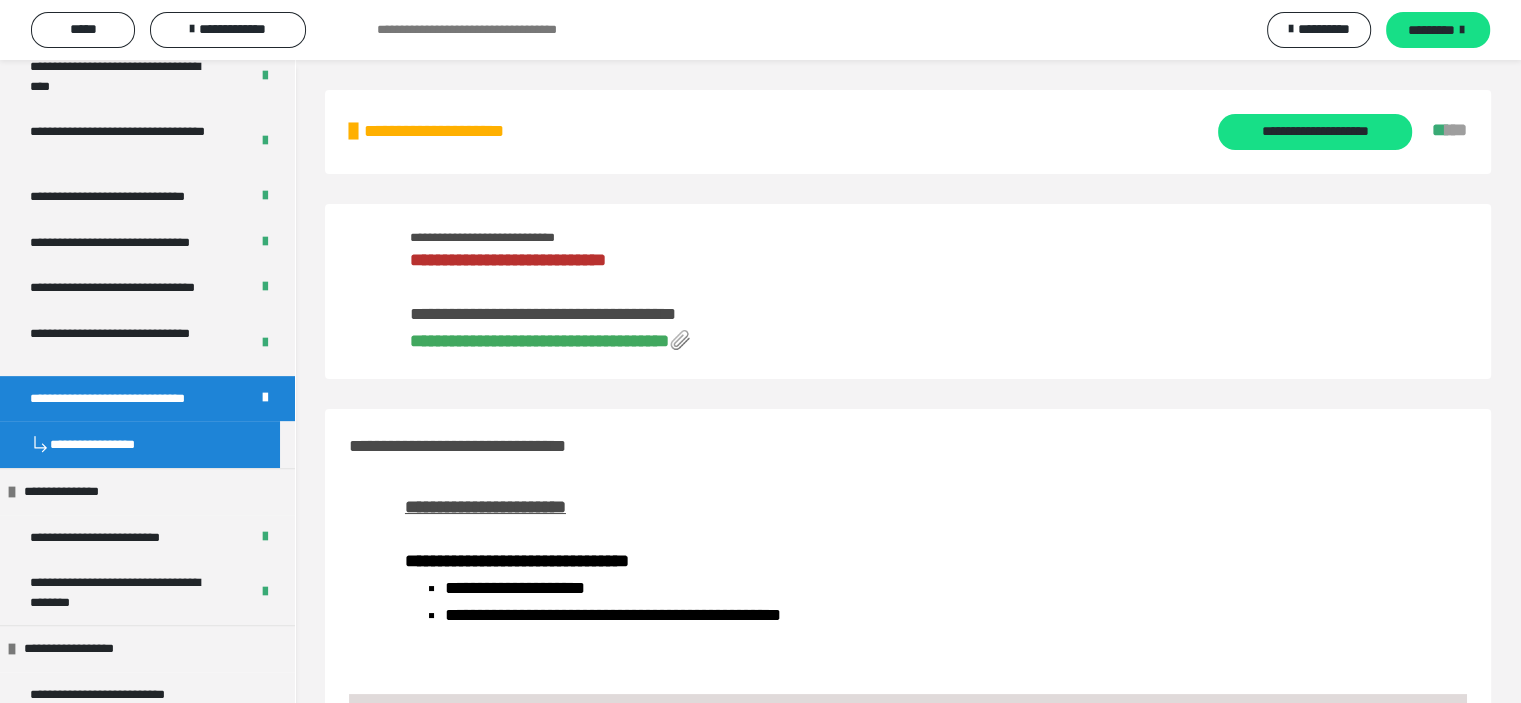 click on "**********" at bounding box center [539, 341] 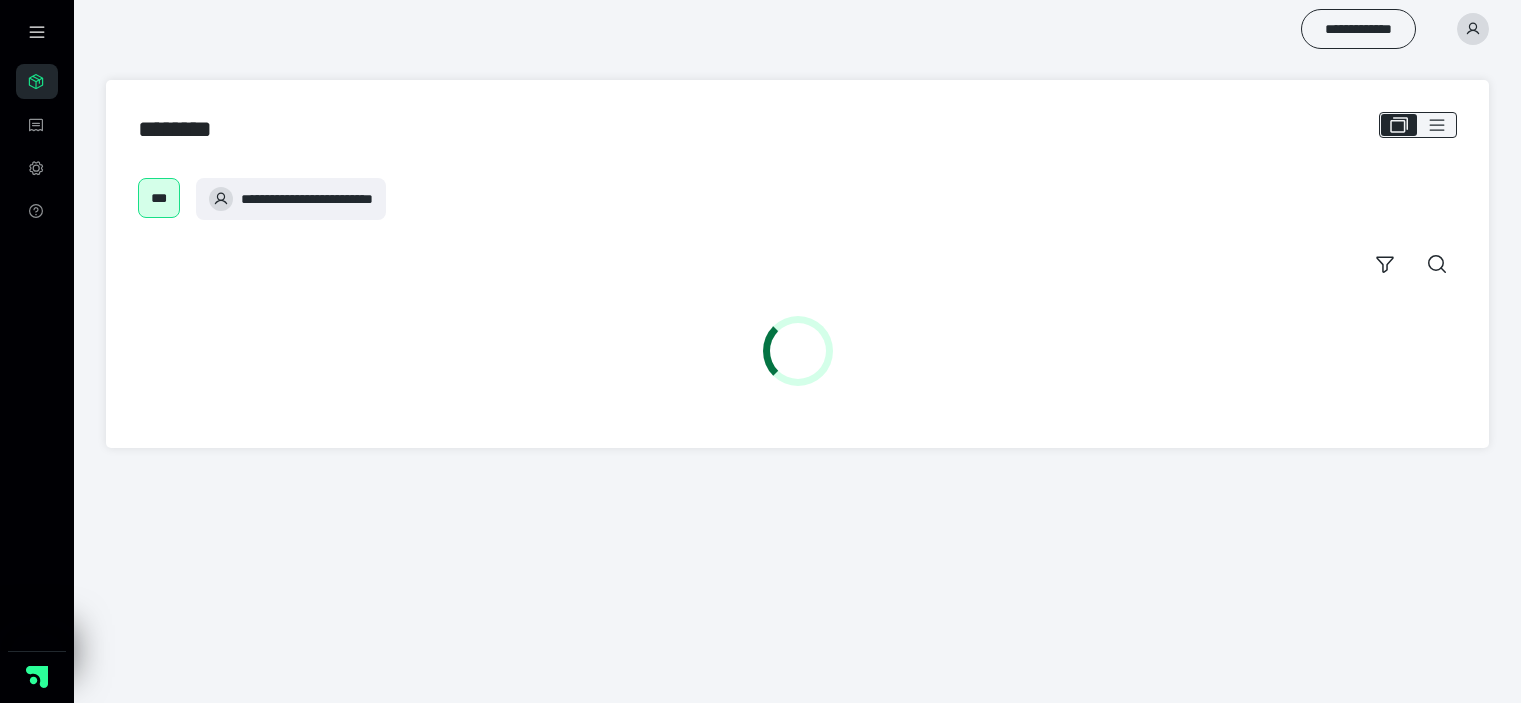 scroll, scrollTop: 0, scrollLeft: 0, axis: both 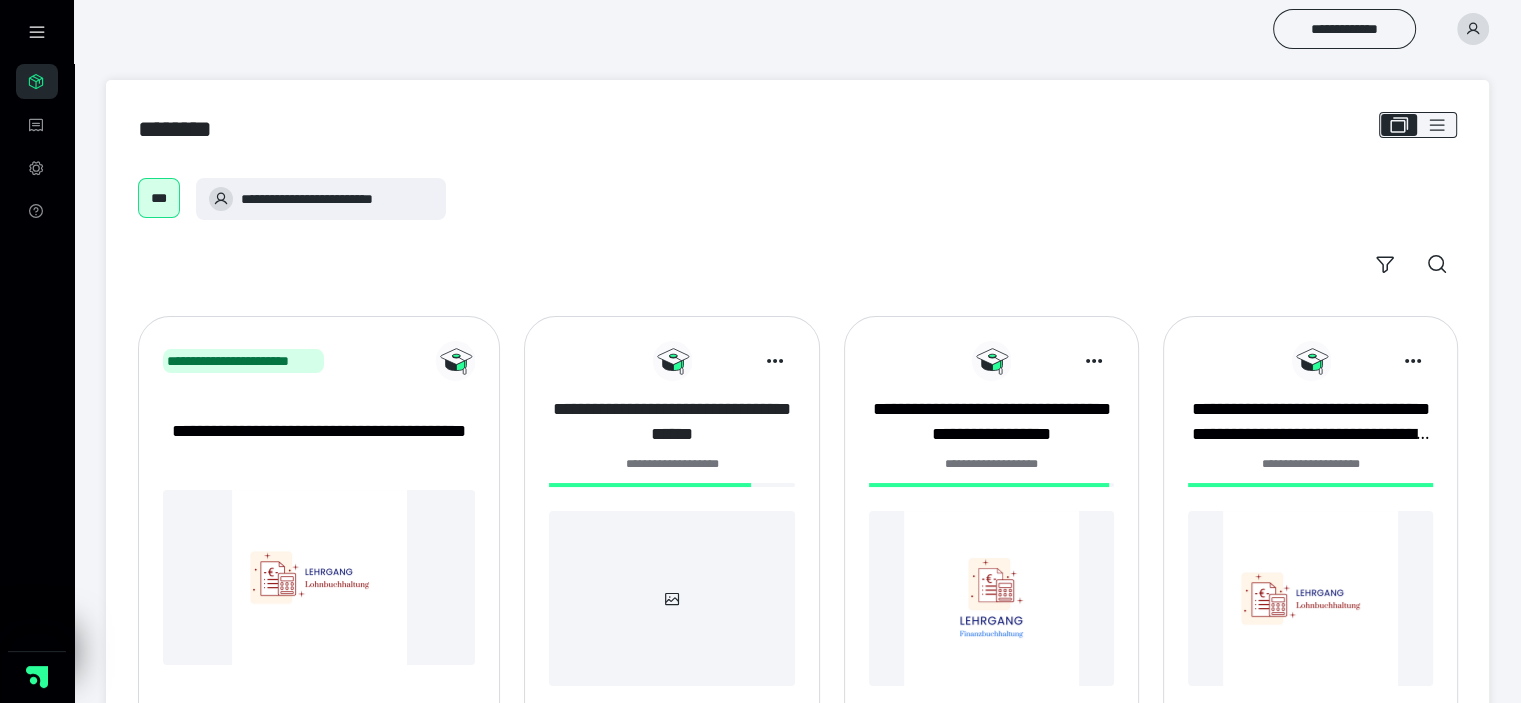 click on "**********" at bounding box center (671, 422) 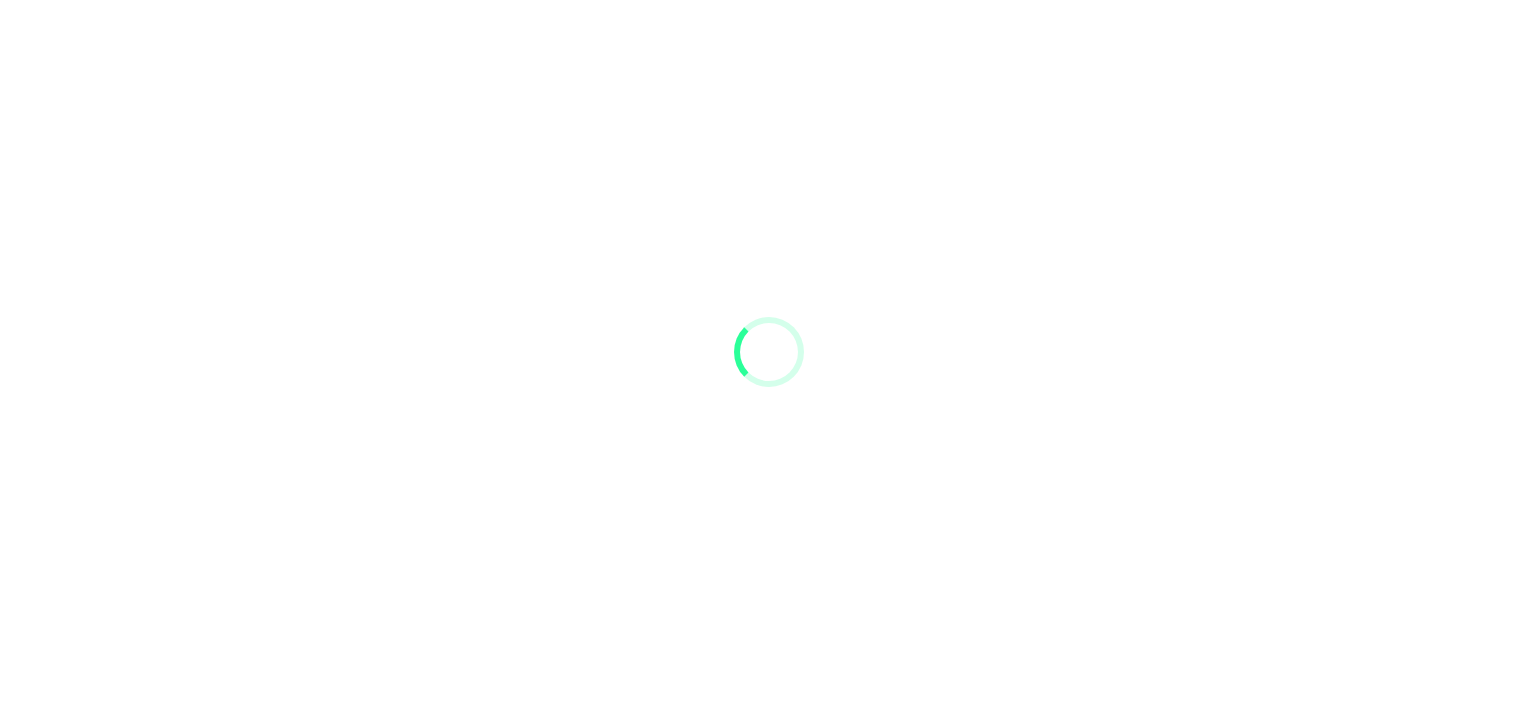 scroll, scrollTop: 0, scrollLeft: 0, axis: both 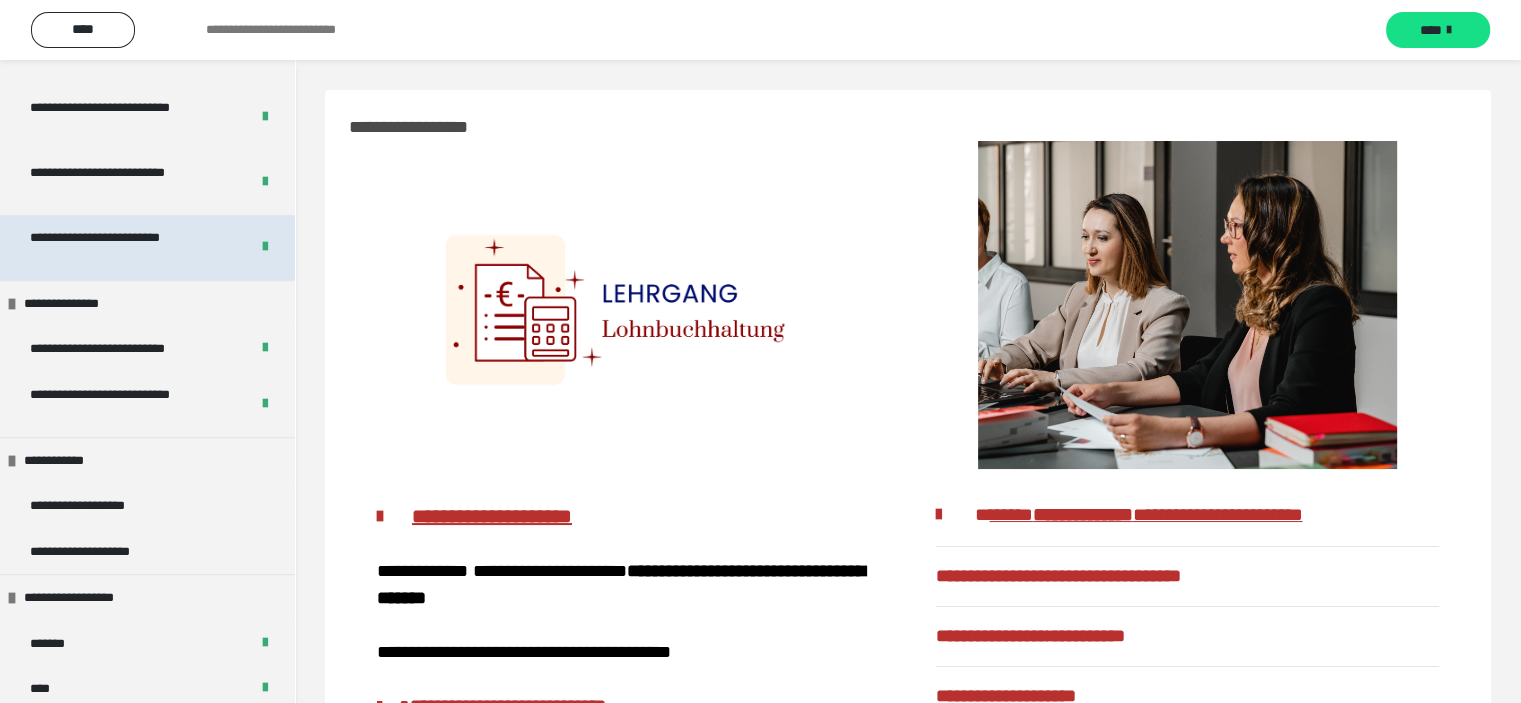 click on "**********" at bounding box center [124, 247] 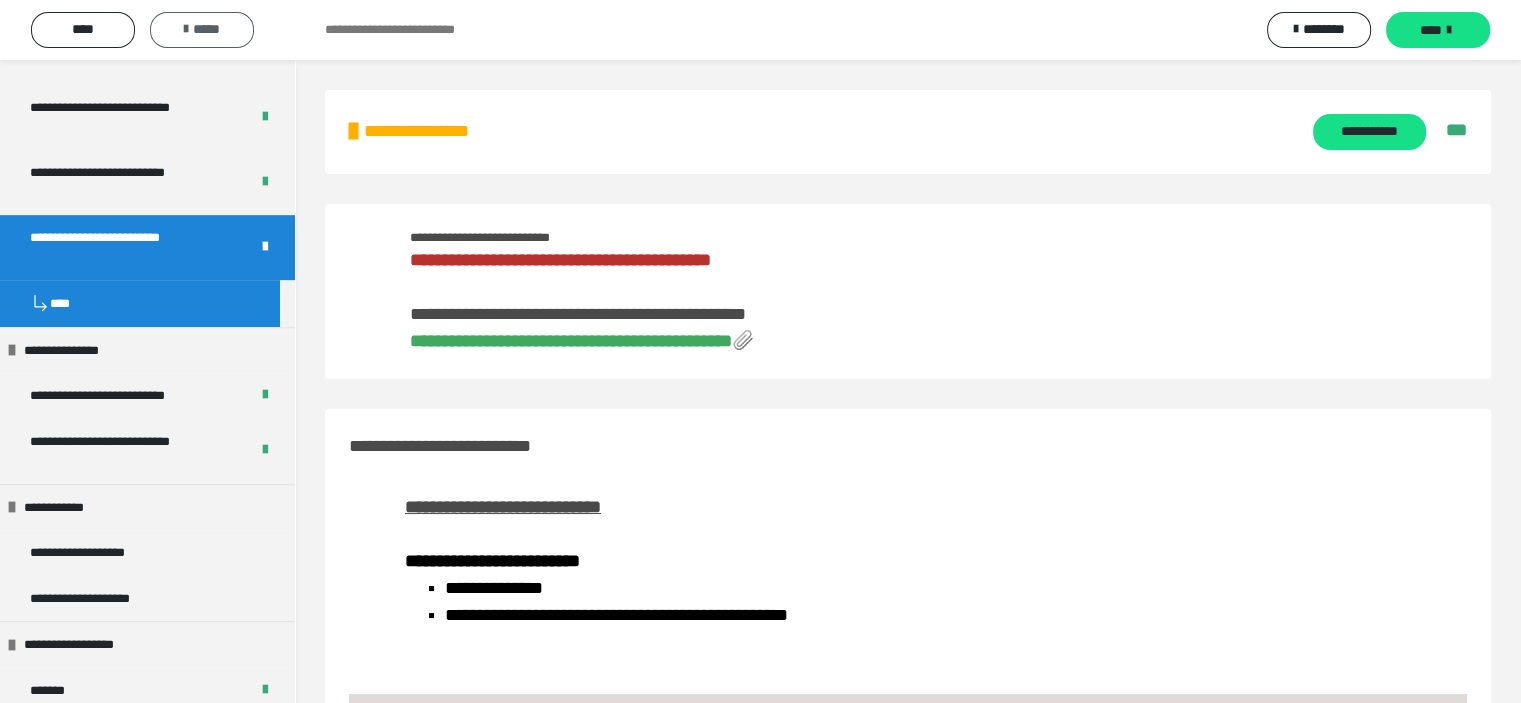 click on "*****" at bounding box center (202, 29) 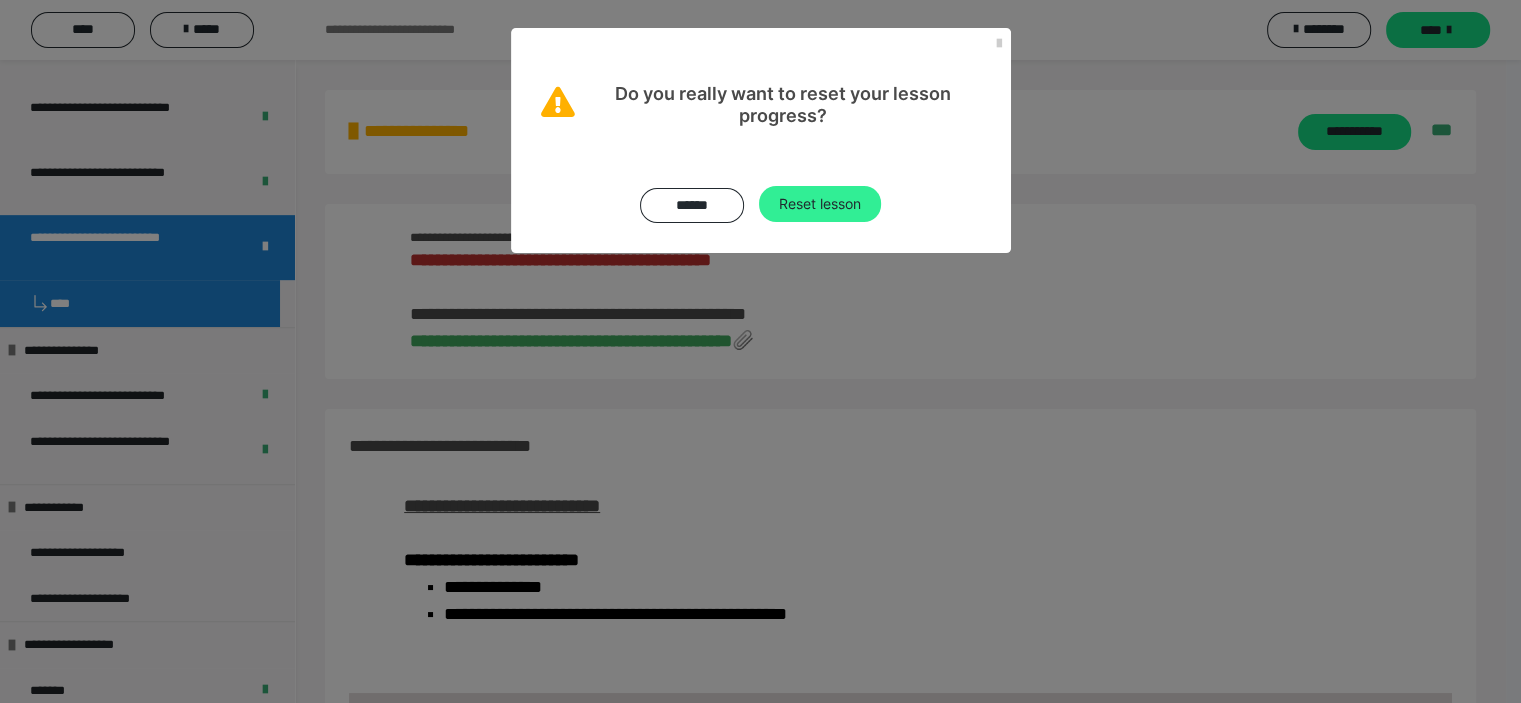 click on "Reset lesson" at bounding box center [820, 204] 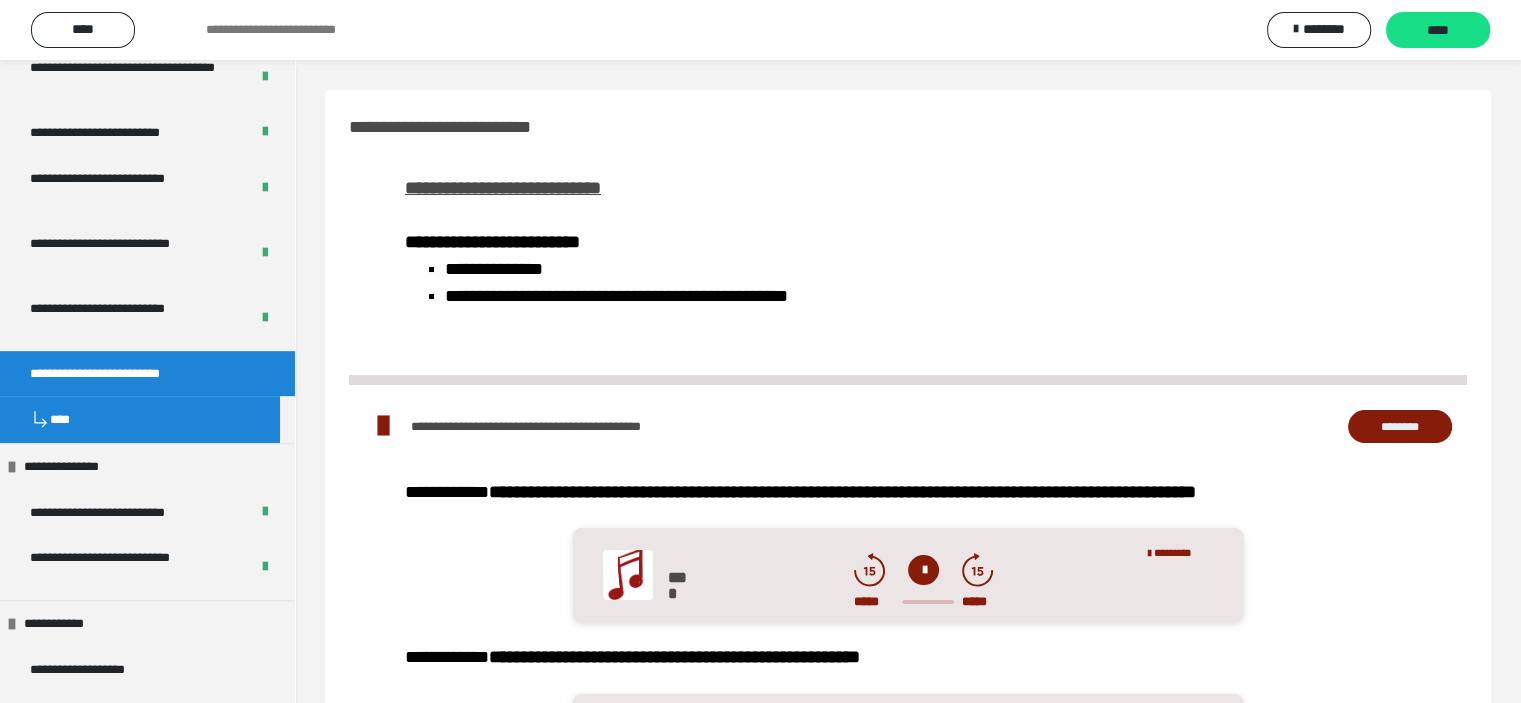 scroll, scrollTop: 900, scrollLeft: 0, axis: vertical 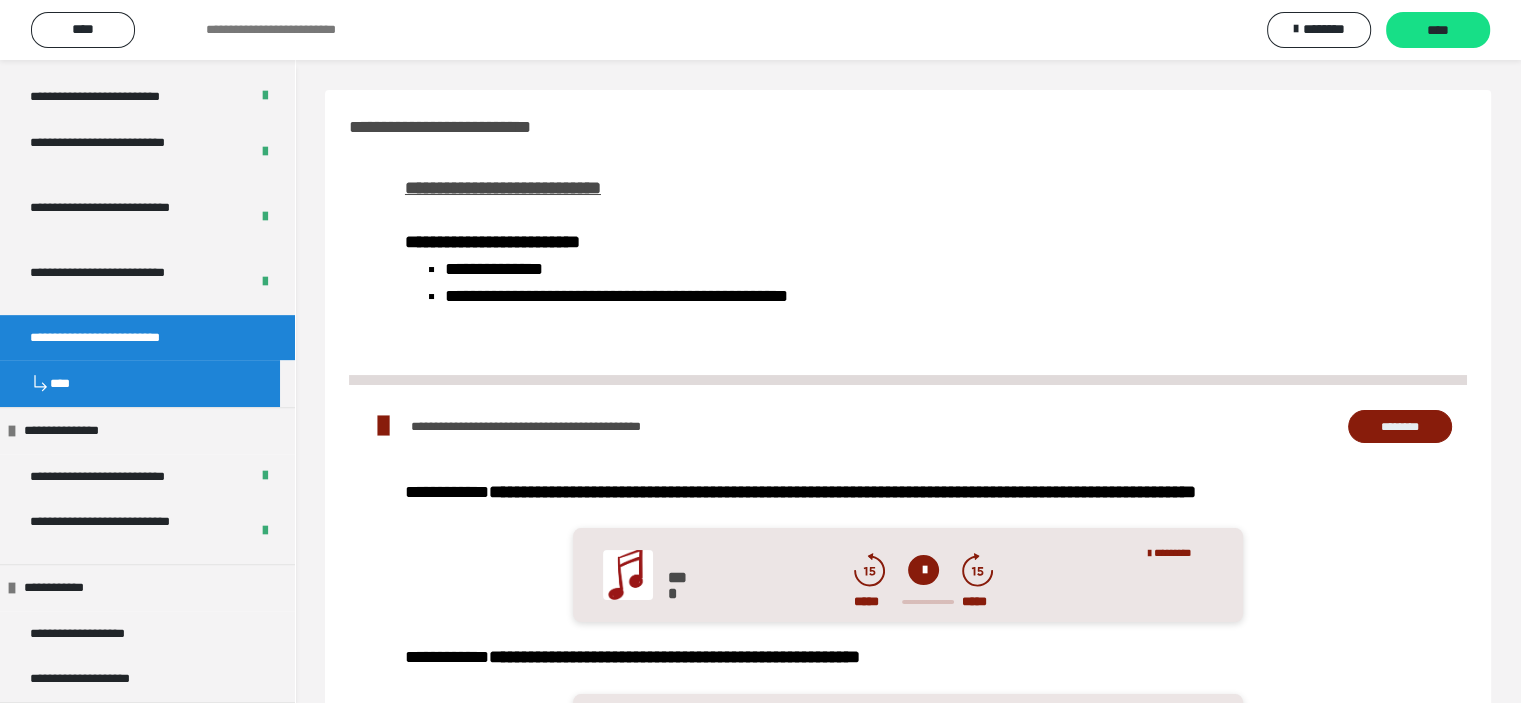 click on "**********" at bounding box center (147, 338) 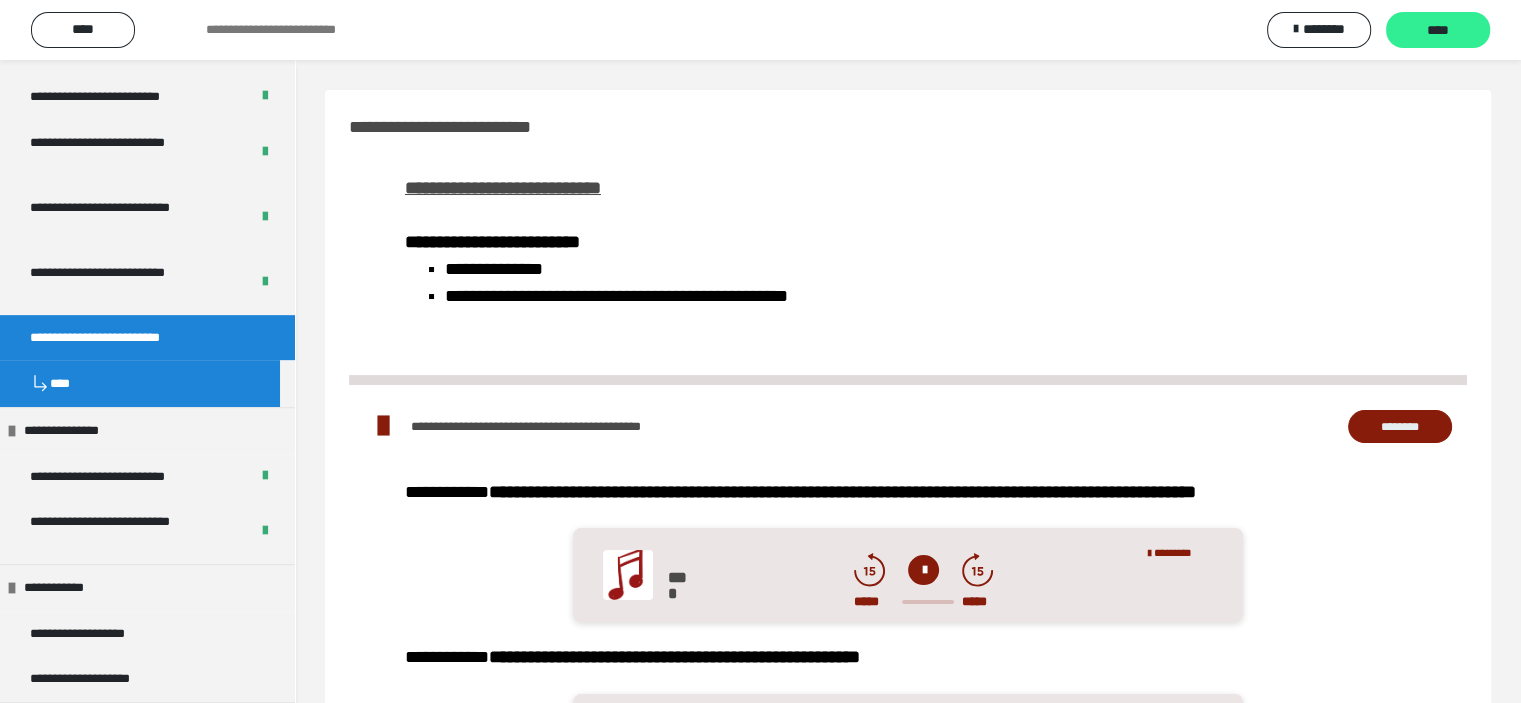 click on "****" at bounding box center (1438, 31) 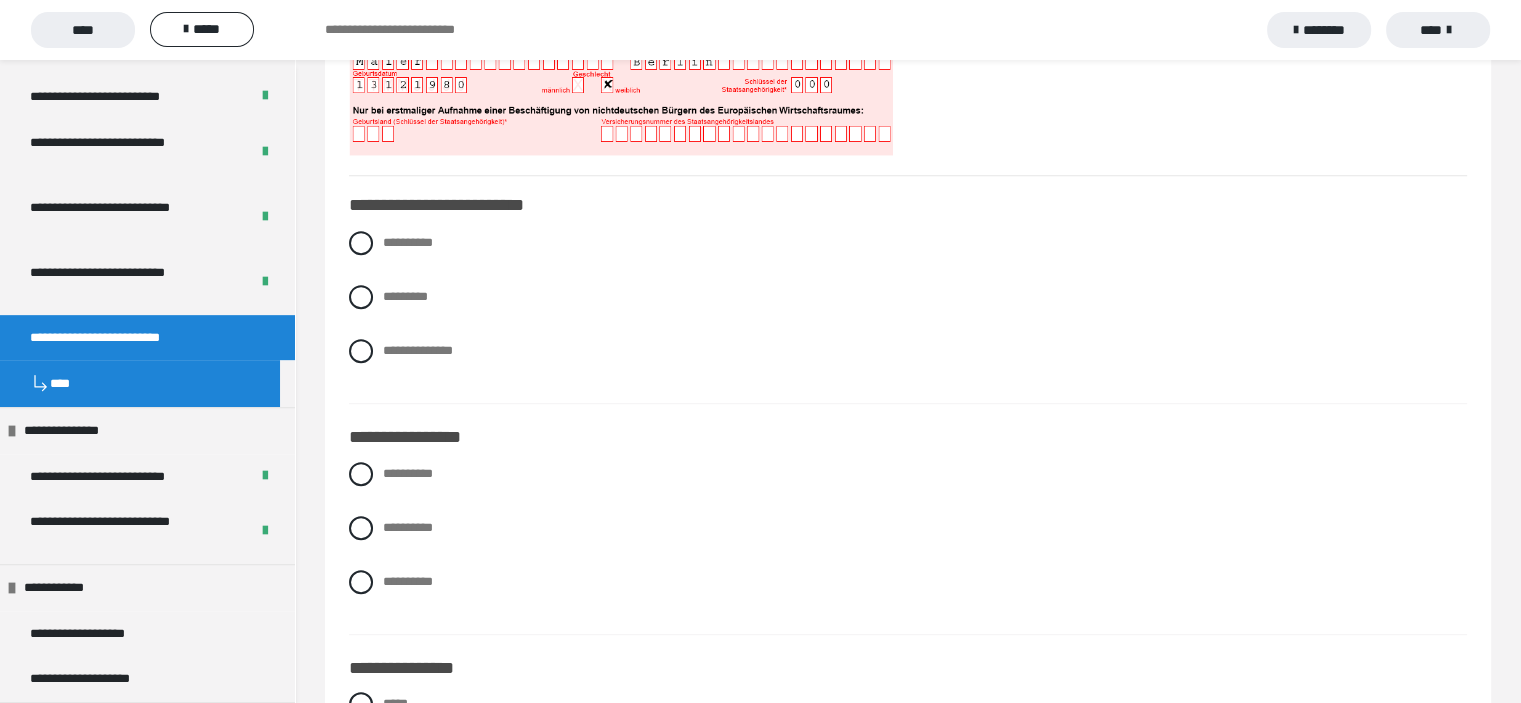 scroll, scrollTop: 1000, scrollLeft: 0, axis: vertical 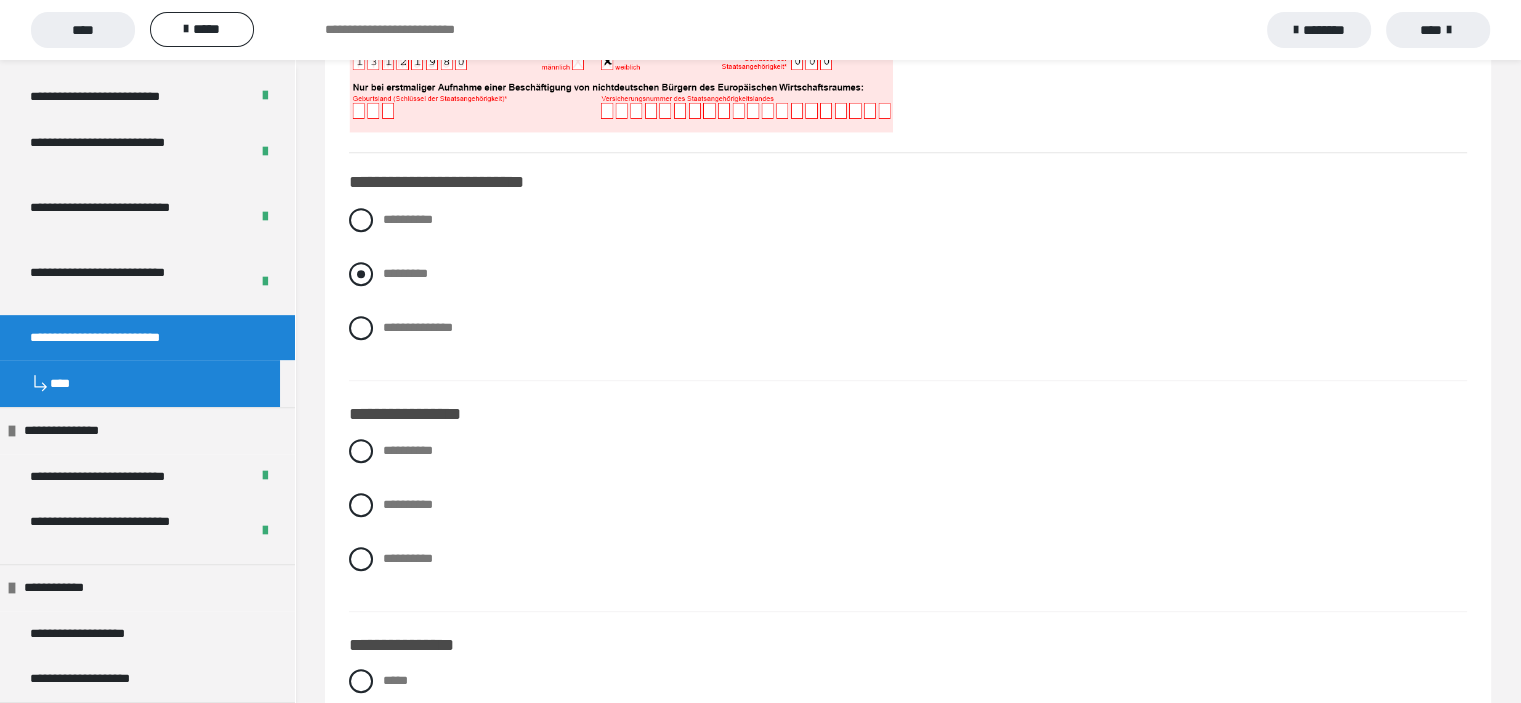 click at bounding box center (361, 274) 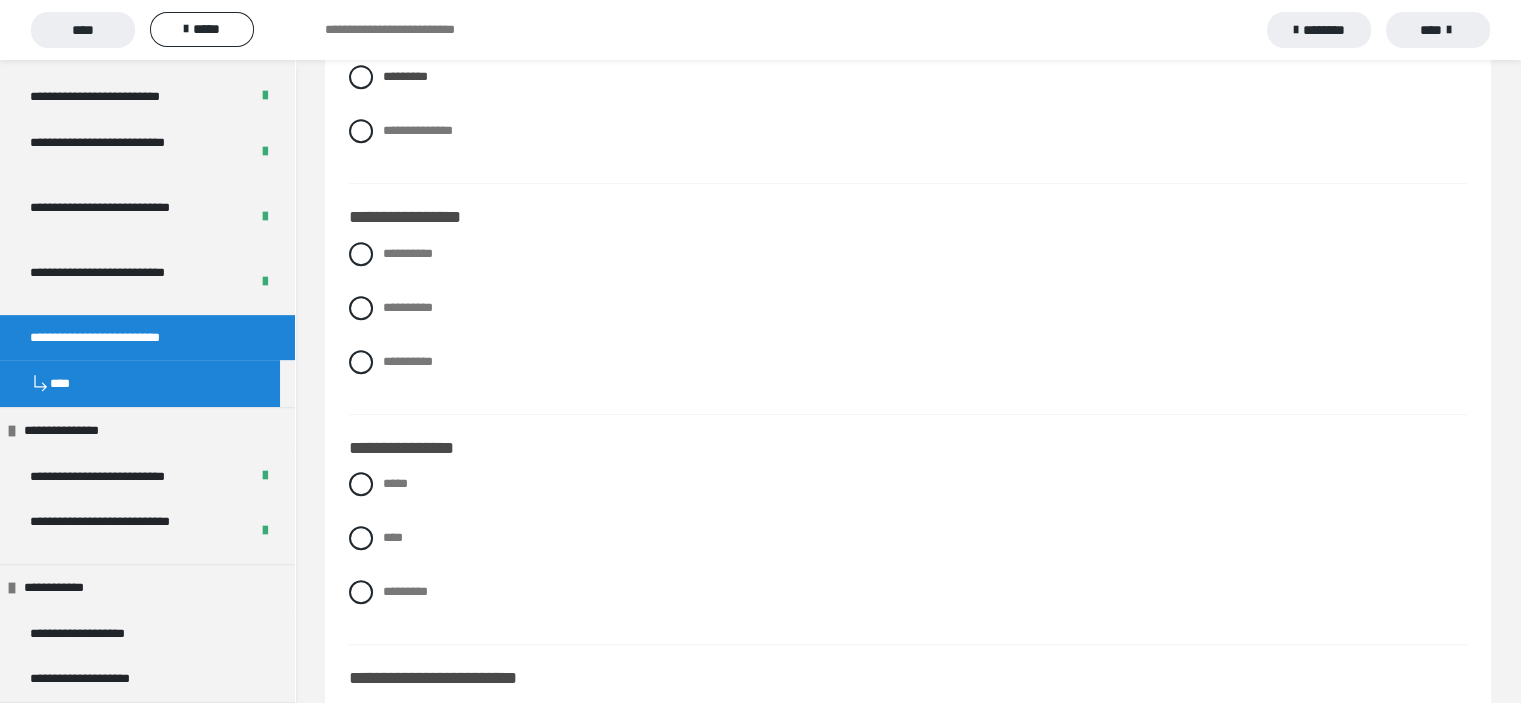 scroll, scrollTop: 1200, scrollLeft: 0, axis: vertical 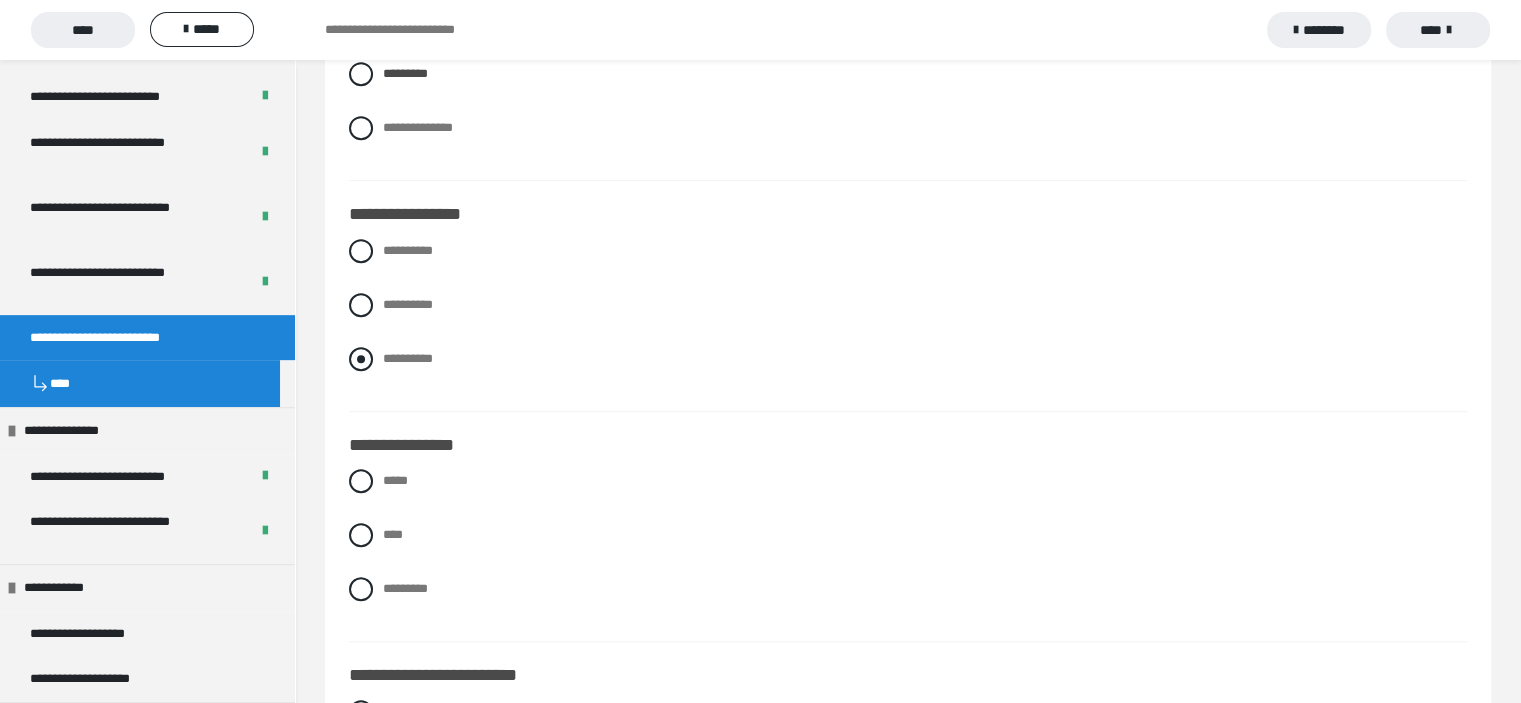 click at bounding box center [361, 359] 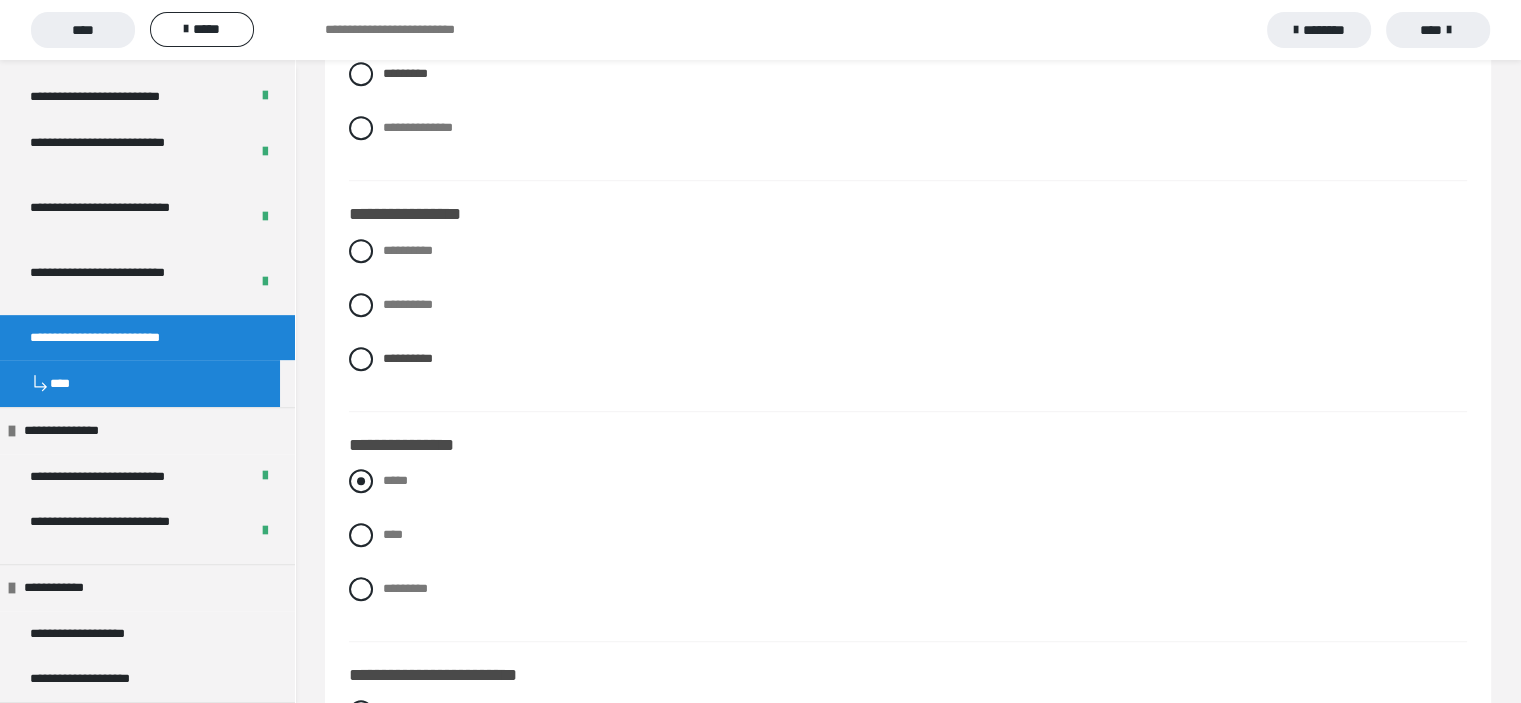 click at bounding box center [361, 481] 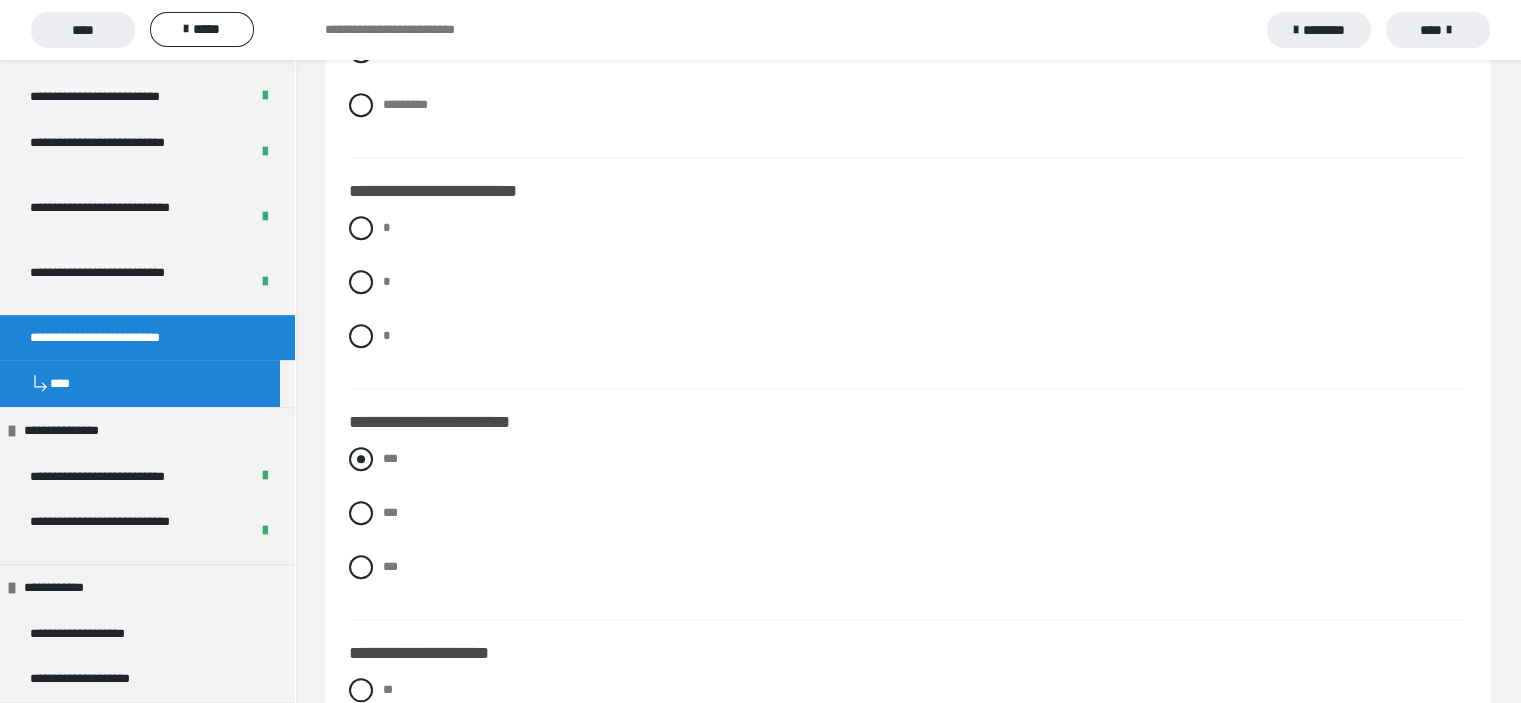 scroll, scrollTop: 1700, scrollLeft: 0, axis: vertical 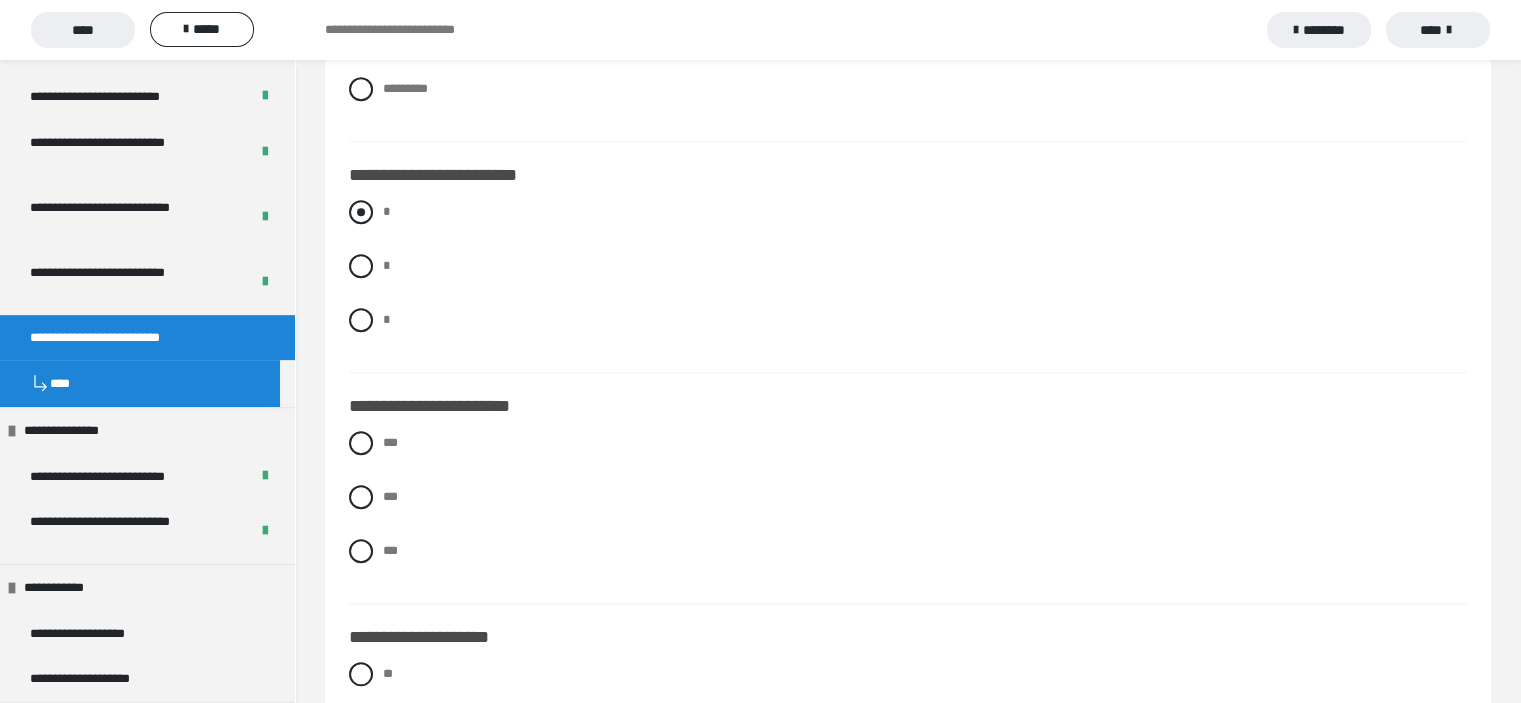 click at bounding box center (361, 212) 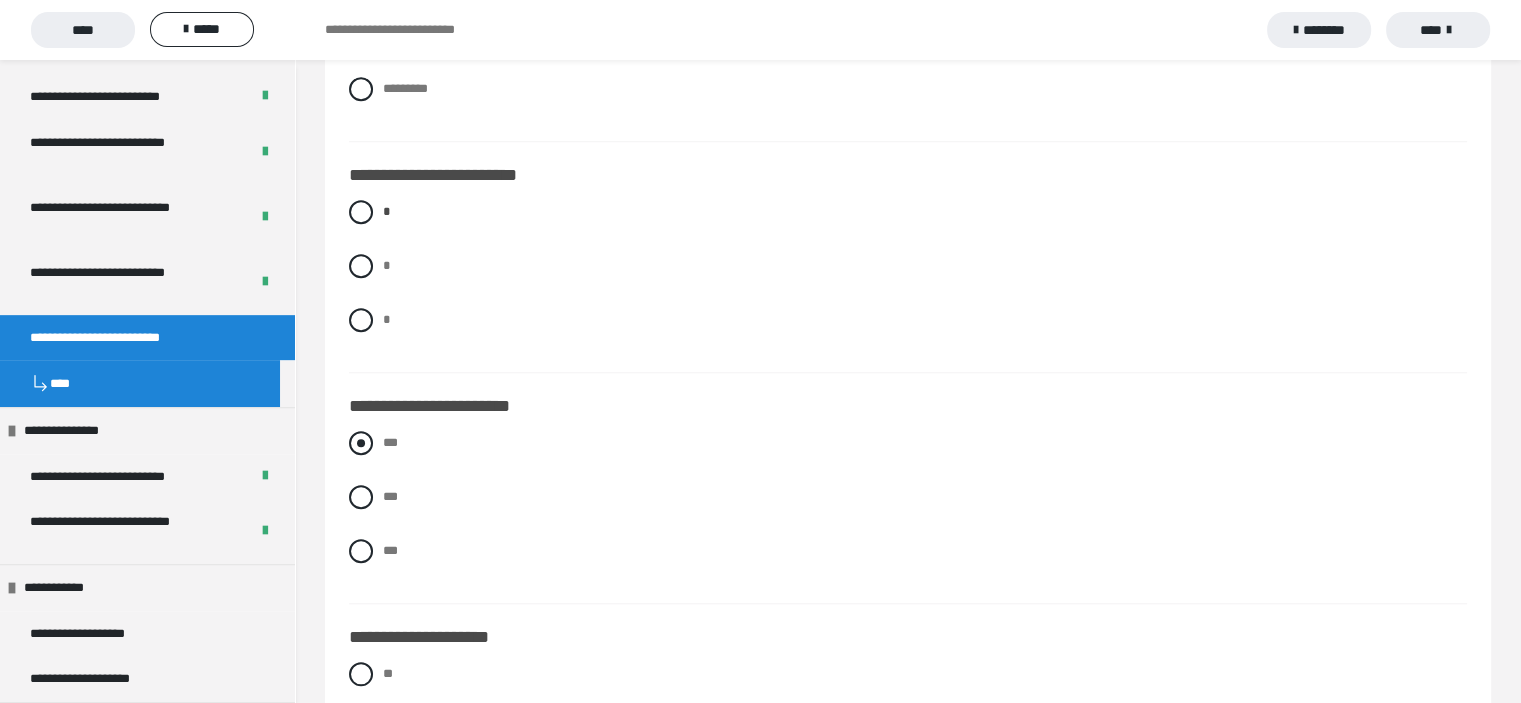 click at bounding box center (361, 443) 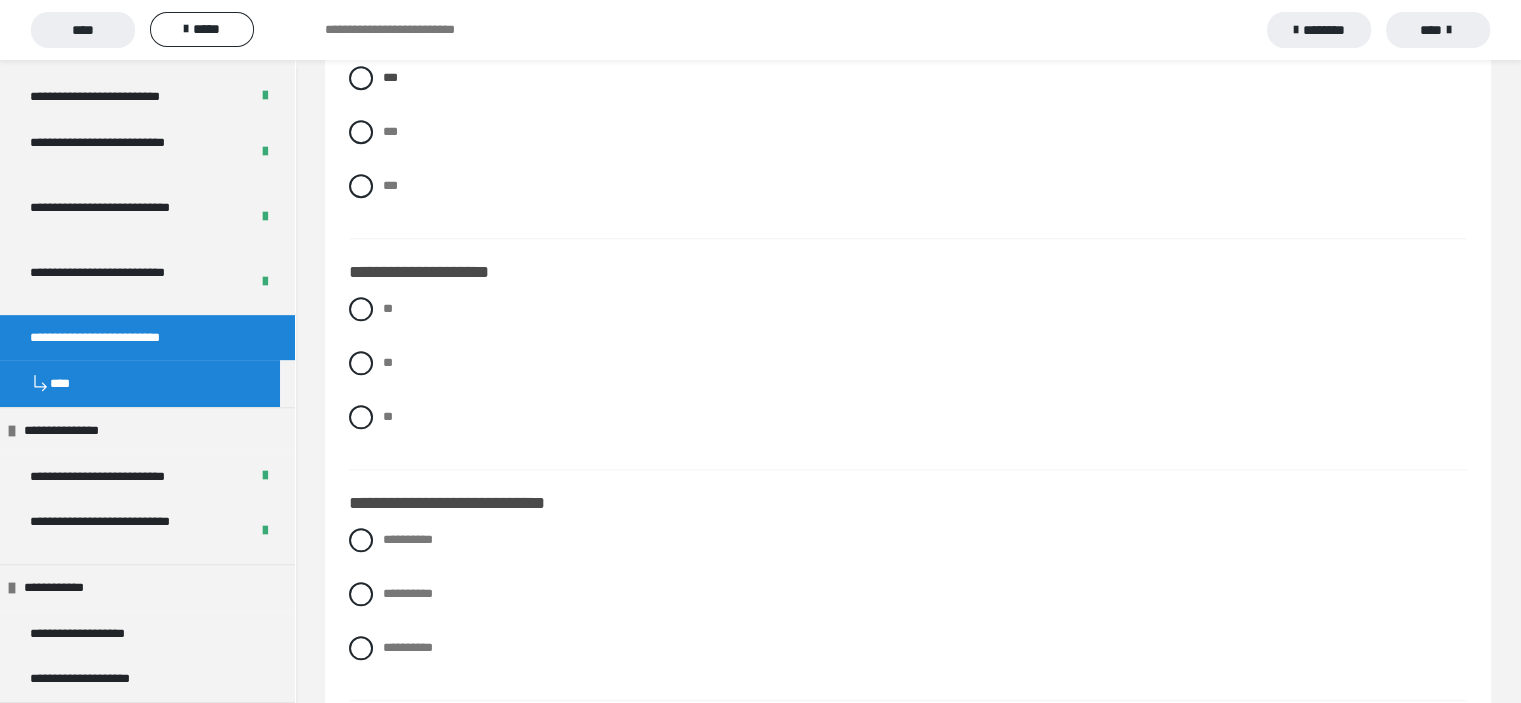 scroll, scrollTop: 2100, scrollLeft: 0, axis: vertical 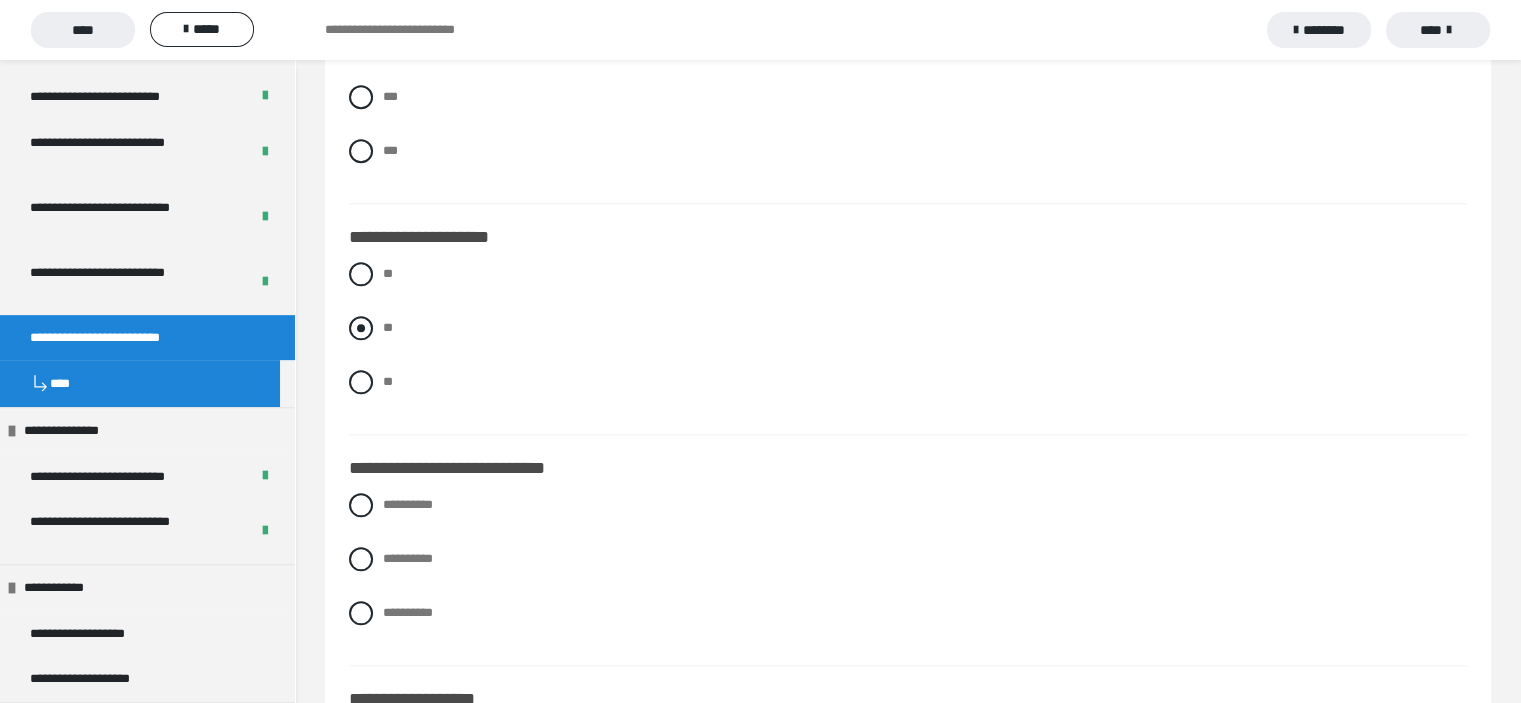 click at bounding box center [361, 328] 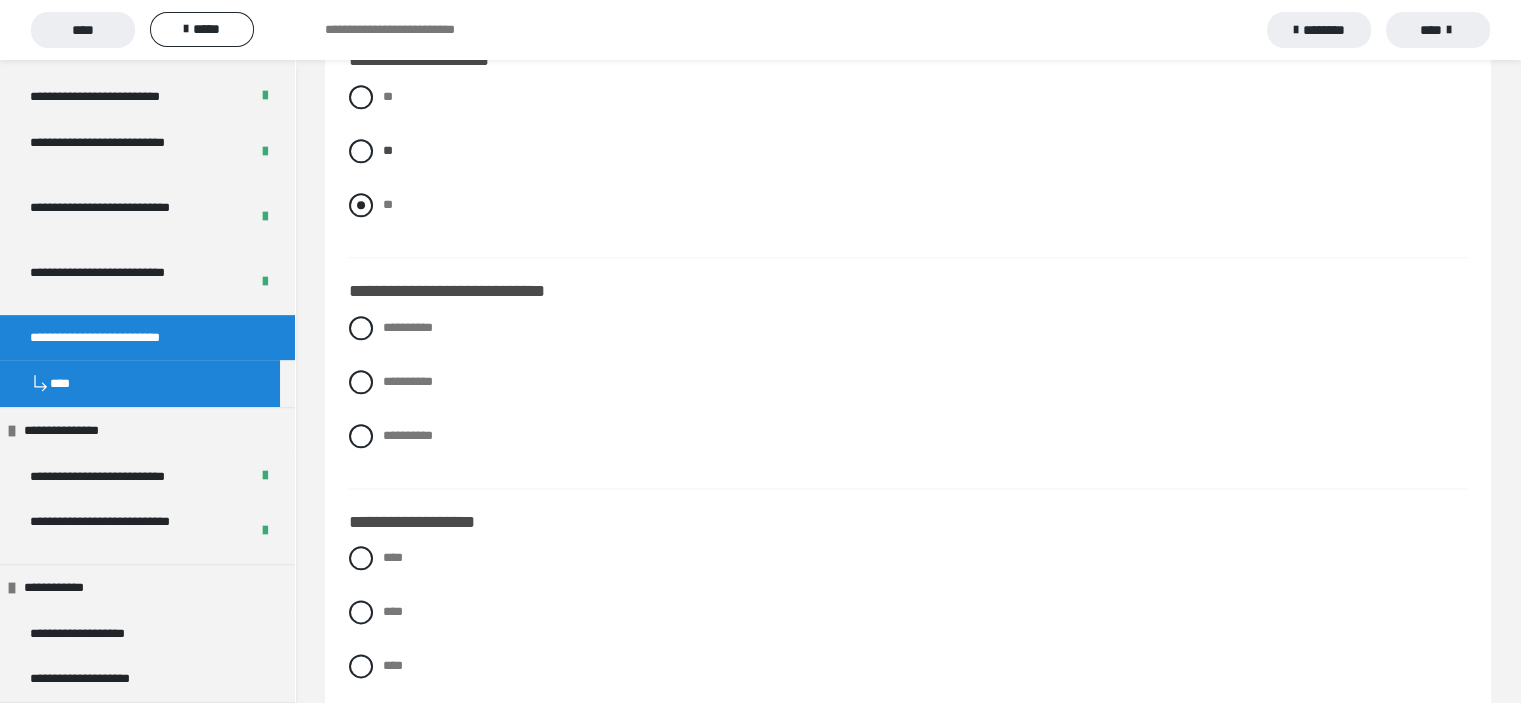 scroll, scrollTop: 2300, scrollLeft: 0, axis: vertical 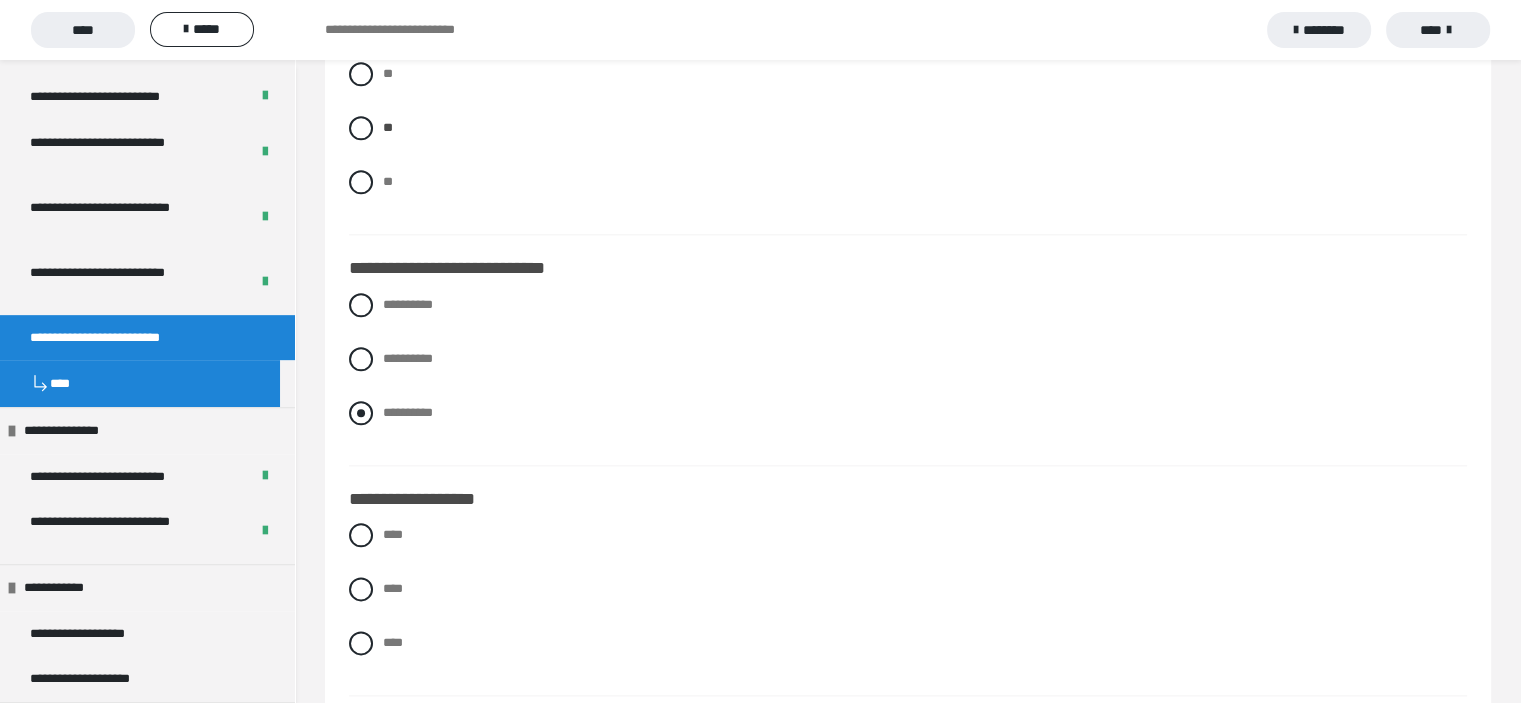 click at bounding box center [361, 413] 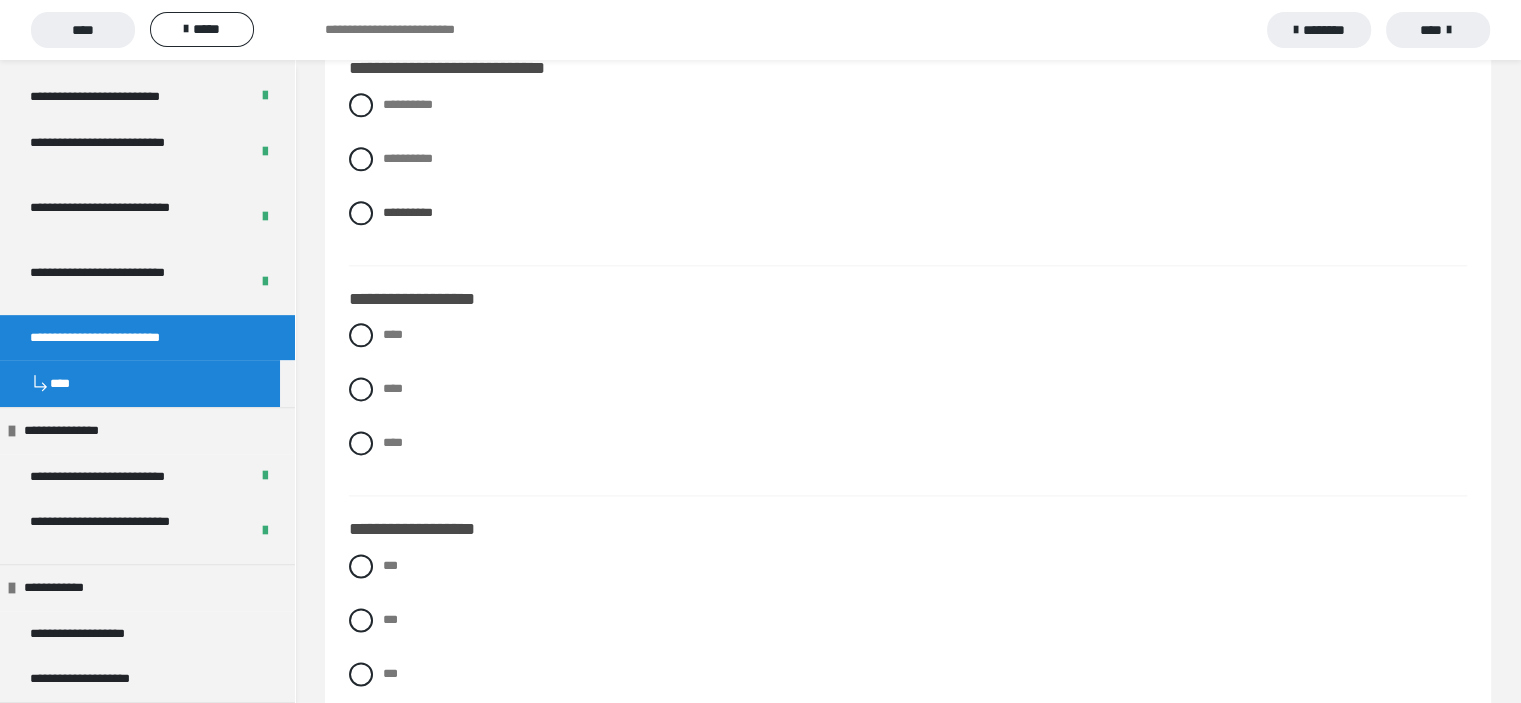 scroll, scrollTop: 2600, scrollLeft: 0, axis: vertical 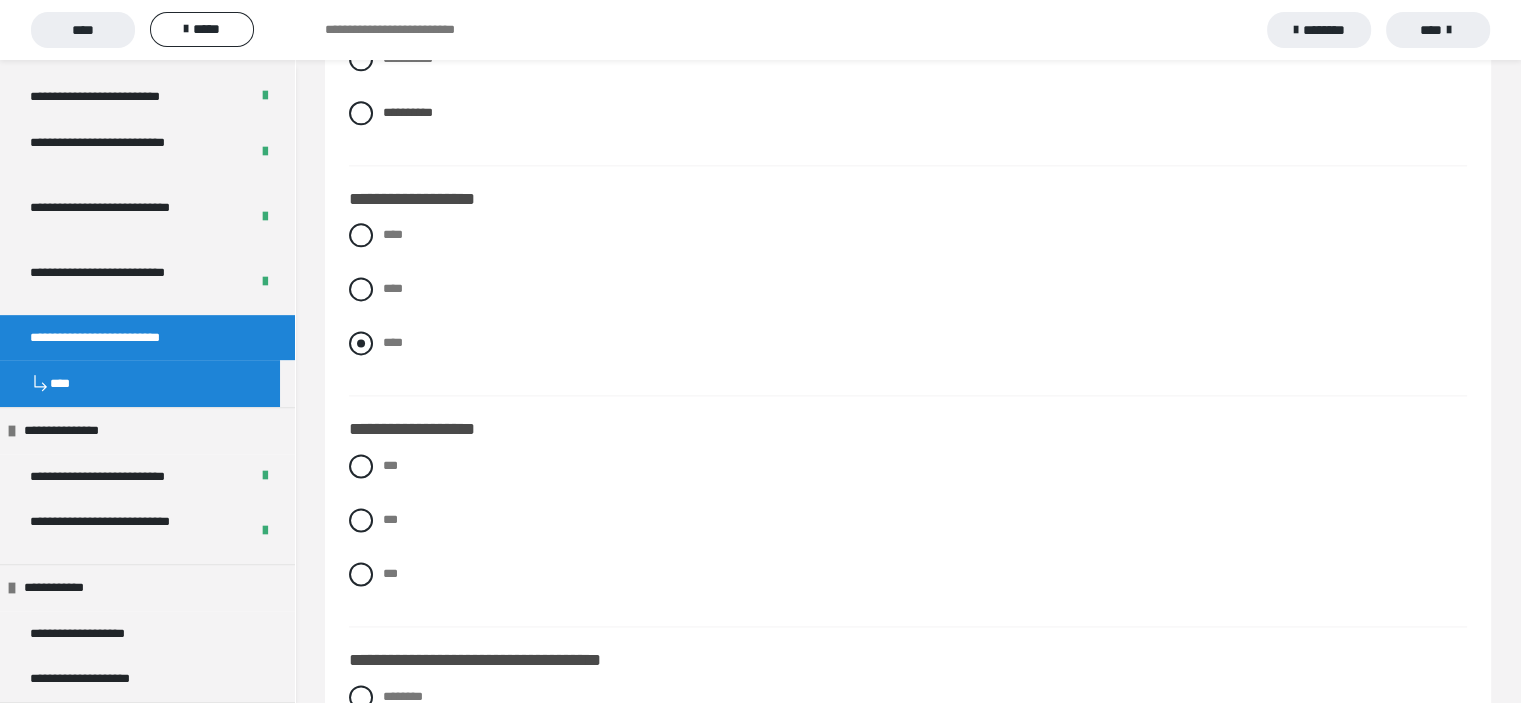 click at bounding box center [361, 343] 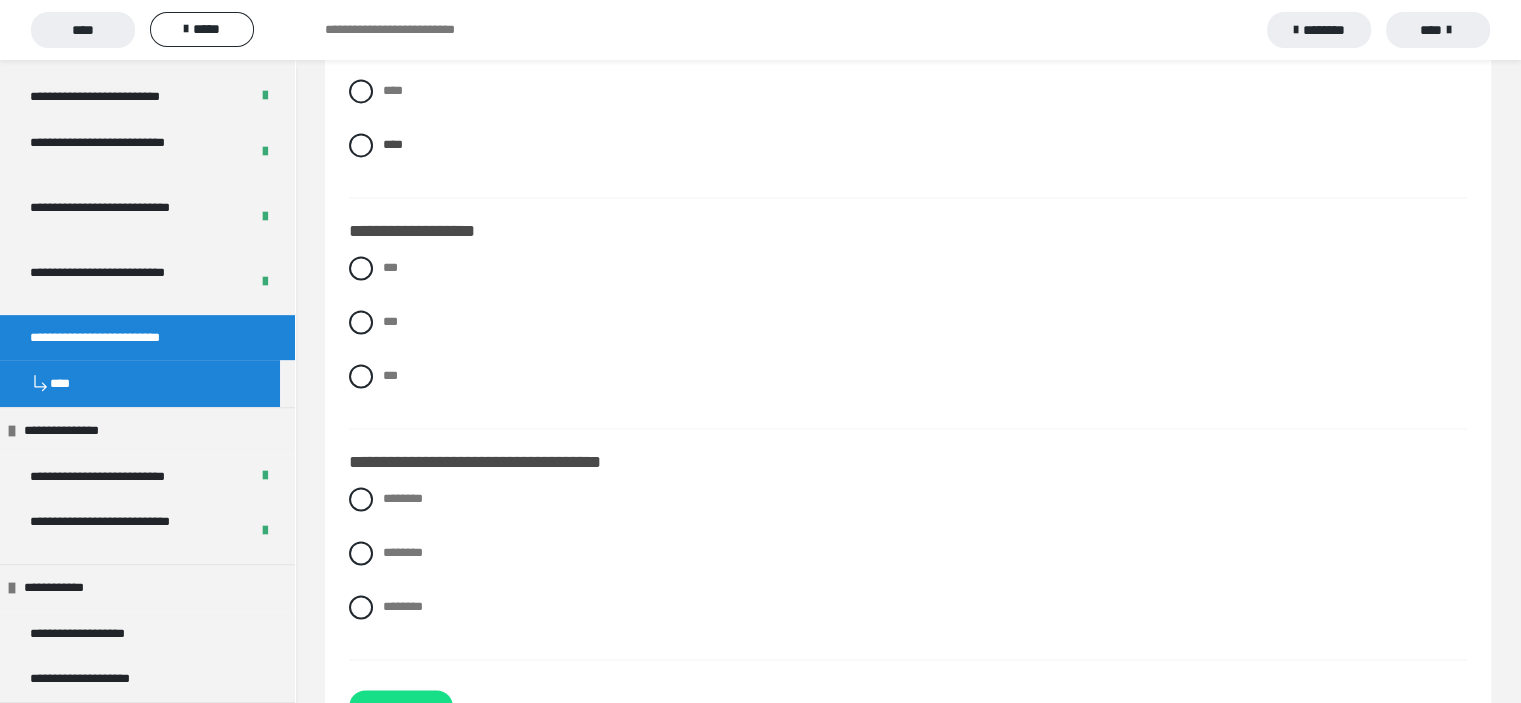 scroll, scrollTop: 2800, scrollLeft: 0, axis: vertical 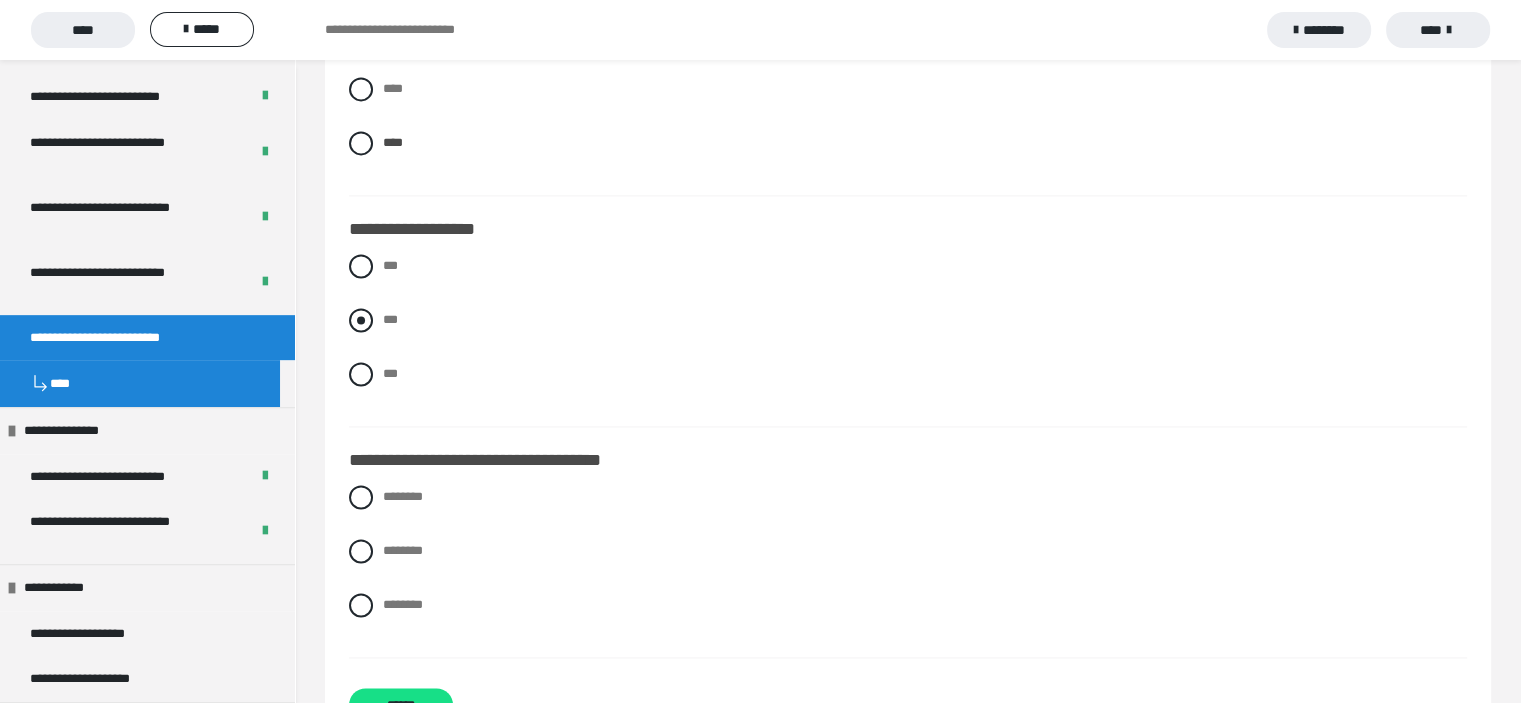 click at bounding box center [361, 320] 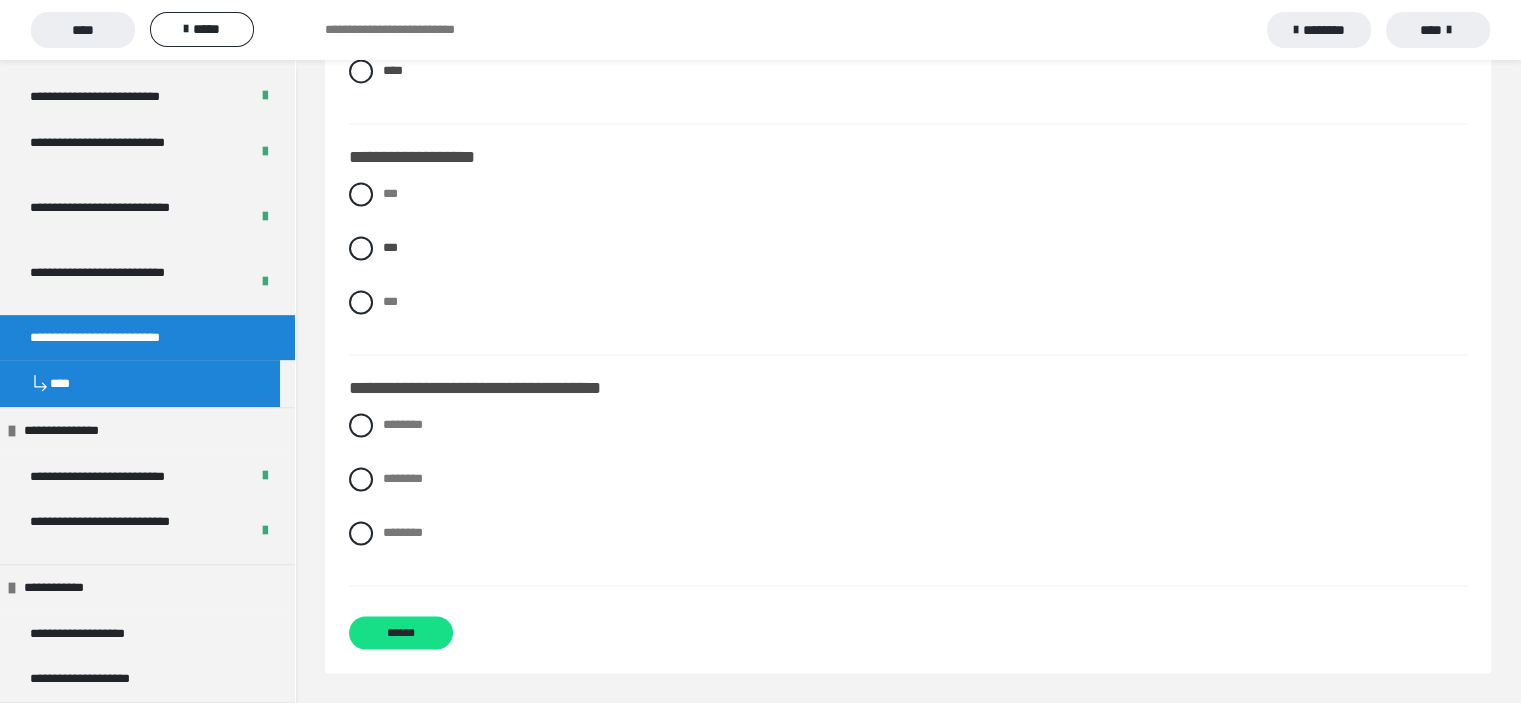 scroll, scrollTop: 2902, scrollLeft: 0, axis: vertical 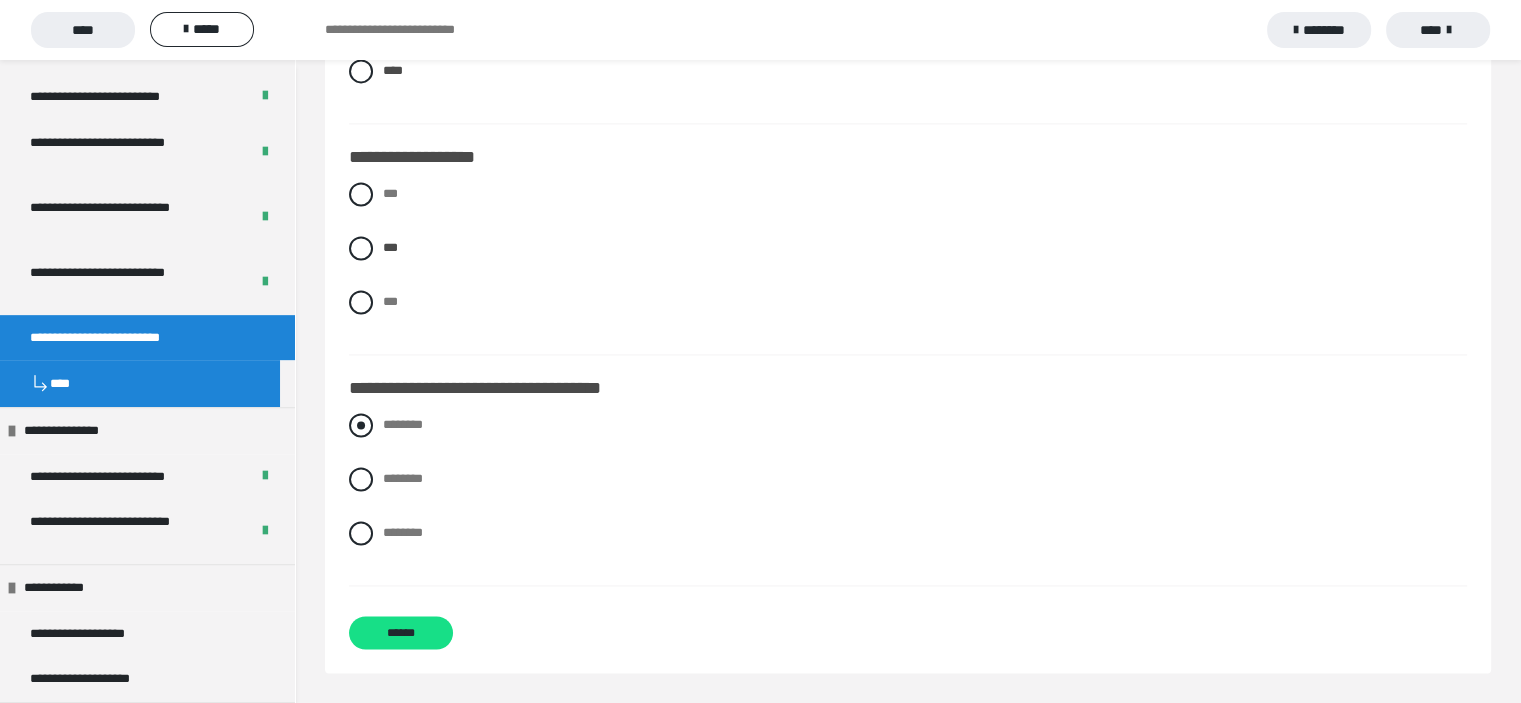 click at bounding box center (361, 425) 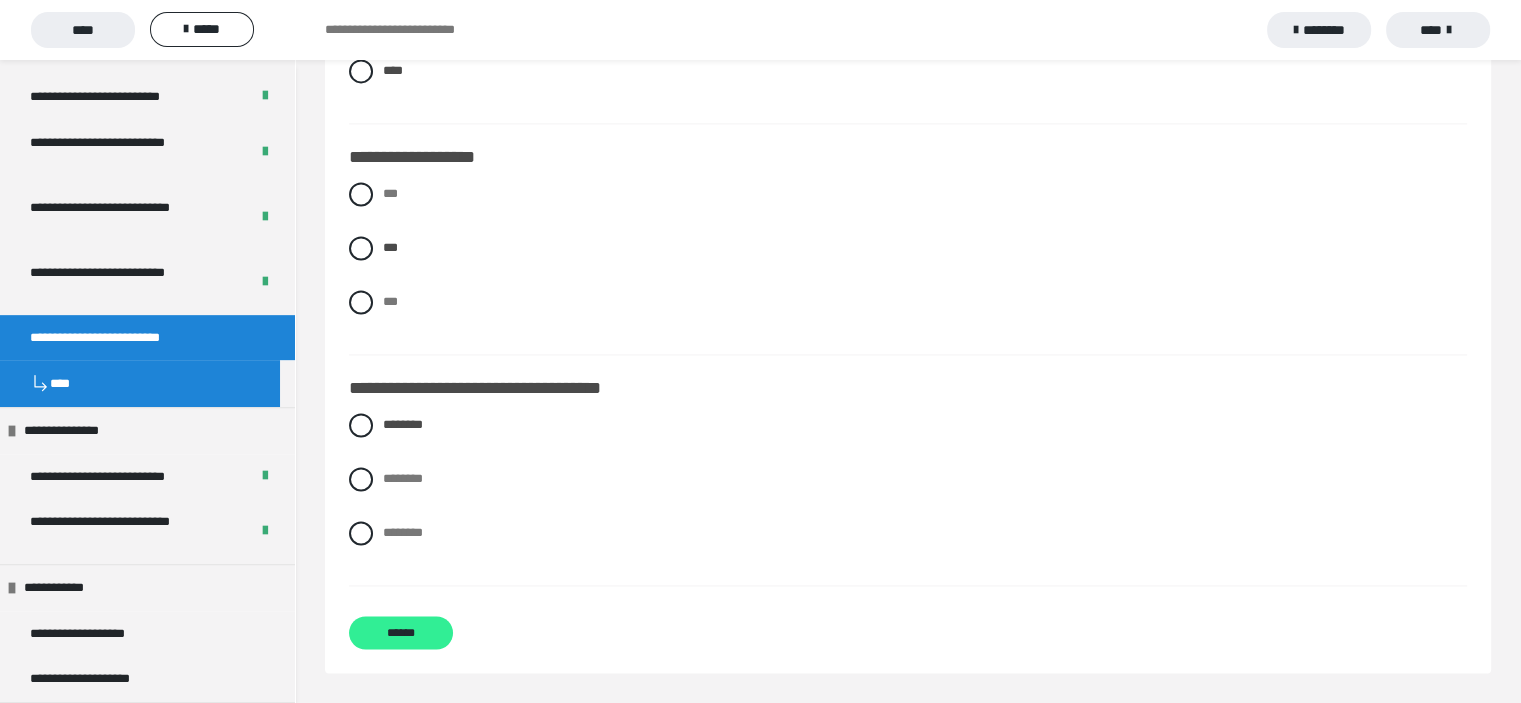 click on "******" at bounding box center (401, 632) 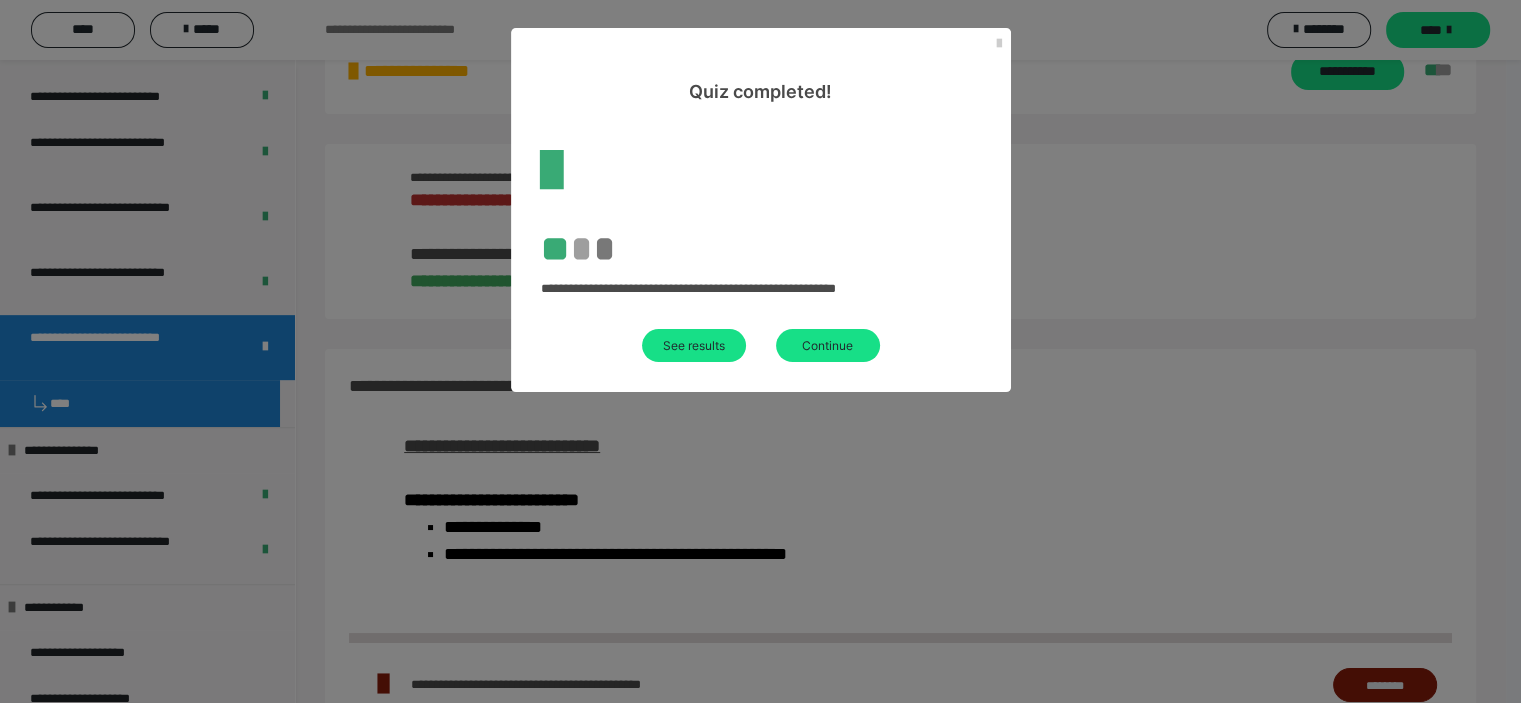 scroll, scrollTop: 836, scrollLeft: 0, axis: vertical 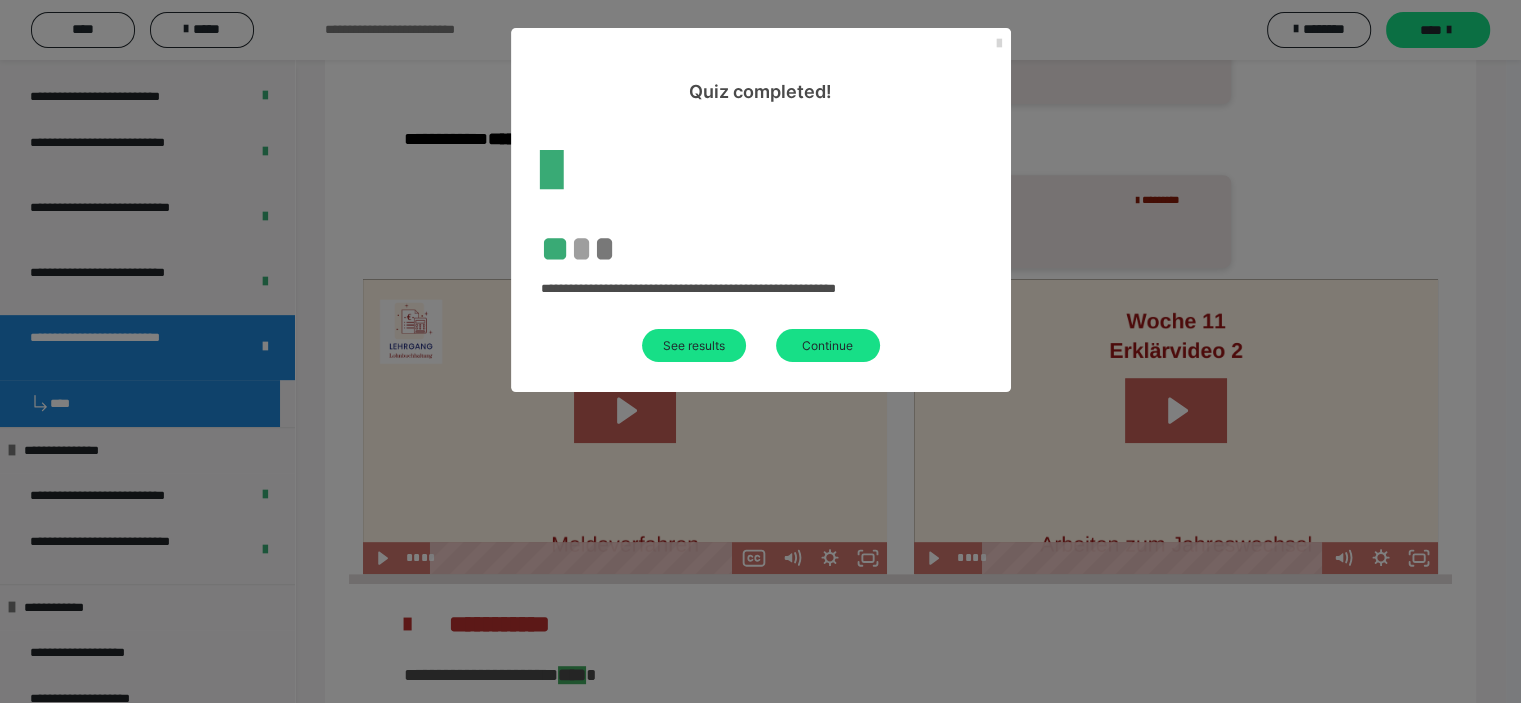 click at bounding box center [999, 44] 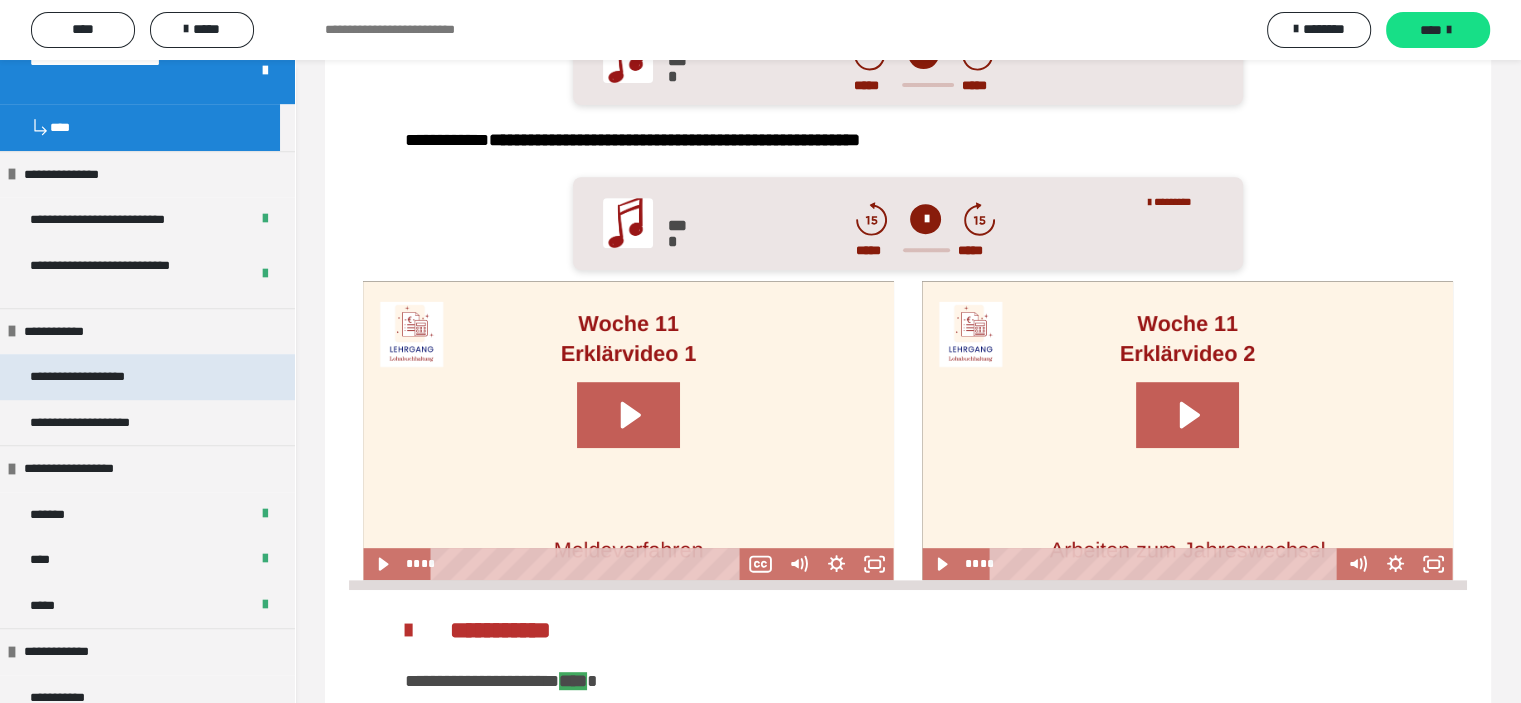 scroll, scrollTop: 1200, scrollLeft: 0, axis: vertical 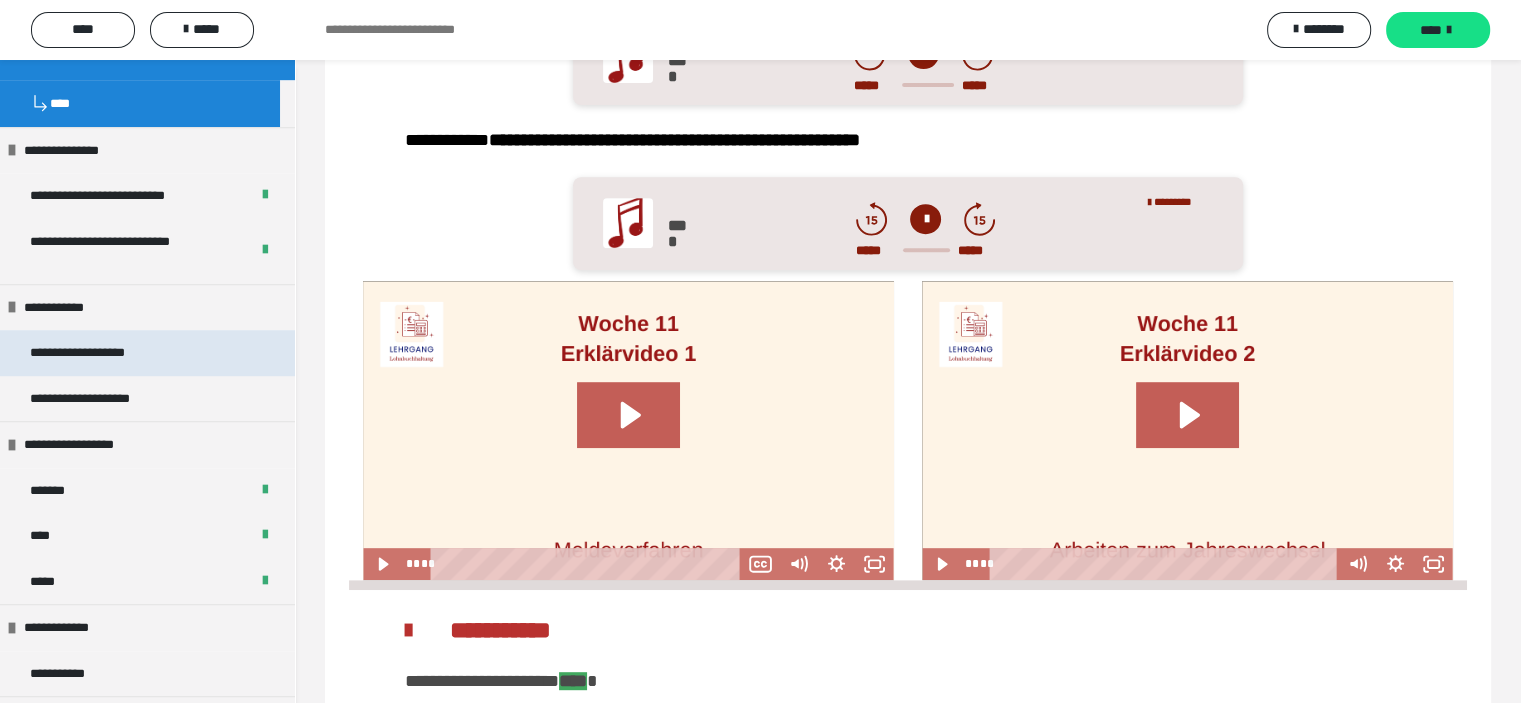 click on "**********" at bounding box center (147, 353) 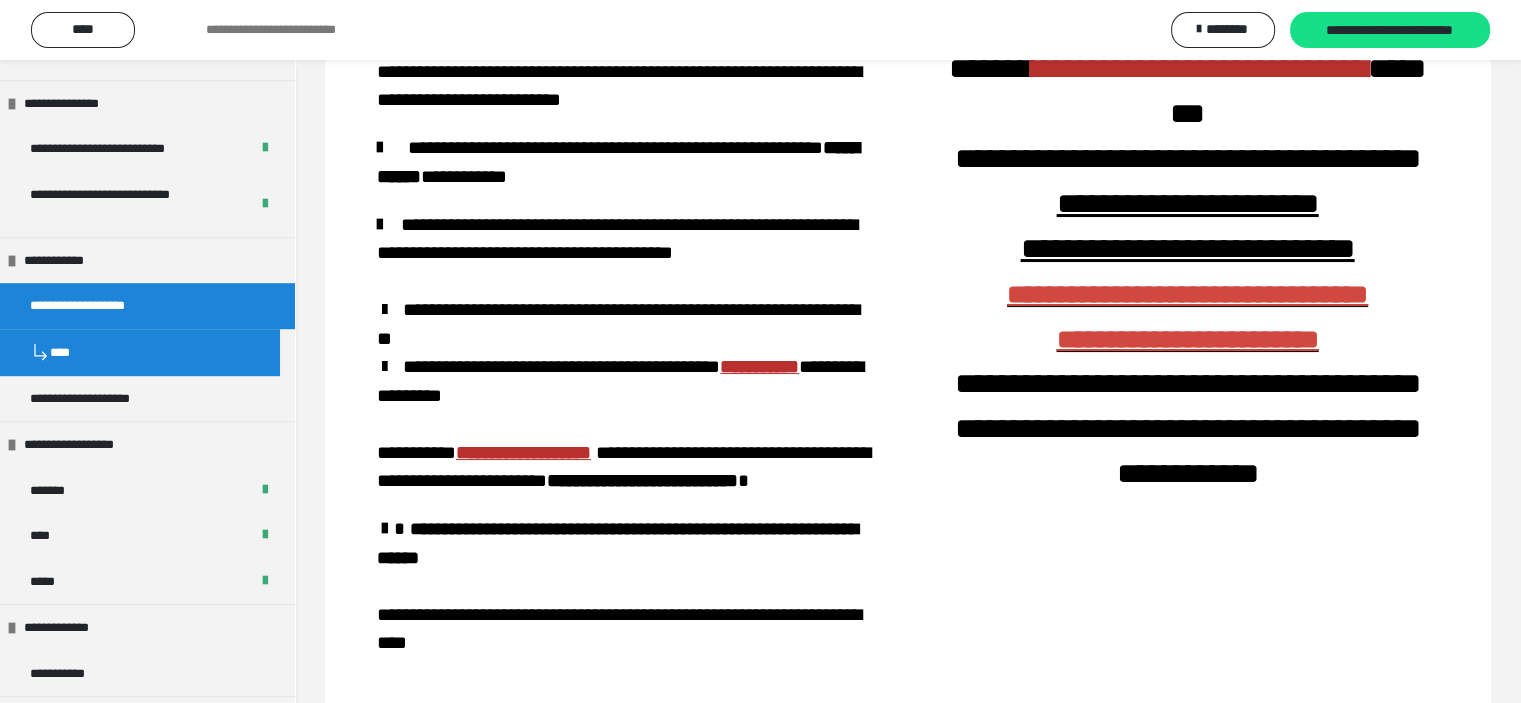 scroll, scrollTop: 0, scrollLeft: 0, axis: both 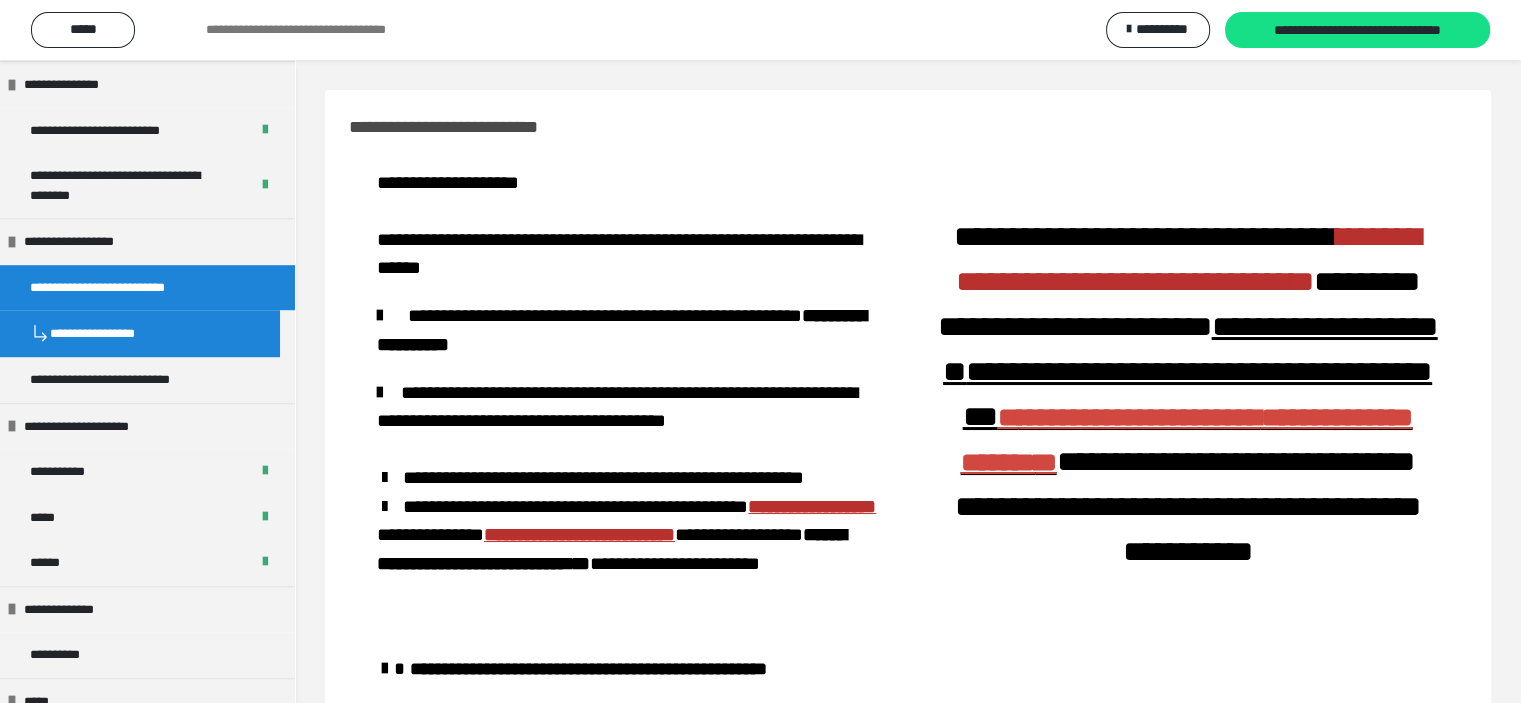 click on "**********" at bounding box center [1187, 484] 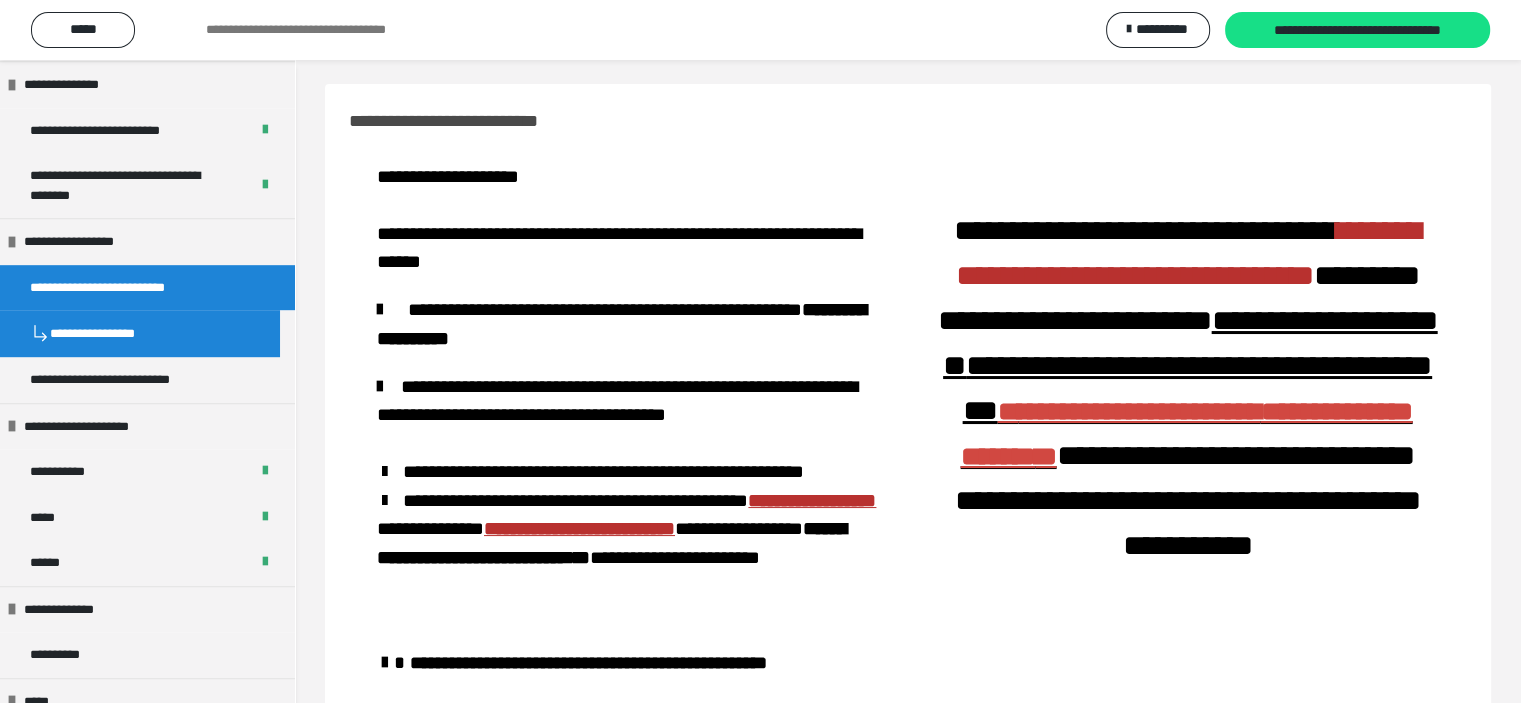 scroll, scrollTop: 0, scrollLeft: 0, axis: both 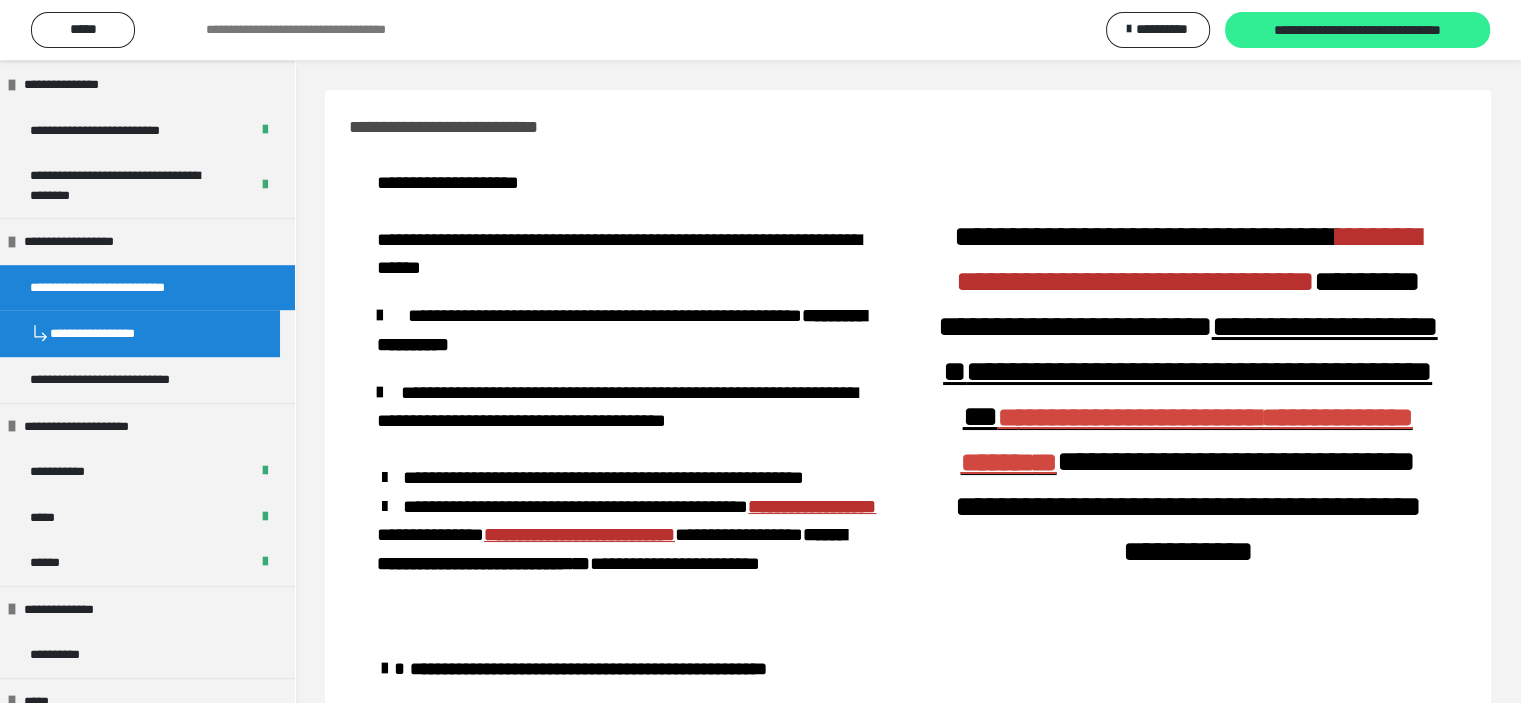 click on "**********" at bounding box center [1357, 30] 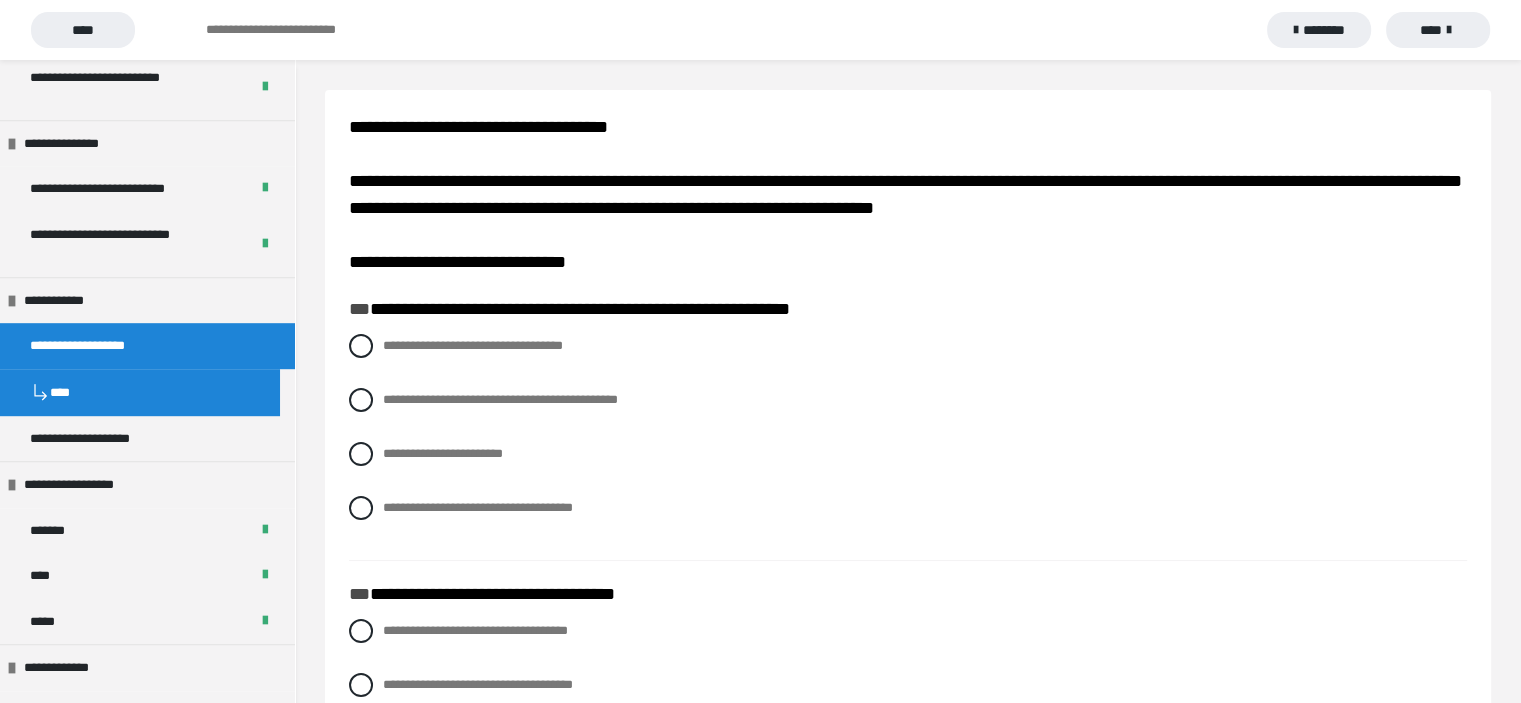 scroll, scrollTop: 1200, scrollLeft: 0, axis: vertical 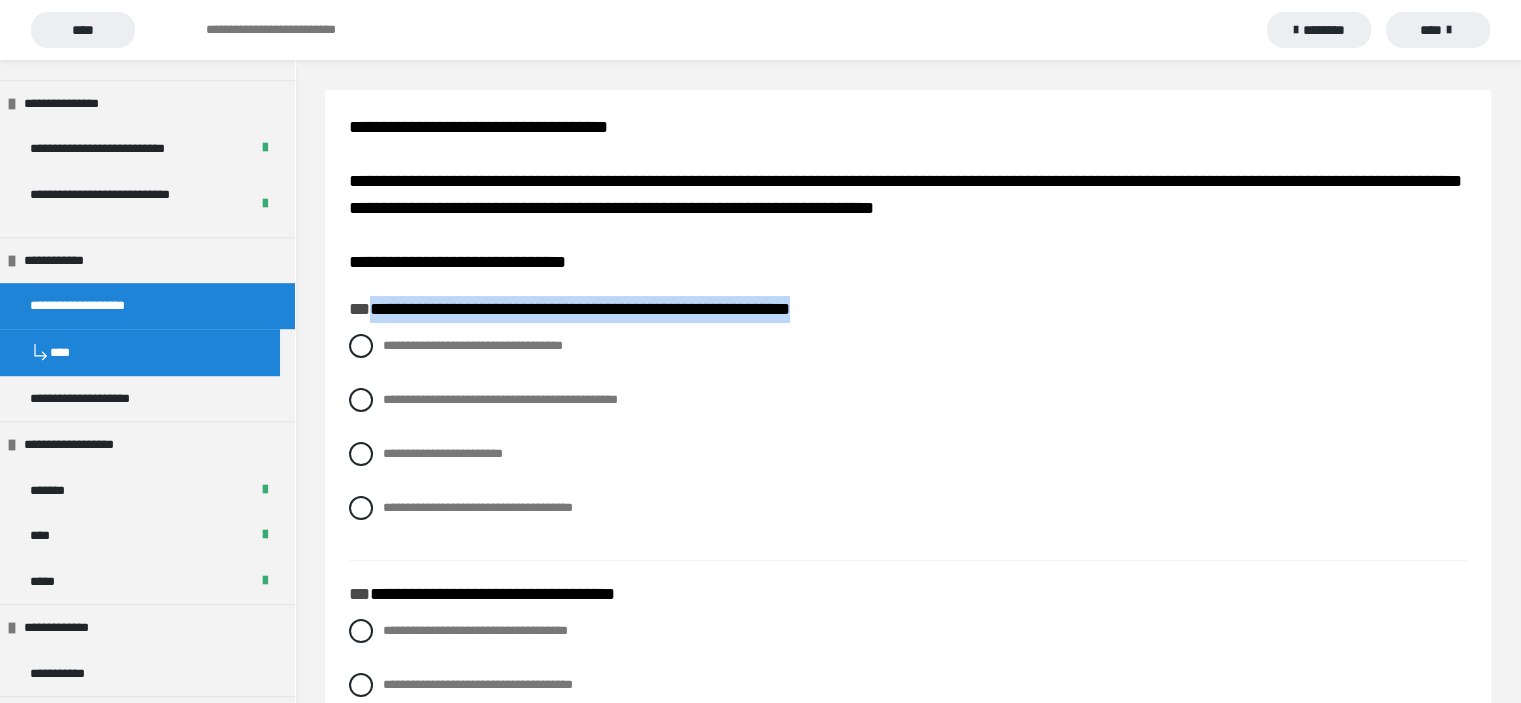 drag, startPoint x: 368, startPoint y: 308, endPoint x: 916, endPoint y: 312, distance: 548.0146 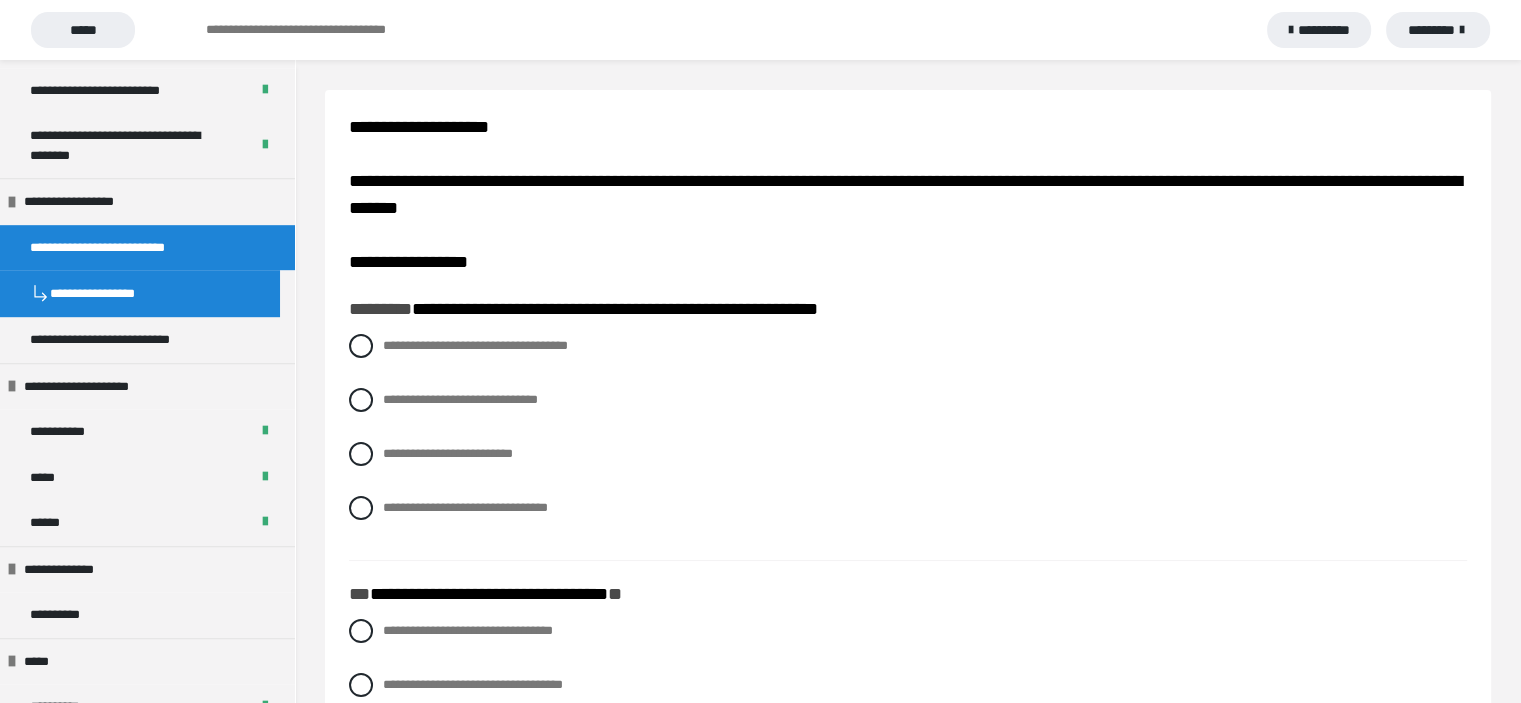 scroll, scrollTop: 1160, scrollLeft: 0, axis: vertical 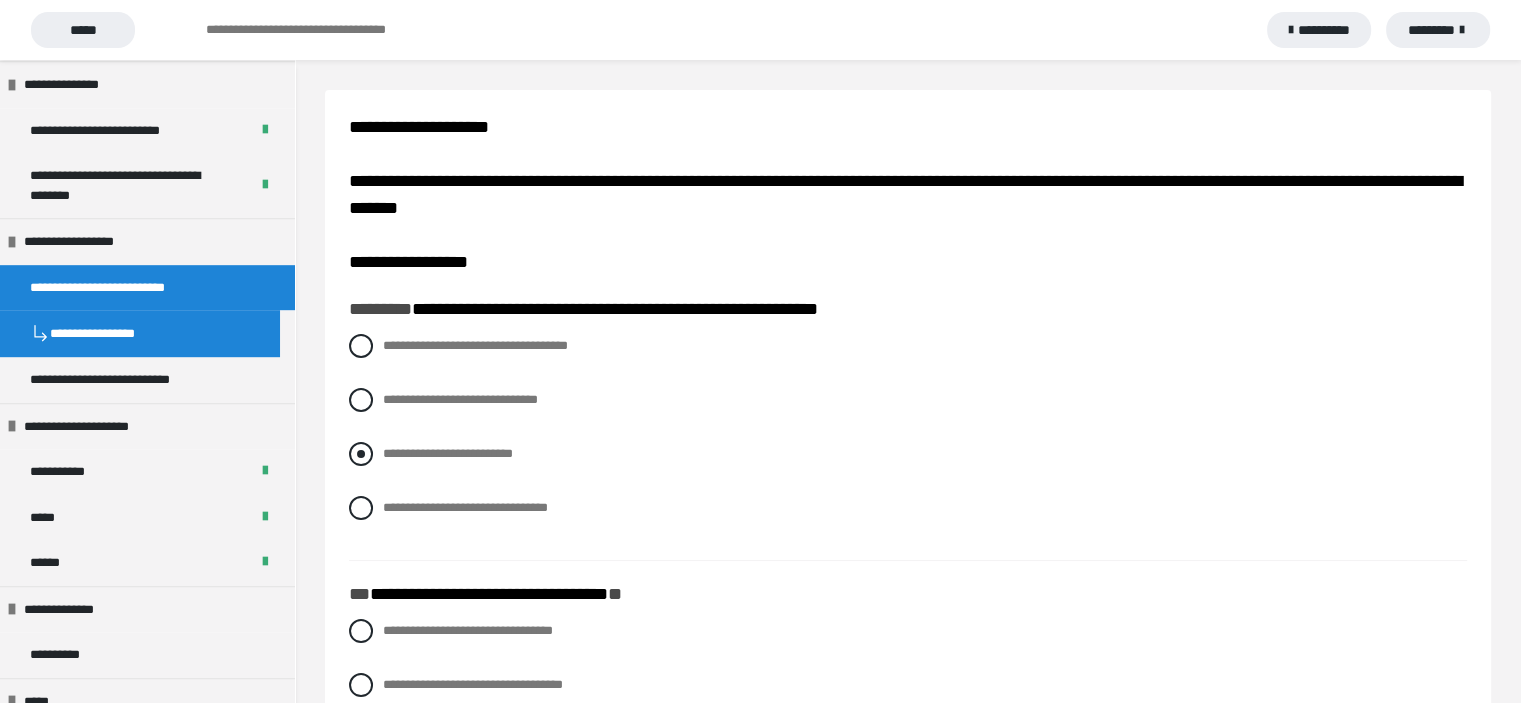 click at bounding box center [361, 454] 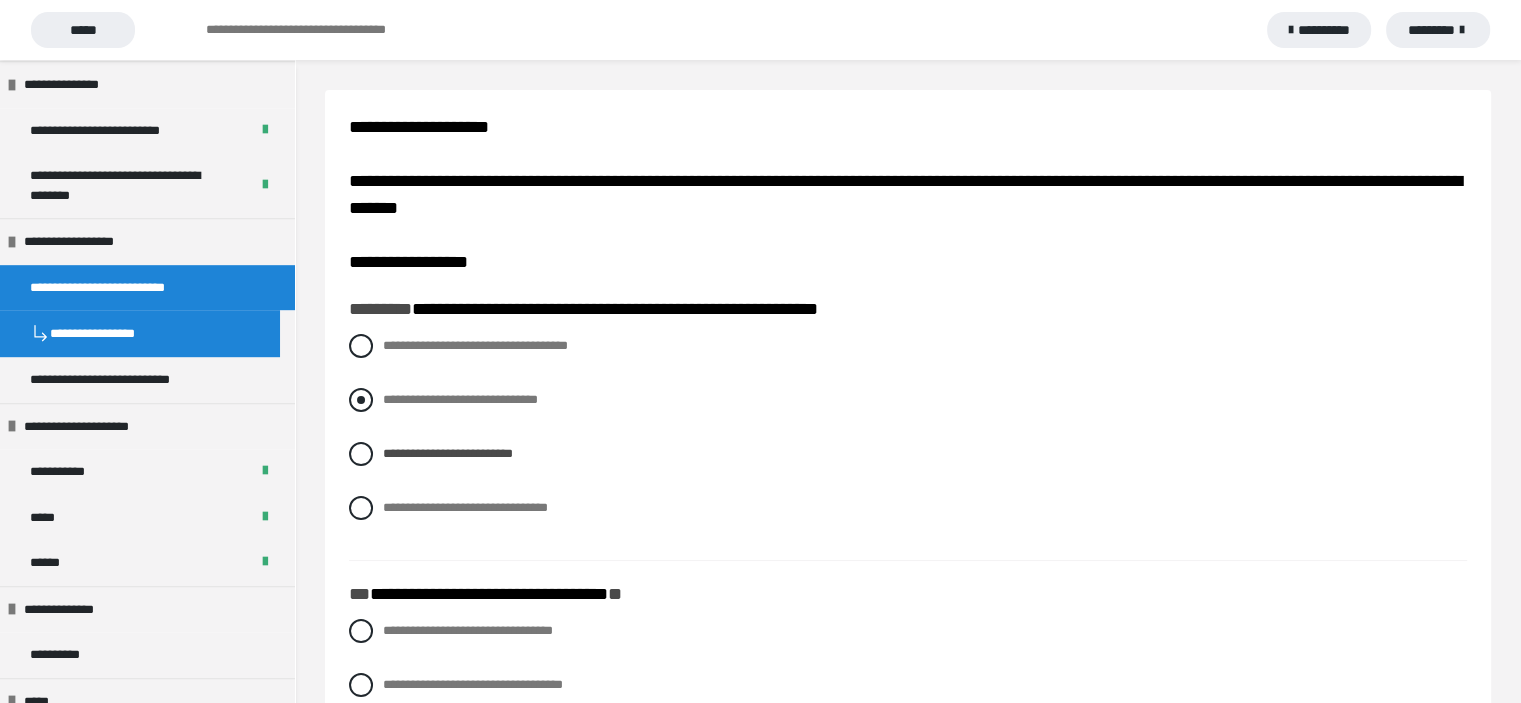 click at bounding box center [361, 400] 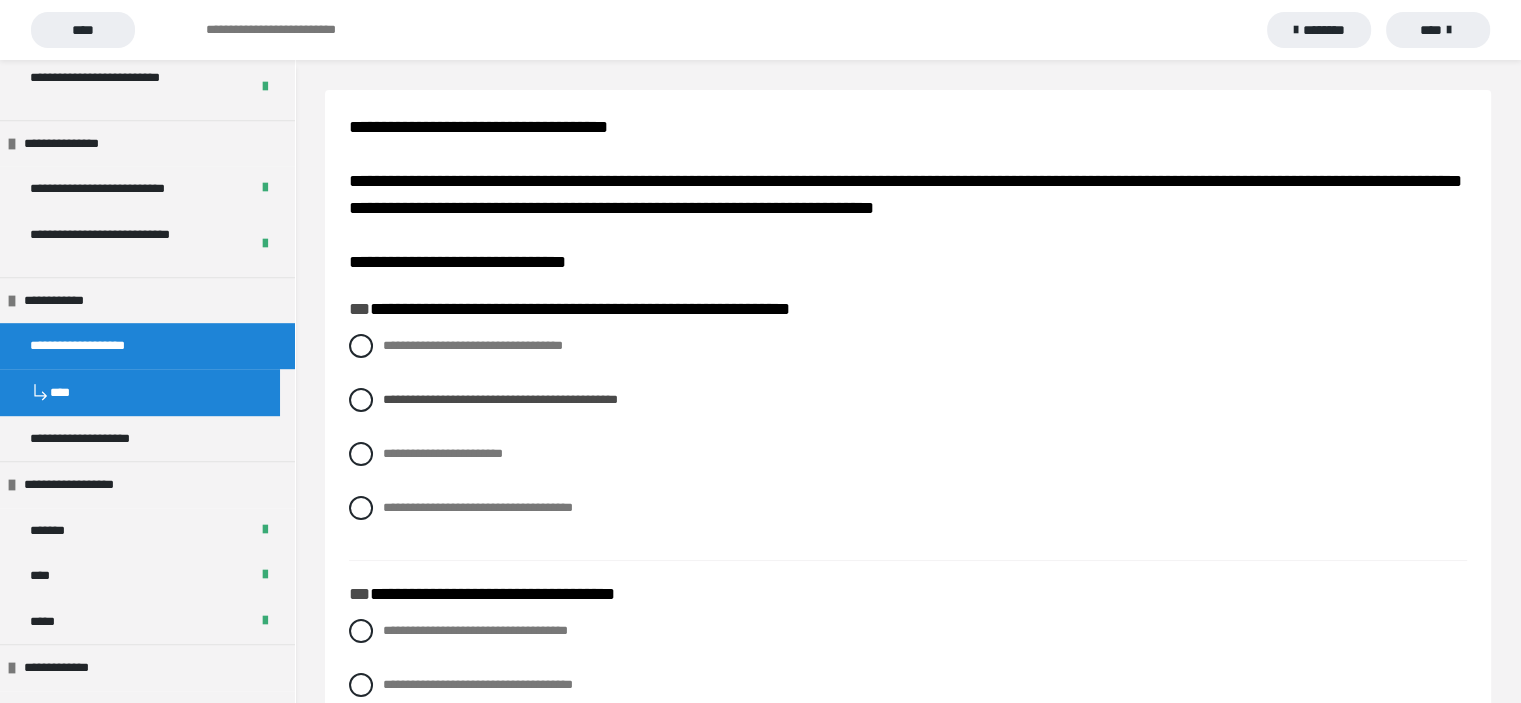 scroll, scrollTop: 1200, scrollLeft: 0, axis: vertical 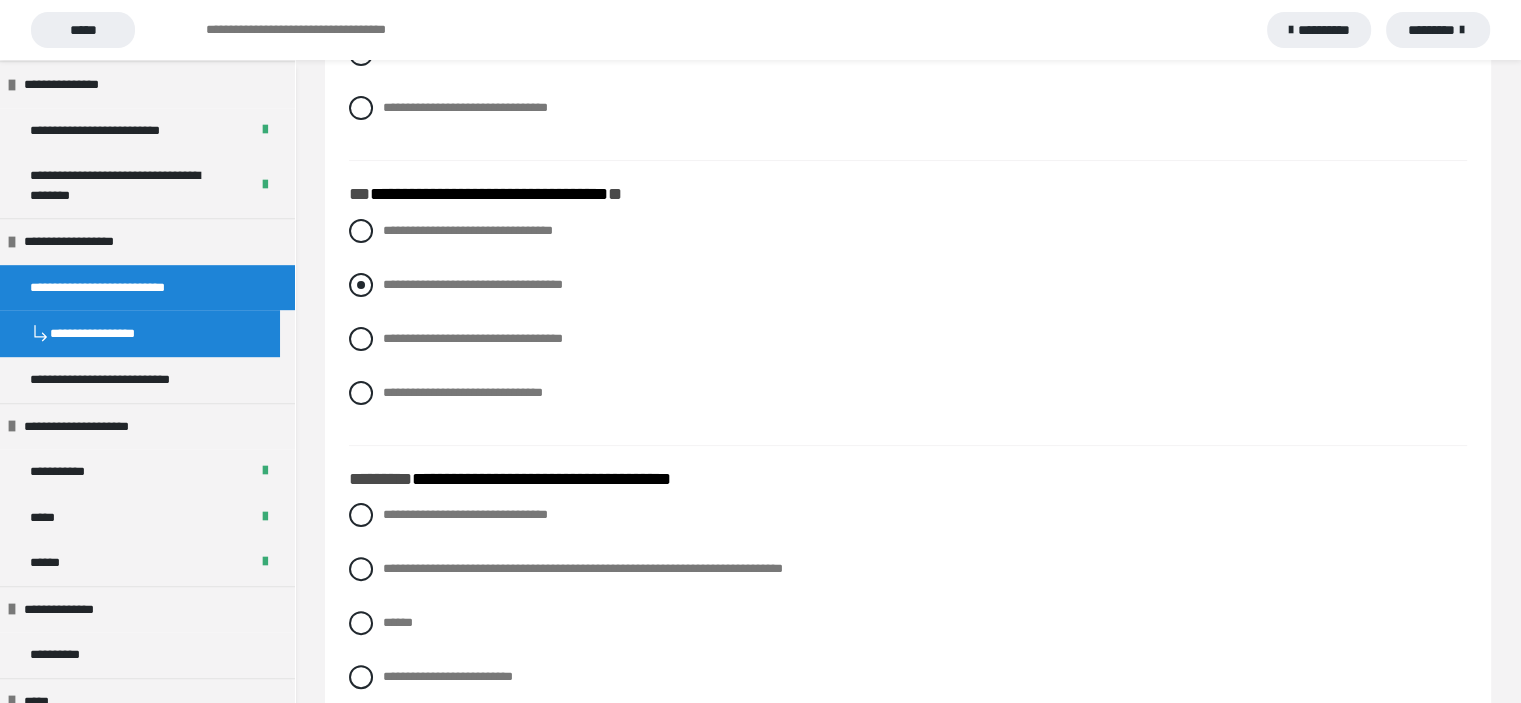 click at bounding box center [361, 285] 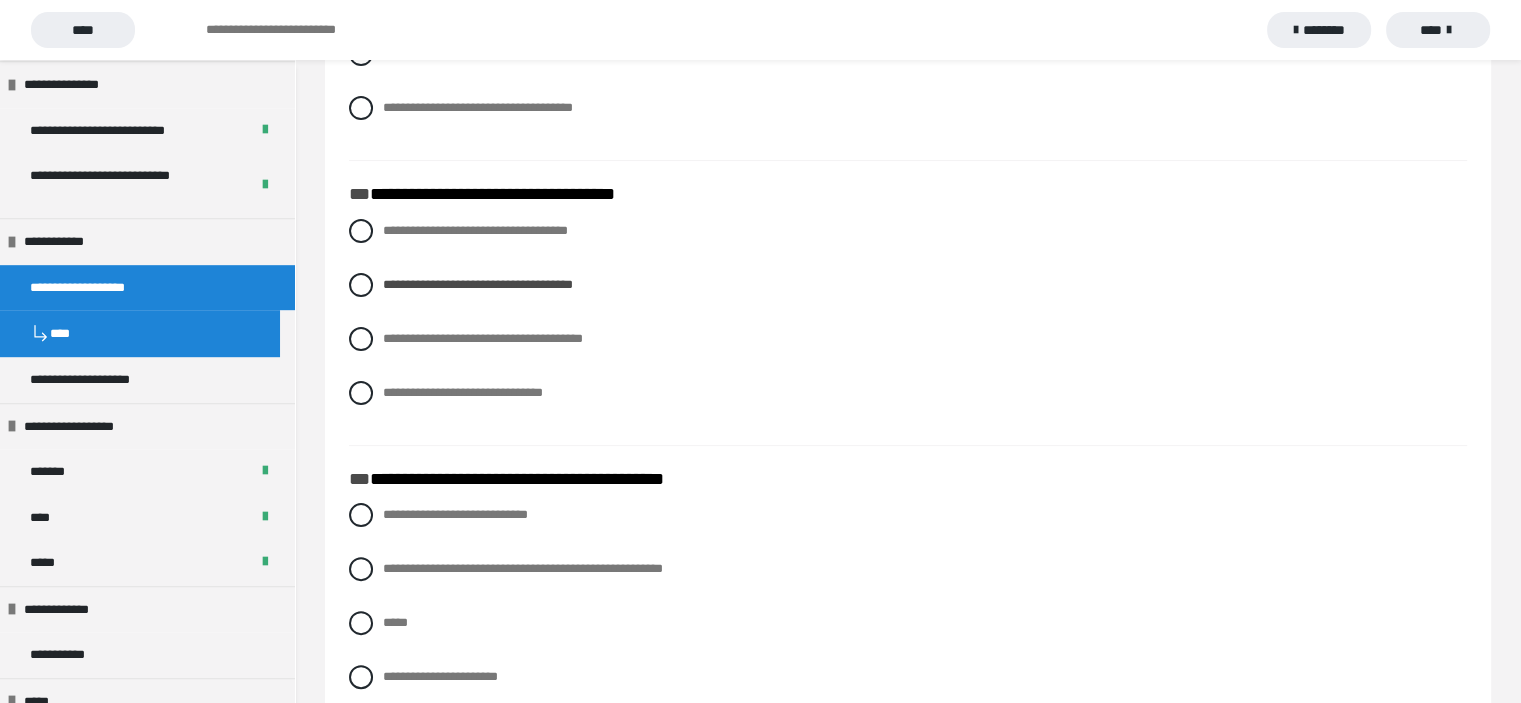 scroll, scrollTop: 1200, scrollLeft: 0, axis: vertical 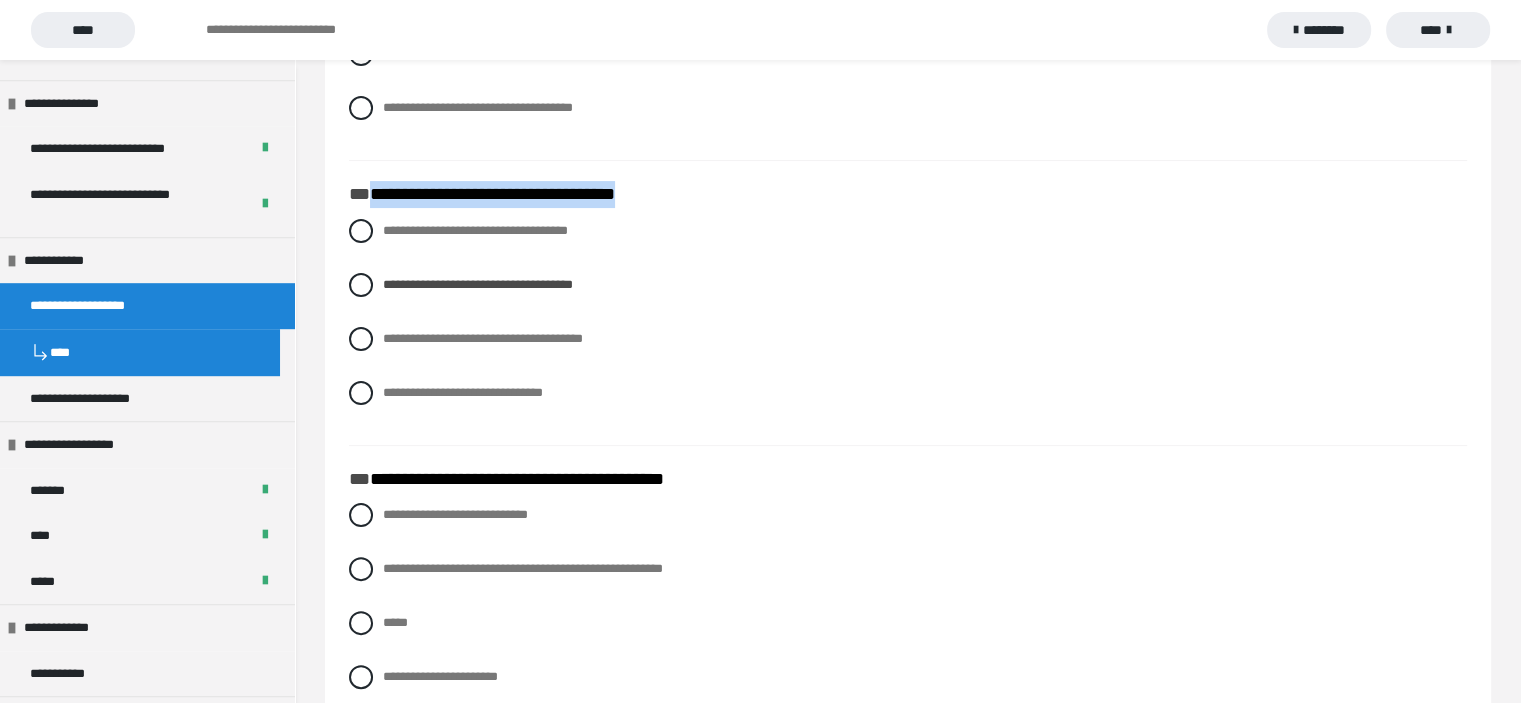 drag, startPoint x: 370, startPoint y: 192, endPoint x: 676, endPoint y: 193, distance: 306.00165 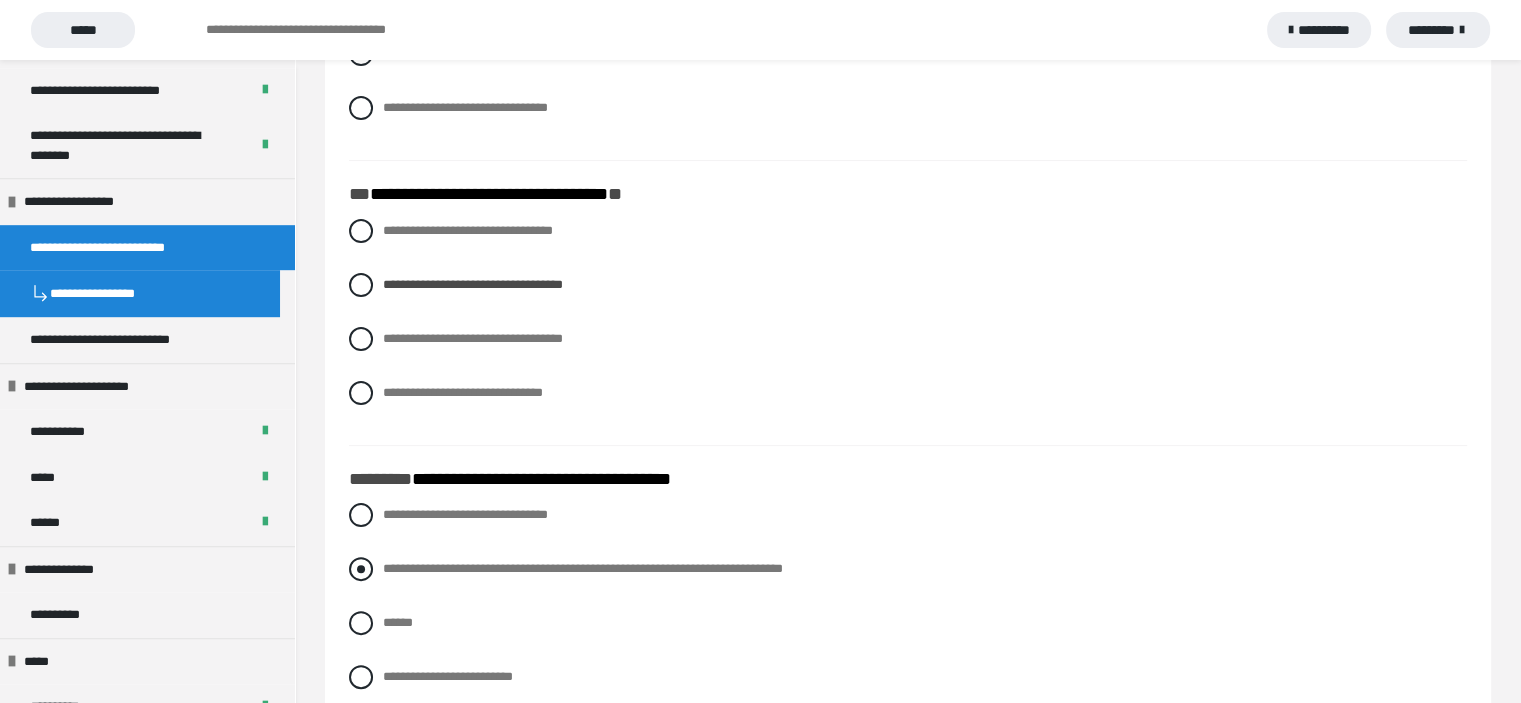 scroll, scrollTop: 1160, scrollLeft: 0, axis: vertical 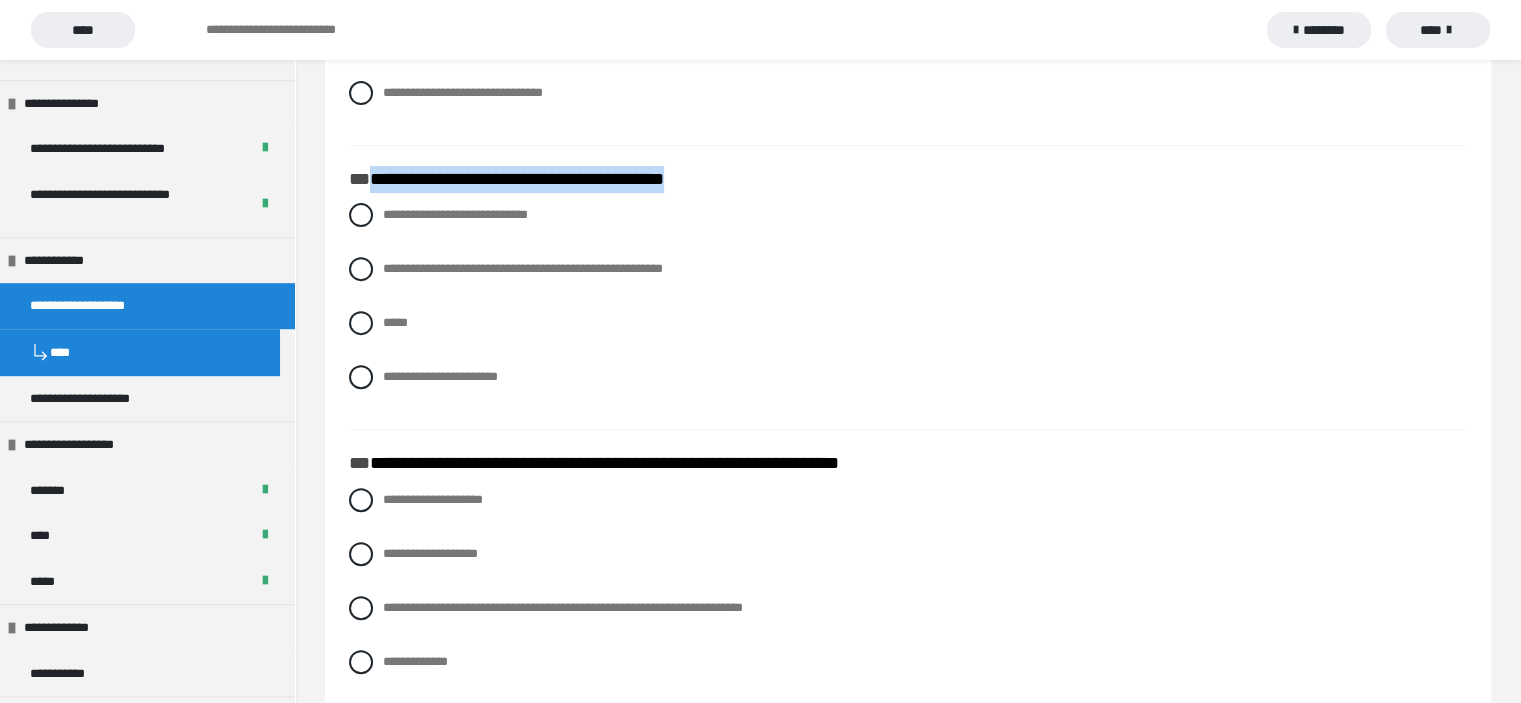 drag, startPoint x: 369, startPoint y: 181, endPoint x: 724, endPoint y: 183, distance: 355.00565 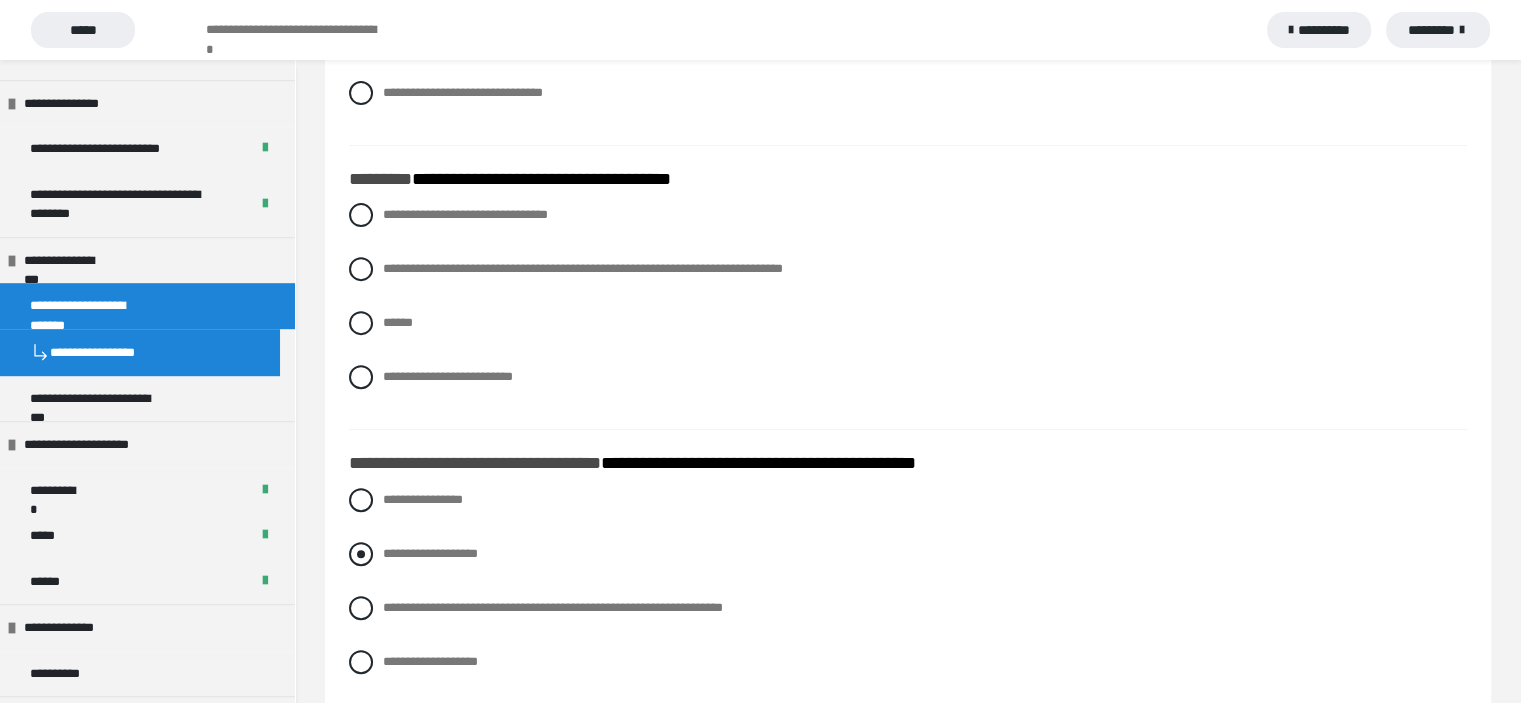 scroll, scrollTop: 1160, scrollLeft: 0, axis: vertical 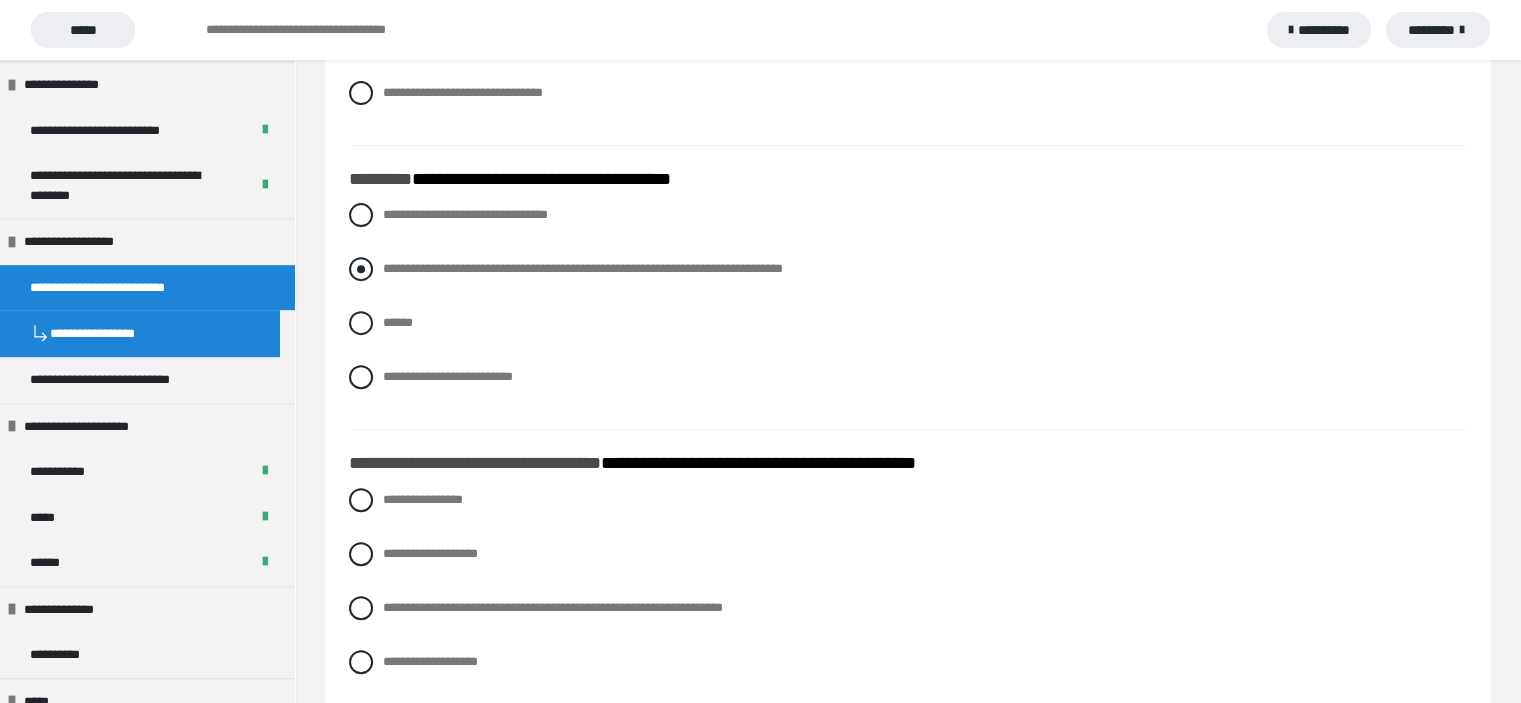 click at bounding box center [361, 269] 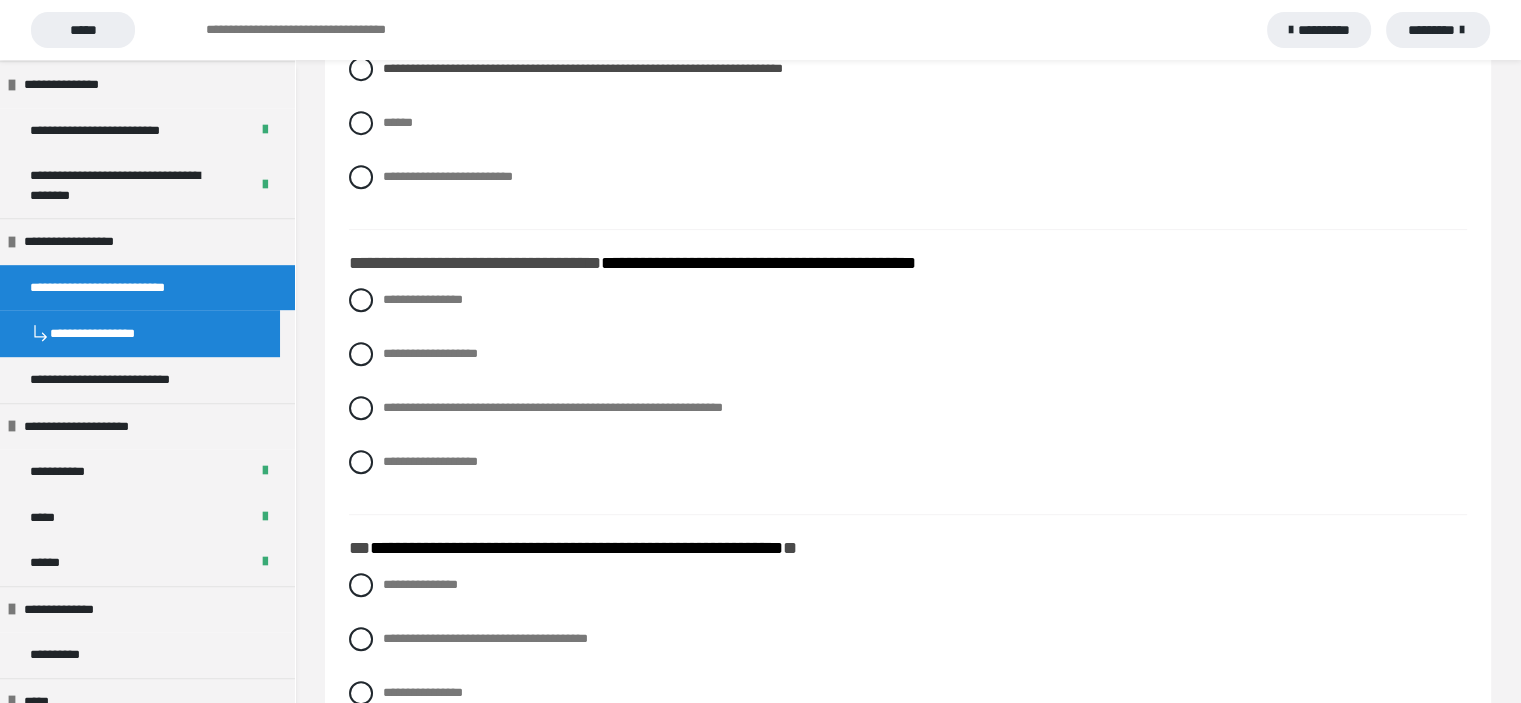 scroll, scrollTop: 1000, scrollLeft: 0, axis: vertical 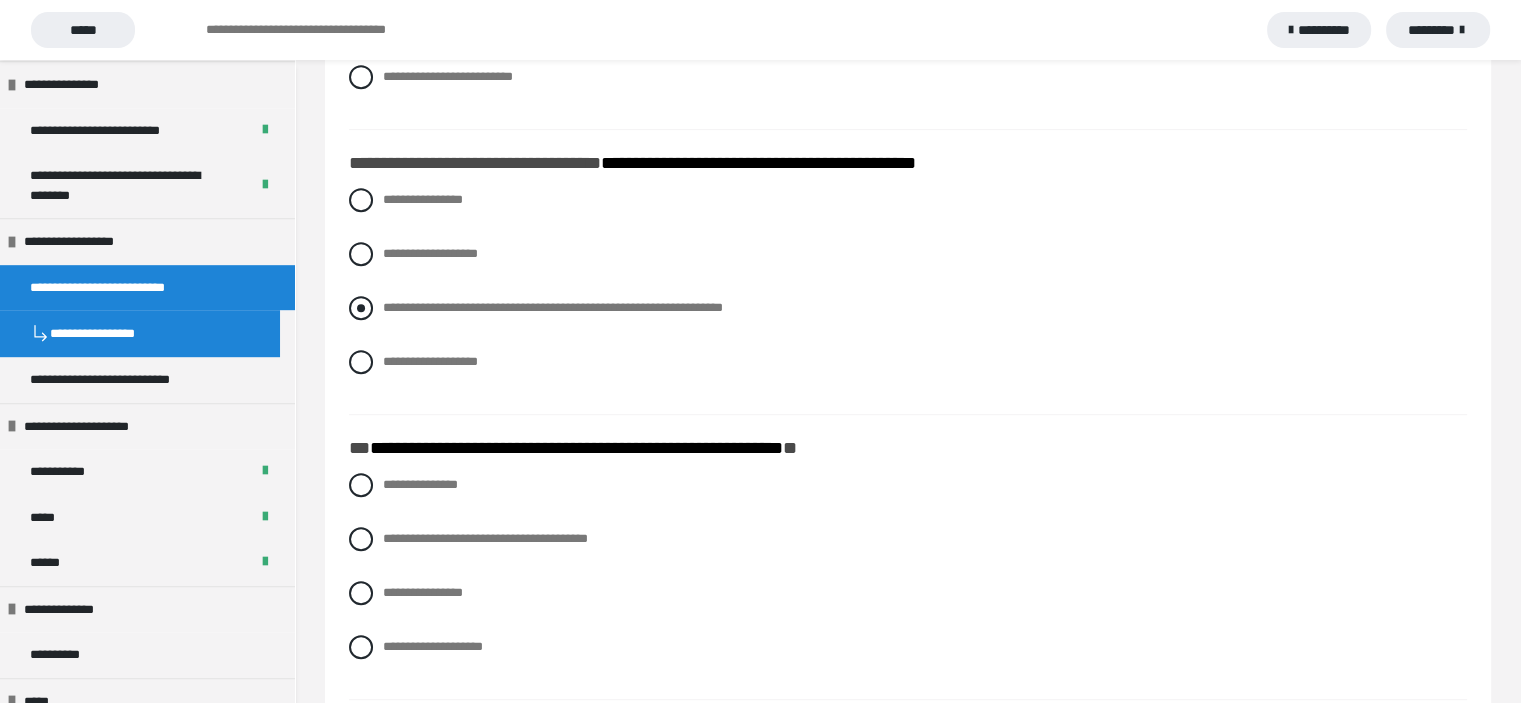 click at bounding box center (361, 308) 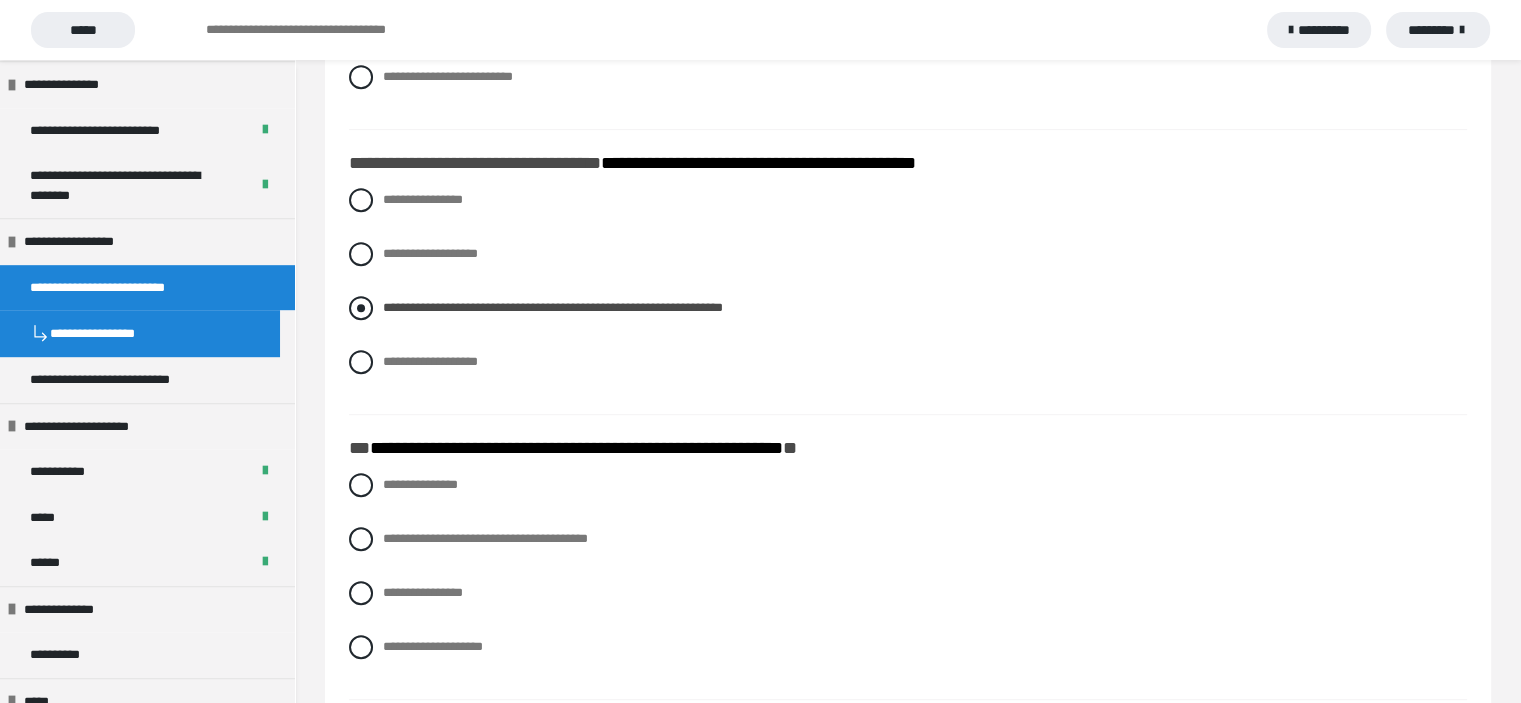 scroll, scrollTop: 1100, scrollLeft: 0, axis: vertical 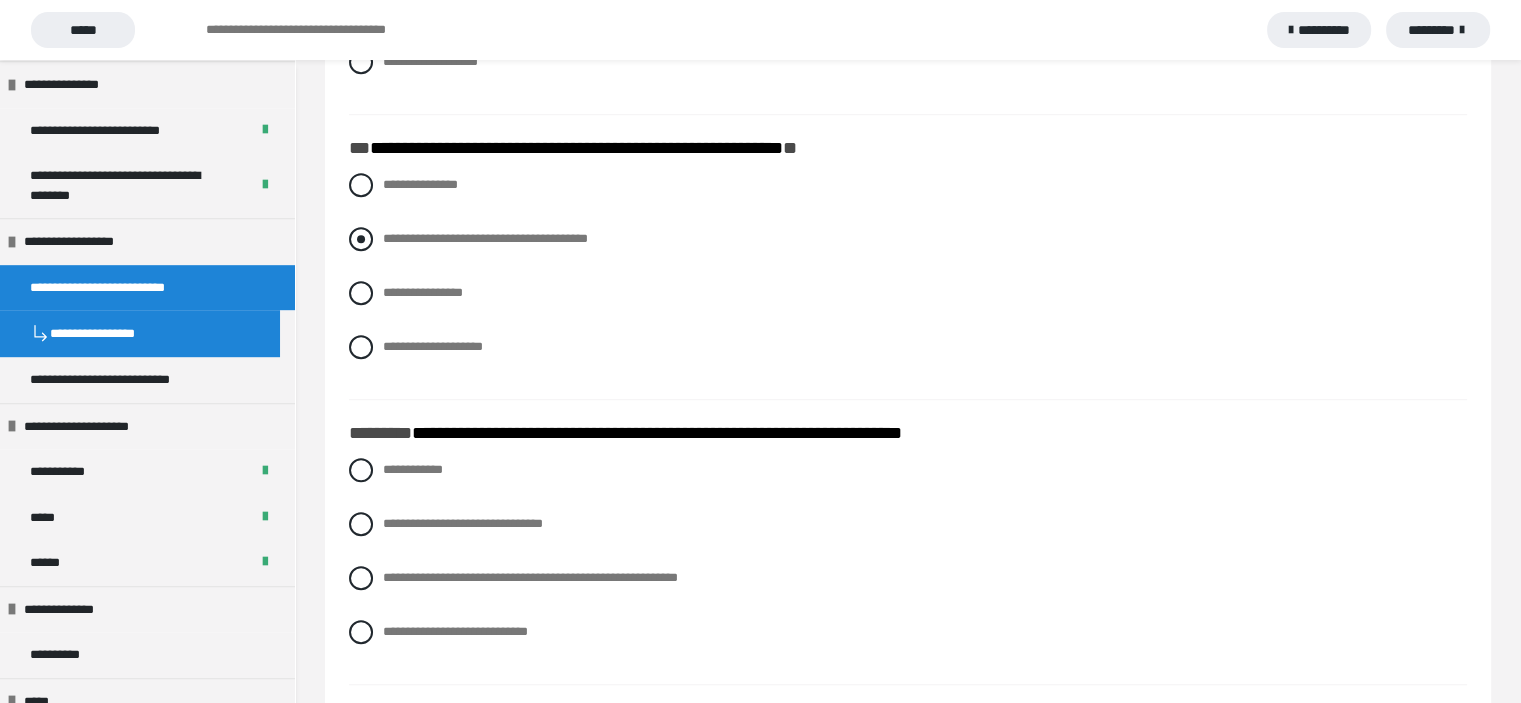click on "**********" at bounding box center (908, 239) 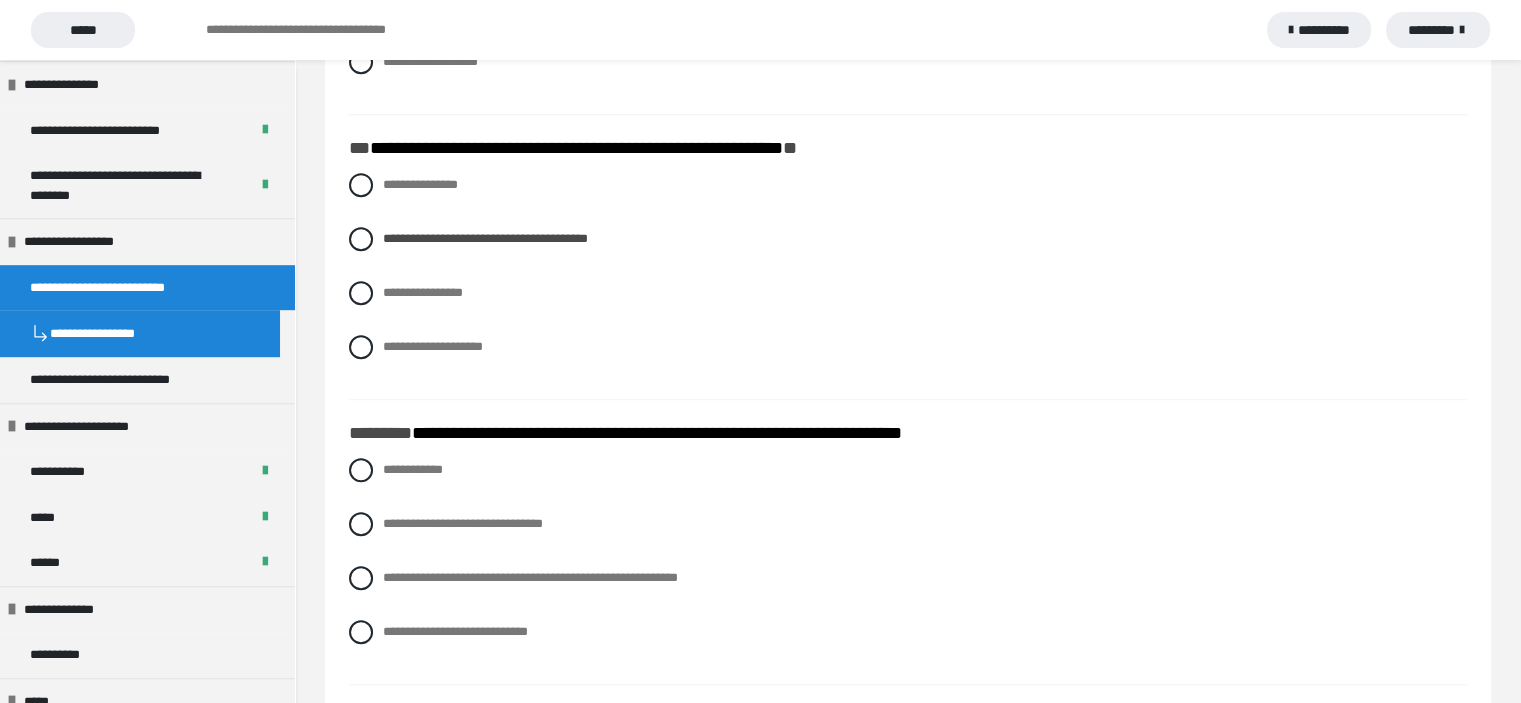 scroll, scrollTop: 1200, scrollLeft: 0, axis: vertical 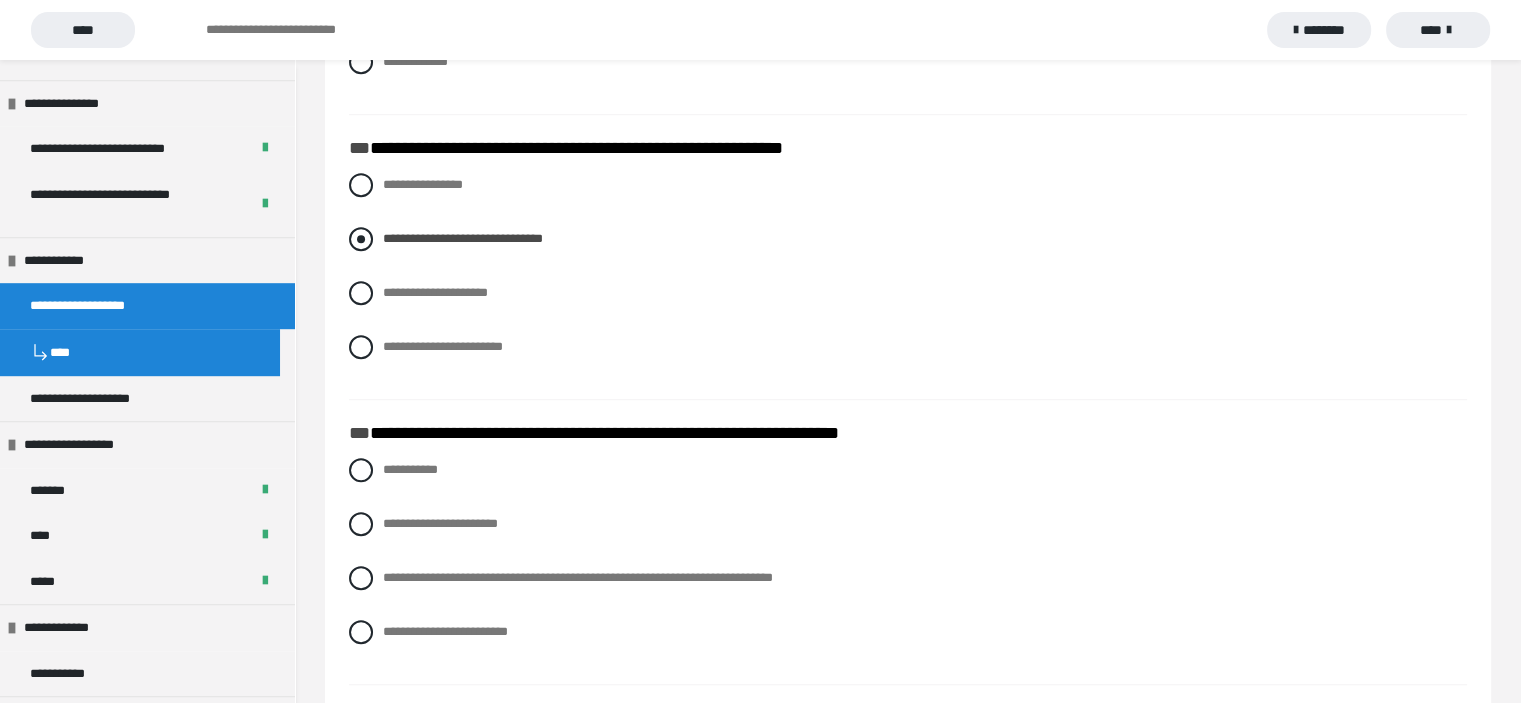 click on "**********" at bounding box center [908, 239] 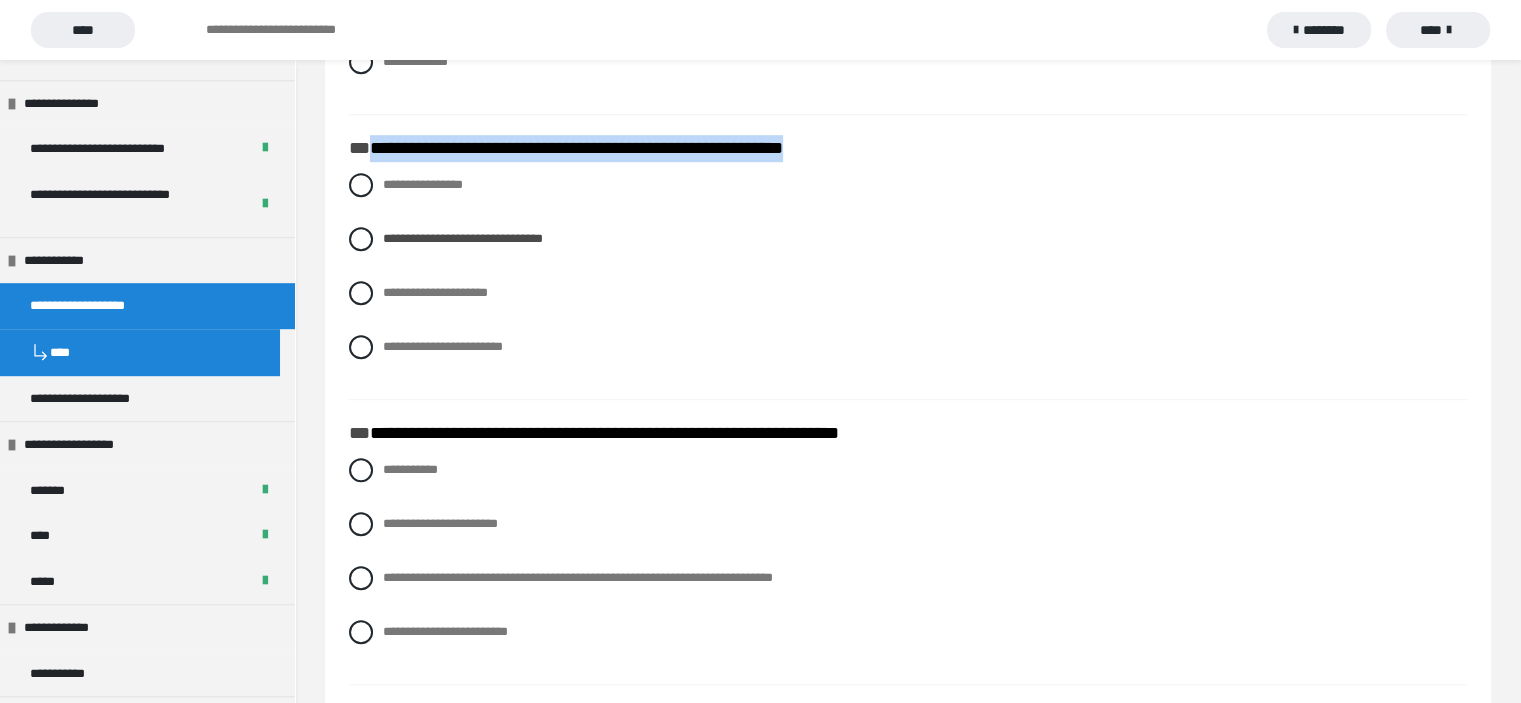 drag, startPoint x: 370, startPoint y: 146, endPoint x: 844, endPoint y: 148, distance: 474.0042 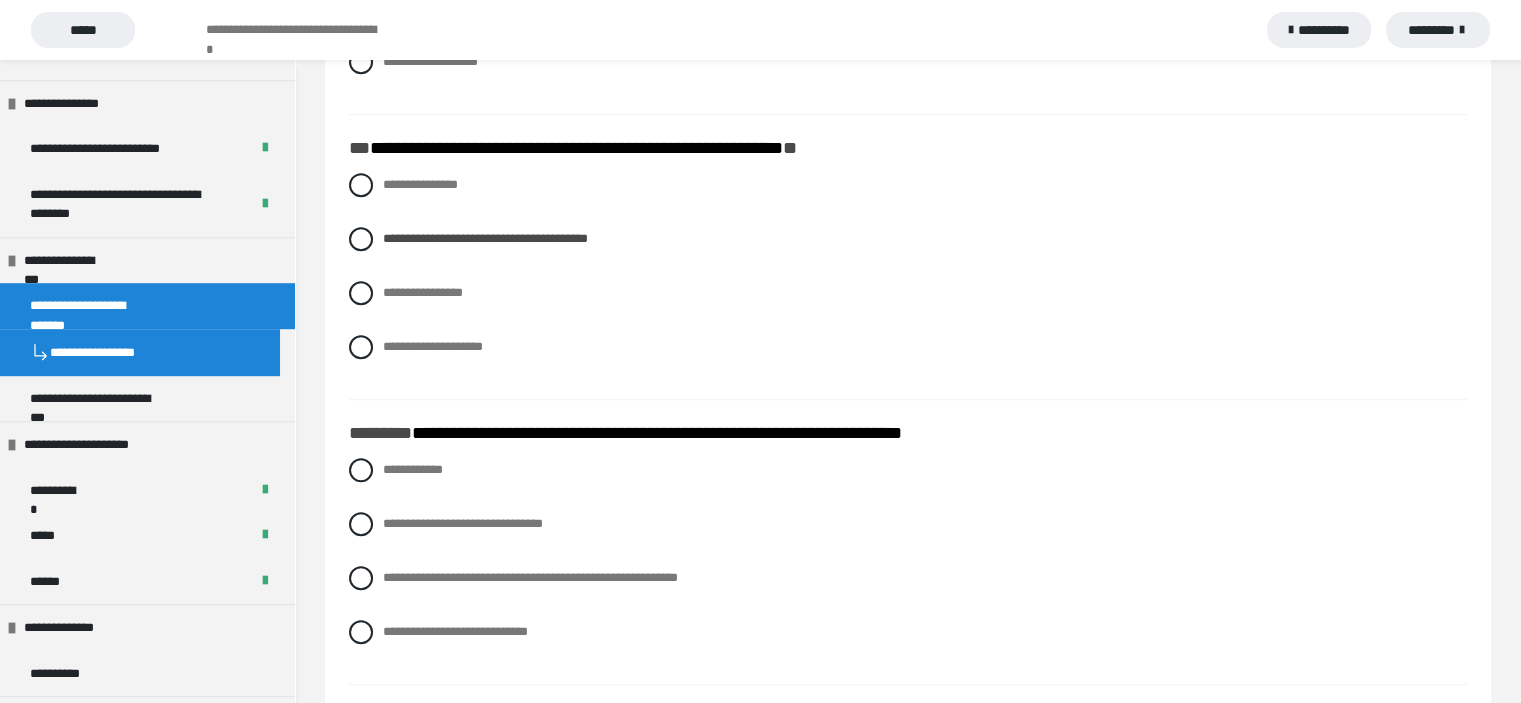 scroll, scrollTop: 1160, scrollLeft: 0, axis: vertical 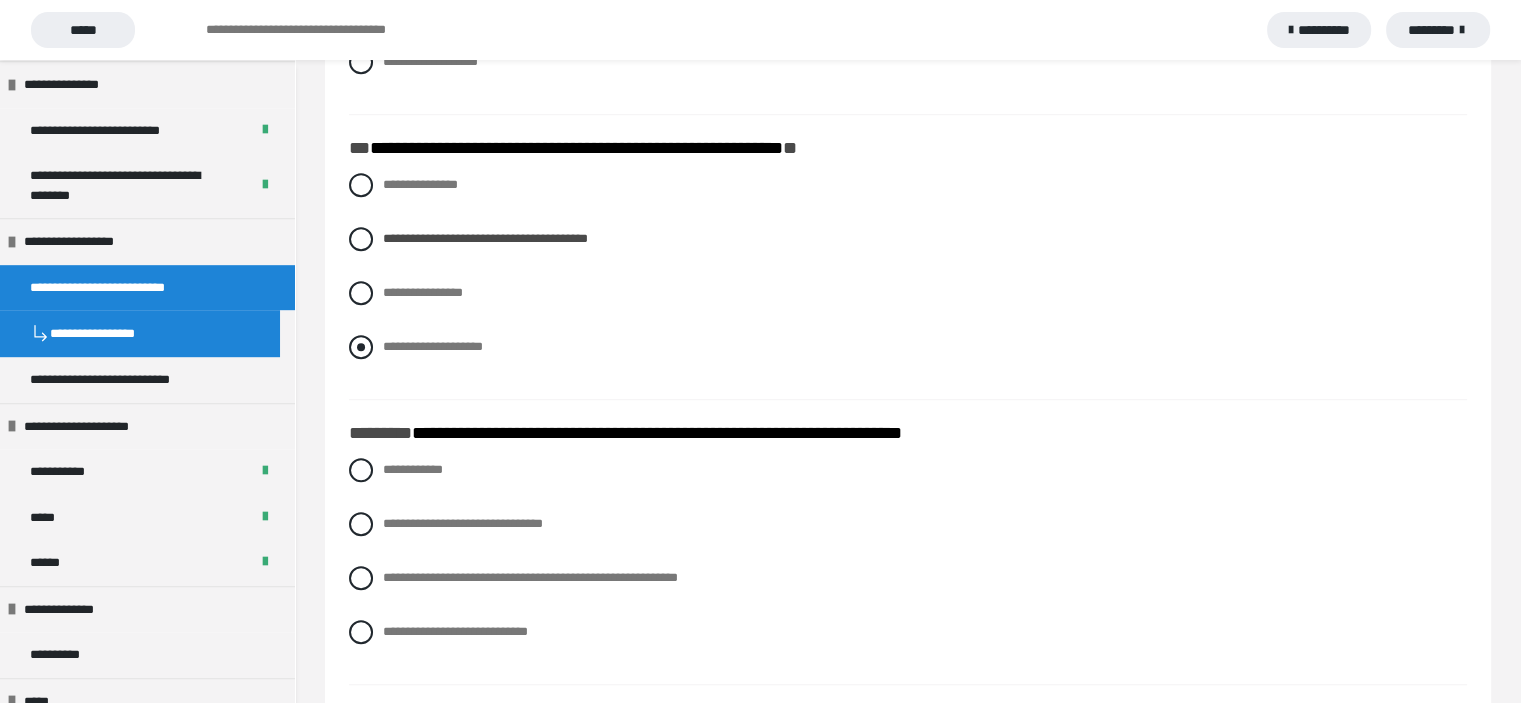 click at bounding box center (361, 347) 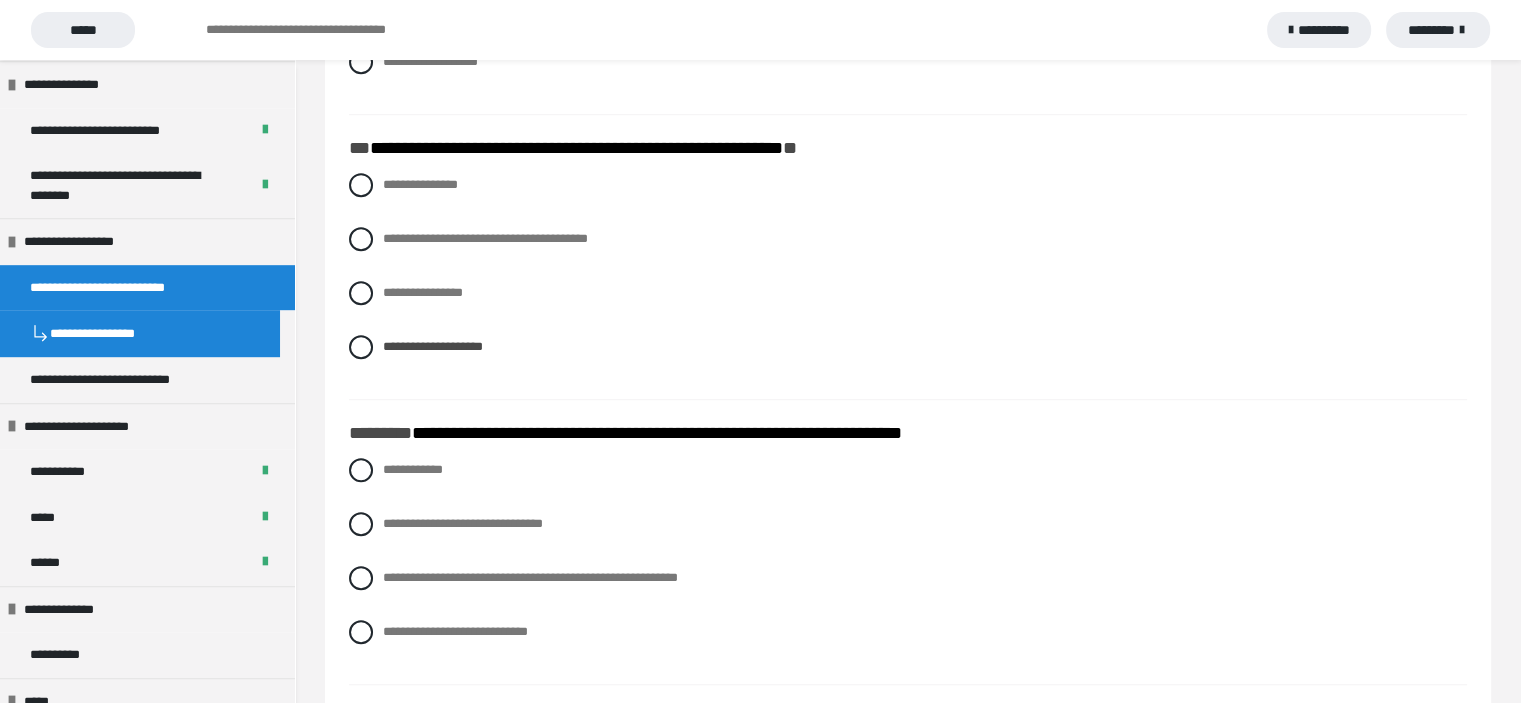 click on "**********" at bounding box center [908, 281] 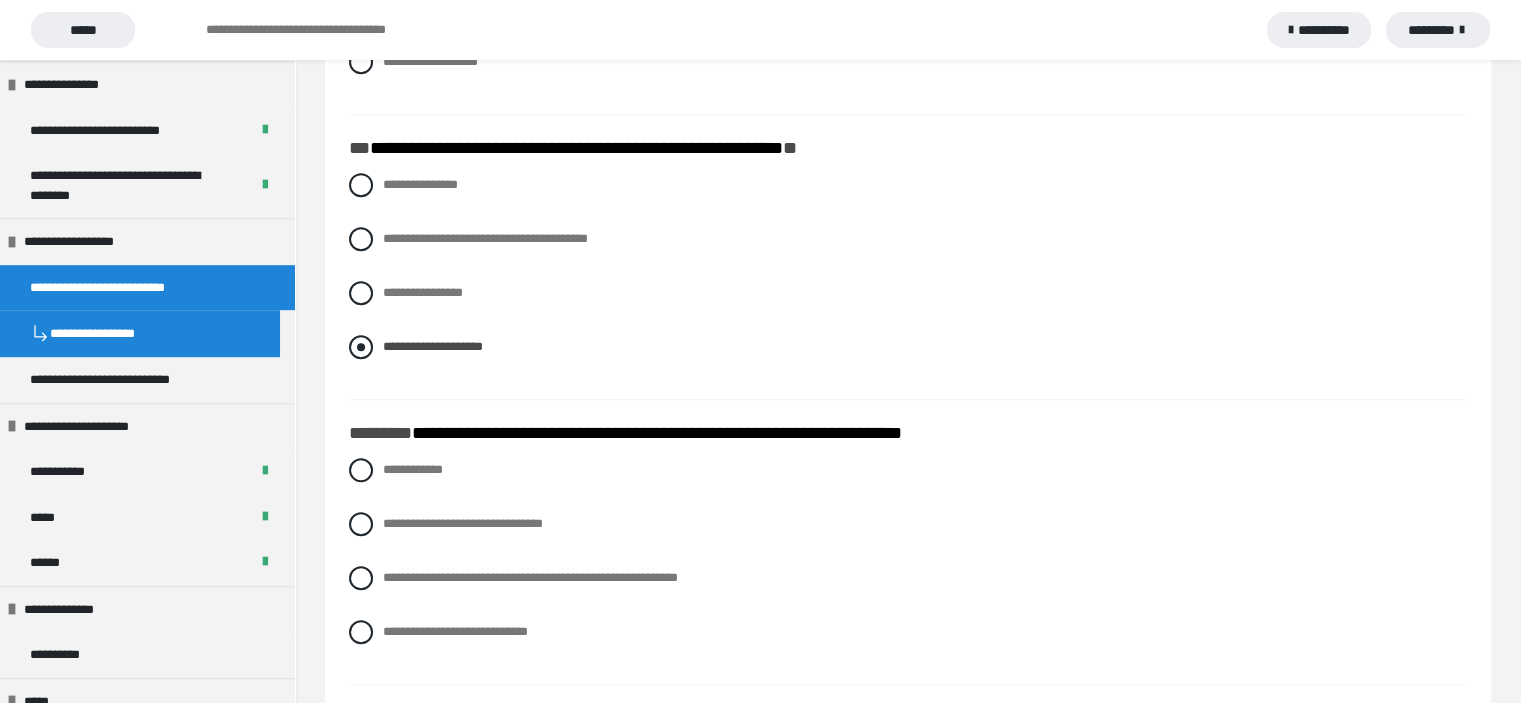 drag, startPoint x: 772, startPoint y: 327, endPoint x: 674, endPoint y: 342, distance: 99.14131 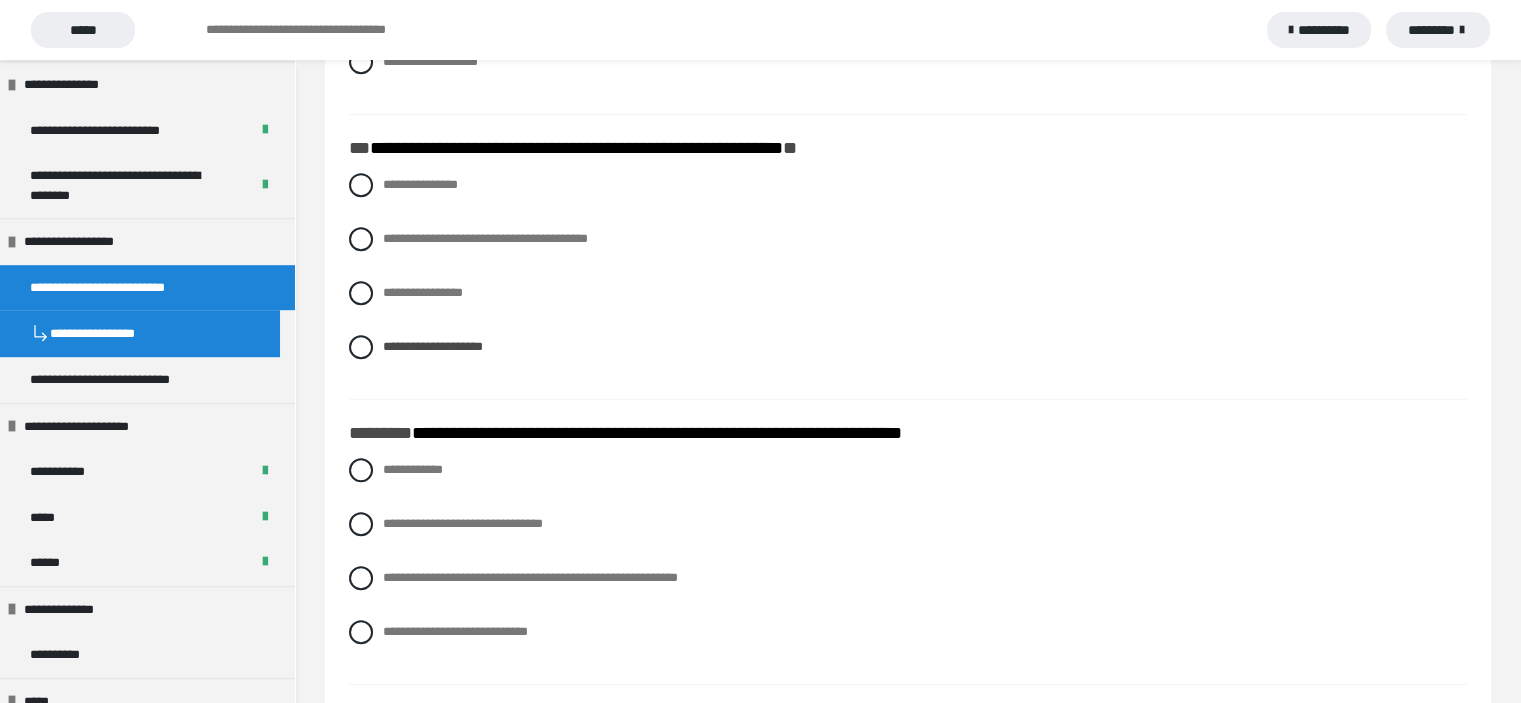 scroll, scrollTop: 1200, scrollLeft: 0, axis: vertical 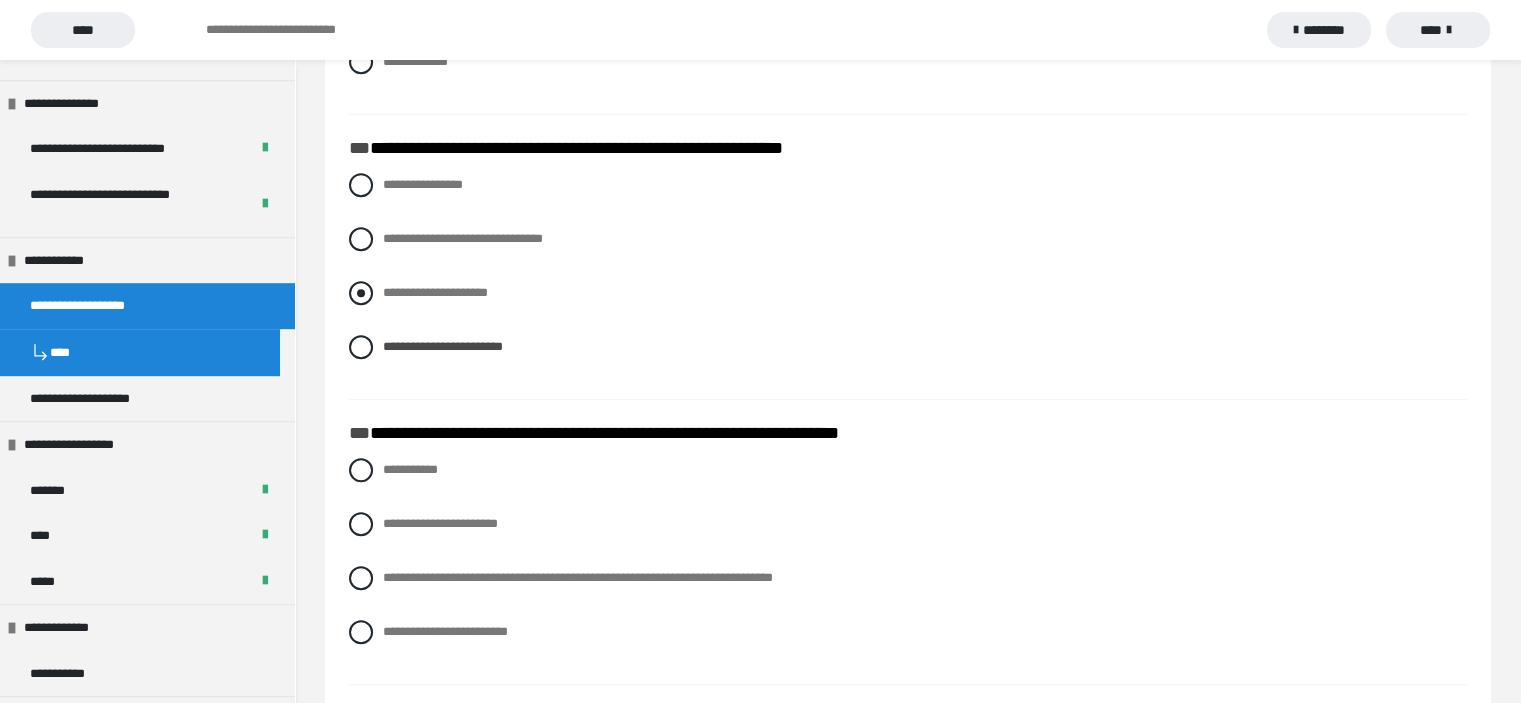 click on "**********" at bounding box center [908, 293] 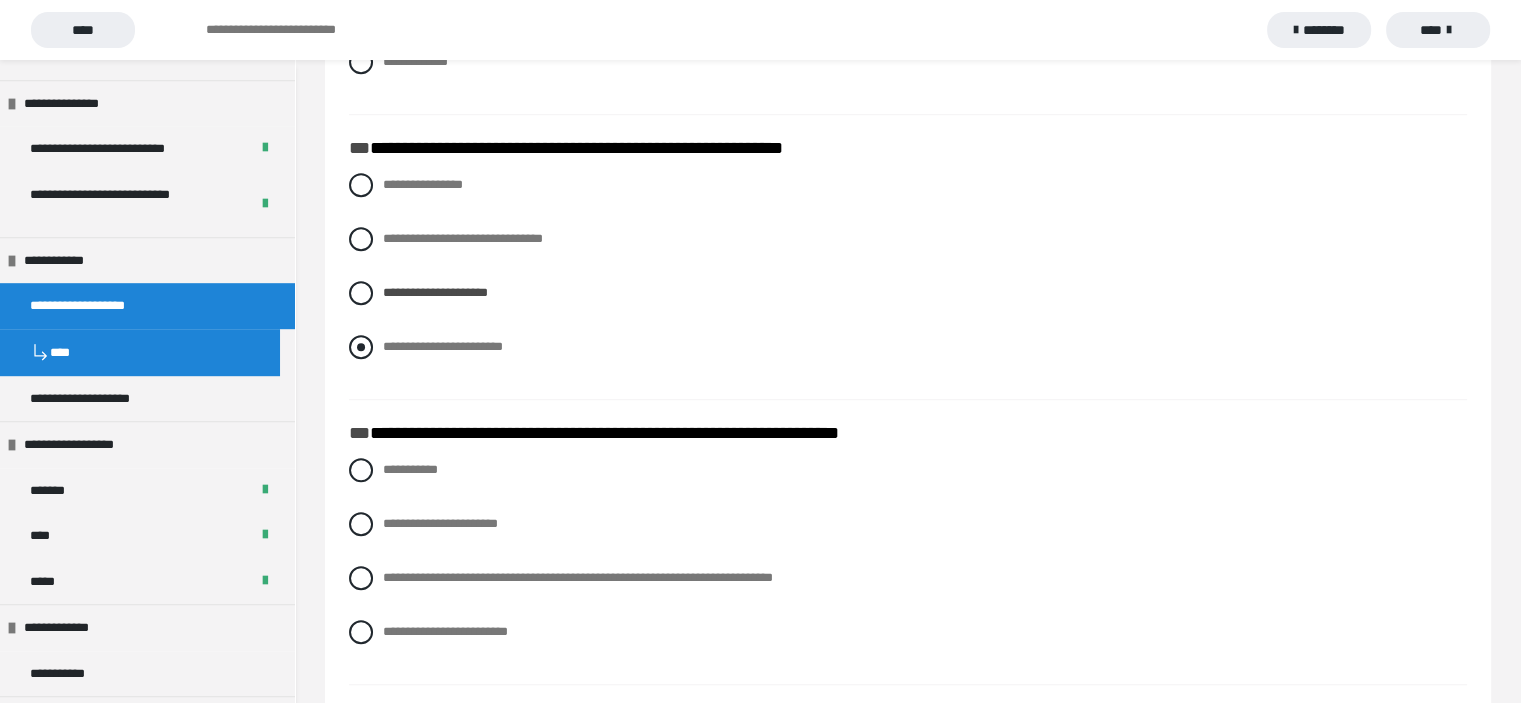 click at bounding box center (361, 347) 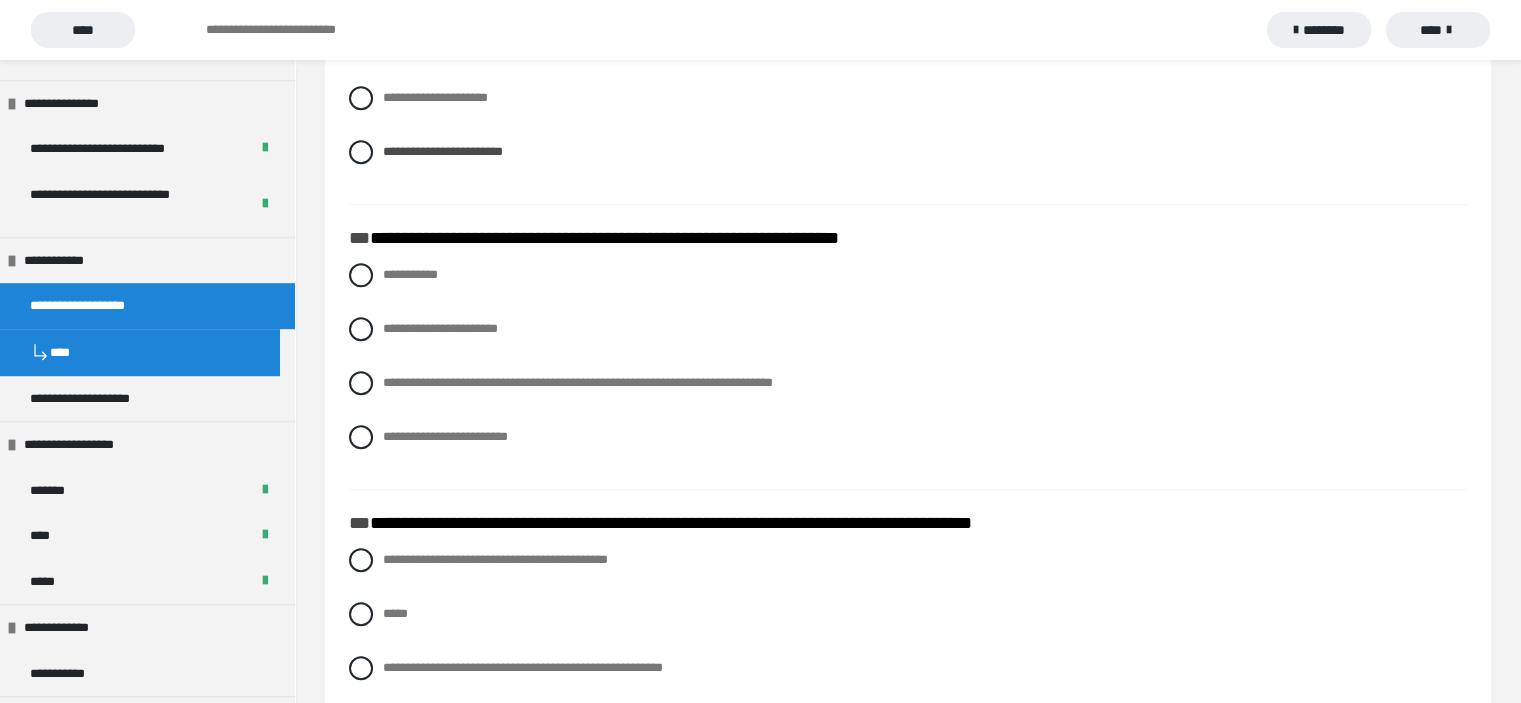 scroll, scrollTop: 1600, scrollLeft: 0, axis: vertical 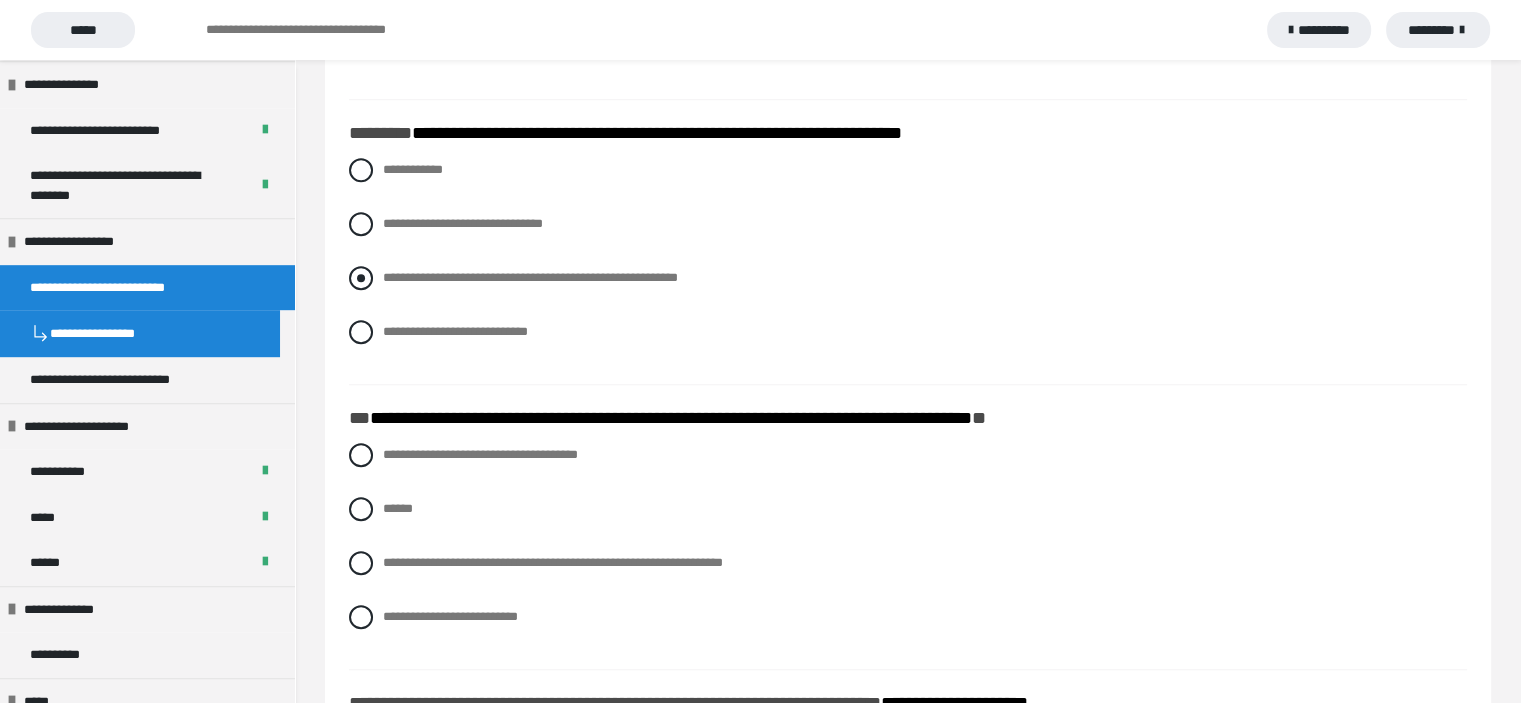 click at bounding box center [361, 278] 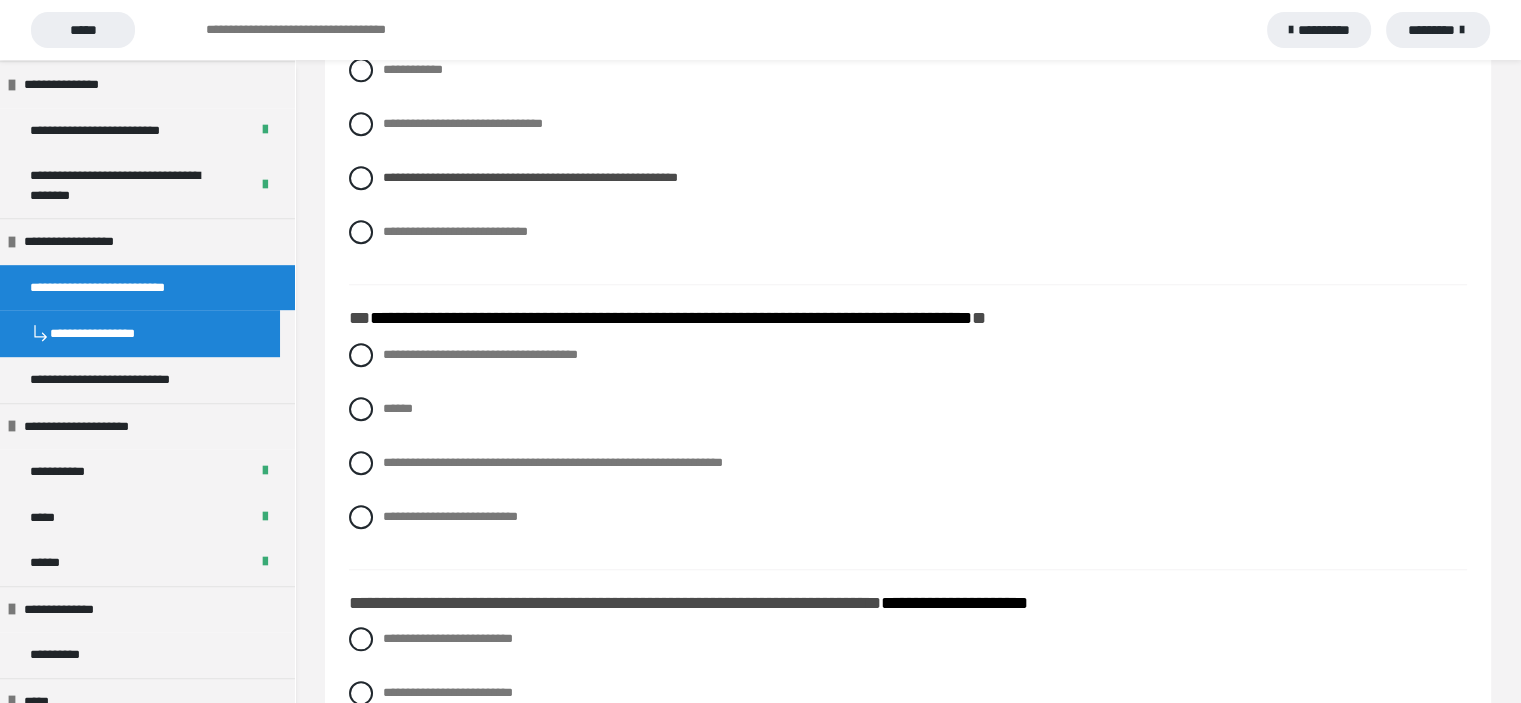 scroll, scrollTop: 1800, scrollLeft: 0, axis: vertical 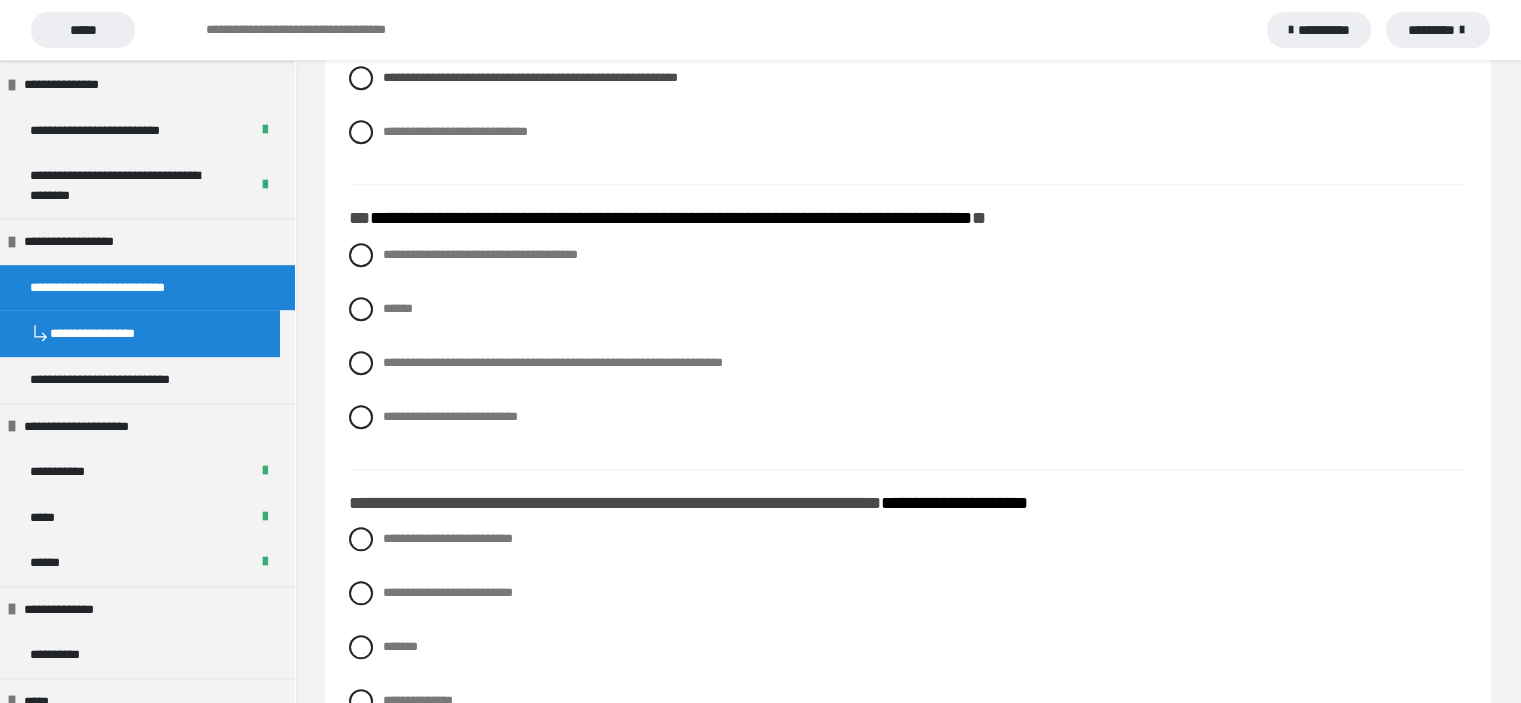 drag, startPoint x: 918, startPoint y: 320, endPoint x: 856, endPoint y: 347, distance: 67.62396 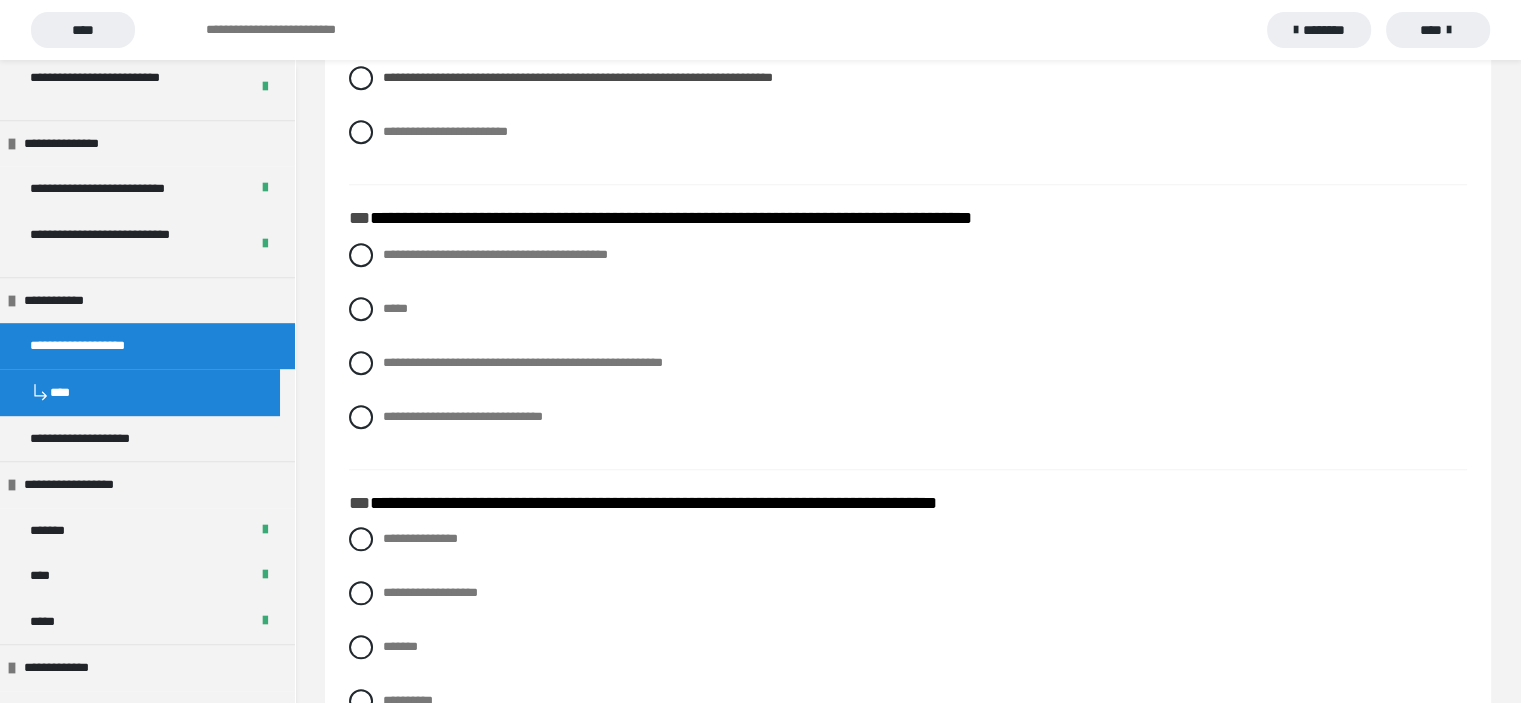 scroll, scrollTop: 1200, scrollLeft: 0, axis: vertical 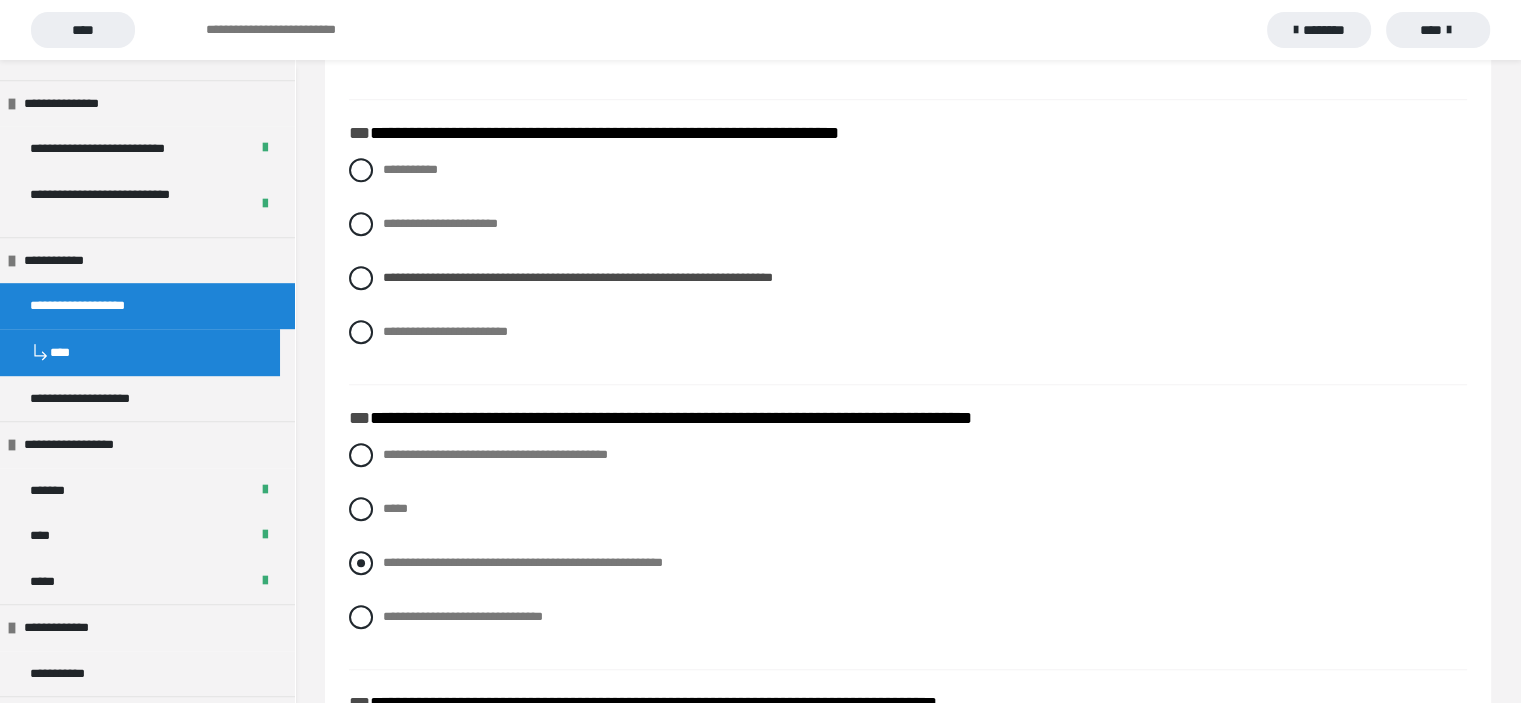 click at bounding box center (361, 563) 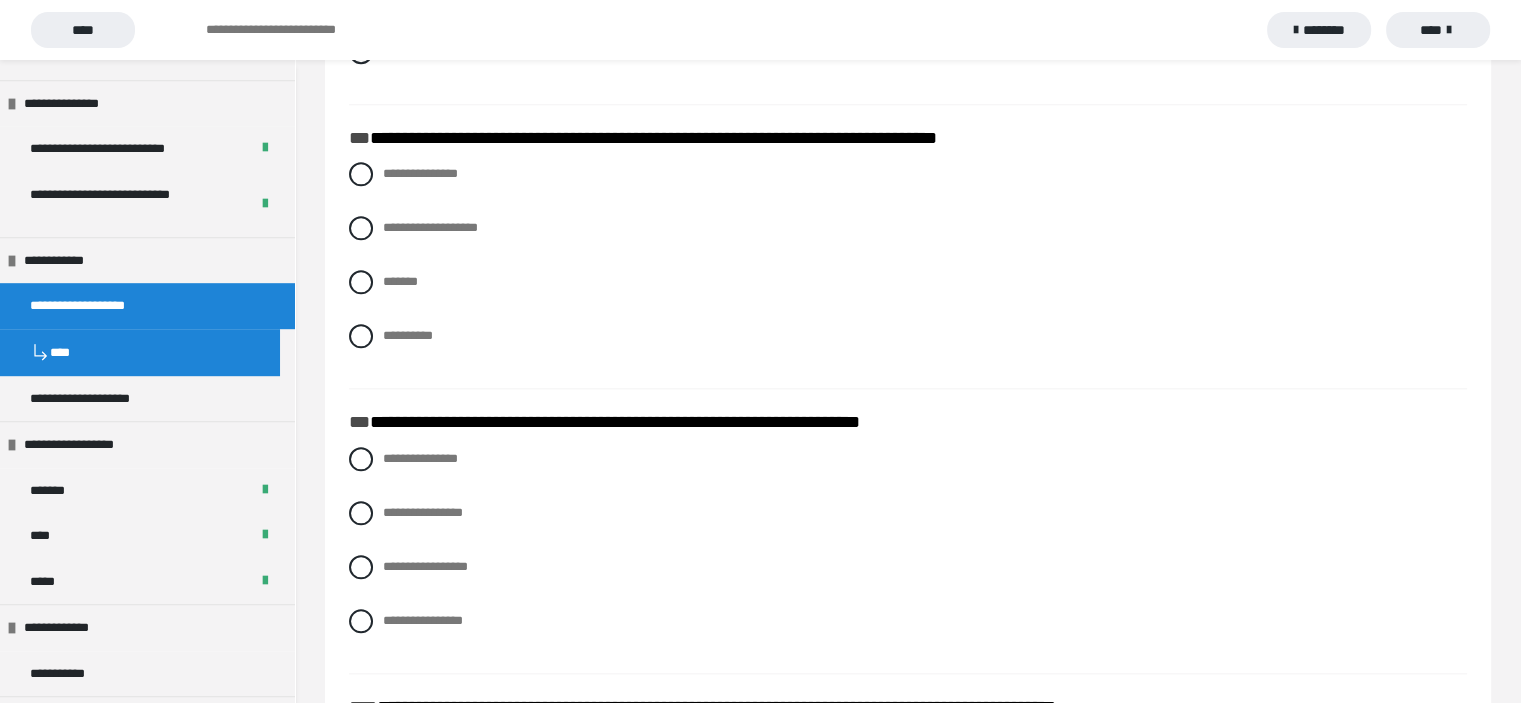 scroll, scrollTop: 2200, scrollLeft: 0, axis: vertical 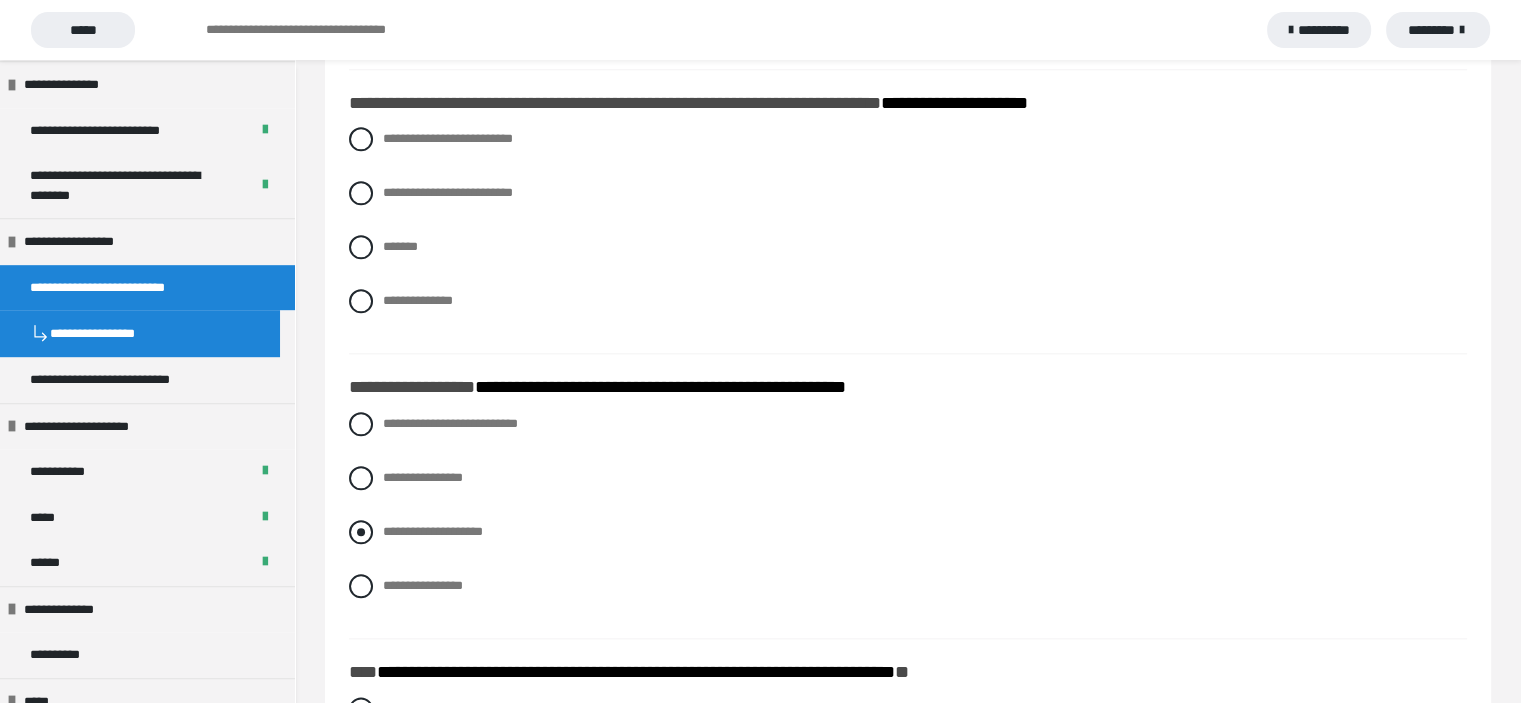 click at bounding box center (361, 532) 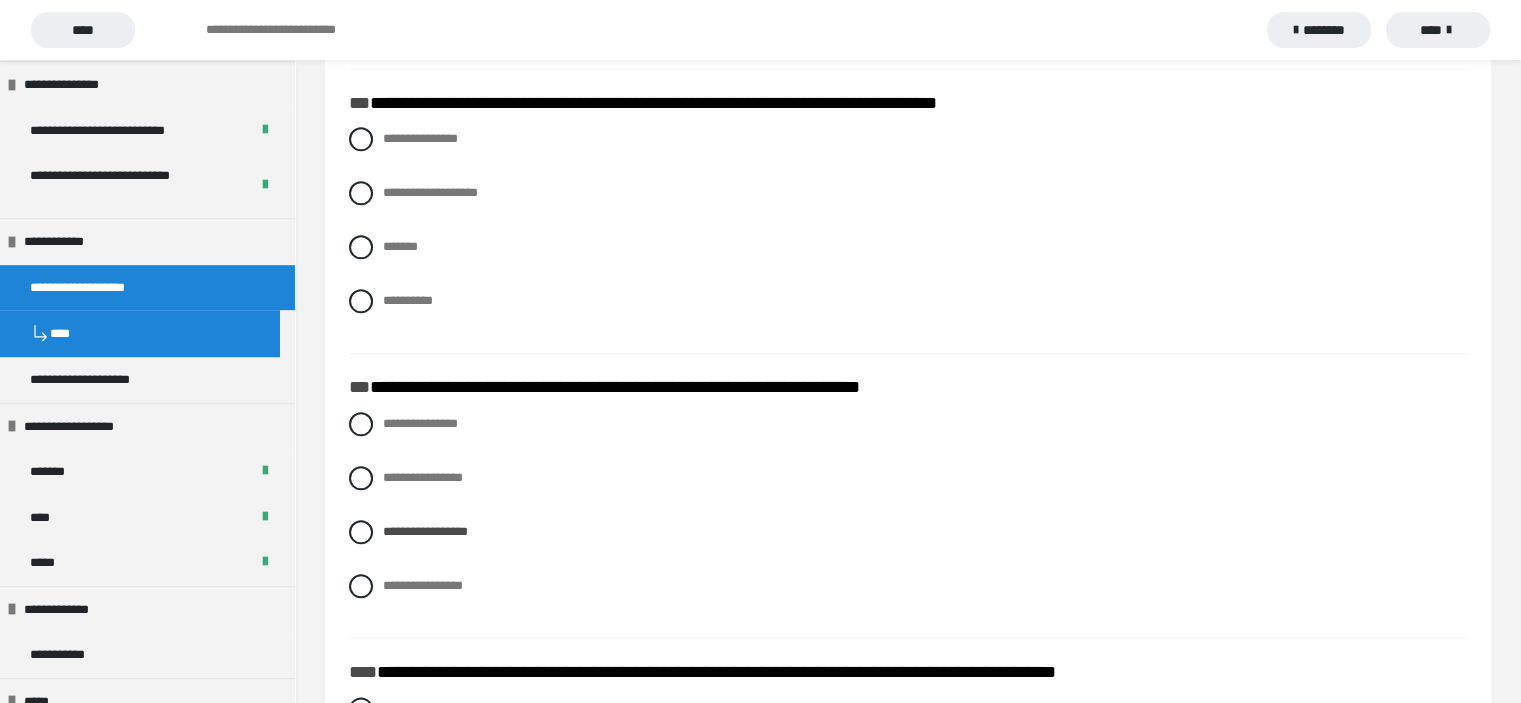 scroll, scrollTop: 1200, scrollLeft: 0, axis: vertical 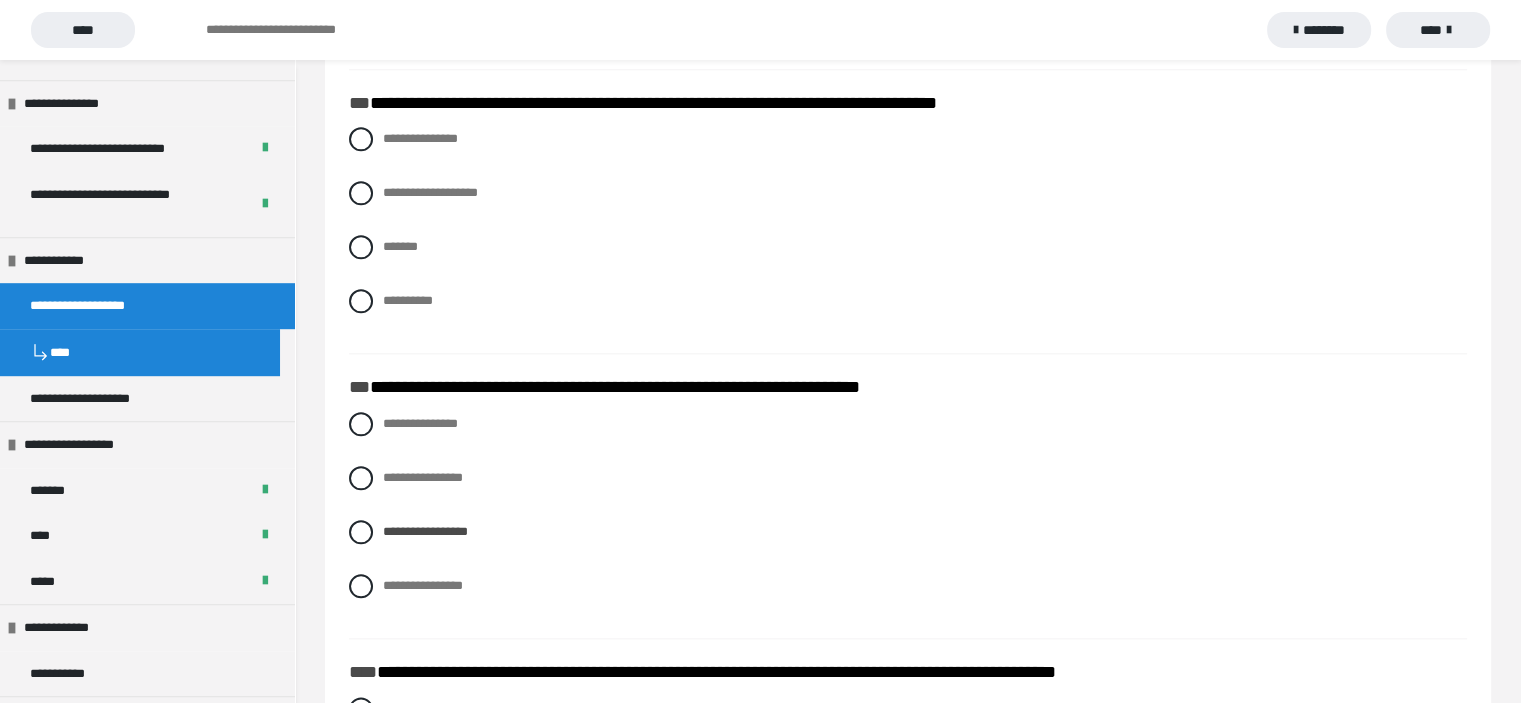 click on "**********" at bounding box center [908, 235] 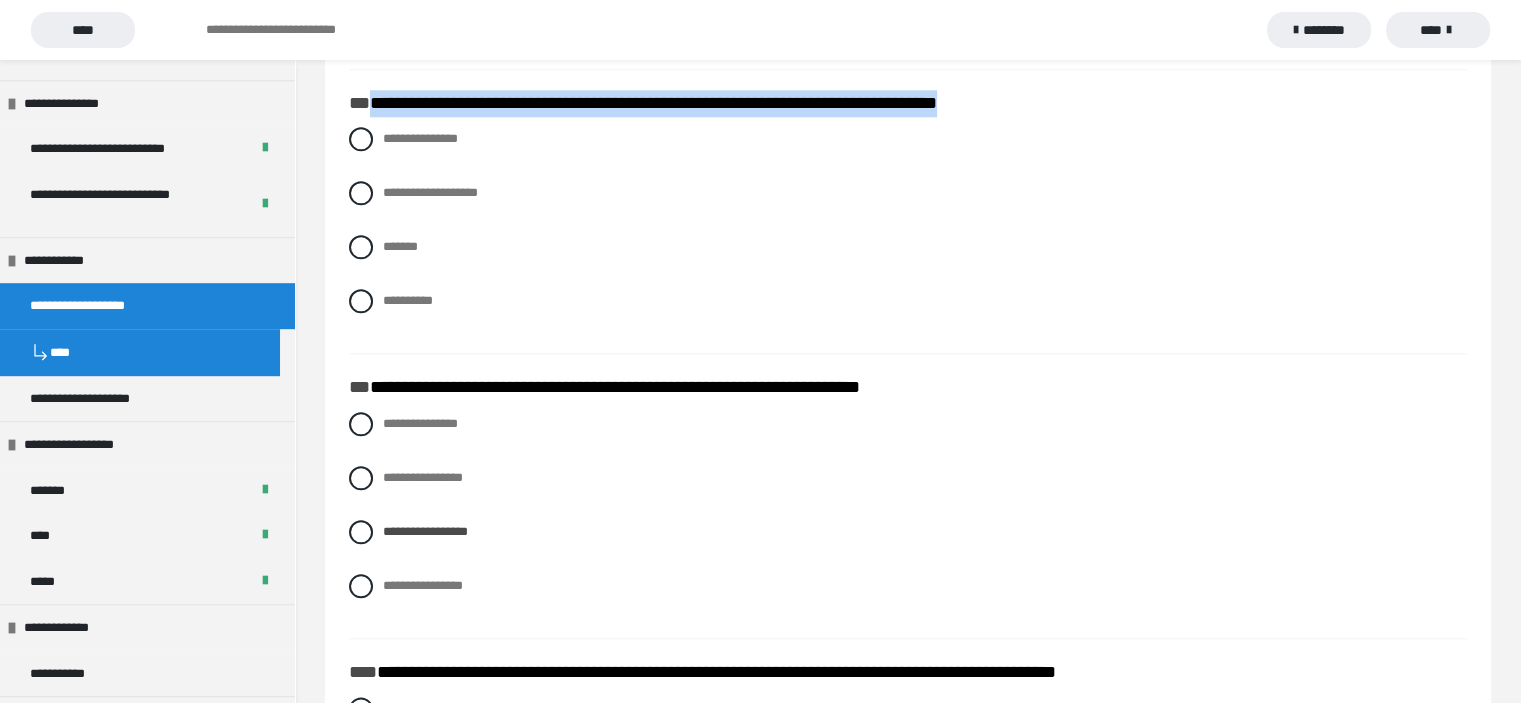 drag, startPoint x: 368, startPoint y: 99, endPoint x: 1112, endPoint y: 102, distance: 744.00604 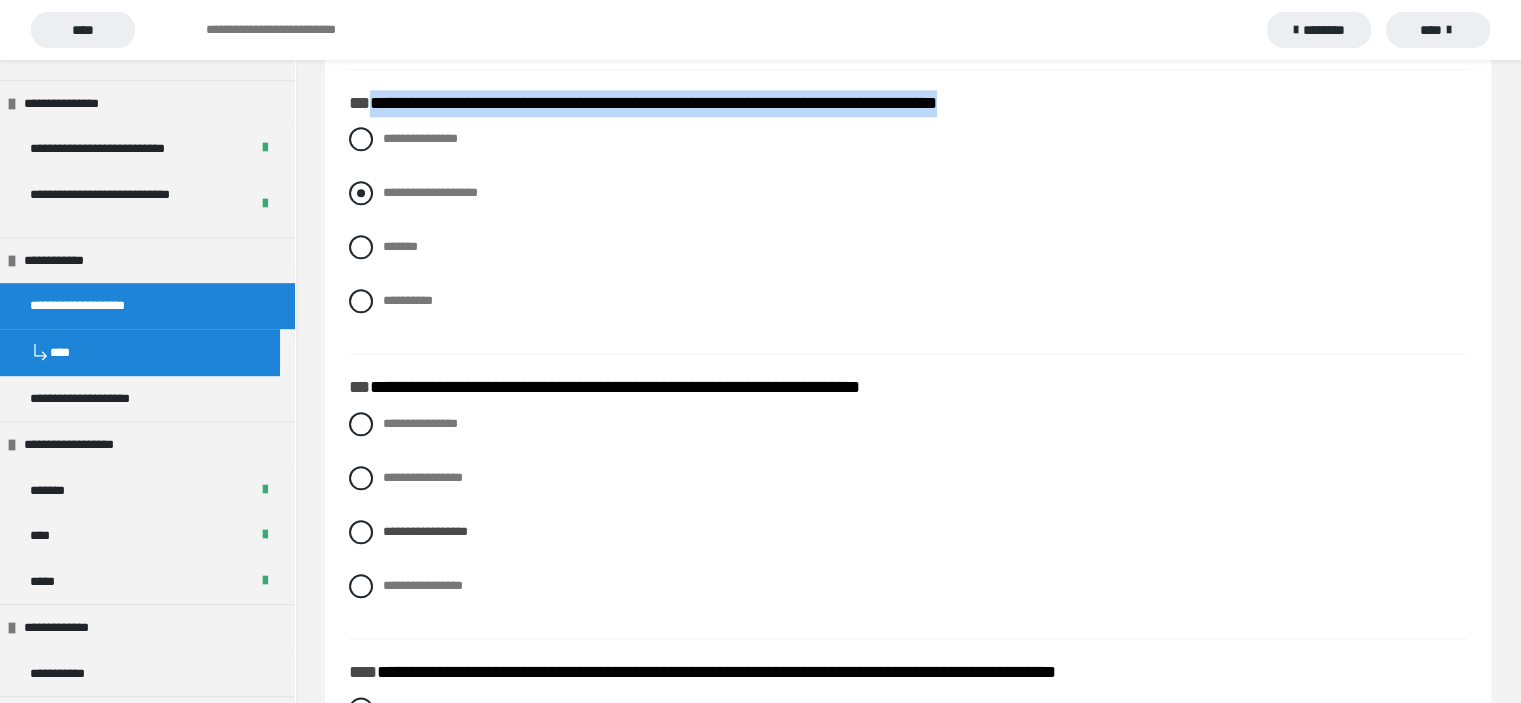 click at bounding box center (361, 193) 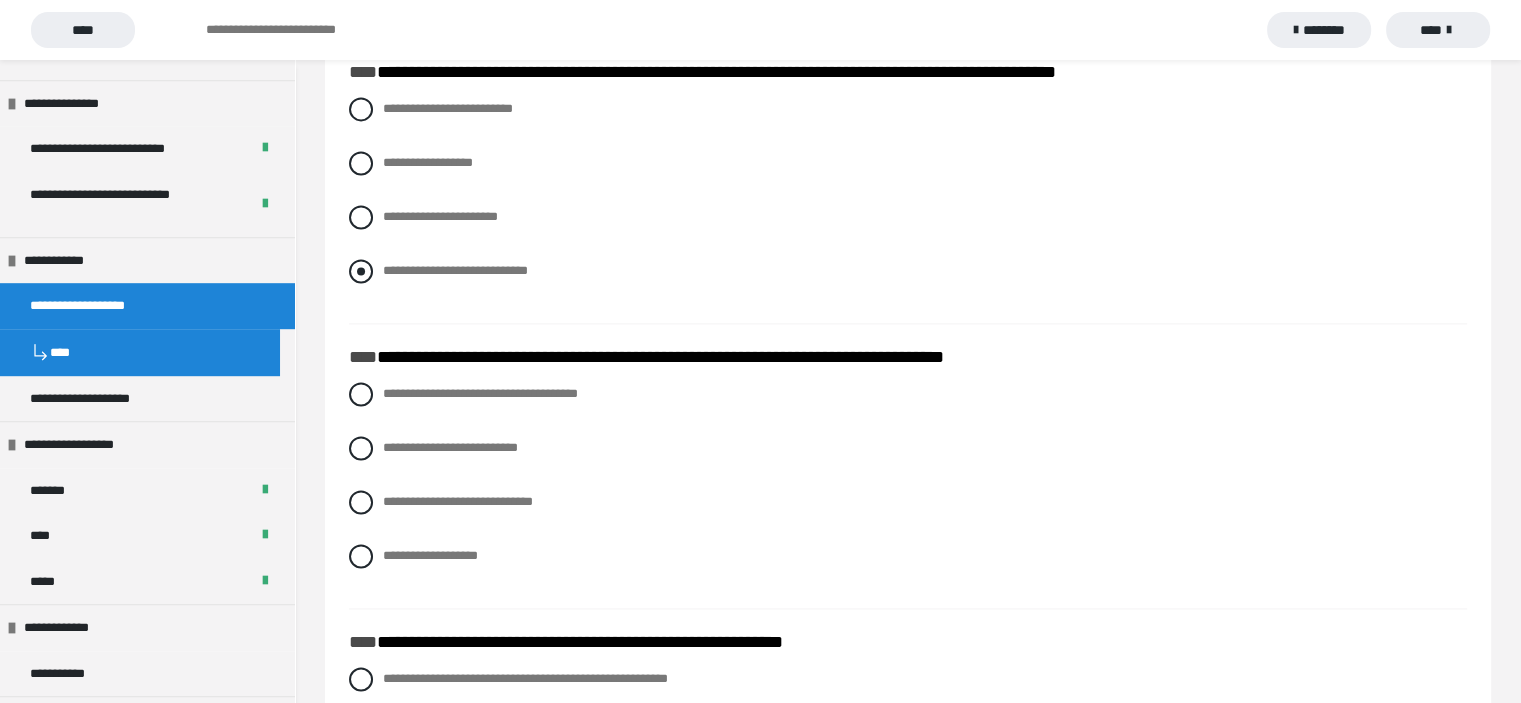 scroll, scrollTop: 2700, scrollLeft: 0, axis: vertical 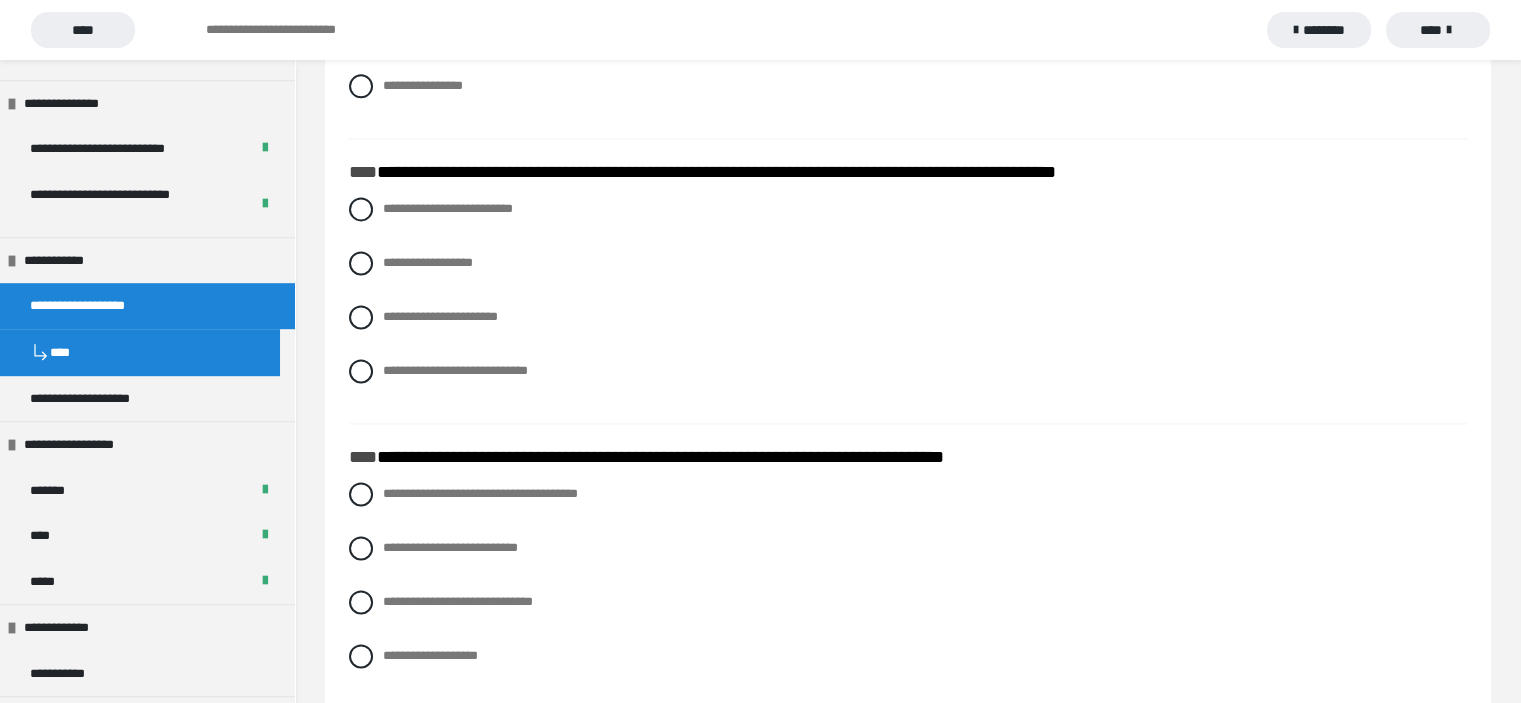 click on "**********" at bounding box center [580, -2391] 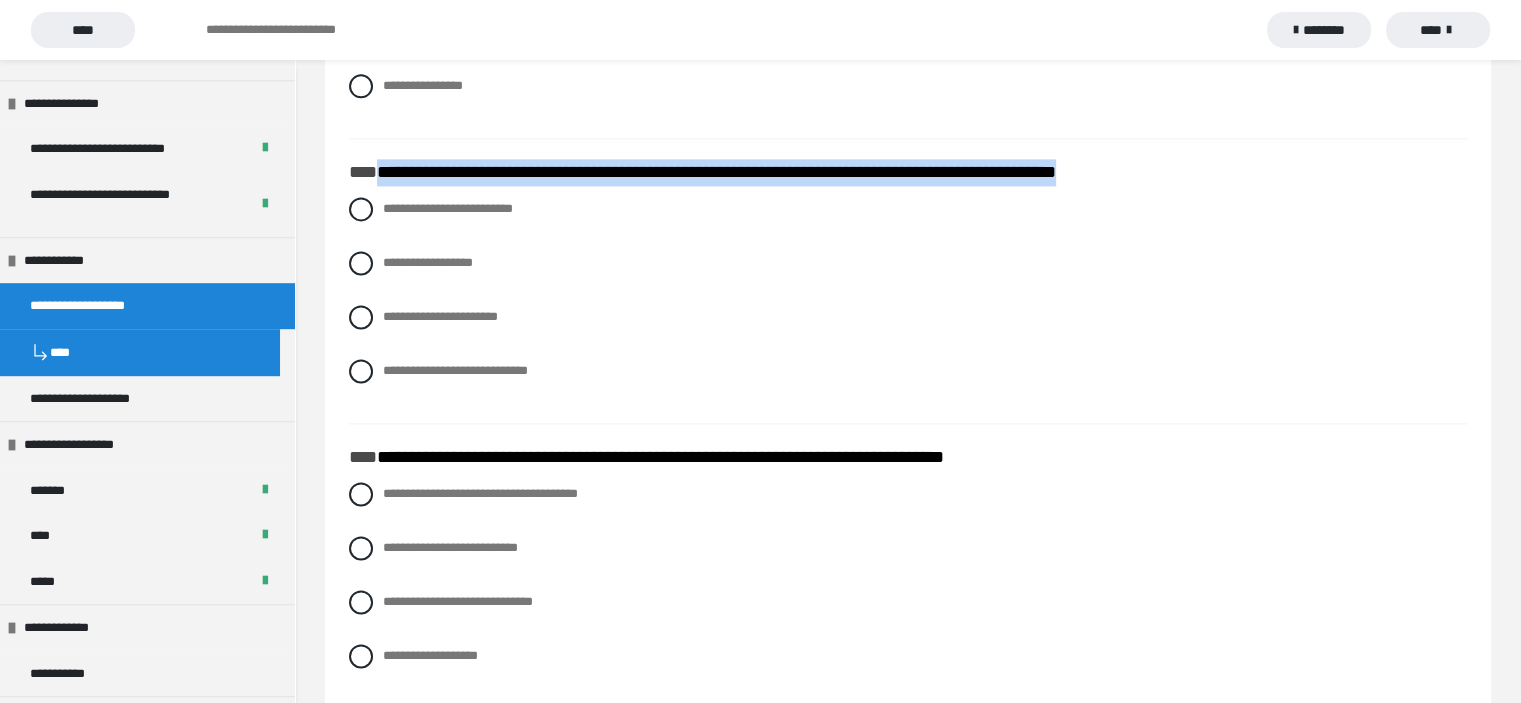drag, startPoint x: 381, startPoint y: 174, endPoint x: 1216, endPoint y: 174, distance: 835 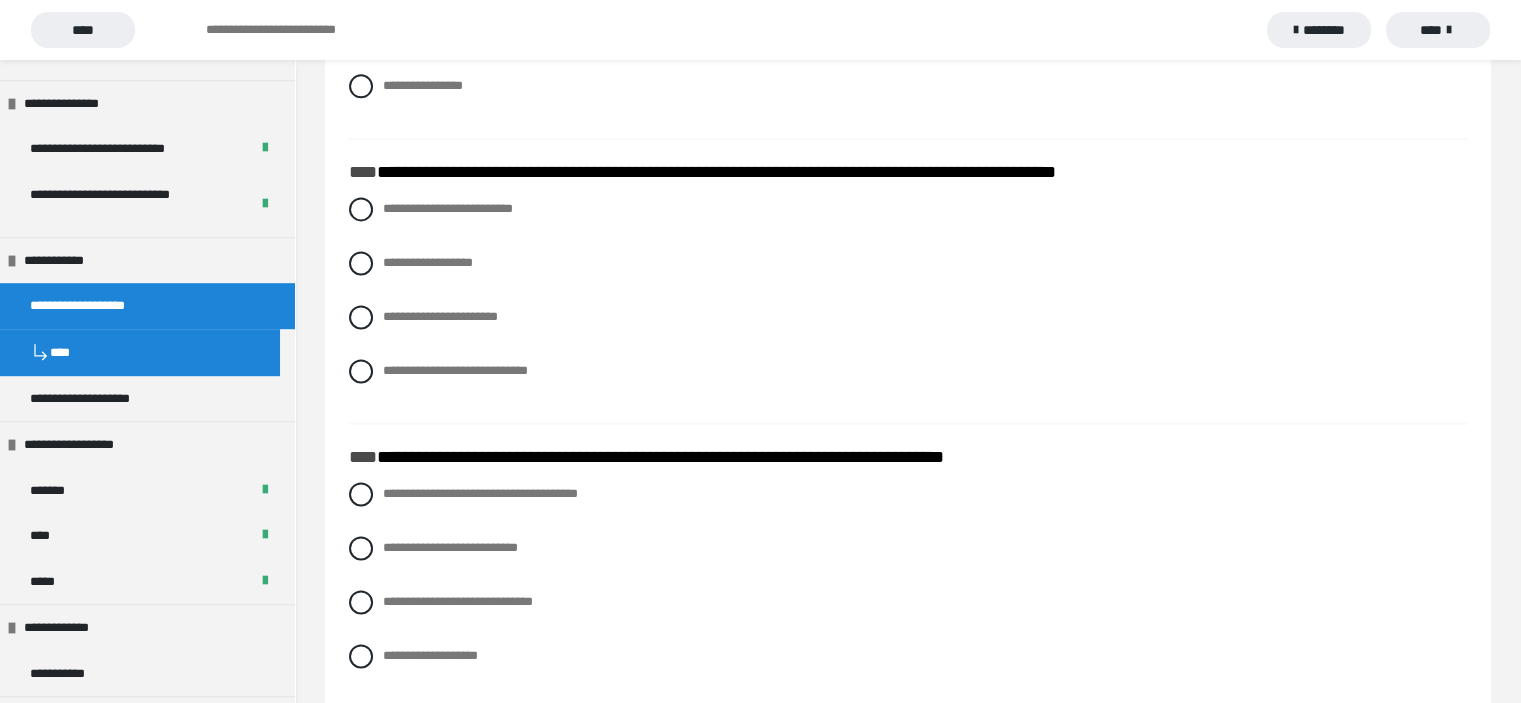 drag, startPoint x: 1106, startPoint y: 174, endPoint x: 1258, endPoint y: 295, distance: 194.28073 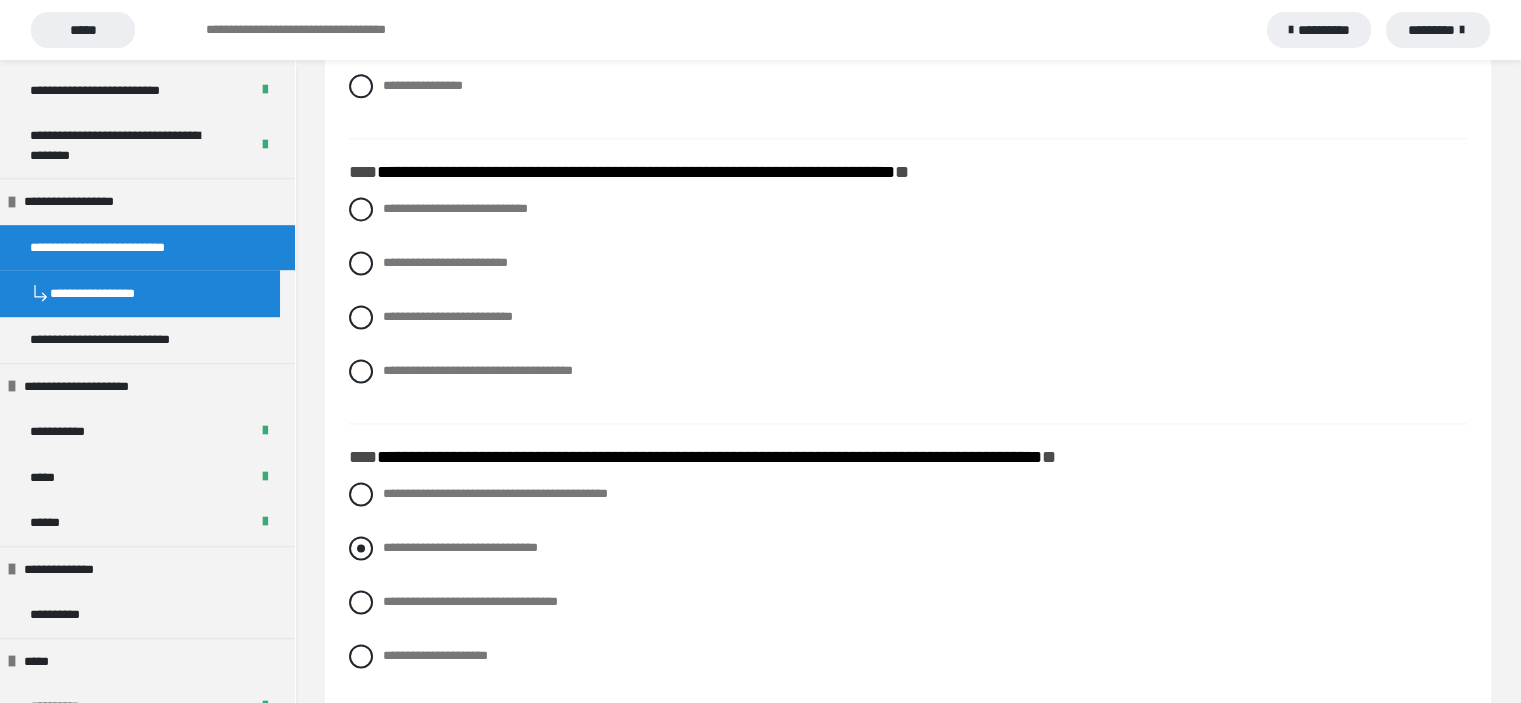 scroll, scrollTop: 1160, scrollLeft: 0, axis: vertical 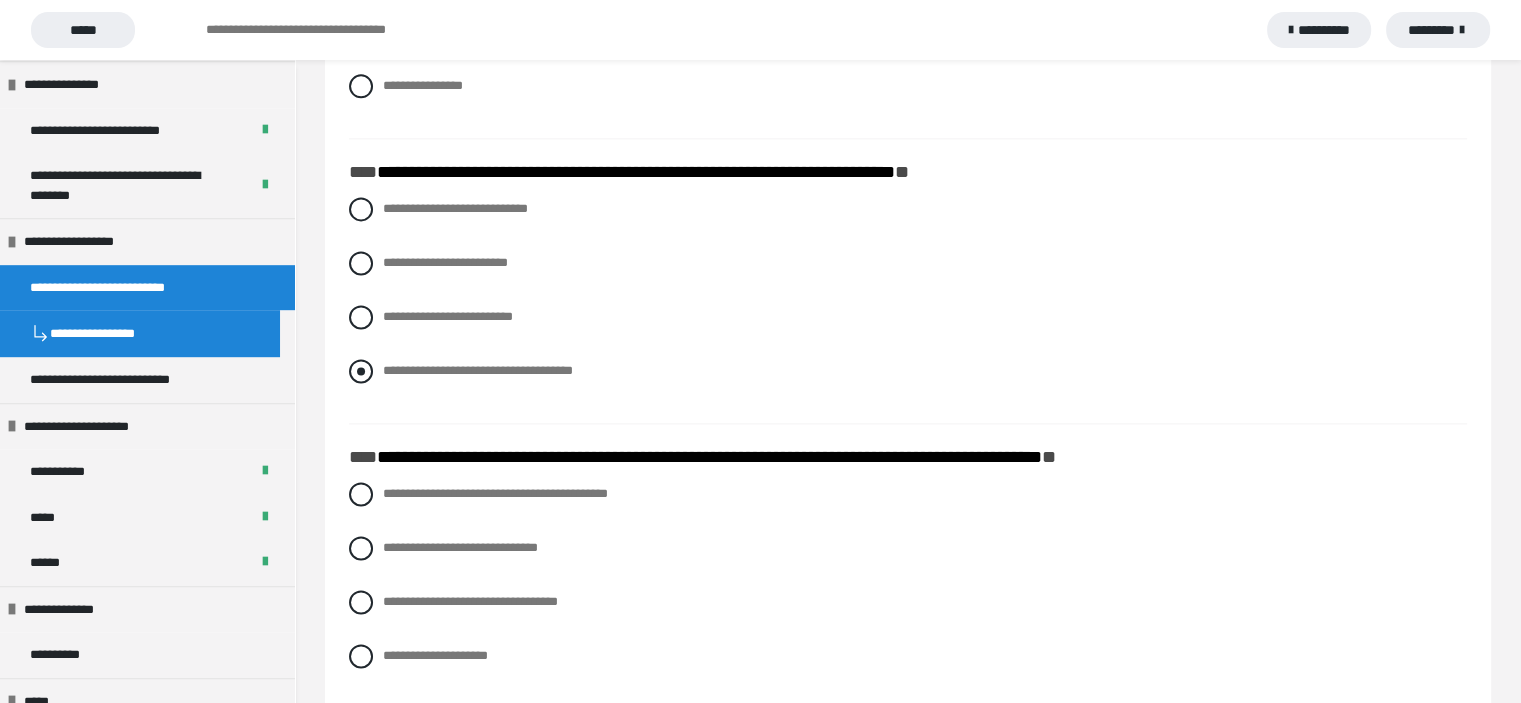 click at bounding box center (361, 371) 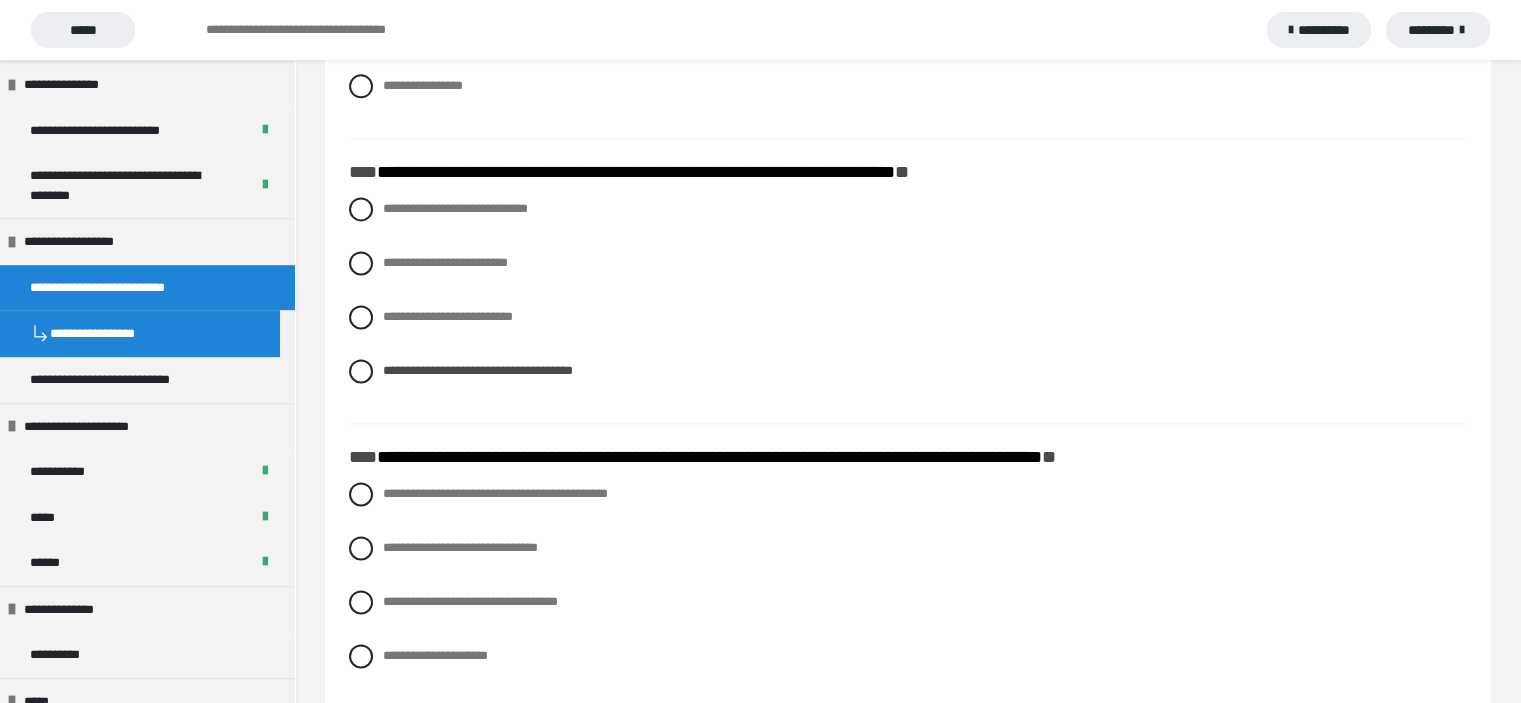 scroll, scrollTop: 1200, scrollLeft: 0, axis: vertical 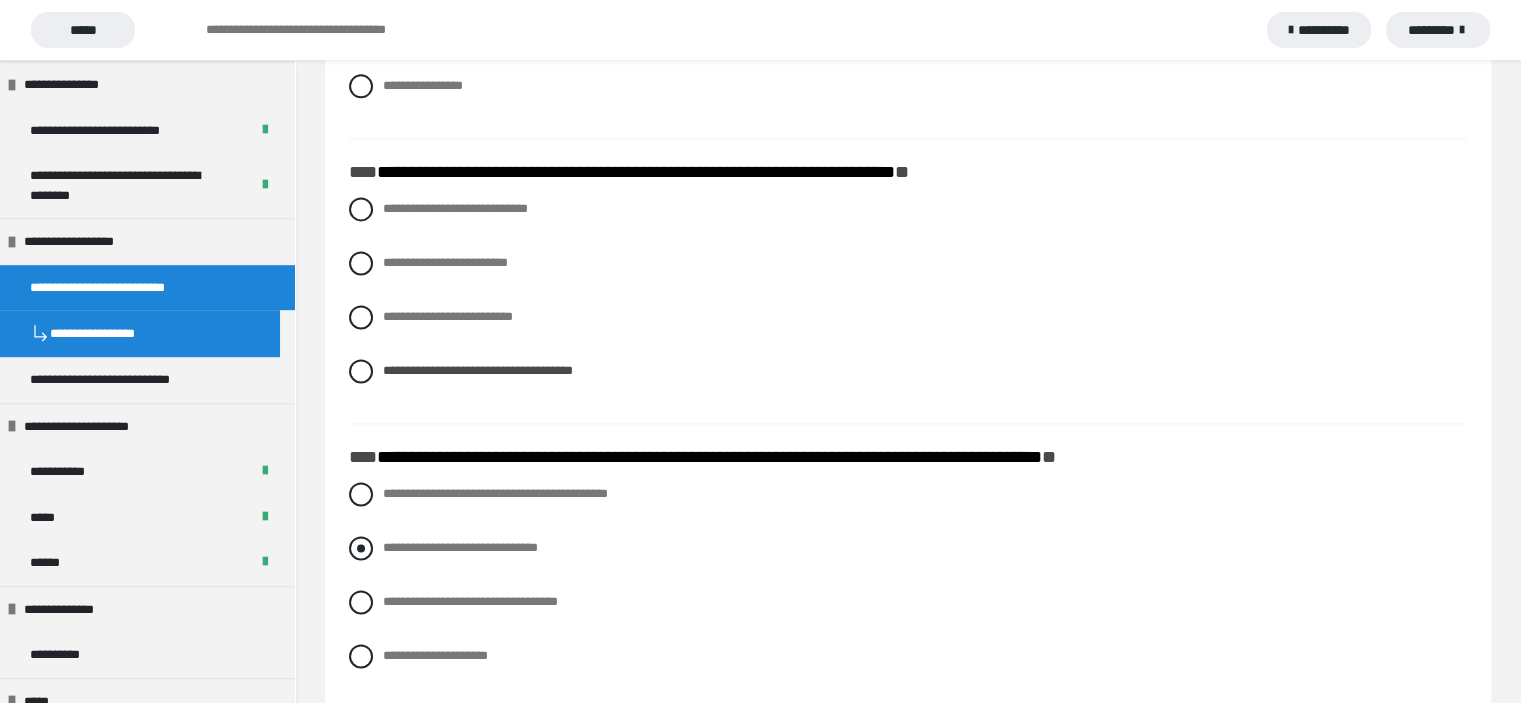 click at bounding box center [361, 548] 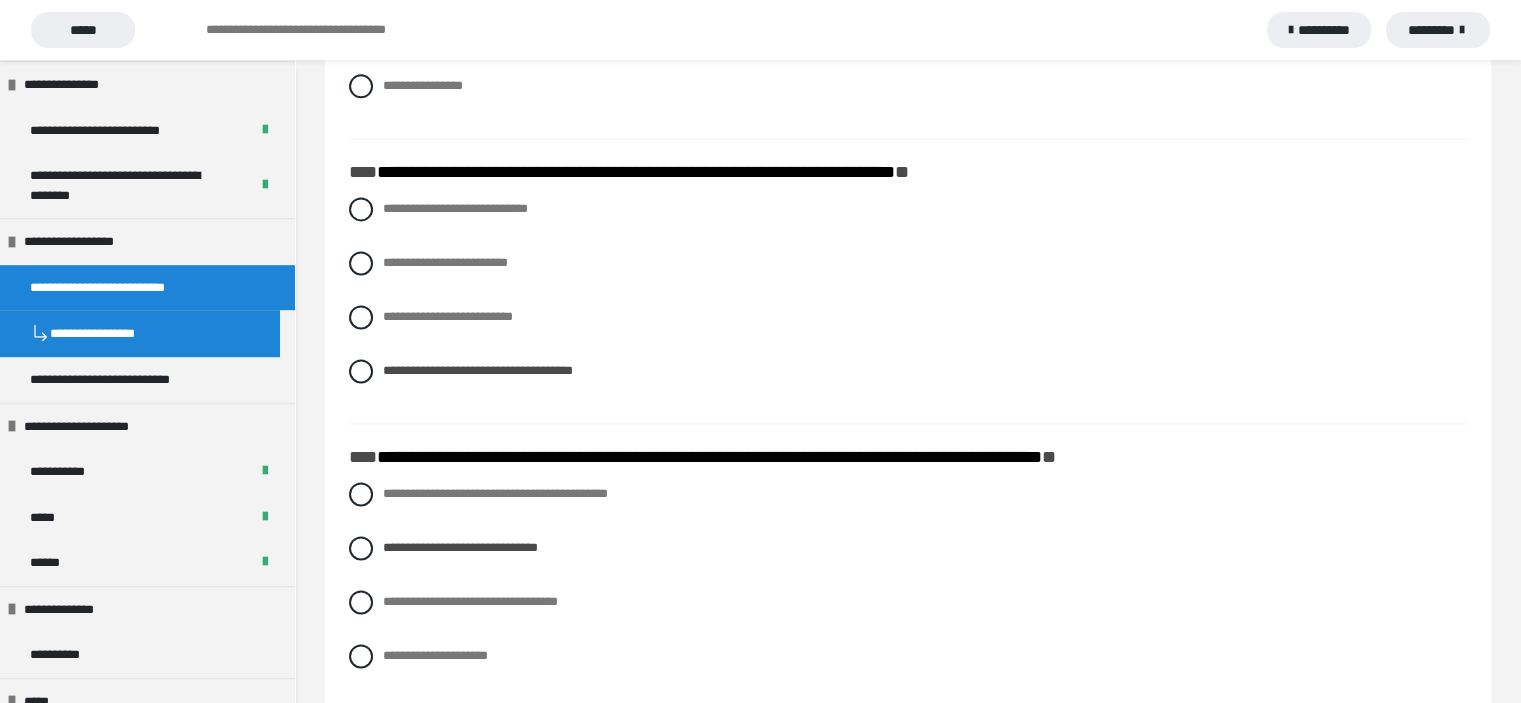drag, startPoint x: 1067, startPoint y: 379, endPoint x: 971, endPoint y: 565, distance: 209.31316 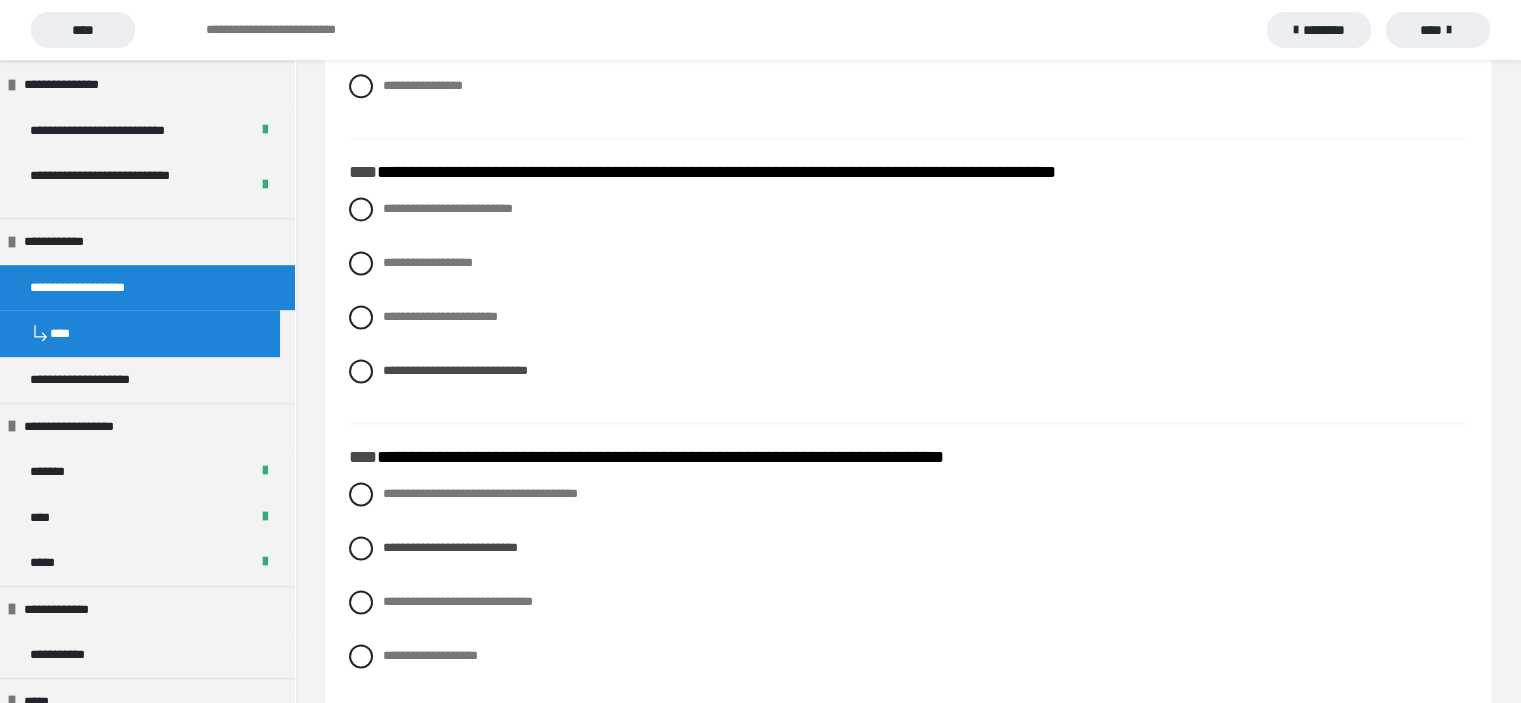 scroll, scrollTop: 1200, scrollLeft: 0, axis: vertical 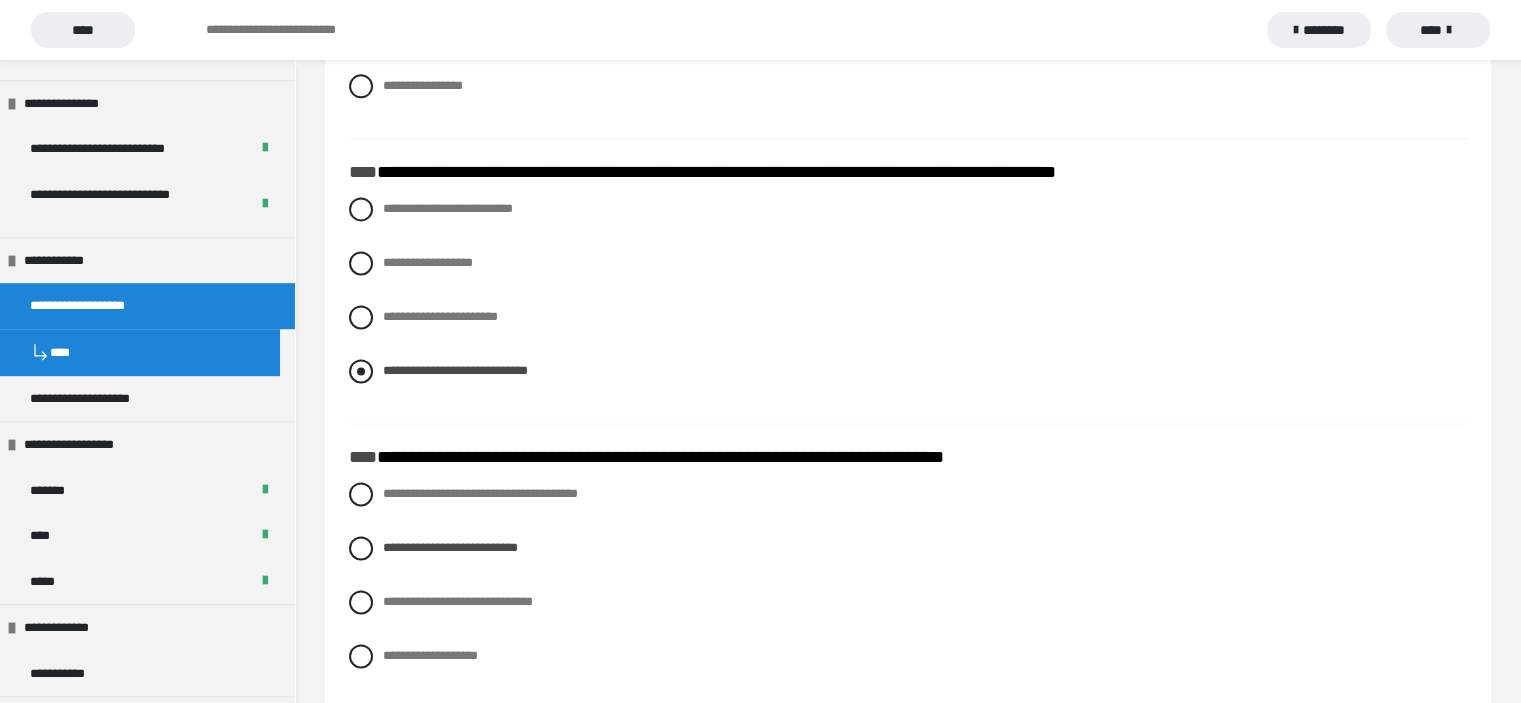 click on "**********" at bounding box center [908, 371] 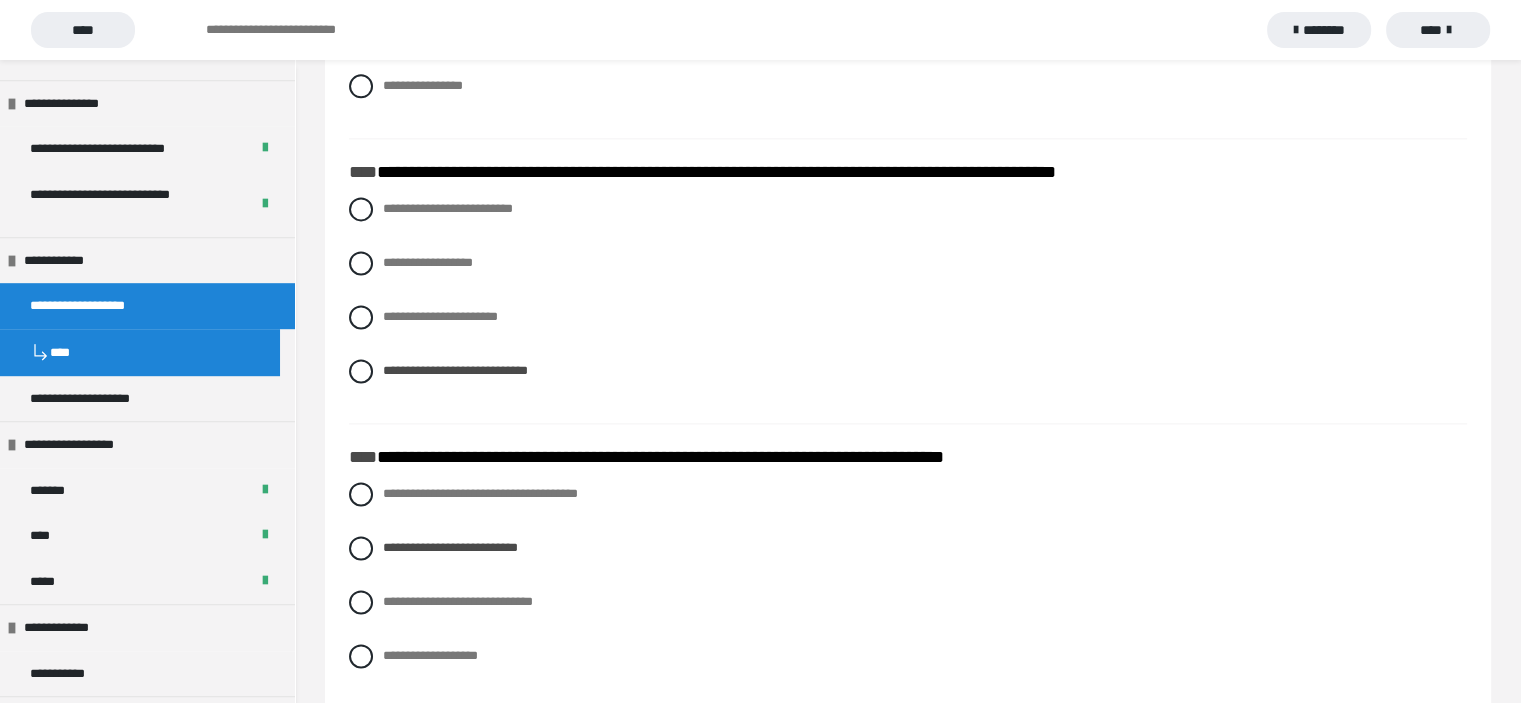 scroll, scrollTop: 2800, scrollLeft: 0, axis: vertical 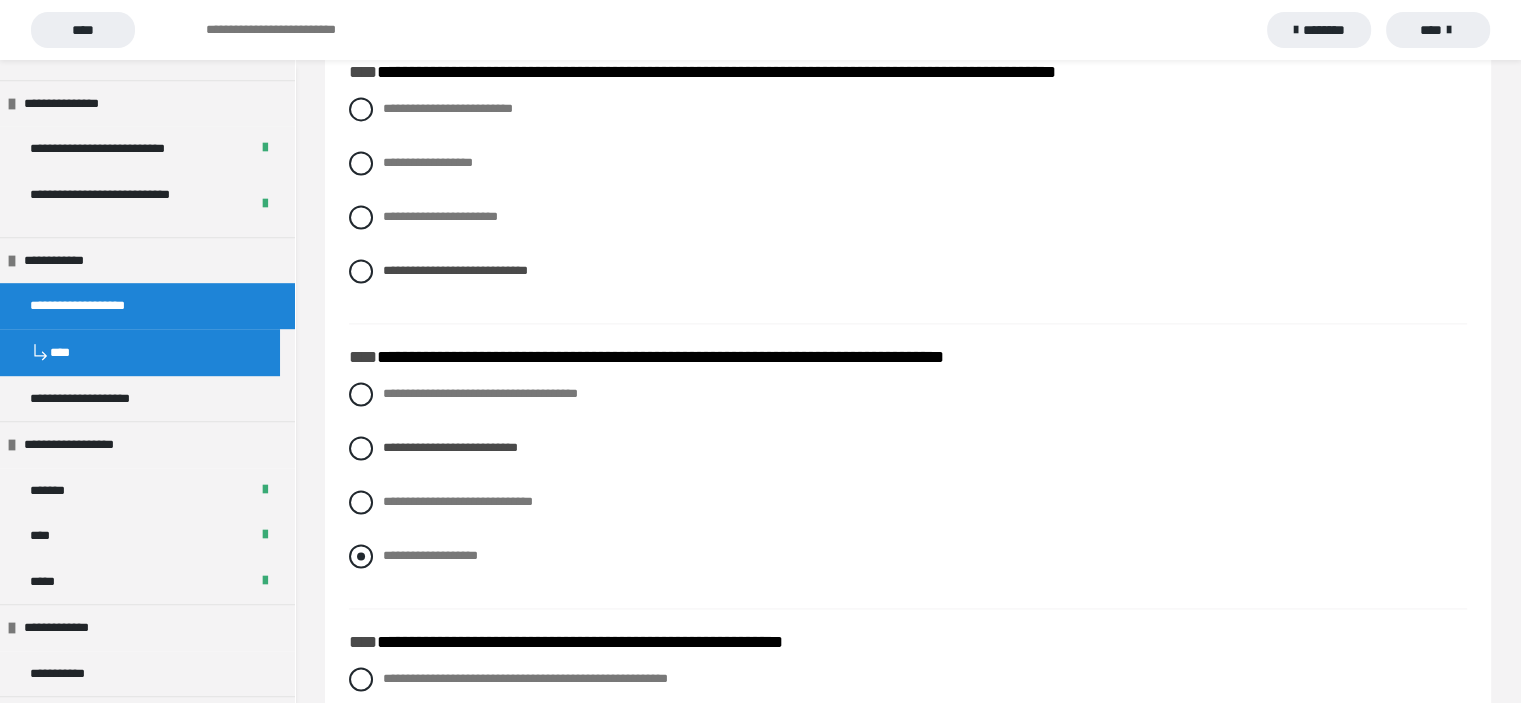 click at bounding box center (361, 556) 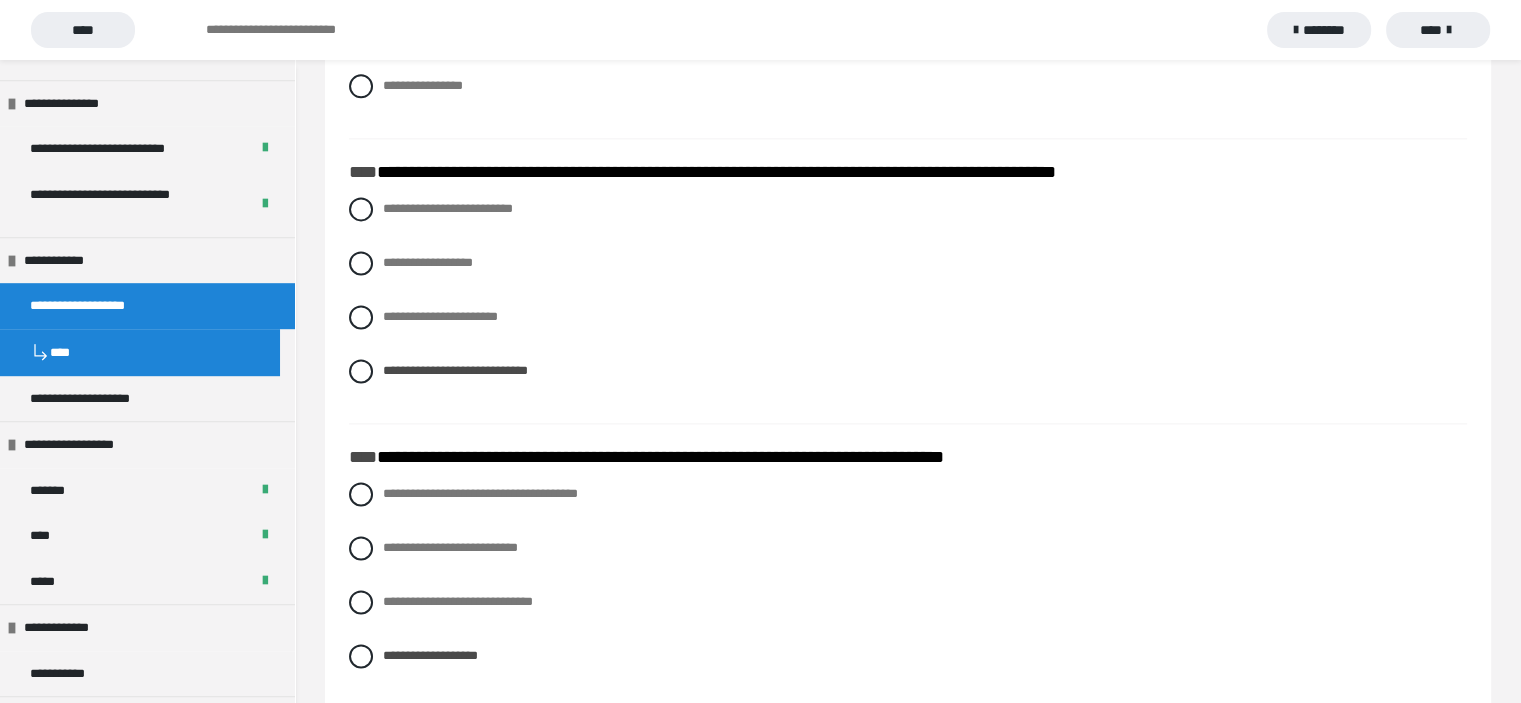 scroll, scrollTop: 2700, scrollLeft: 0, axis: vertical 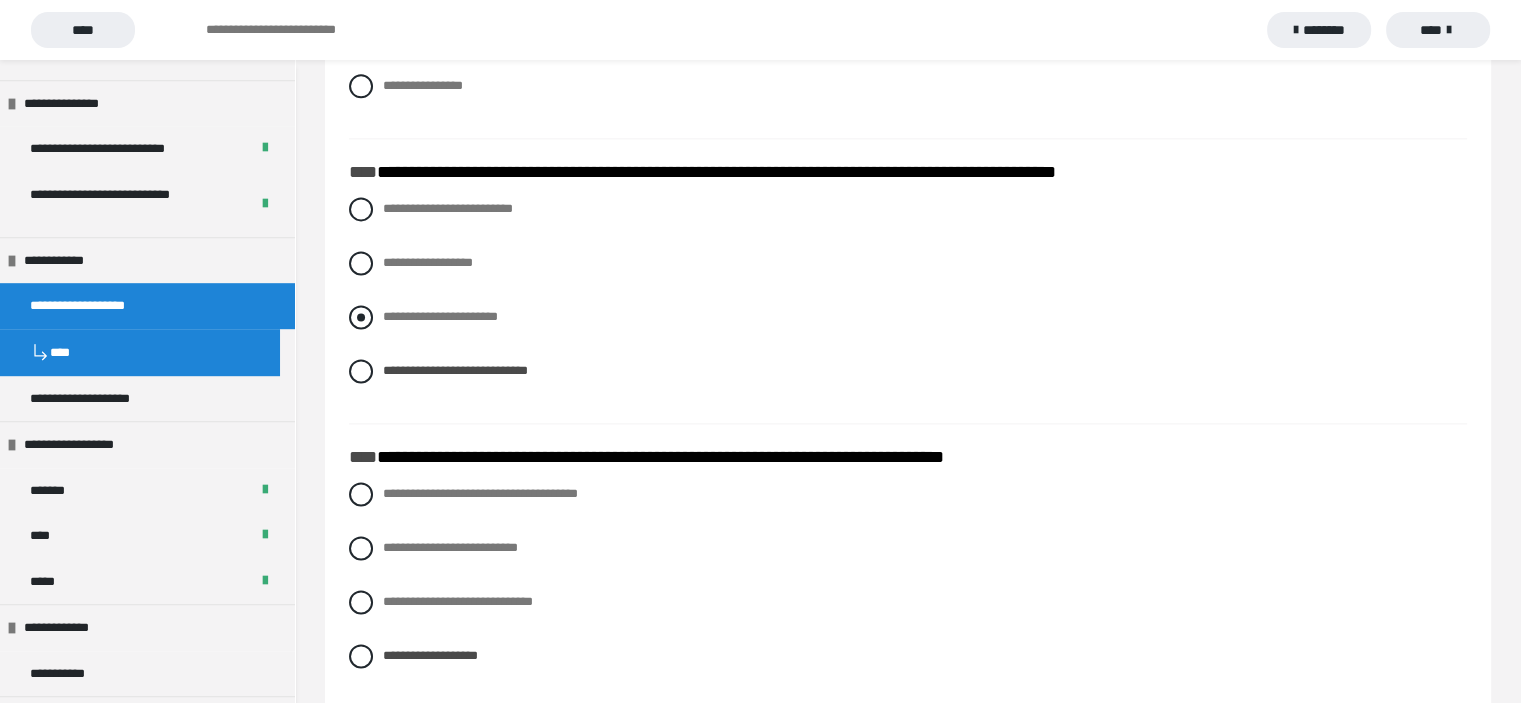 click at bounding box center [361, 317] 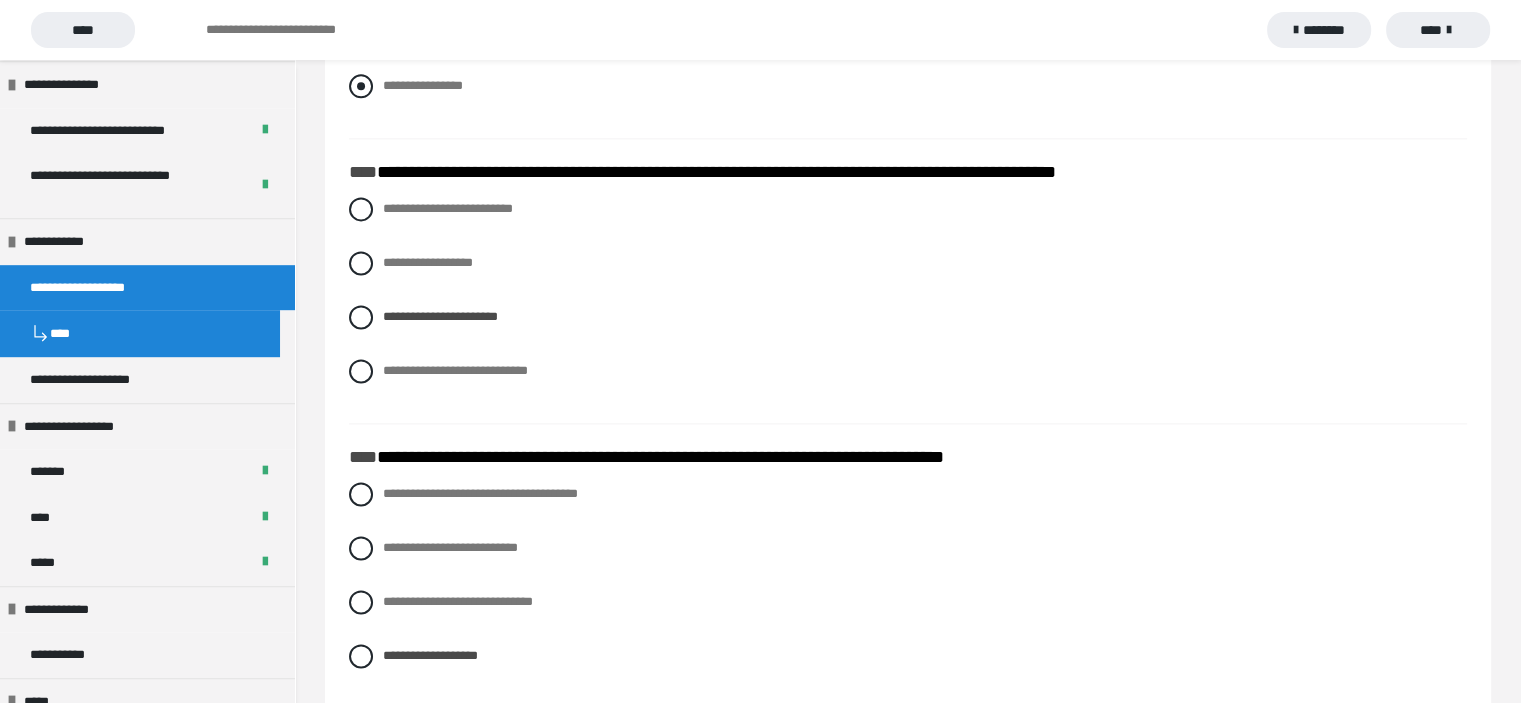 scroll, scrollTop: 1200, scrollLeft: 0, axis: vertical 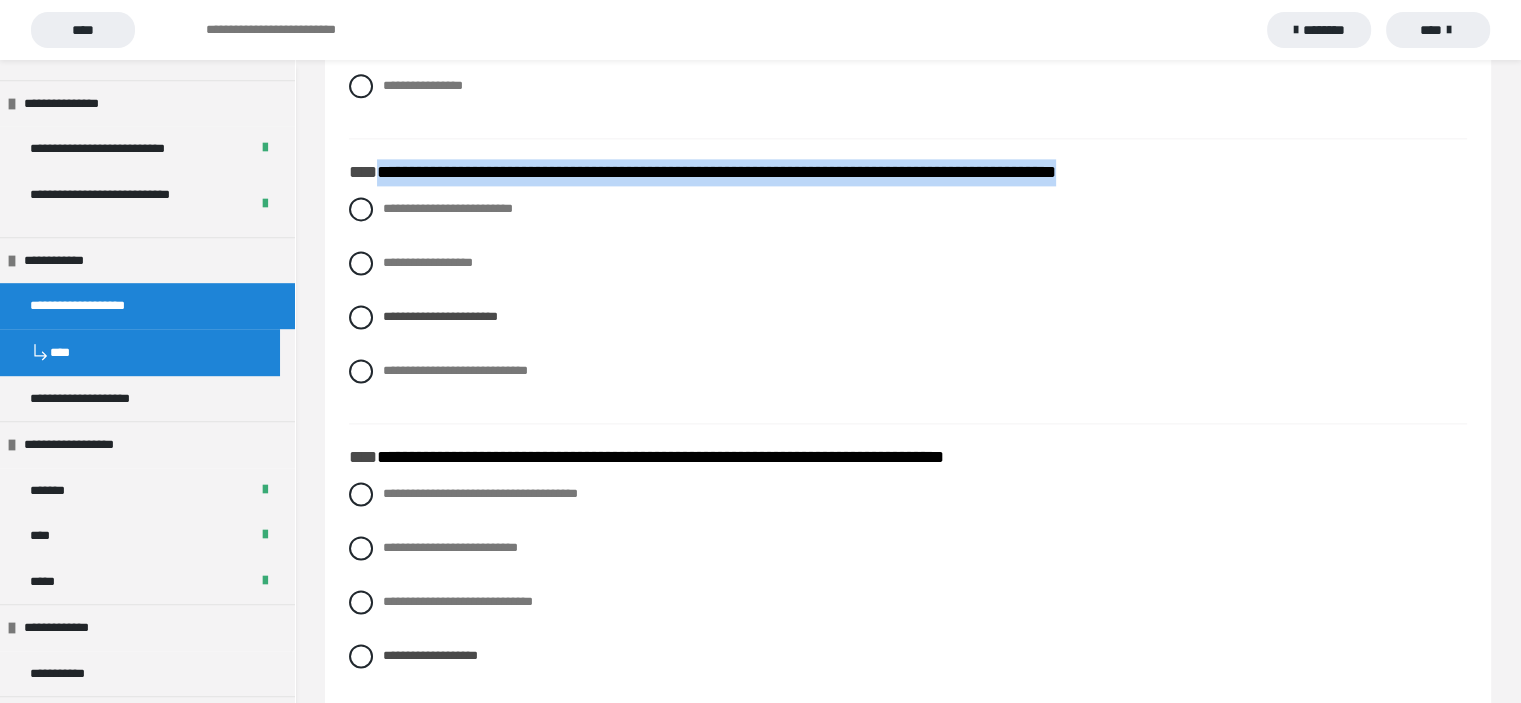 drag, startPoint x: 379, startPoint y: 169, endPoint x: 1196, endPoint y: 175, distance: 817.02203 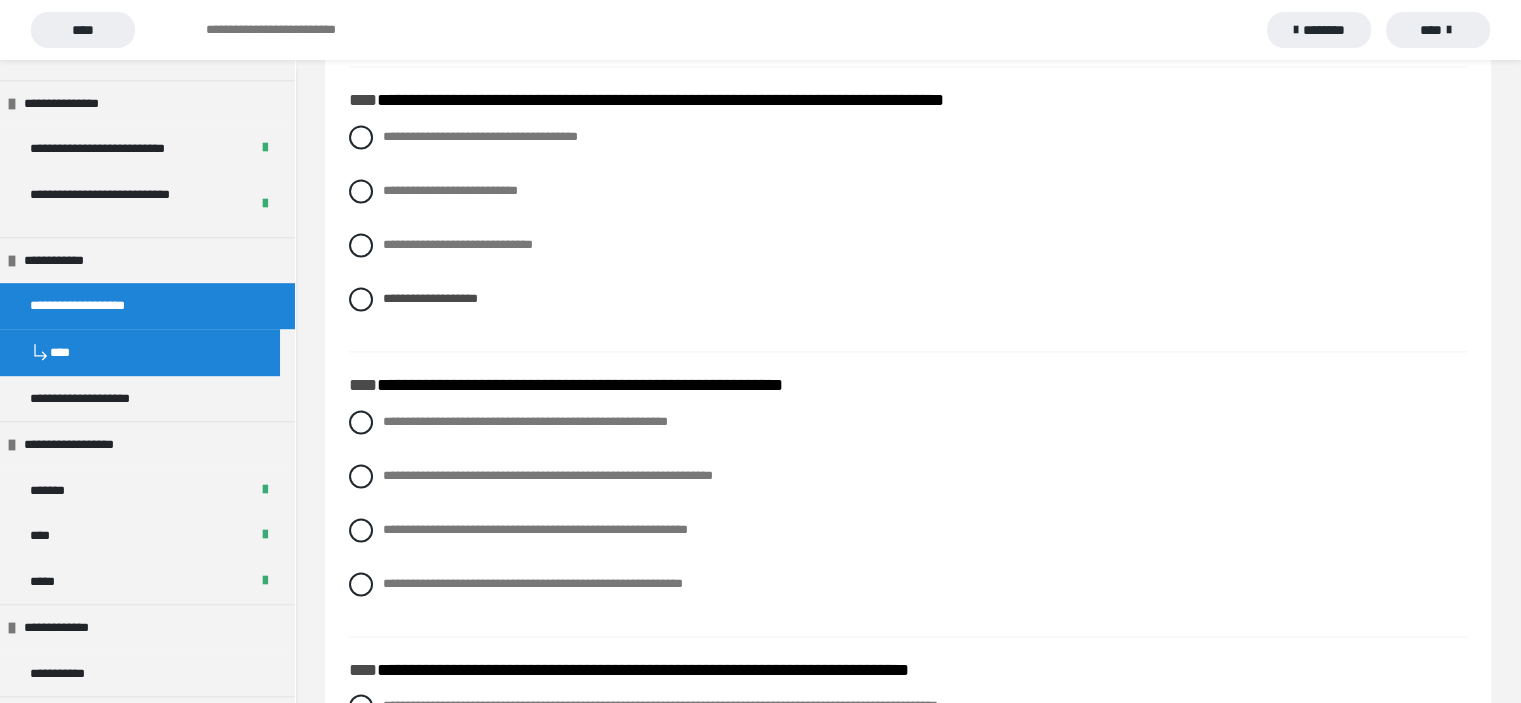 scroll, scrollTop: 3100, scrollLeft: 0, axis: vertical 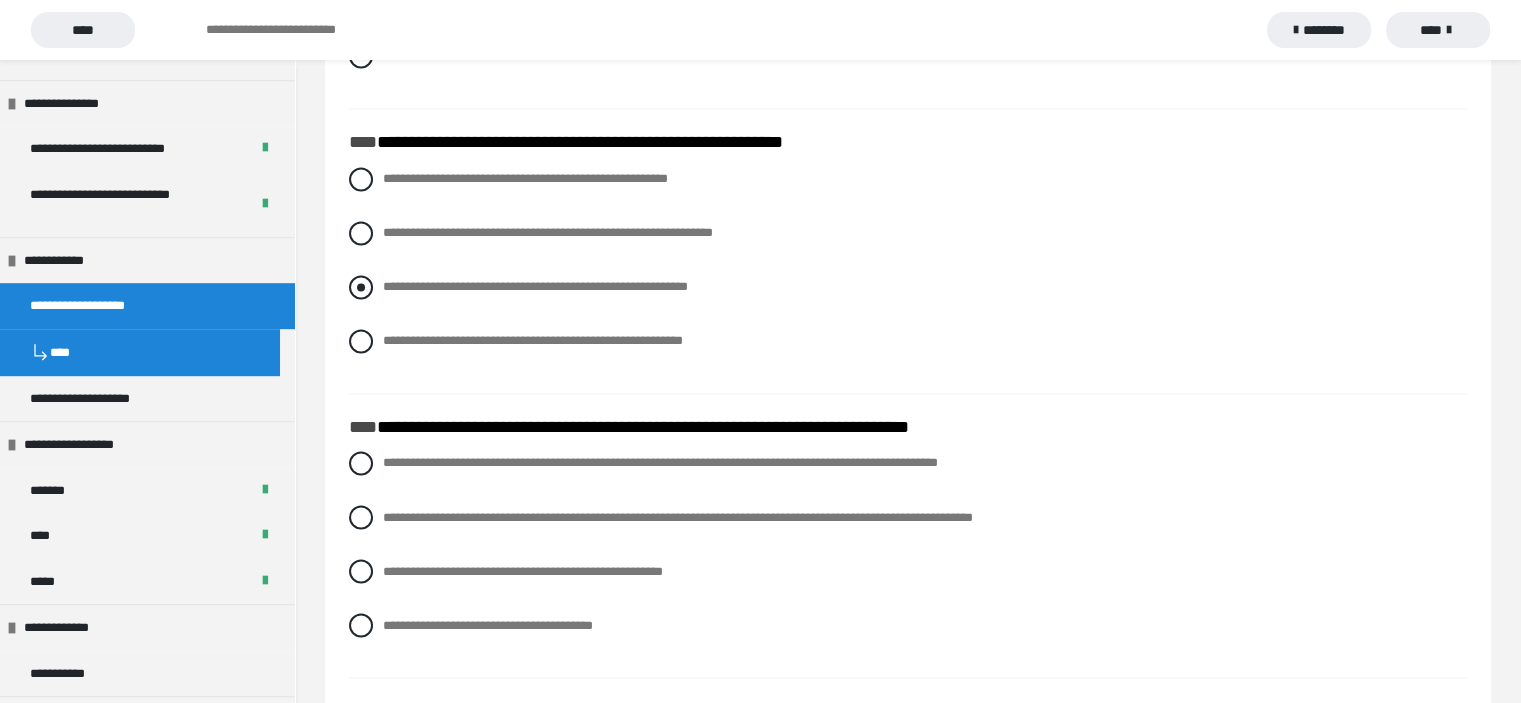 click at bounding box center [361, 287] 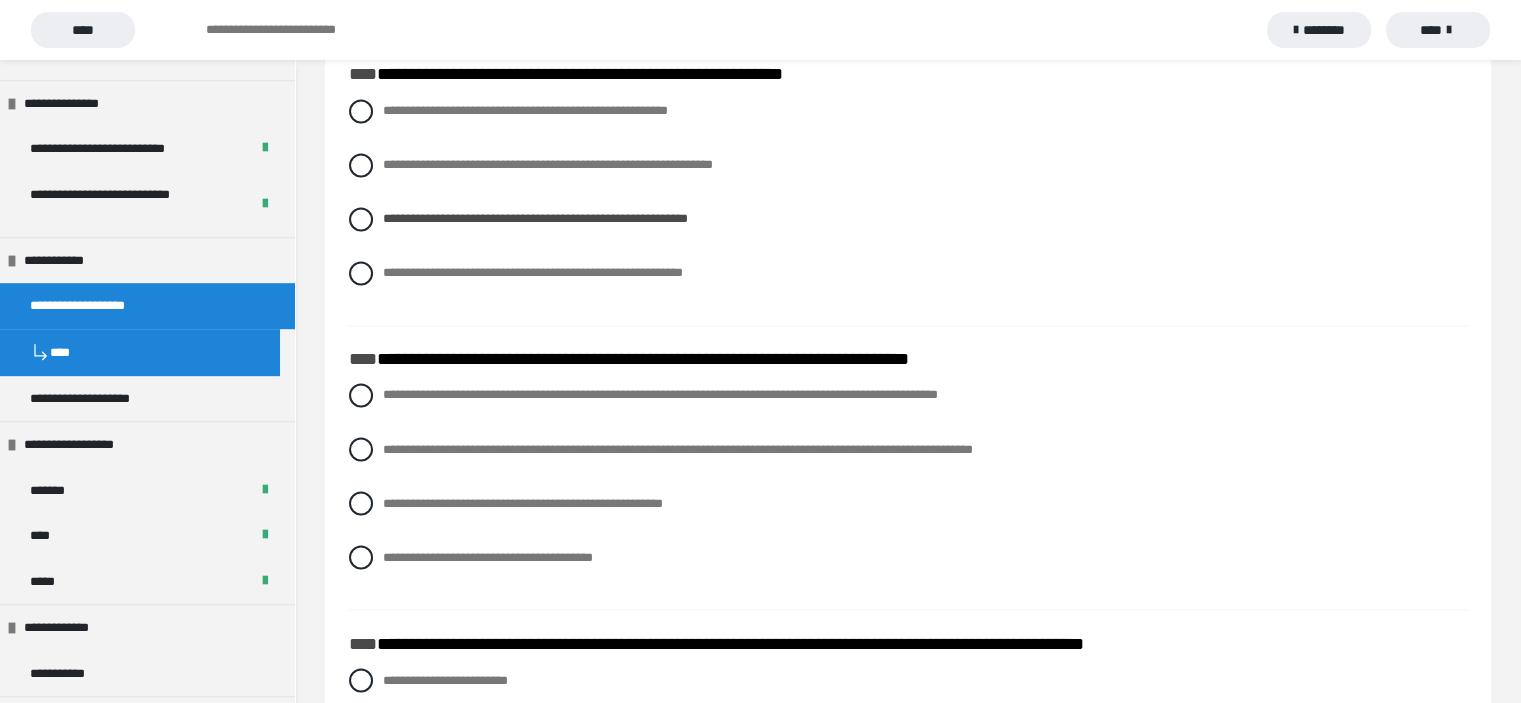 scroll, scrollTop: 3400, scrollLeft: 0, axis: vertical 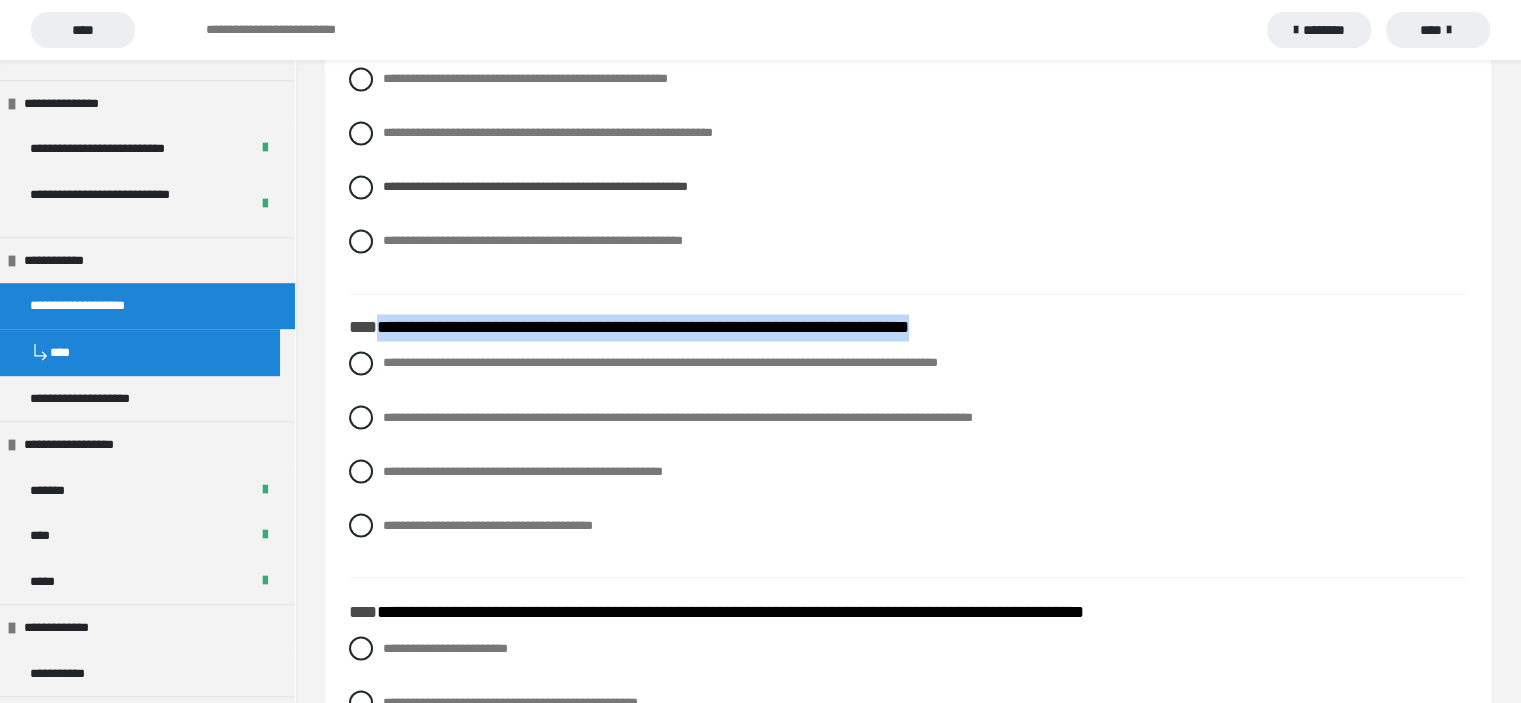 drag, startPoint x: 377, startPoint y: 323, endPoint x: 1030, endPoint y: 319, distance: 653.01227 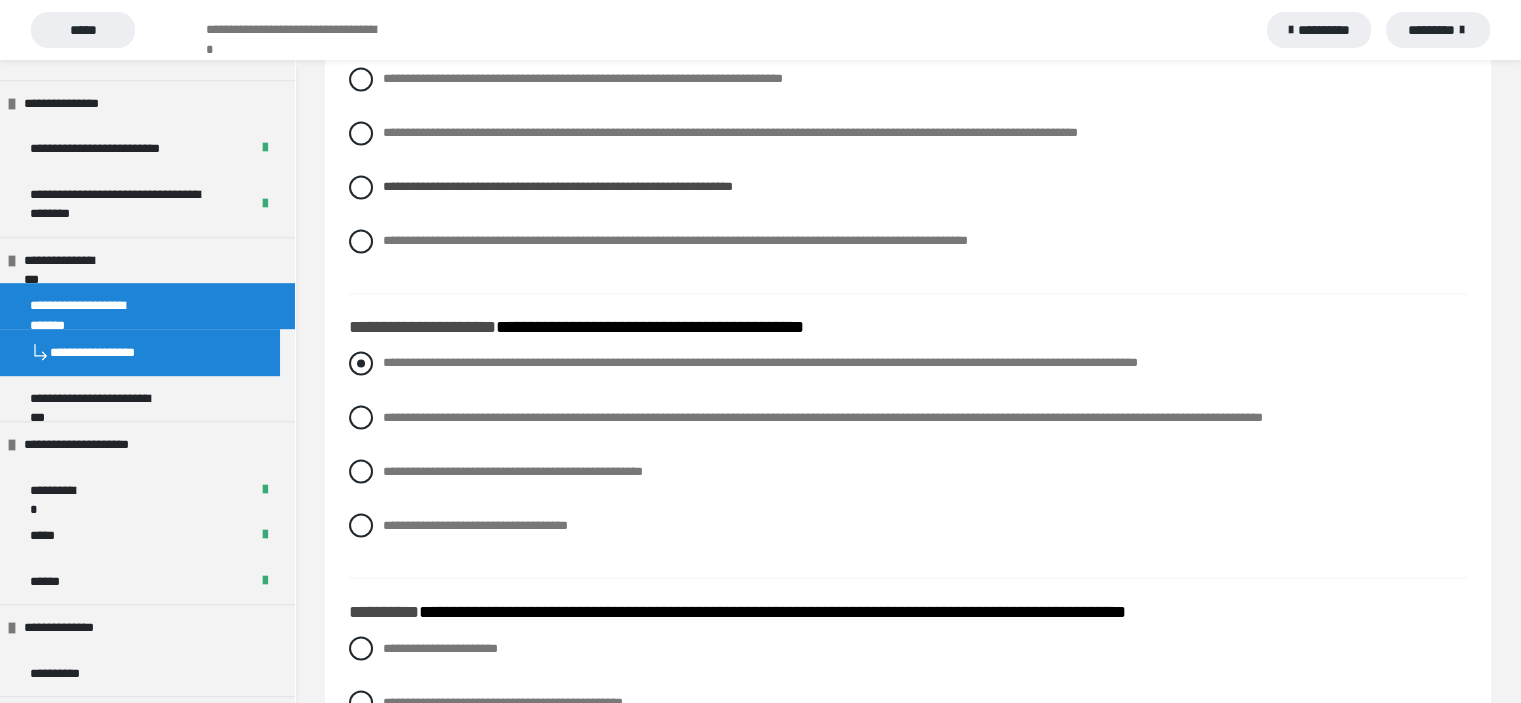 scroll, scrollTop: 1160, scrollLeft: 0, axis: vertical 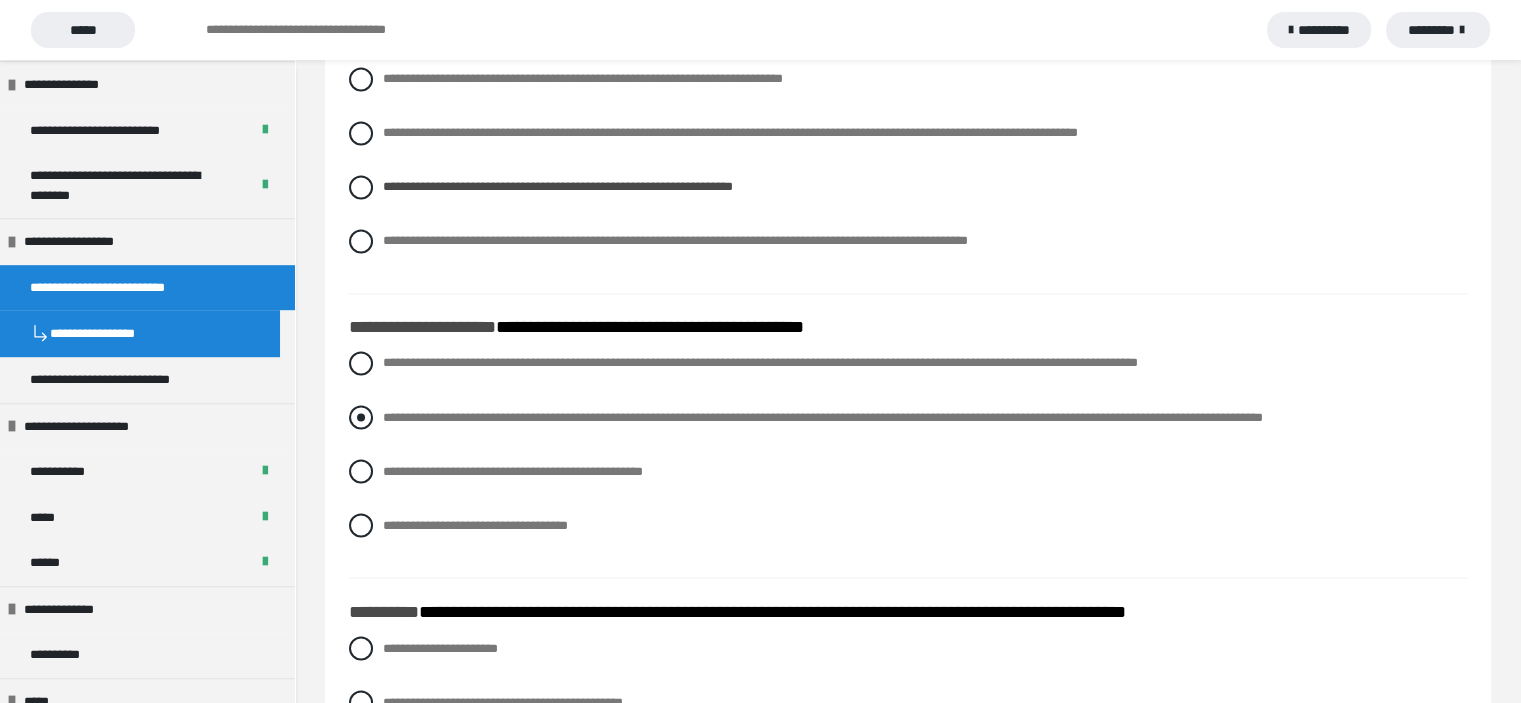 click at bounding box center [361, 417] 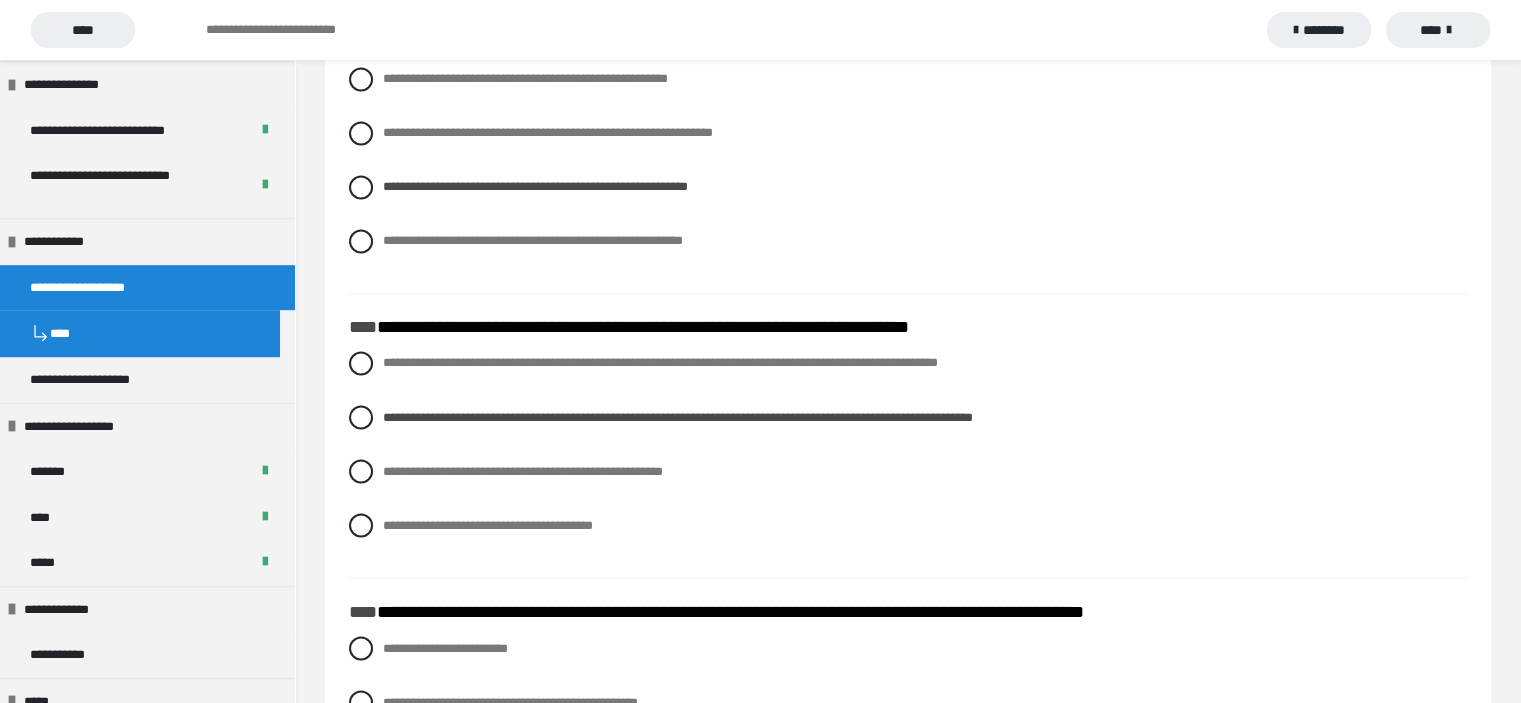 scroll, scrollTop: 1200, scrollLeft: 0, axis: vertical 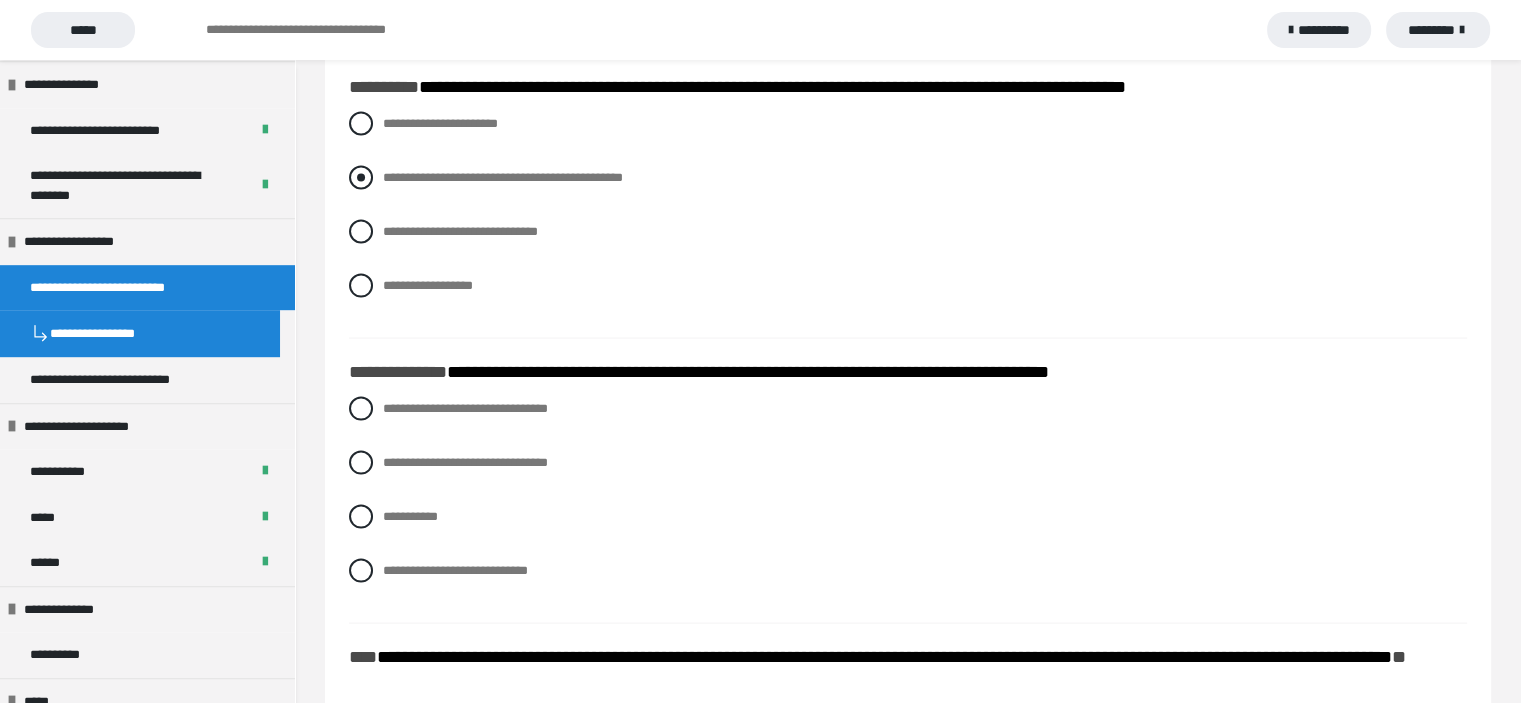 click at bounding box center (361, 178) 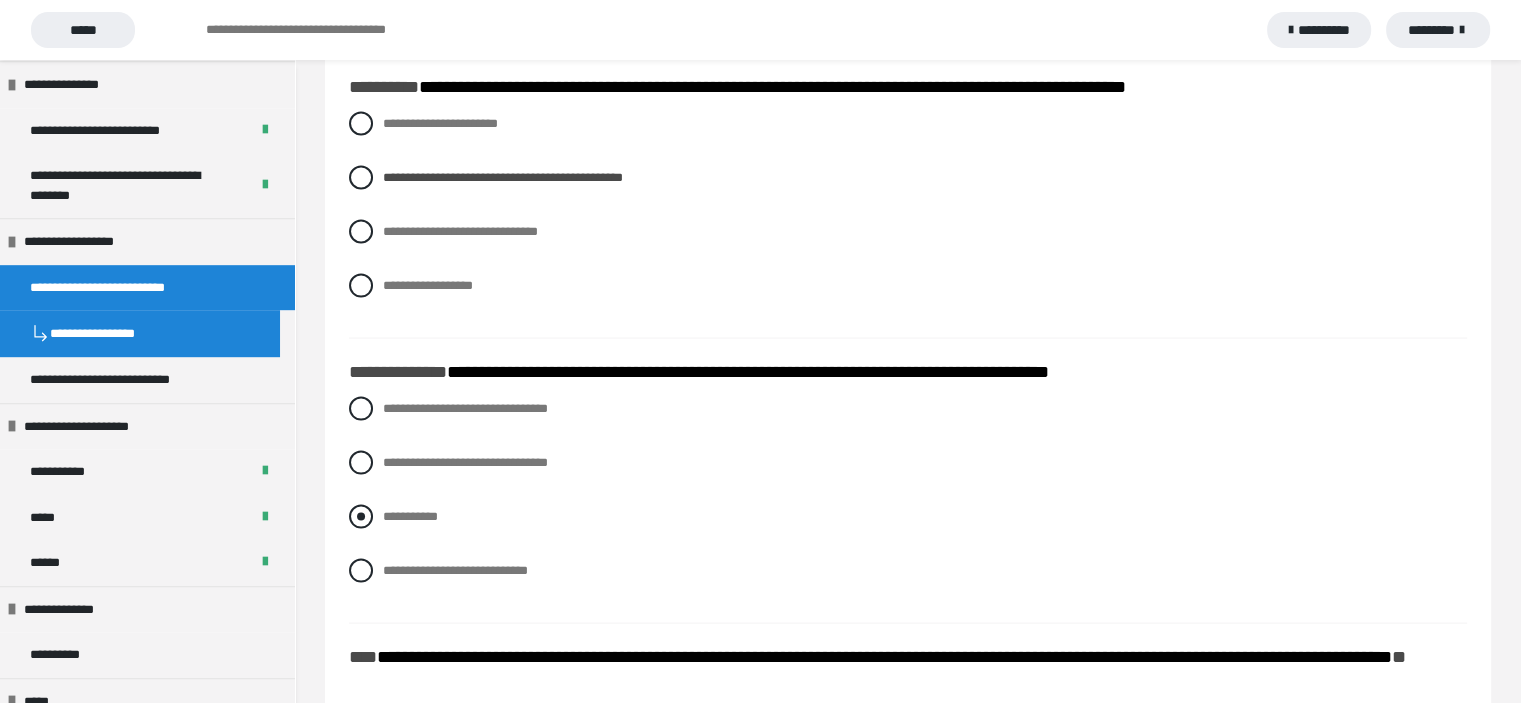 click at bounding box center [361, 517] 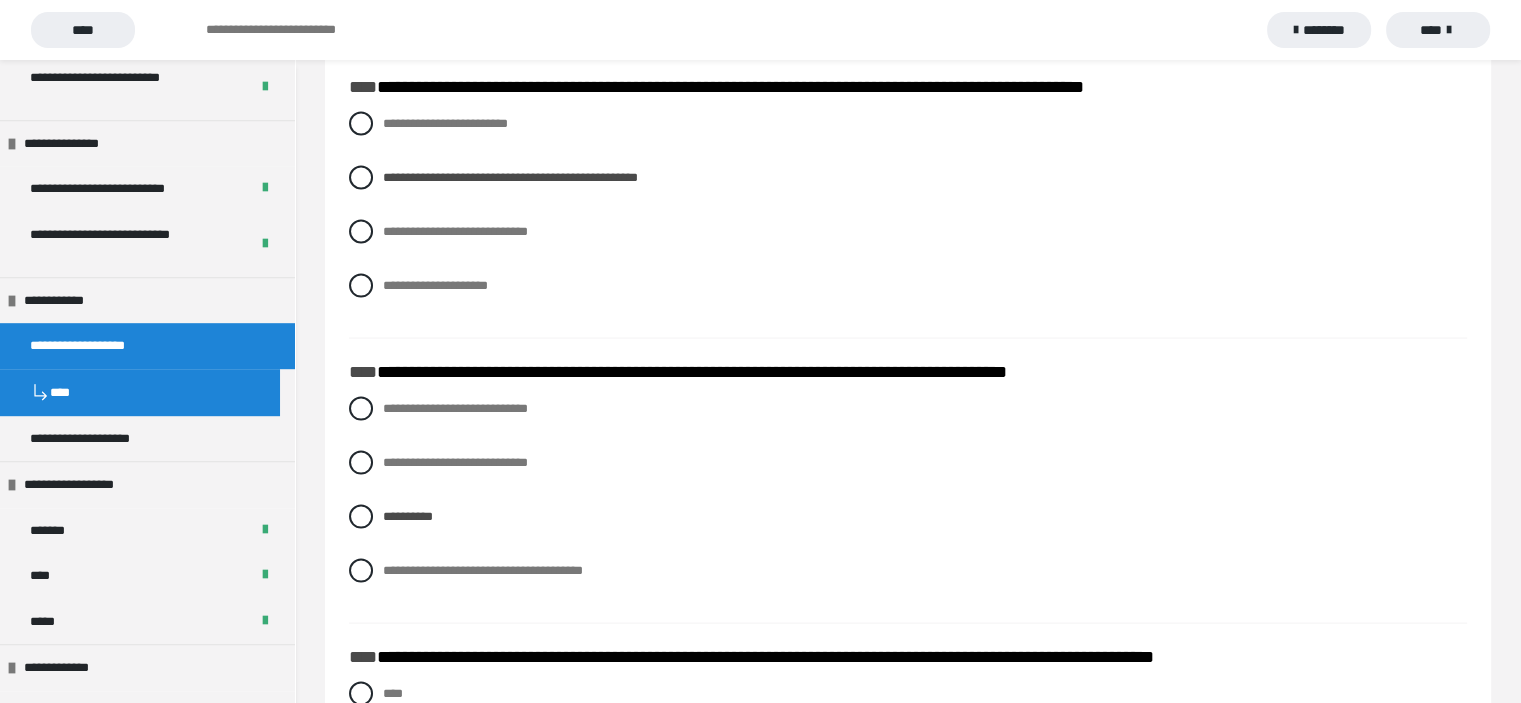 scroll, scrollTop: 3900, scrollLeft: 0, axis: vertical 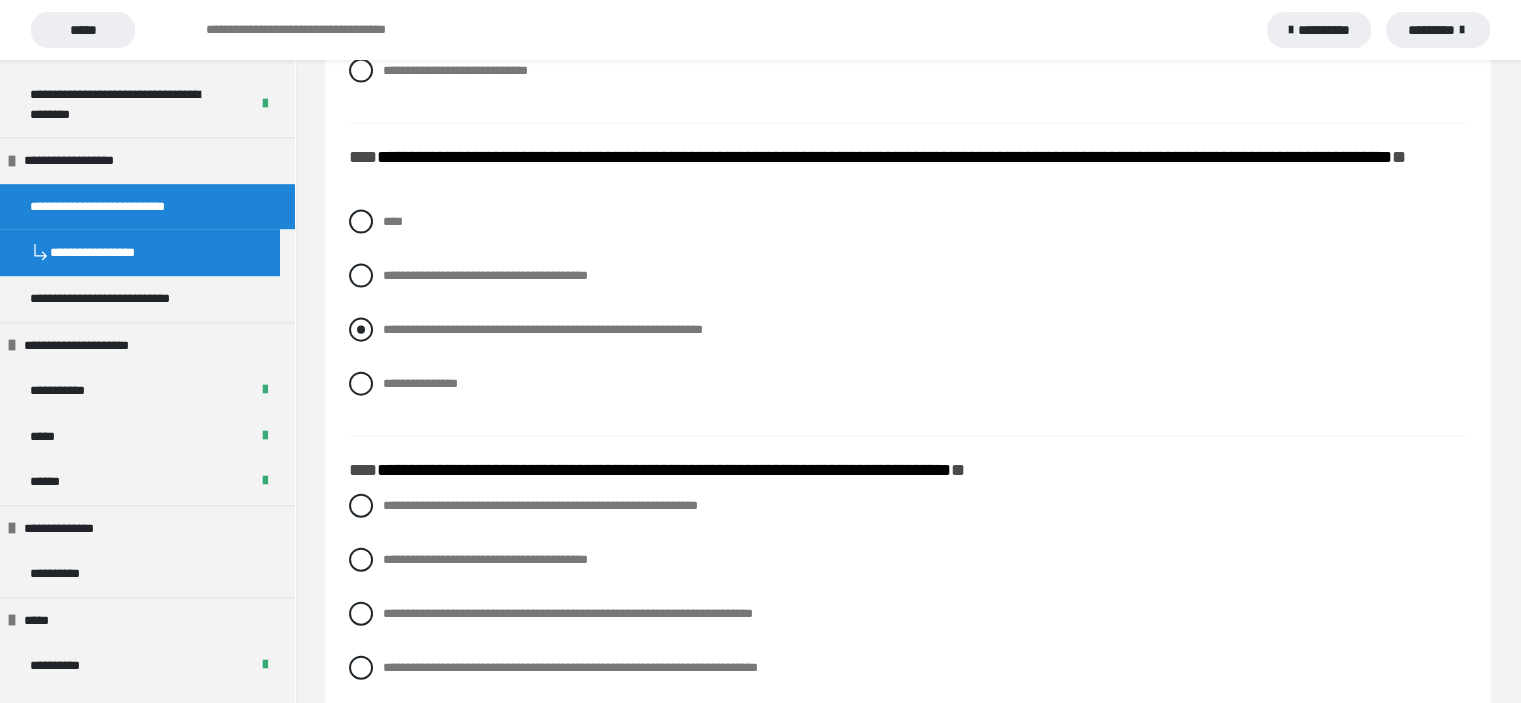 click at bounding box center (361, 330) 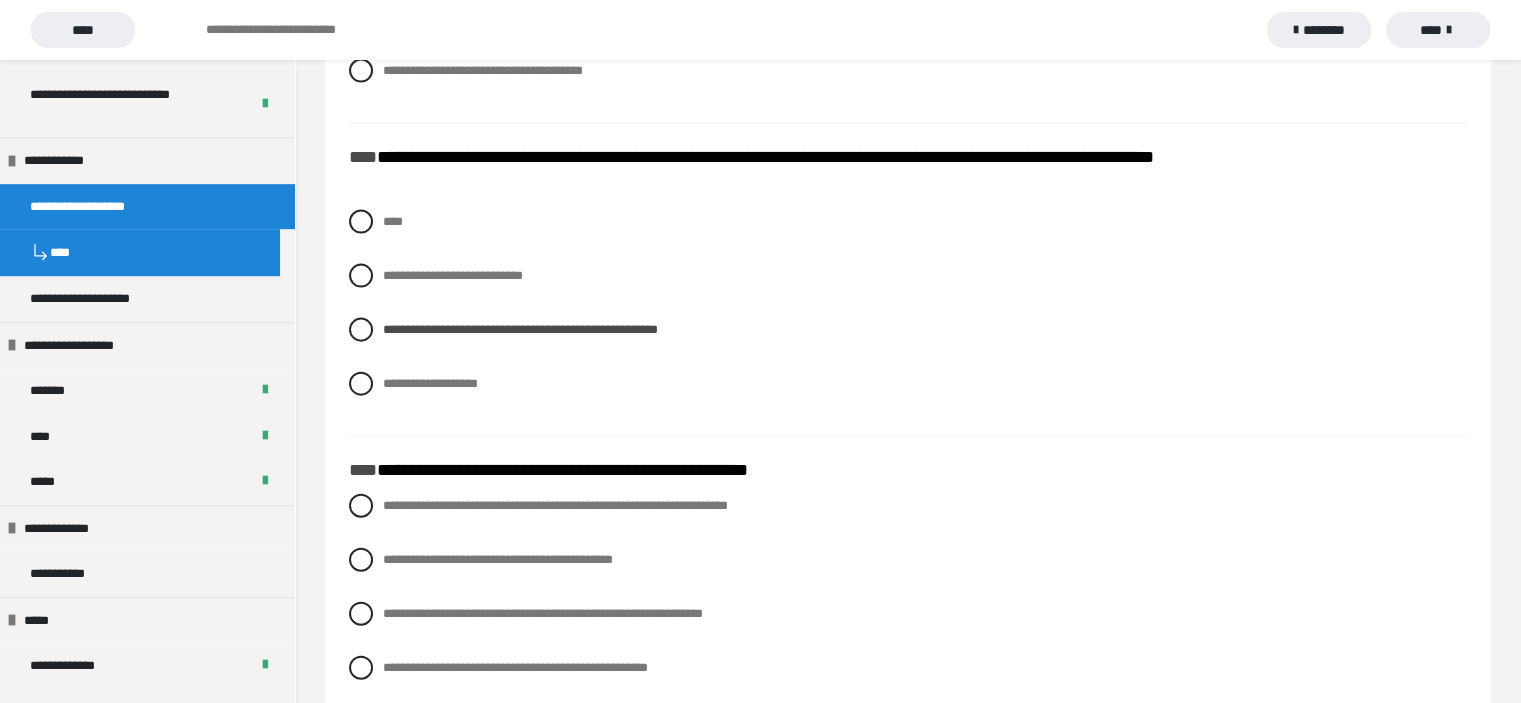 scroll, scrollTop: 4400, scrollLeft: 0, axis: vertical 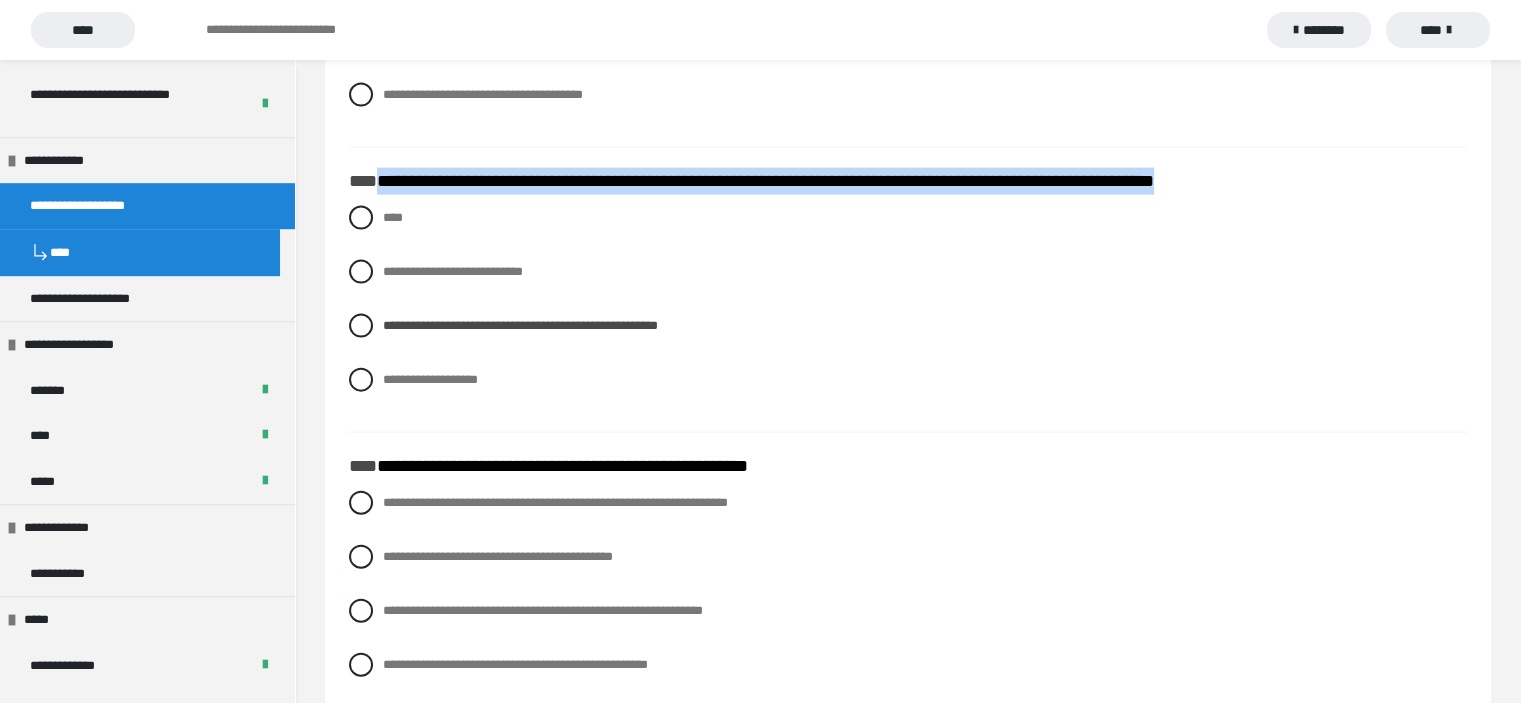 drag, startPoint x: 376, startPoint y: 173, endPoint x: 1384, endPoint y: 177, distance: 1008.00793 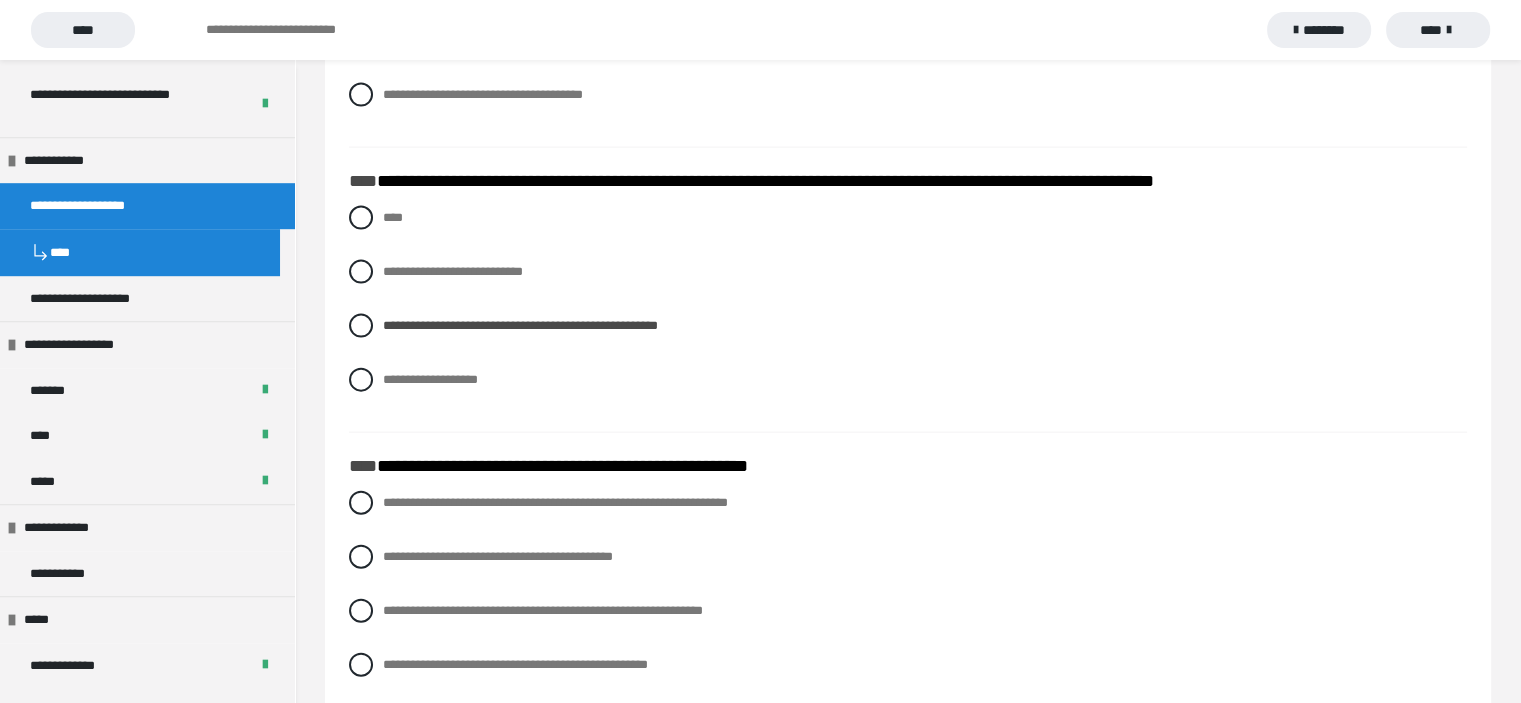 click on "**********" at bounding box center [908, 314] 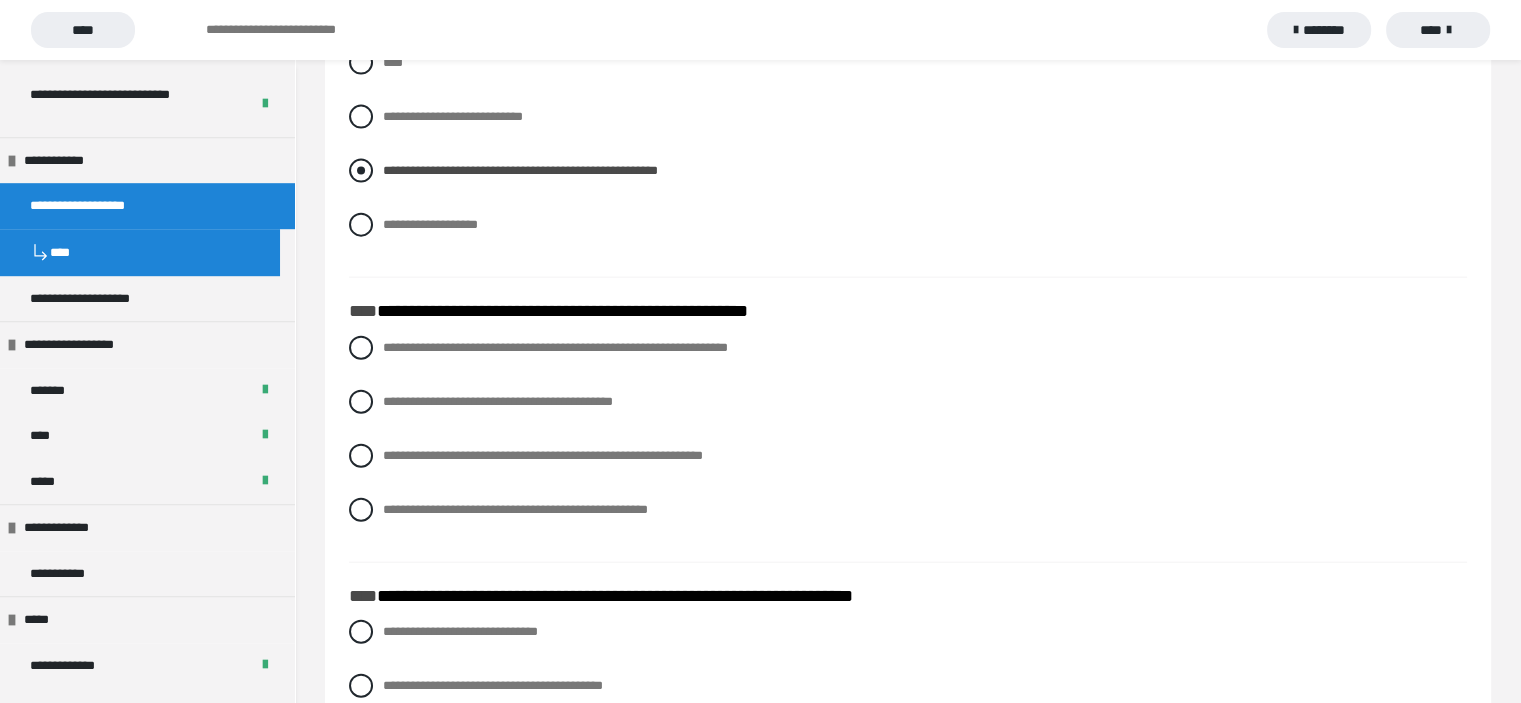 scroll, scrollTop: 4600, scrollLeft: 0, axis: vertical 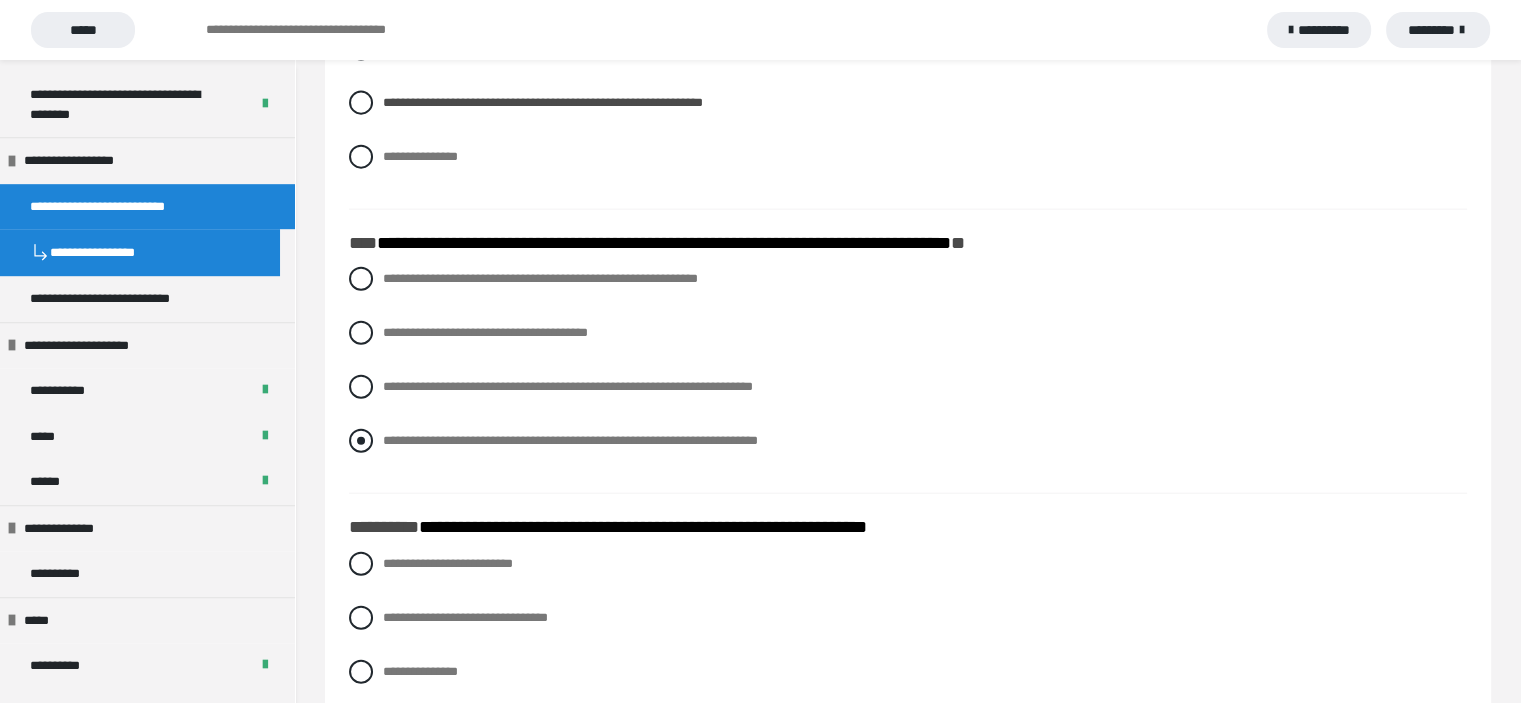 click at bounding box center (361, 441) 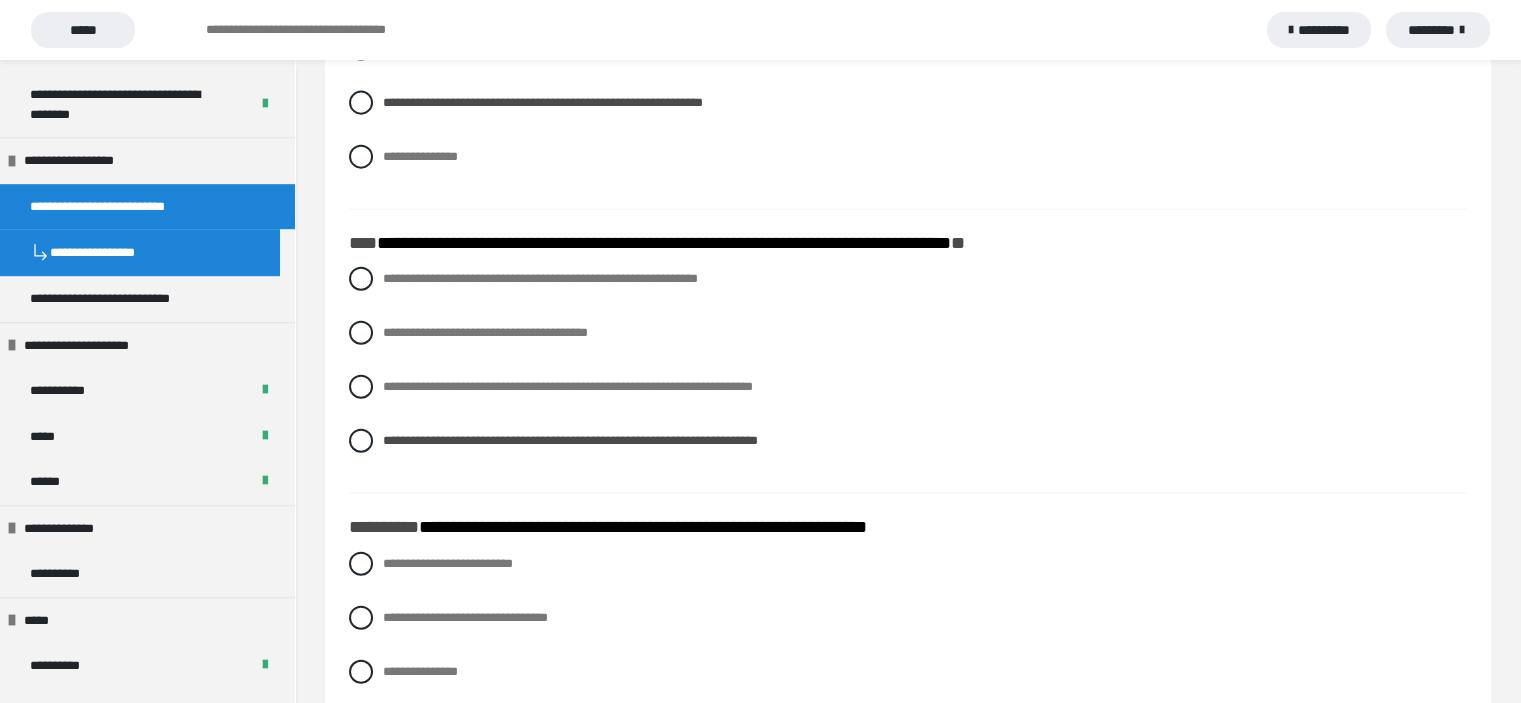 drag, startPoint x: 1124, startPoint y: 336, endPoint x: 1152, endPoint y: 390, distance: 60.827625 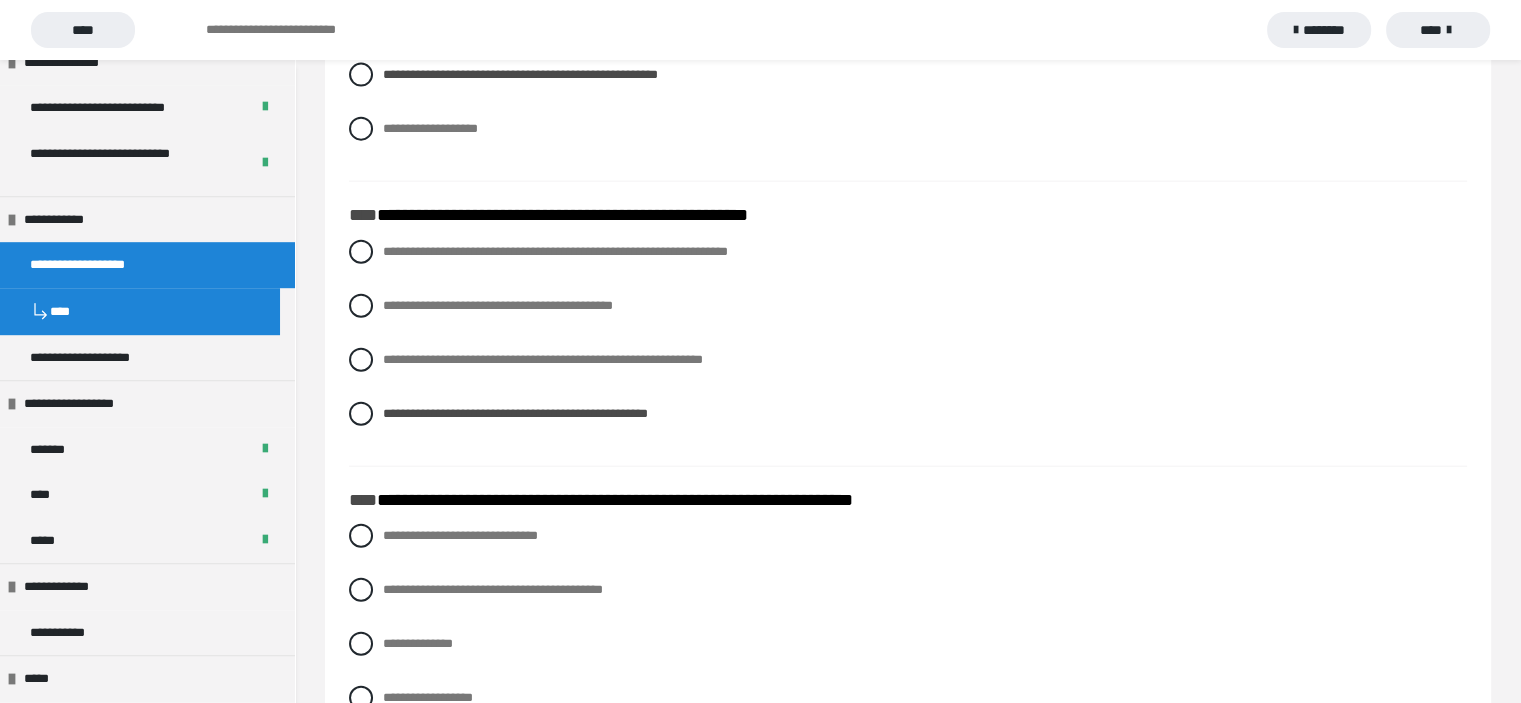scroll, scrollTop: 4600, scrollLeft: 0, axis: vertical 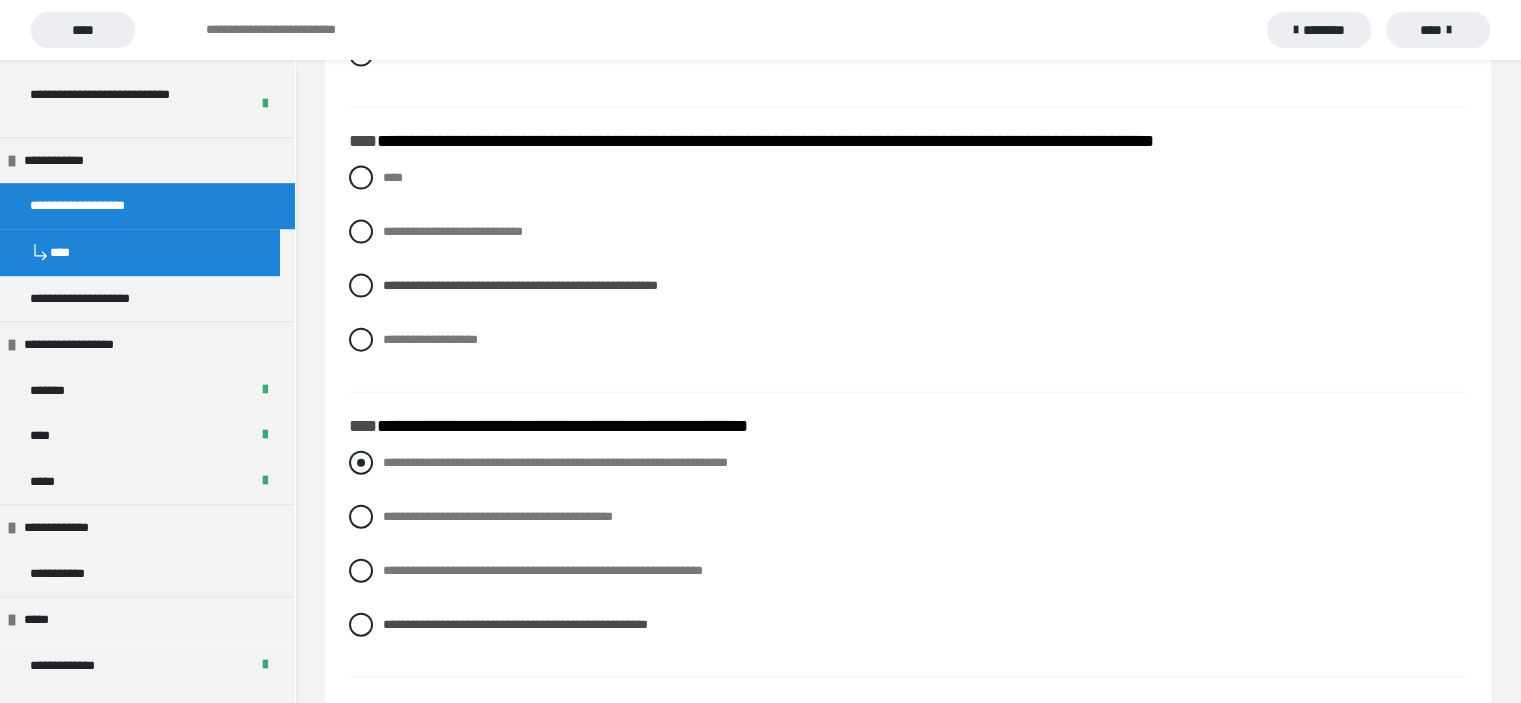 click at bounding box center [361, 463] 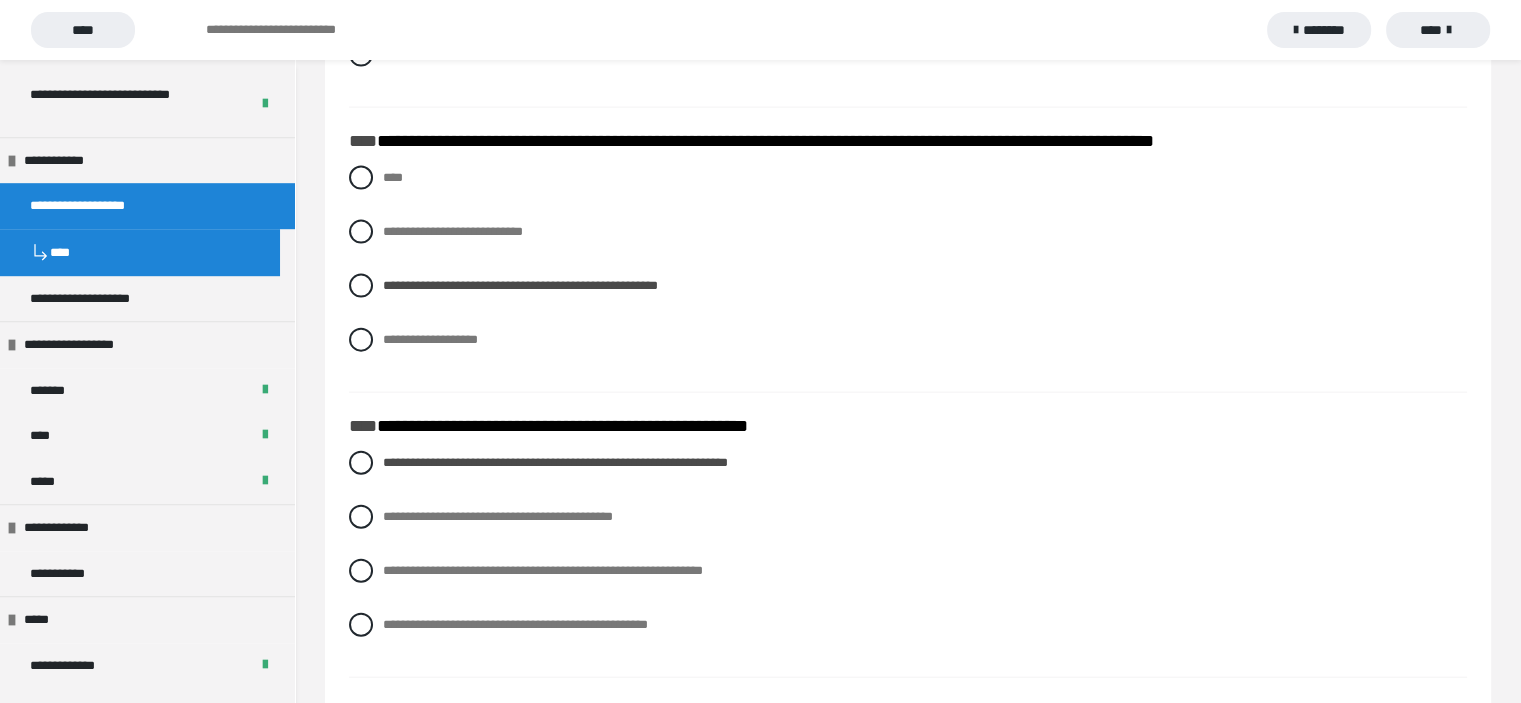 scroll, scrollTop: 4464, scrollLeft: 0, axis: vertical 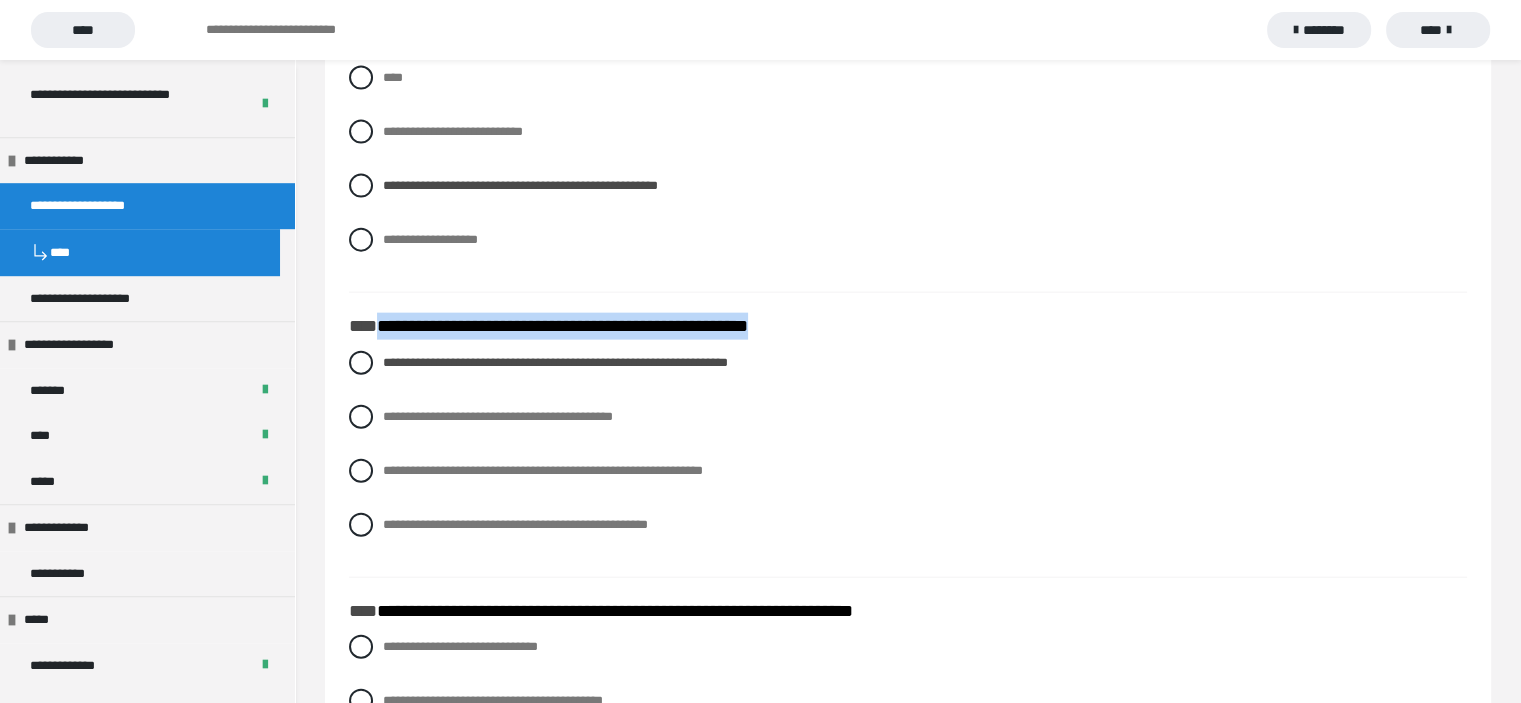 drag, startPoint x: 376, startPoint y: 326, endPoint x: 868, endPoint y: 326, distance: 492 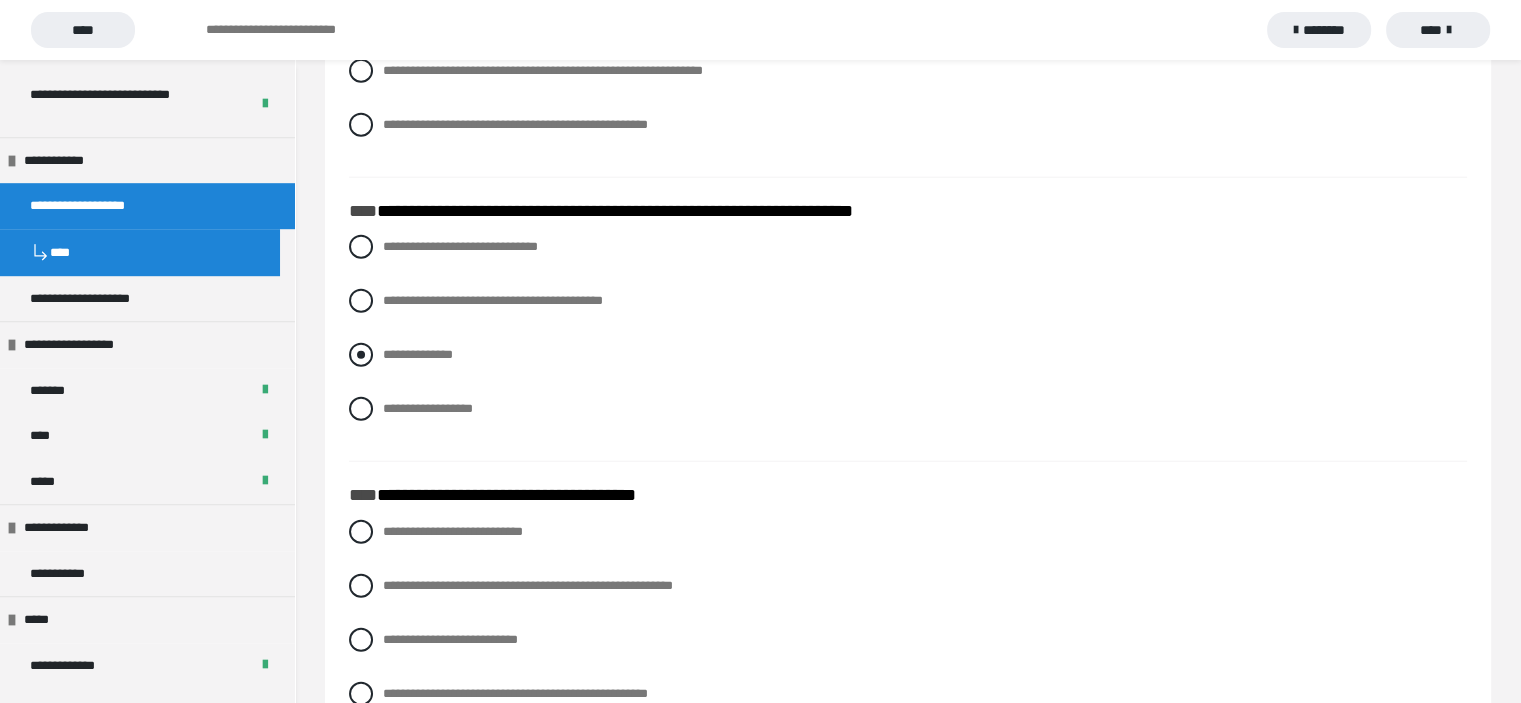 scroll, scrollTop: 5040, scrollLeft: 0, axis: vertical 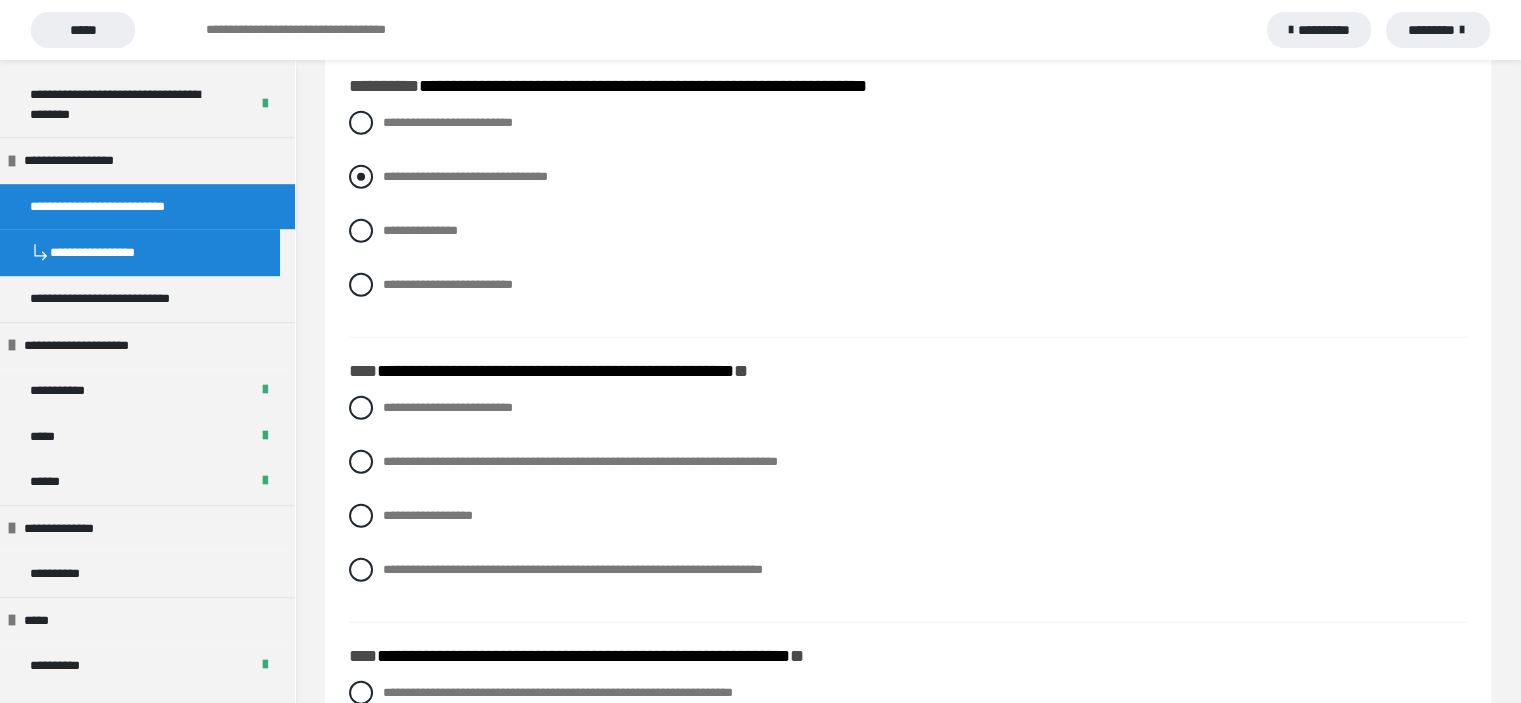 click at bounding box center [361, 177] 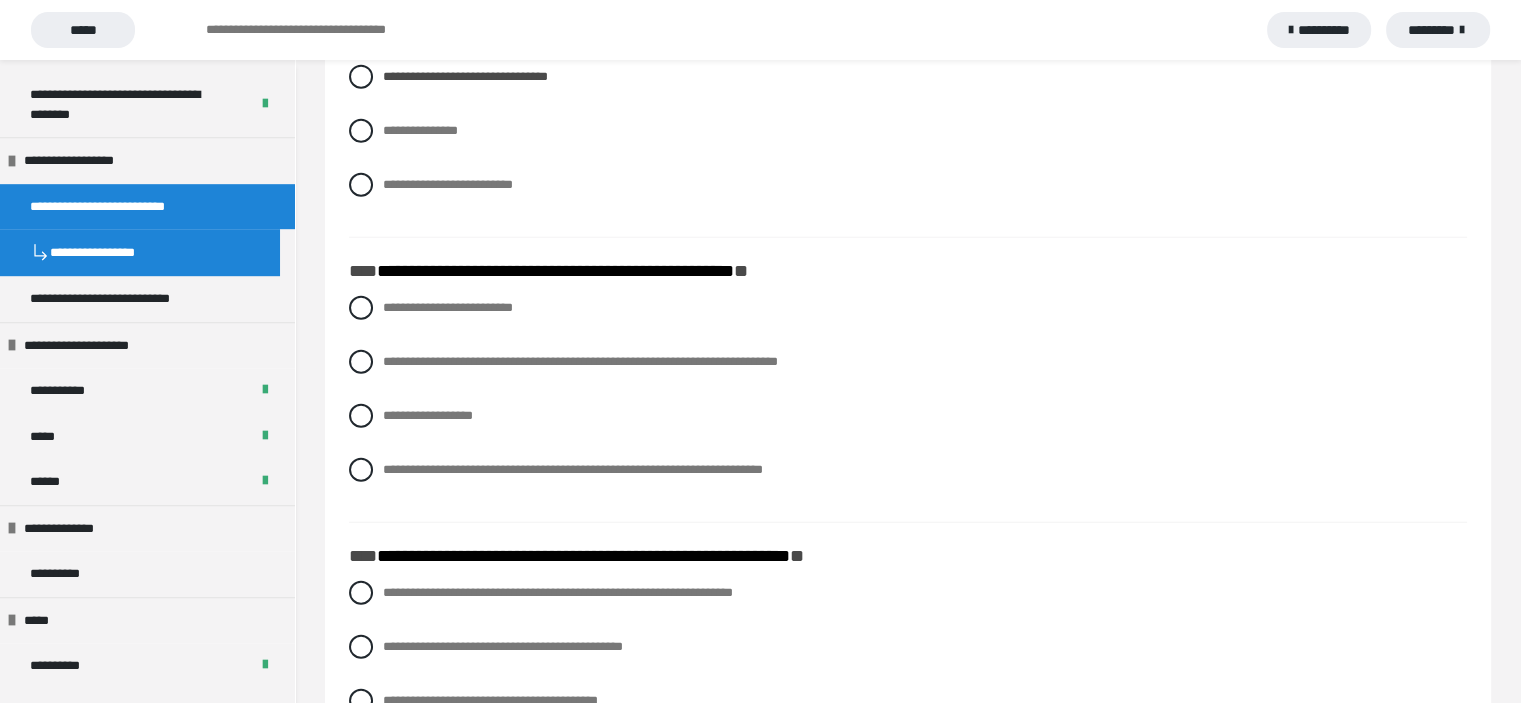 scroll, scrollTop: 5292, scrollLeft: 0, axis: vertical 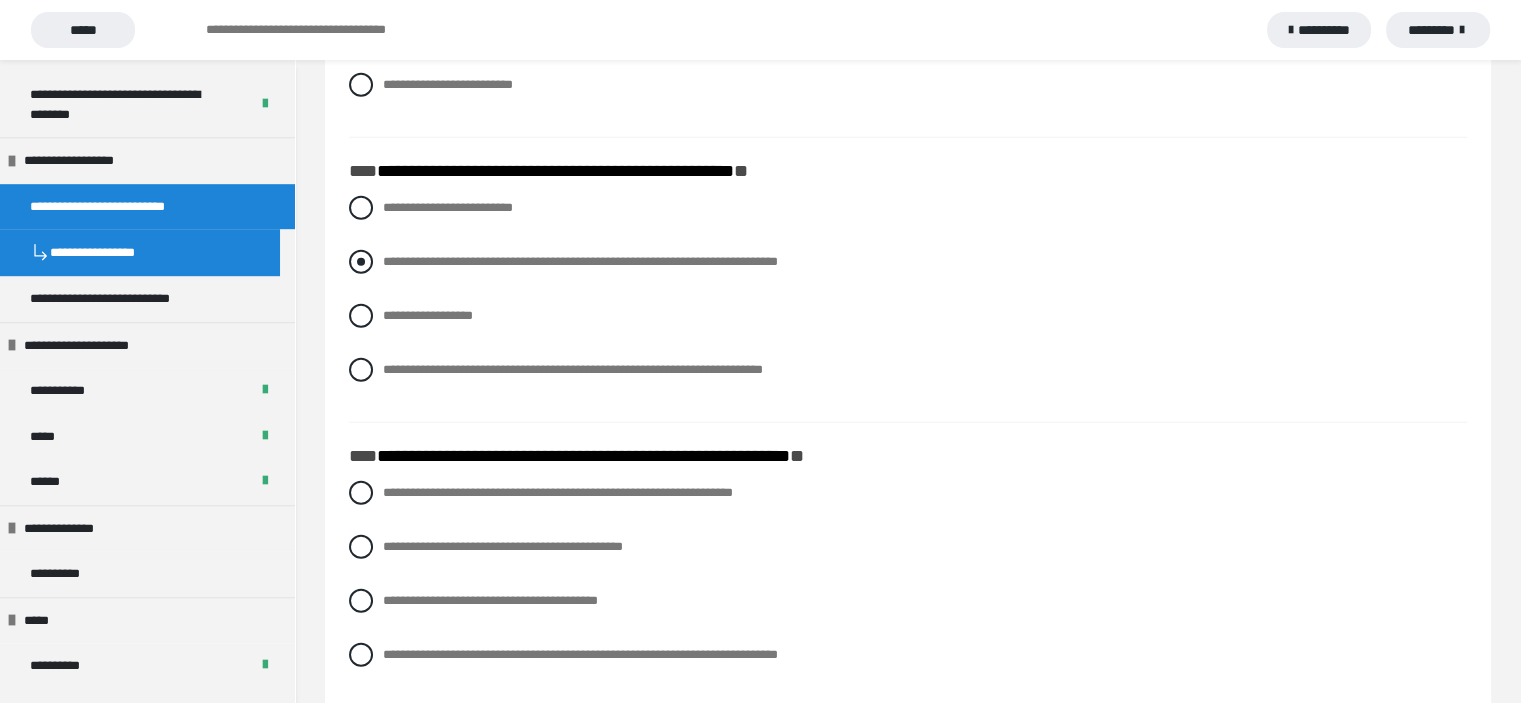 click at bounding box center (361, 262) 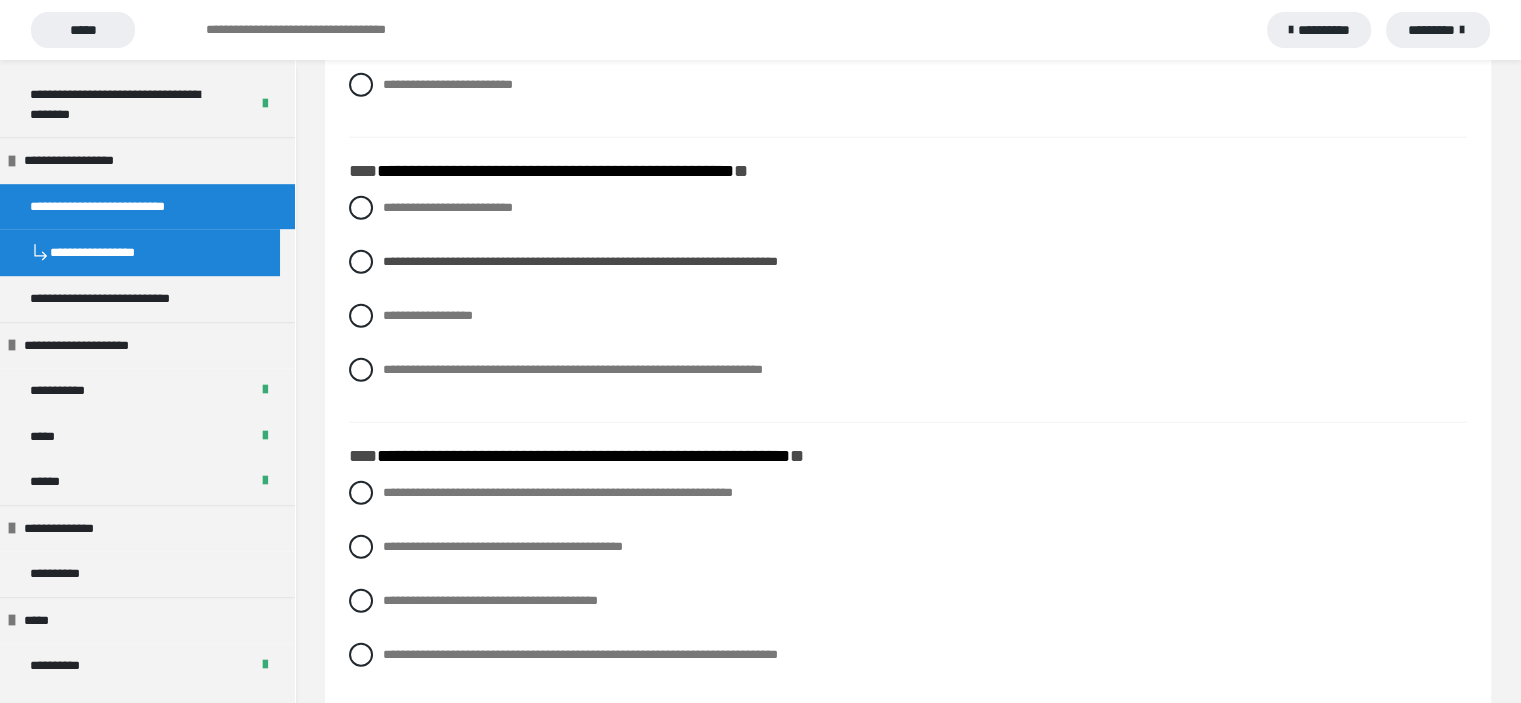 scroll, scrollTop: 5240, scrollLeft: 0, axis: vertical 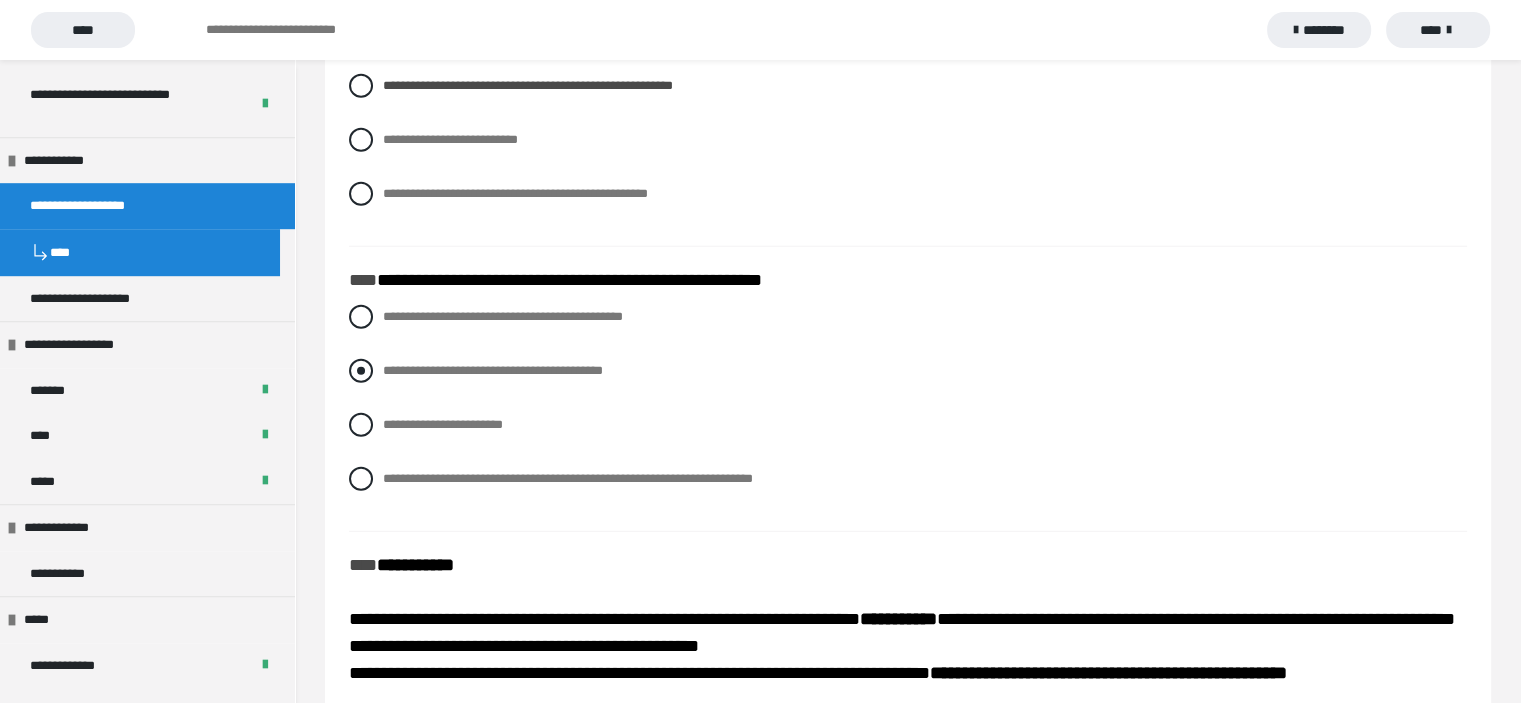 click at bounding box center [361, 371] 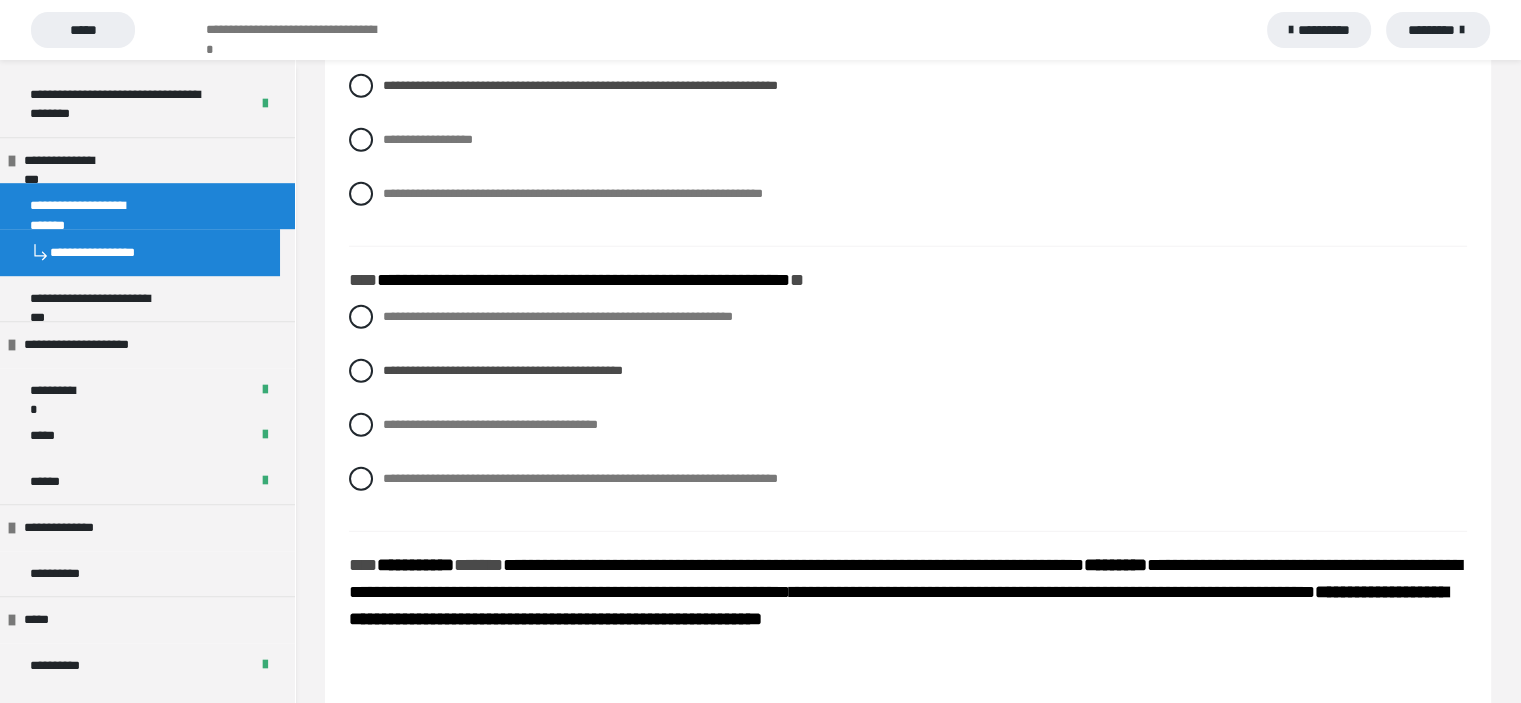 scroll, scrollTop: 5492, scrollLeft: 0, axis: vertical 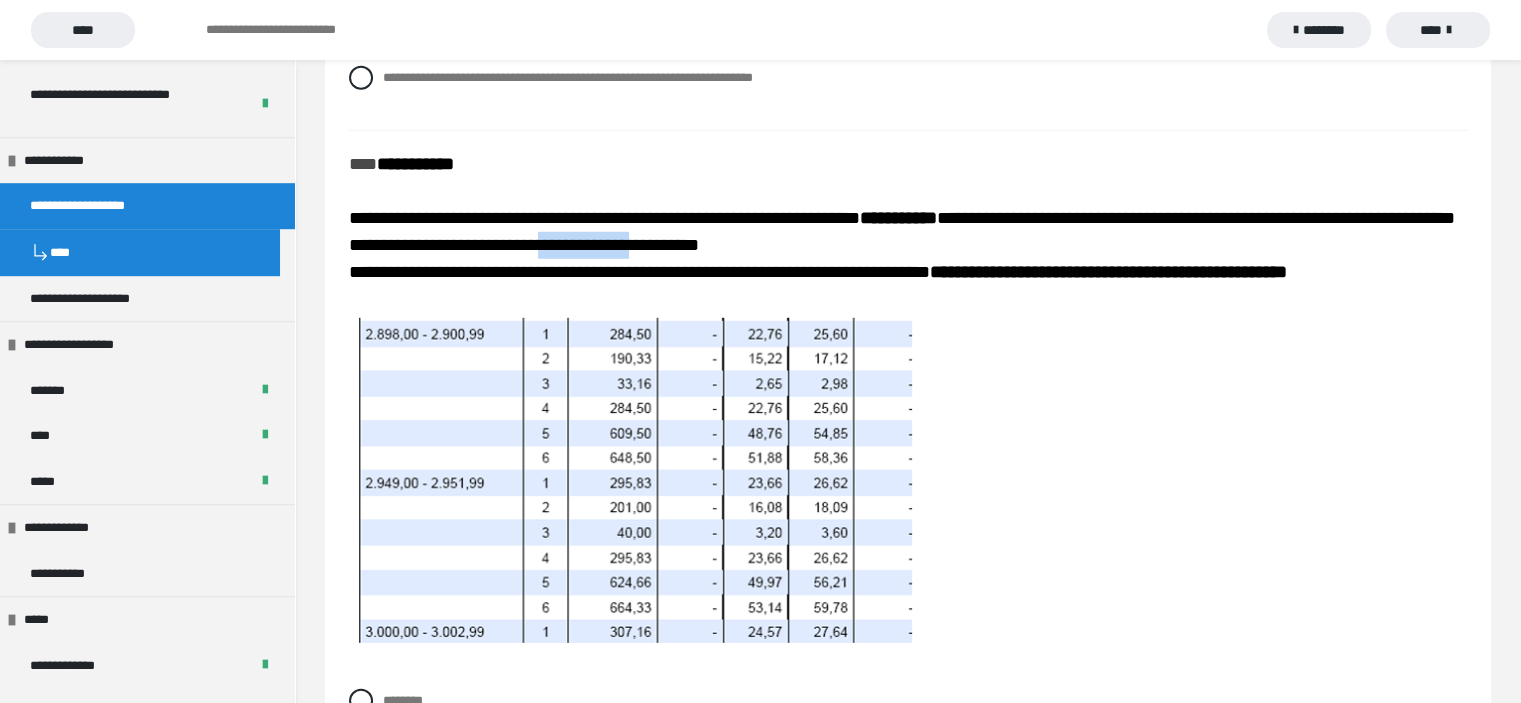 drag, startPoint x: 726, startPoint y: 243, endPoint x: 832, endPoint y: 244, distance: 106.004715 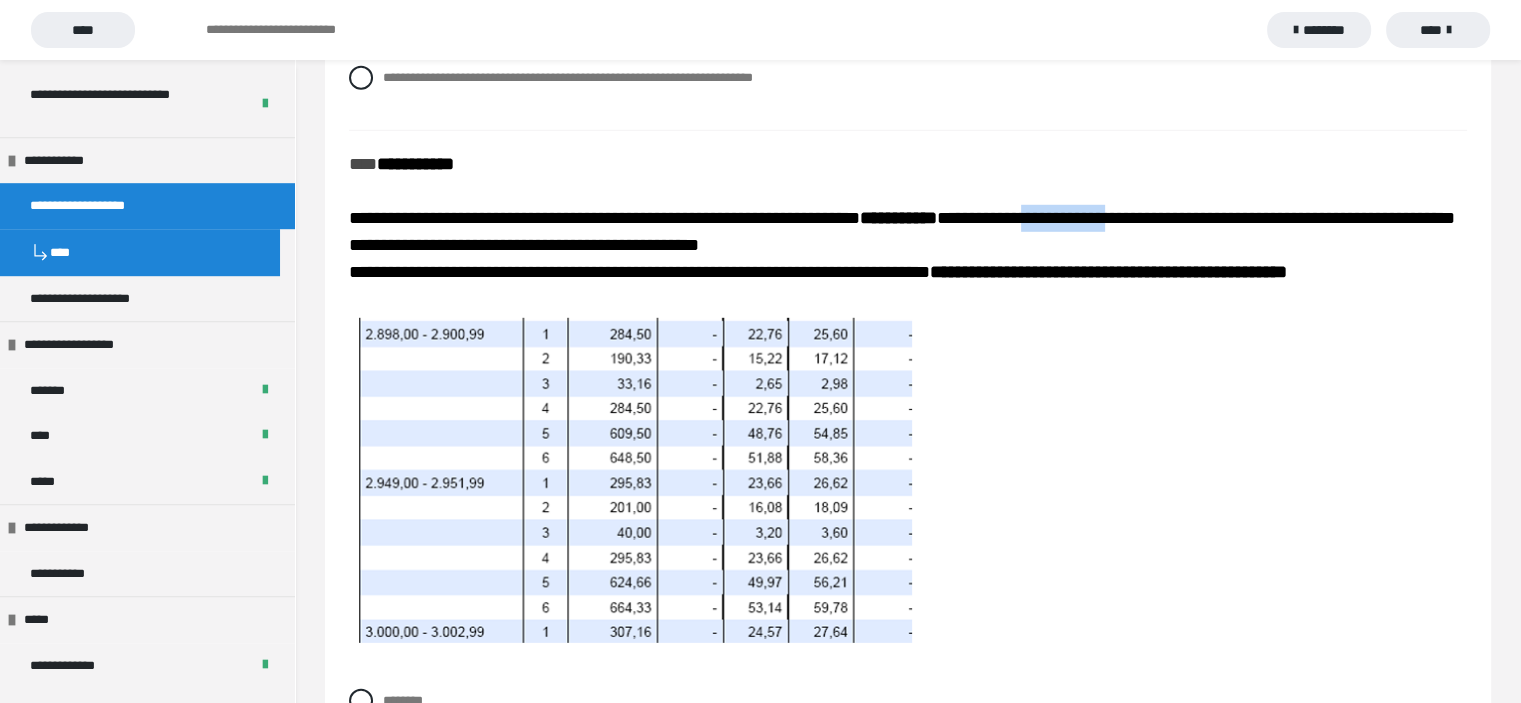 drag, startPoint x: 1124, startPoint y: 219, endPoint x: 1213, endPoint y: 211, distance: 89.358826 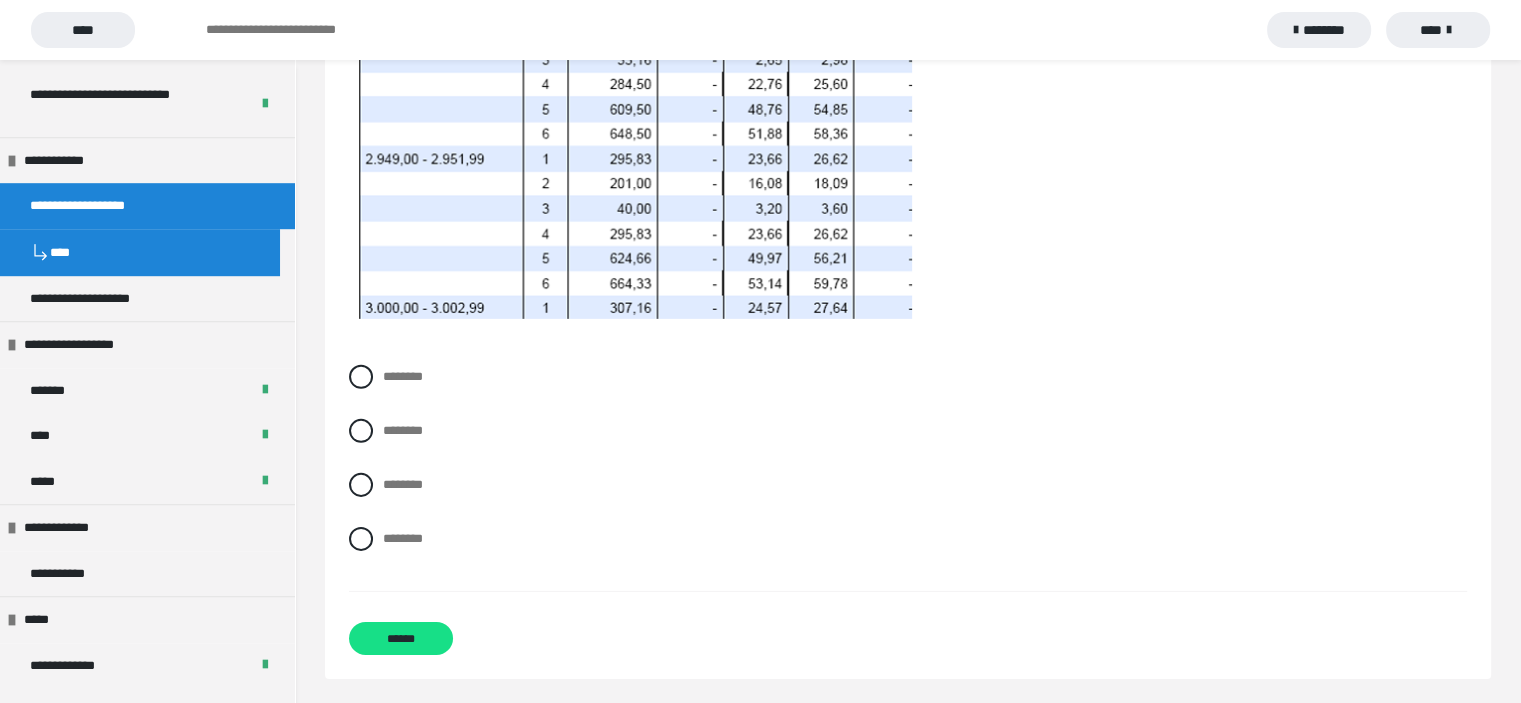 scroll, scrollTop: 6169, scrollLeft: 0, axis: vertical 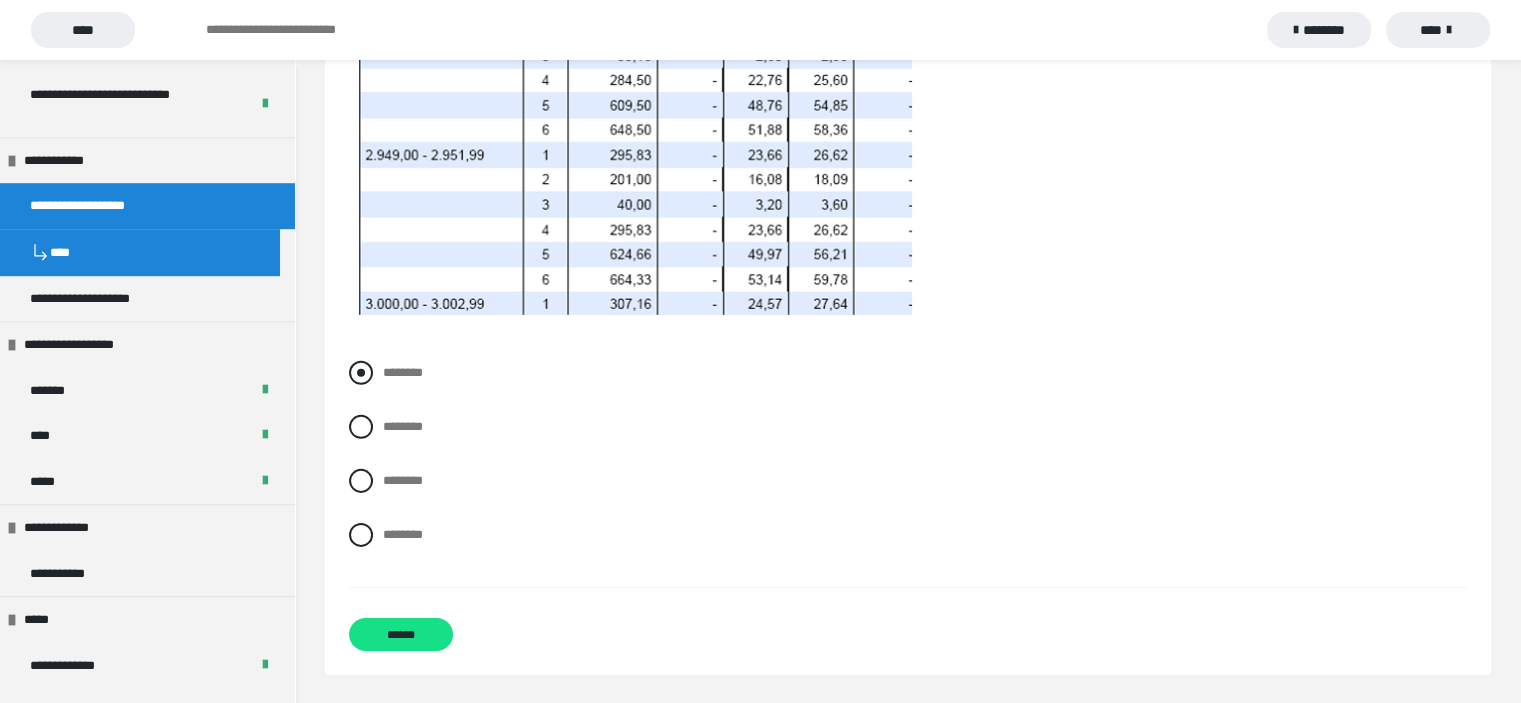 click at bounding box center (361, 373) 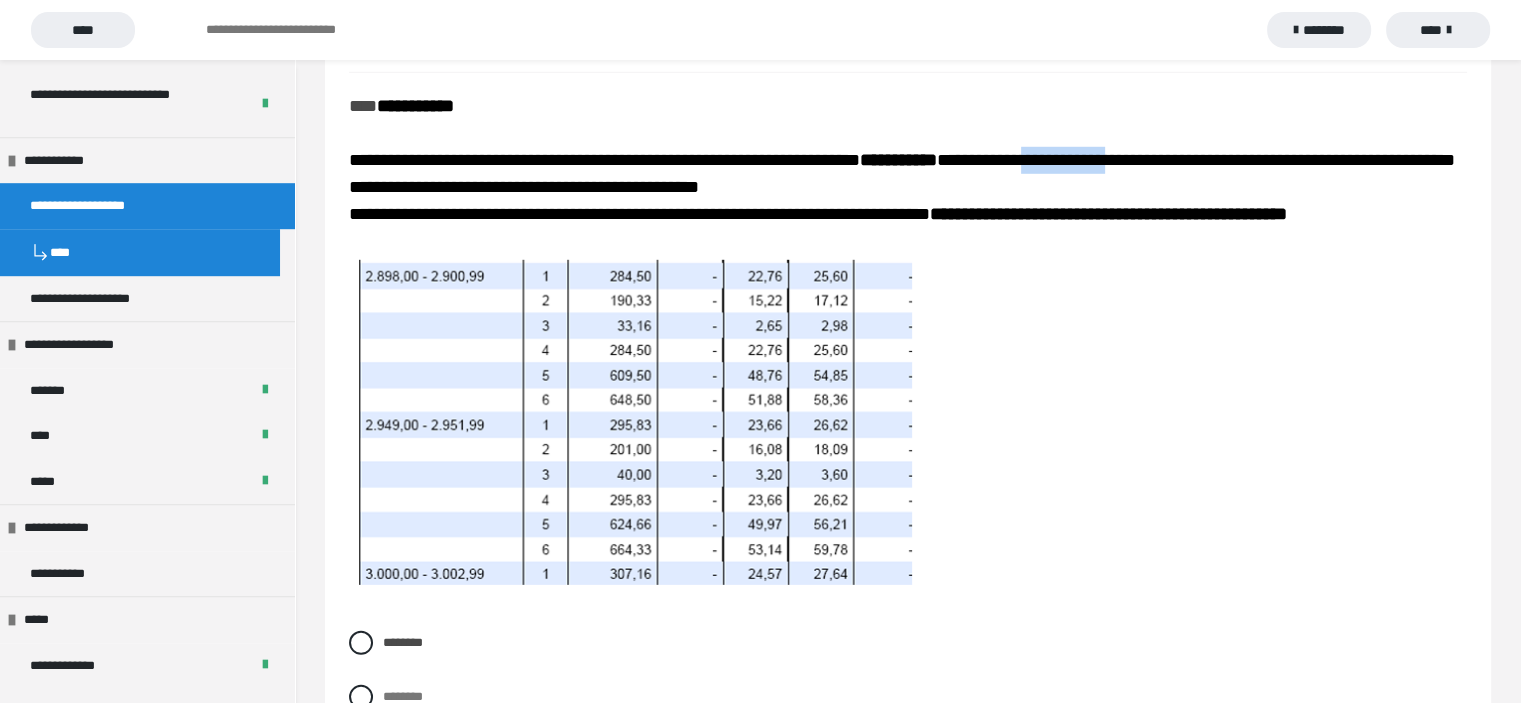 scroll, scrollTop: 5869, scrollLeft: 0, axis: vertical 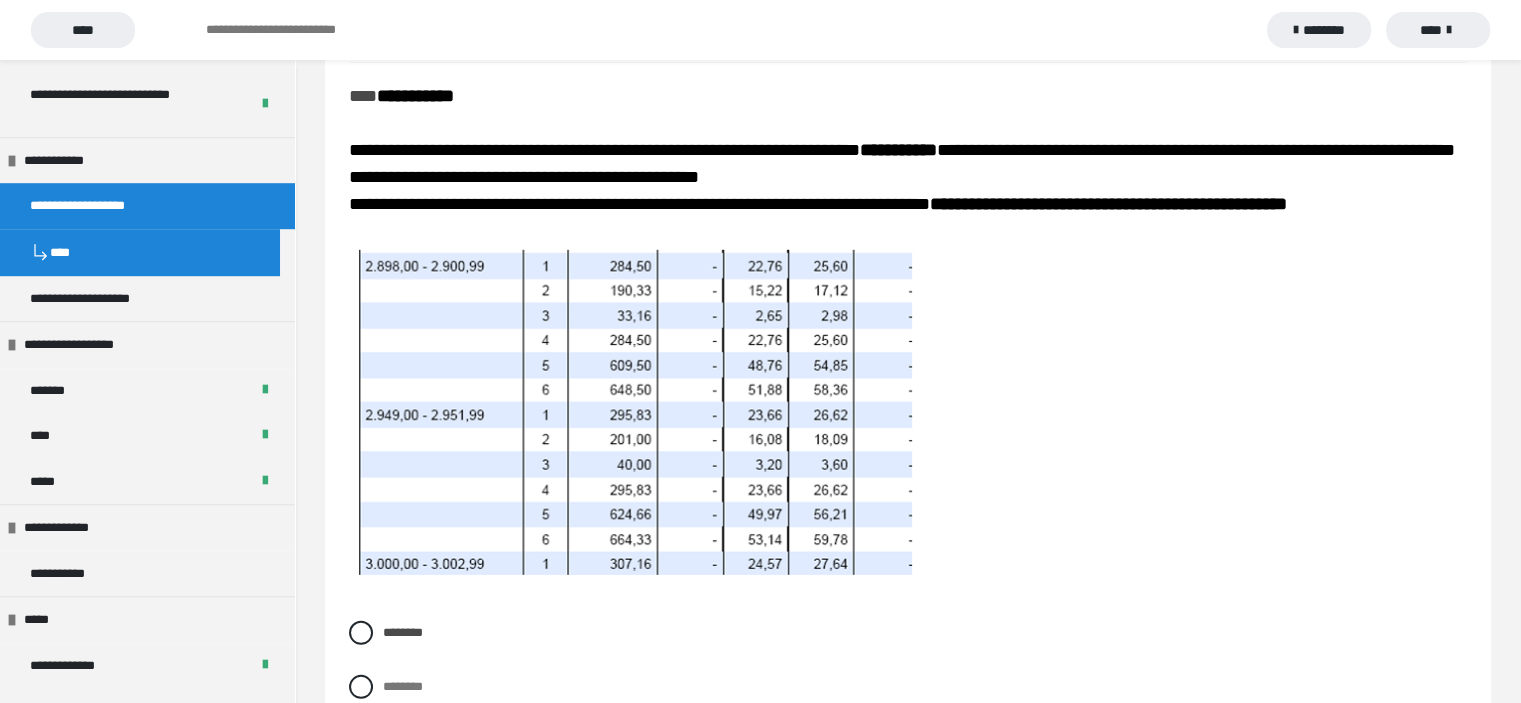 click at bounding box center (908, 412) 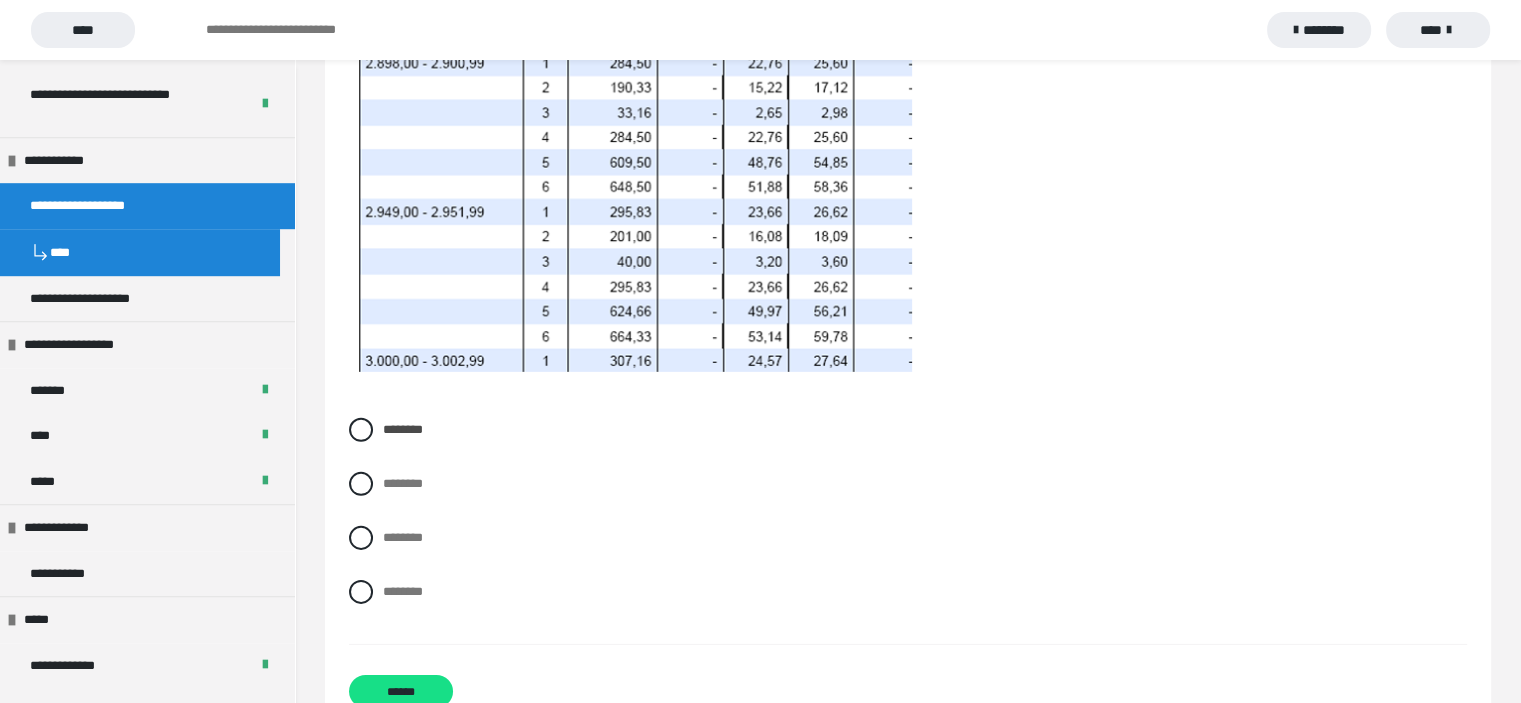 scroll, scrollTop: 6169, scrollLeft: 0, axis: vertical 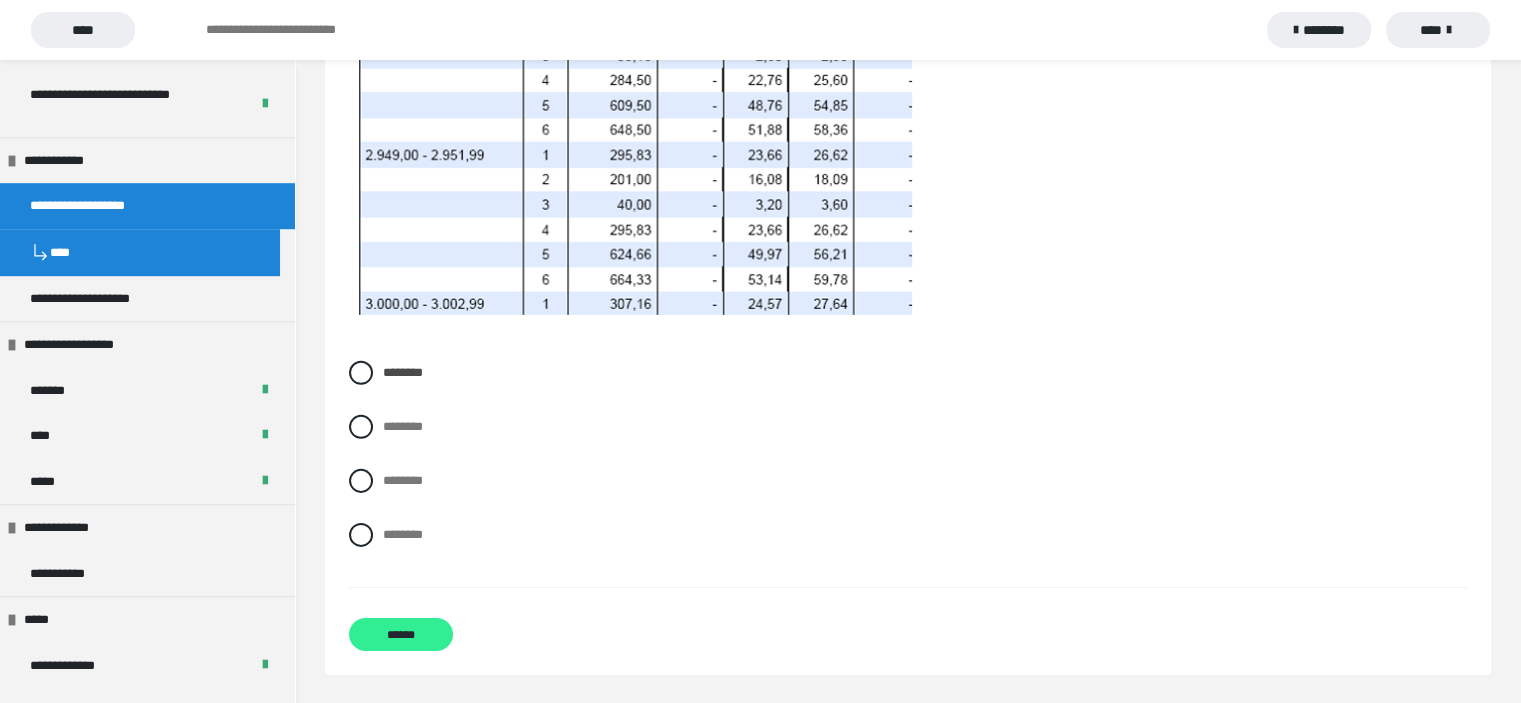 click on "******" at bounding box center (401, 634) 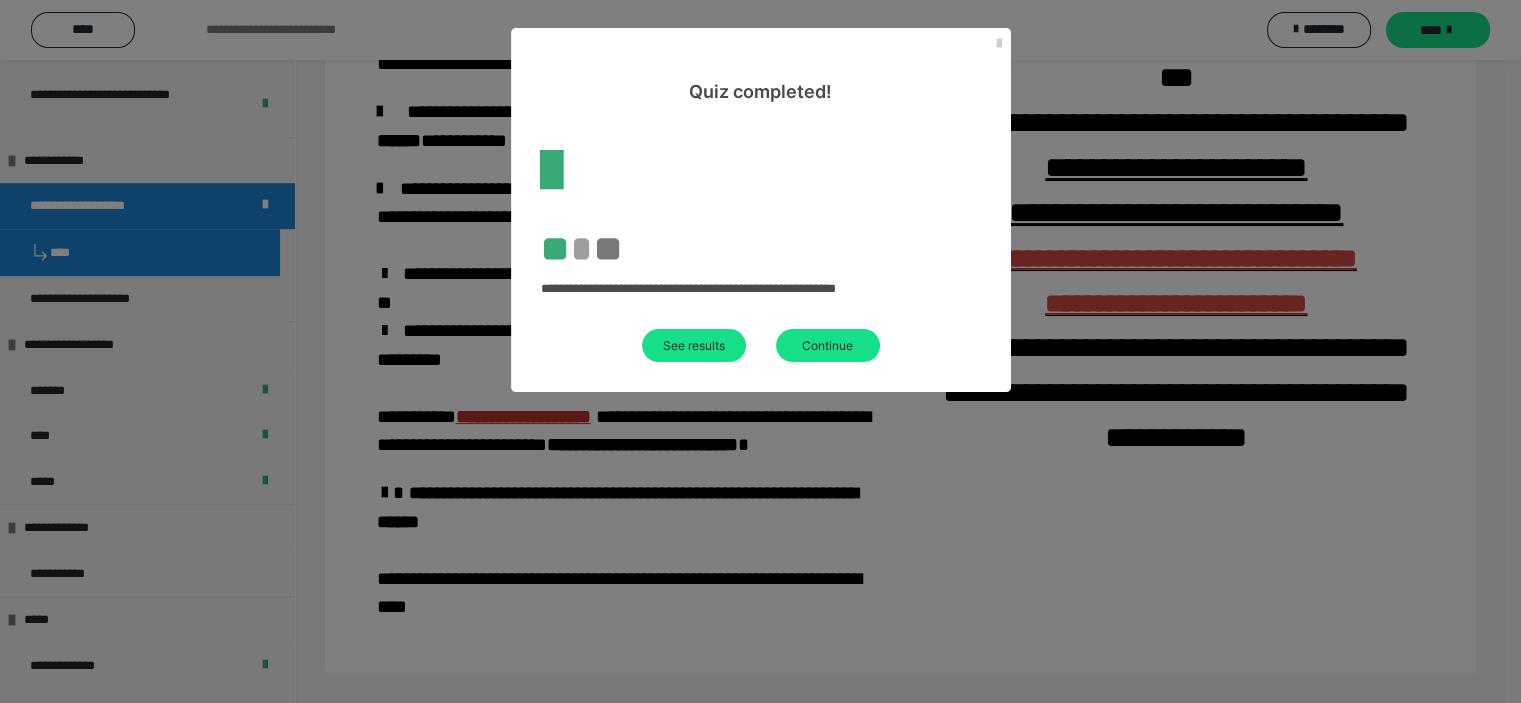 scroll, scrollTop: 499, scrollLeft: 0, axis: vertical 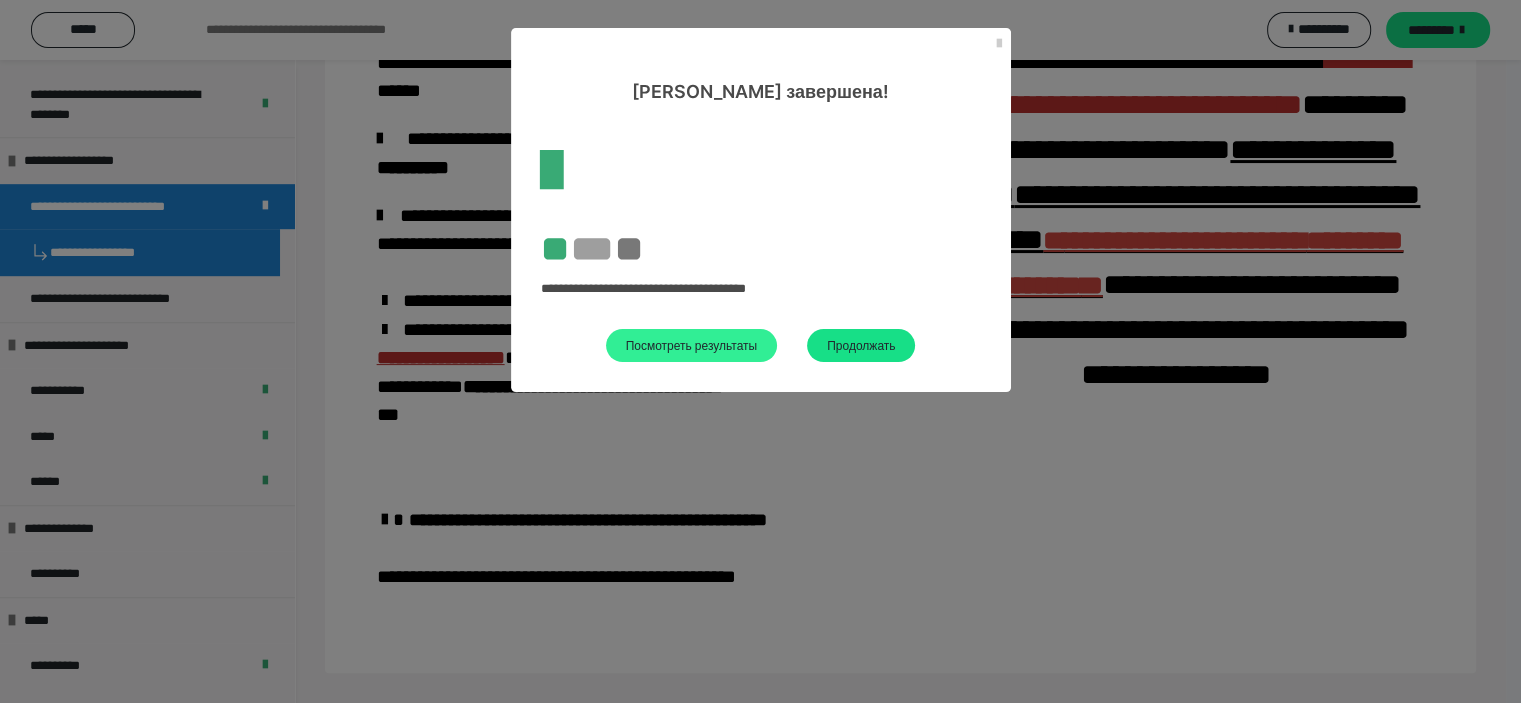 click on "Посмотреть результаты" at bounding box center [692, 345] 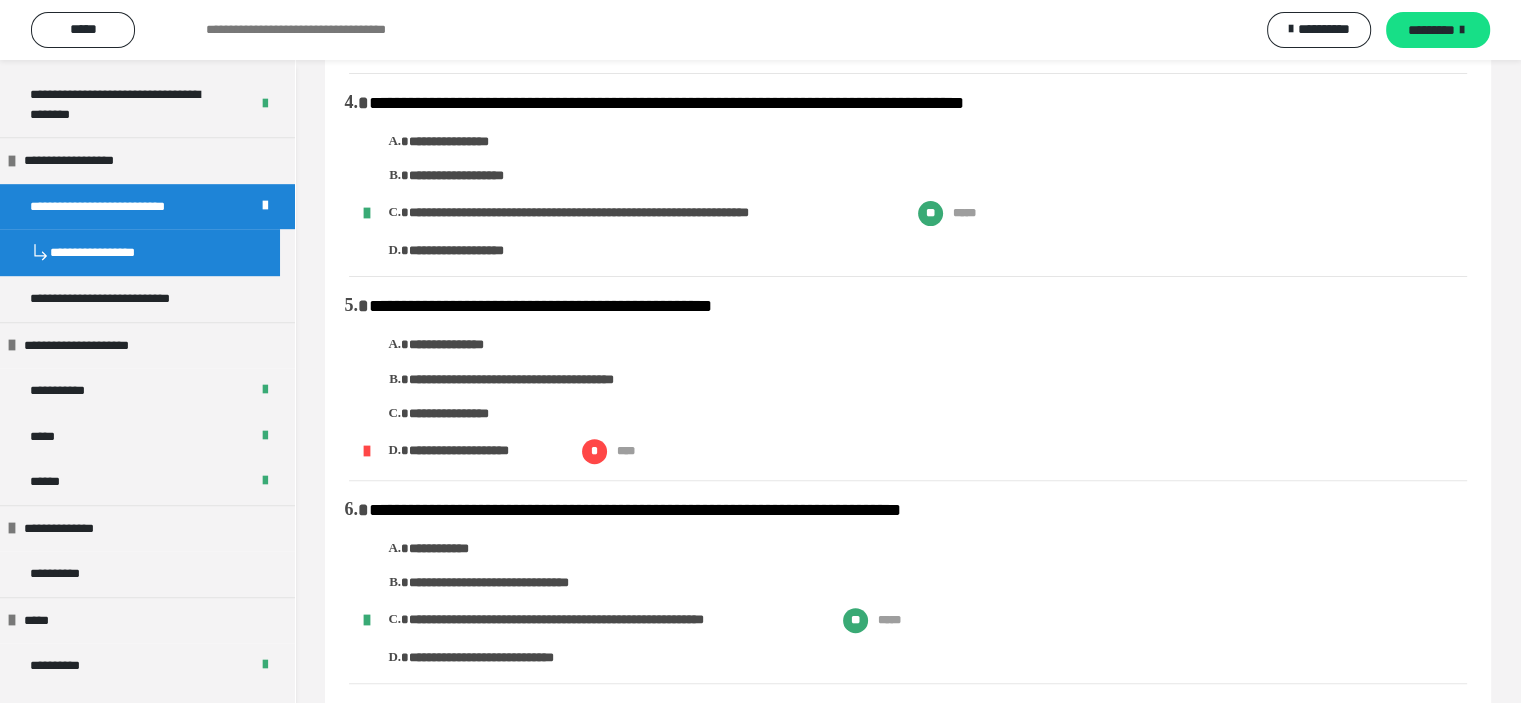 scroll, scrollTop: 704, scrollLeft: 0, axis: vertical 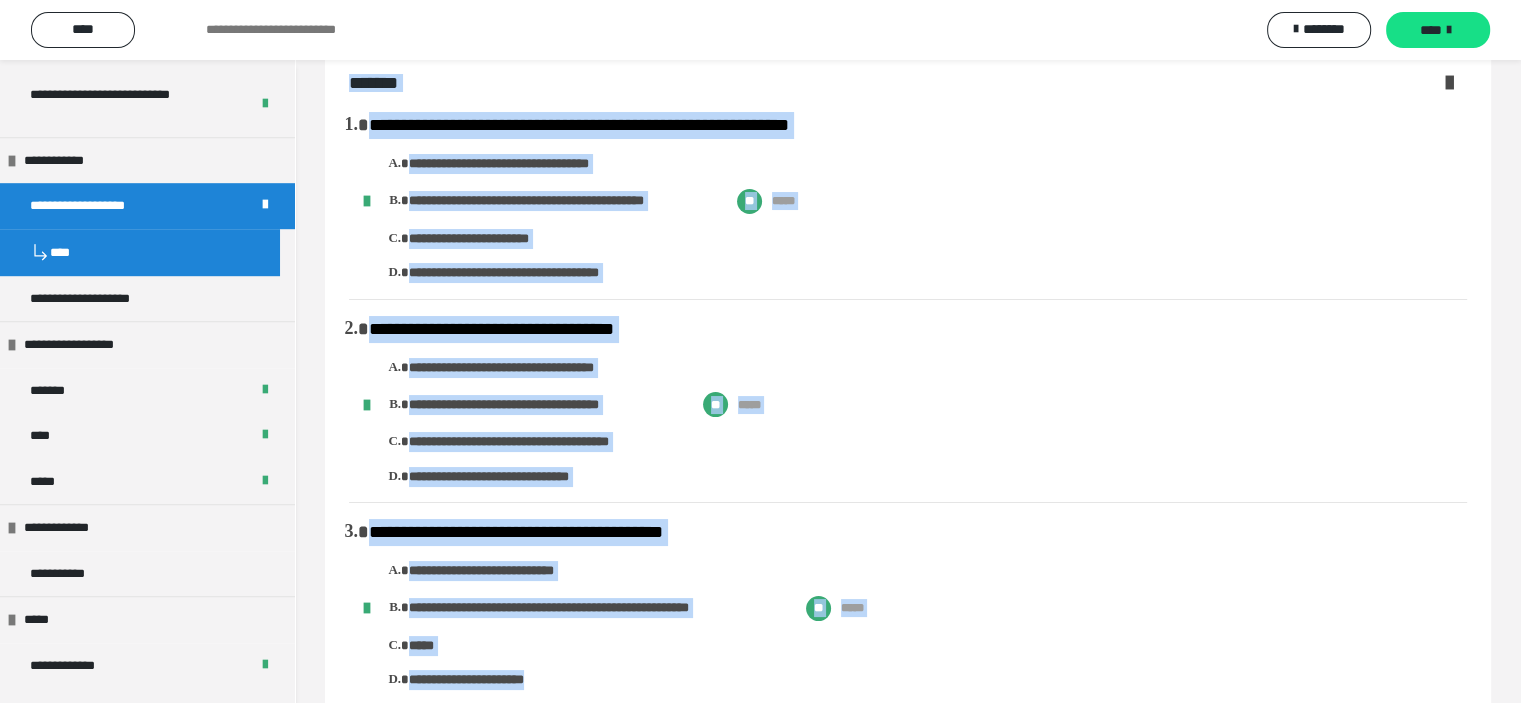 drag, startPoint x: 350, startPoint y: 79, endPoint x: 834, endPoint y: 679, distance: 770.88 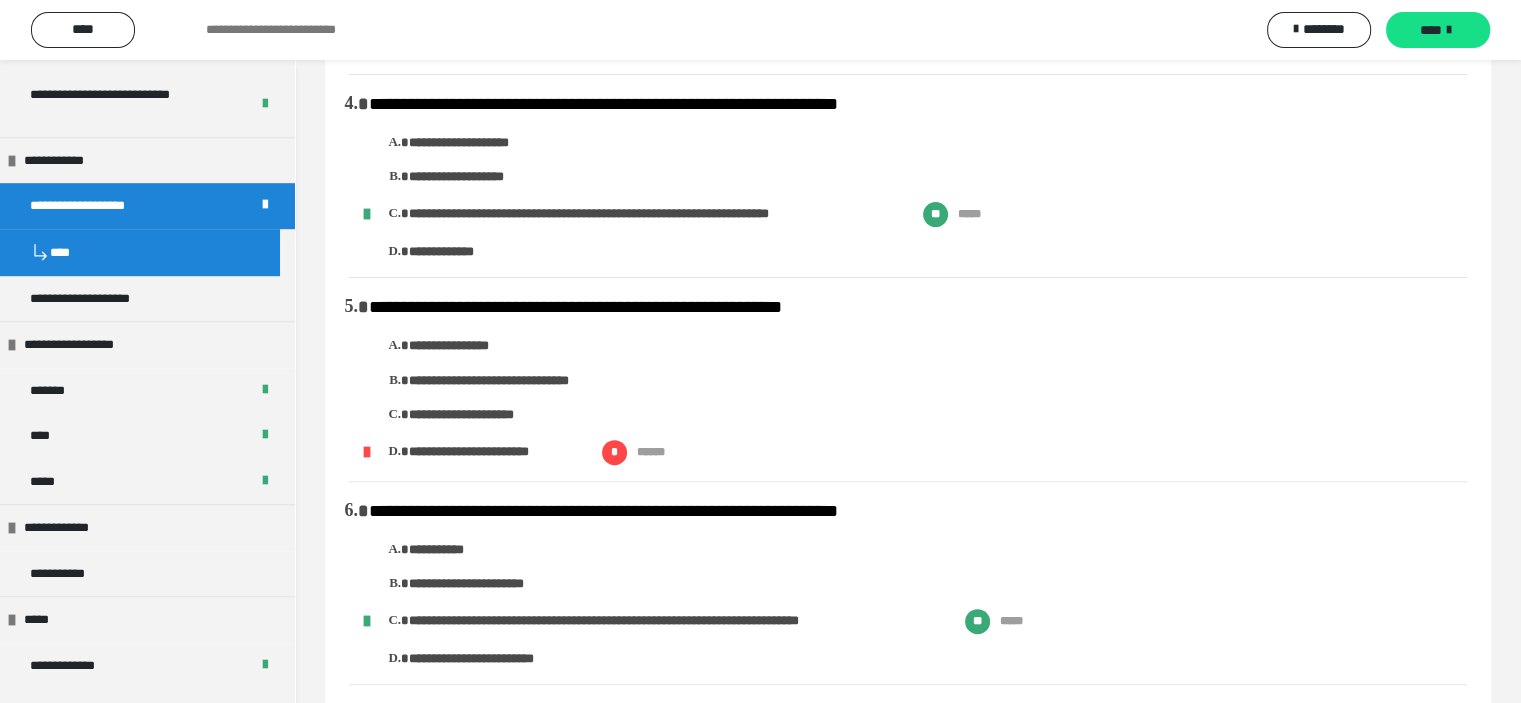 scroll, scrollTop: 640, scrollLeft: 0, axis: vertical 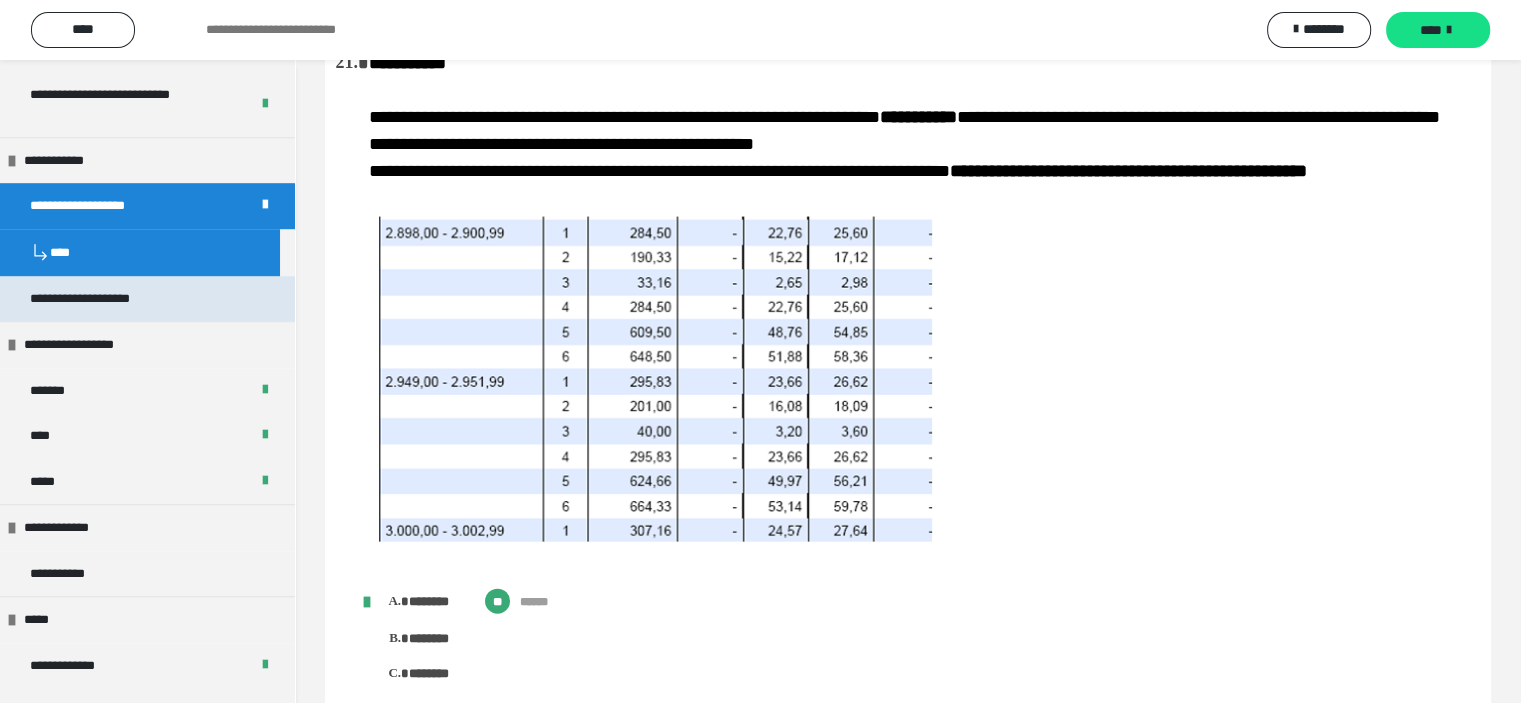 click on "**********" at bounding box center (147, 299) 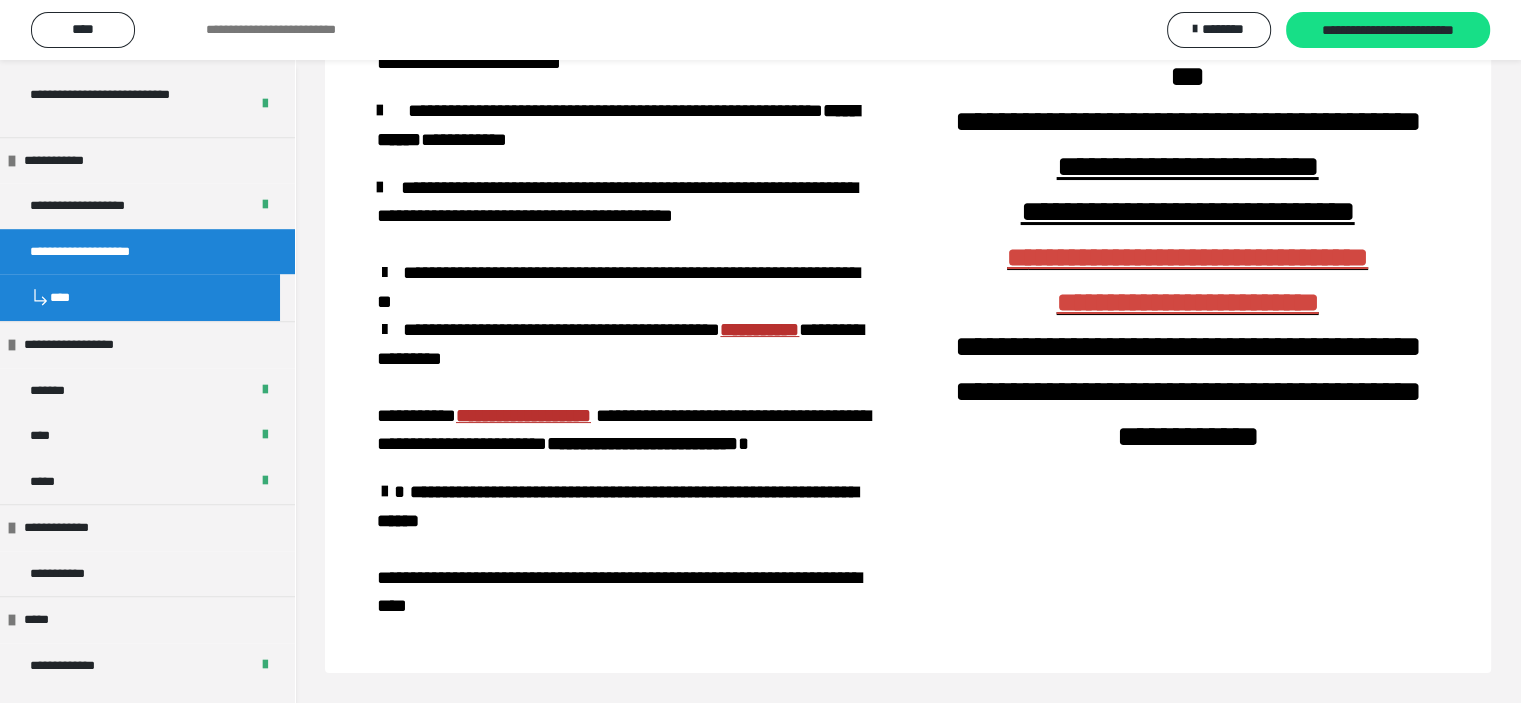 scroll, scrollTop: 261, scrollLeft: 0, axis: vertical 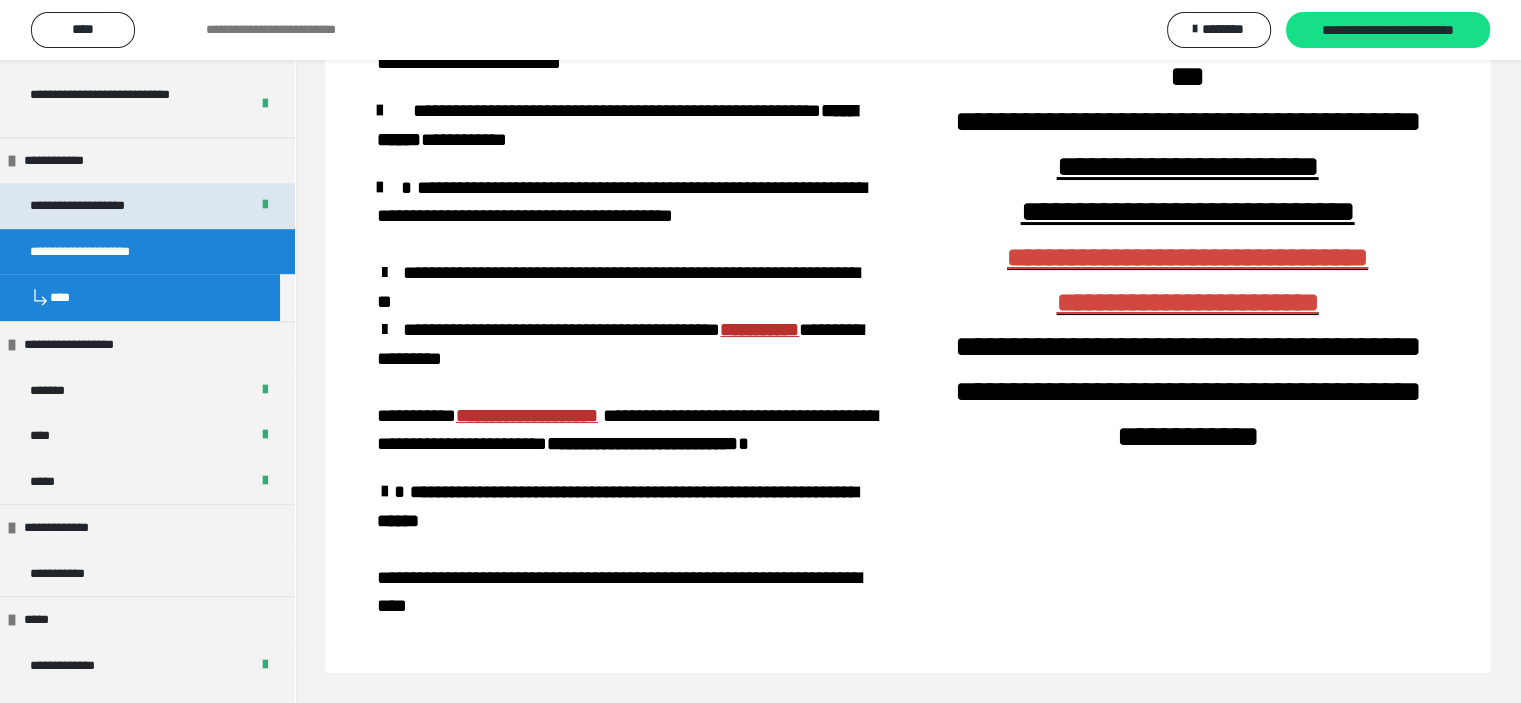 click on "**********" at bounding box center [147, 206] 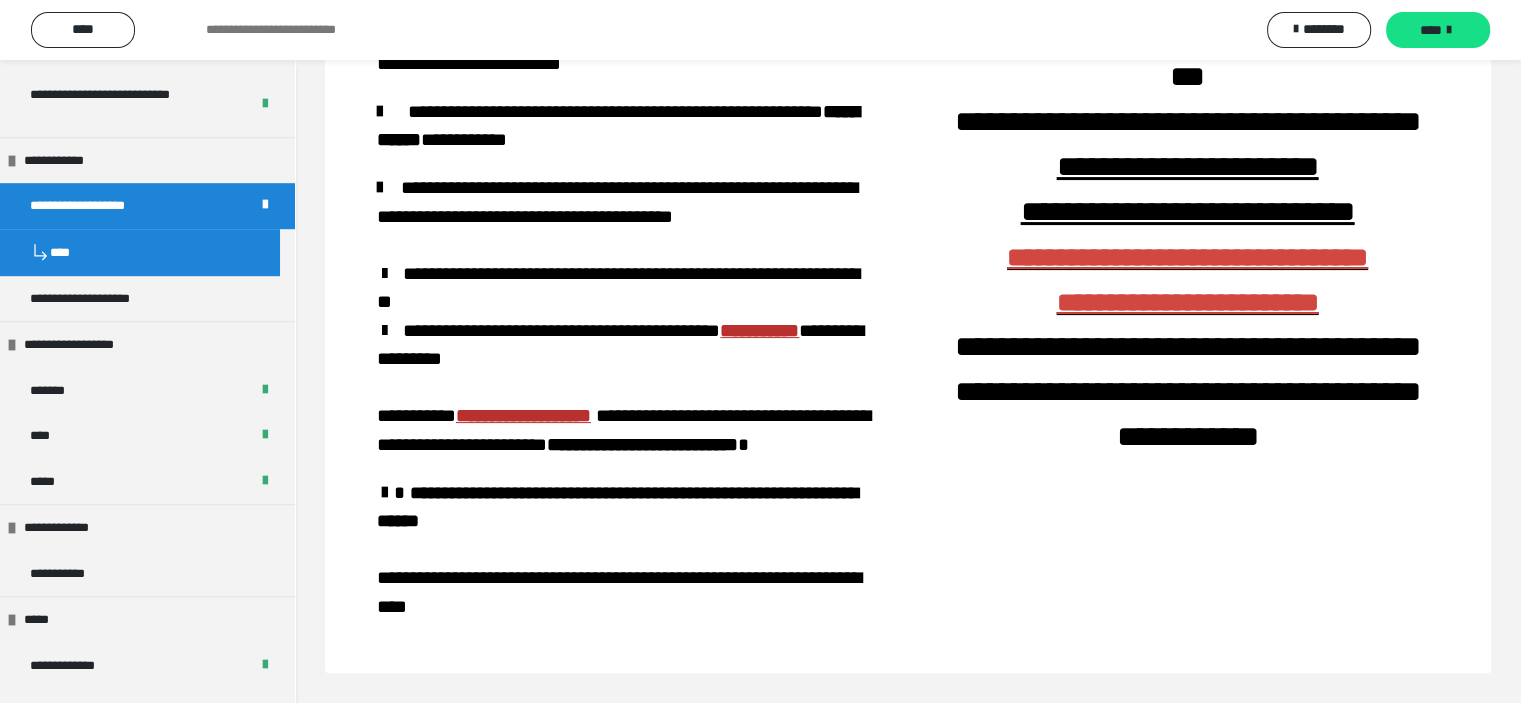 scroll, scrollTop: 500, scrollLeft: 0, axis: vertical 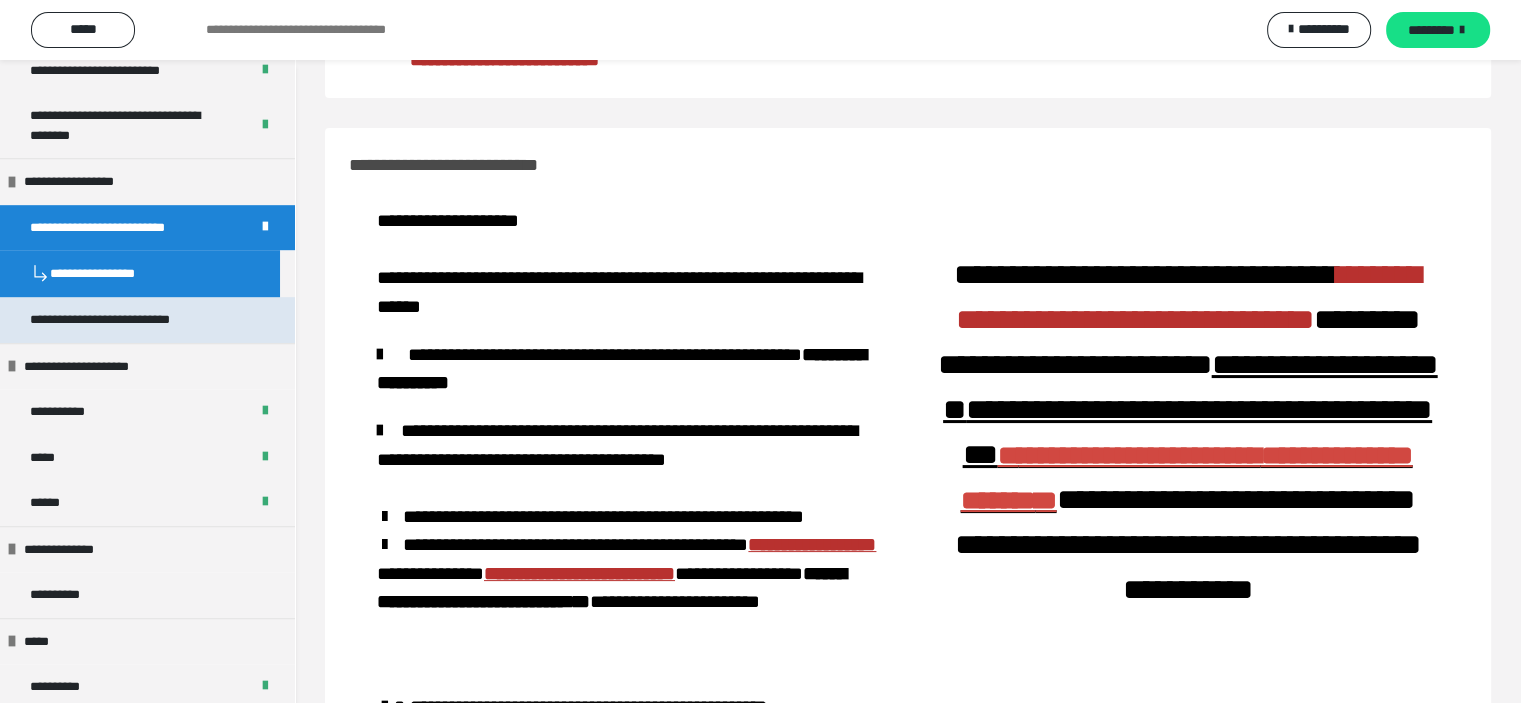 click on "**********" at bounding box center [147, 320] 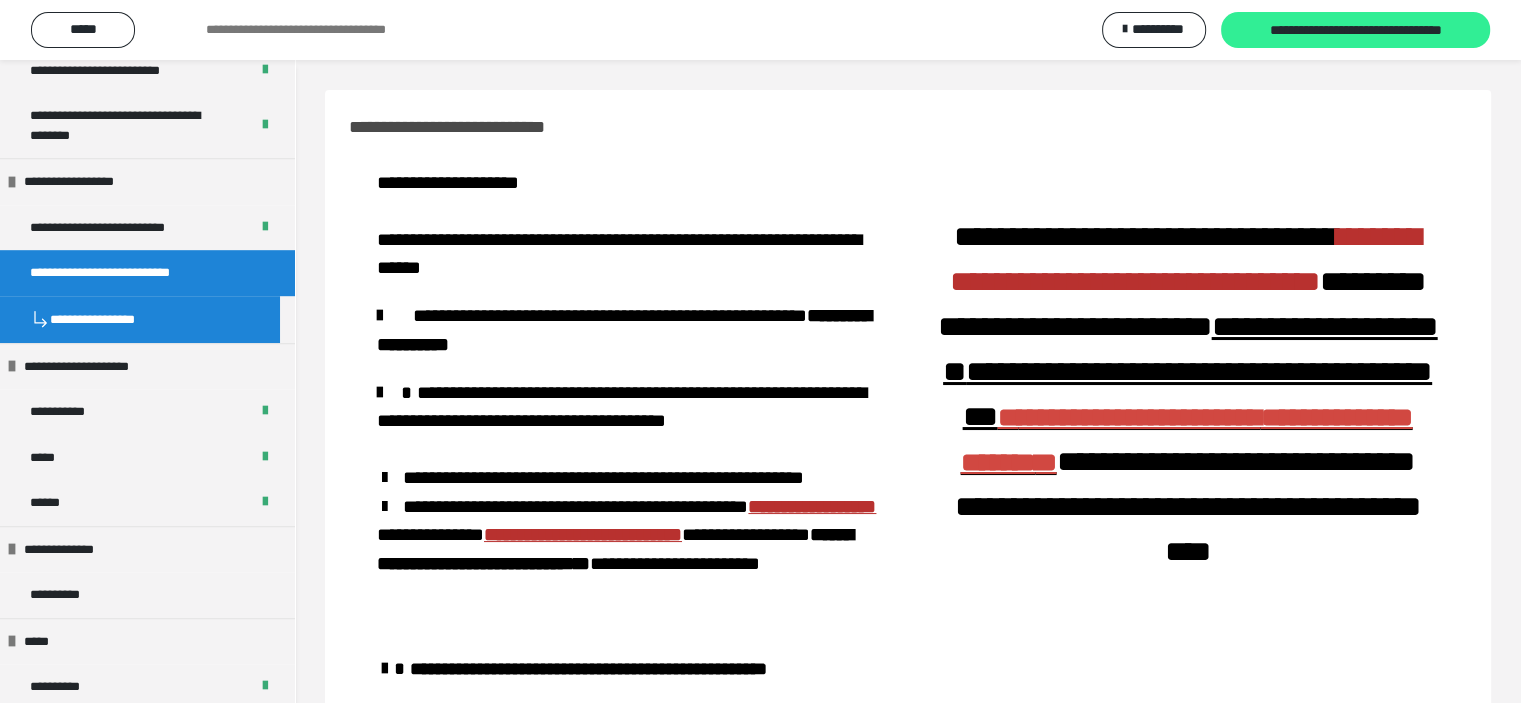 click on "**********" at bounding box center (1355, 30) 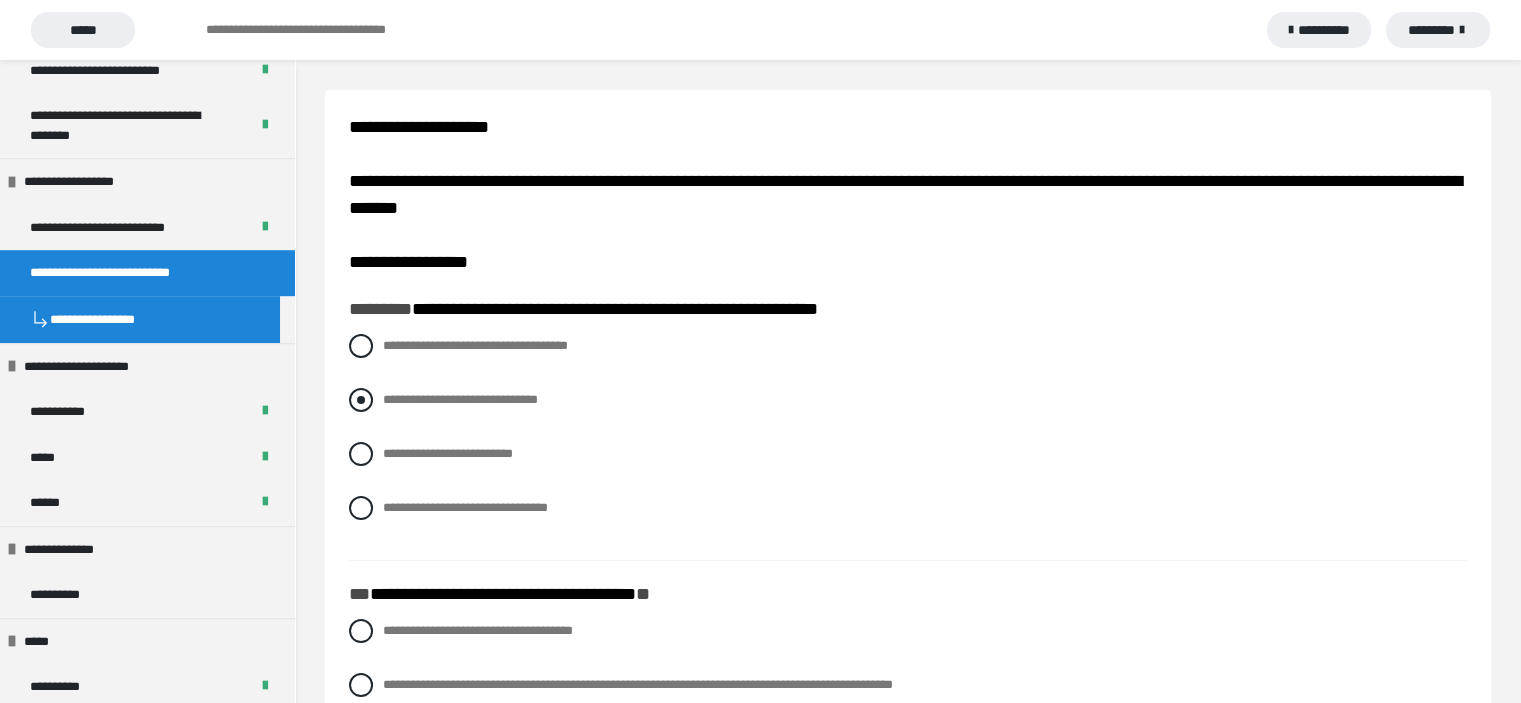 click at bounding box center [361, 400] 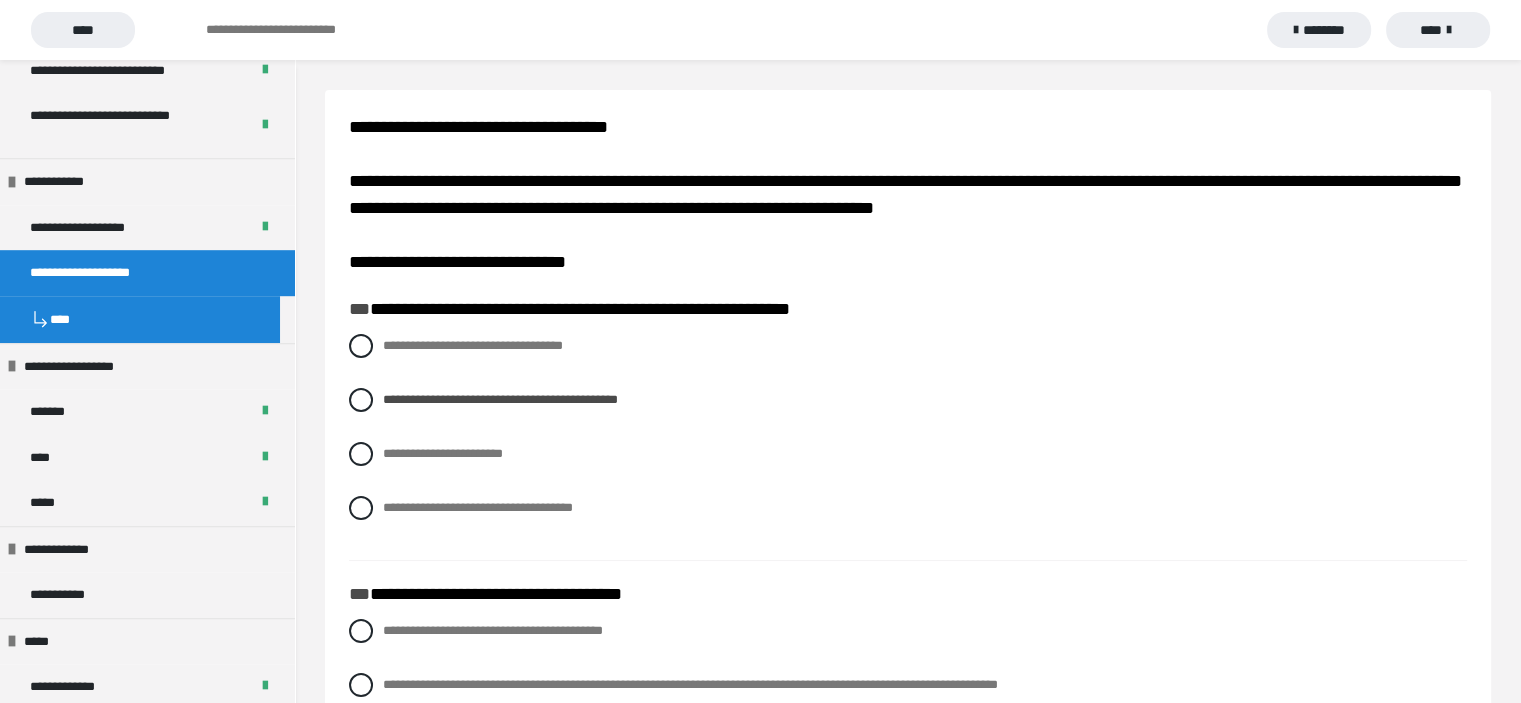 scroll, scrollTop: 1279, scrollLeft: 0, axis: vertical 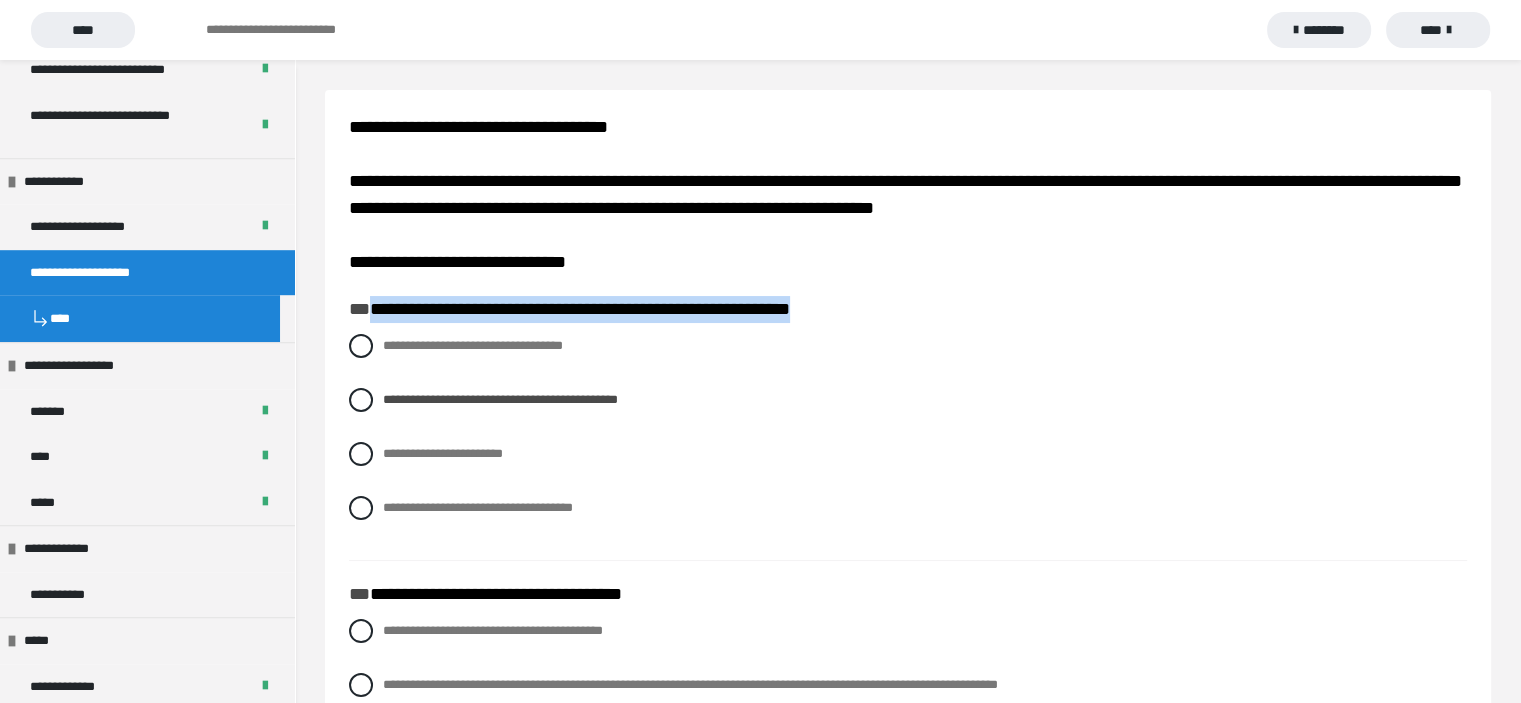 drag, startPoint x: 362, startPoint y: 311, endPoint x: 933, endPoint y: 312, distance: 571.00085 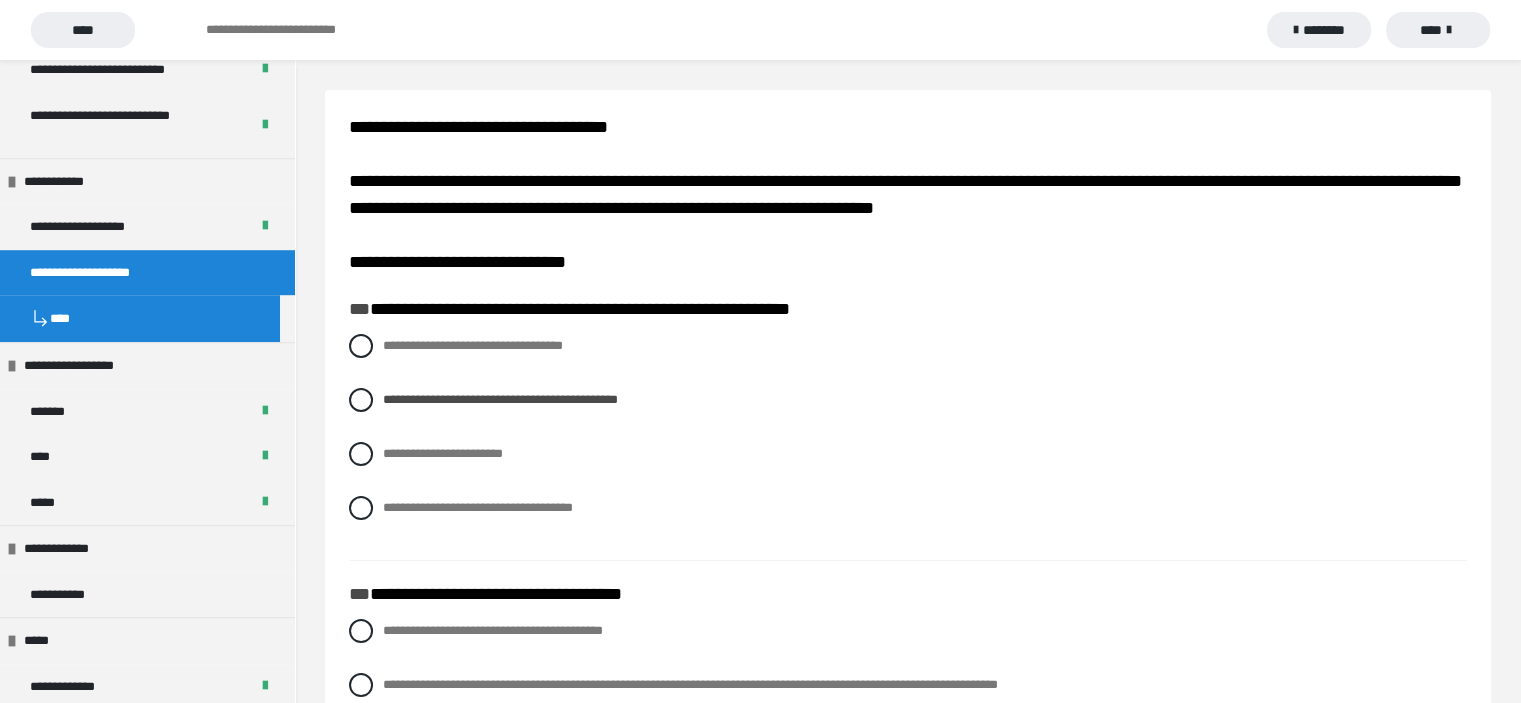 scroll, scrollTop: 1220, scrollLeft: 0, axis: vertical 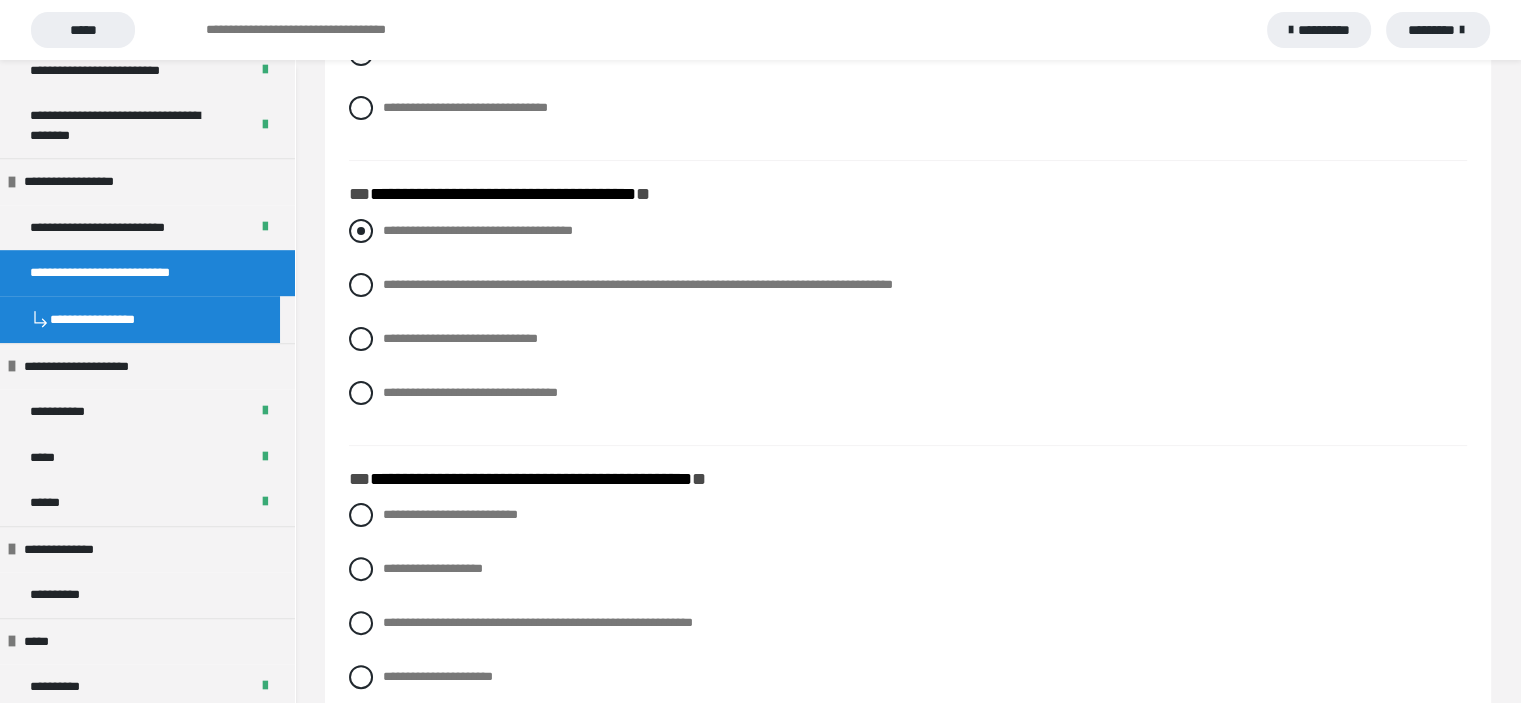 click at bounding box center (361, 231) 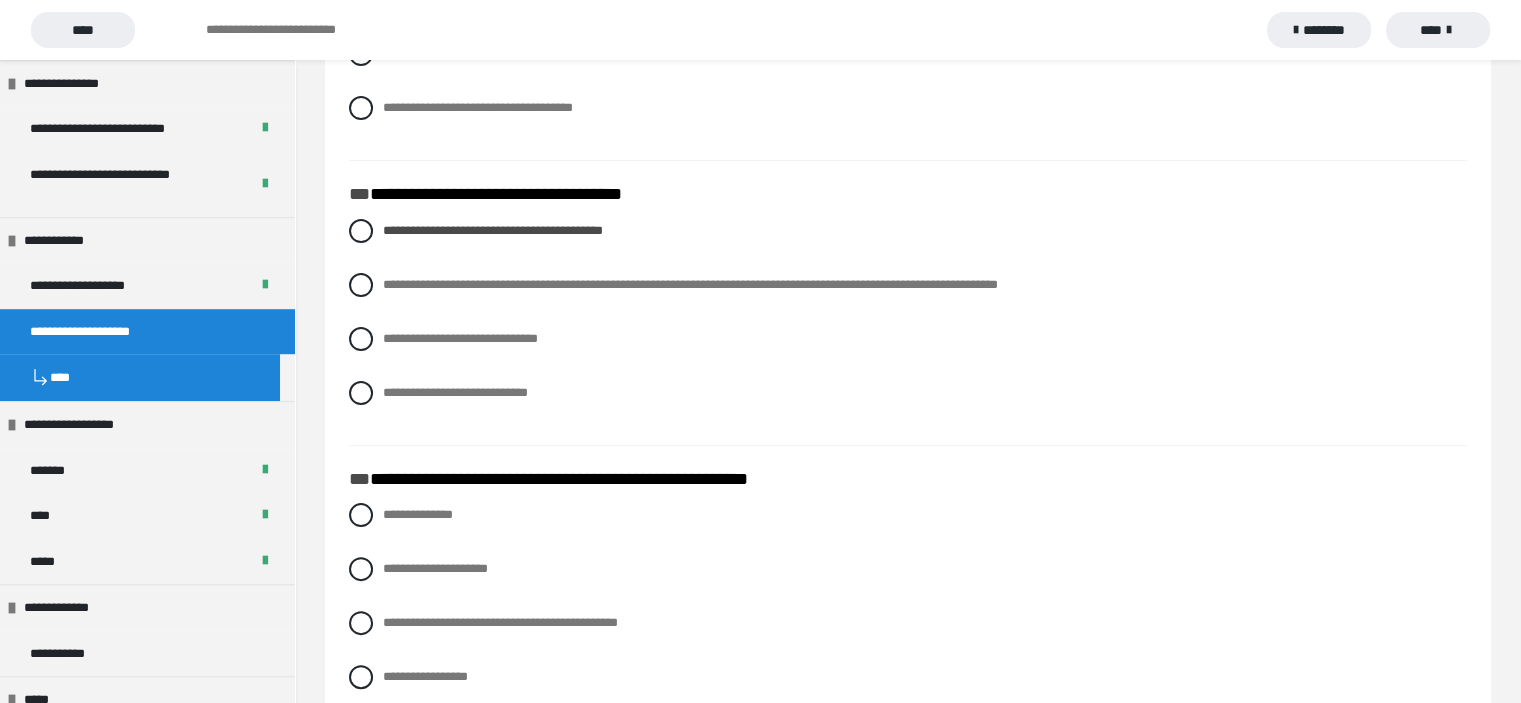 scroll, scrollTop: 1279, scrollLeft: 0, axis: vertical 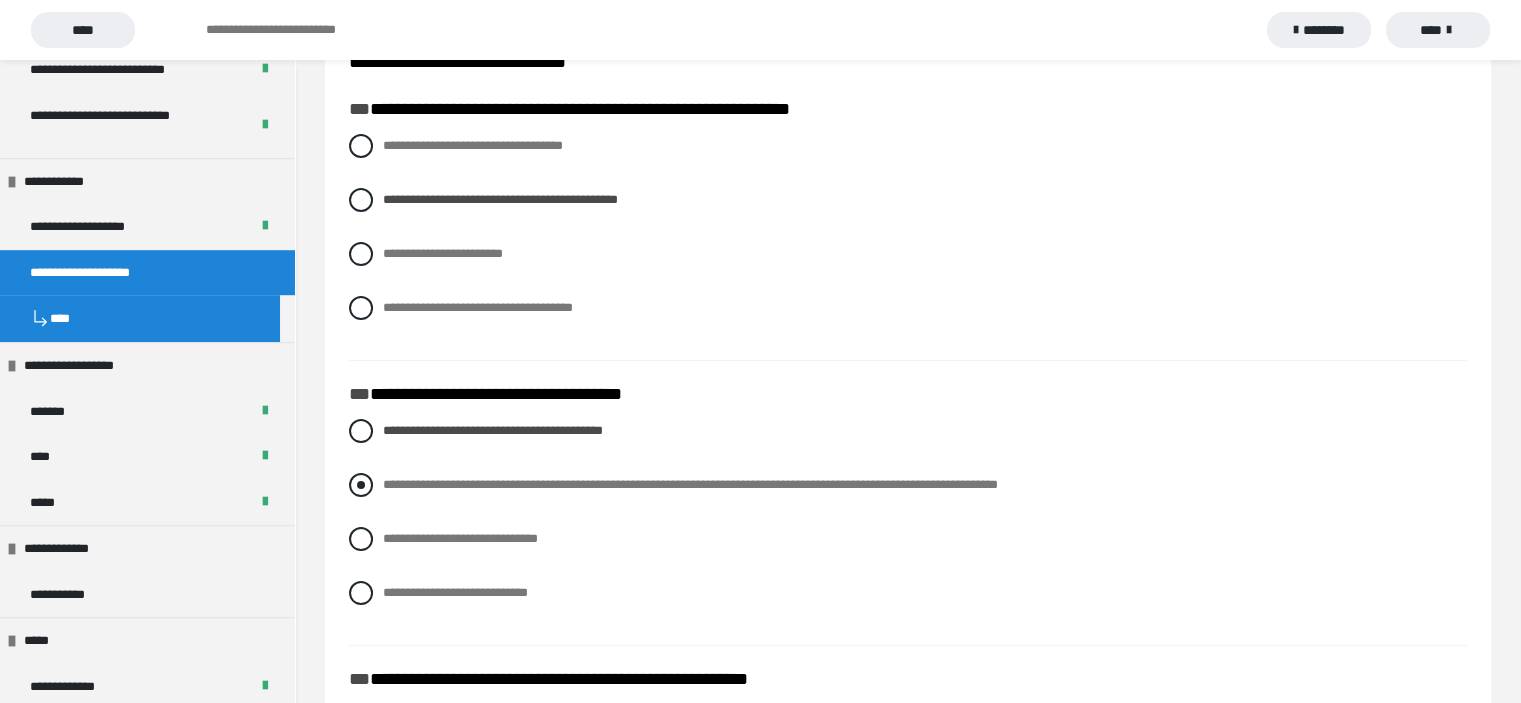 click at bounding box center (361, 485) 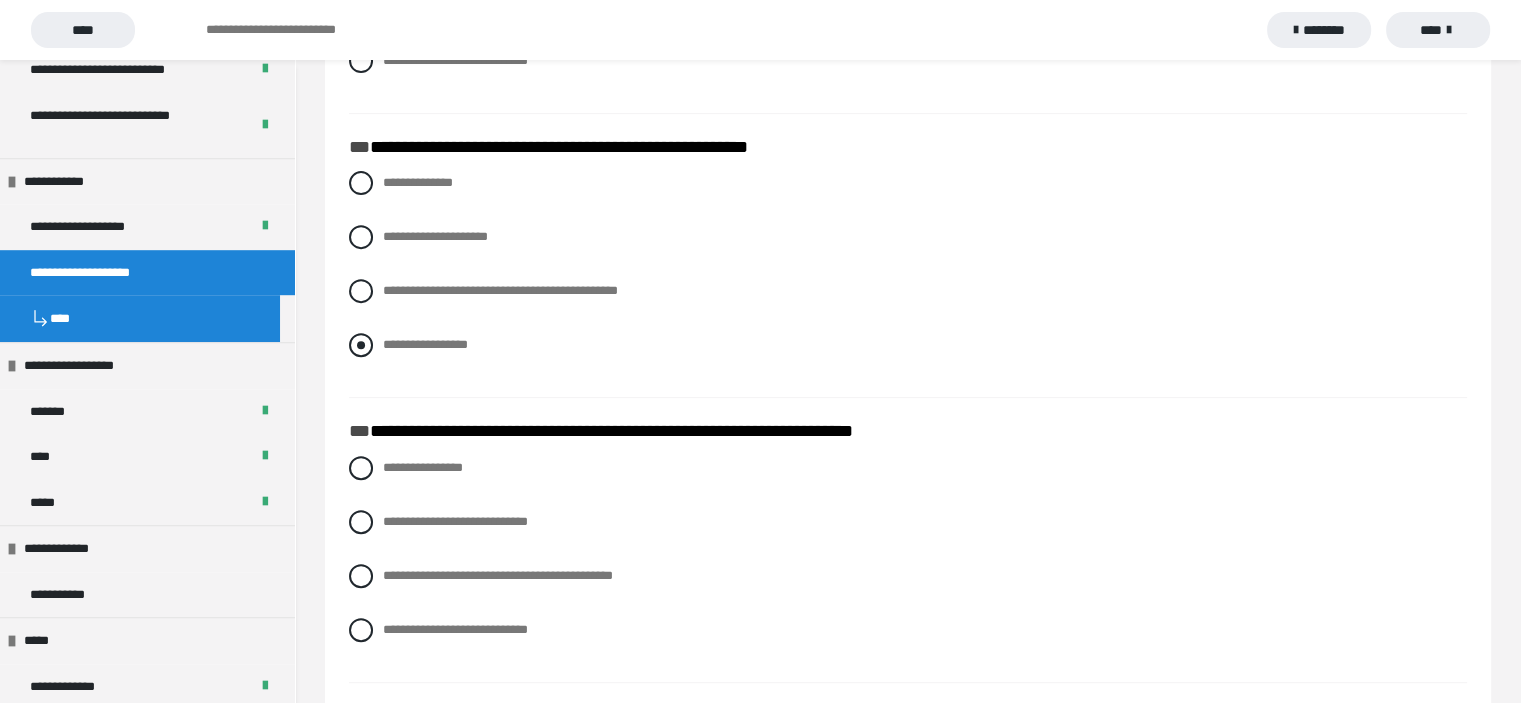 scroll, scrollTop: 700, scrollLeft: 0, axis: vertical 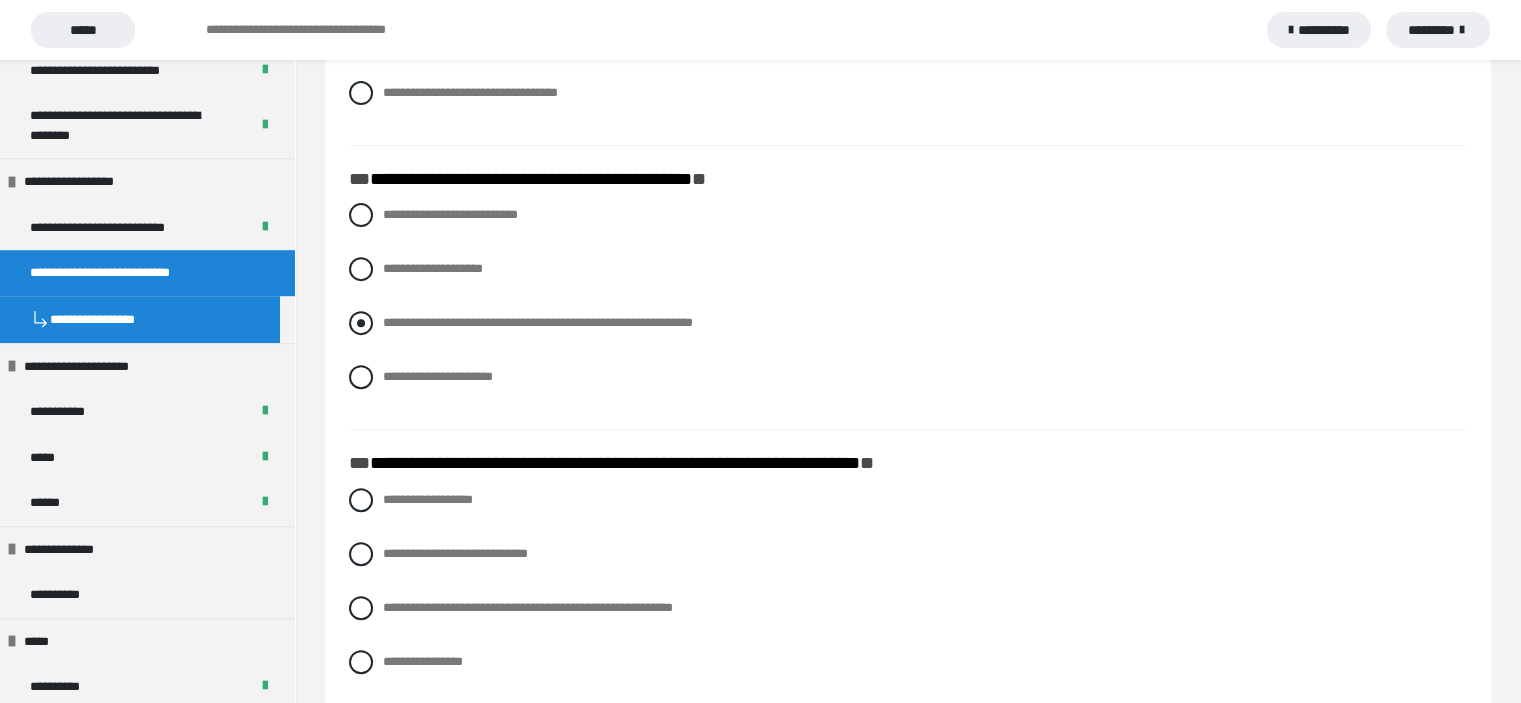 click at bounding box center [361, 323] 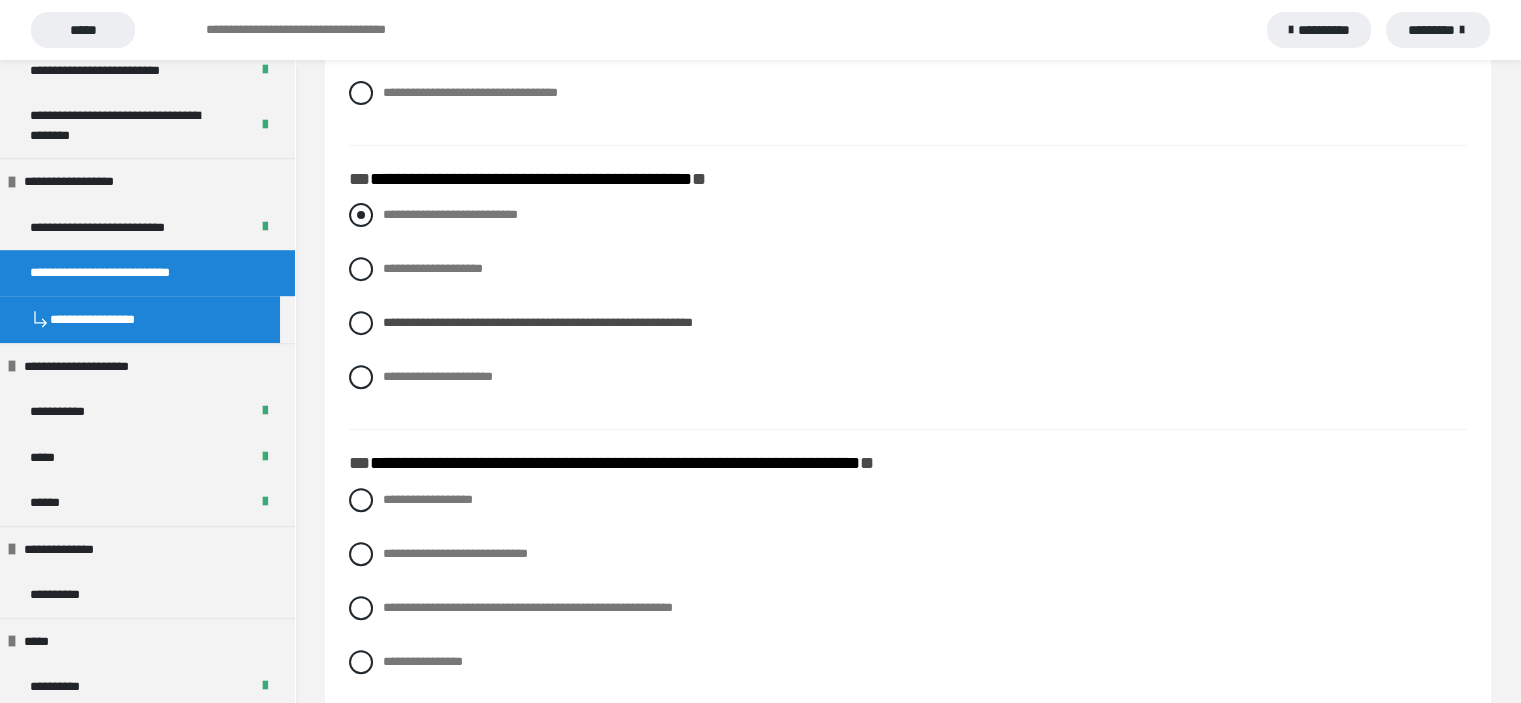 click at bounding box center (361, 215) 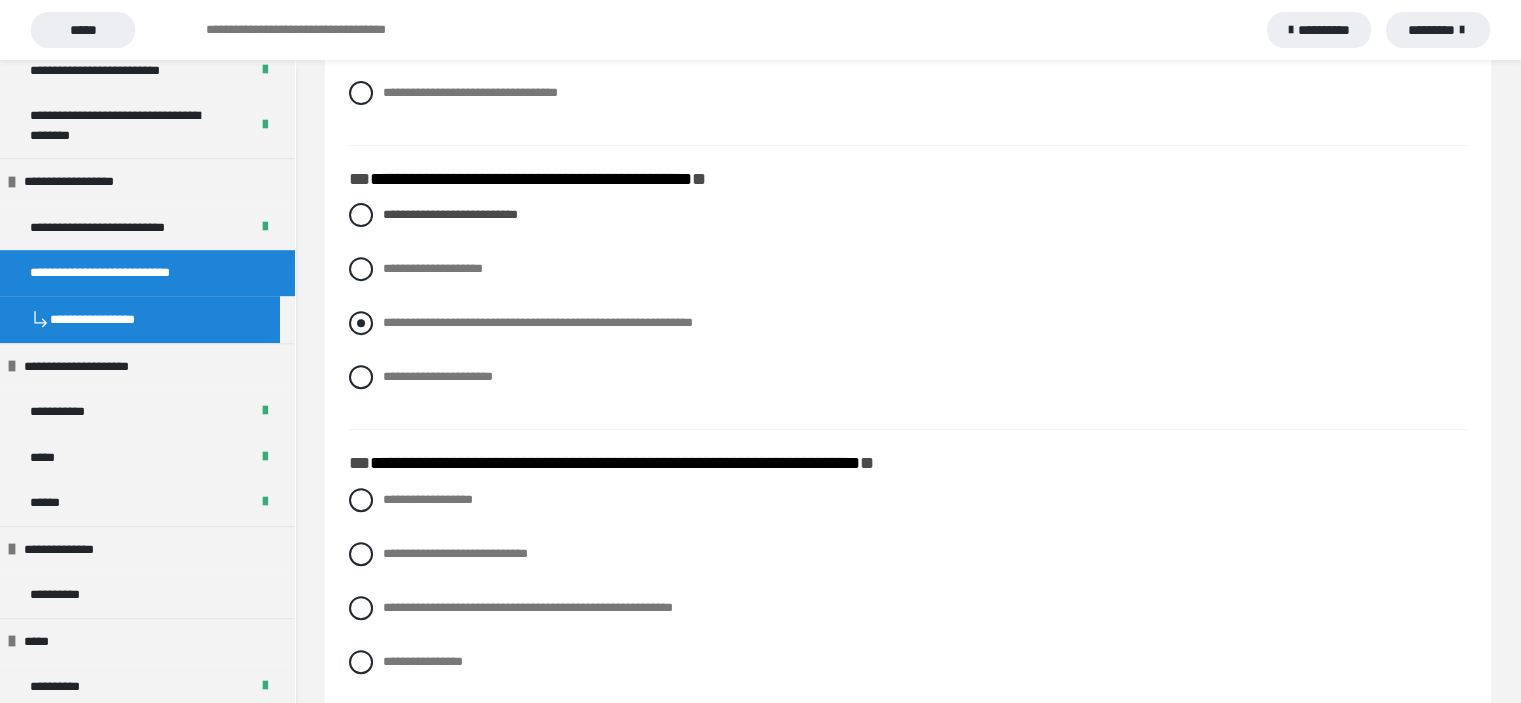 click at bounding box center (361, 323) 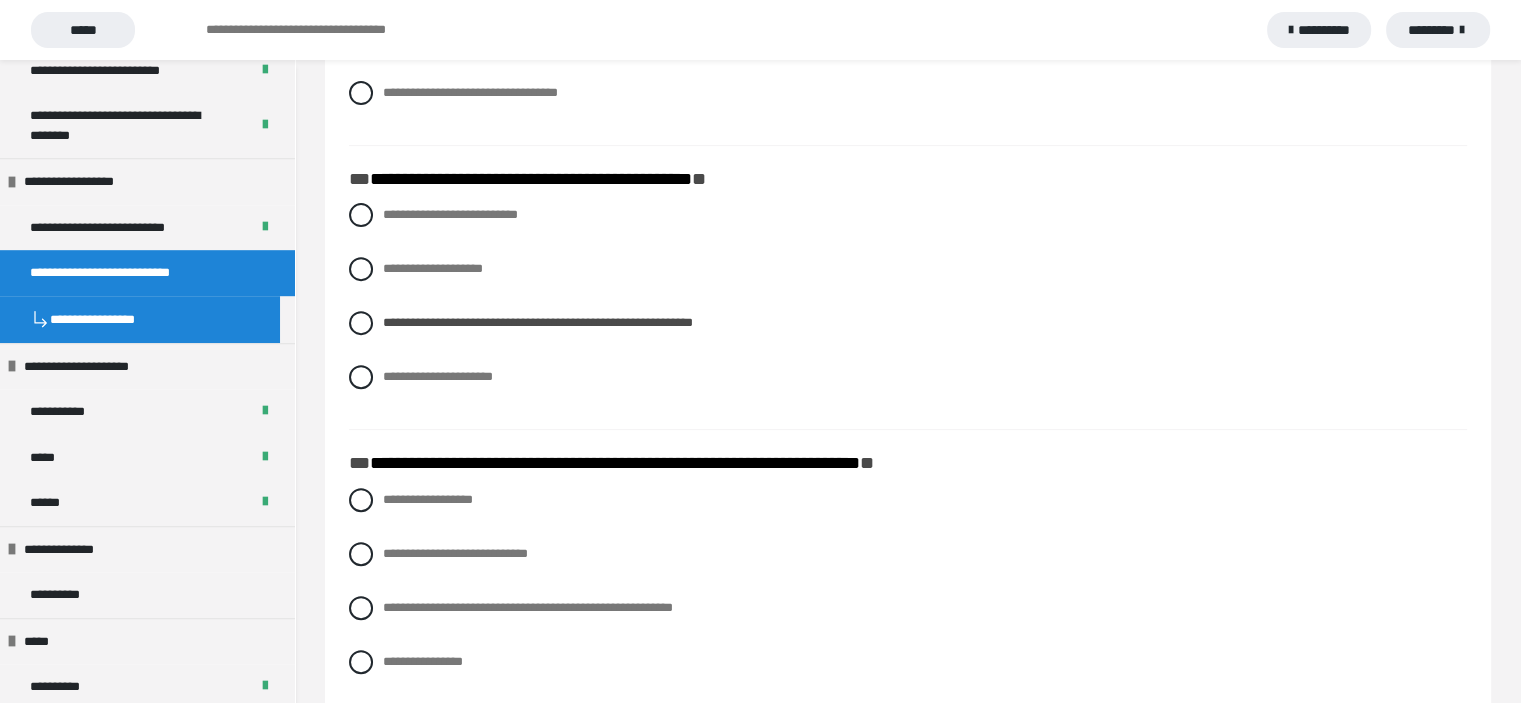 scroll, scrollTop: 1279, scrollLeft: 0, axis: vertical 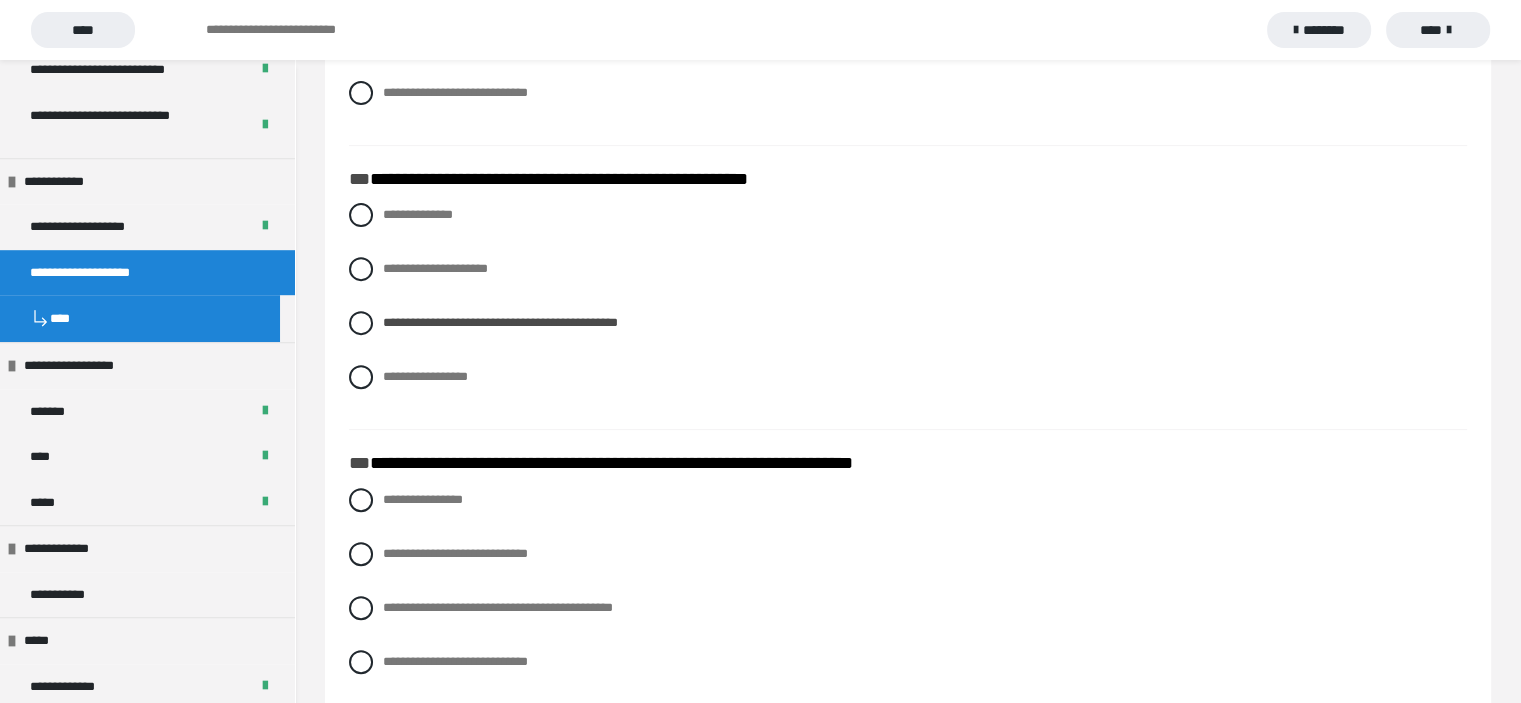 drag, startPoint x: 1051, startPoint y: 344, endPoint x: 368, endPoint y: 179, distance: 702.6478 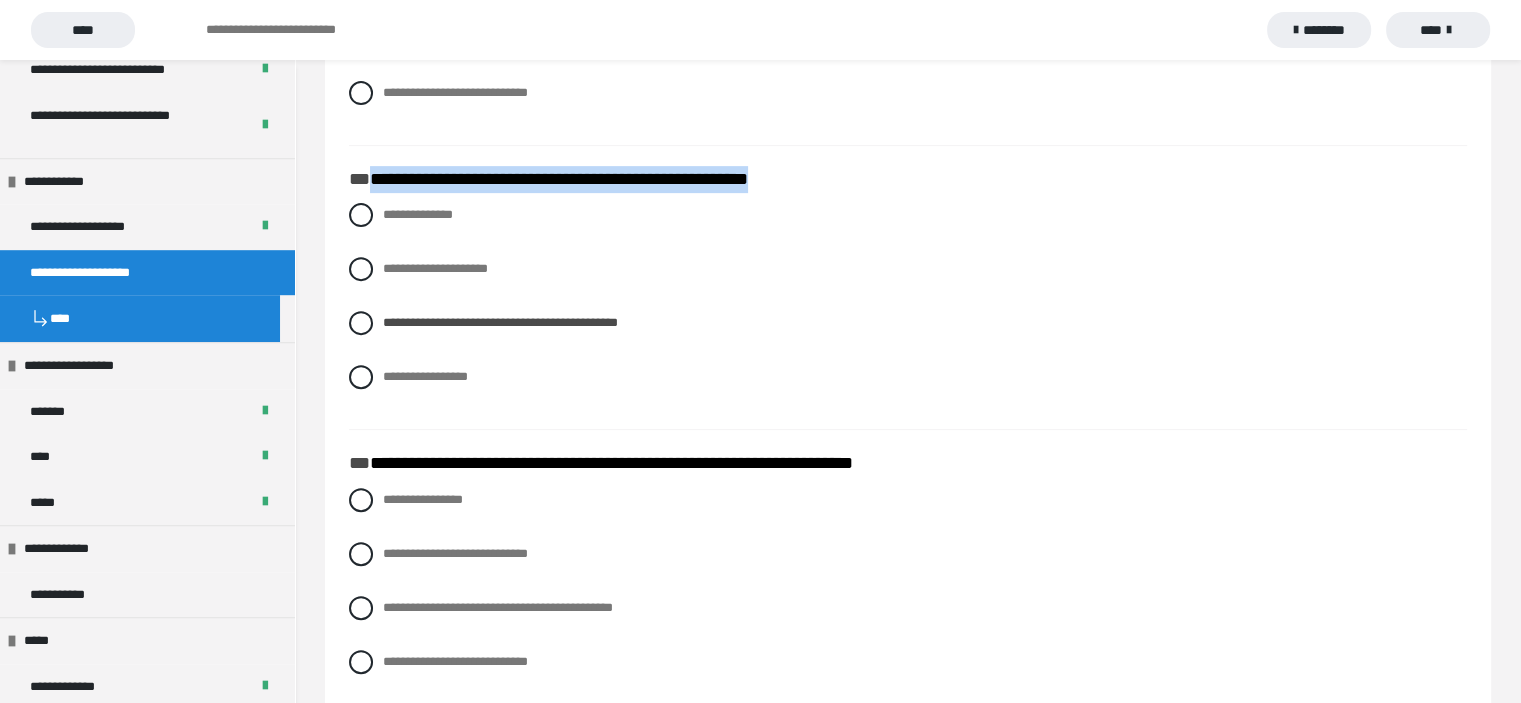 drag, startPoint x: 371, startPoint y: 175, endPoint x: 856, endPoint y: 175, distance: 485 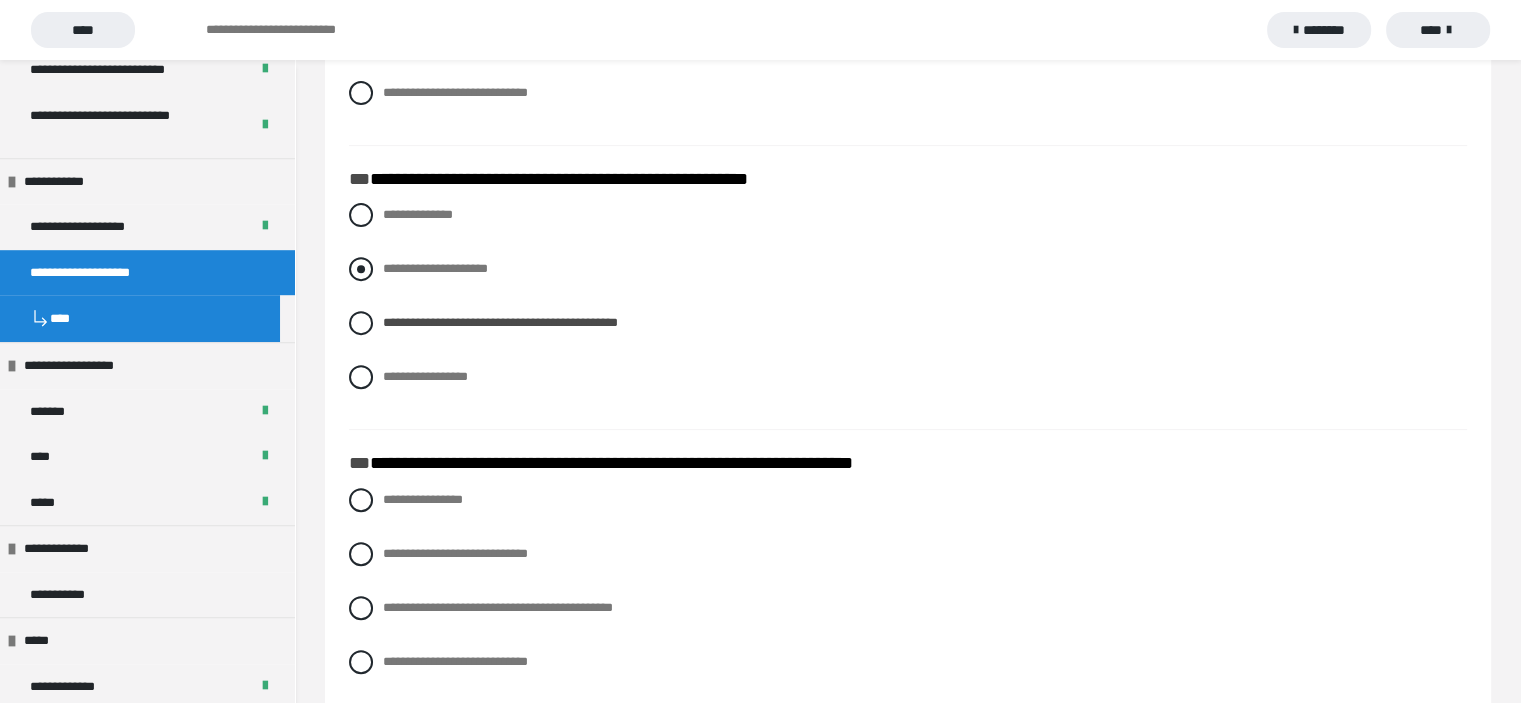 scroll, scrollTop: 1220, scrollLeft: 0, axis: vertical 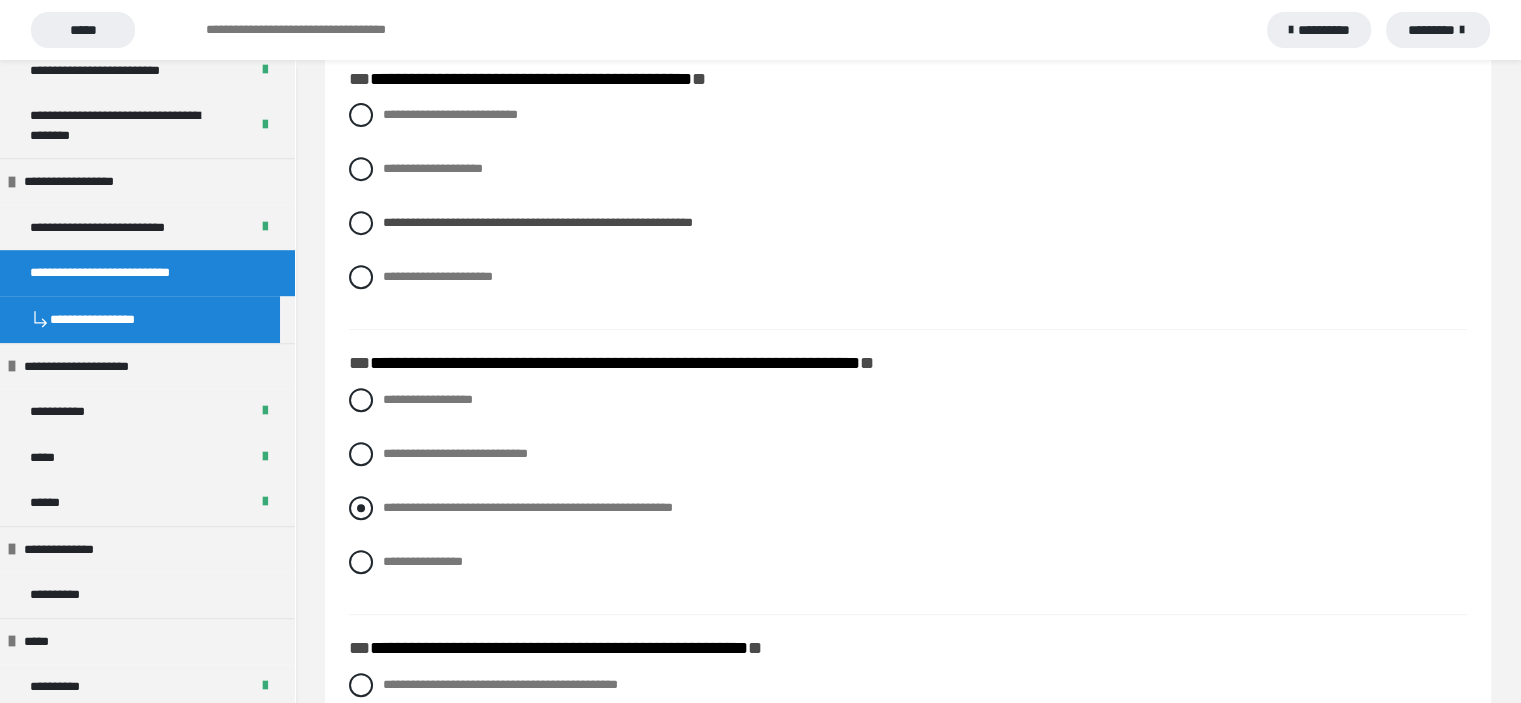 click at bounding box center (361, 508) 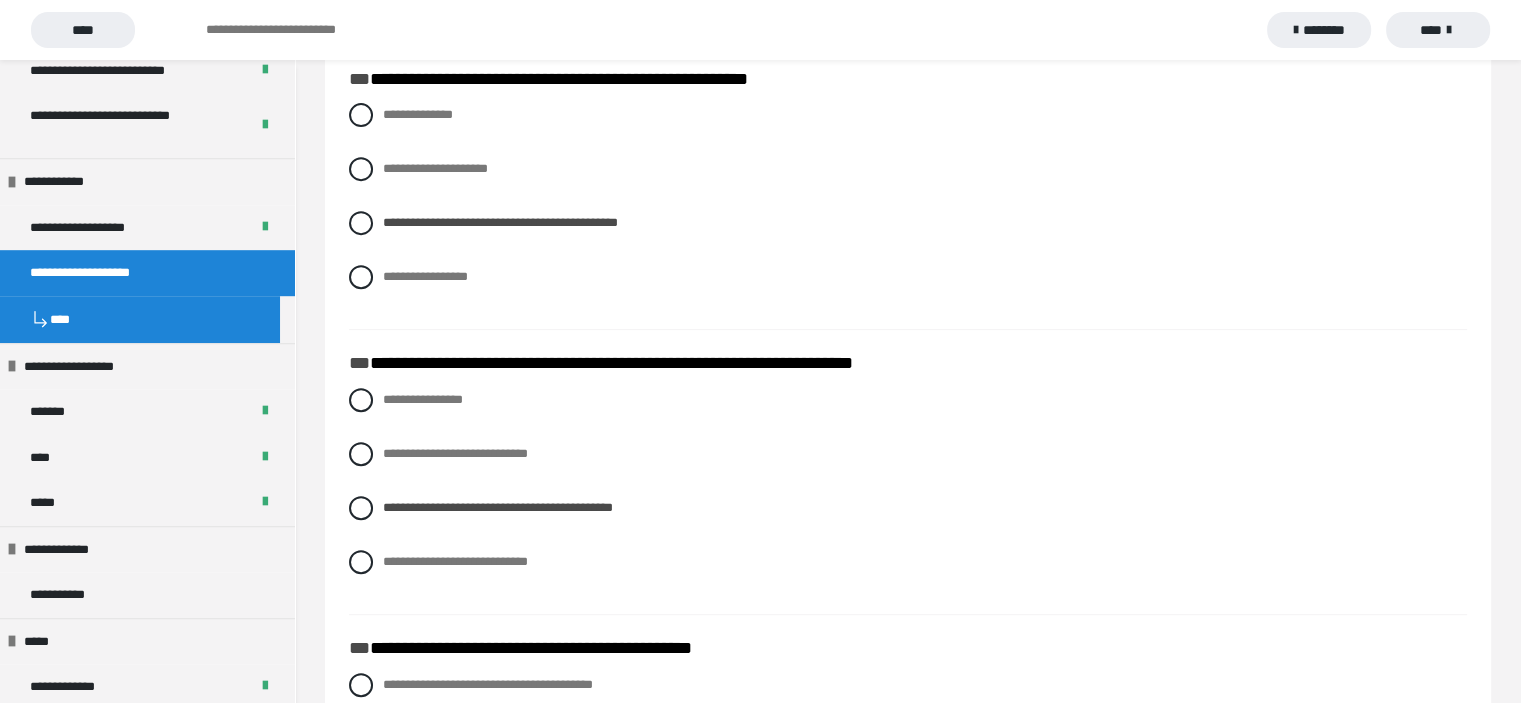scroll, scrollTop: 1279, scrollLeft: 0, axis: vertical 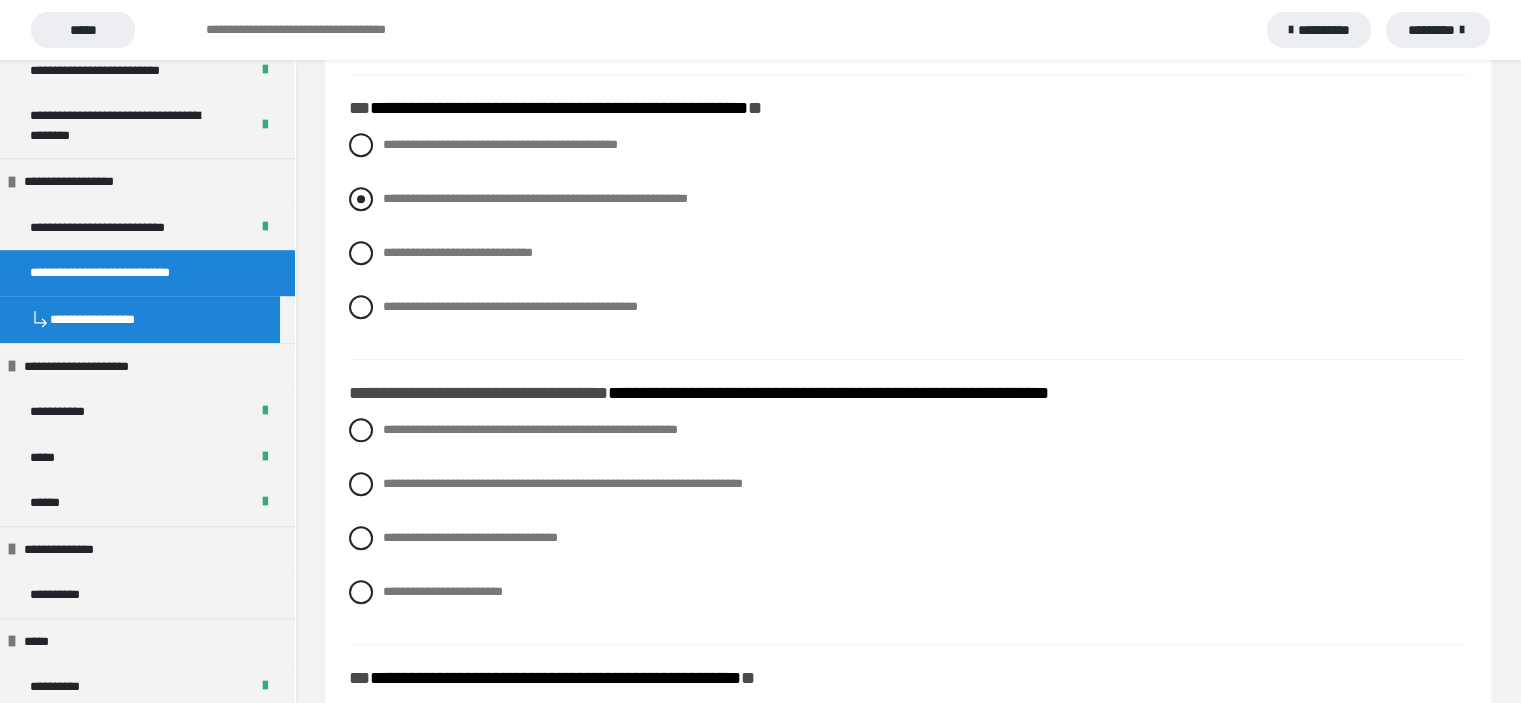 click at bounding box center [361, 199] 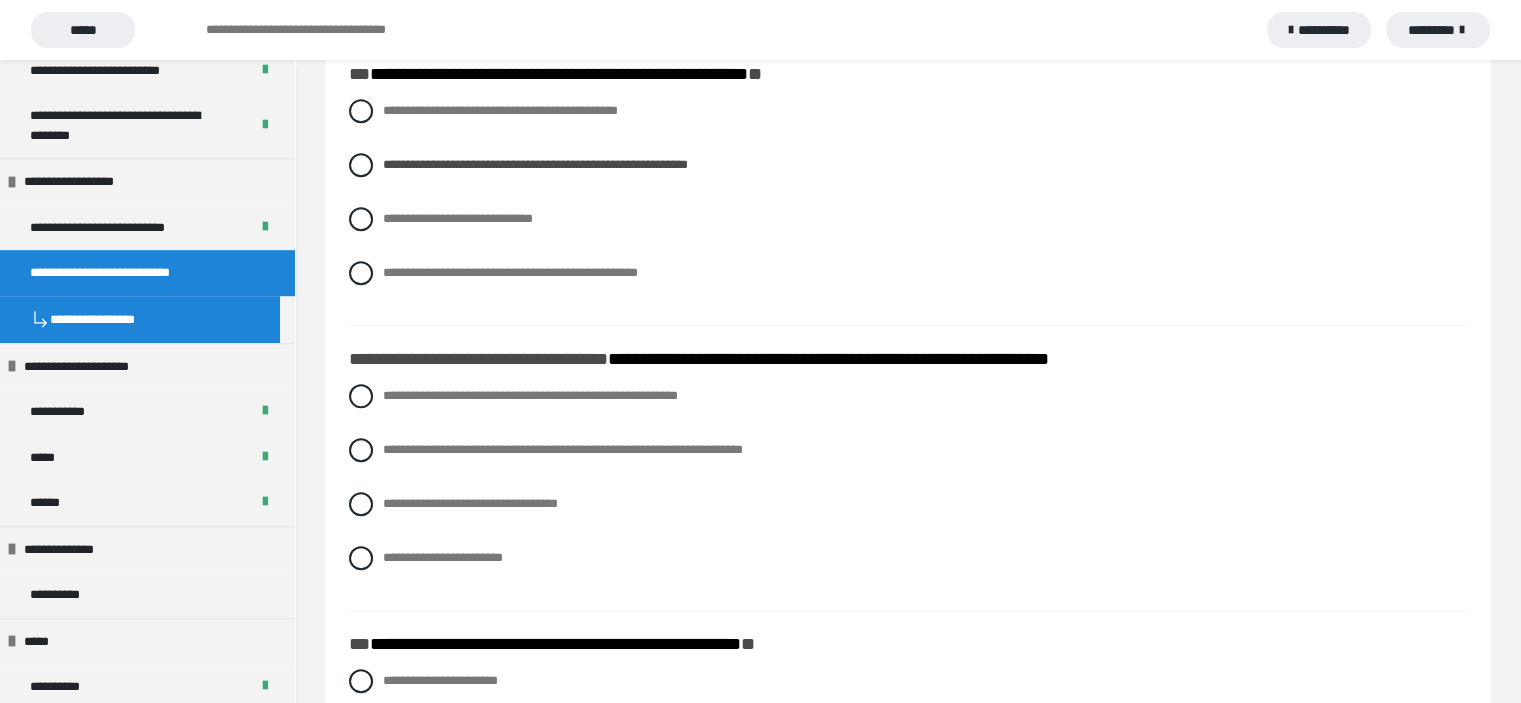 scroll, scrollTop: 1340, scrollLeft: 0, axis: vertical 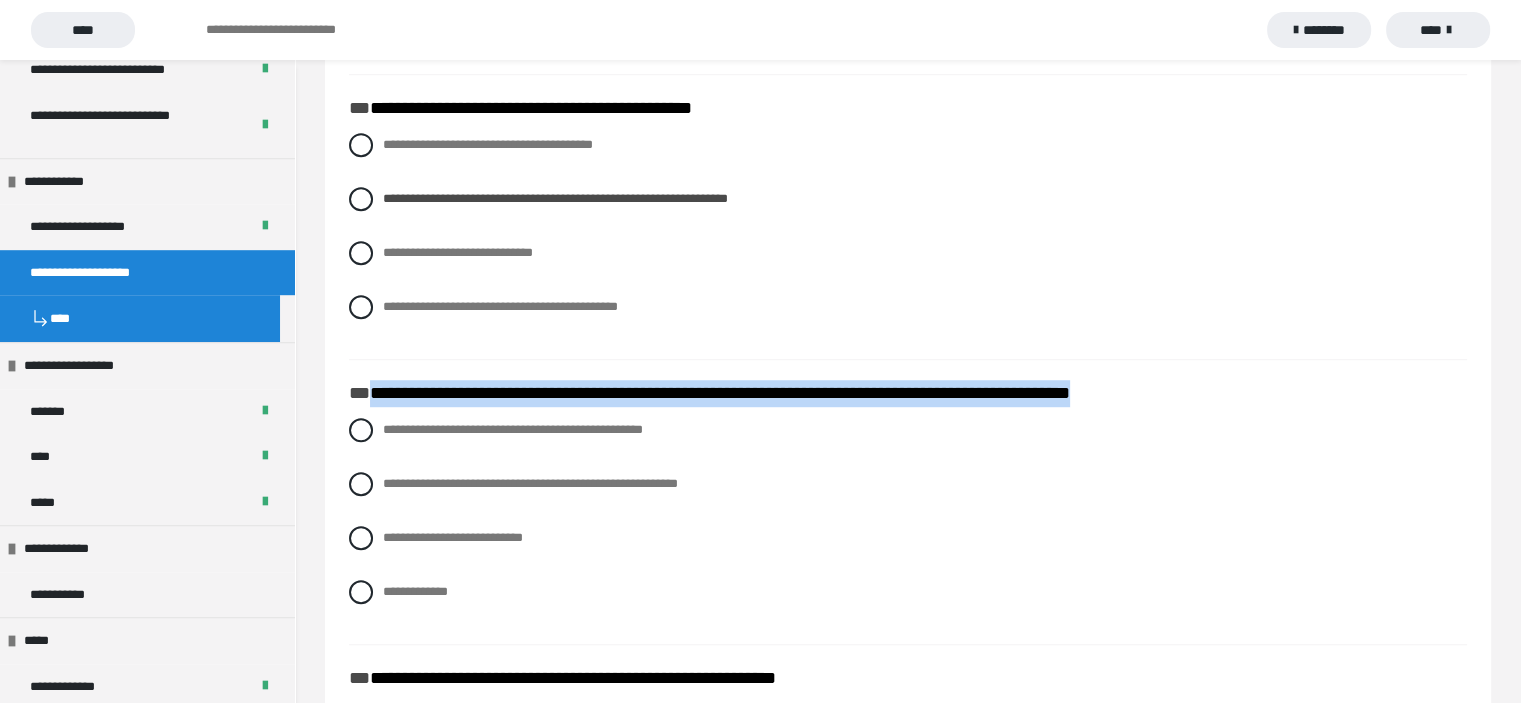 drag, startPoint x: 372, startPoint y: 395, endPoint x: 1260, endPoint y: 391, distance: 888.00903 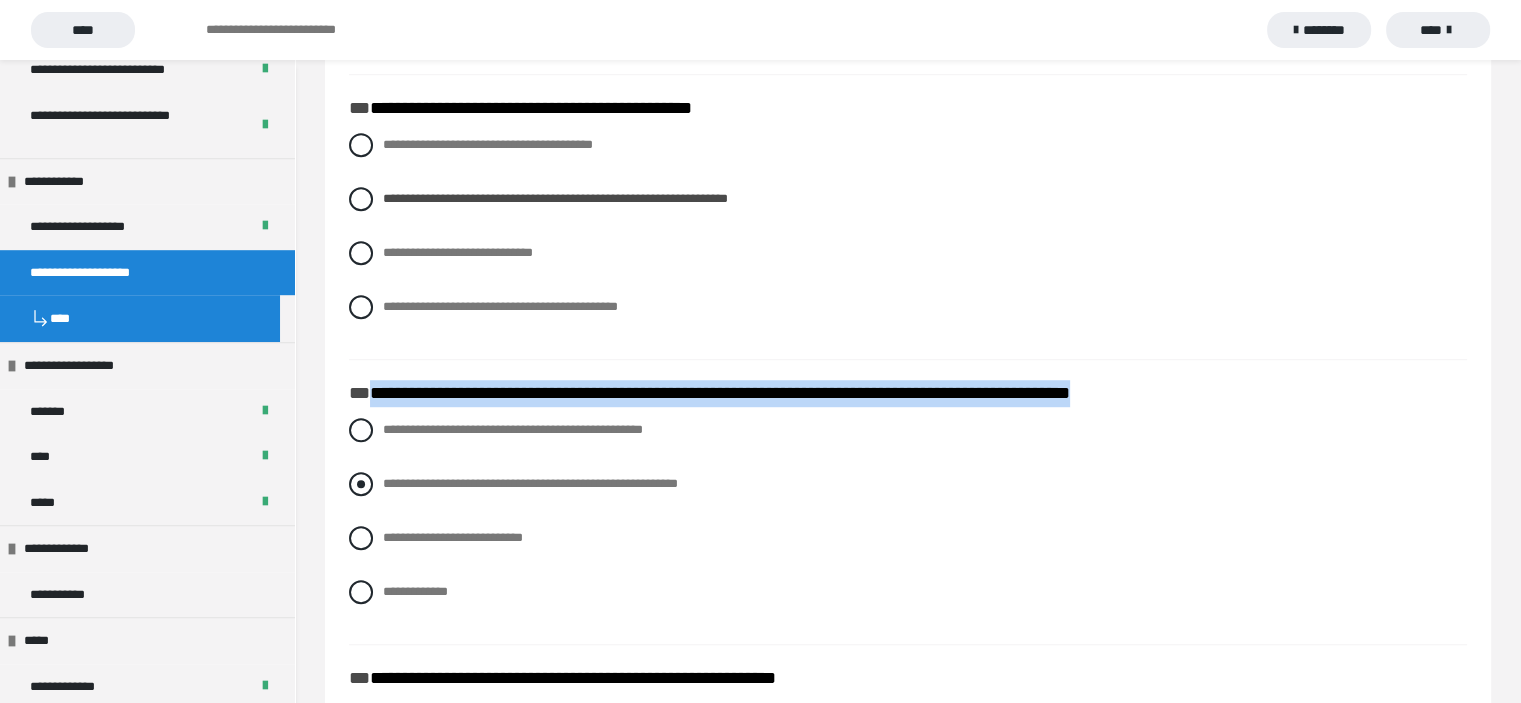 click at bounding box center [361, 484] 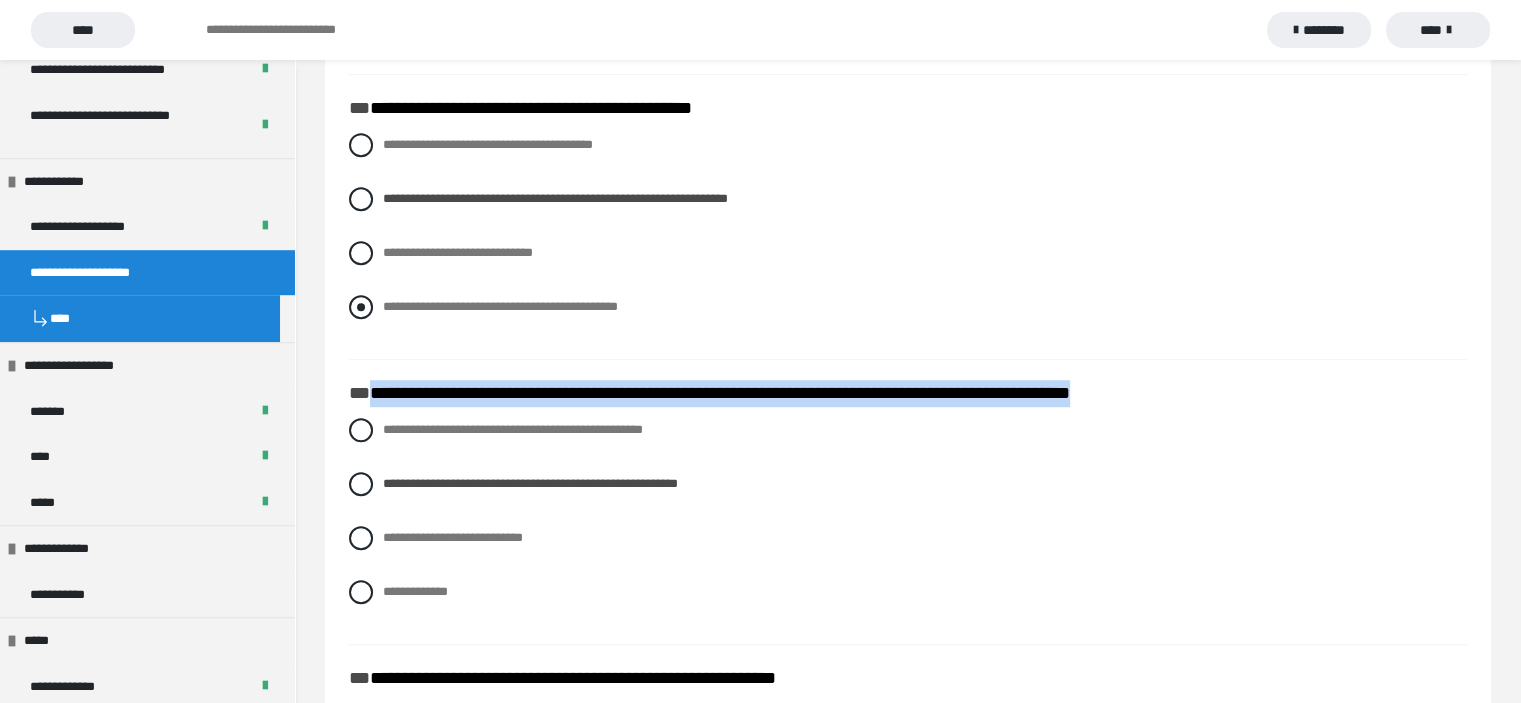 click on "**********" at bounding box center (908, 307) 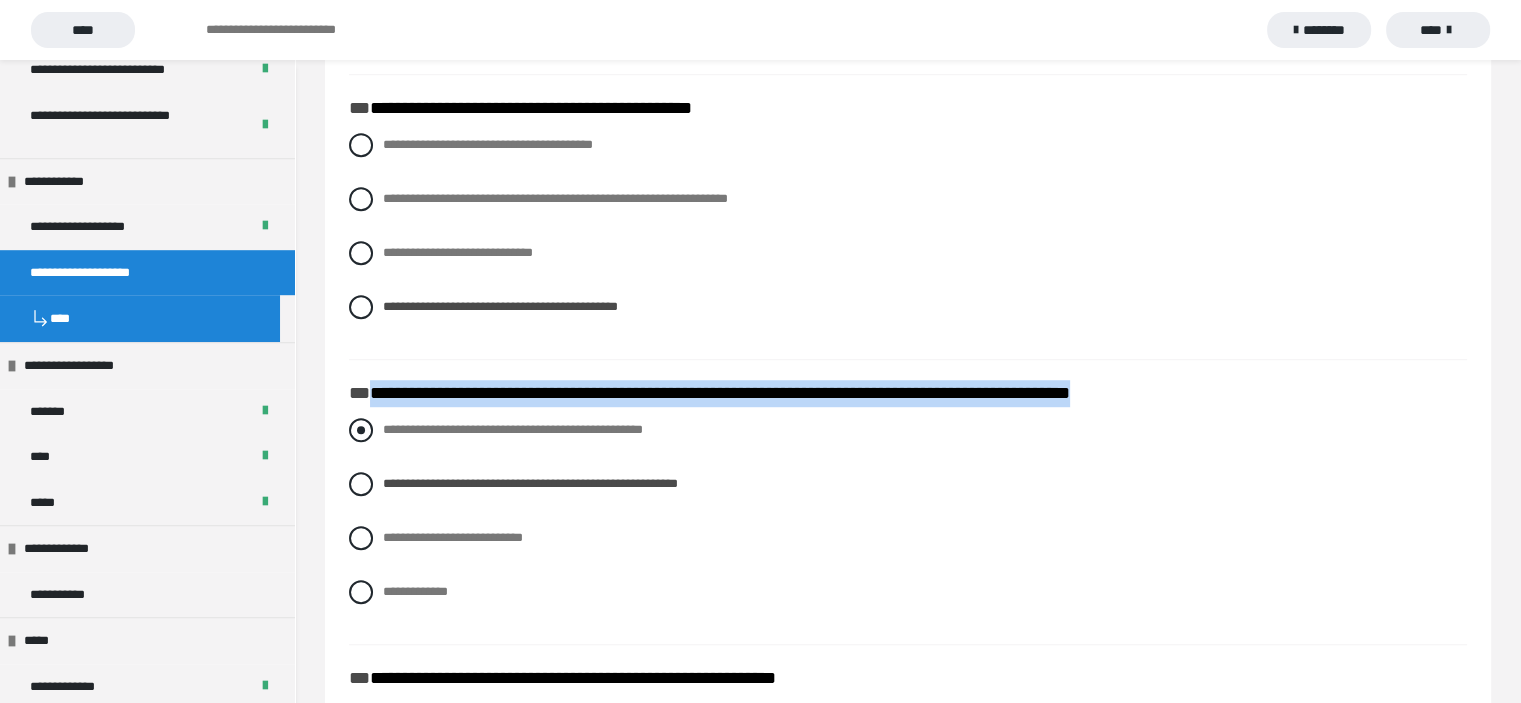 click on "**********" at bounding box center [908, 430] 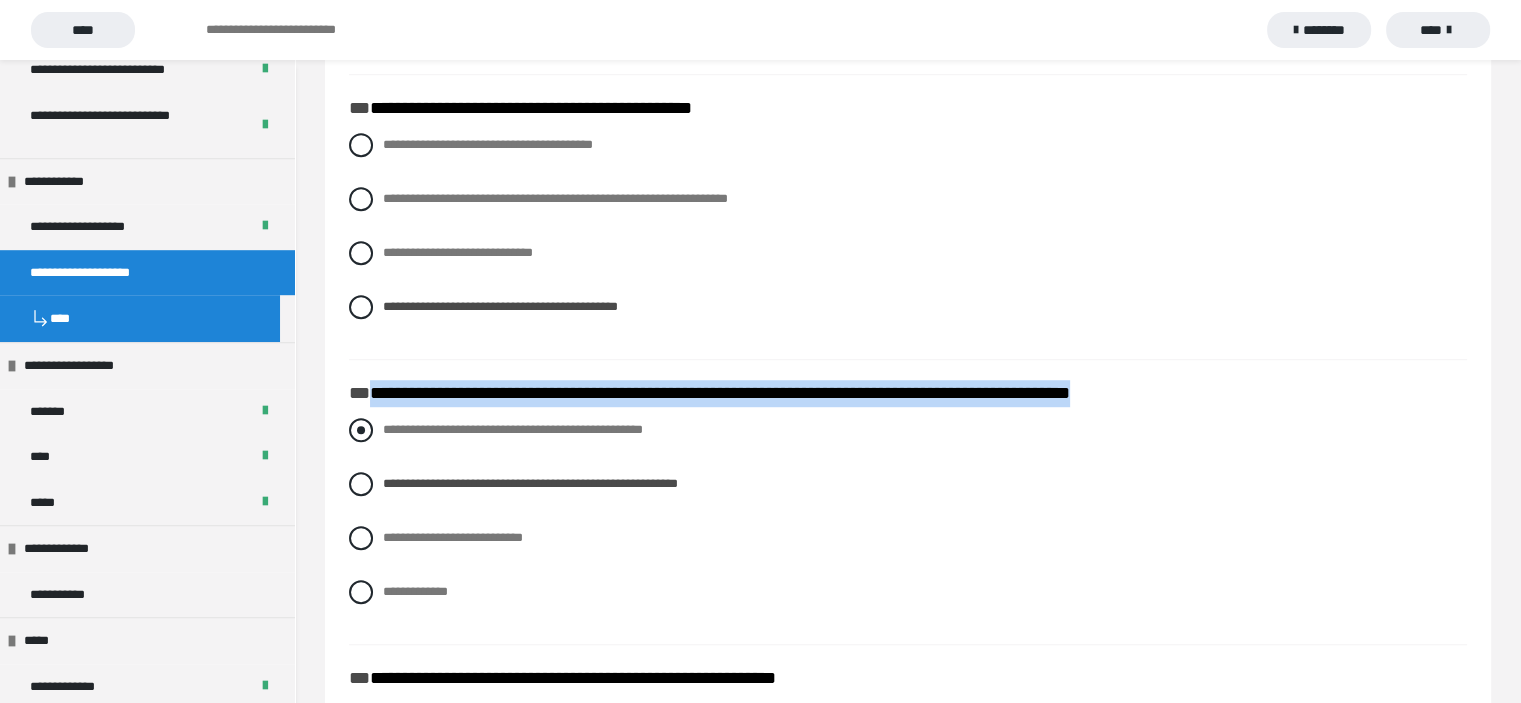 radio on "****" 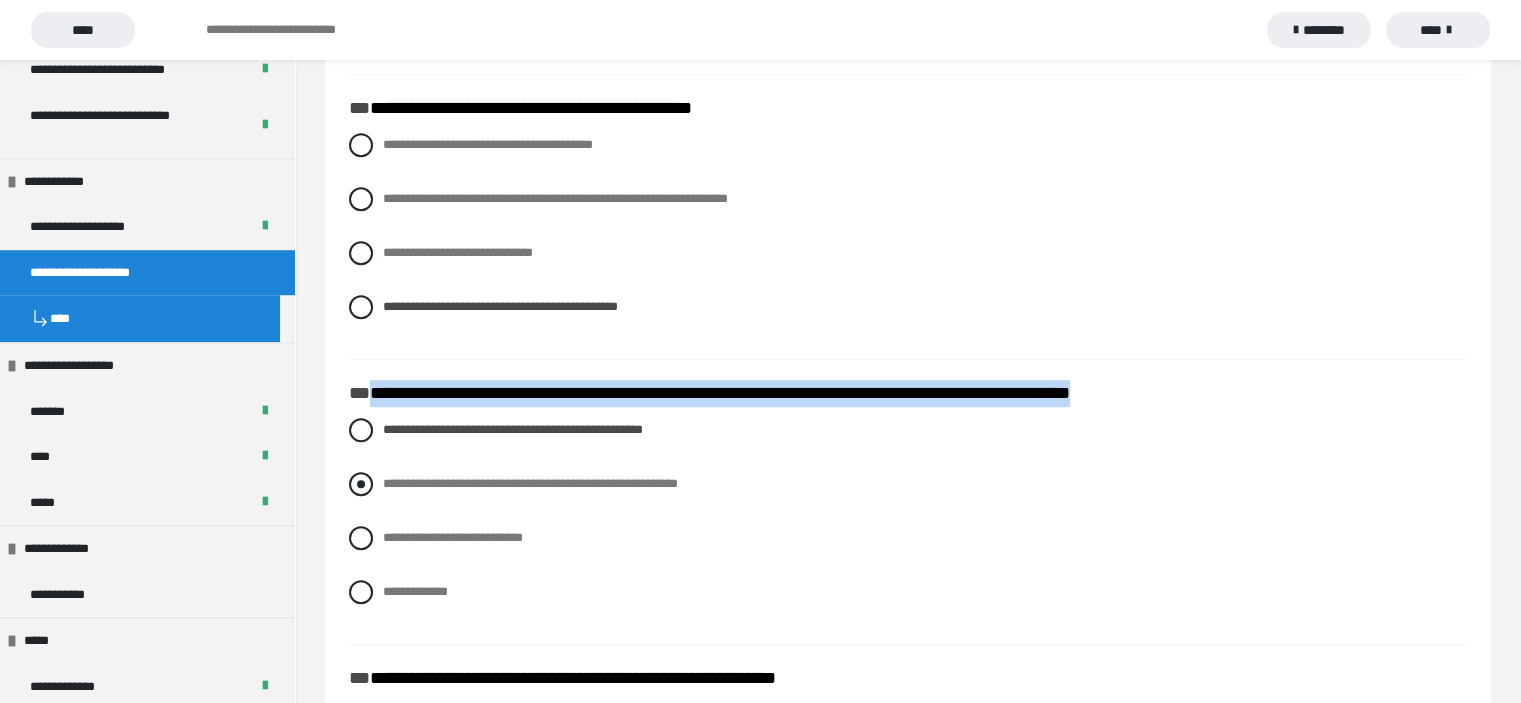 click on "**********" at bounding box center (908, 484) 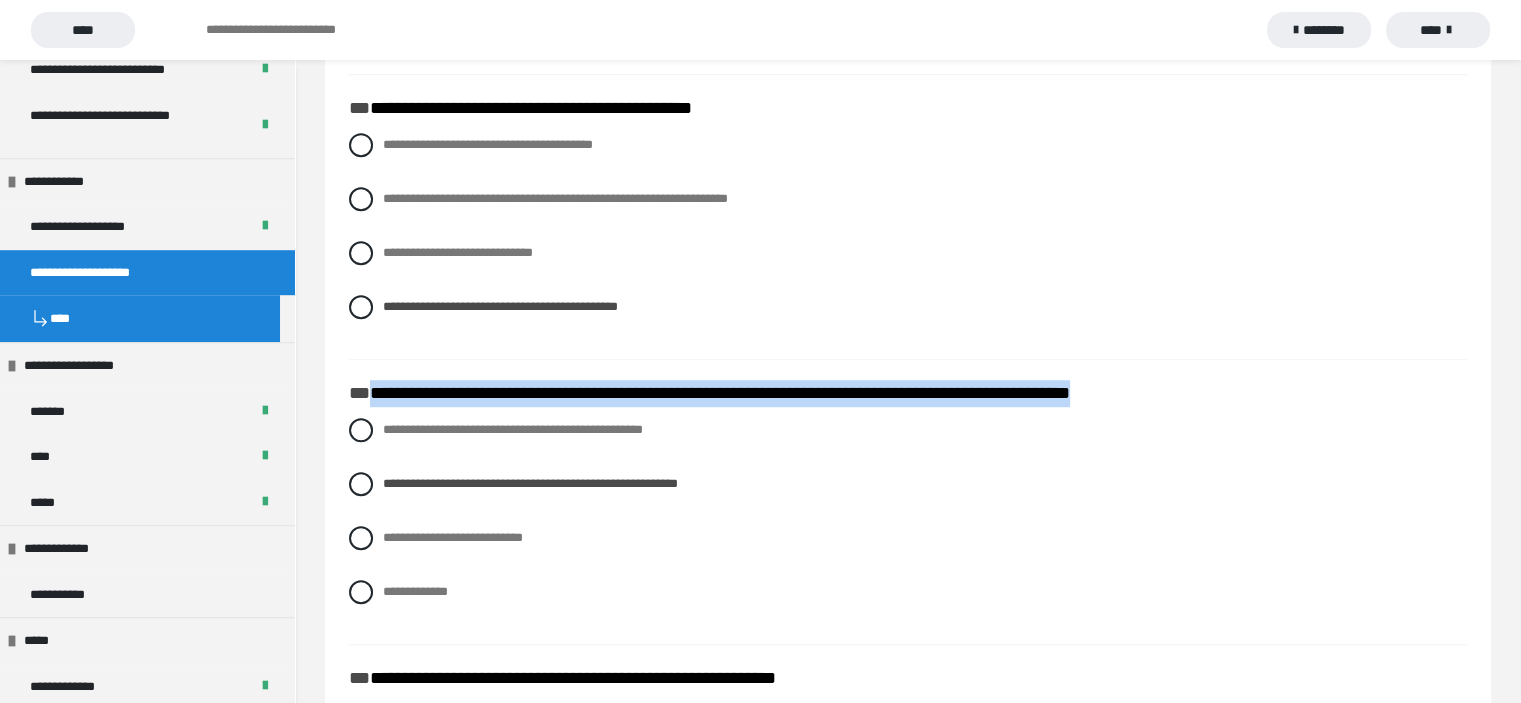 click on "**********" at bounding box center [580, -1031] 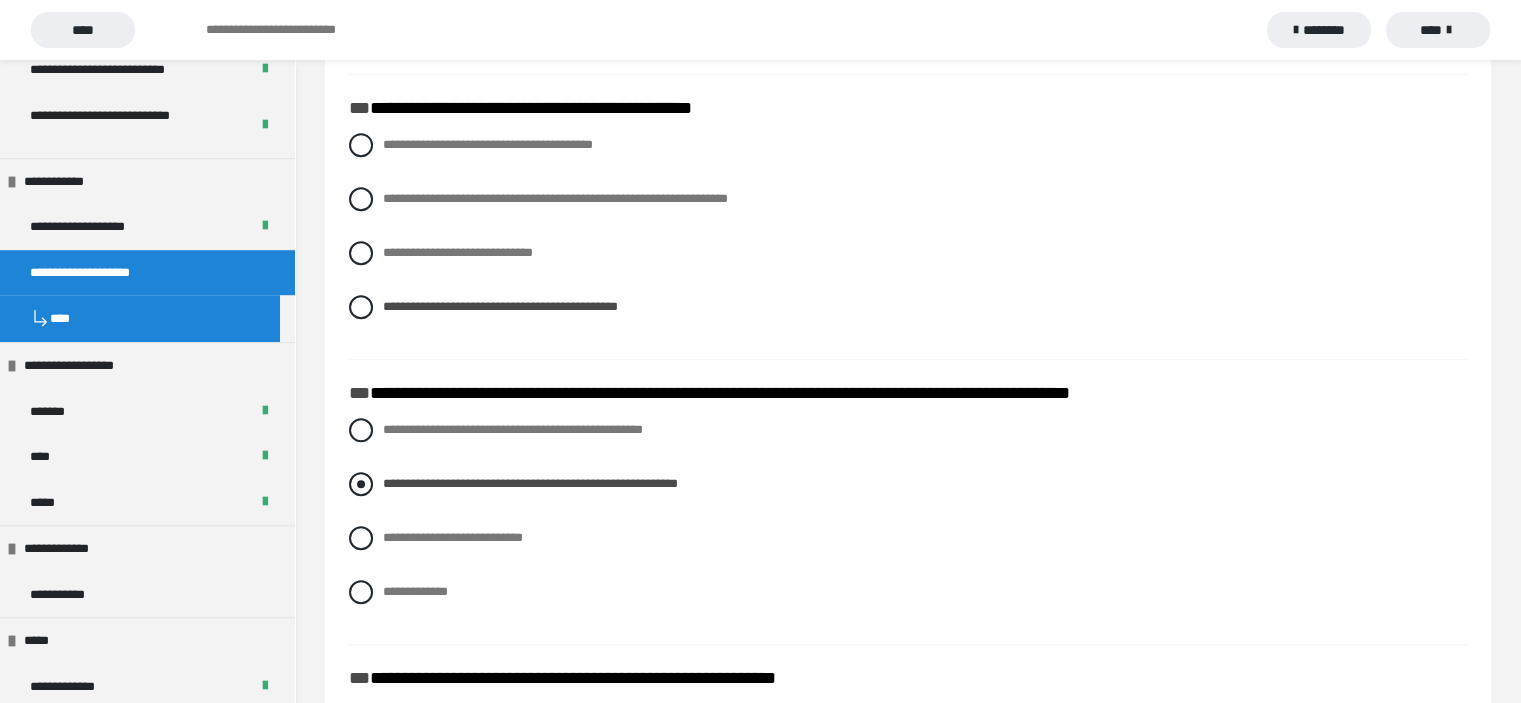 click at bounding box center [361, 484] 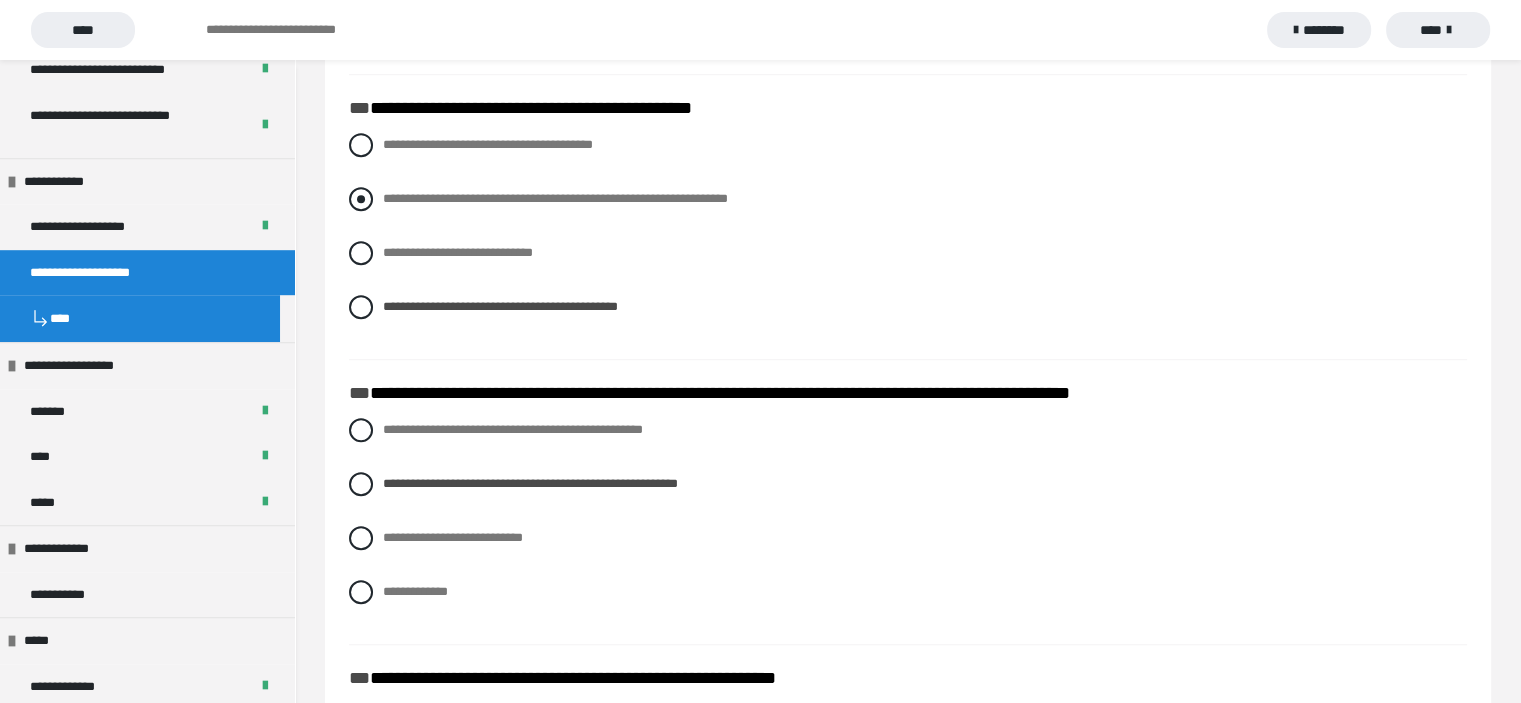 click at bounding box center [361, 199] 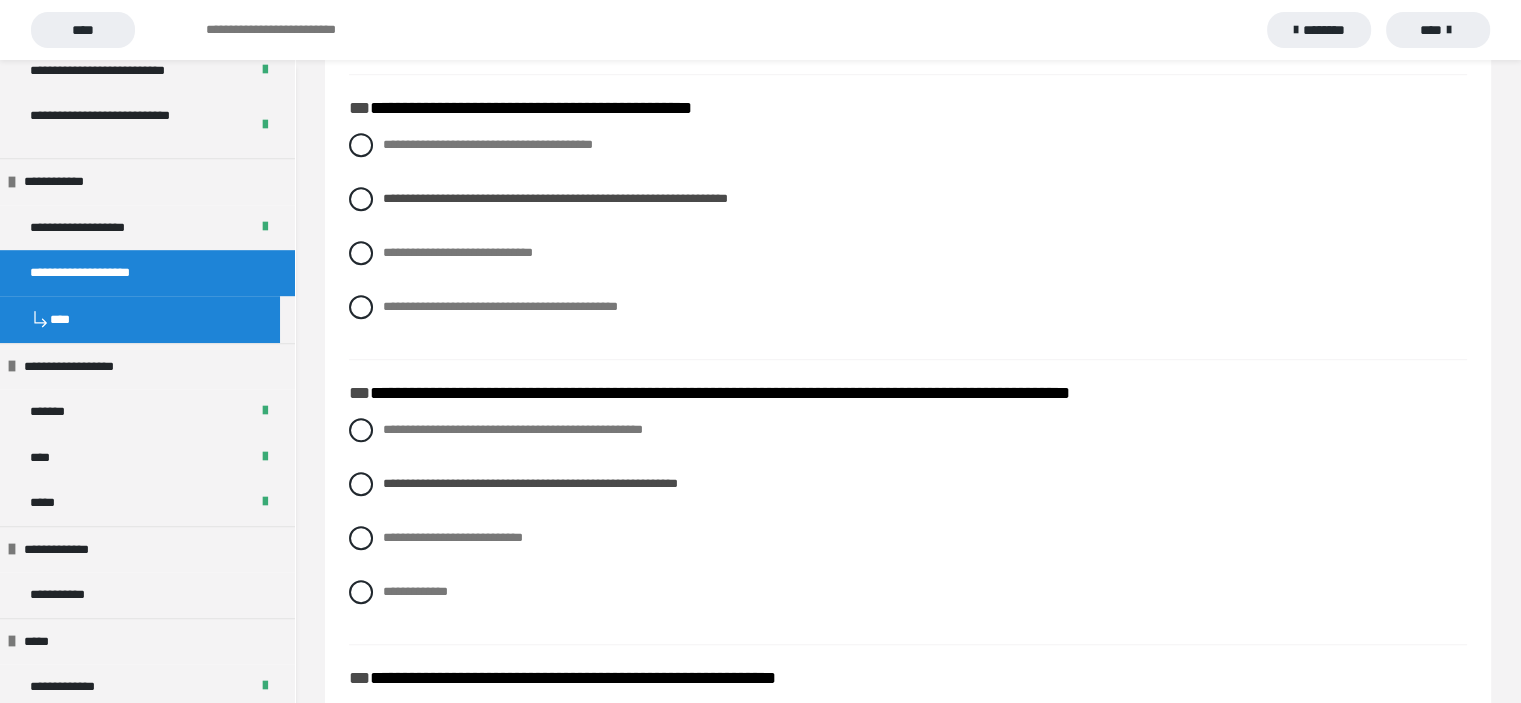 scroll, scrollTop: 1279, scrollLeft: 0, axis: vertical 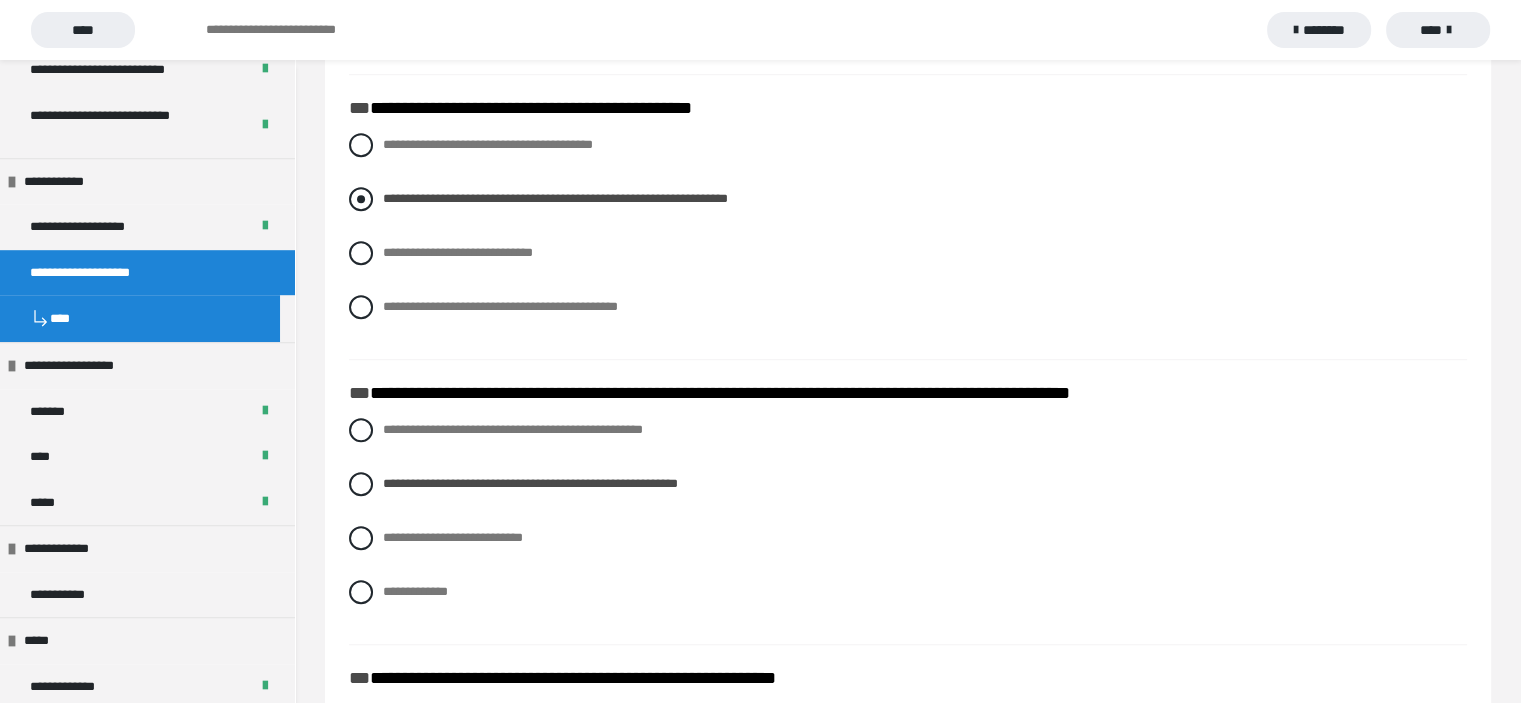 click on "**********" at bounding box center [908, 199] 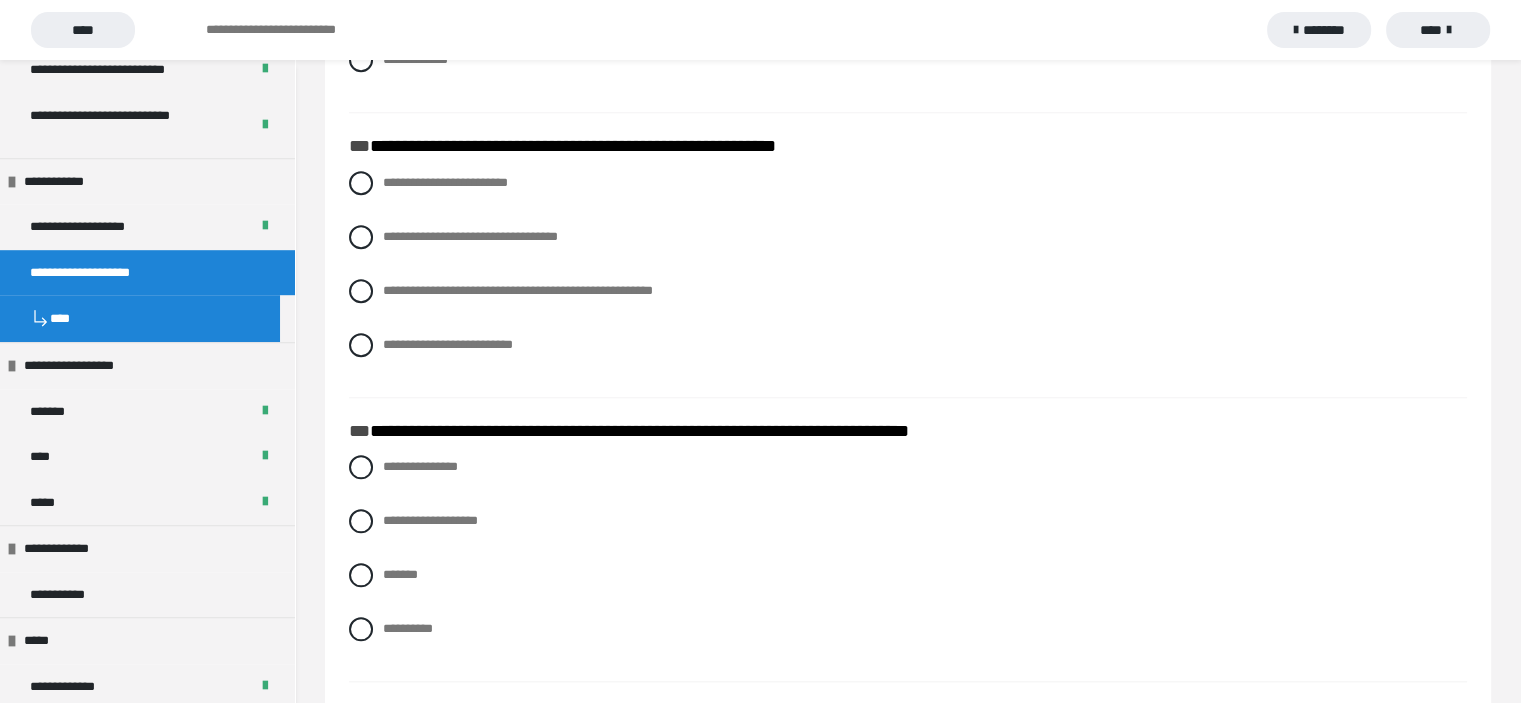 scroll, scrollTop: 1840, scrollLeft: 0, axis: vertical 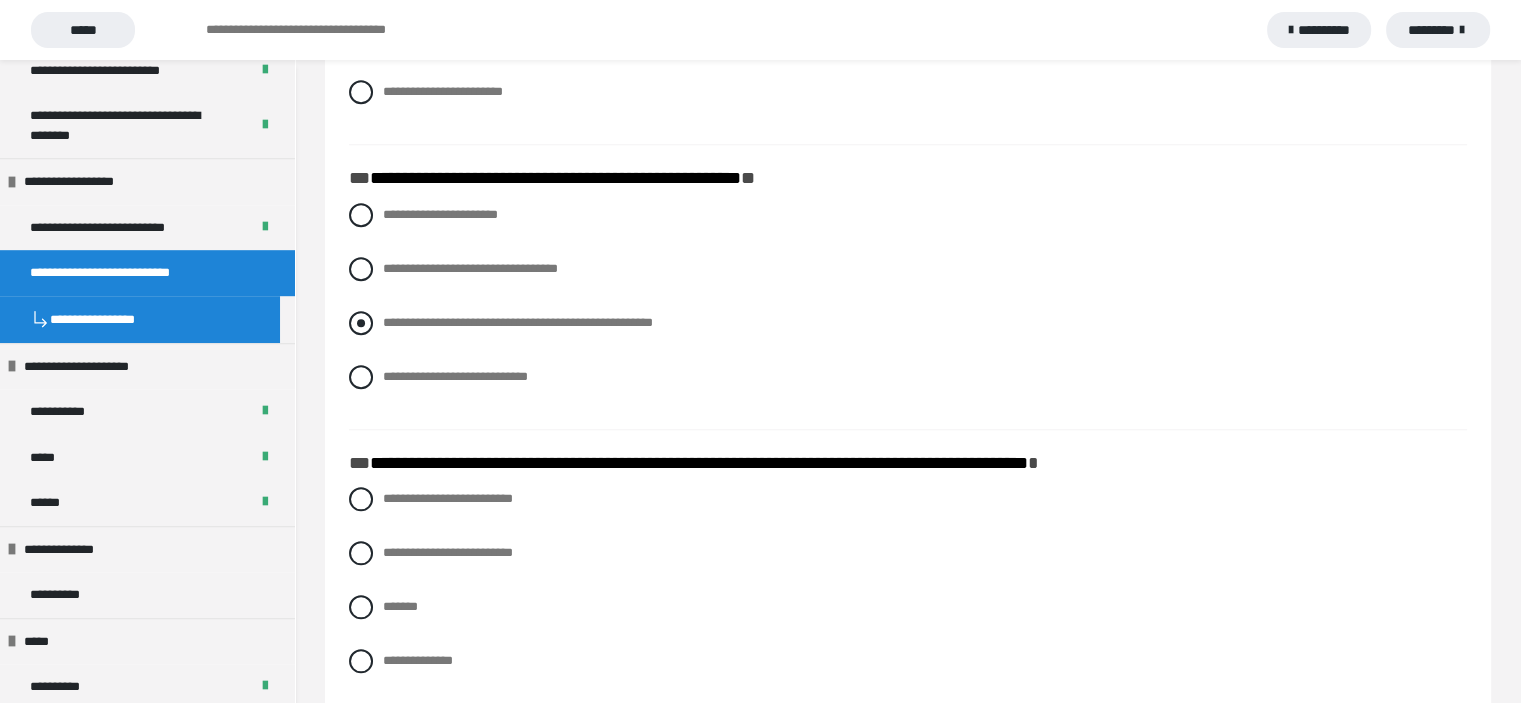 click at bounding box center (361, 323) 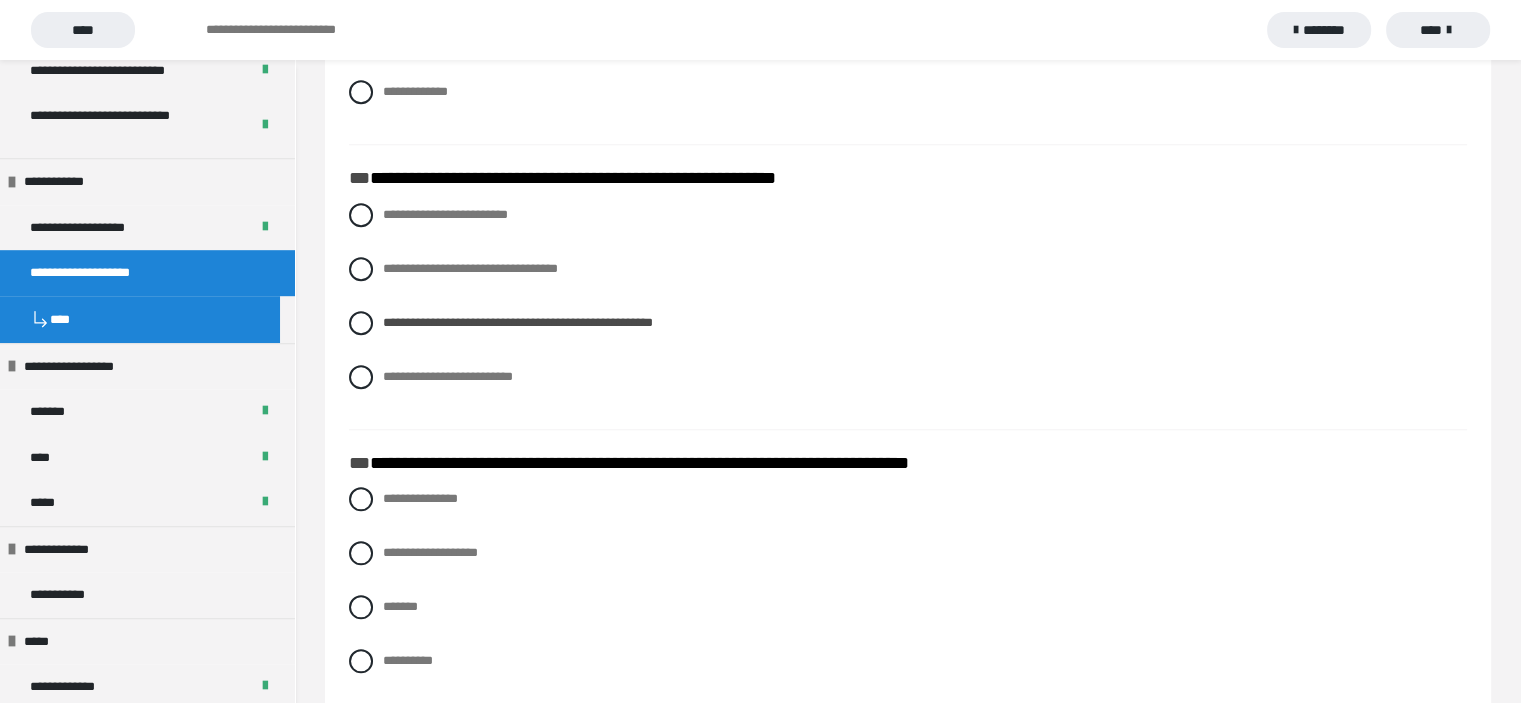 scroll, scrollTop: 1279, scrollLeft: 0, axis: vertical 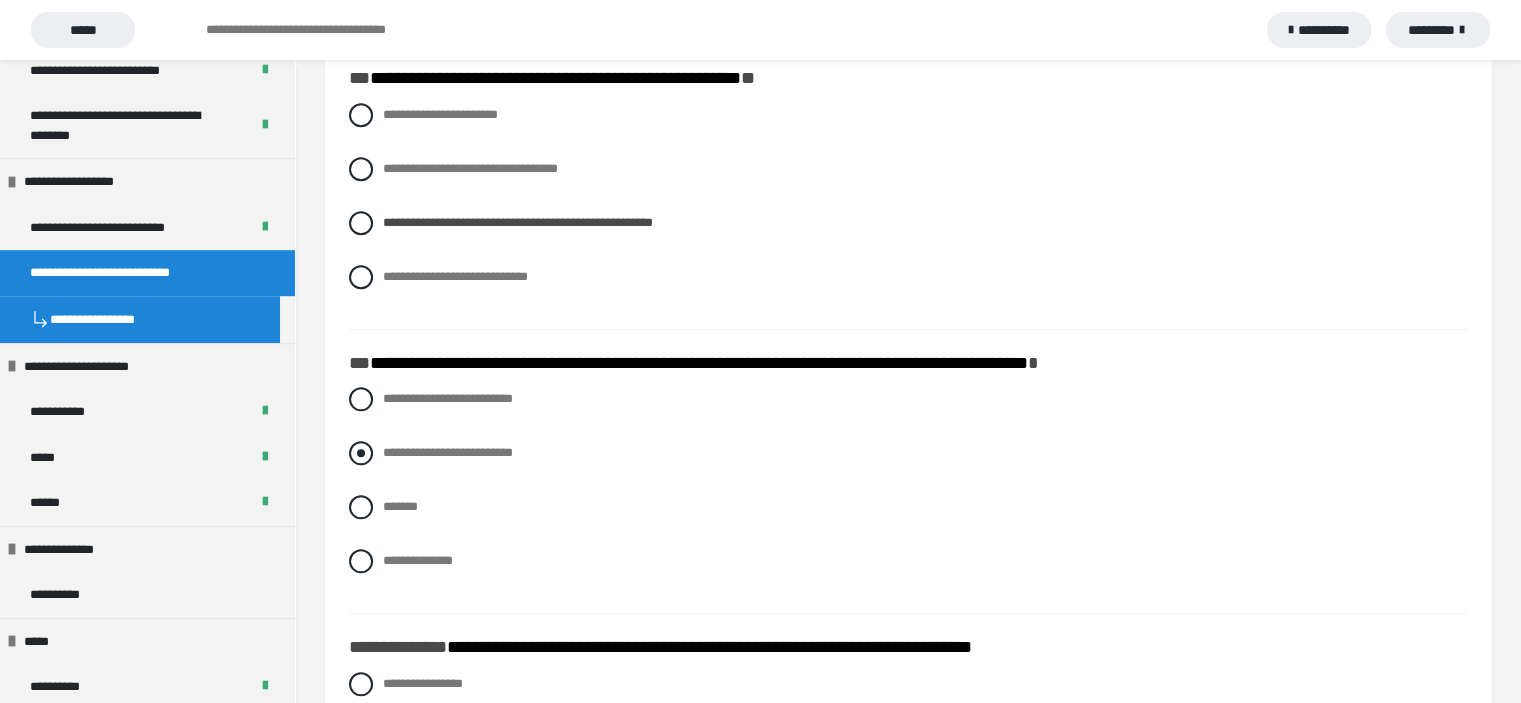 click at bounding box center (361, 453) 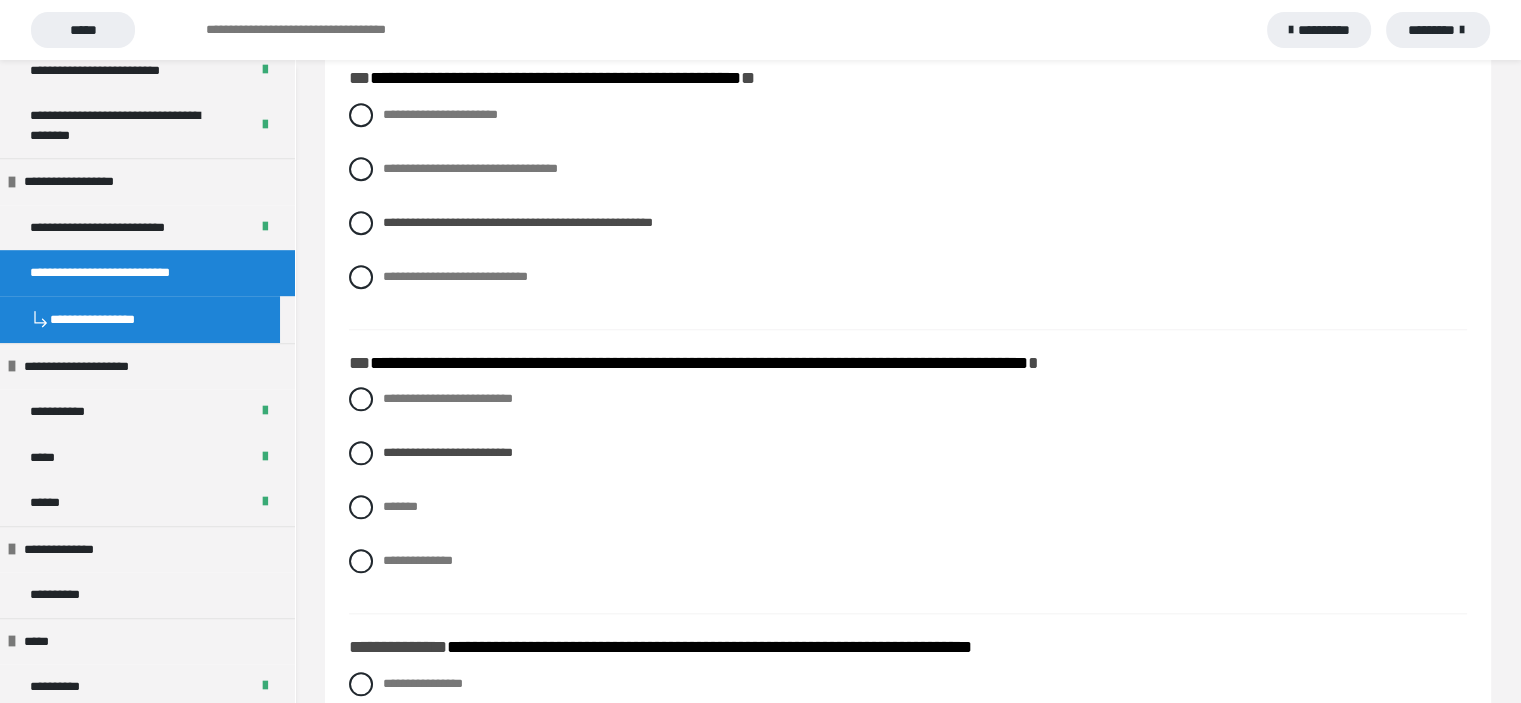 scroll, scrollTop: 1279, scrollLeft: 0, axis: vertical 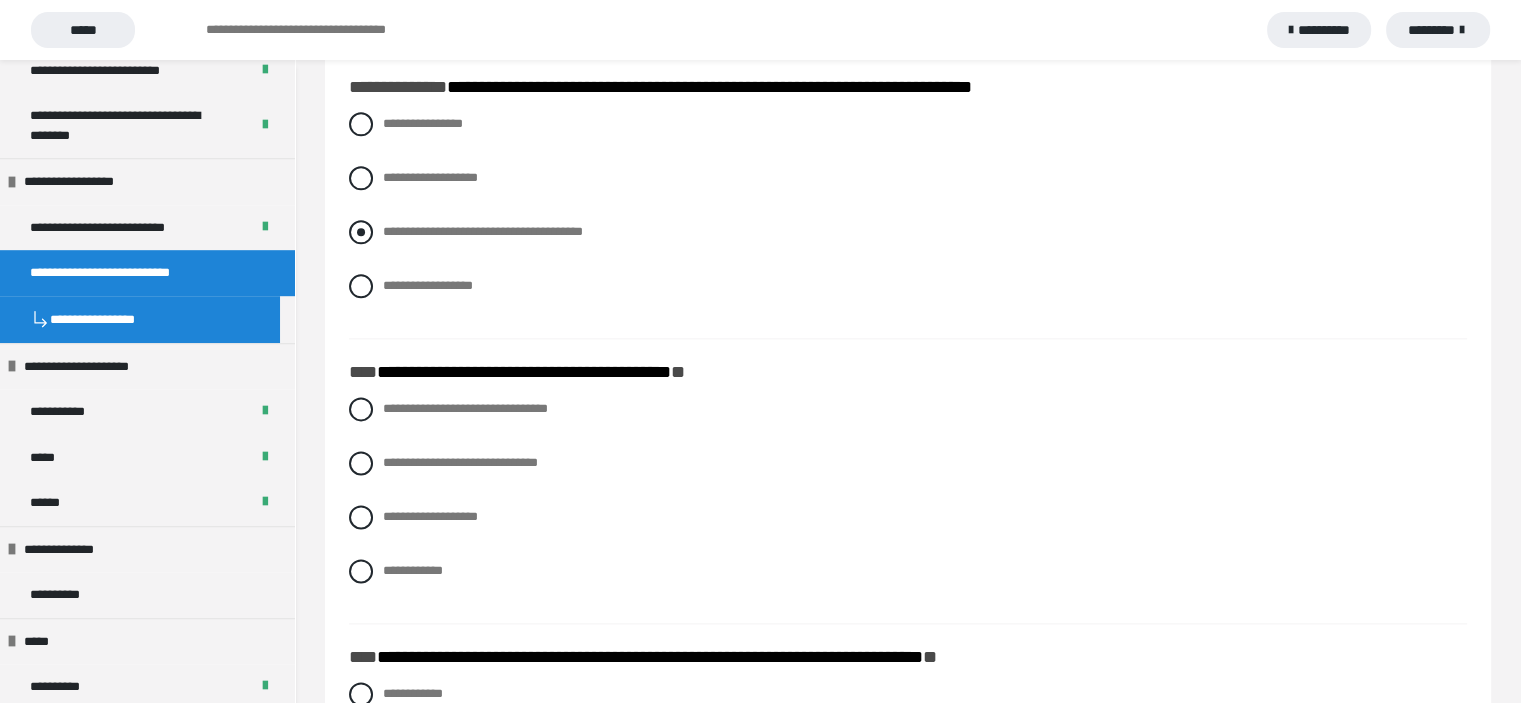 click at bounding box center [361, 232] 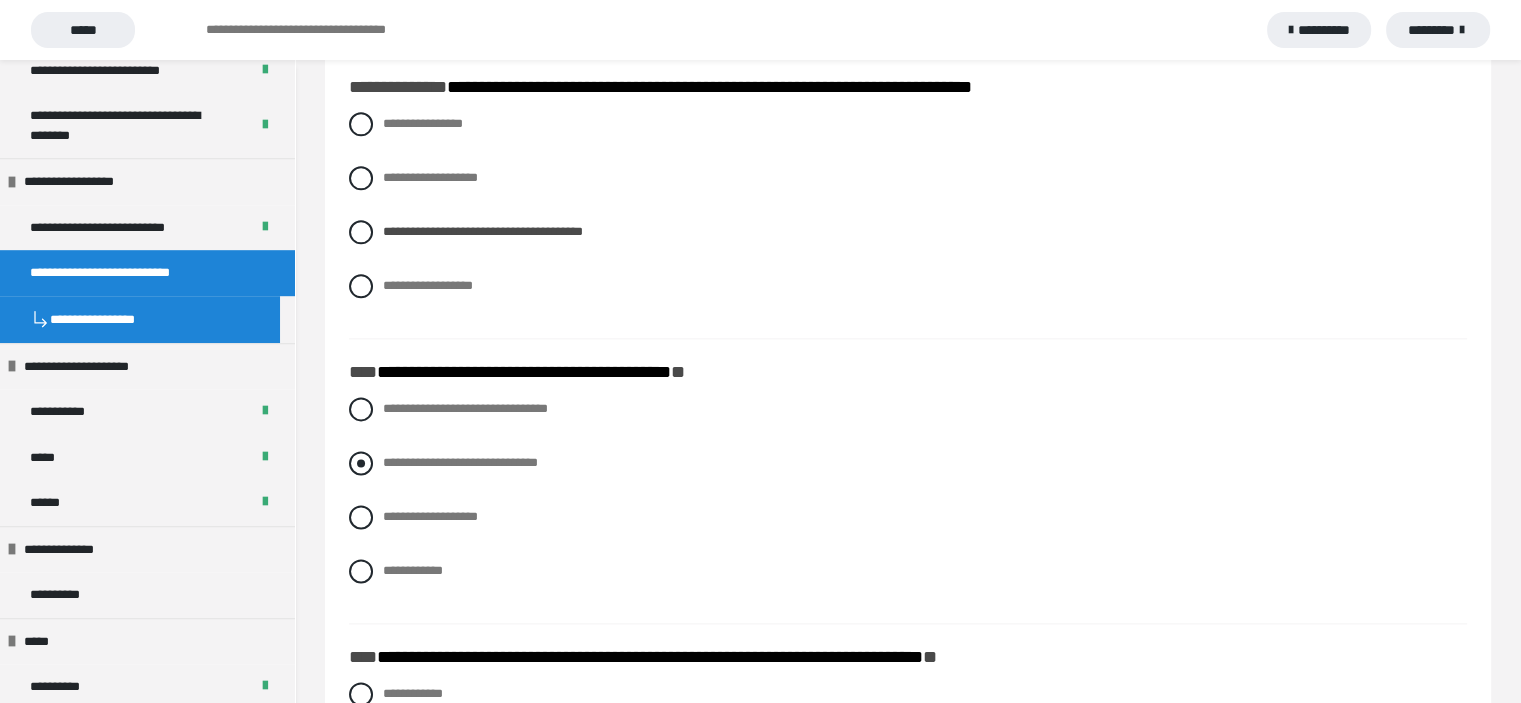 click at bounding box center [361, 463] 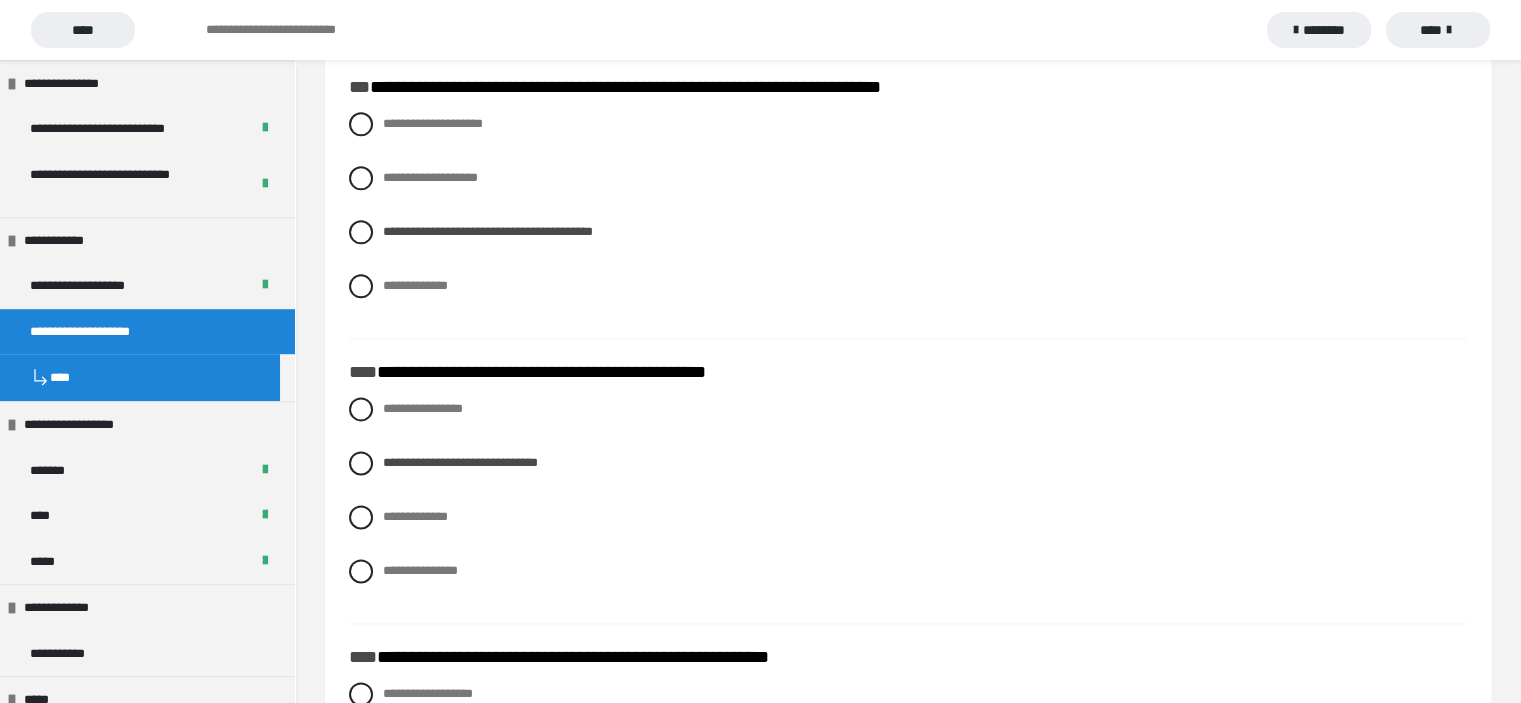 scroll, scrollTop: 1279, scrollLeft: 0, axis: vertical 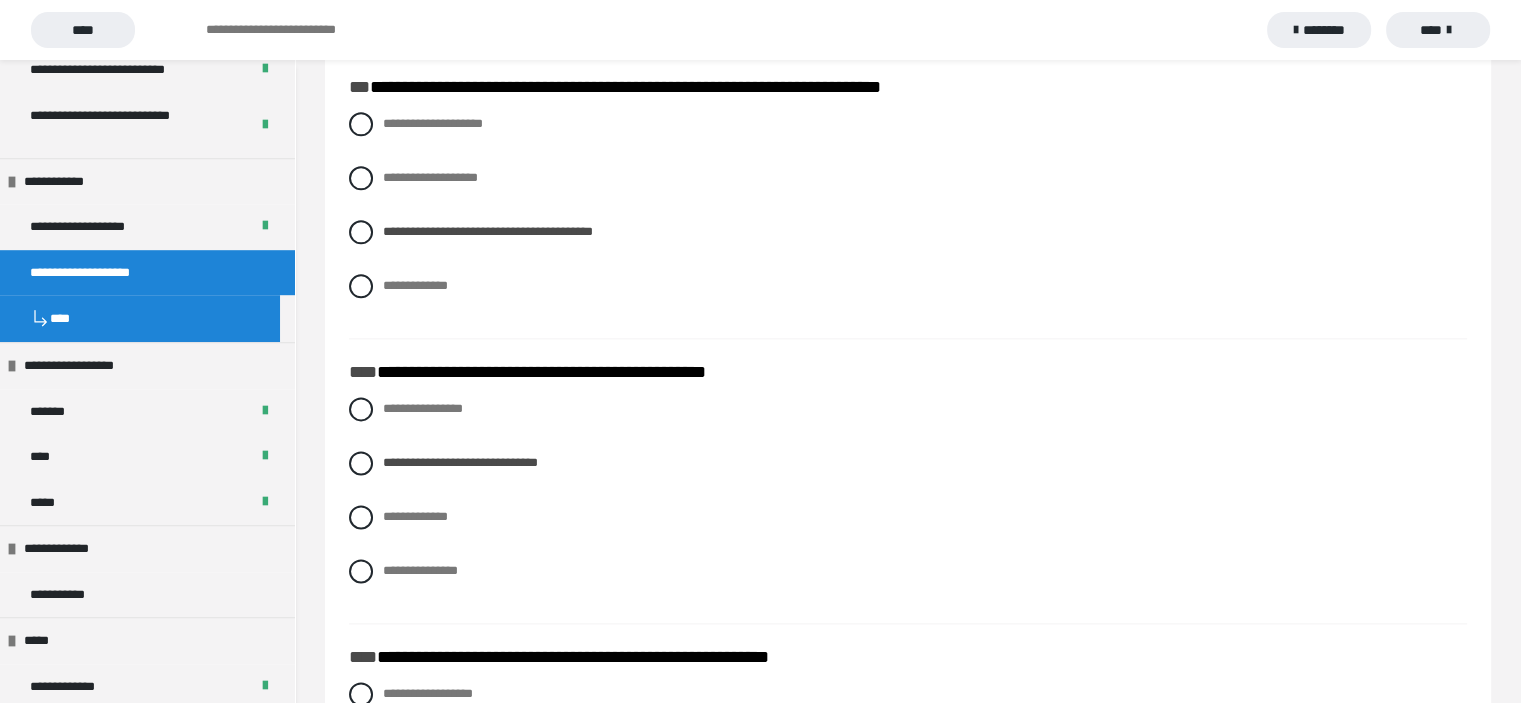 click on "**********" at bounding box center [908, 220] 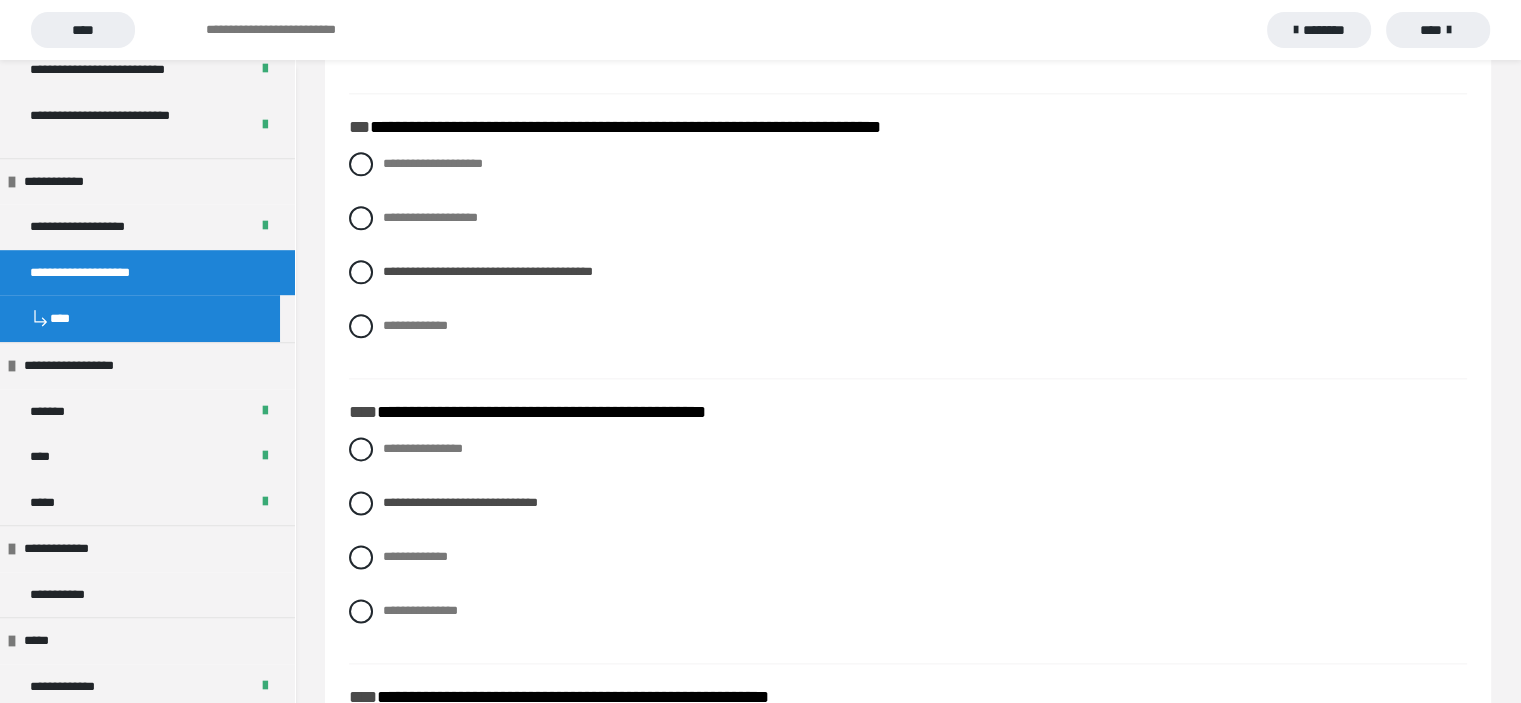 click on "**********" at bounding box center (908, 413) 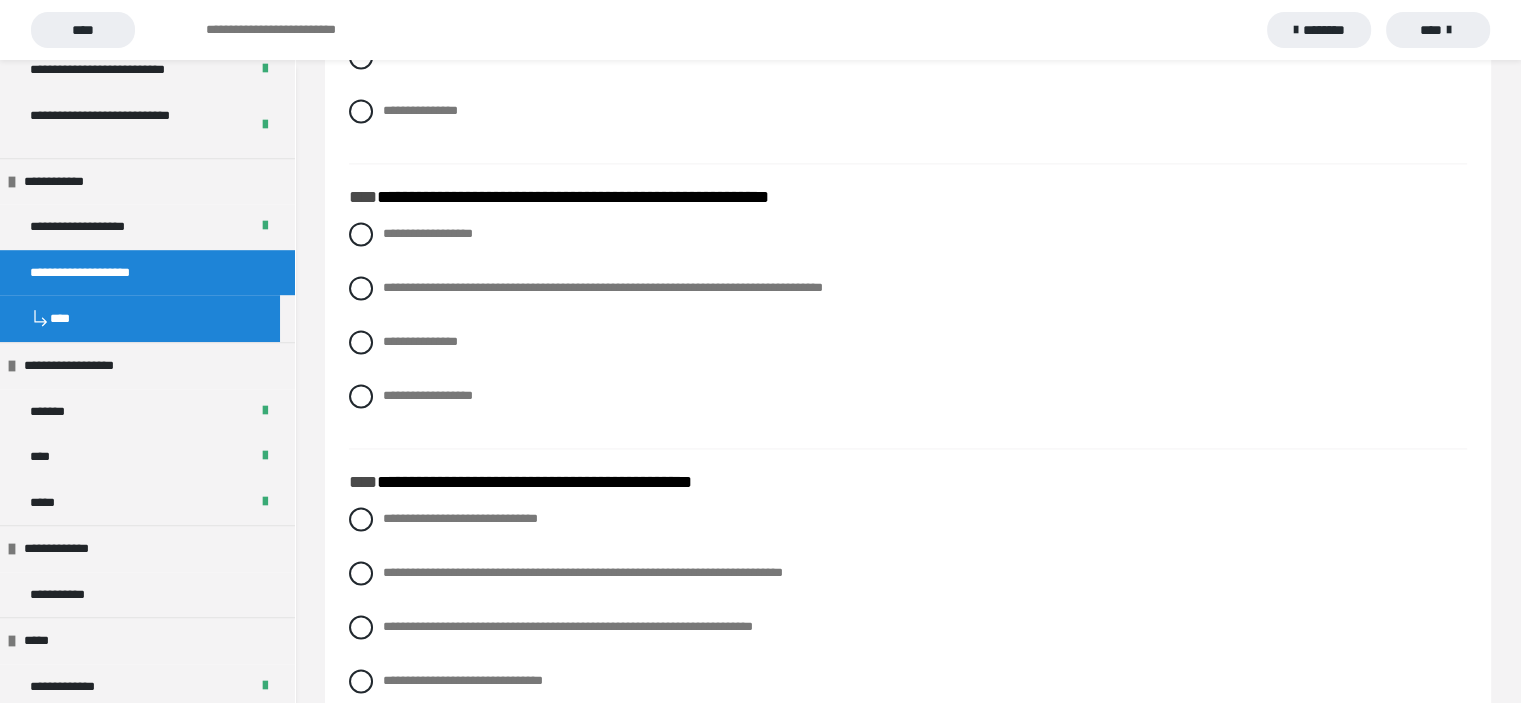 scroll, scrollTop: 3060, scrollLeft: 0, axis: vertical 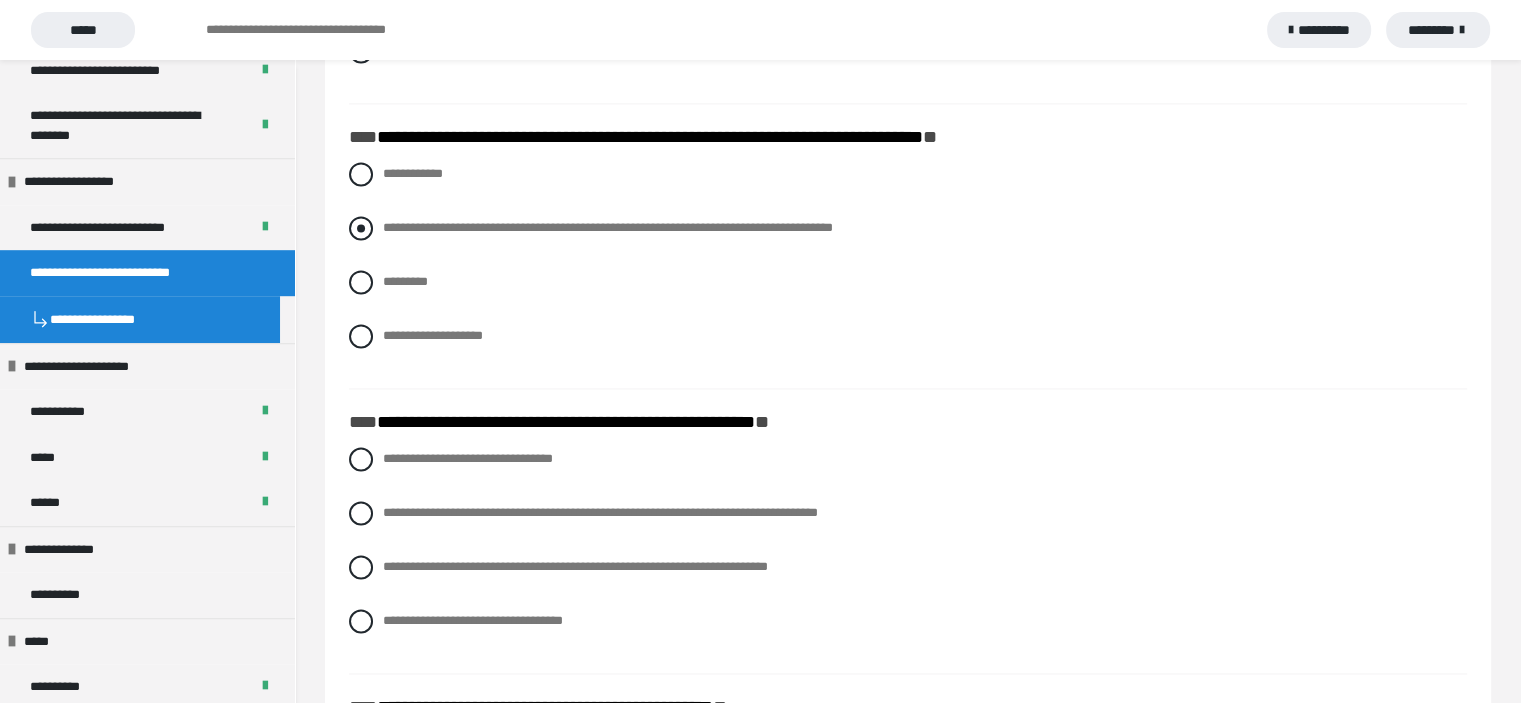 click at bounding box center (361, 228) 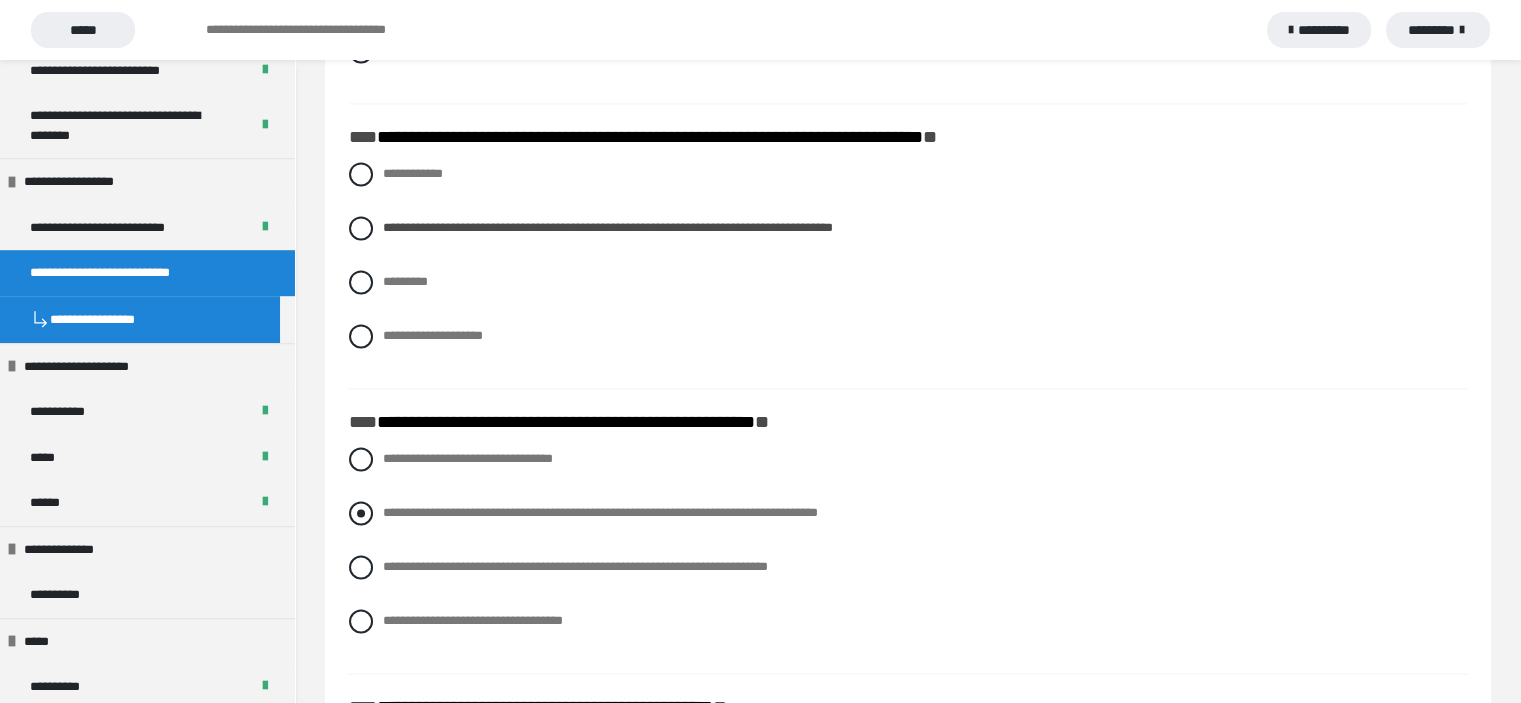 click at bounding box center [361, 513] 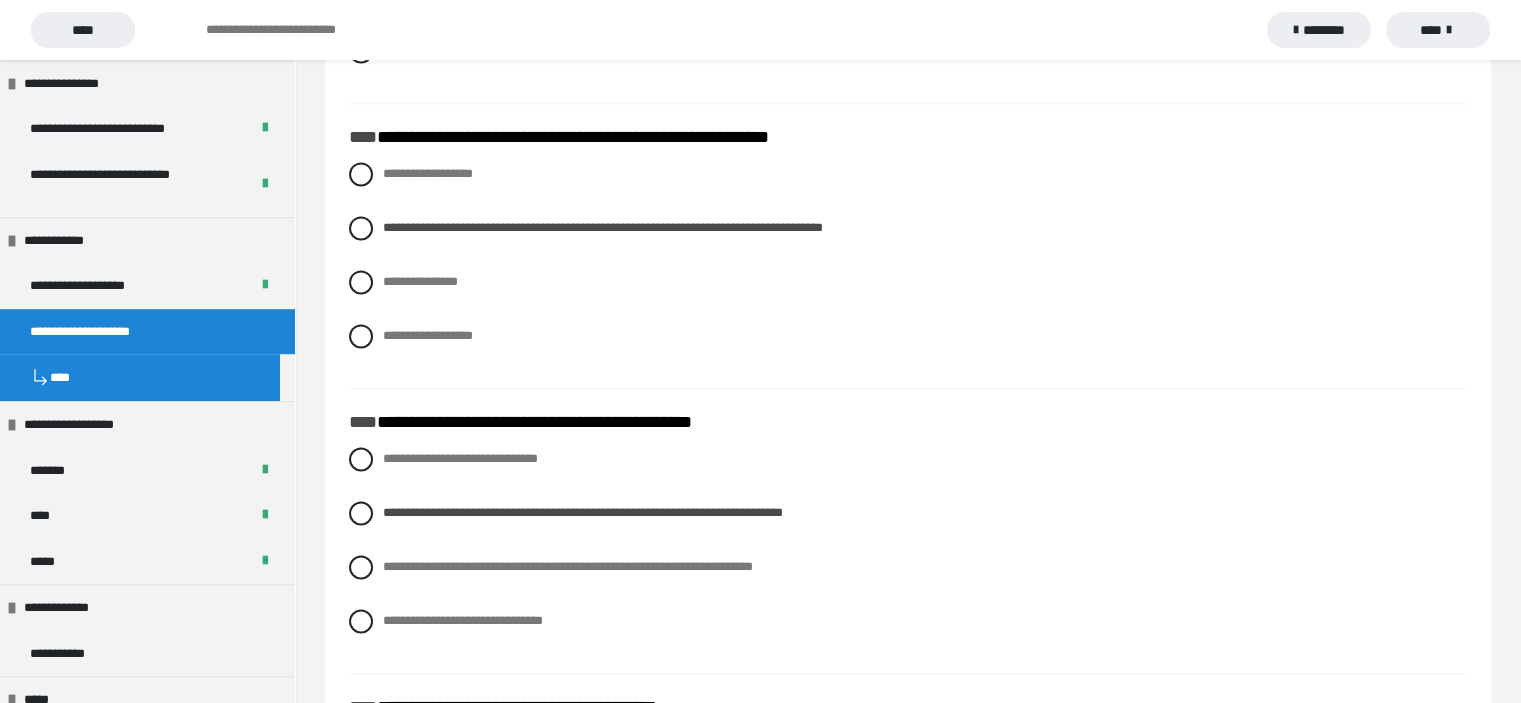 scroll, scrollTop: 1279, scrollLeft: 0, axis: vertical 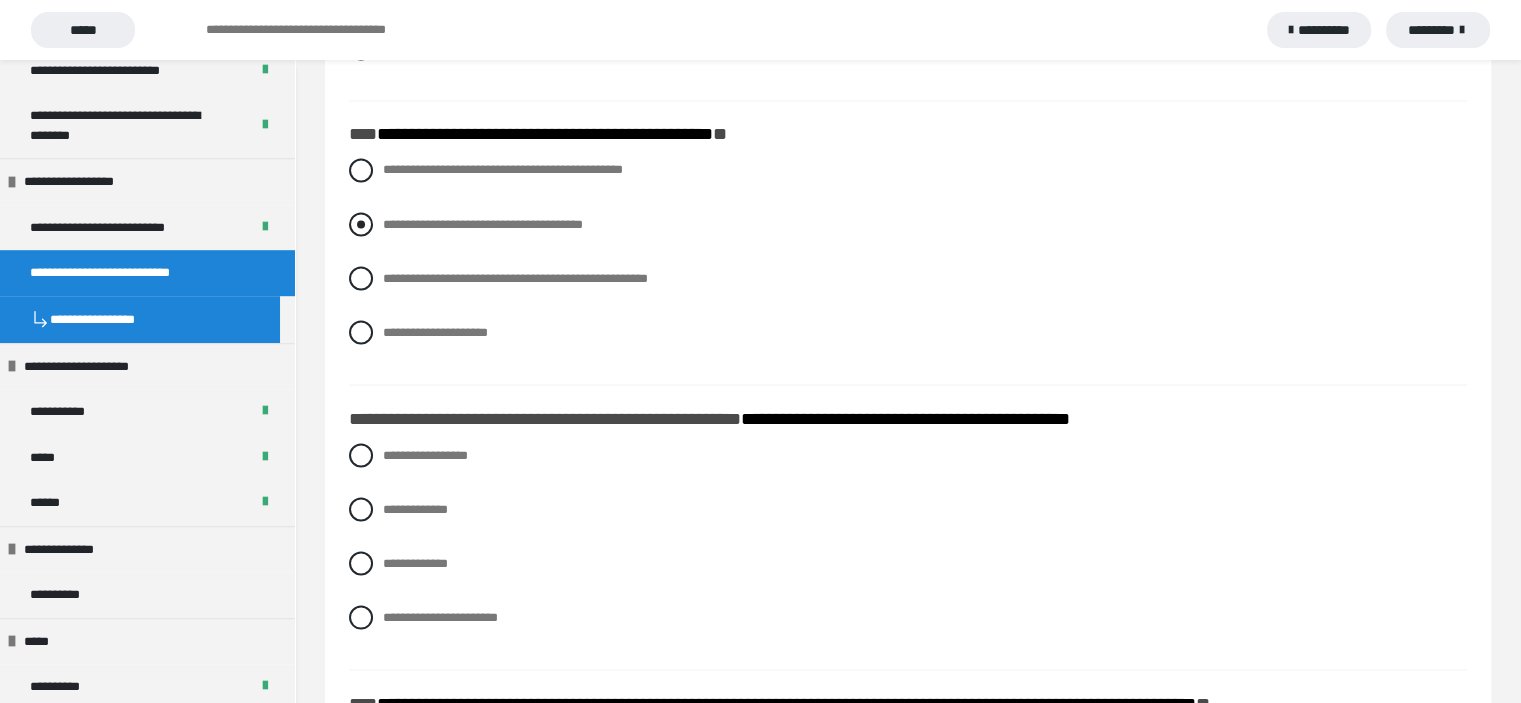 click at bounding box center [361, 224] 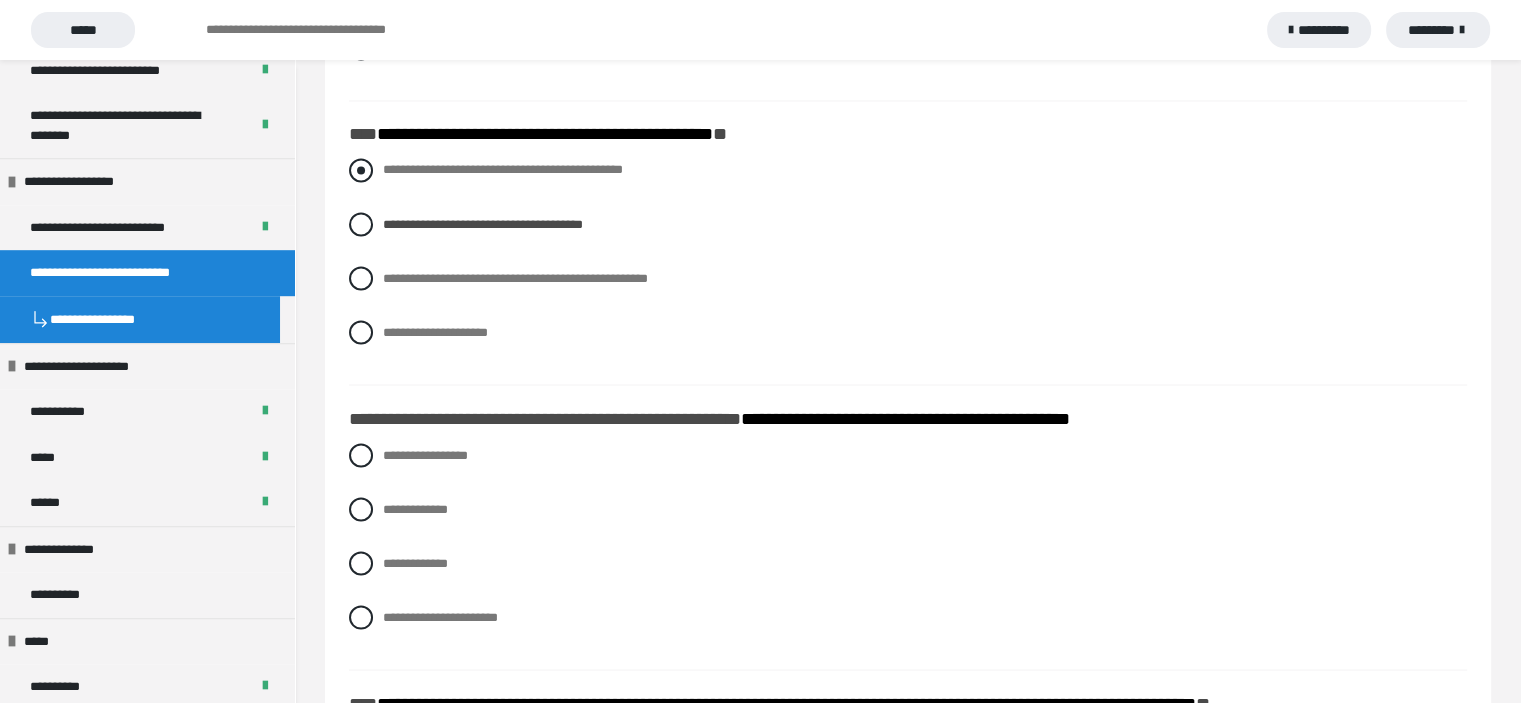 click at bounding box center [361, 170] 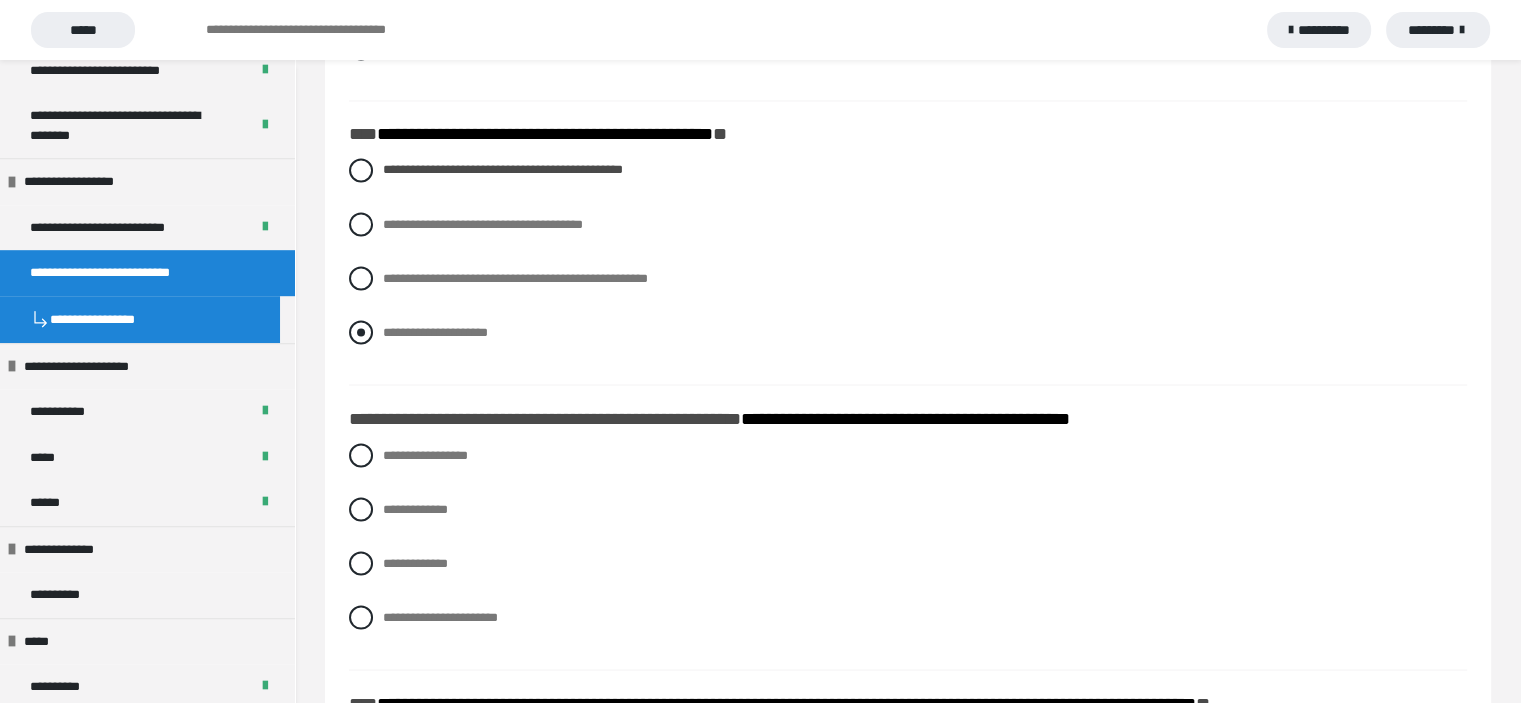click at bounding box center [361, 332] 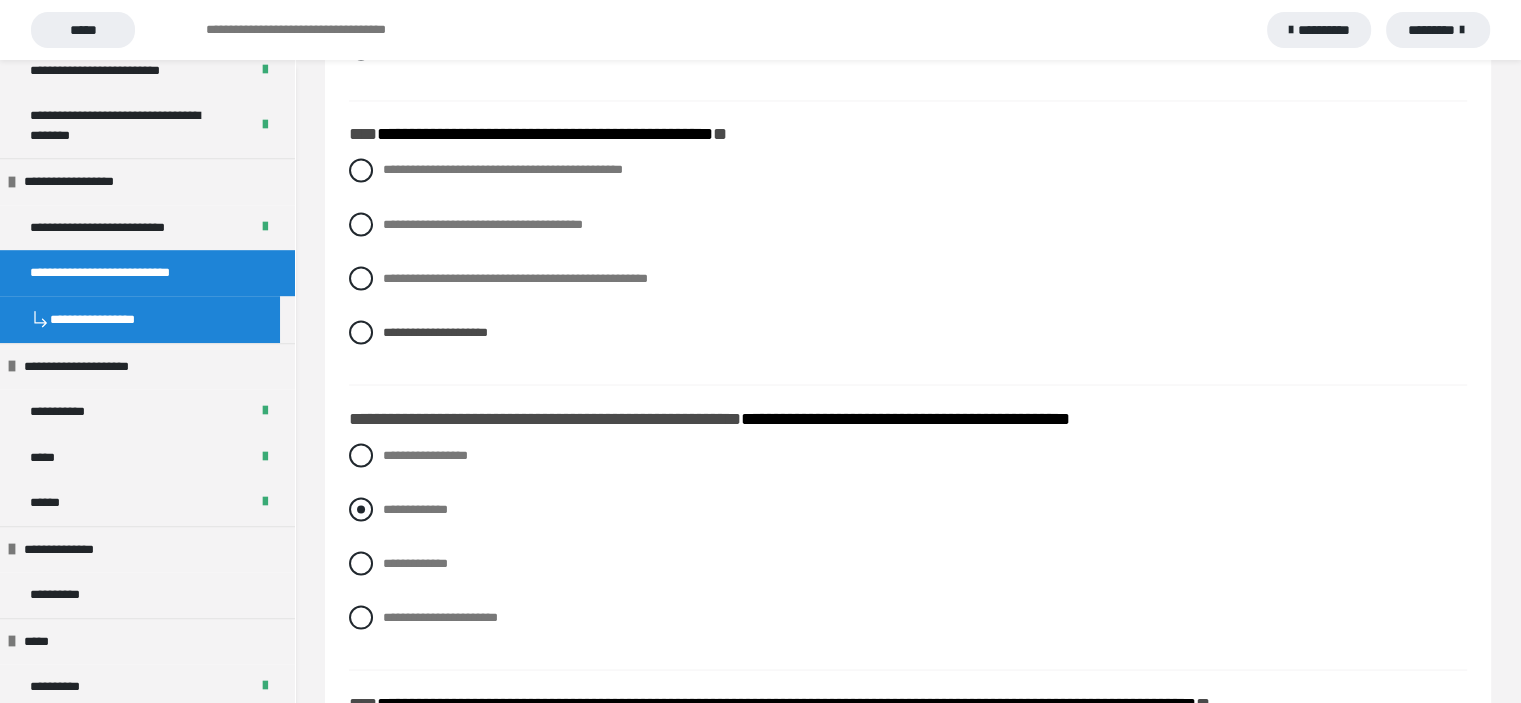 click at bounding box center (361, 509) 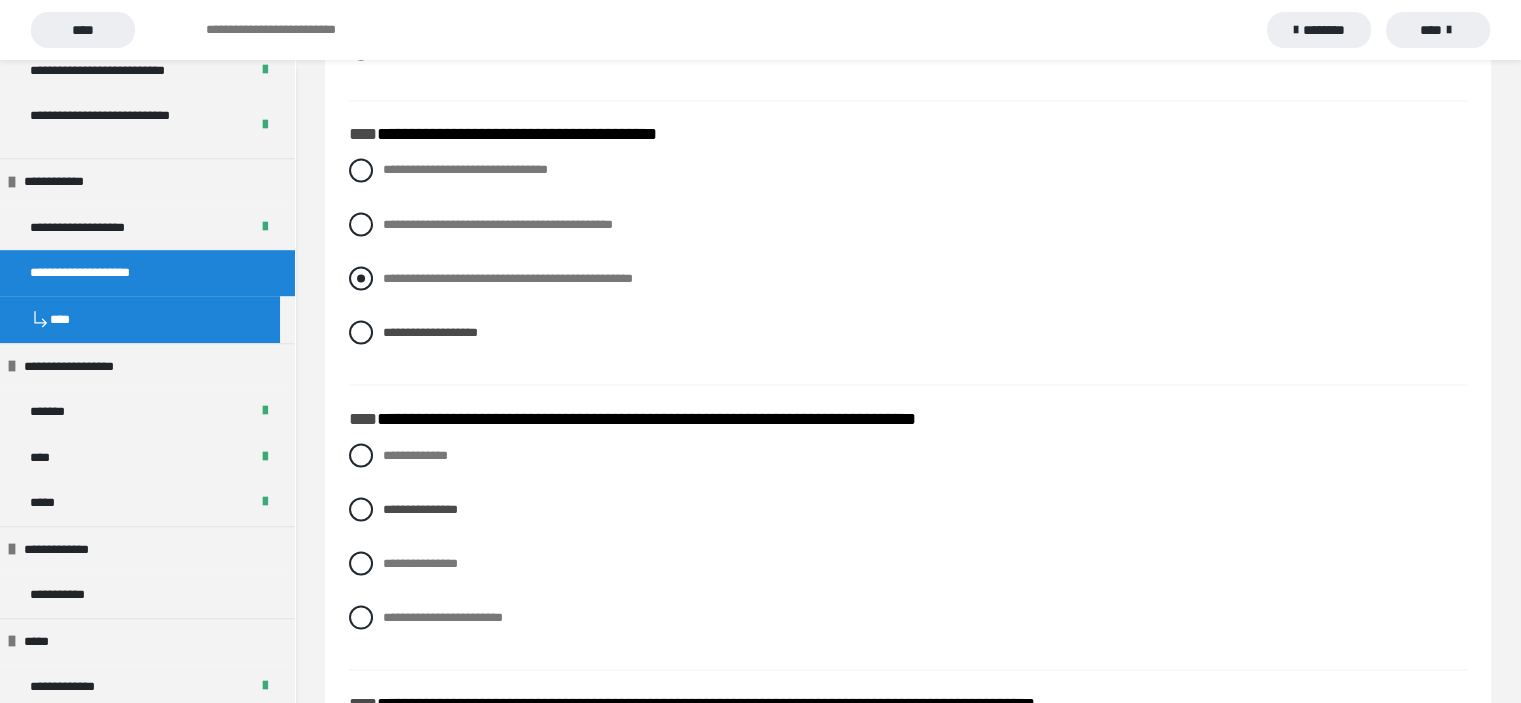 scroll, scrollTop: 1279, scrollLeft: 0, axis: vertical 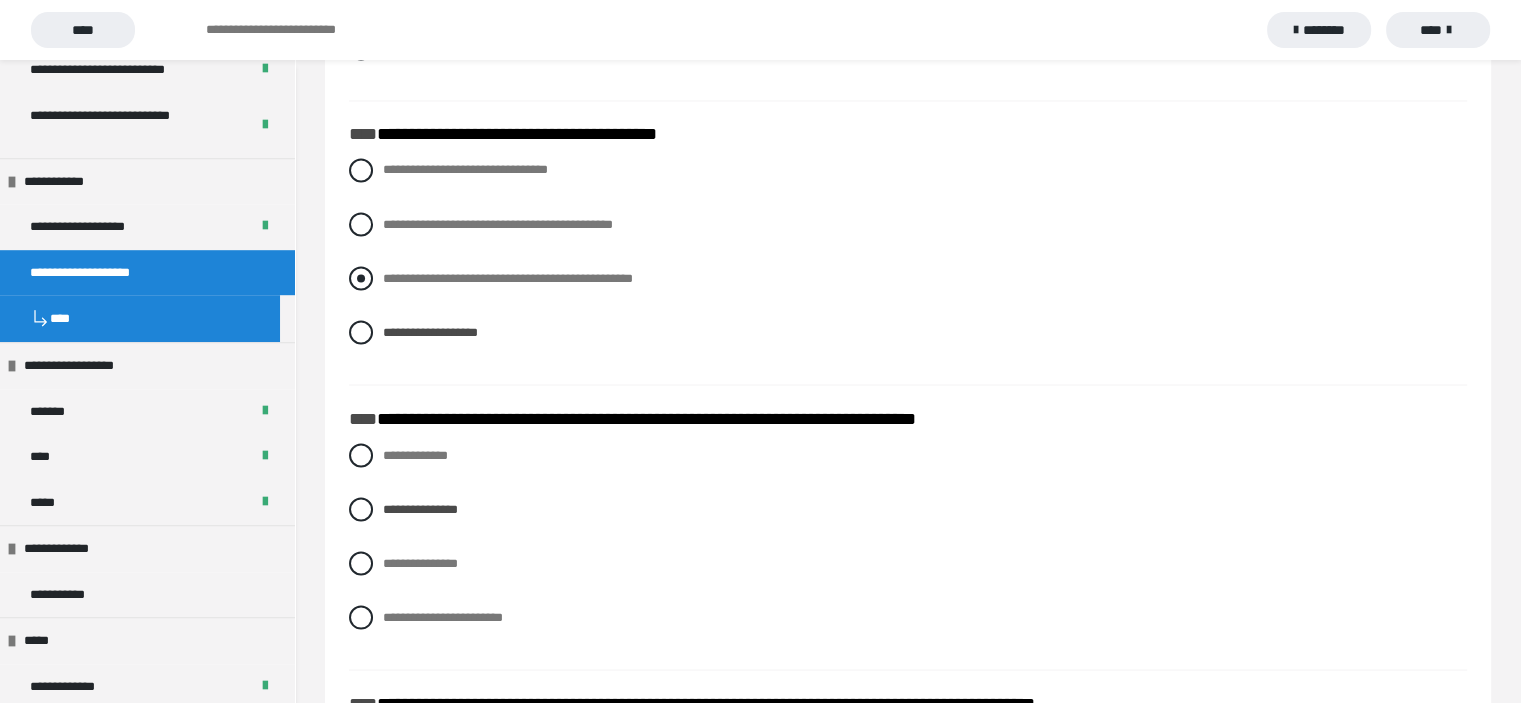 click on "**********" at bounding box center (908, 278) 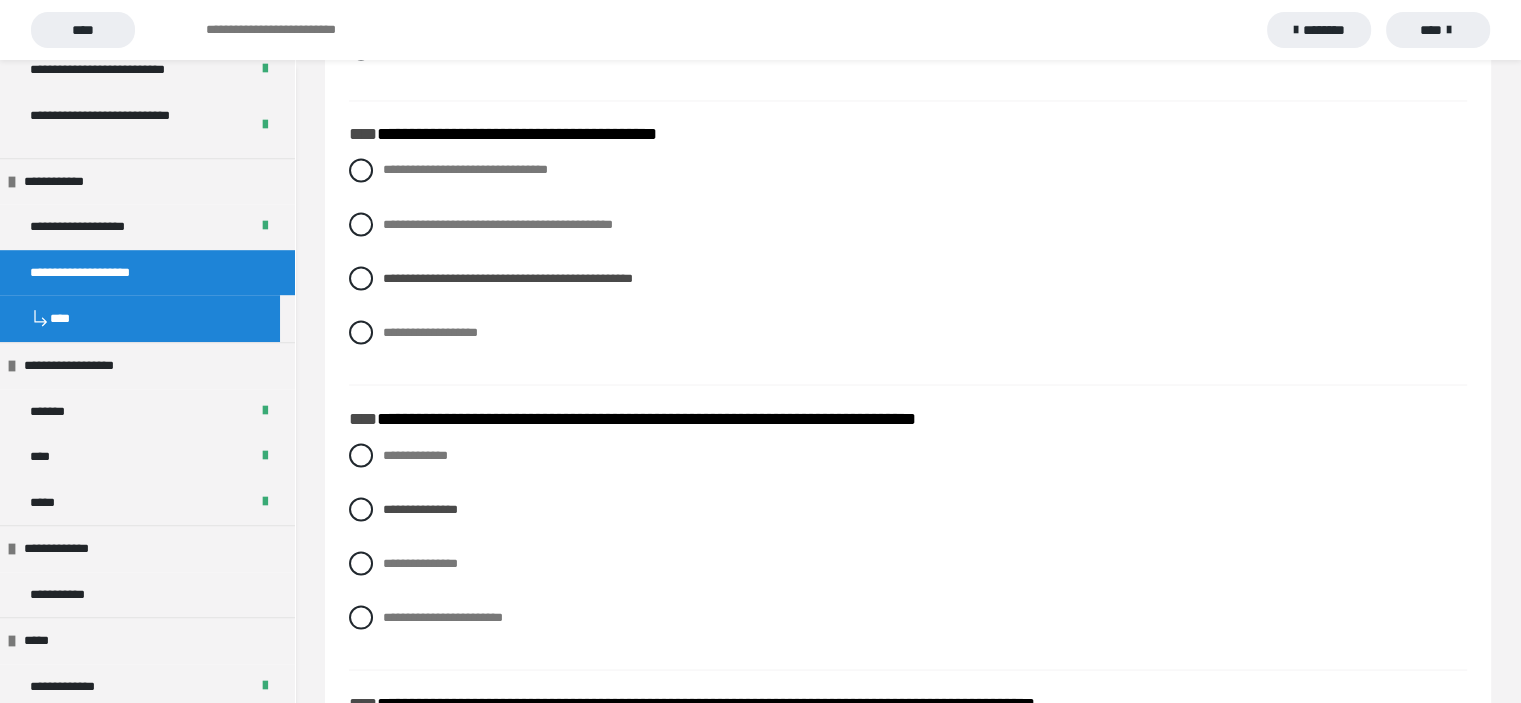 click on "**********" at bounding box center (908, 419) 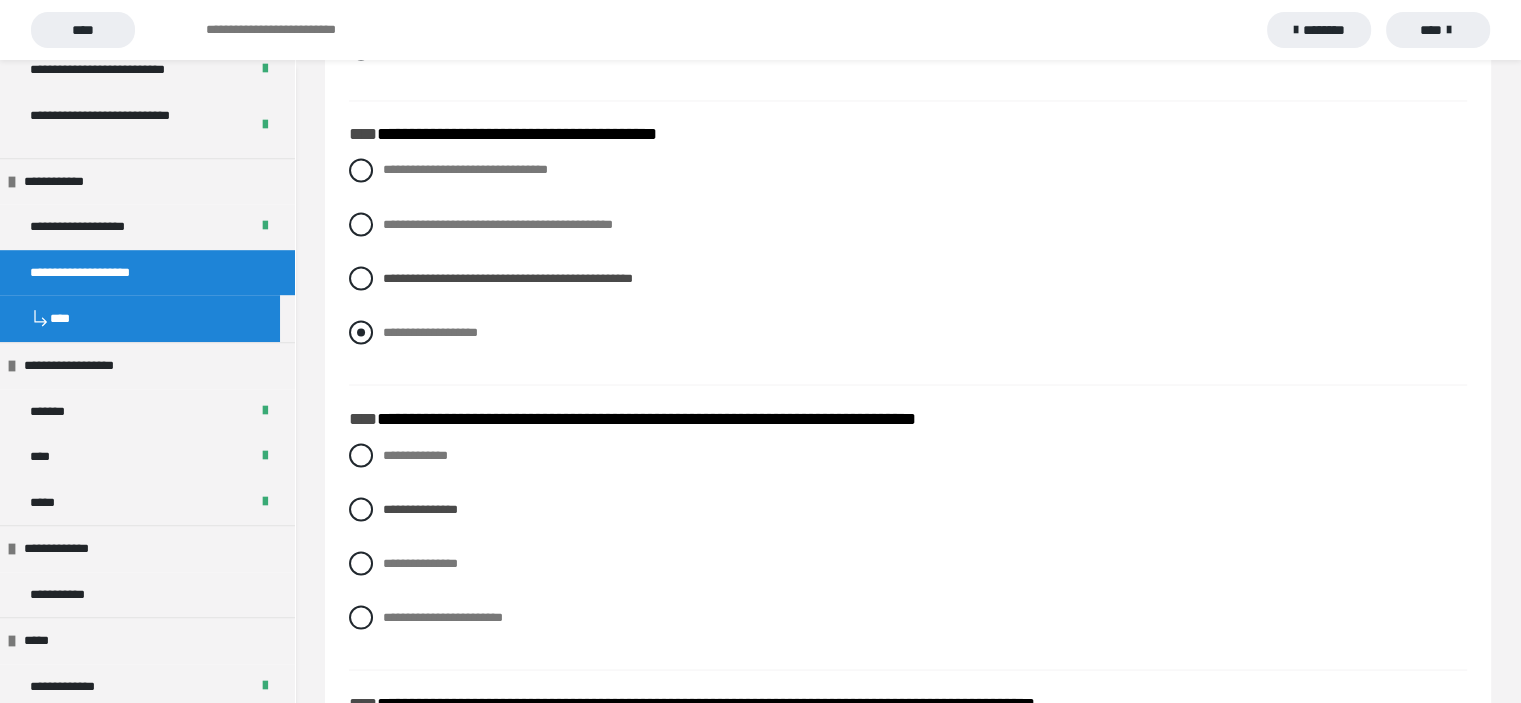 click at bounding box center (361, 332) 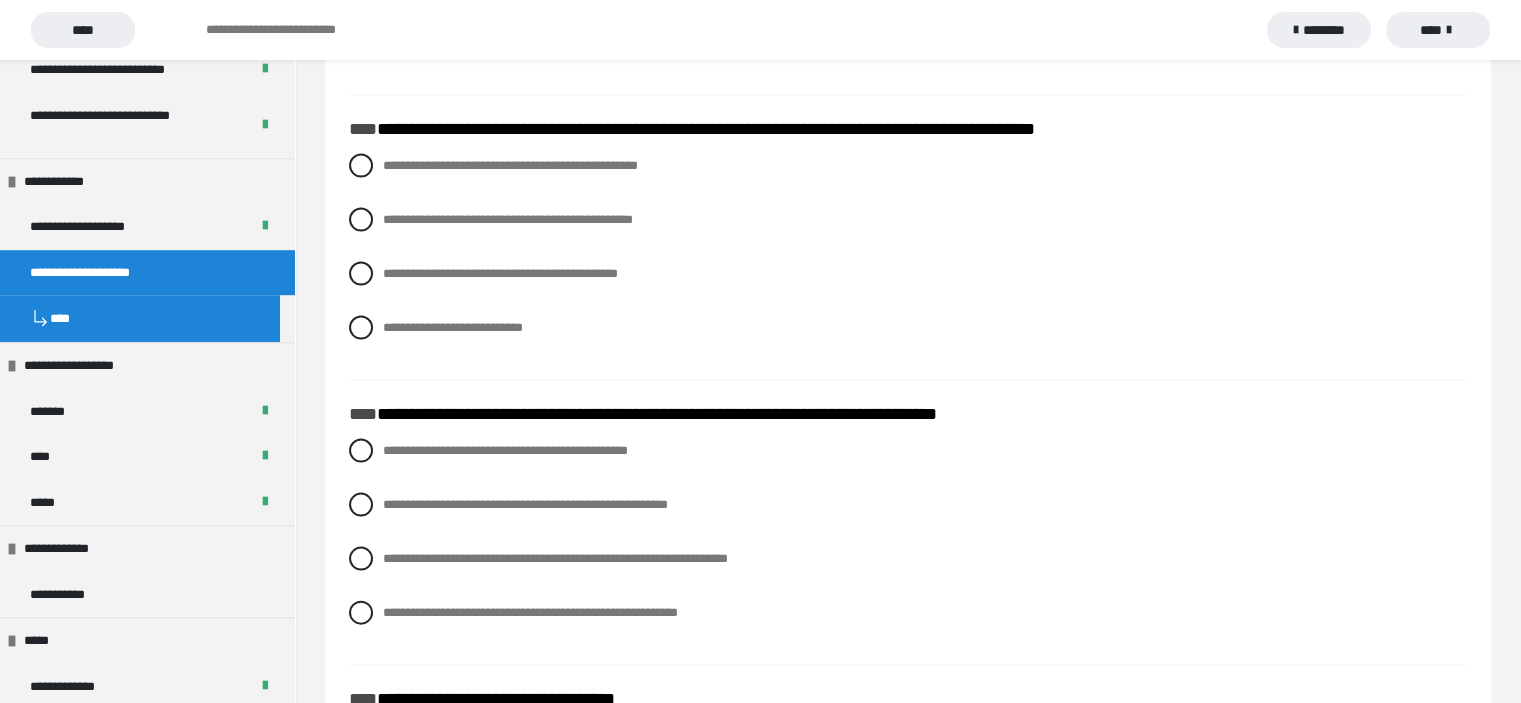 scroll, scrollTop: 4207, scrollLeft: 0, axis: vertical 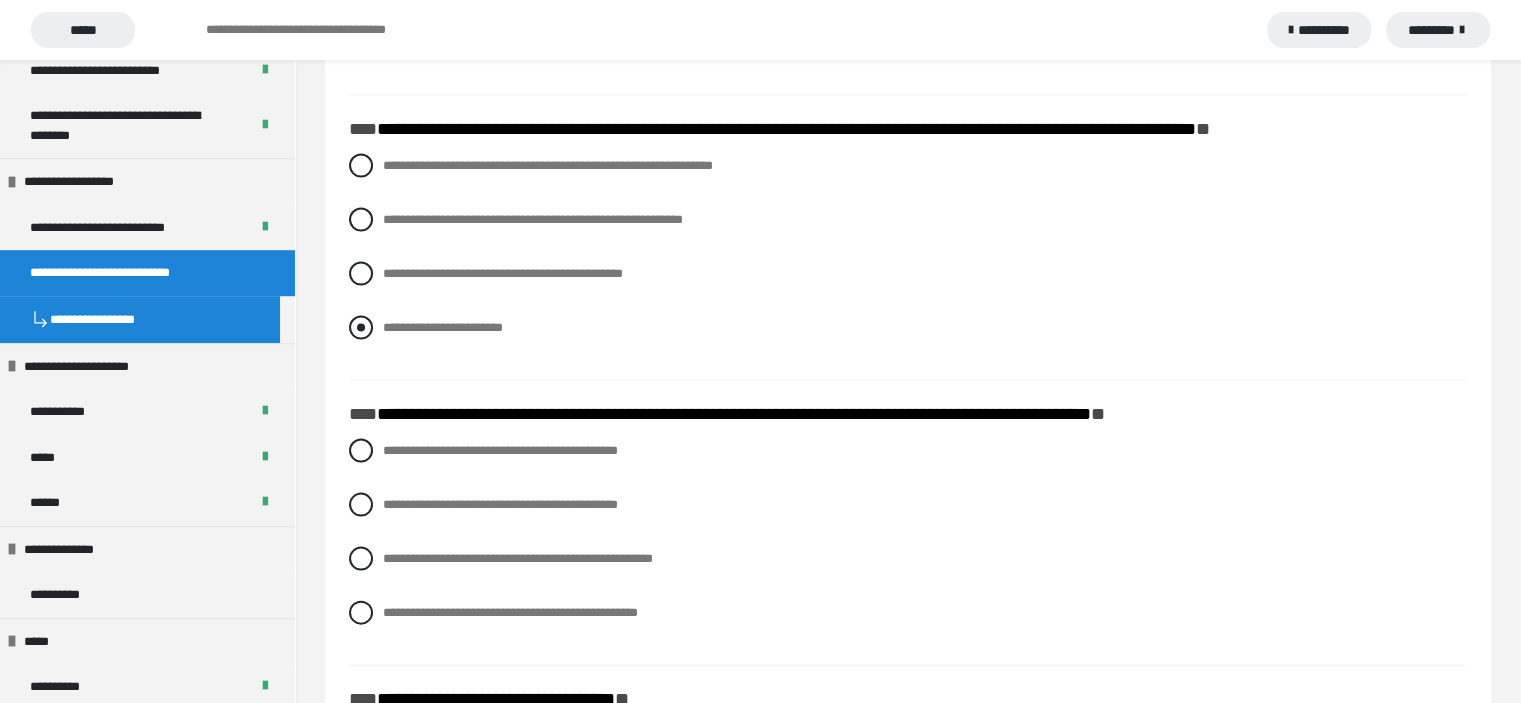 click at bounding box center [361, 328] 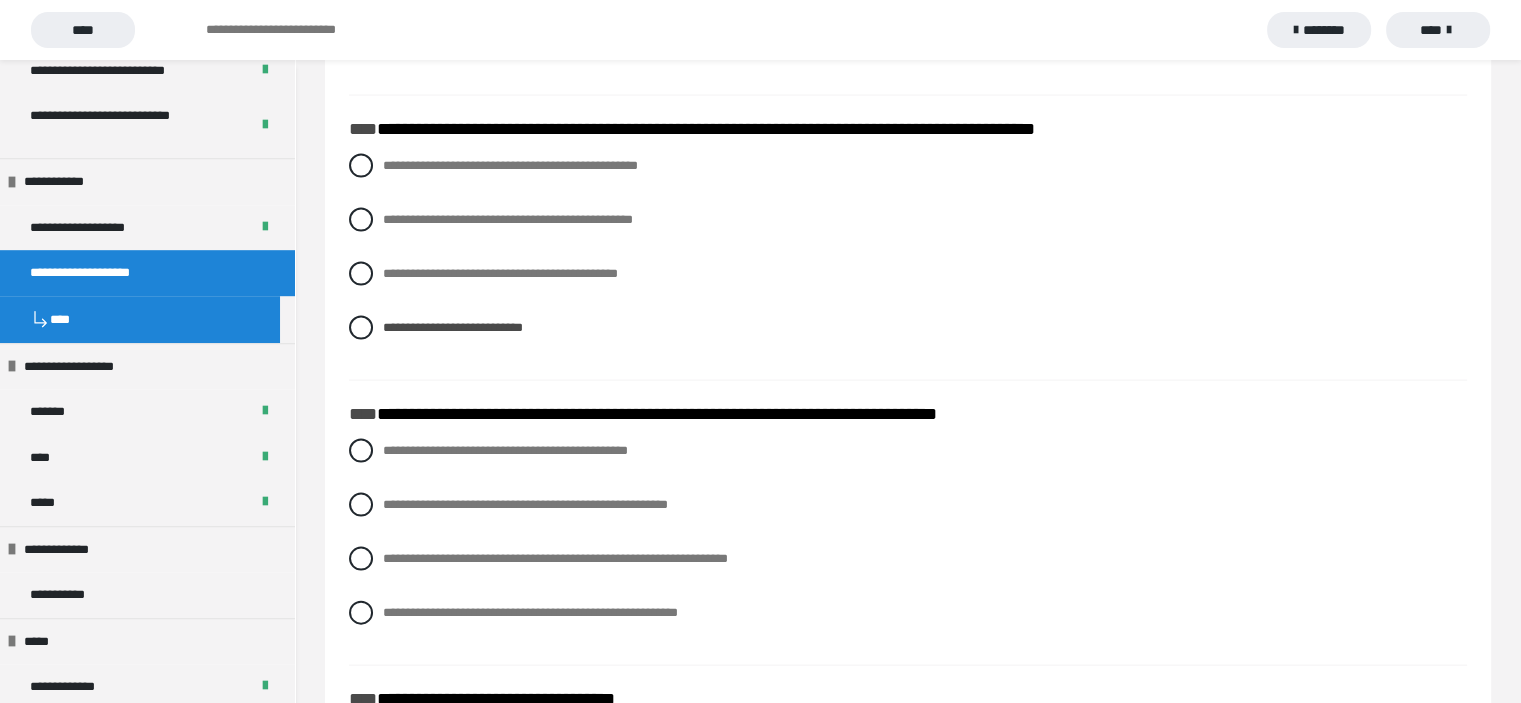 scroll, scrollTop: 1279, scrollLeft: 0, axis: vertical 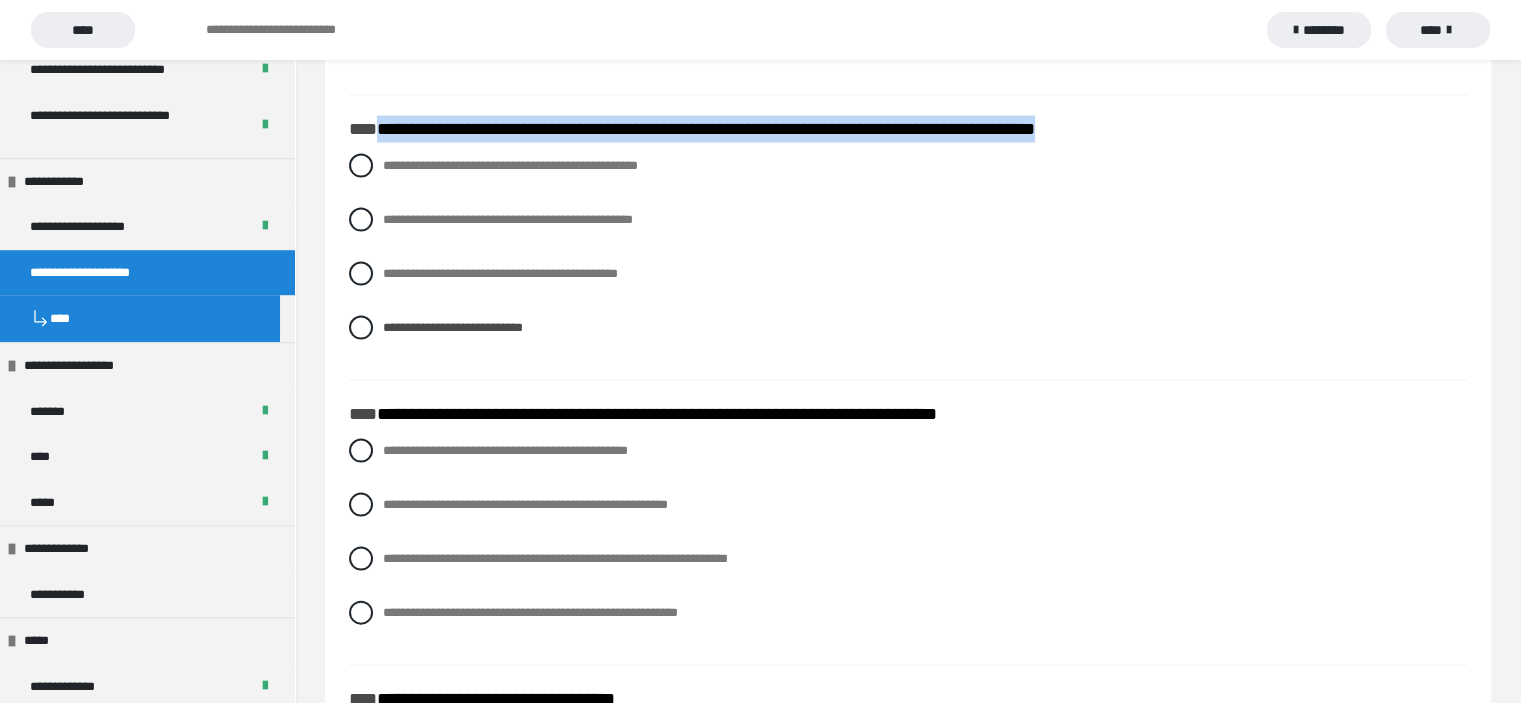 drag, startPoint x: 378, startPoint y: 123, endPoint x: 1162, endPoint y: 139, distance: 784.16327 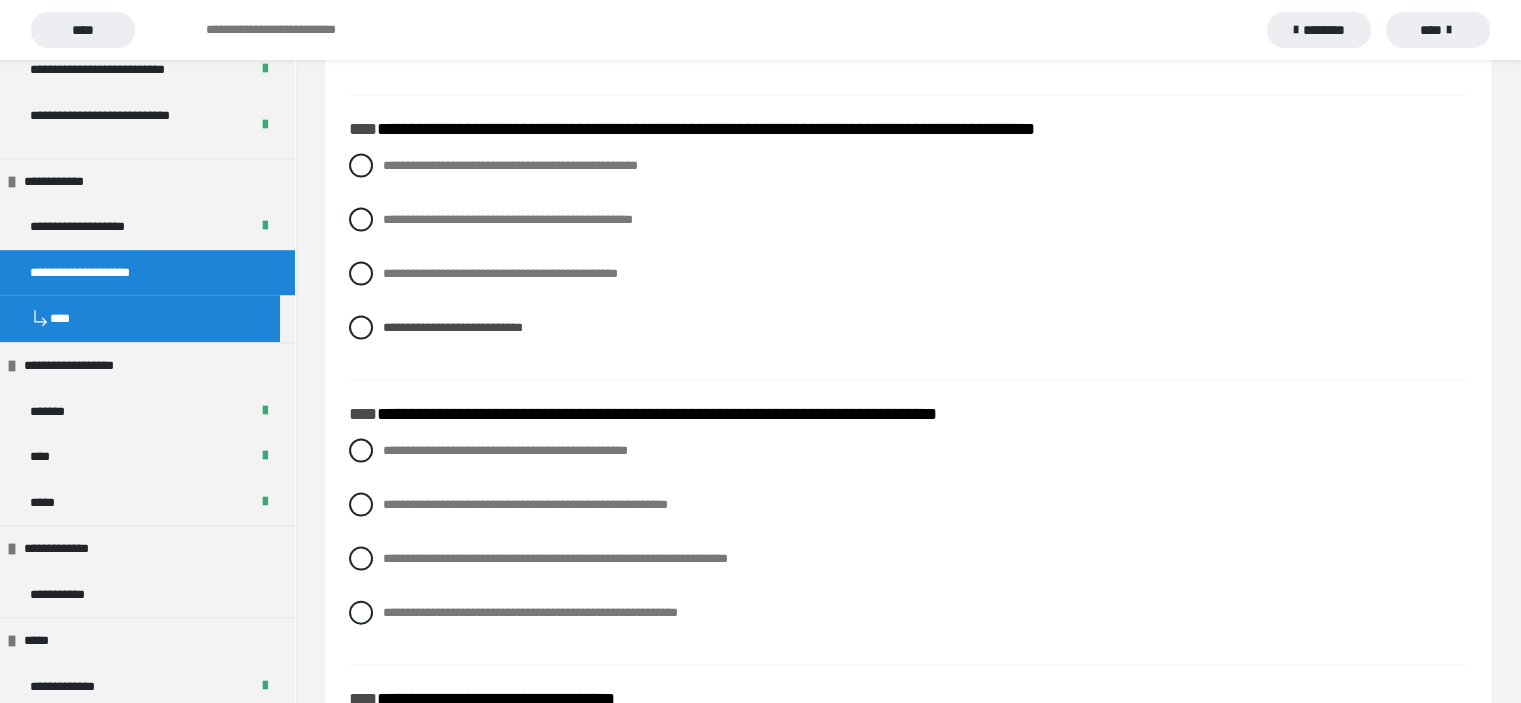 scroll, scrollTop: 1220, scrollLeft: 0, axis: vertical 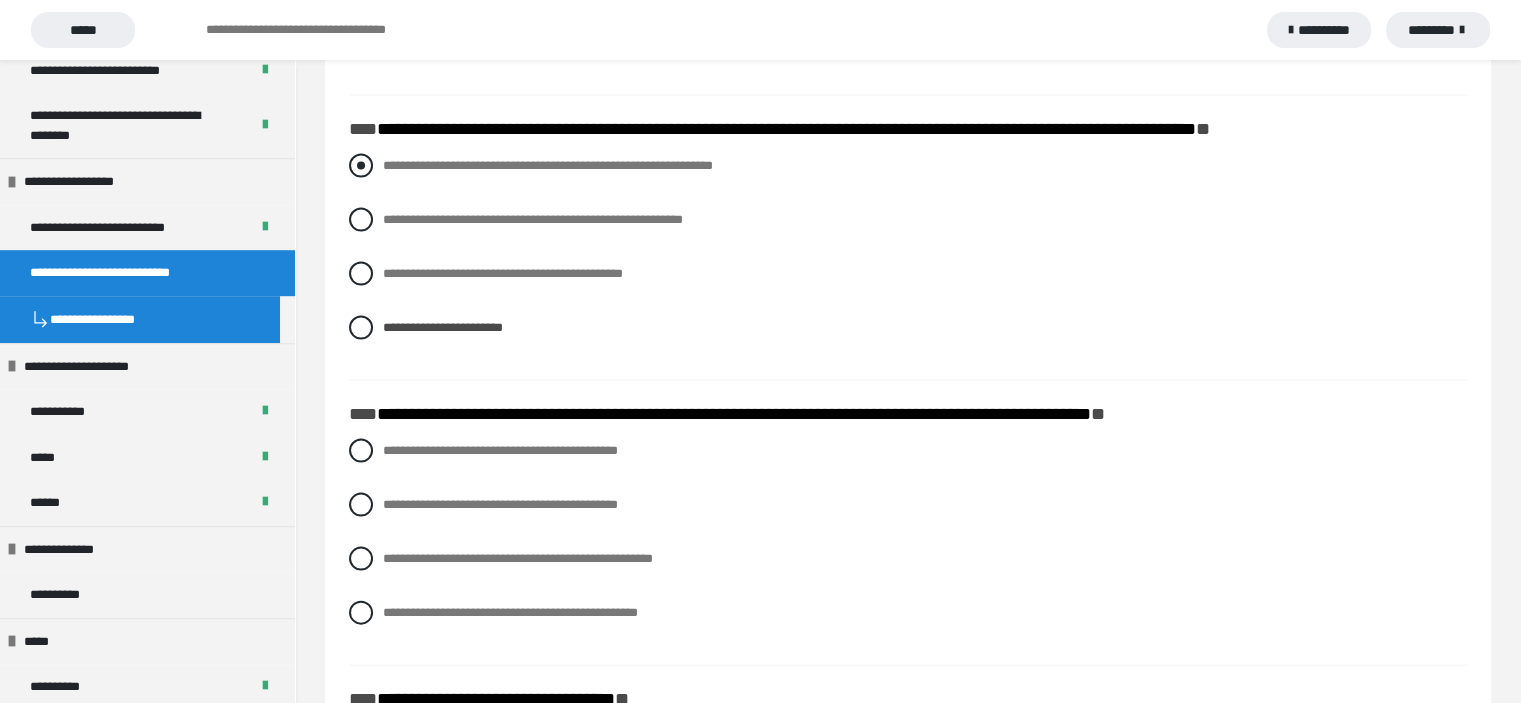 click at bounding box center [361, 166] 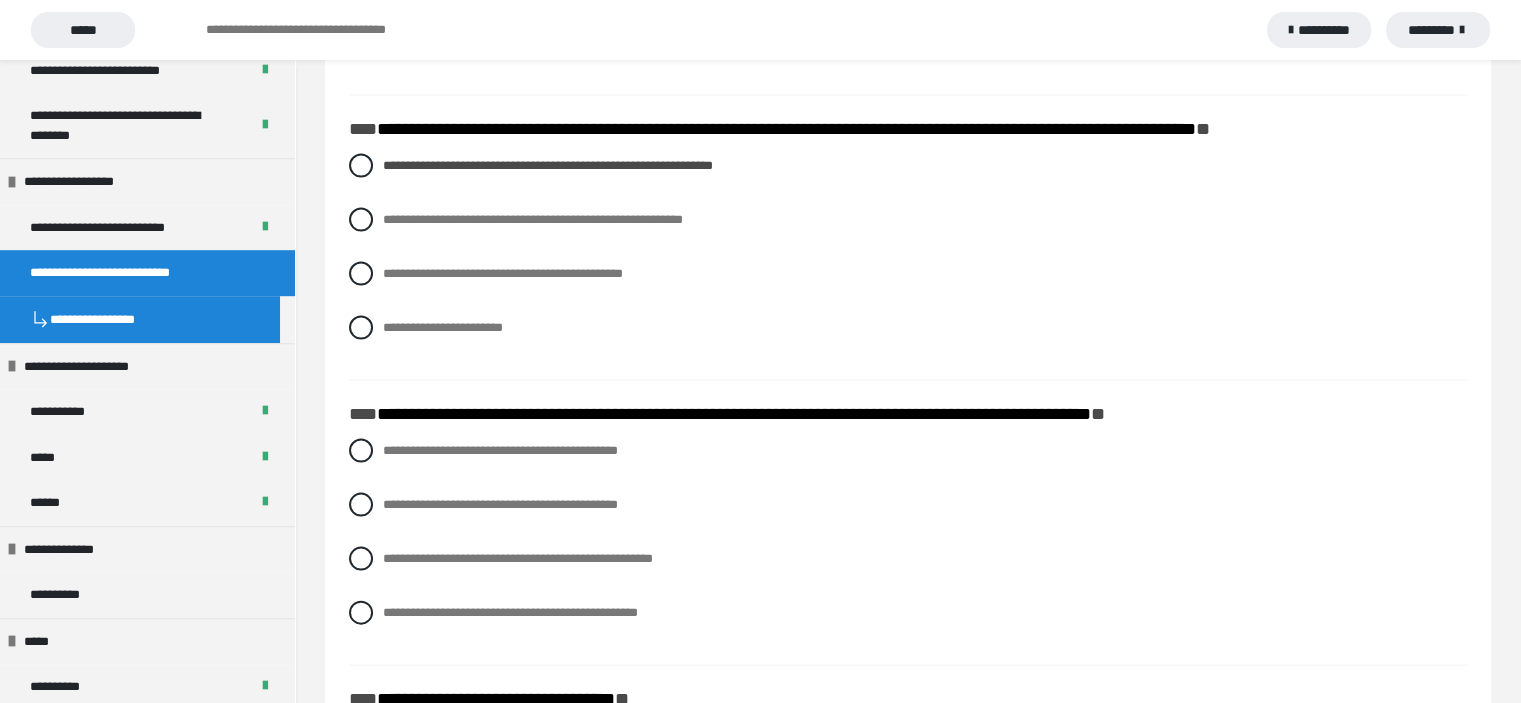 scroll, scrollTop: 1279, scrollLeft: 0, axis: vertical 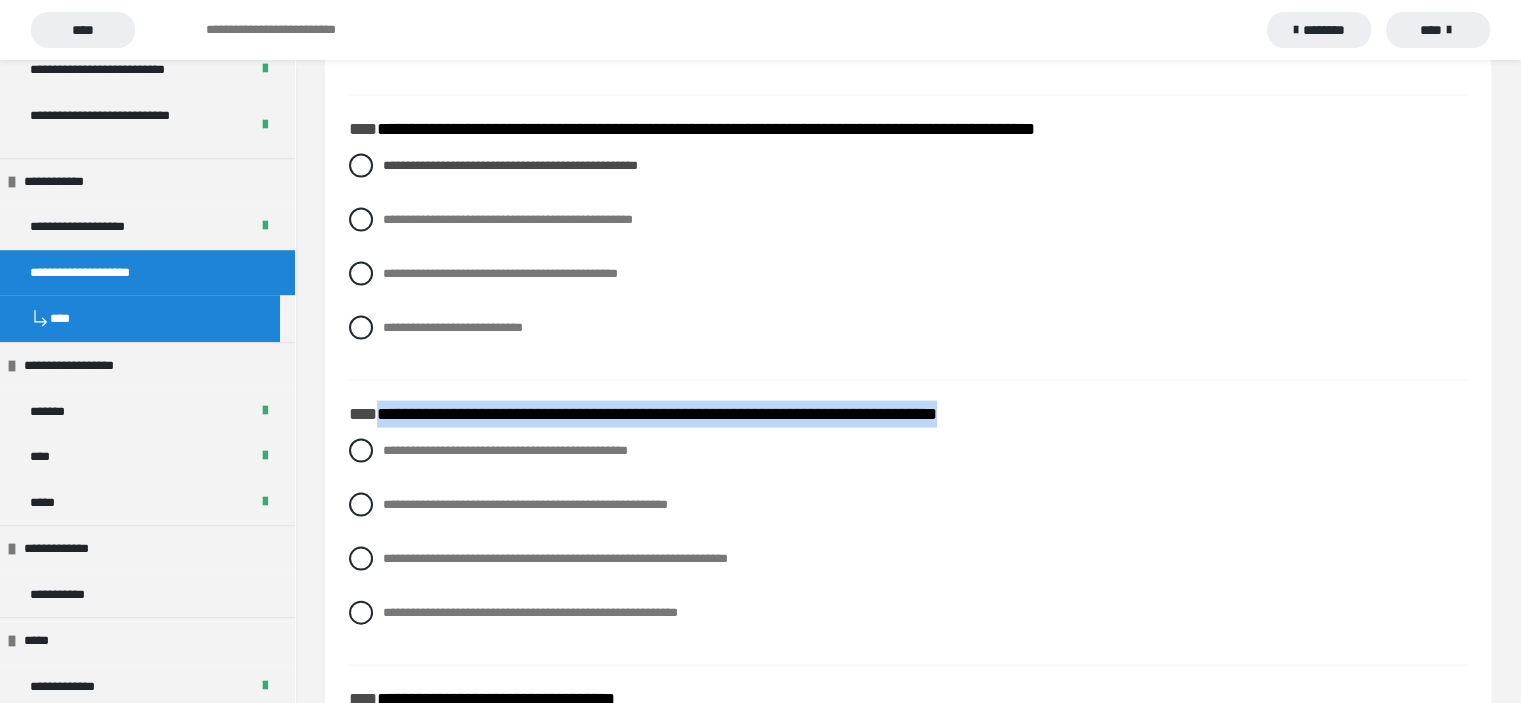 drag, startPoint x: 381, startPoint y: 415, endPoint x: 1044, endPoint y: 415, distance: 663 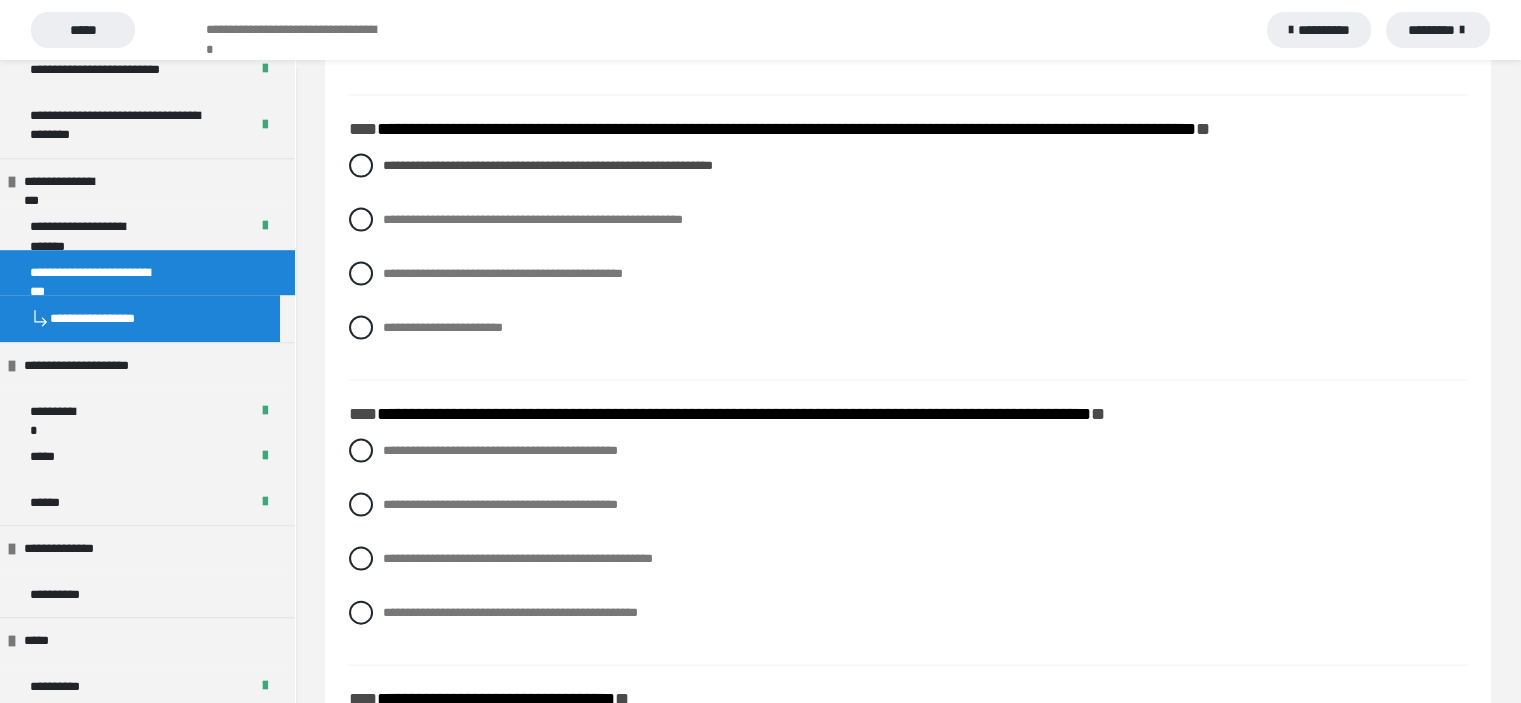 scroll, scrollTop: 1220, scrollLeft: 0, axis: vertical 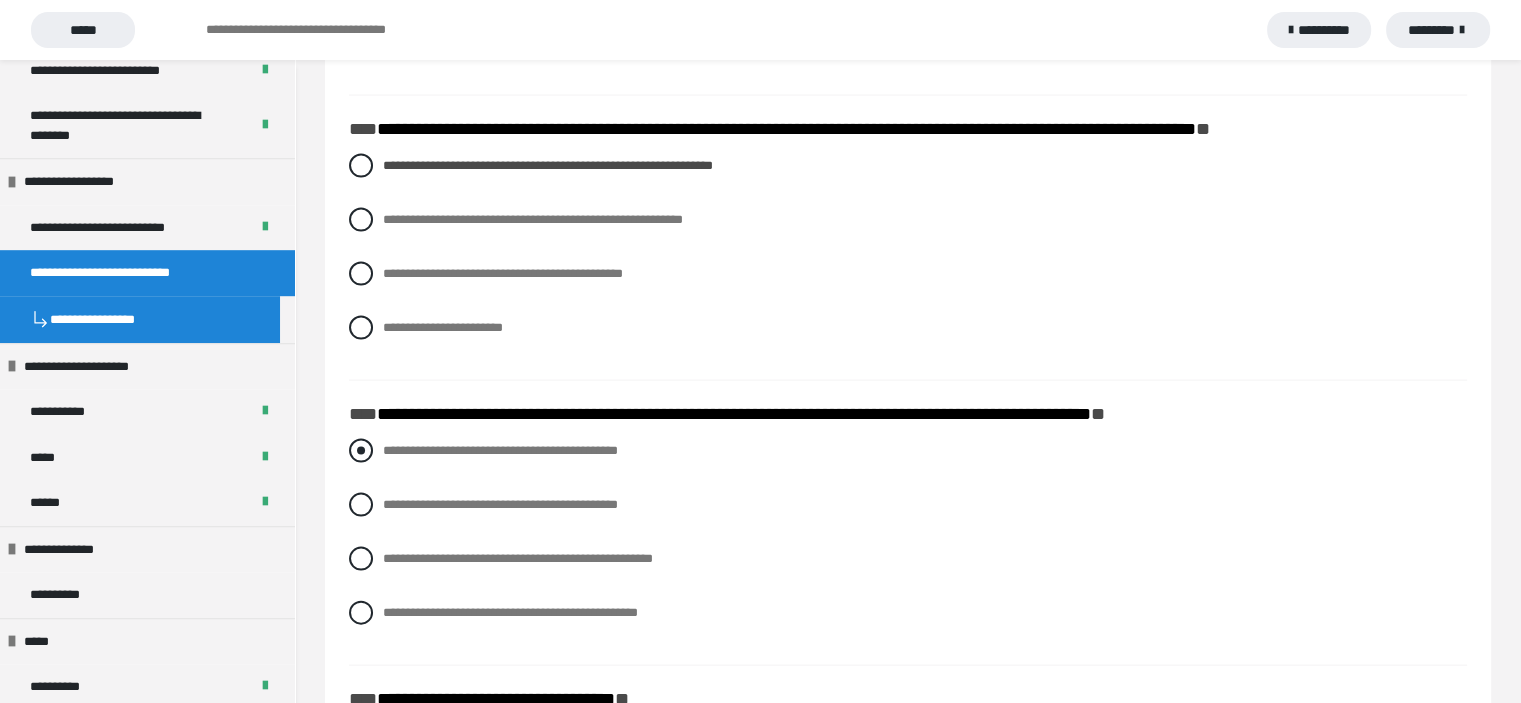 click at bounding box center [361, 451] 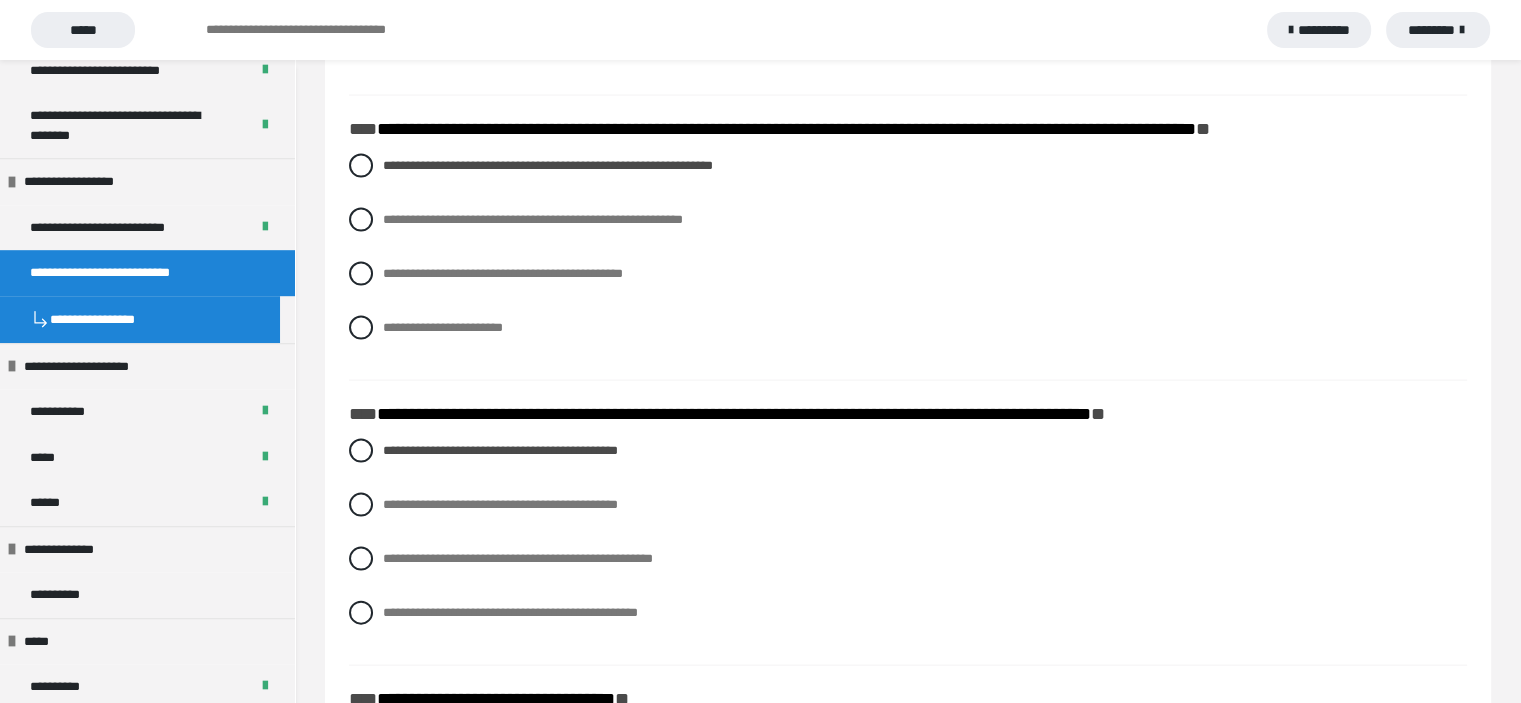 scroll, scrollTop: 1279, scrollLeft: 0, axis: vertical 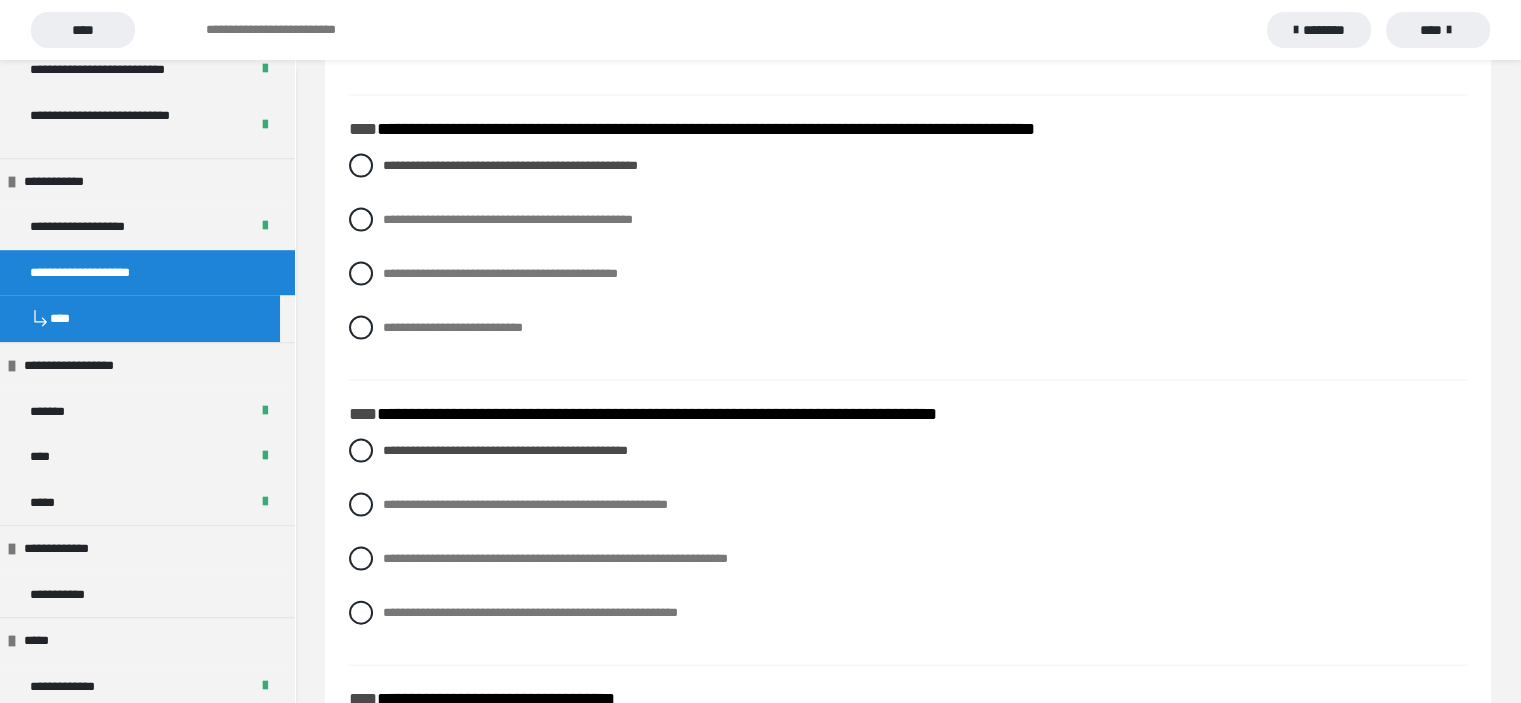 click on "**********" at bounding box center [908, 262] 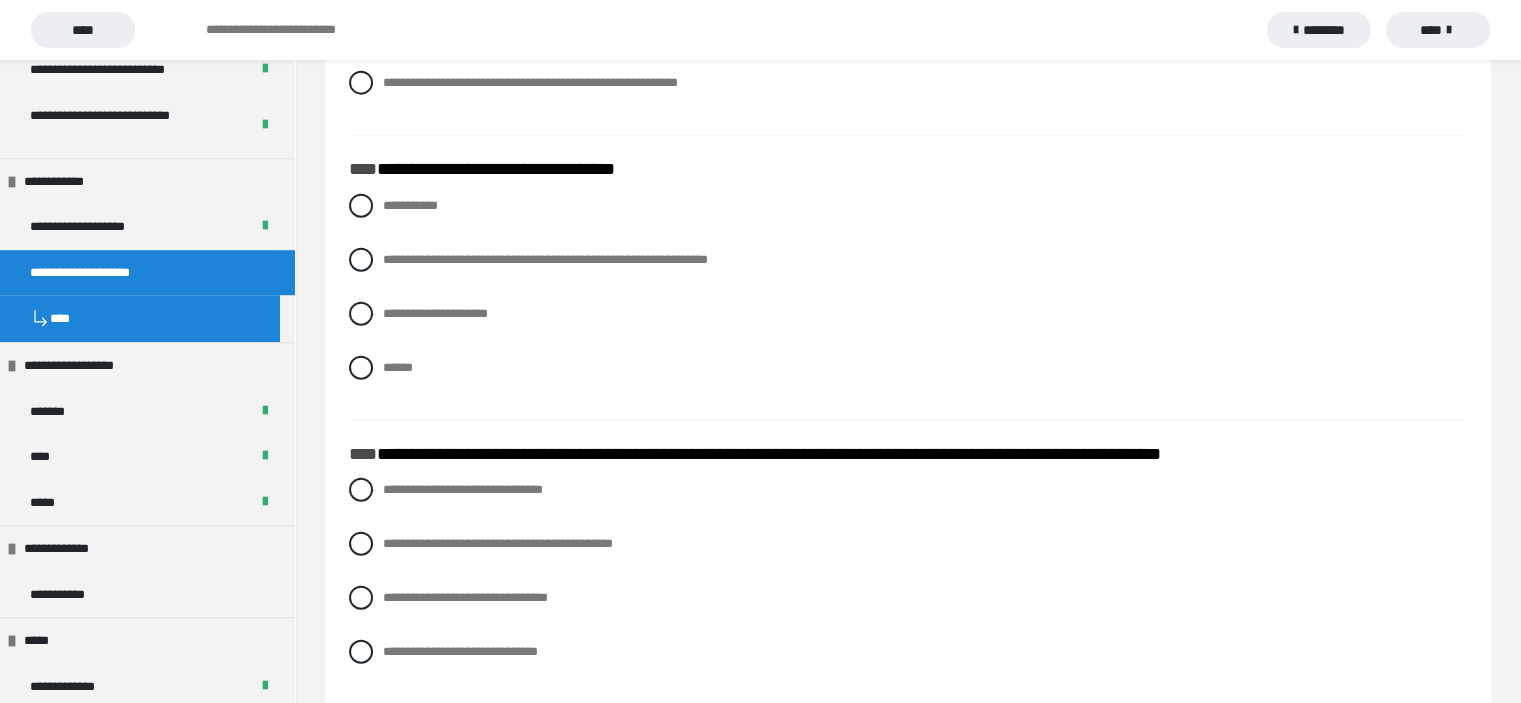 scroll, scrollTop: 4667, scrollLeft: 0, axis: vertical 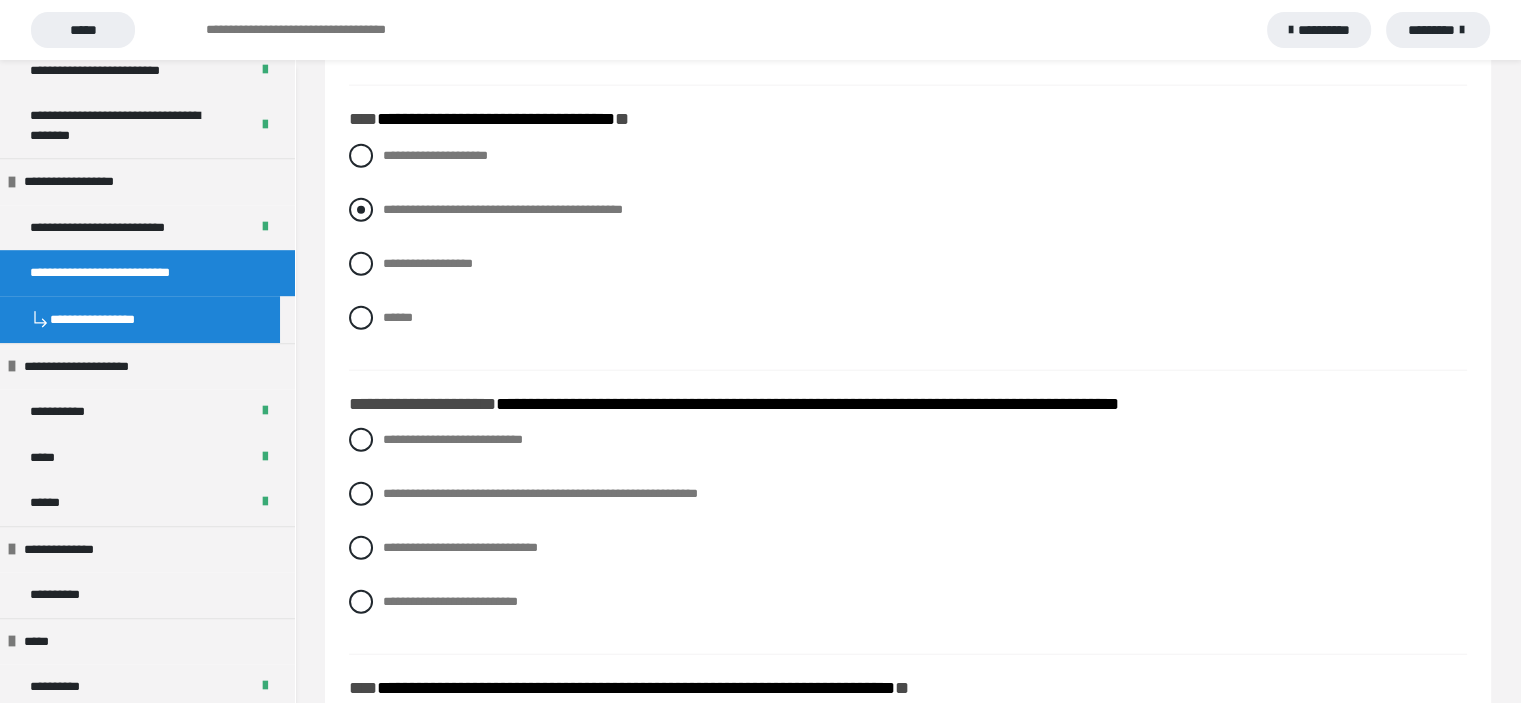 click at bounding box center (361, 210) 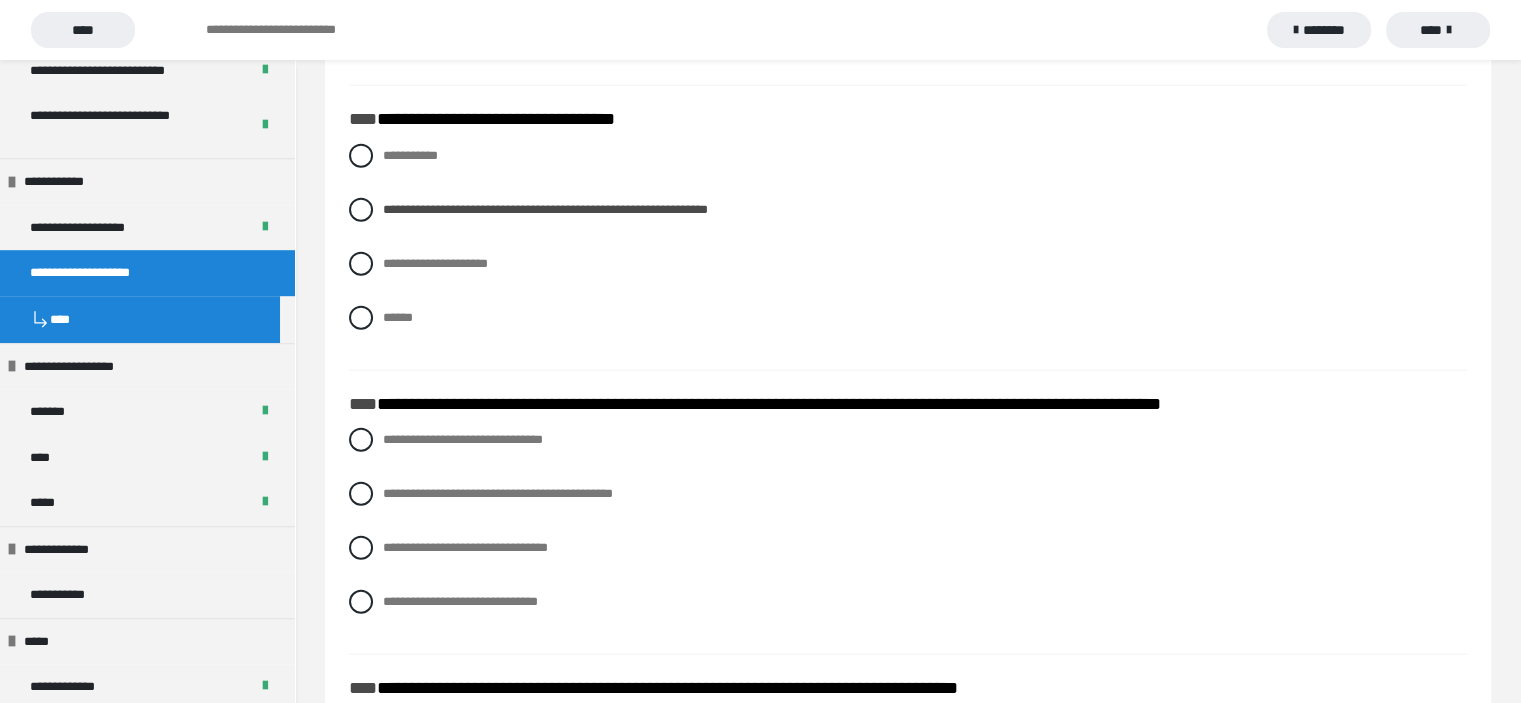 scroll, scrollTop: 1279, scrollLeft: 0, axis: vertical 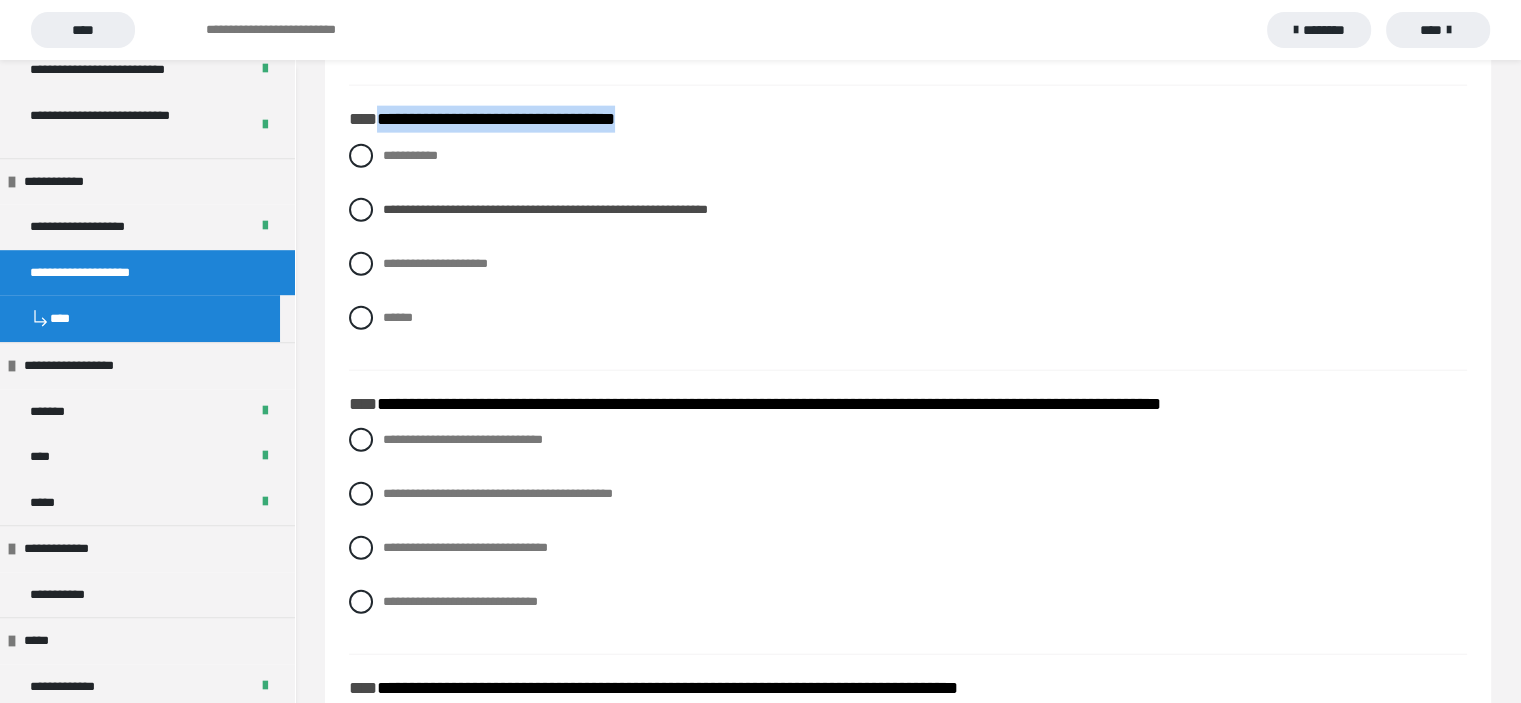 drag, startPoint x: 376, startPoint y: 118, endPoint x: 709, endPoint y: 125, distance: 333.07358 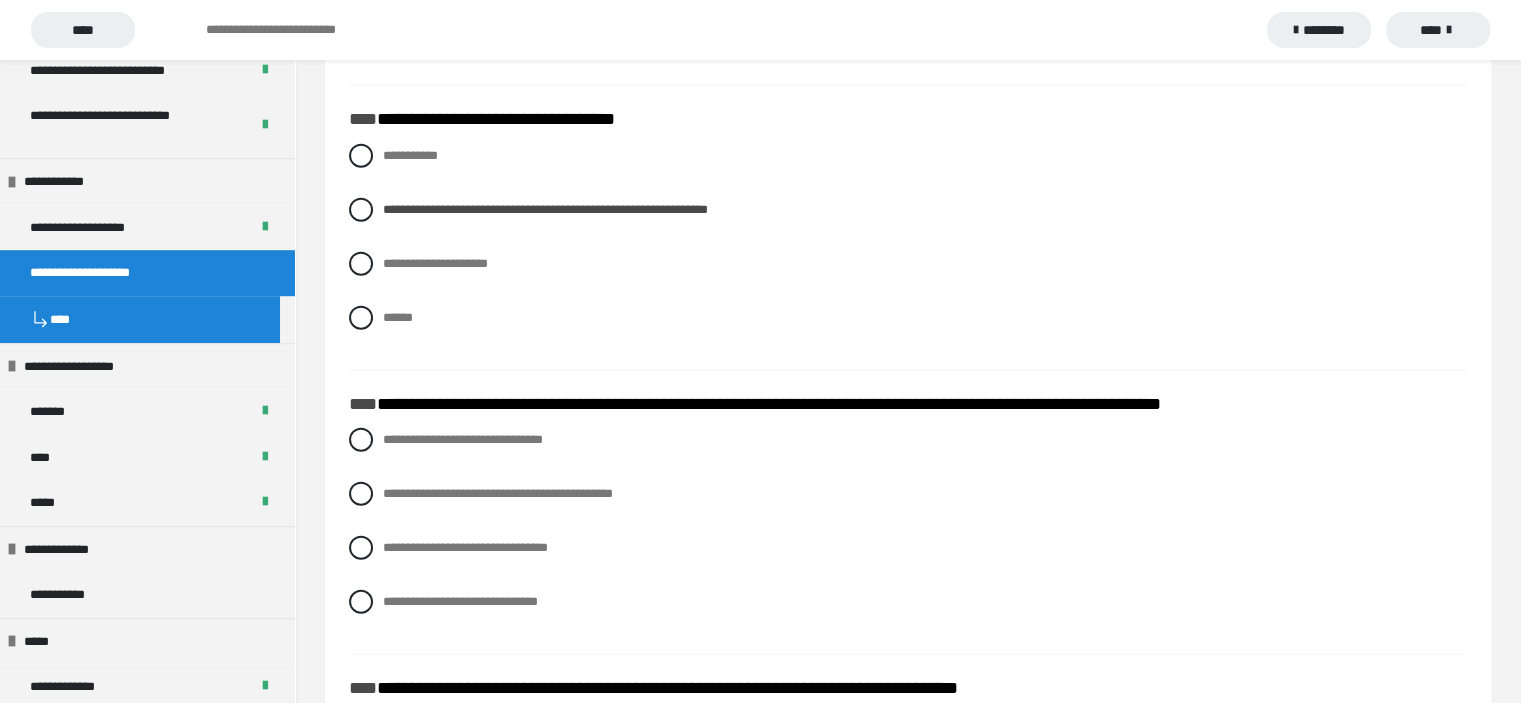 scroll, scrollTop: 1279, scrollLeft: 0, axis: vertical 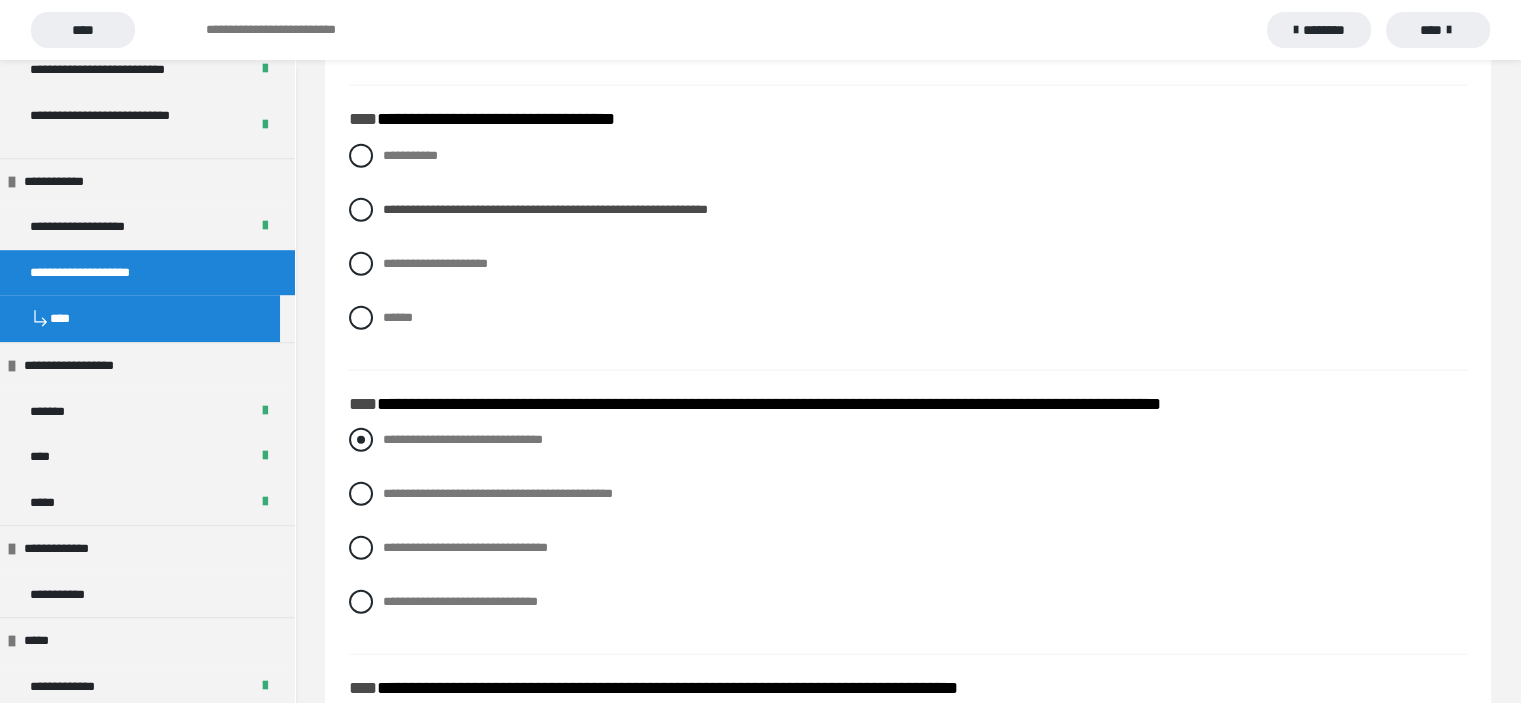 click at bounding box center [361, 440] 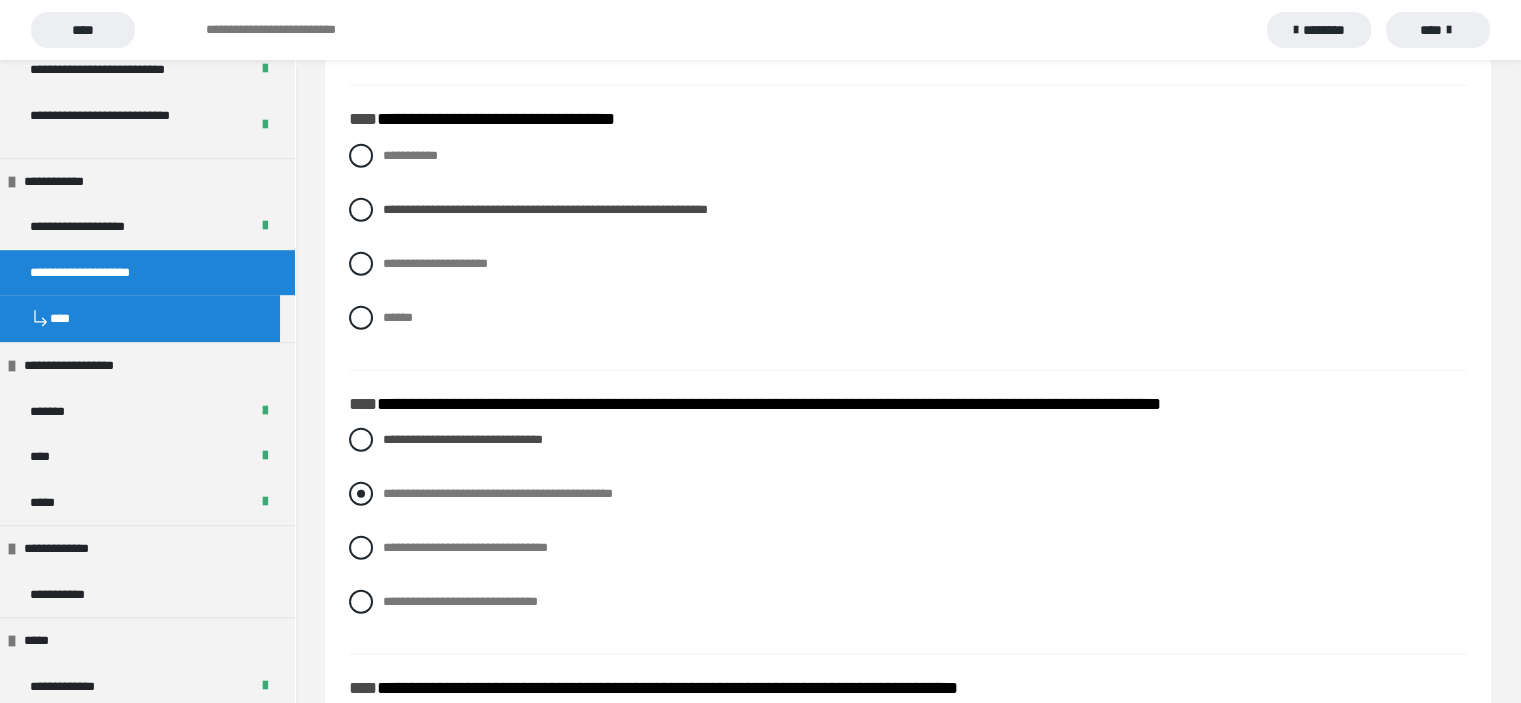 click at bounding box center [361, 494] 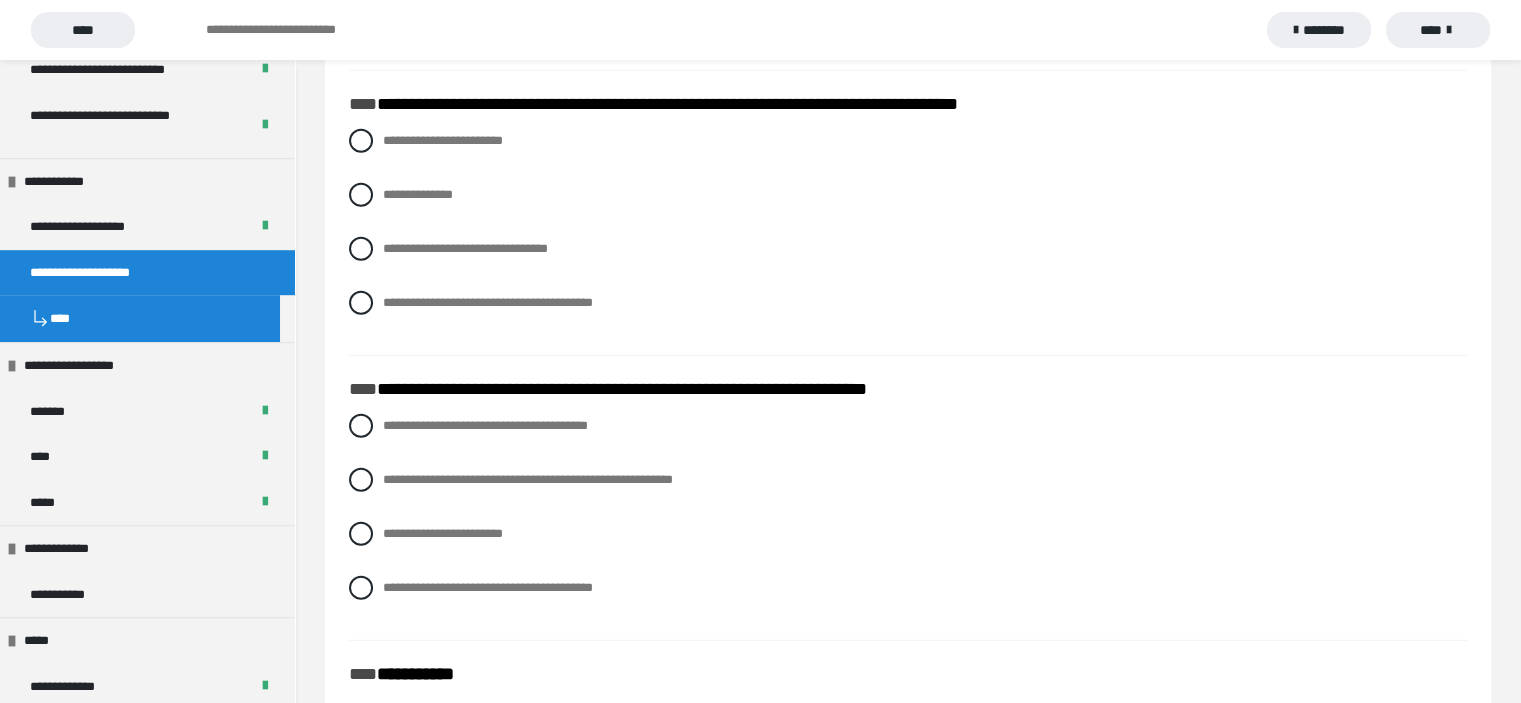 scroll, scrollTop: 5333, scrollLeft: 0, axis: vertical 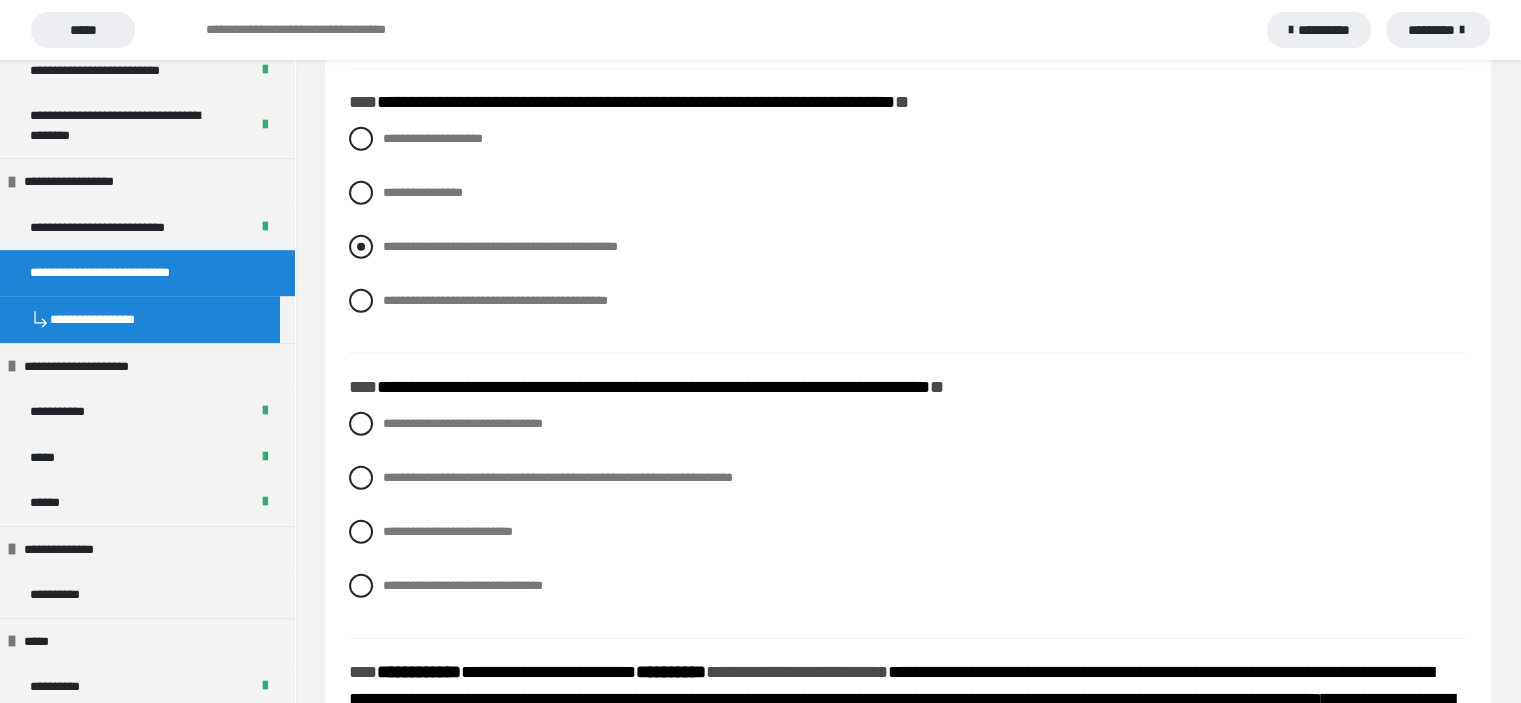 click at bounding box center (361, 247) 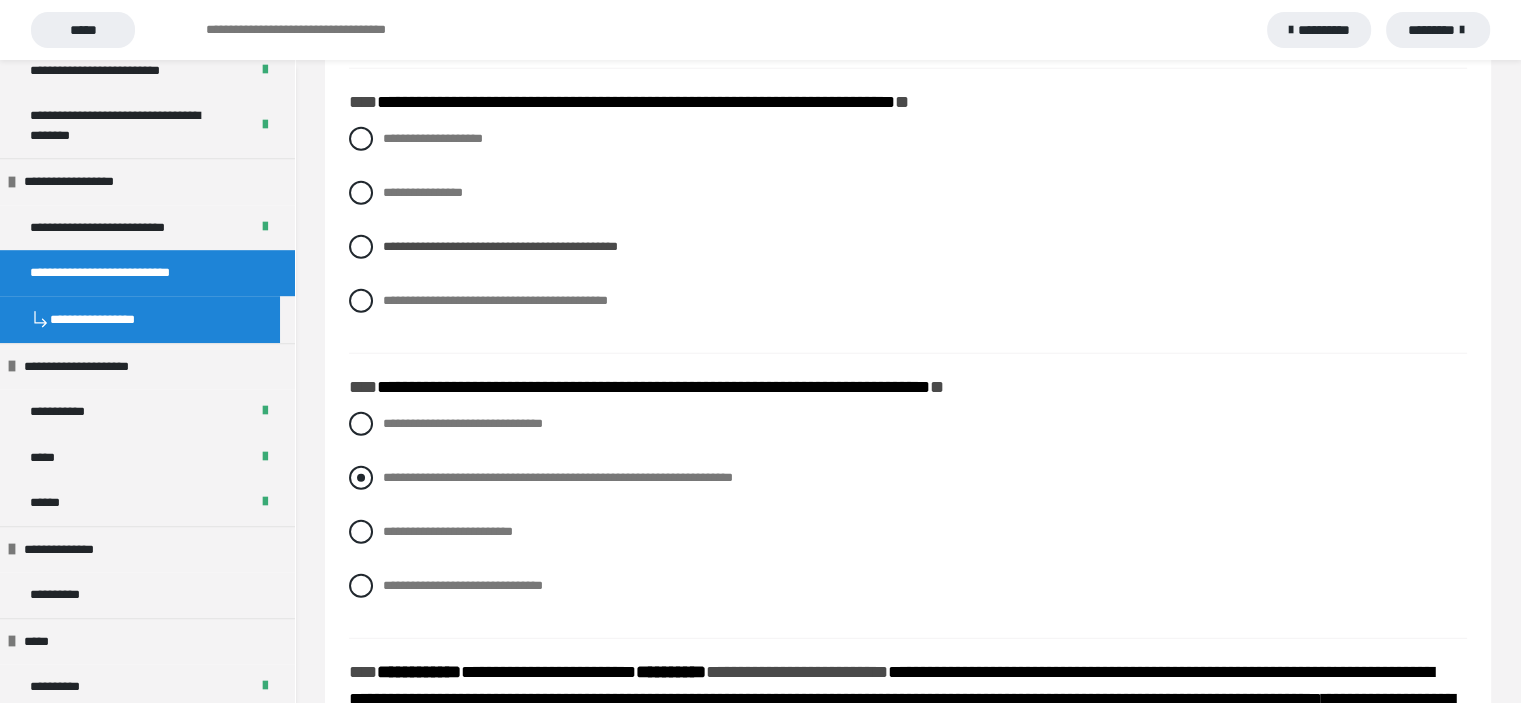 click at bounding box center [361, 478] 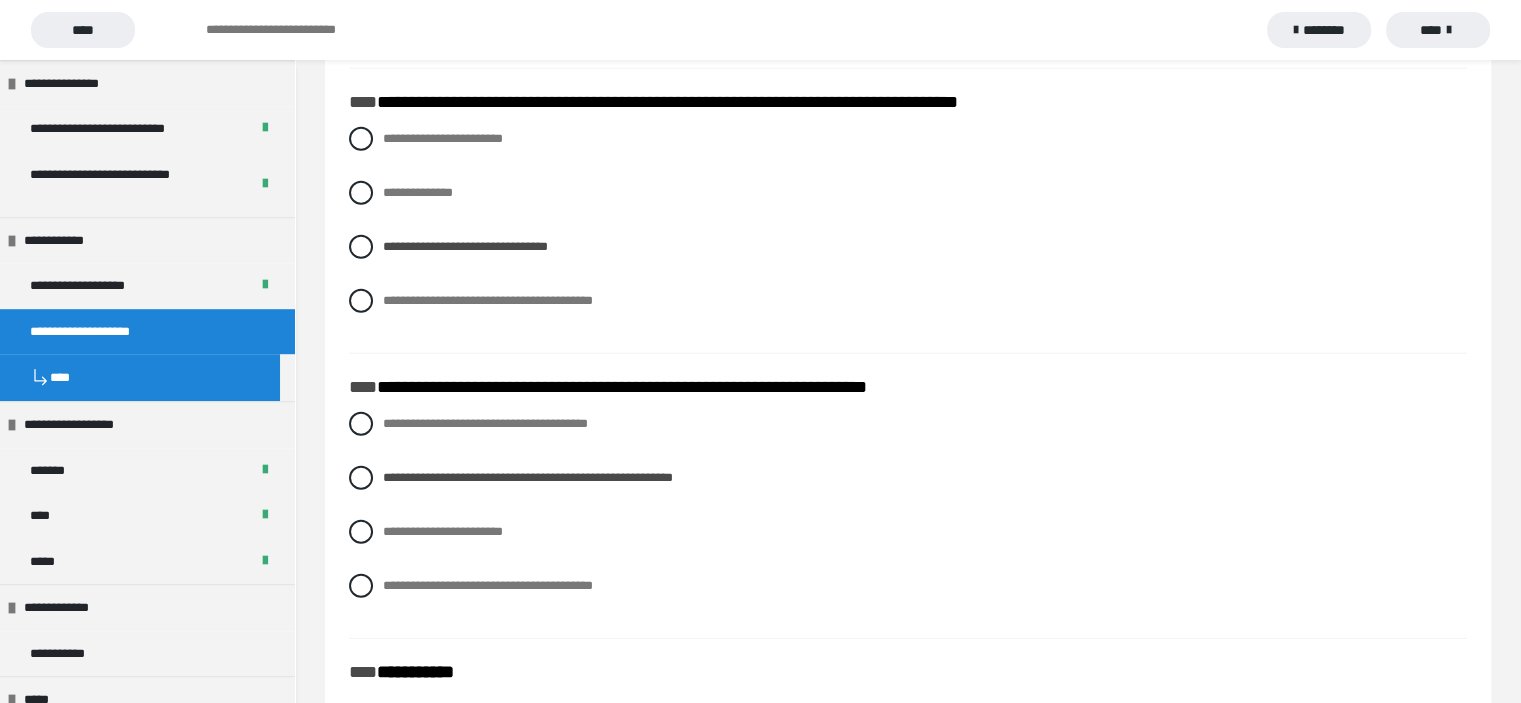 scroll, scrollTop: 1279, scrollLeft: 0, axis: vertical 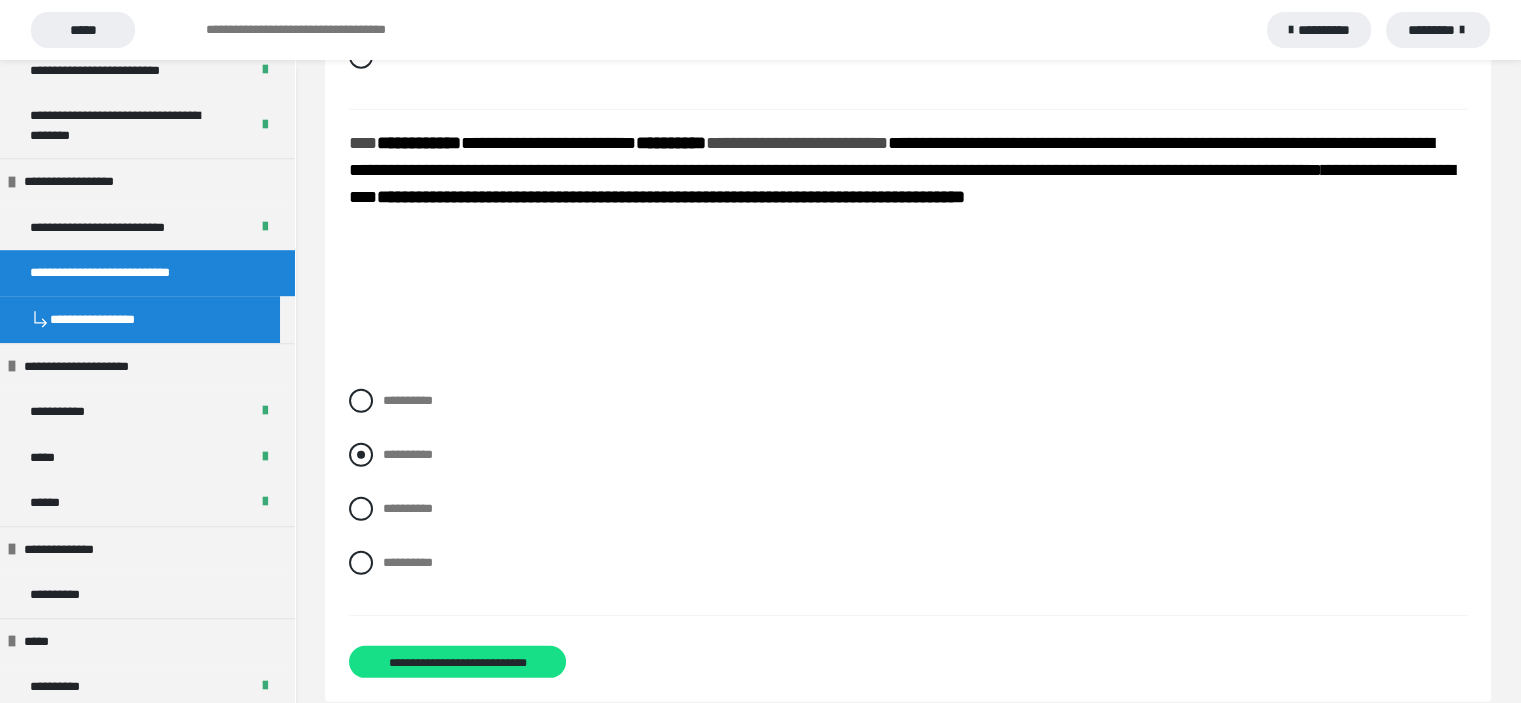 click at bounding box center [361, 455] 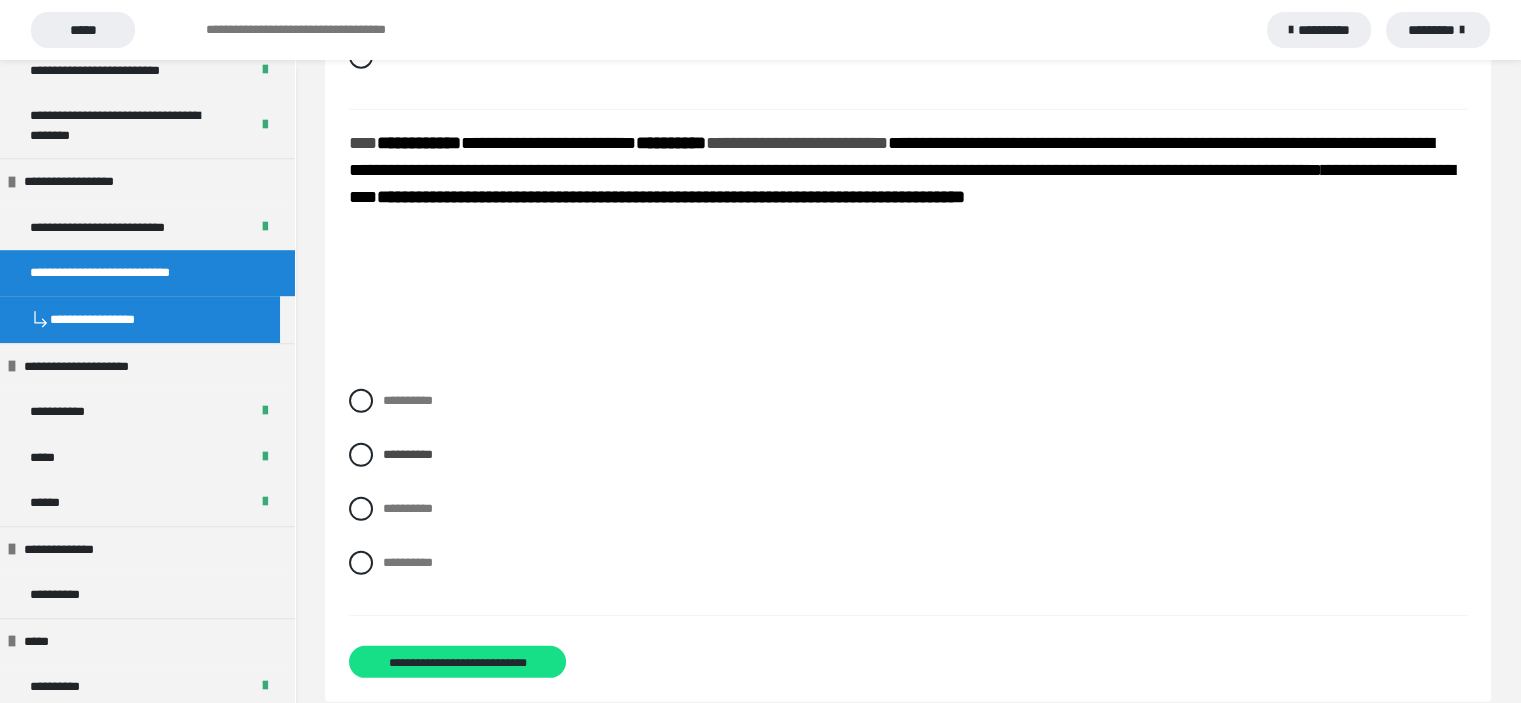 scroll, scrollTop: 1279, scrollLeft: 0, axis: vertical 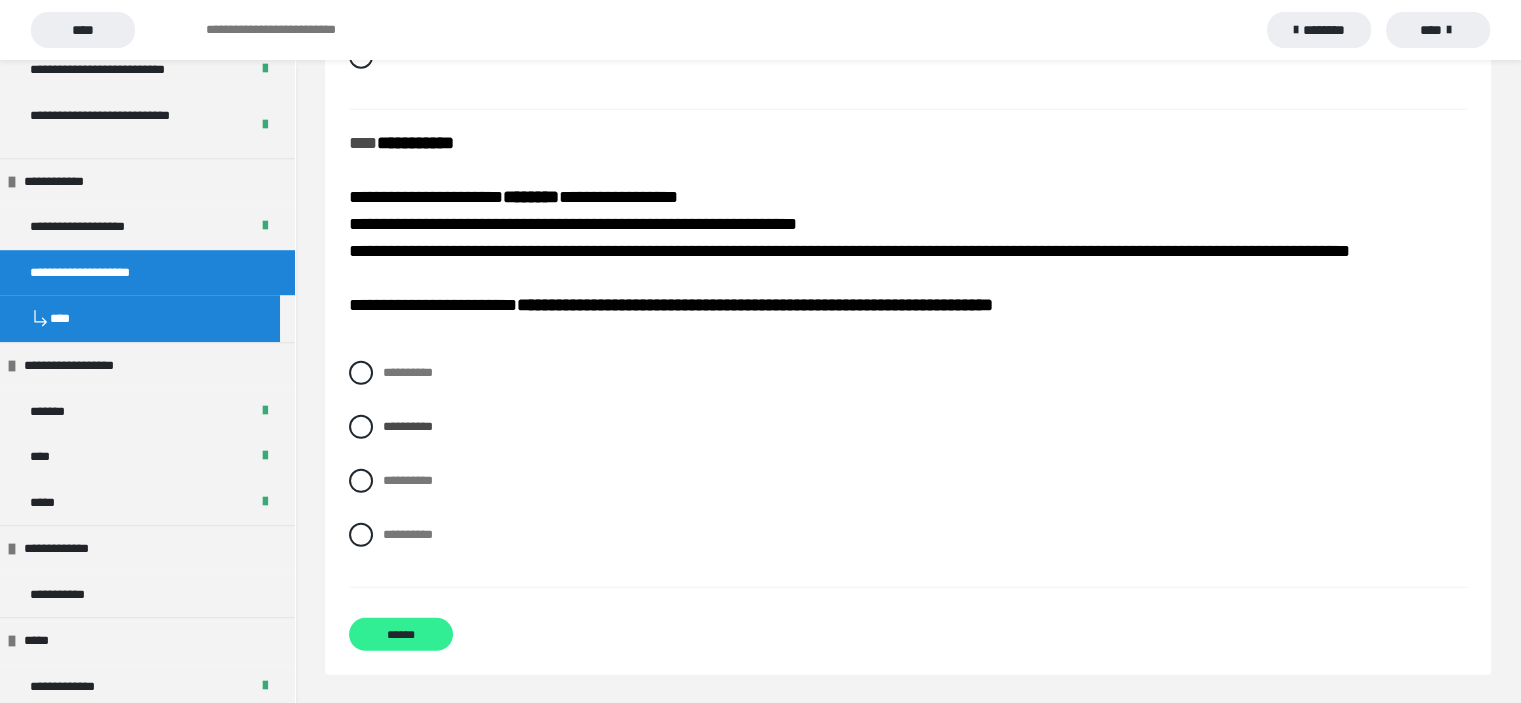 click on "******" at bounding box center (401, 634) 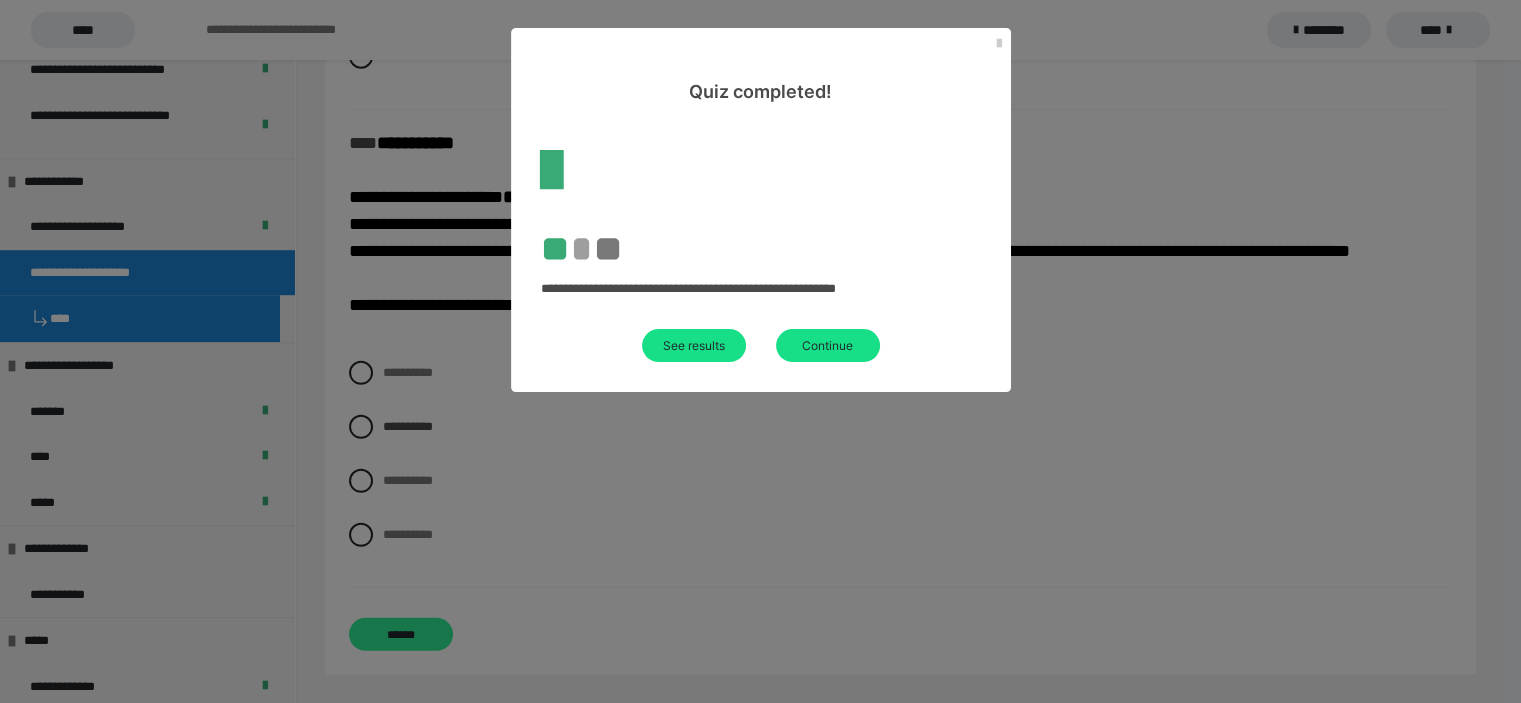 scroll, scrollTop: 499, scrollLeft: 0, axis: vertical 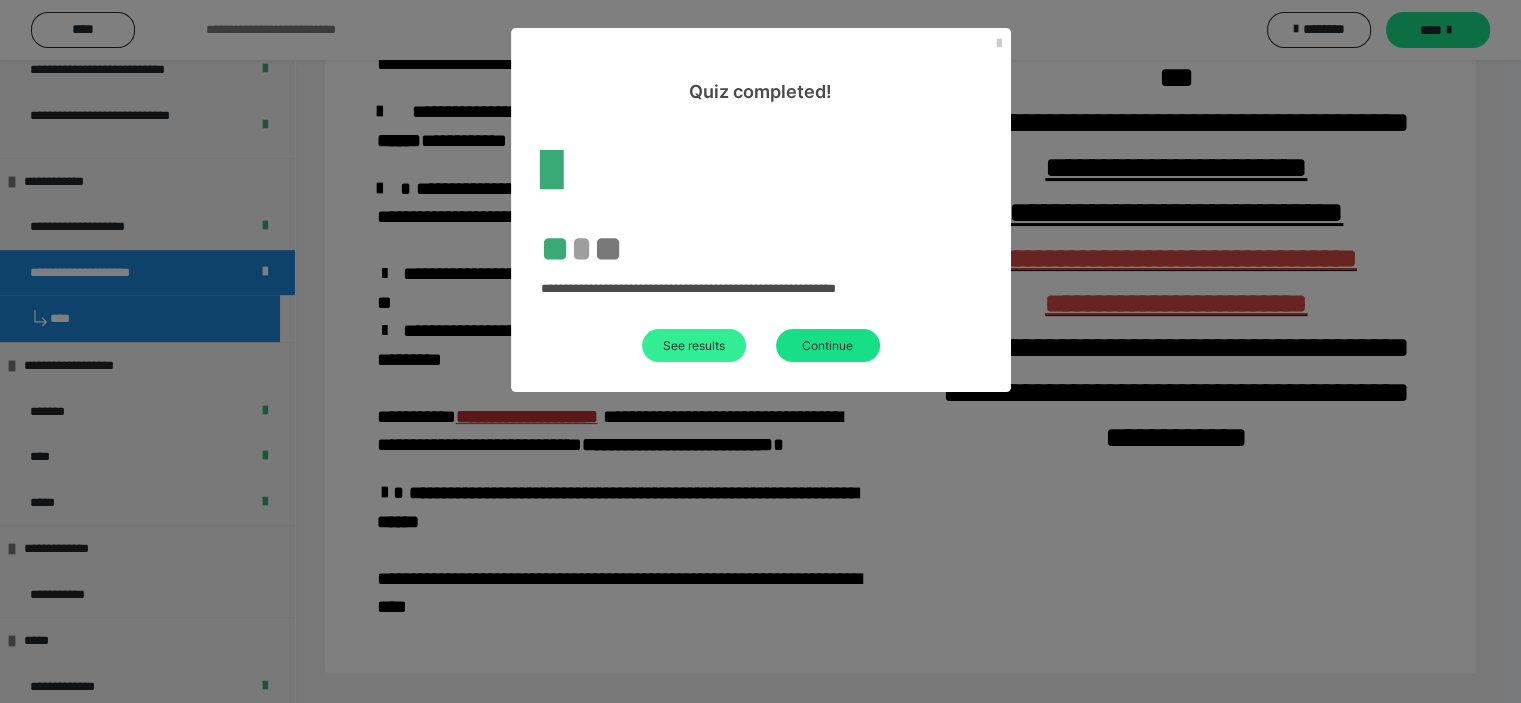 click on "See results" at bounding box center [694, 345] 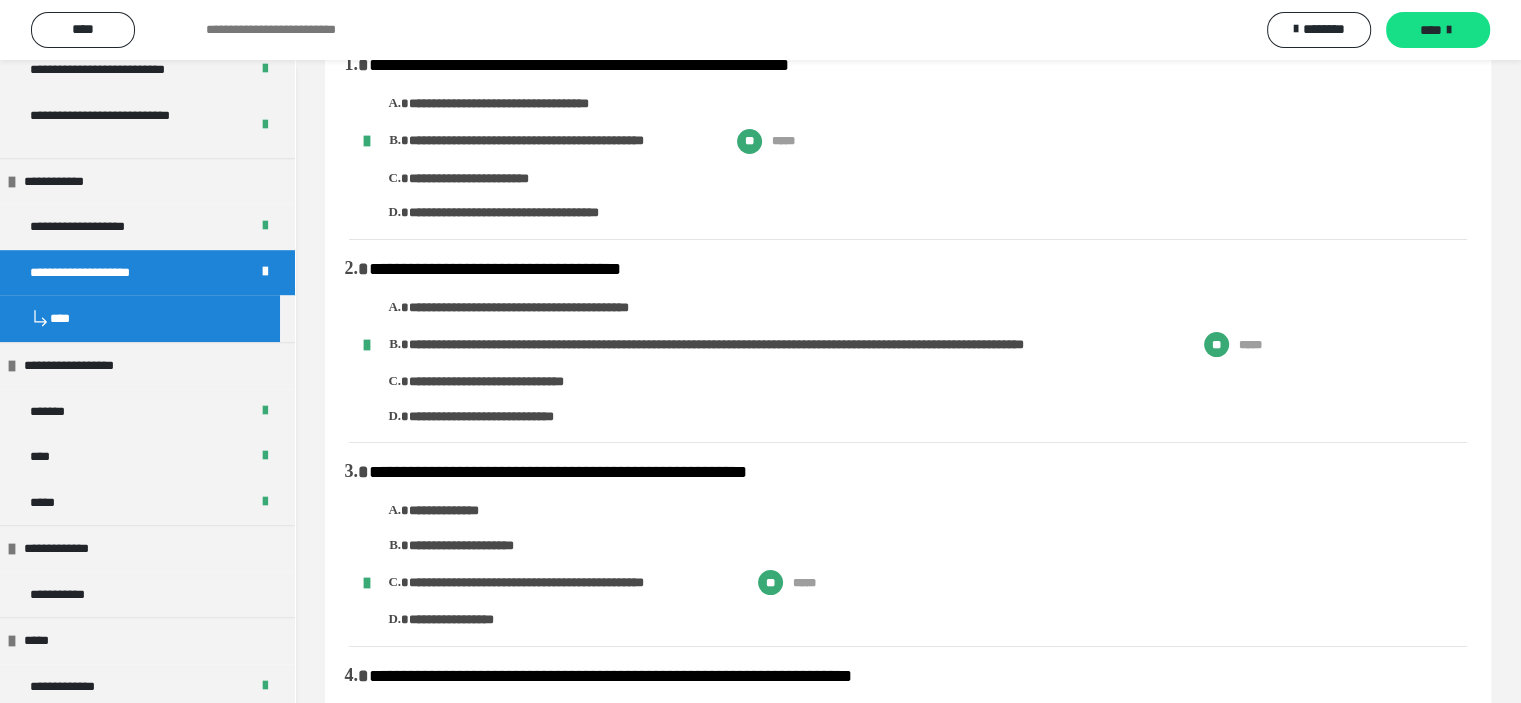 scroll, scrollTop: 0, scrollLeft: 0, axis: both 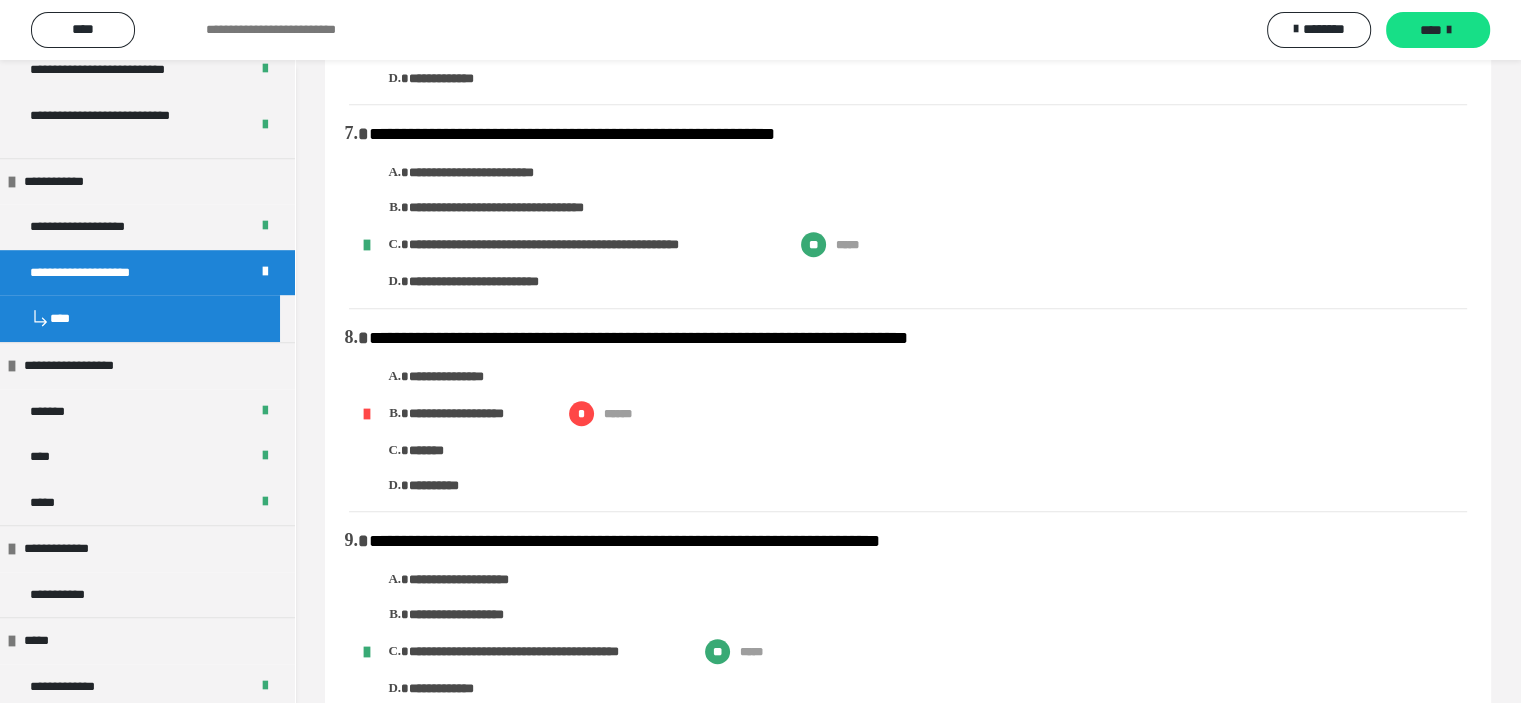 click on "****" at bounding box center (140, 318) 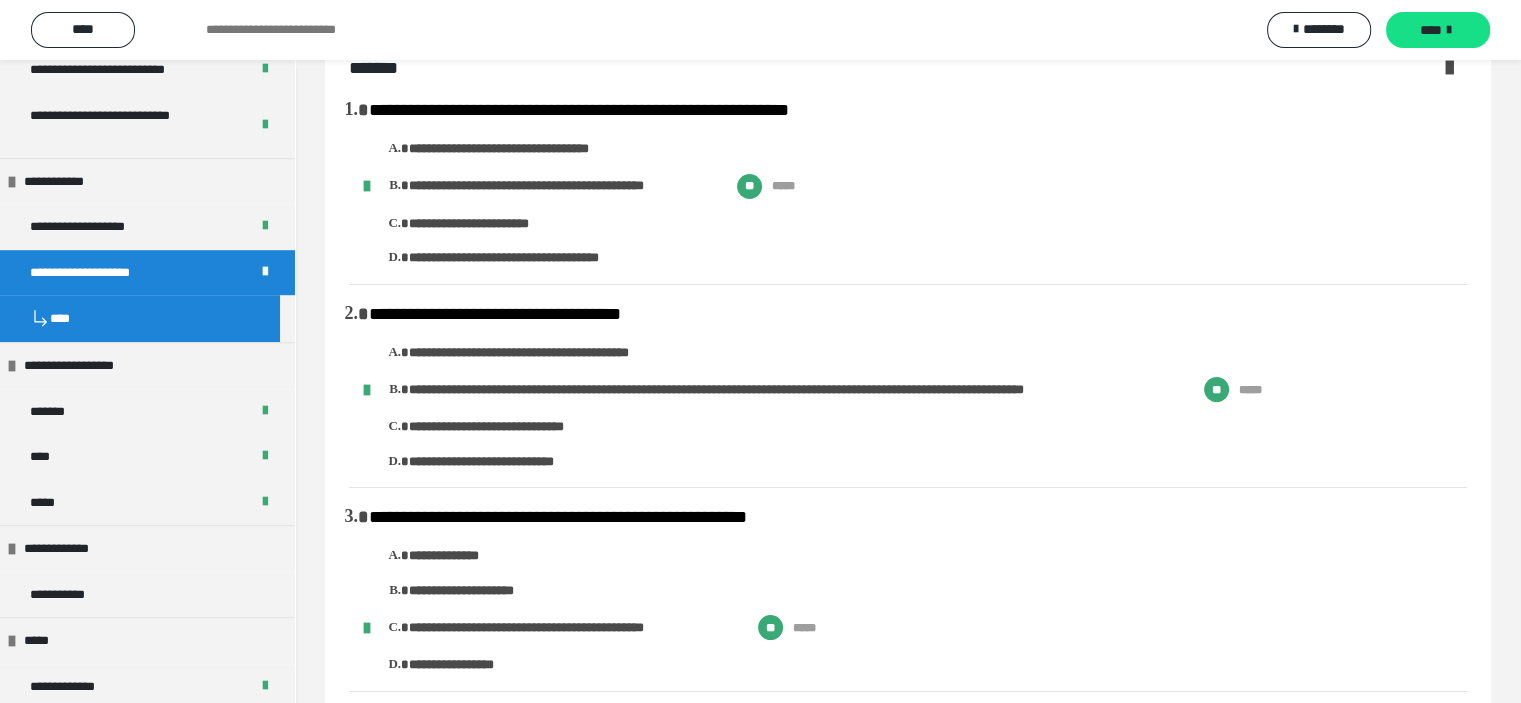 scroll, scrollTop: 0, scrollLeft: 0, axis: both 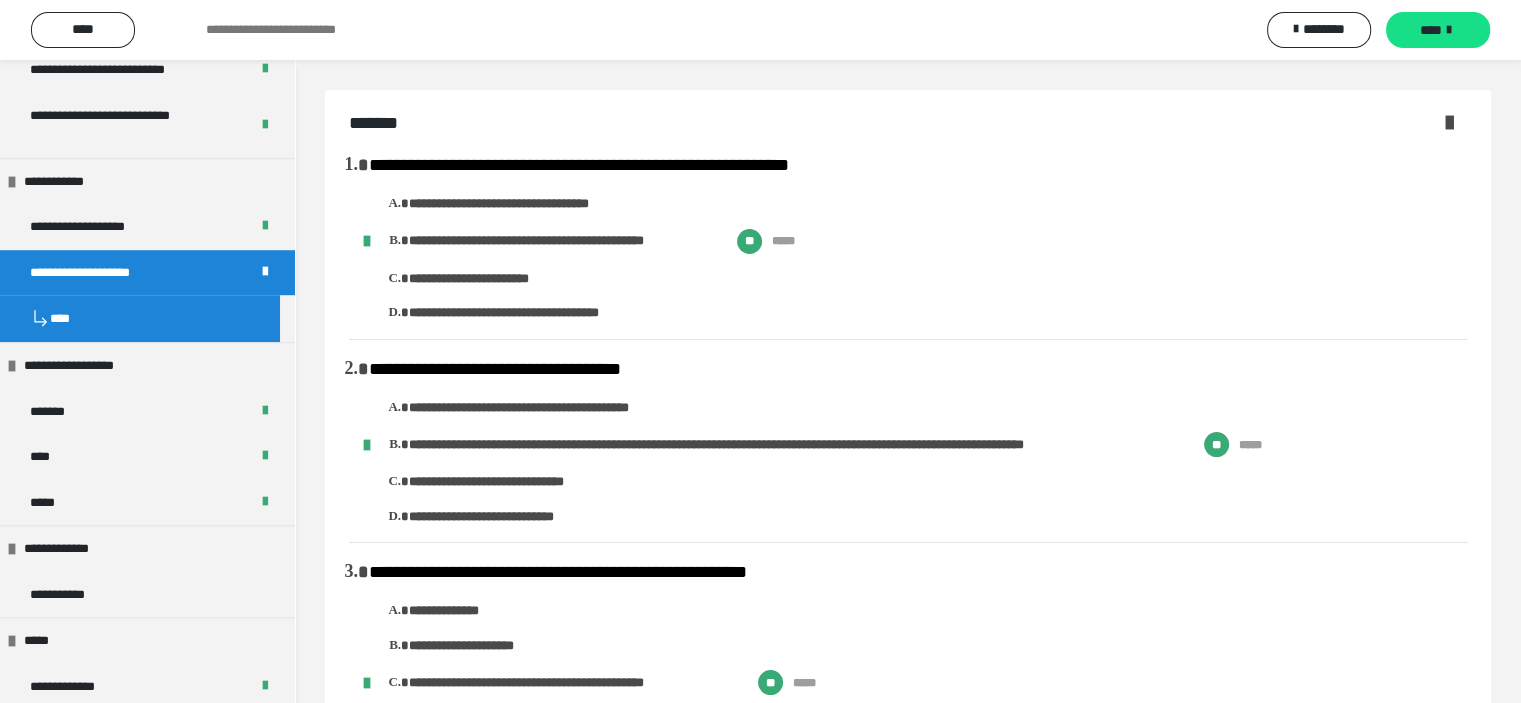 click at bounding box center [1449, 122] 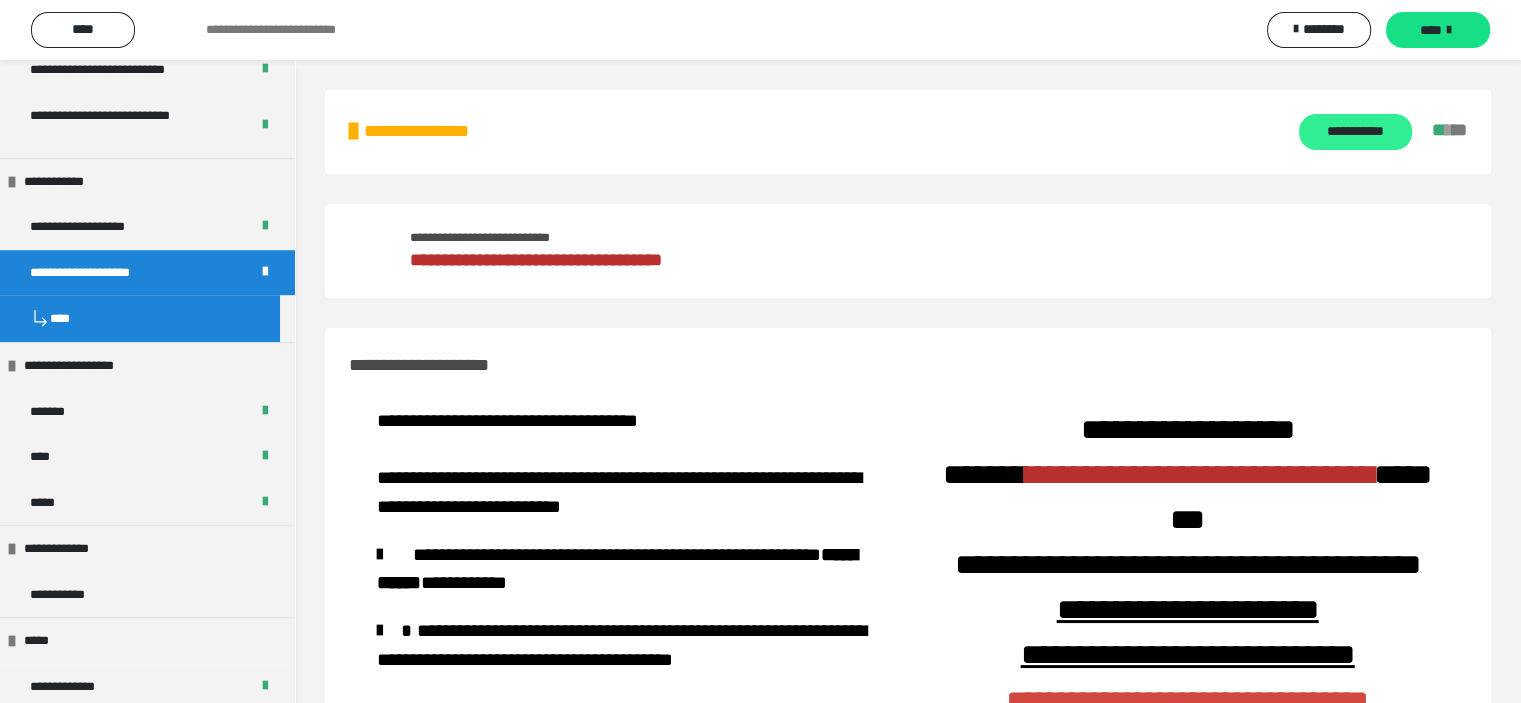 click on "**********" at bounding box center (1355, 132) 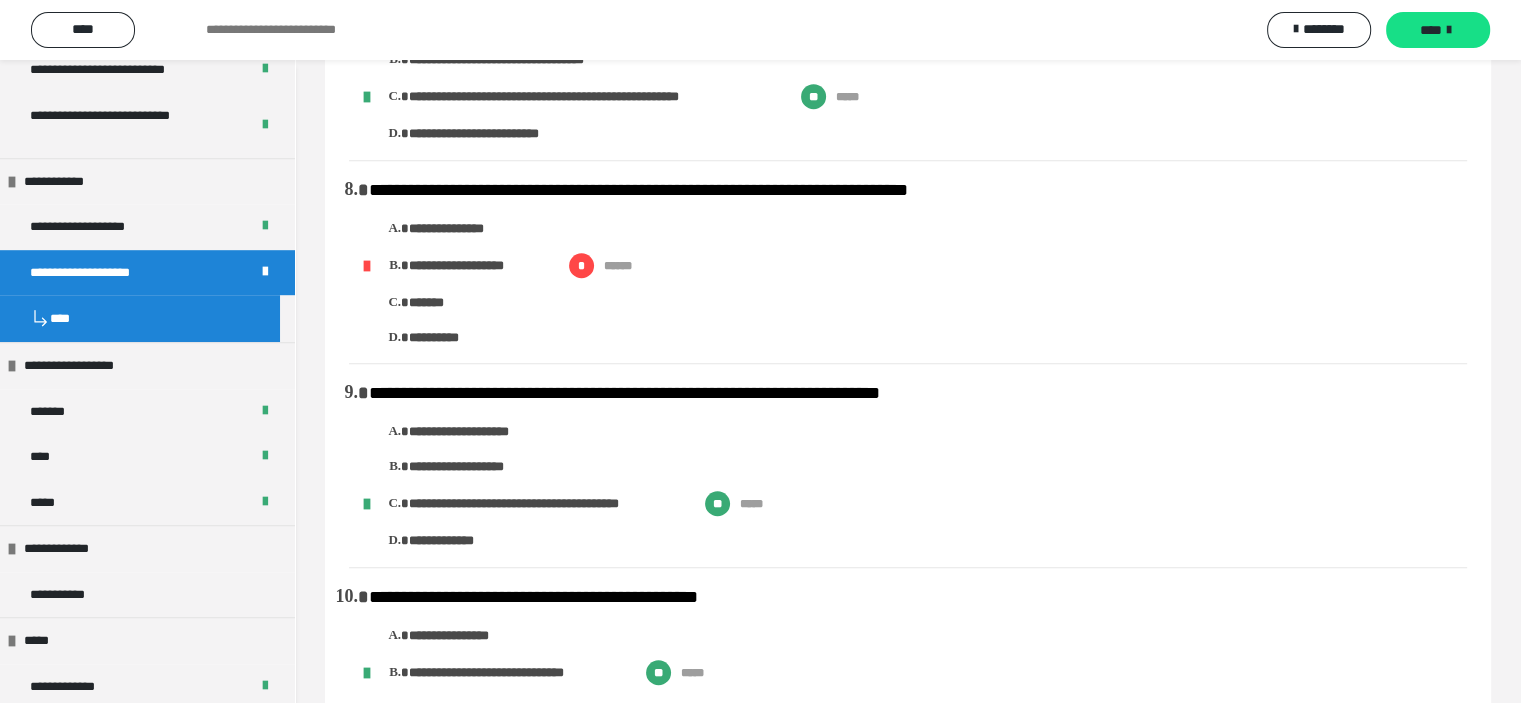 scroll, scrollTop: 1300, scrollLeft: 0, axis: vertical 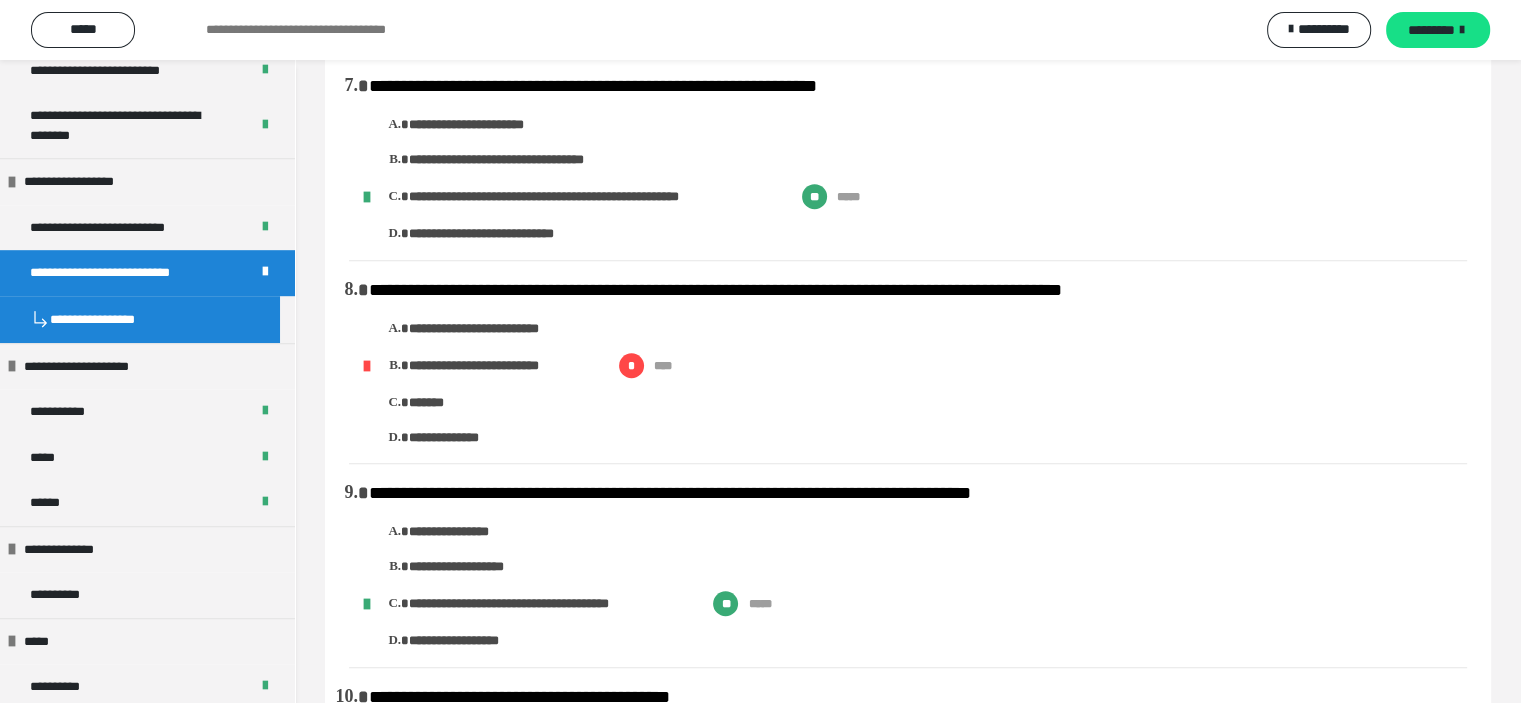 click on "**********" at bounding box center (938, 234) 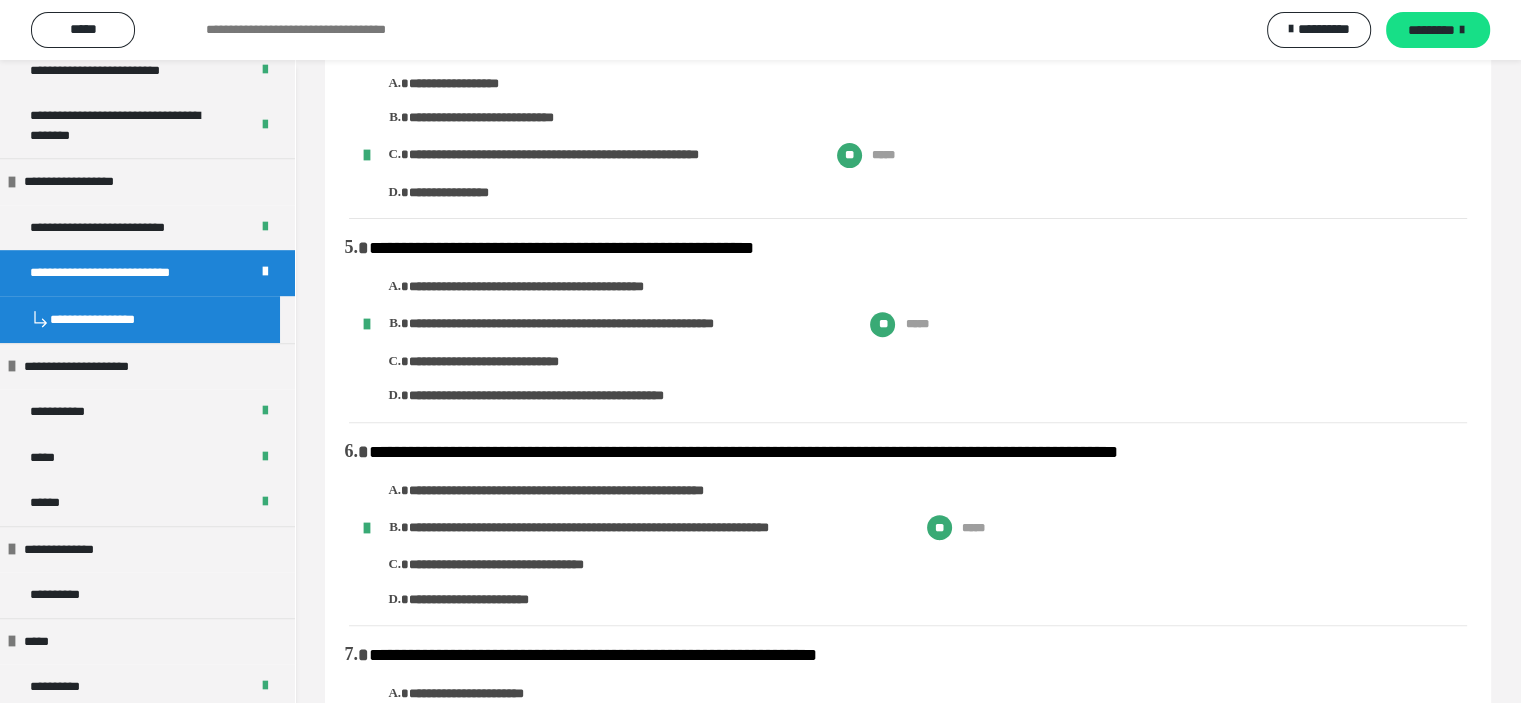 scroll, scrollTop: 700, scrollLeft: 0, axis: vertical 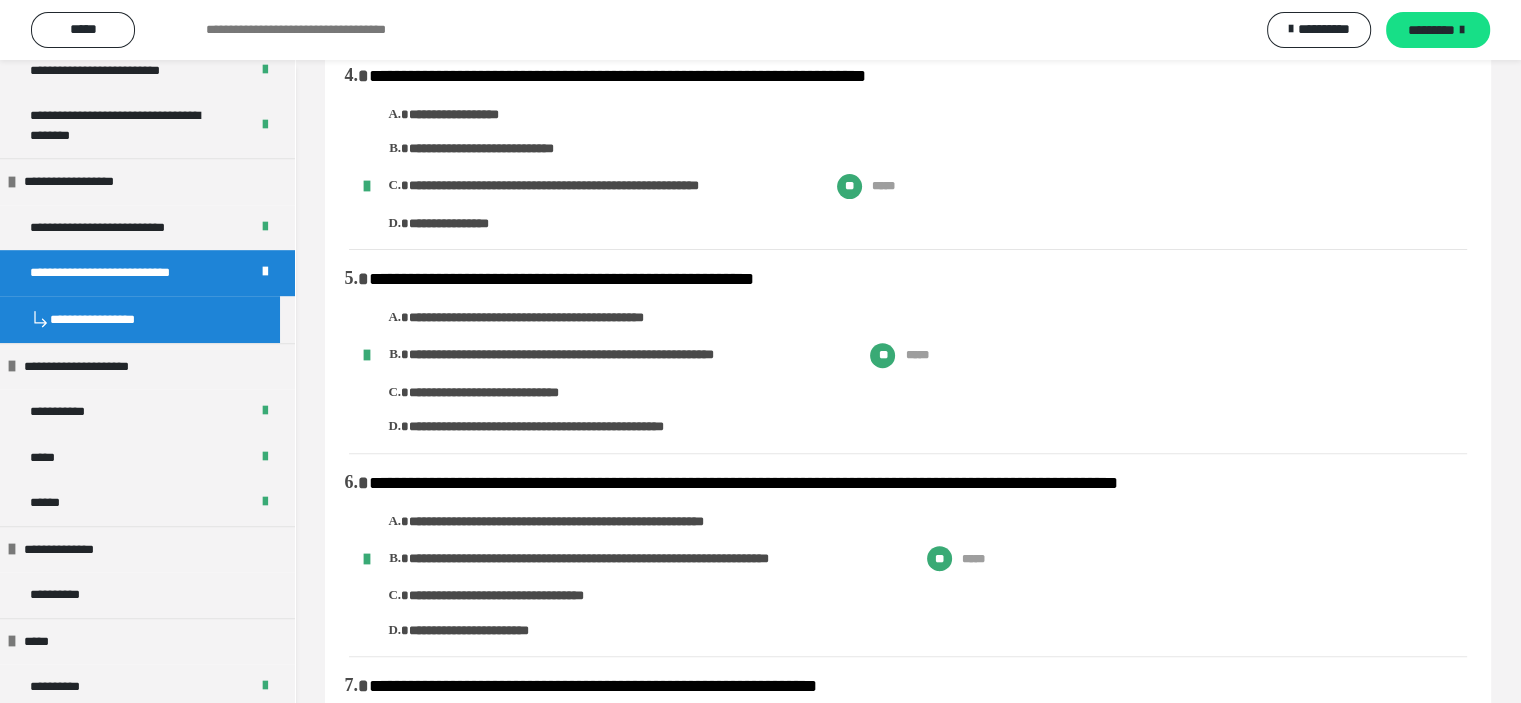 click on "**********" at bounding box center [140, 319] 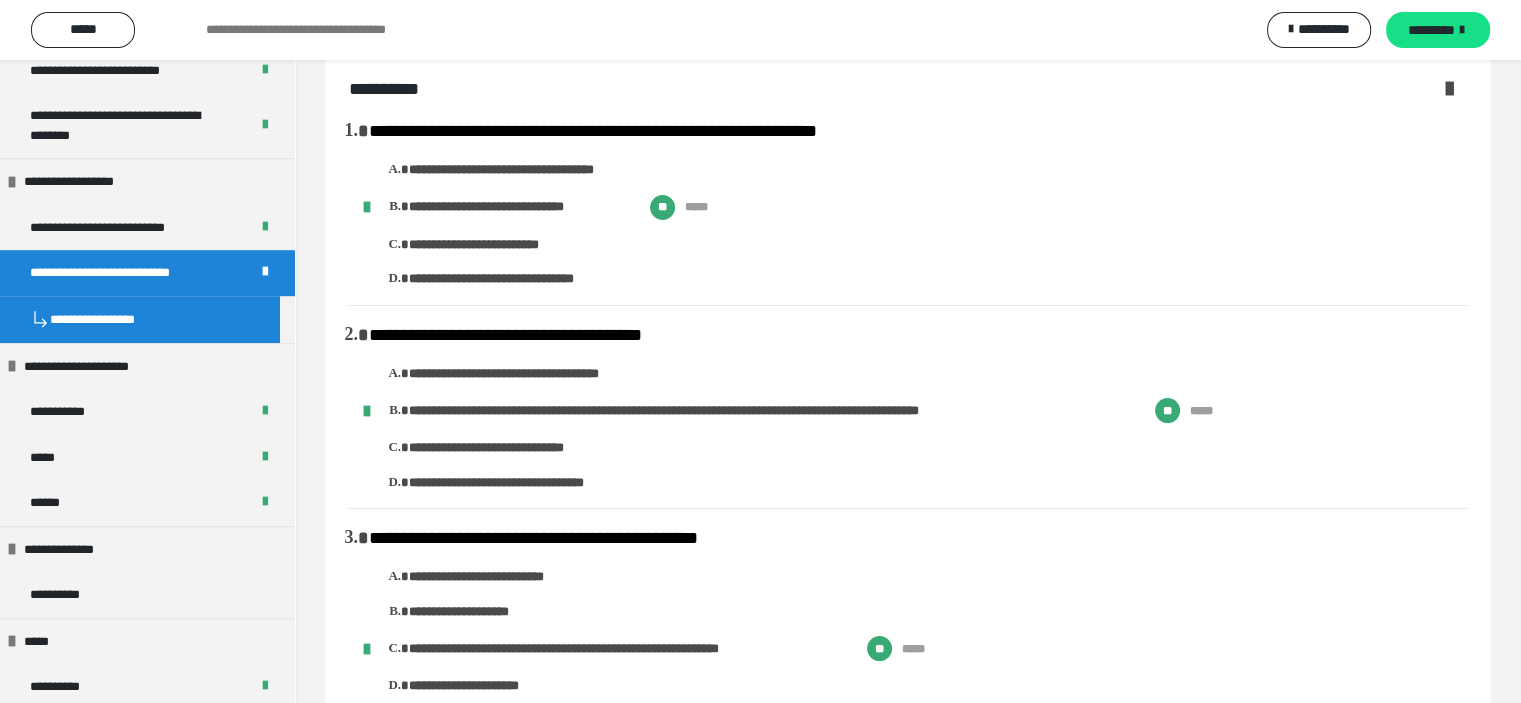 scroll, scrollTop: 0, scrollLeft: 0, axis: both 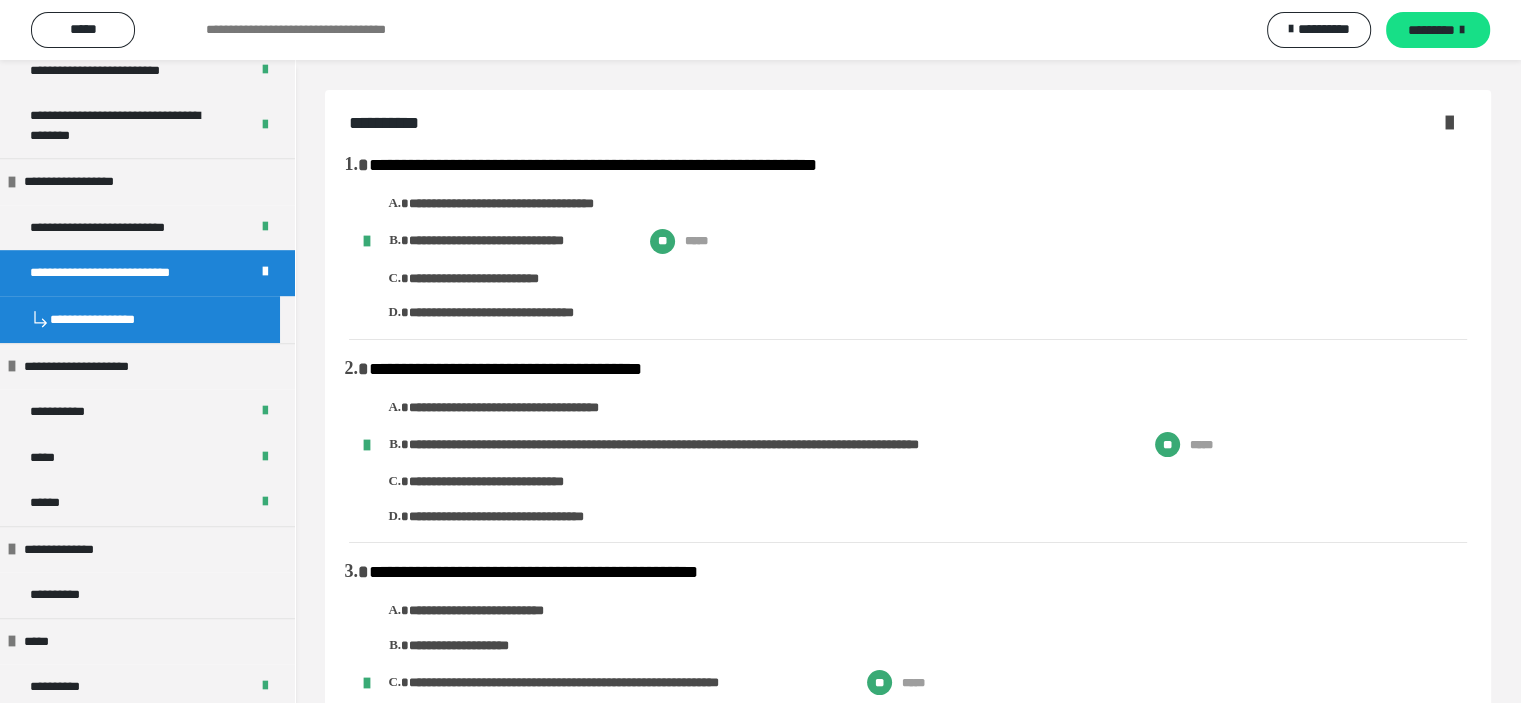 click at bounding box center (1449, 122) 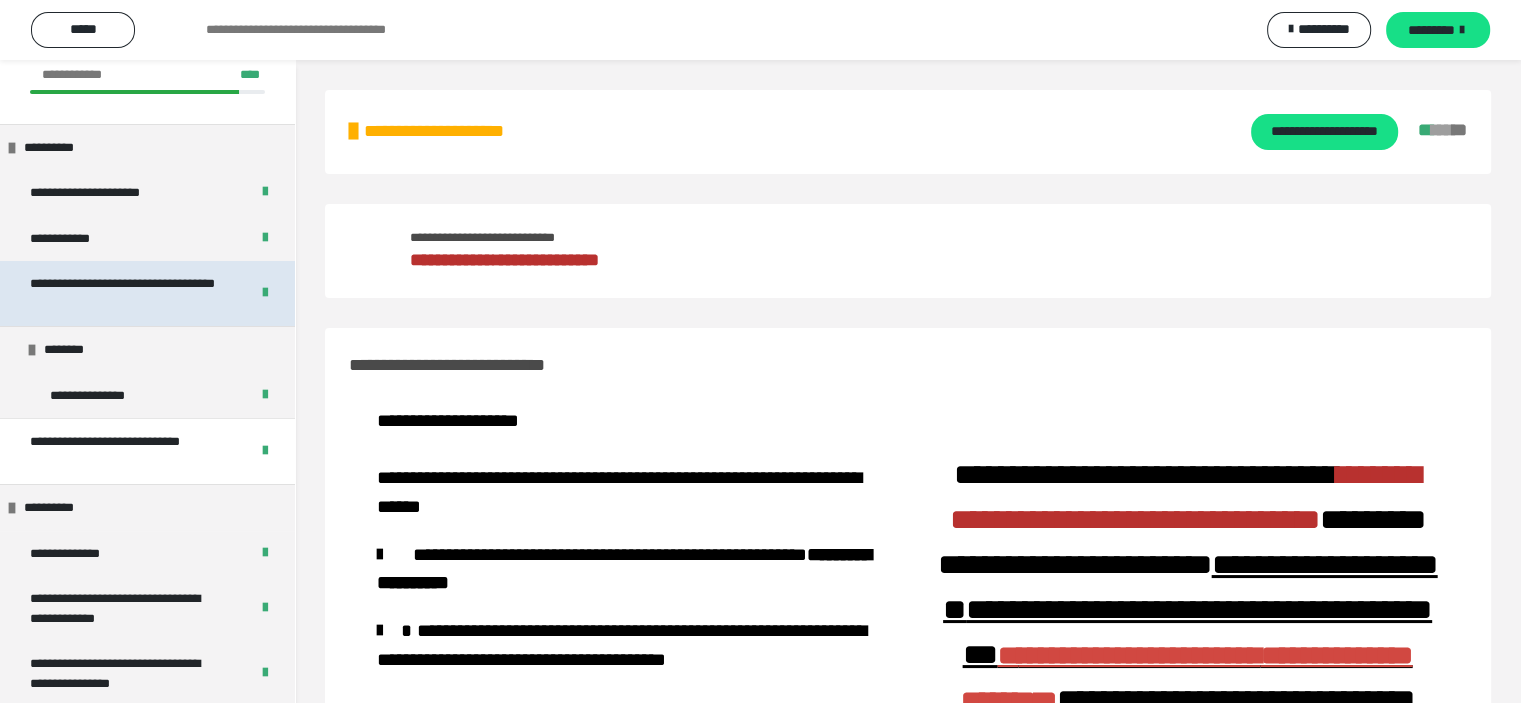 scroll, scrollTop: 0, scrollLeft: 0, axis: both 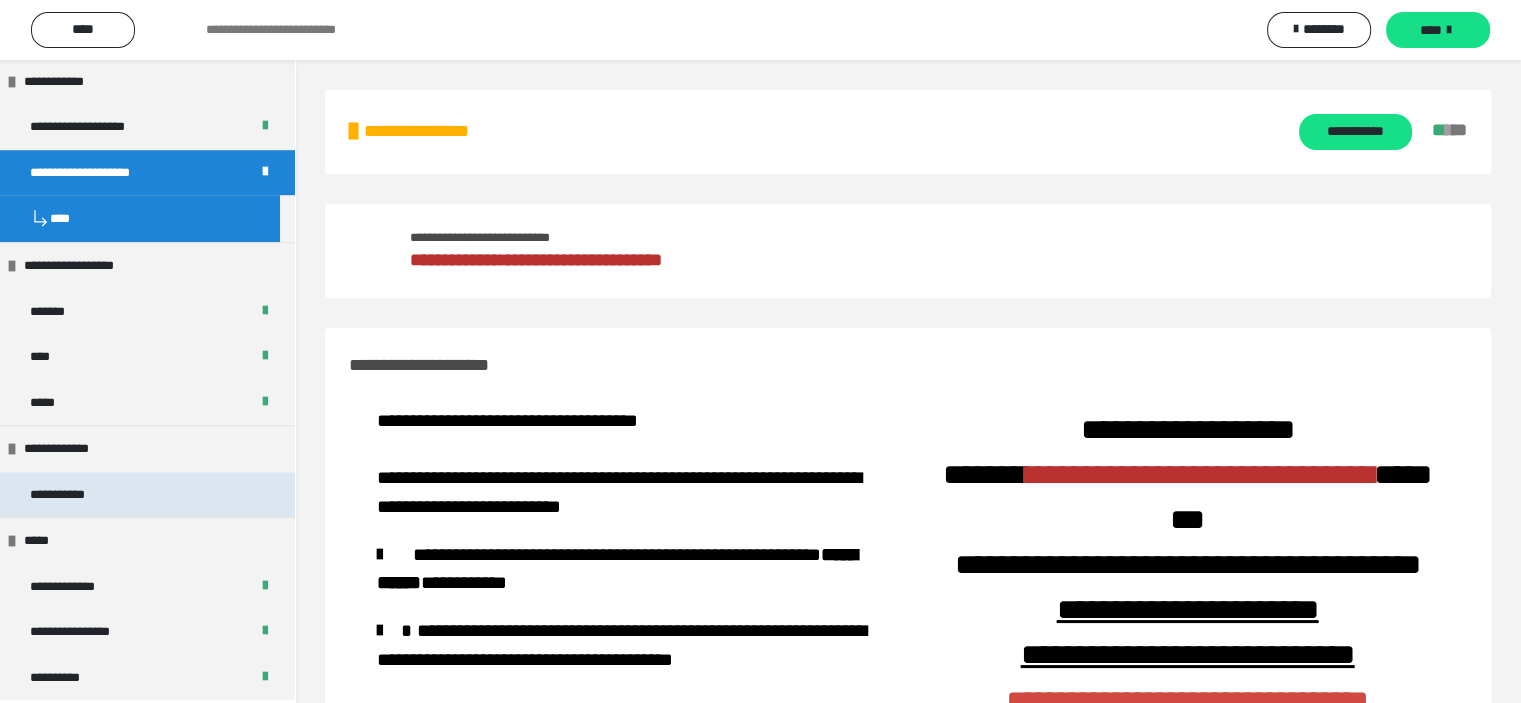 click on "**********" at bounding box center (147, 495) 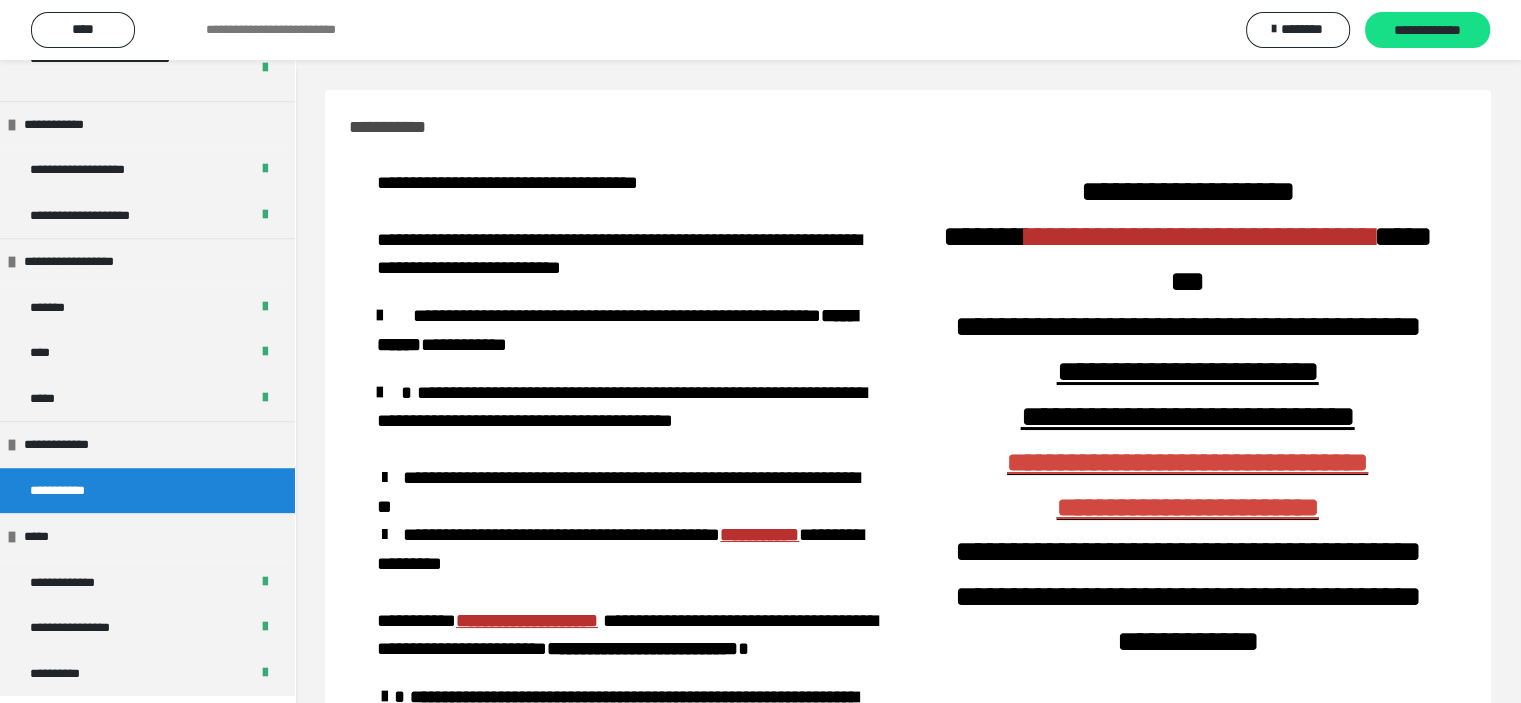 scroll, scrollTop: 1332, scrollLeft: 0, axis: vertical 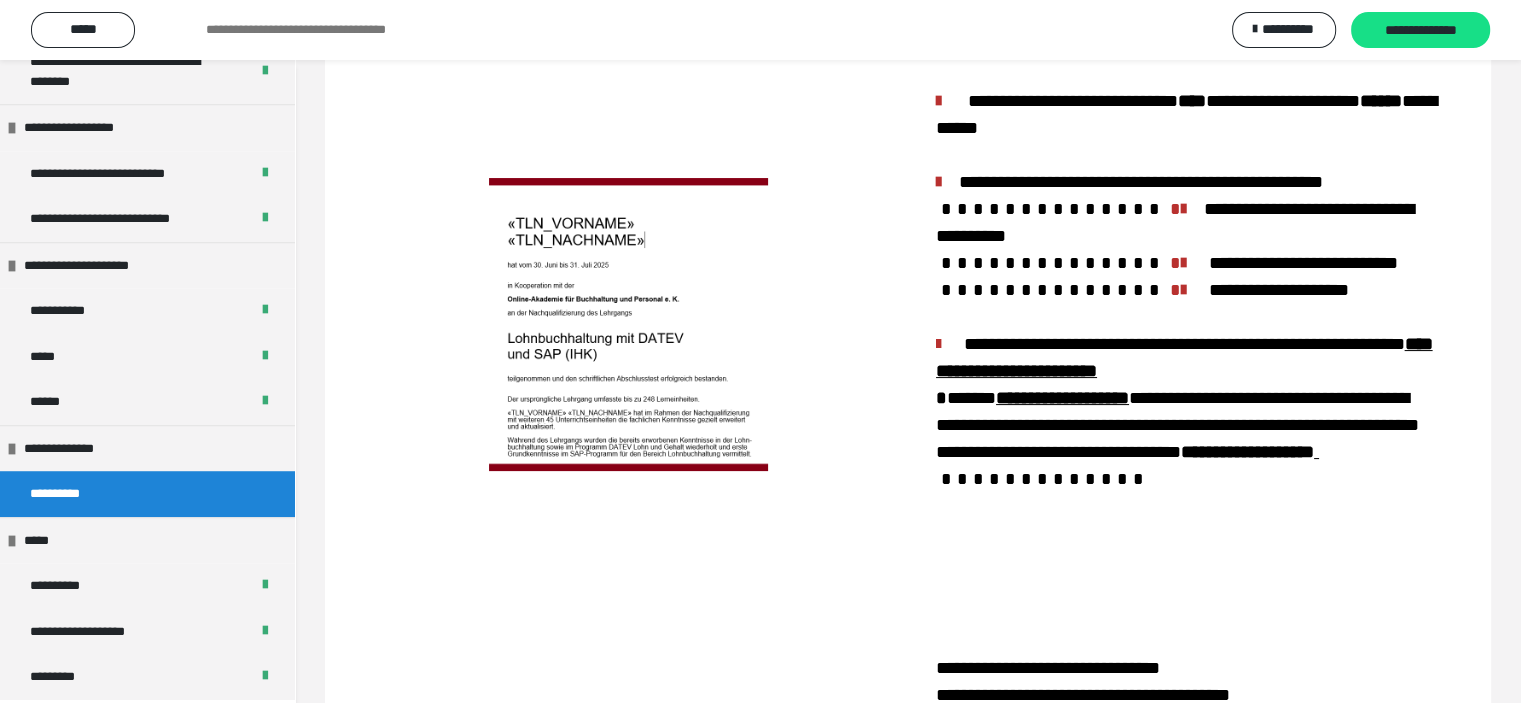 click at bounding box center [629, 324] 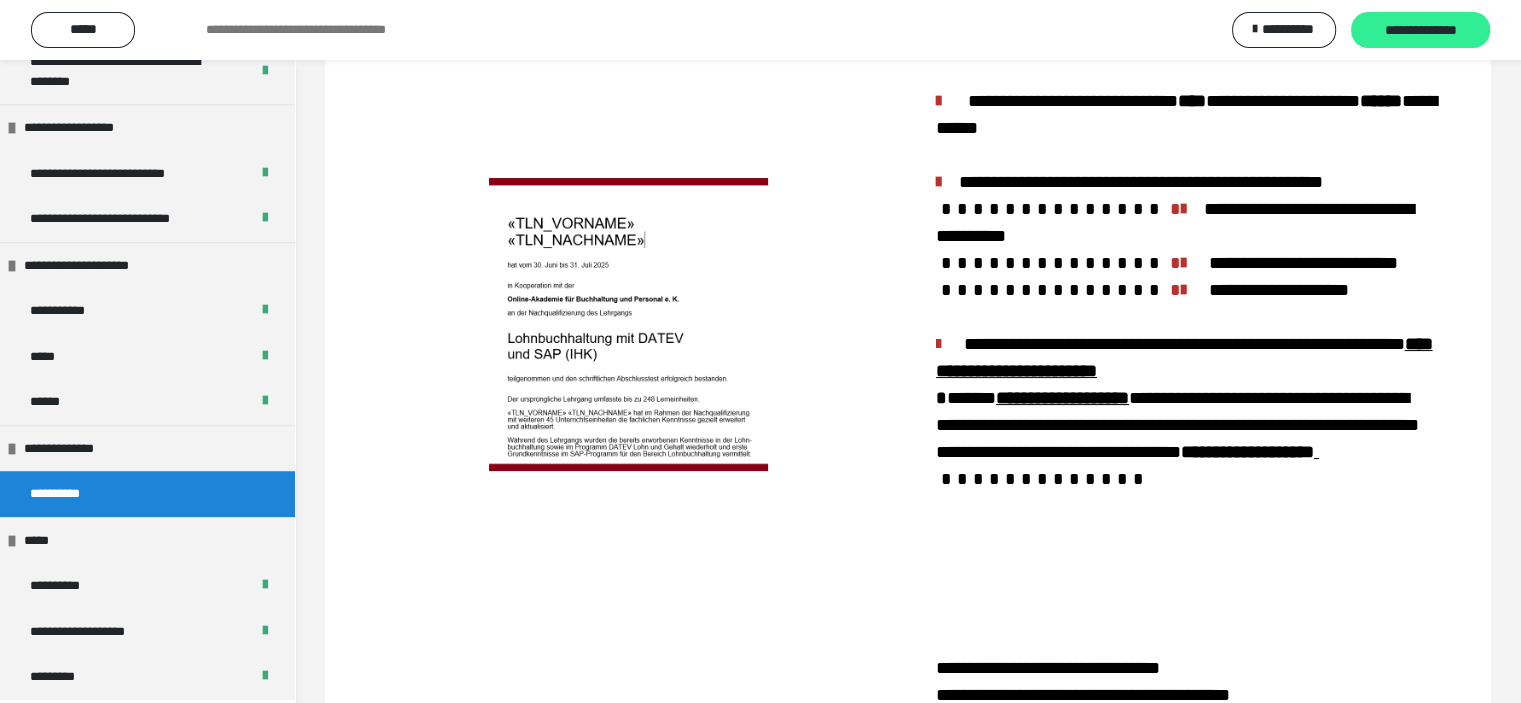 click on "**********" at bounding box center (1420, 30) 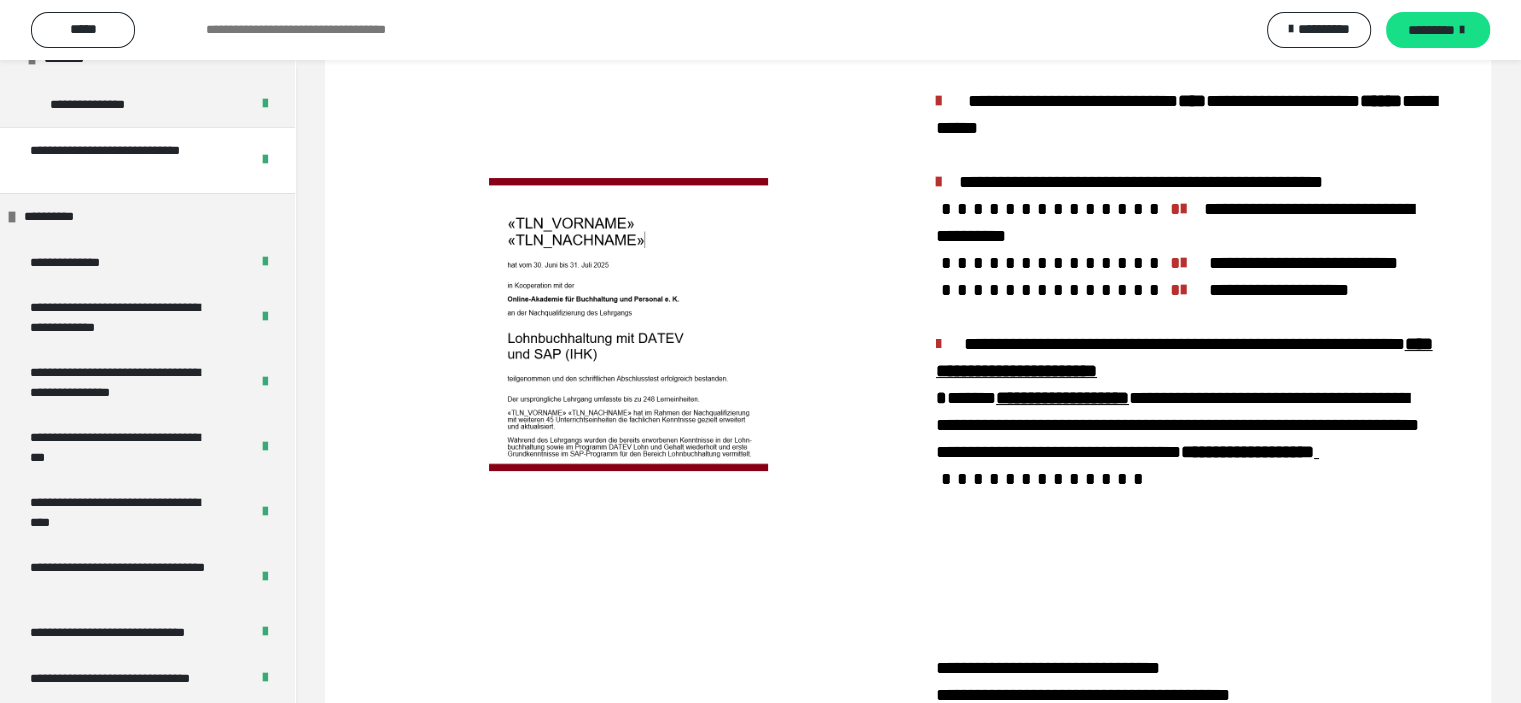 scroll, scrollTop: 0, scrollLeft: 0, axis: both 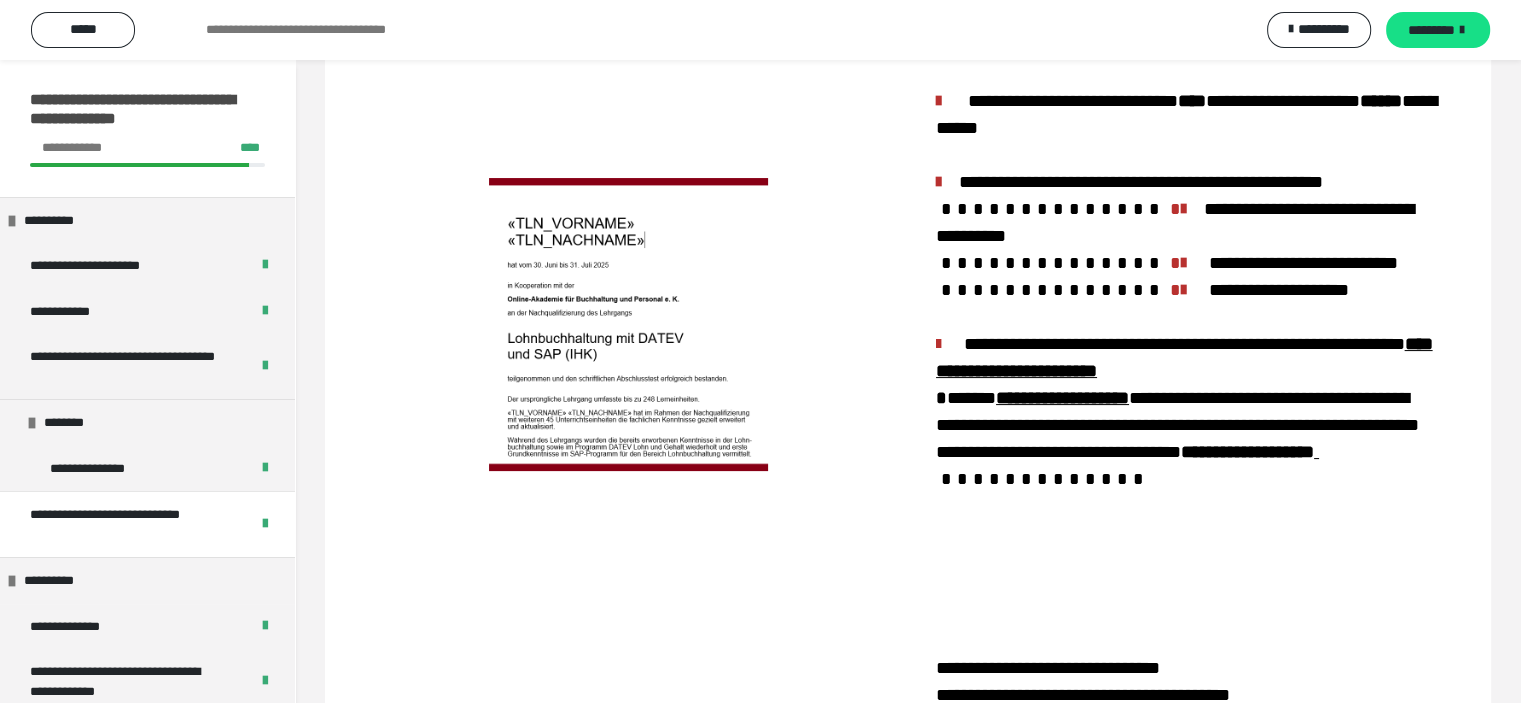 click on "**********" at bounding box center (303, 30) 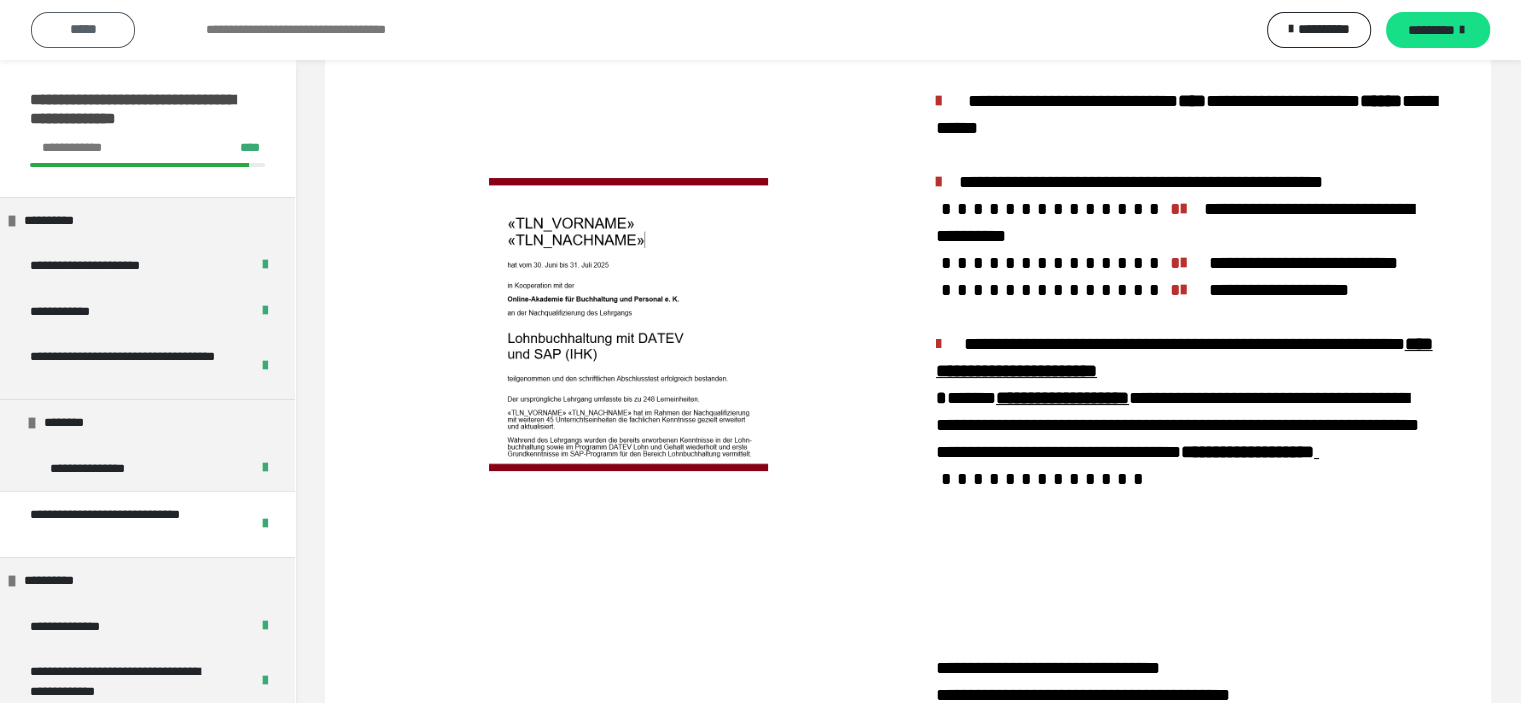 click on "*****" at bounding box center (83, 29) 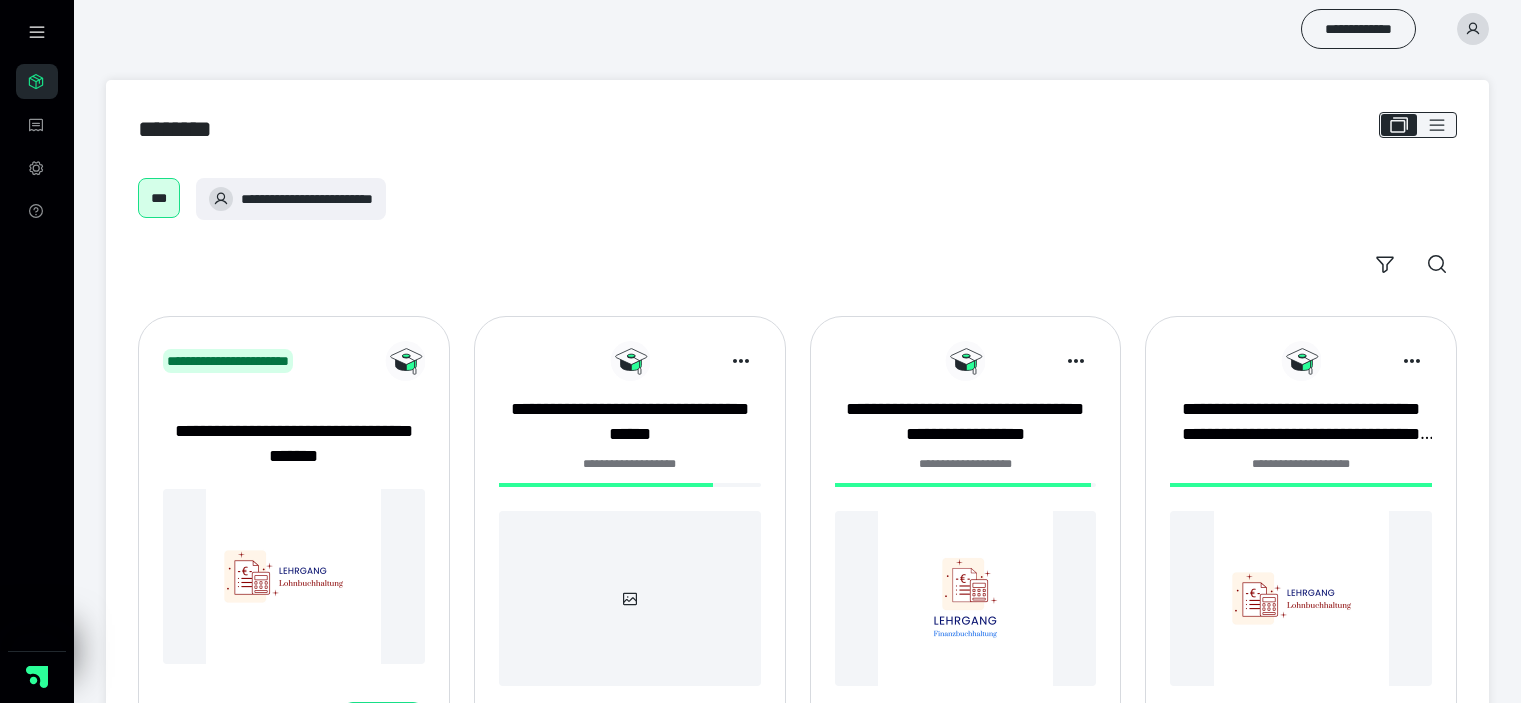 scroll, scrollTop: 0, scrollLeft: 0, axis: both 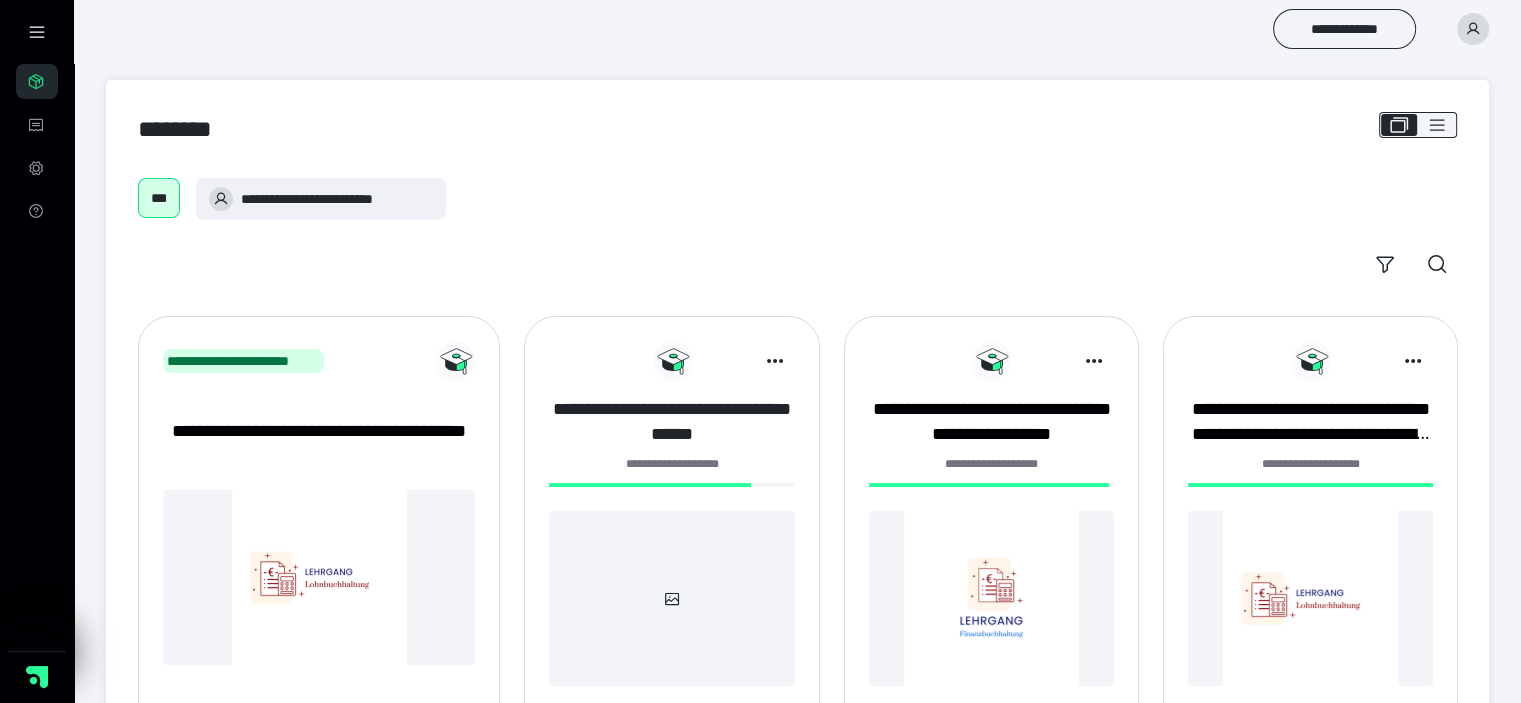 click on "**********" at bounding box center [671, 422] 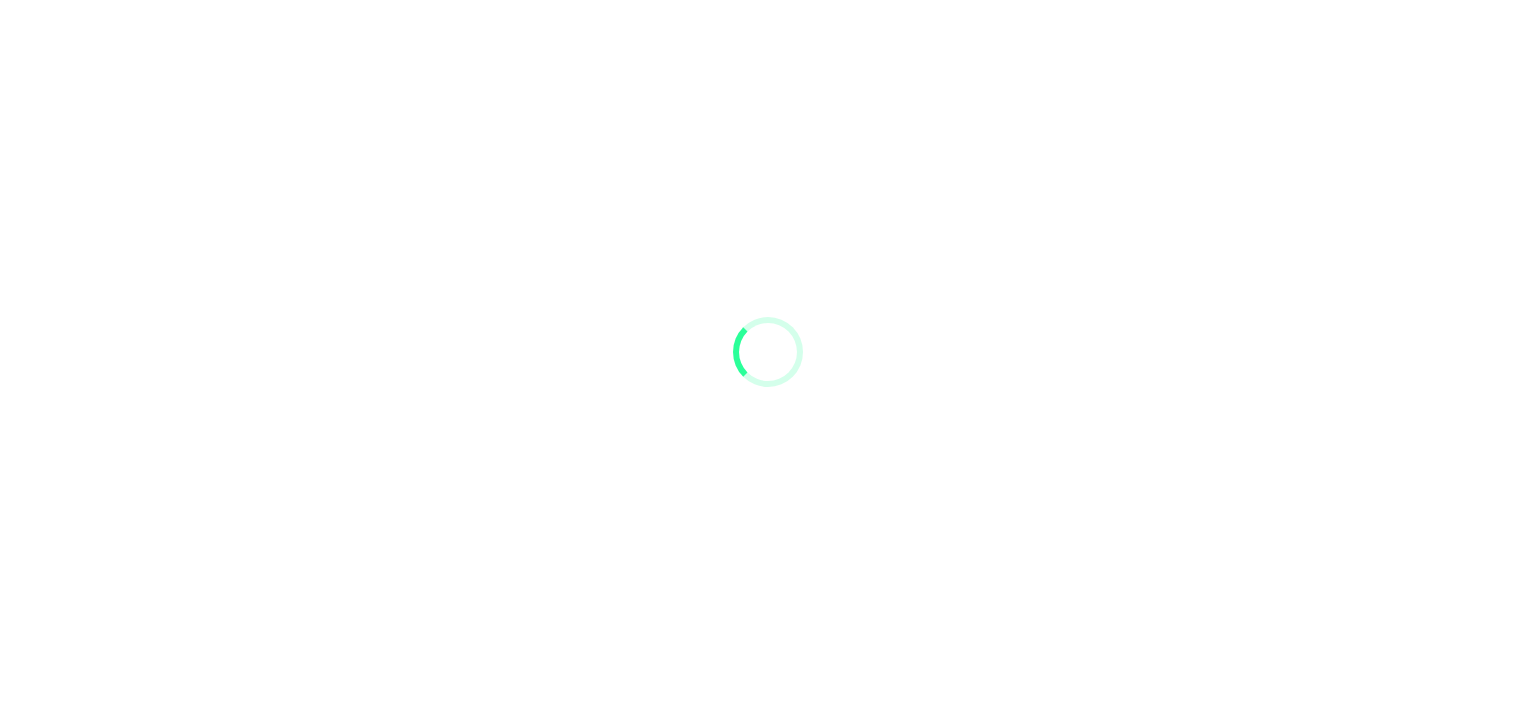 scroll, scrollTop: 0, scrollLeft: 0, axis: both 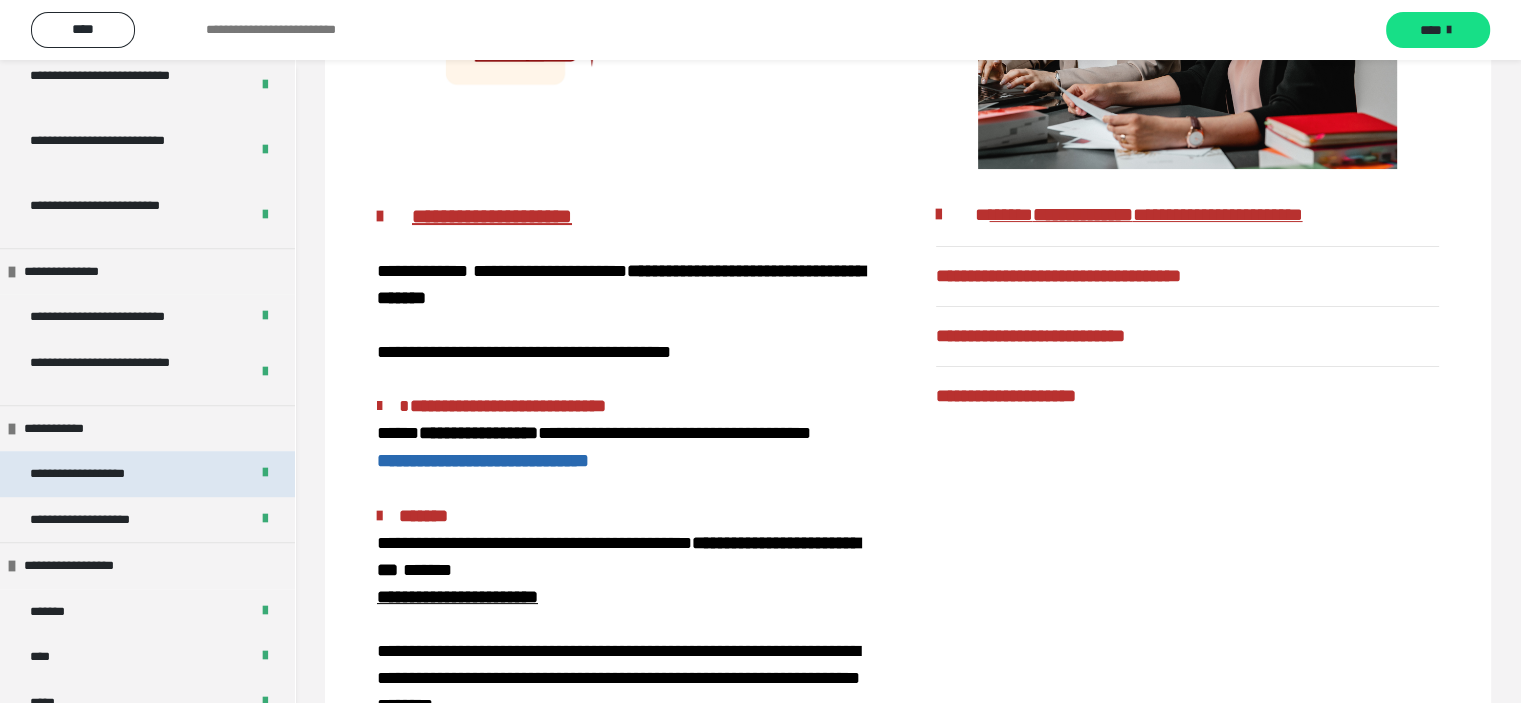 click on "**********" at bounding box center [147, 474] 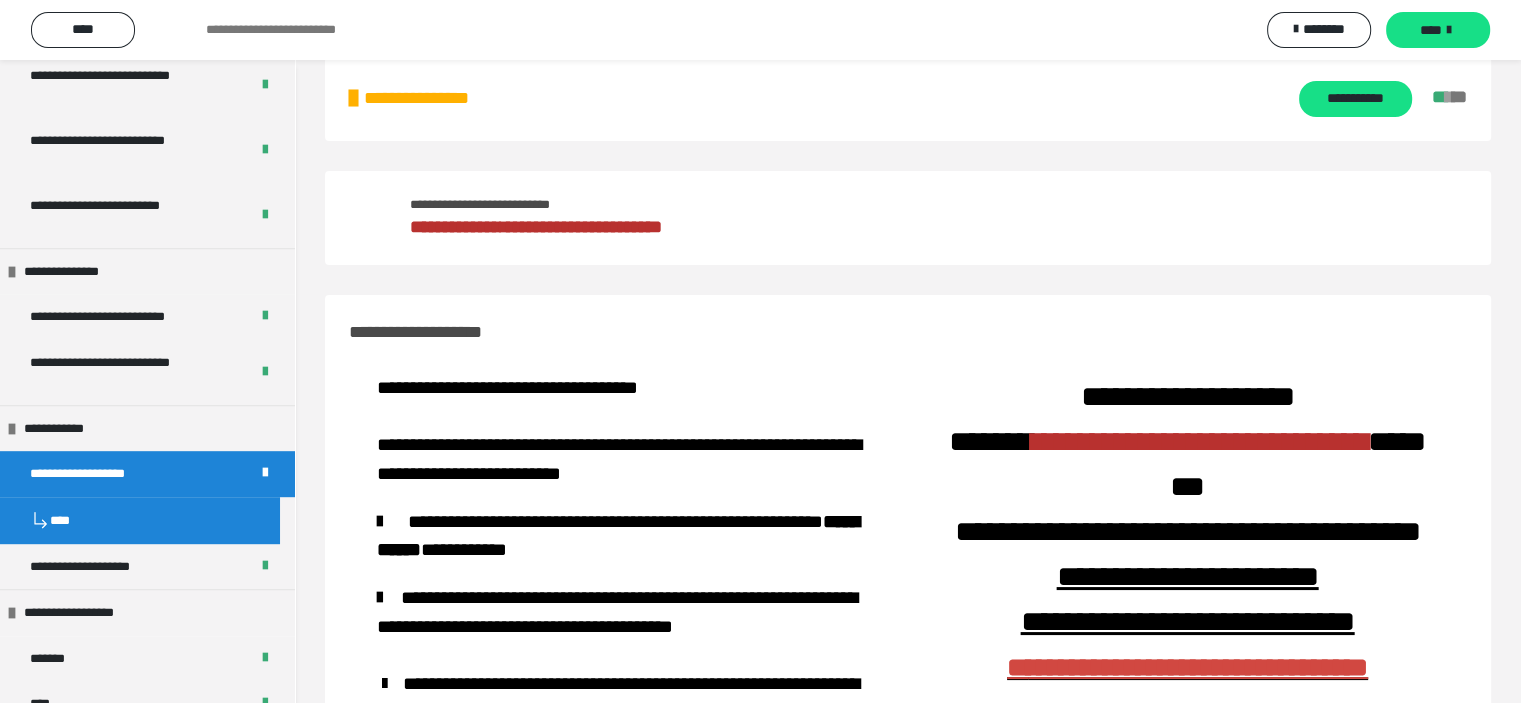 scroll, scrollTop: 0, scrollLeft: 0, axis: both 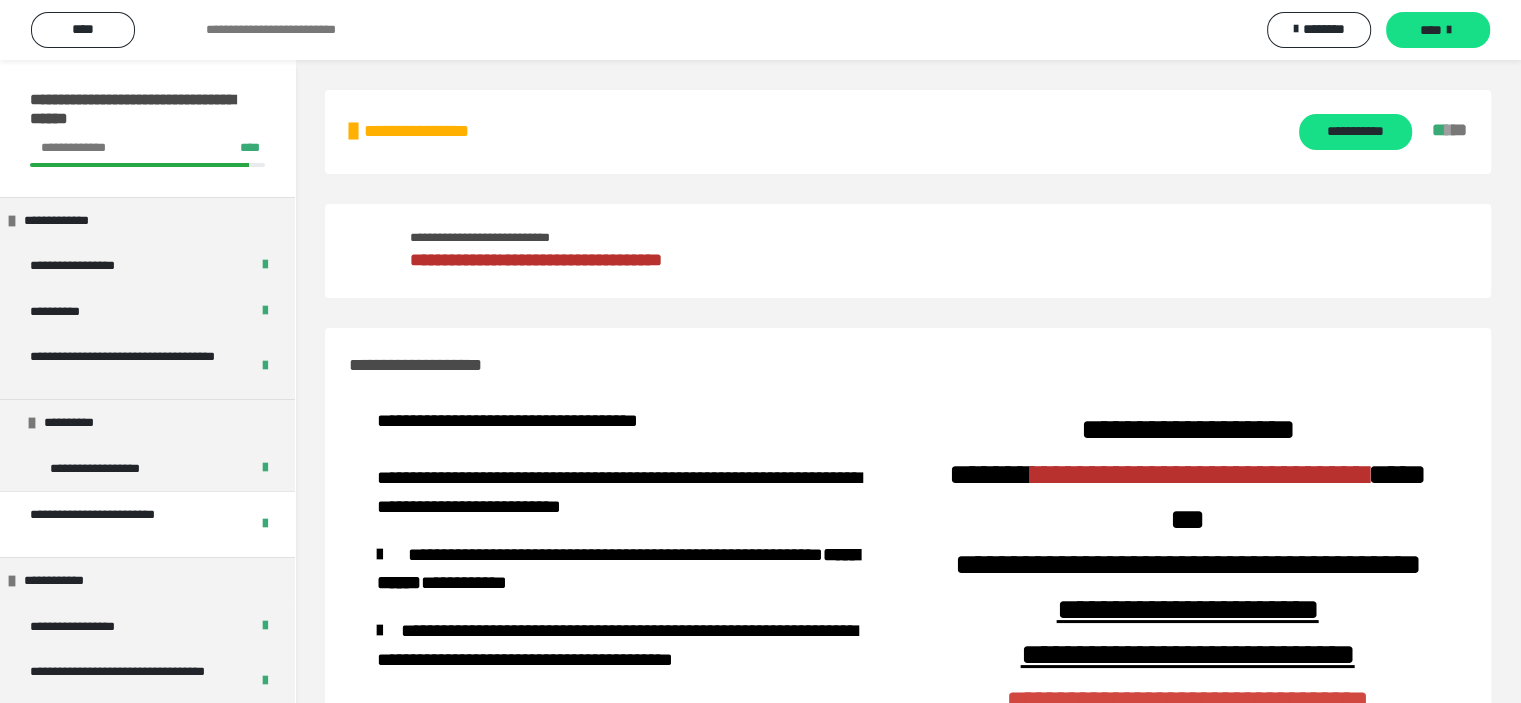 click on "**********" at bounding box center (147, 128) 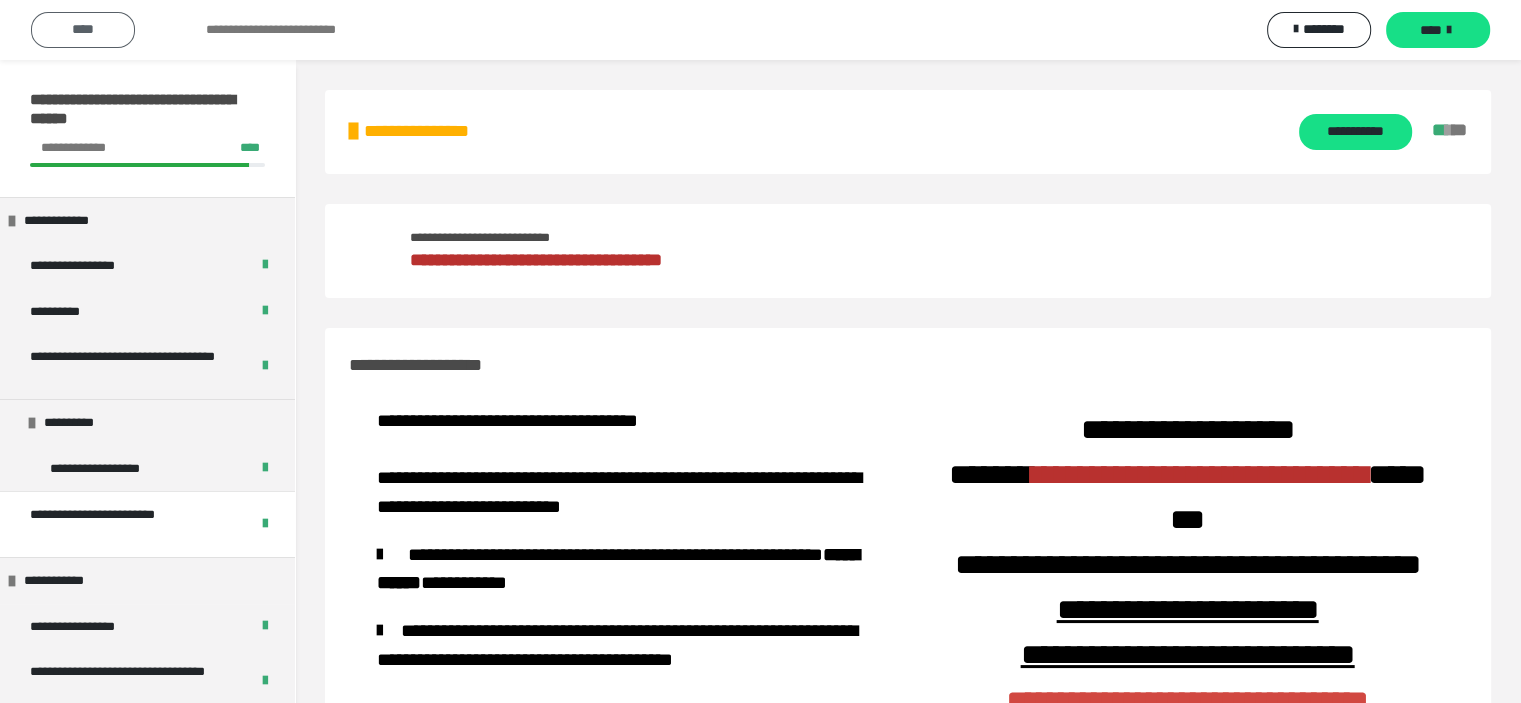 click on "****" at bounding box center [83, 29] 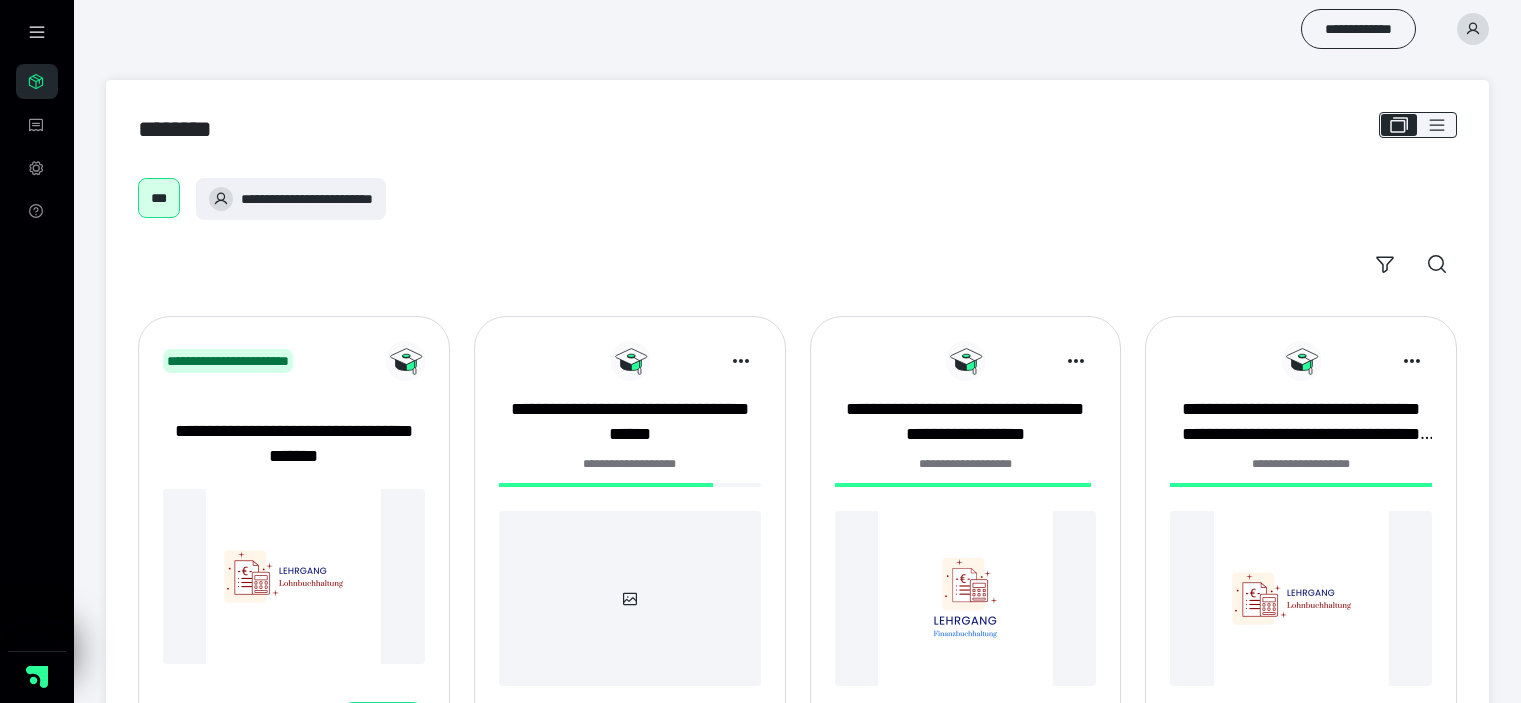 scroll, scrollTop: 0, scrollLeft: 0, axis: both 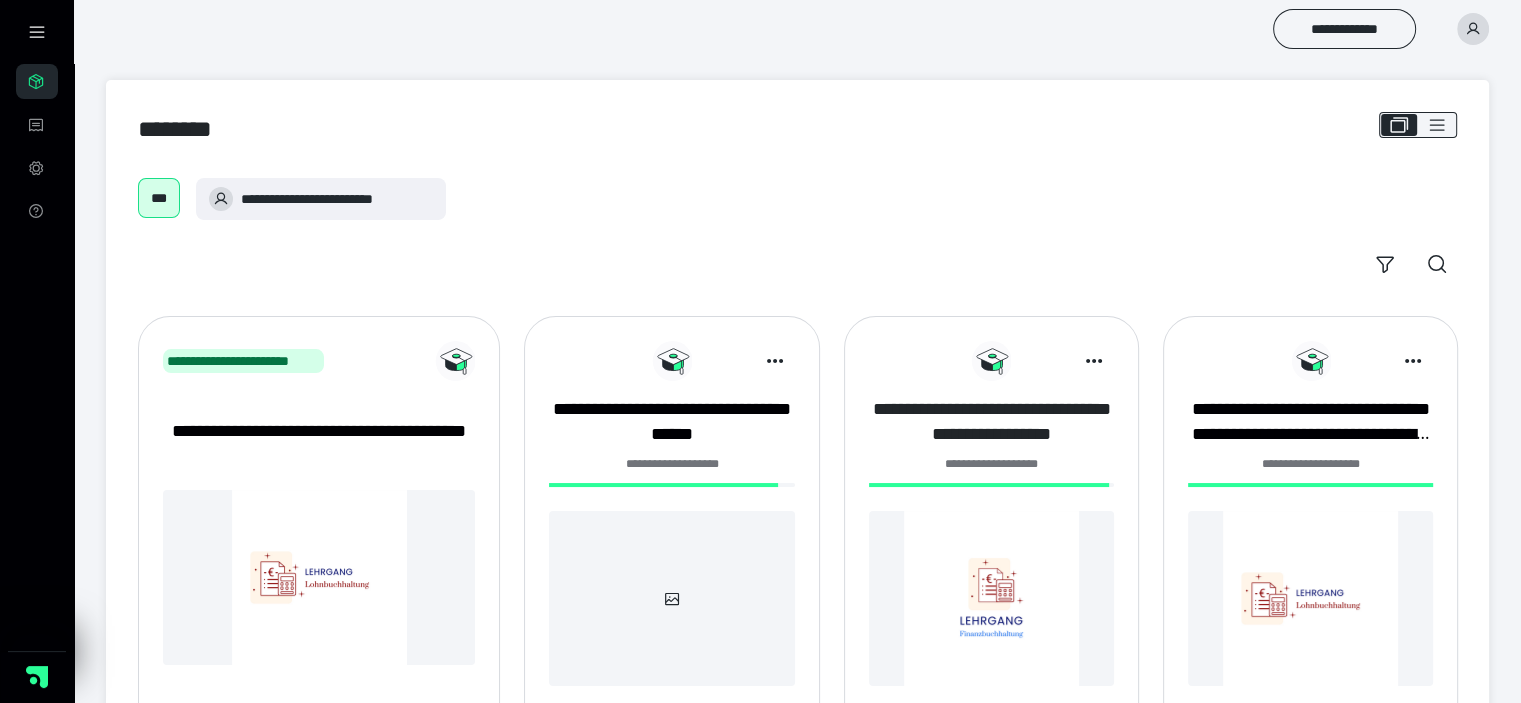 click on "**********" at bounding box center (991, 422) 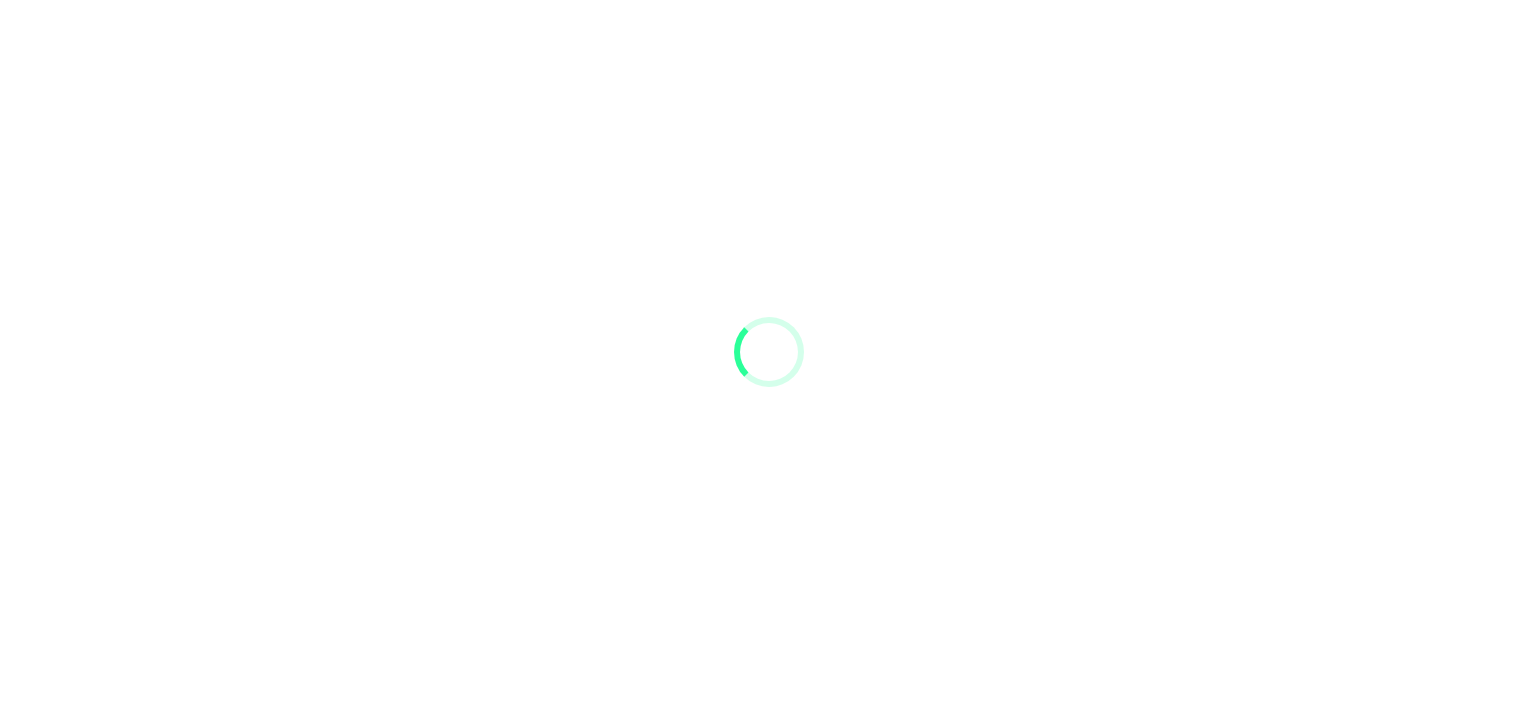 scroll, scrollTop: 0, scrollLeft: 0, axis: both 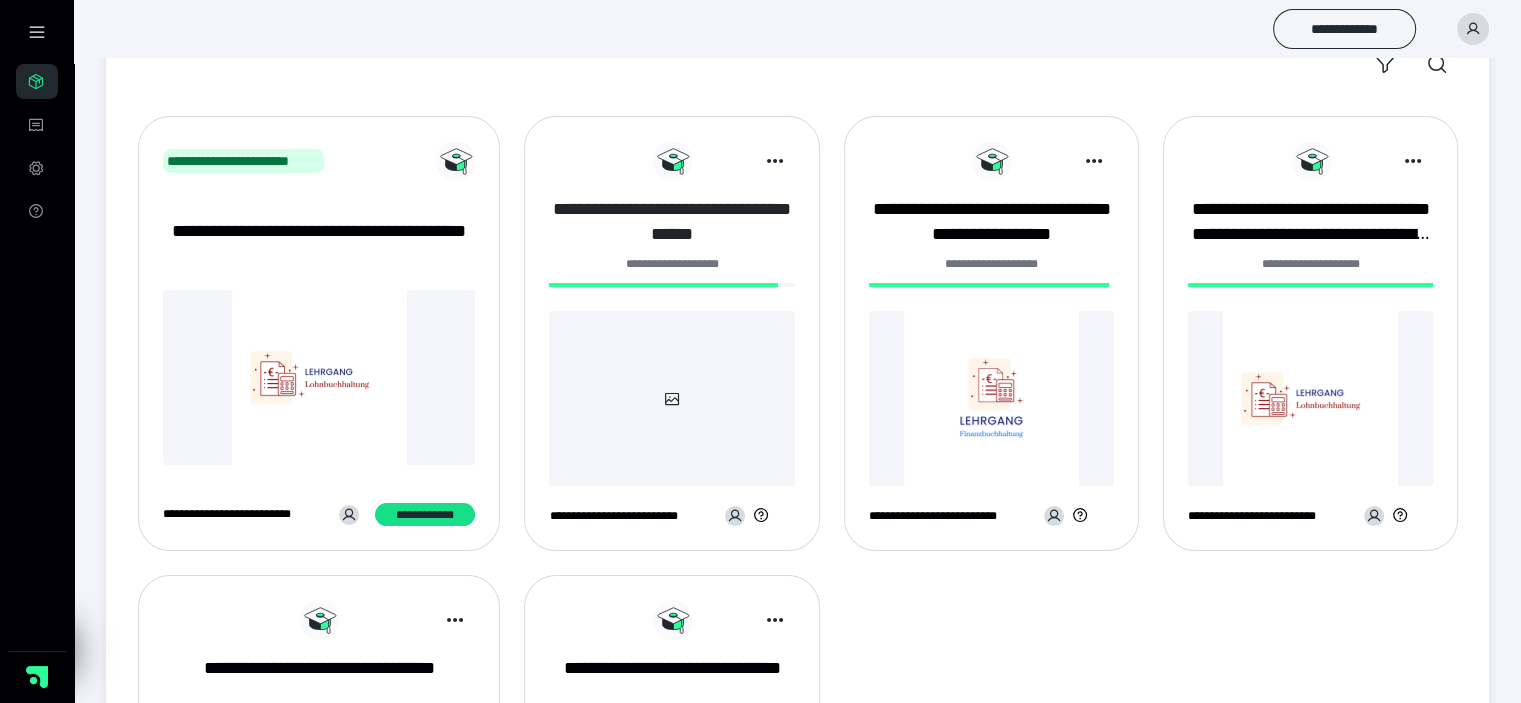click on "**********" at bounding box center (671, 222) 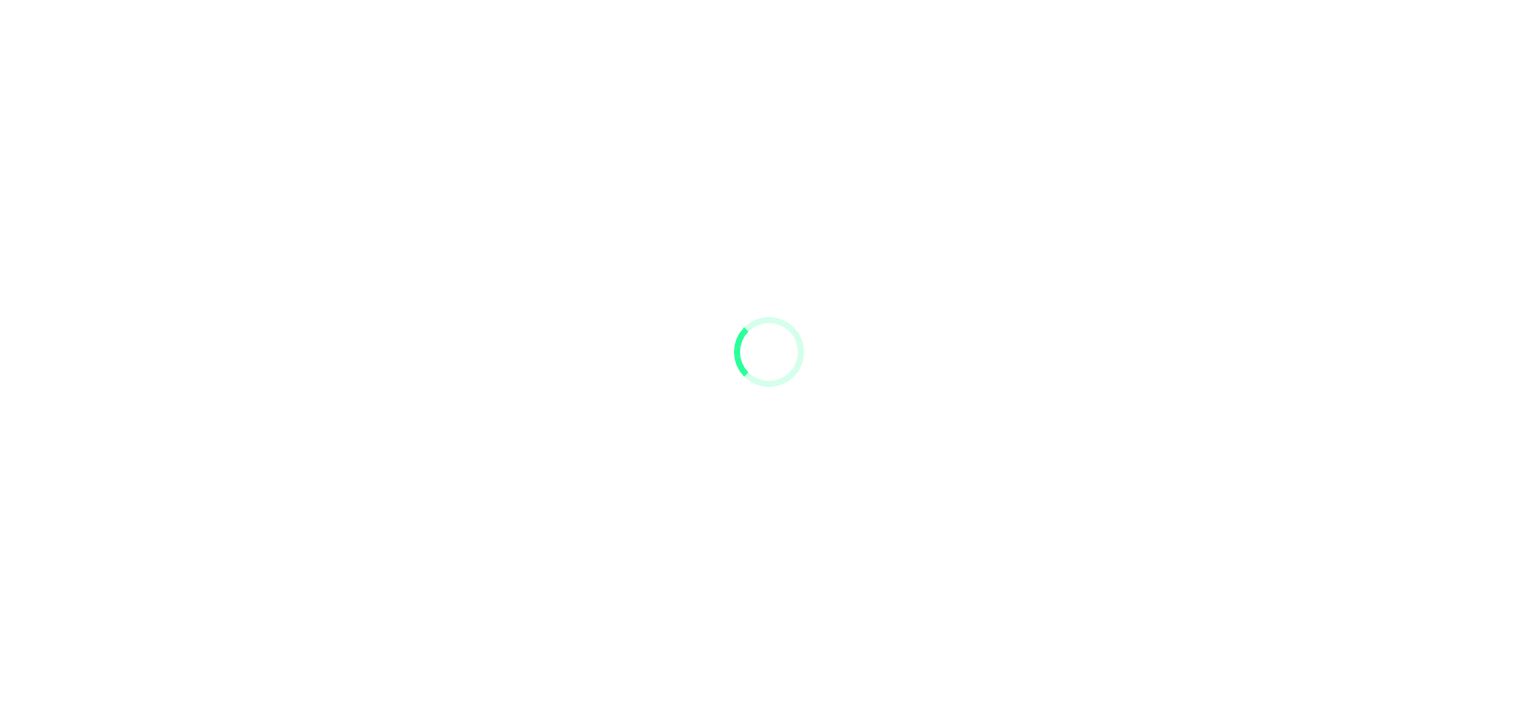 scroll, scrollTop: 0, scrollLeft: 0, axis: both 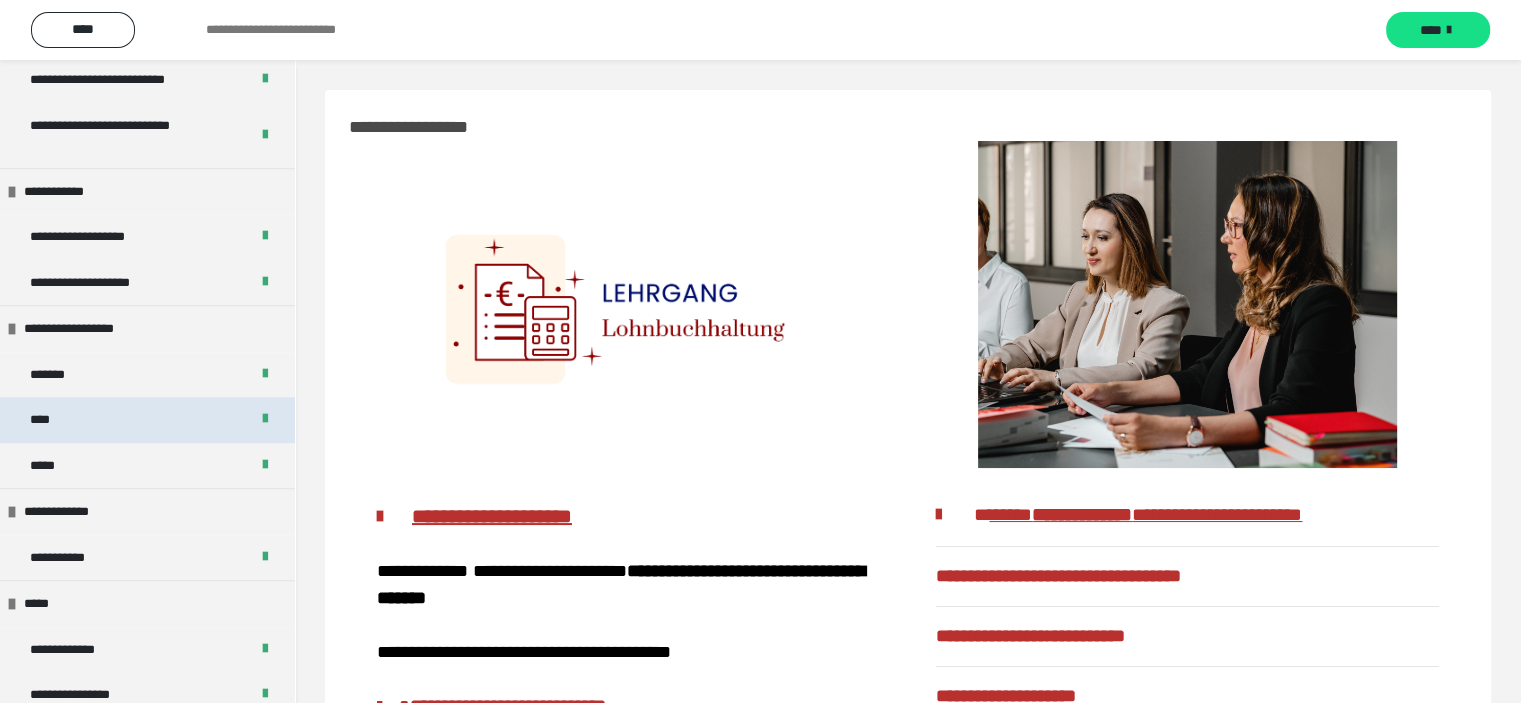 click on "****" at bounding box center [147, 420] 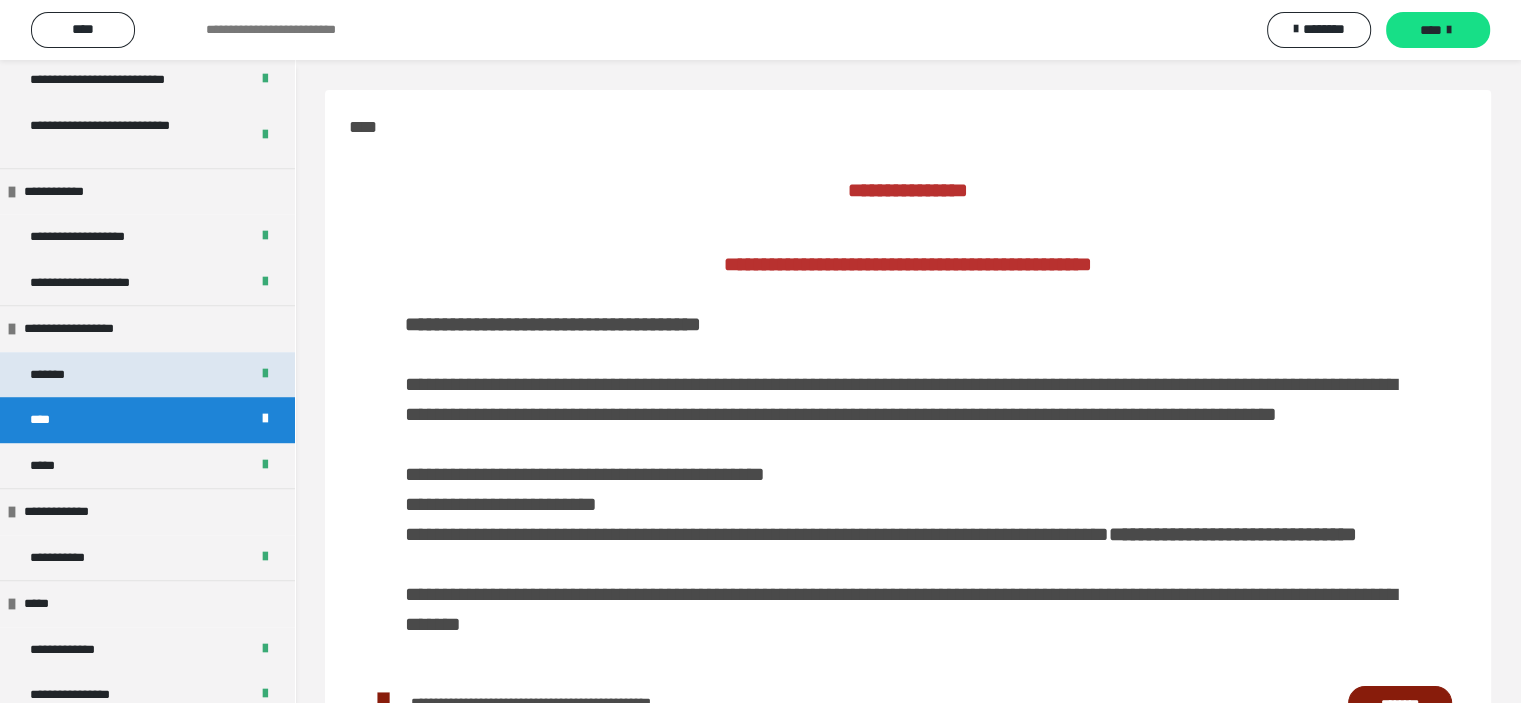 click on "*******" at bounding box center (147, 375) 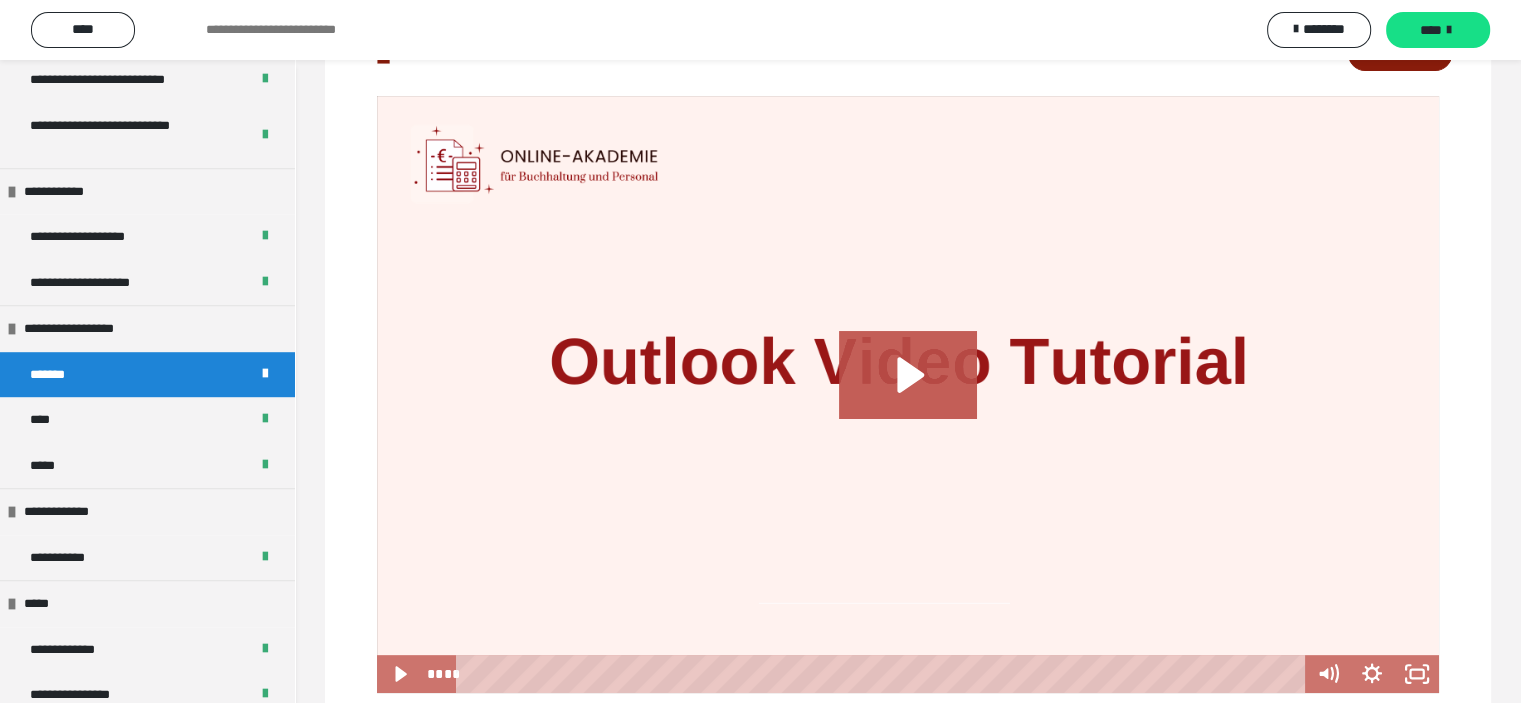 scroll, scrollTop: 566, scrollLeft: 0, axis: vertical 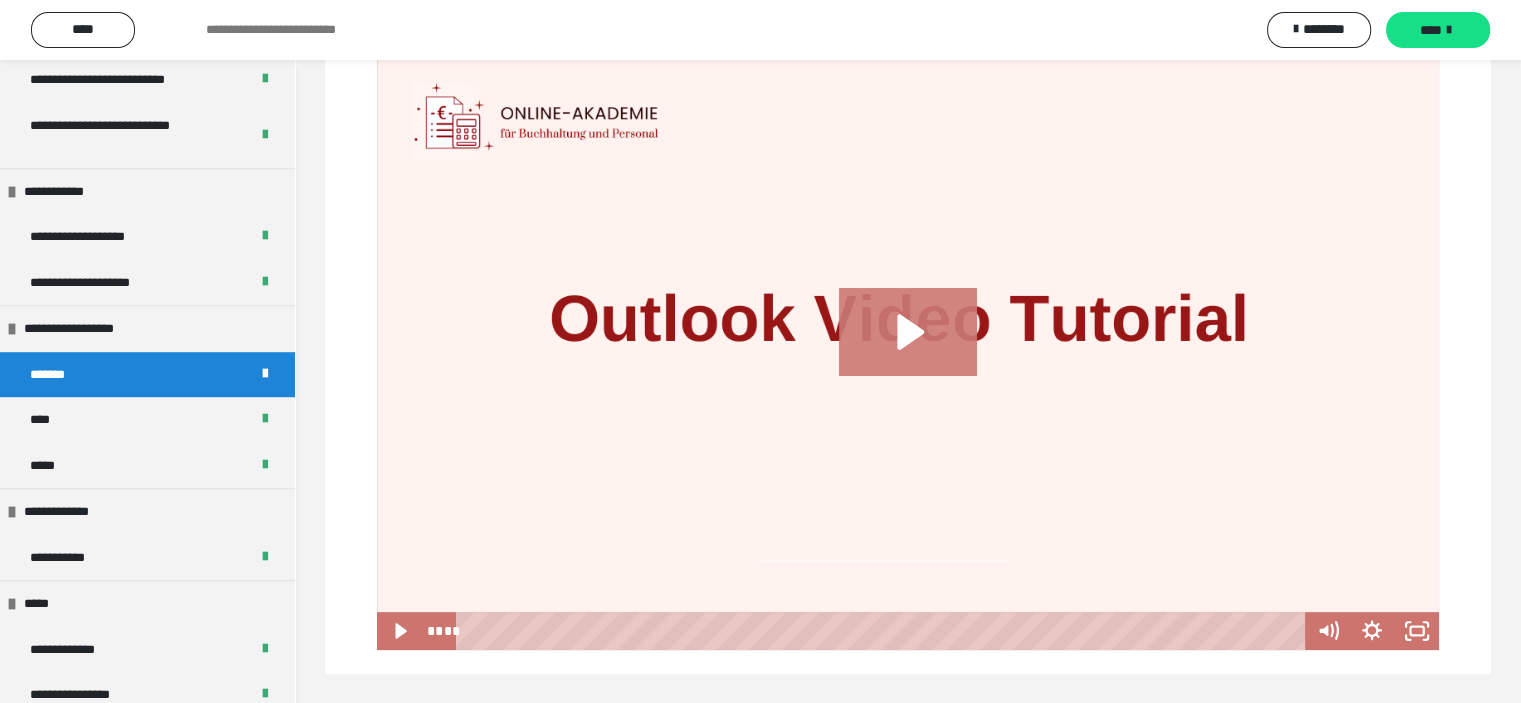 click 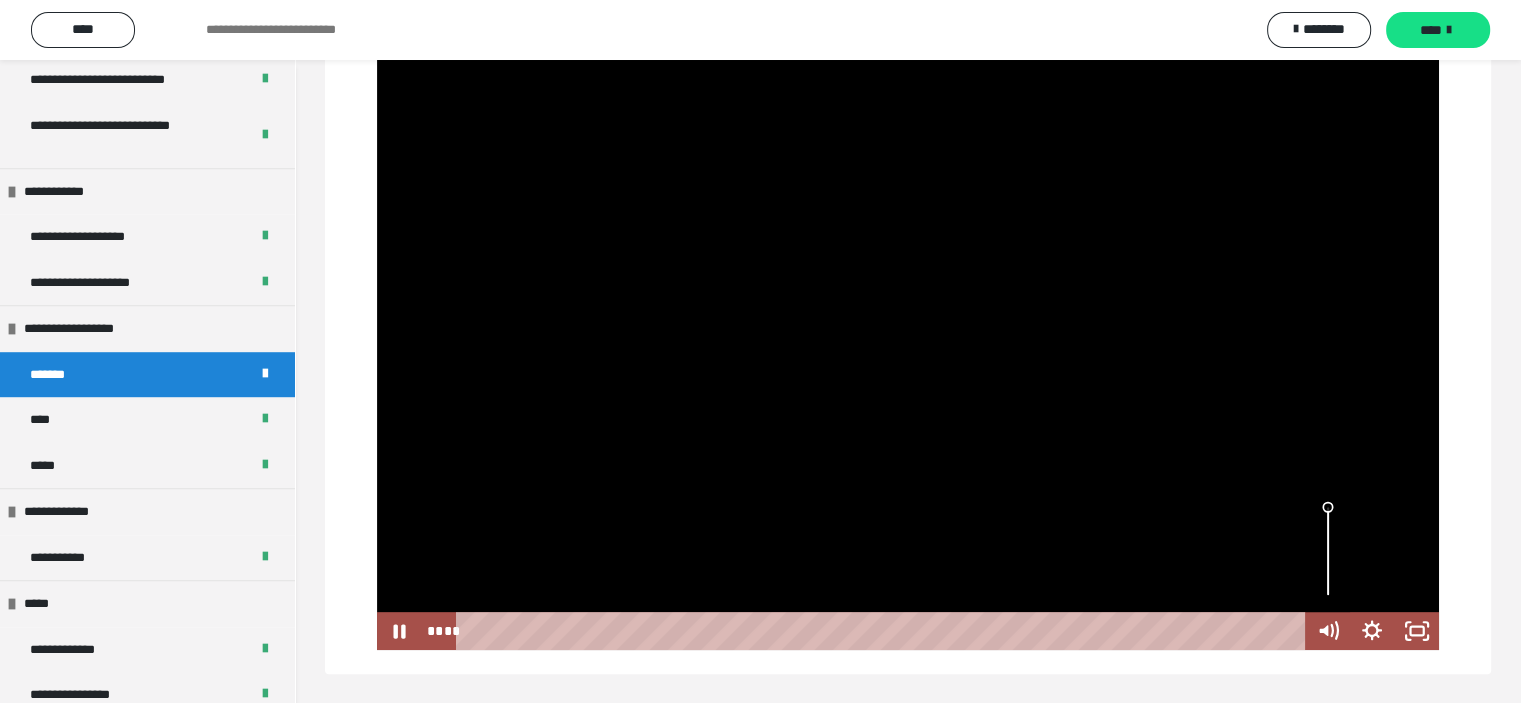 drag, startPoint x: 672, startPoint y: 631, endPoint x: 449, endPoint y: 635, distance: 223.03587 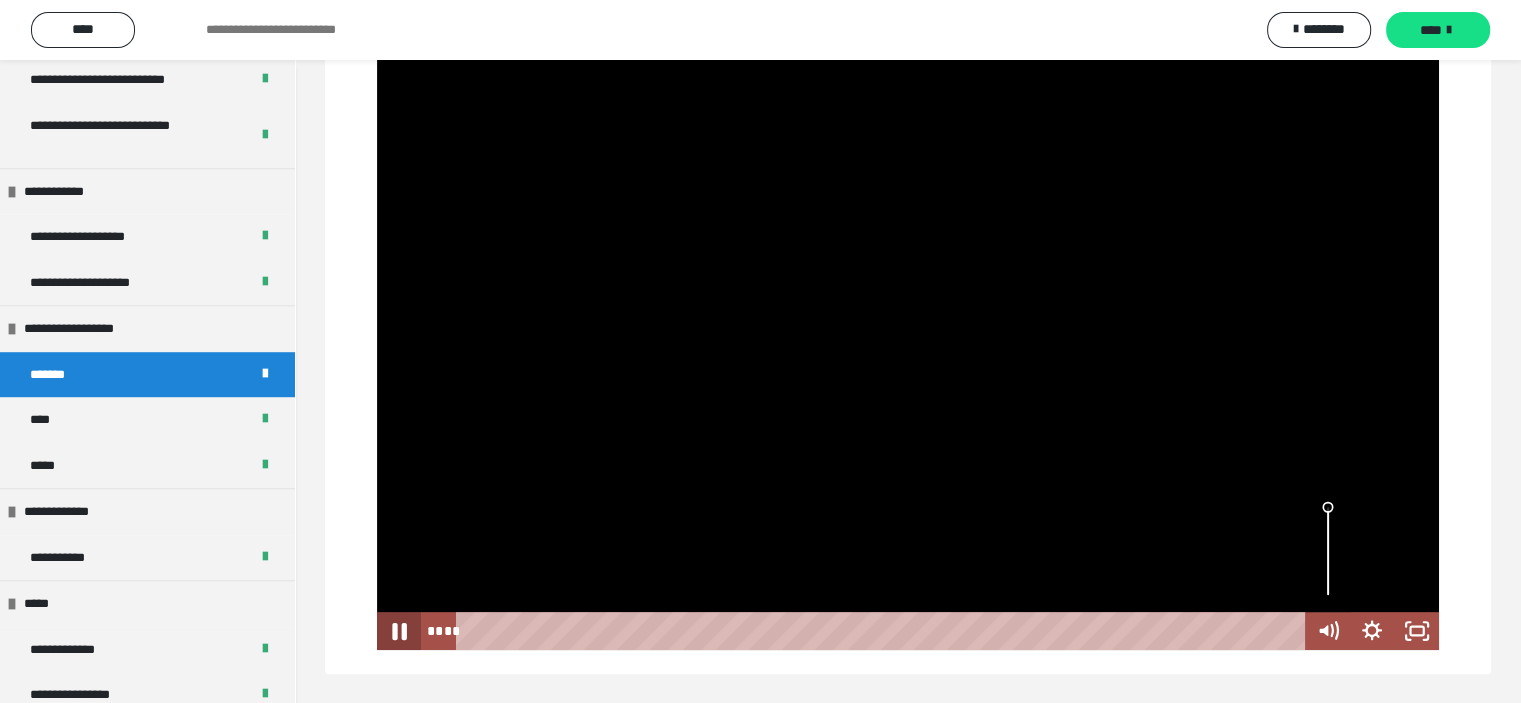 click 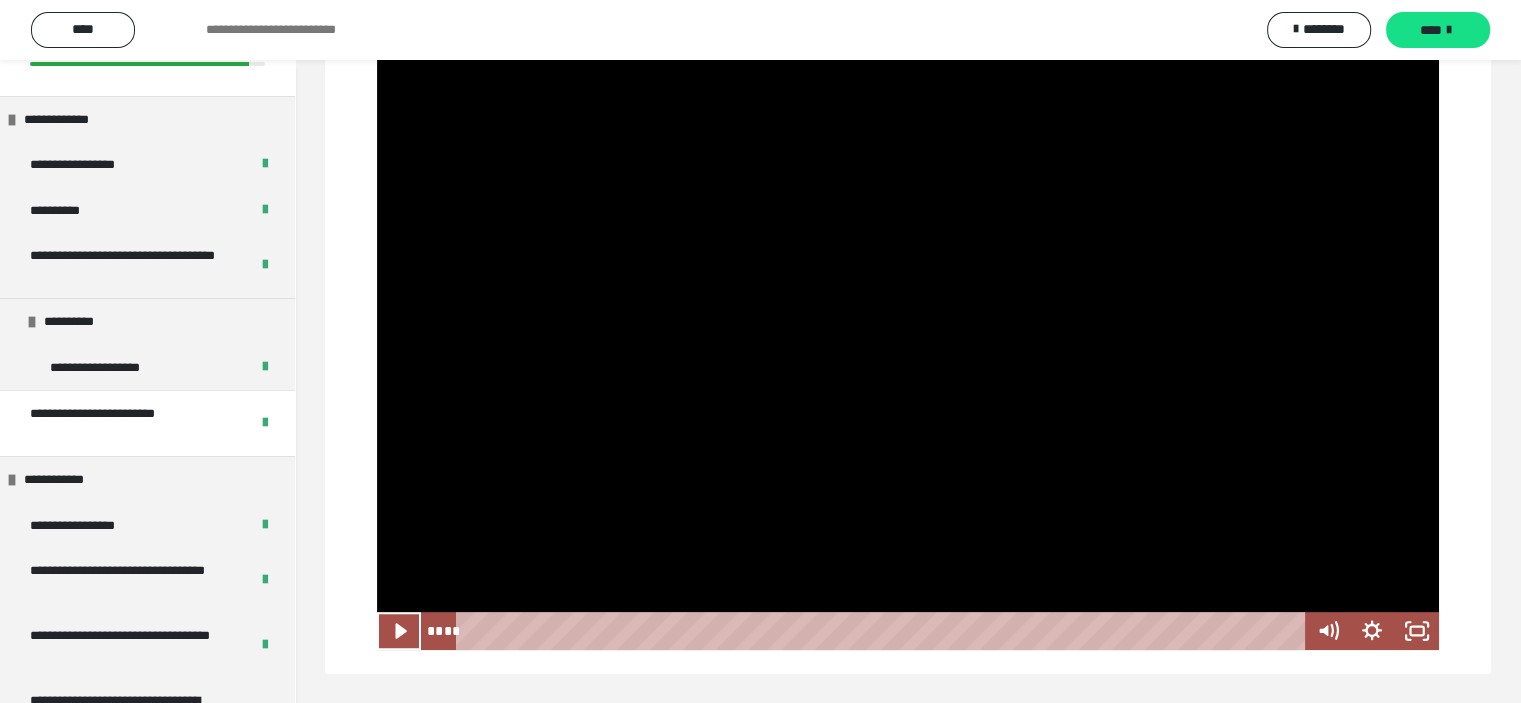 scroll, scrollTop: 0, scrollLeft: 0, axis: both 